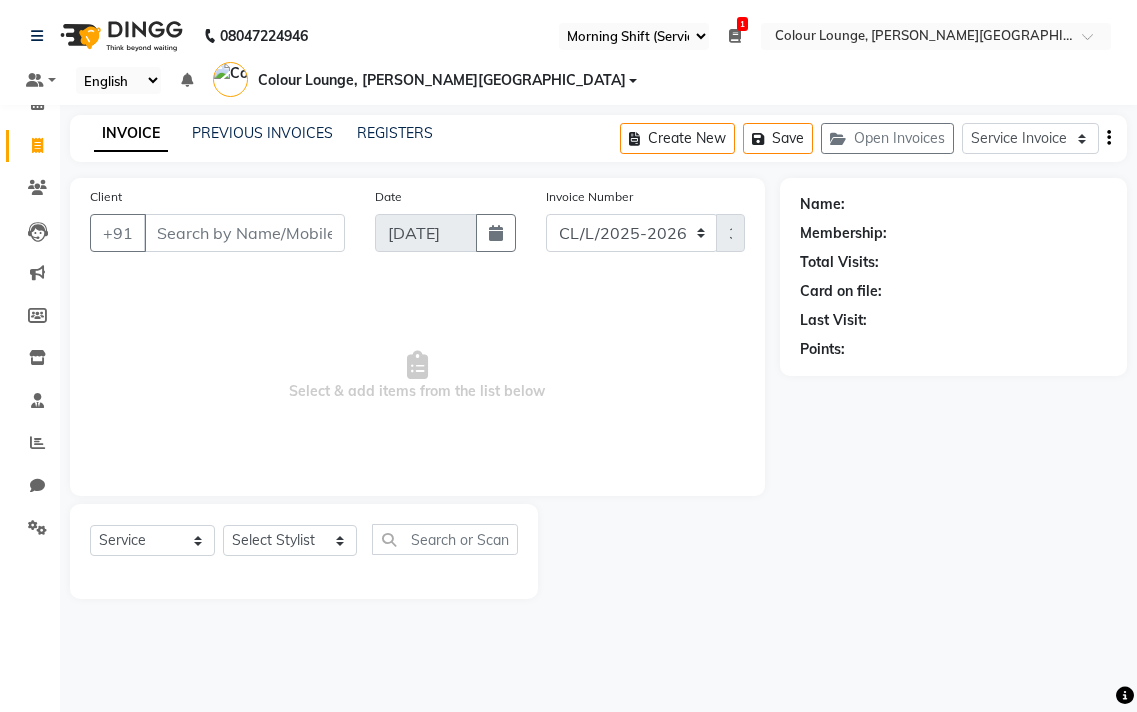 select on "67" 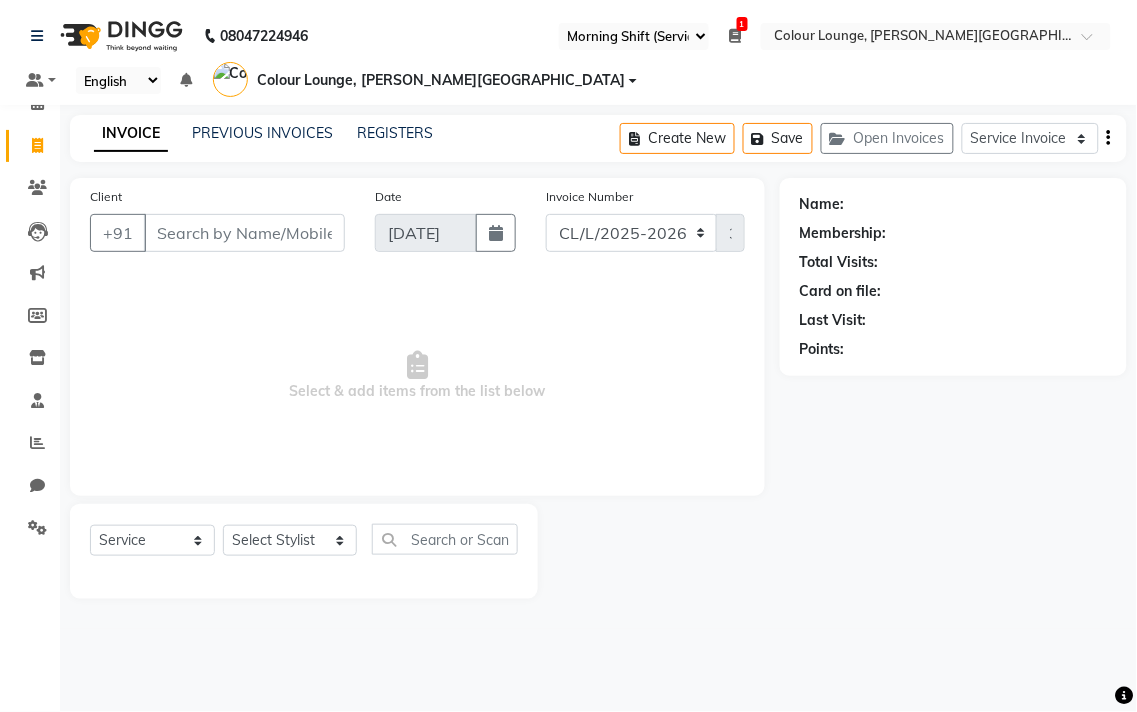 scroll, scrollTop: 0, scrollLeft: 0, axis: both 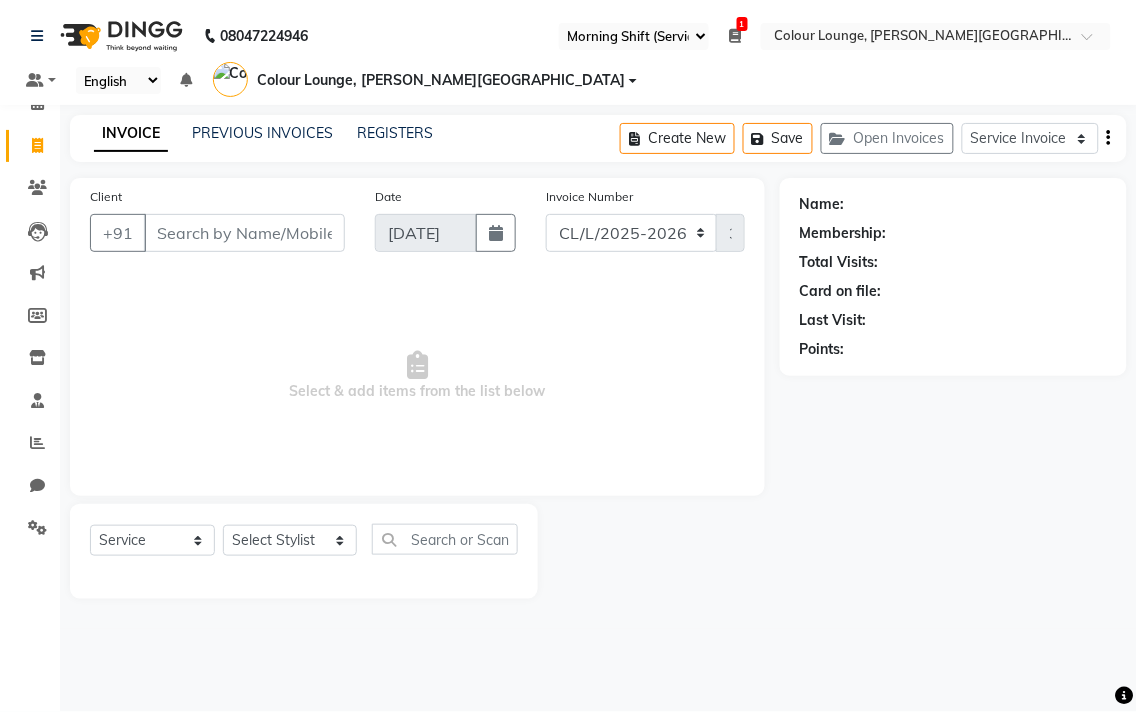 click on "Select & add items from the list below" at bounding box center (417, 376) 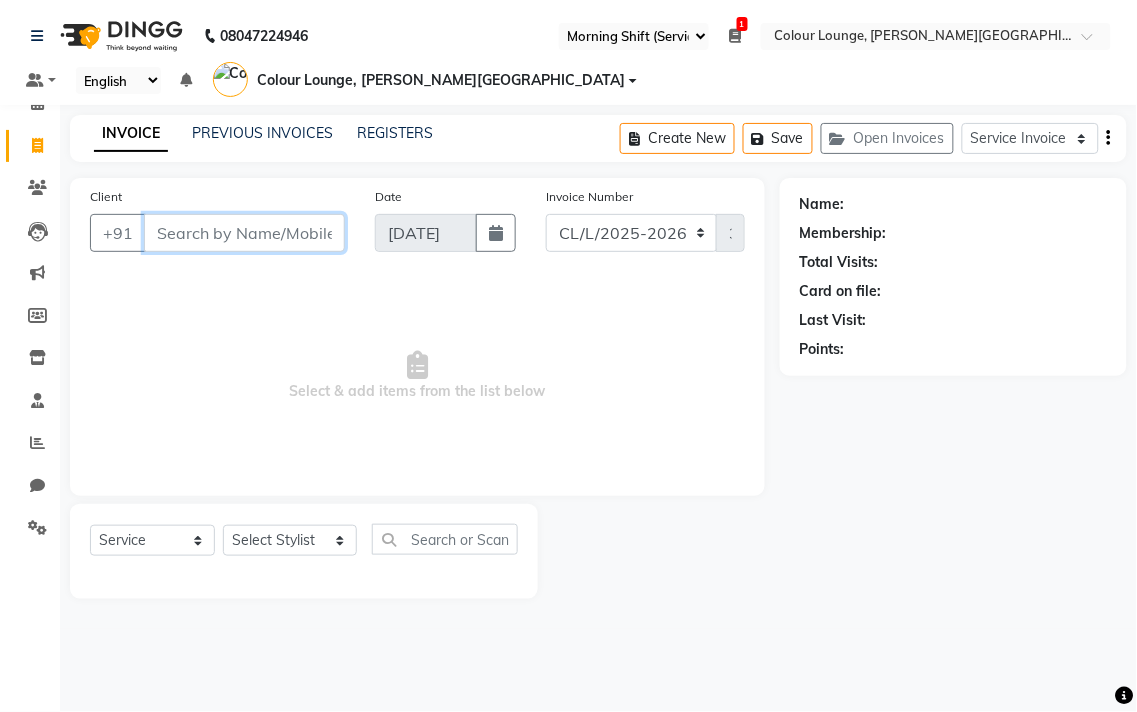 click on "Client" at bounding box center [244, 233] 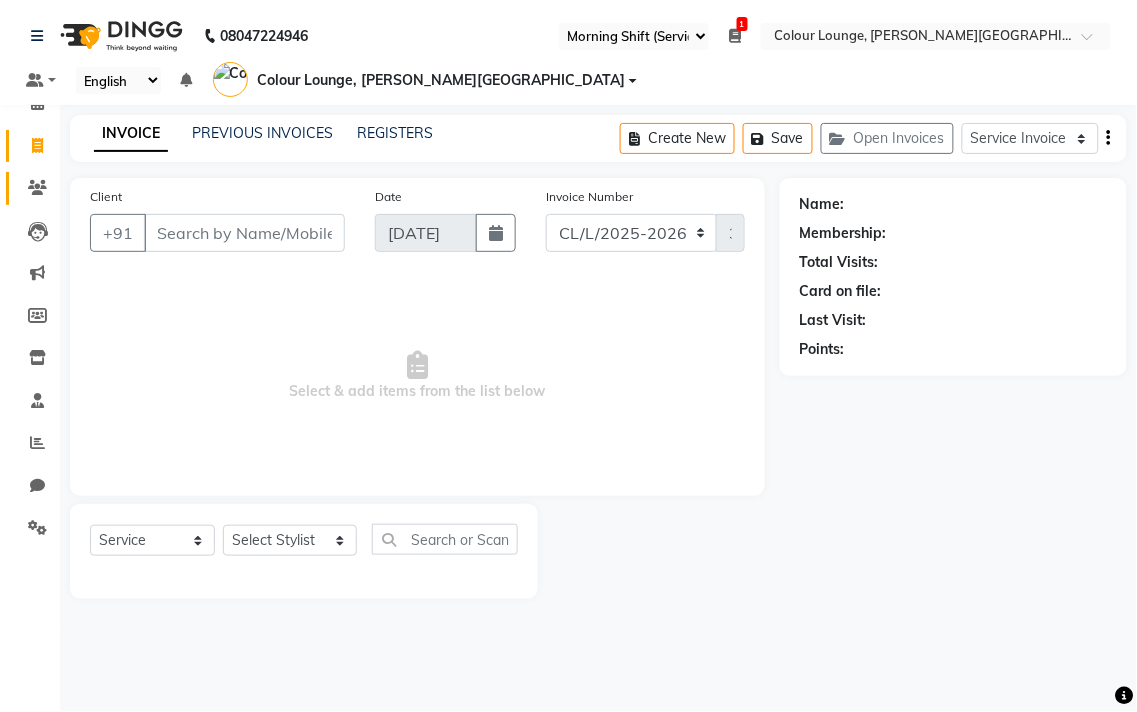 click 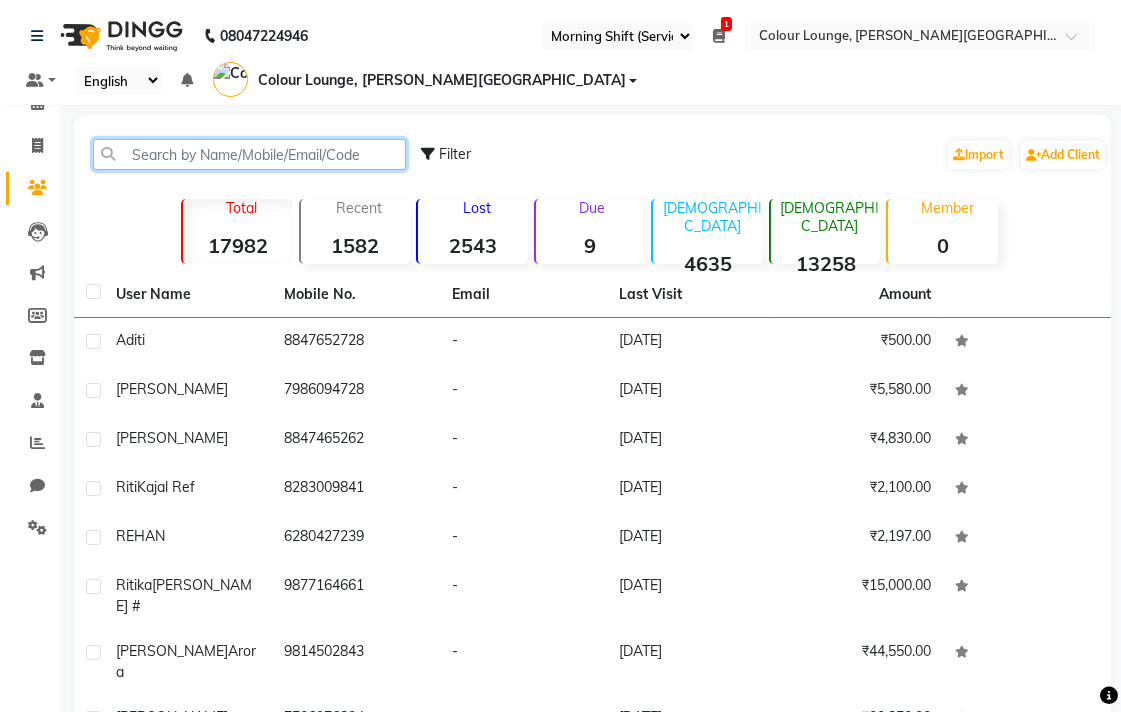 click 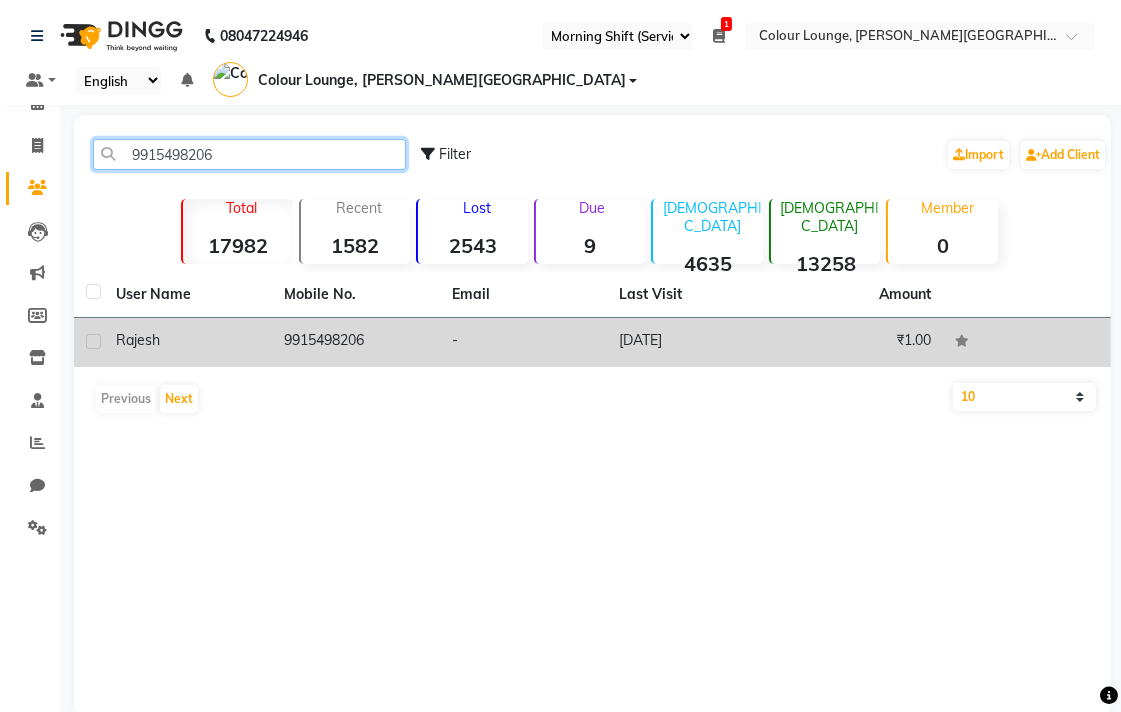 type on "9915498206" 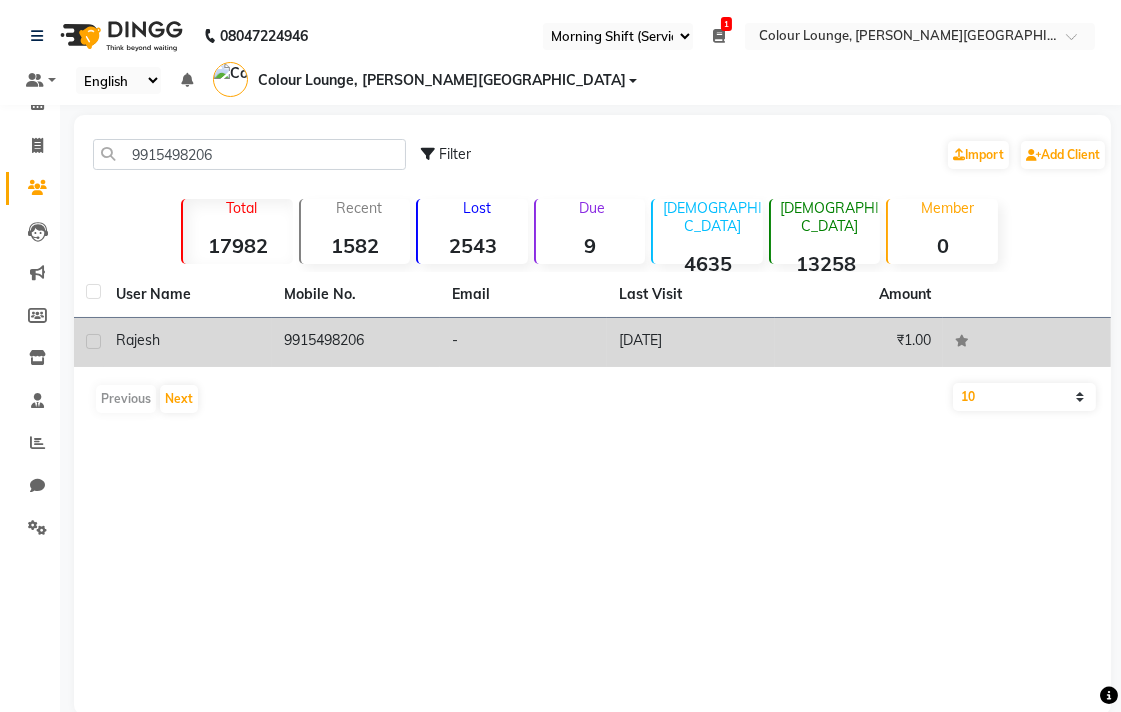click on "rajesh" 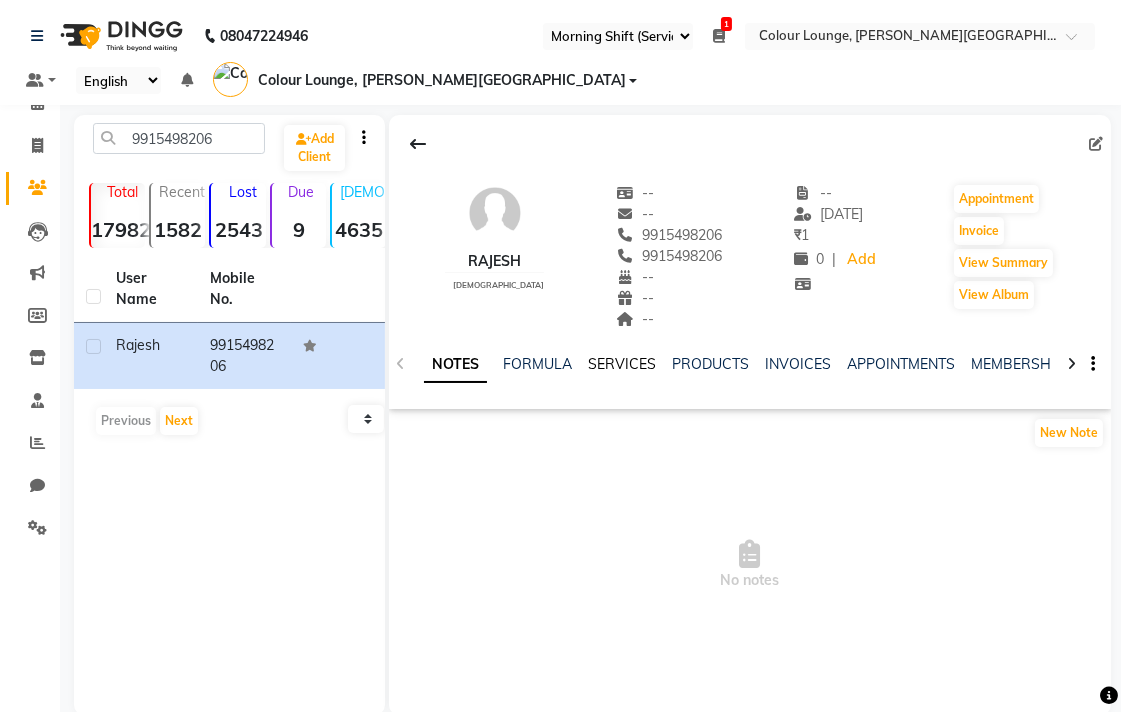 click on "SERVICES" 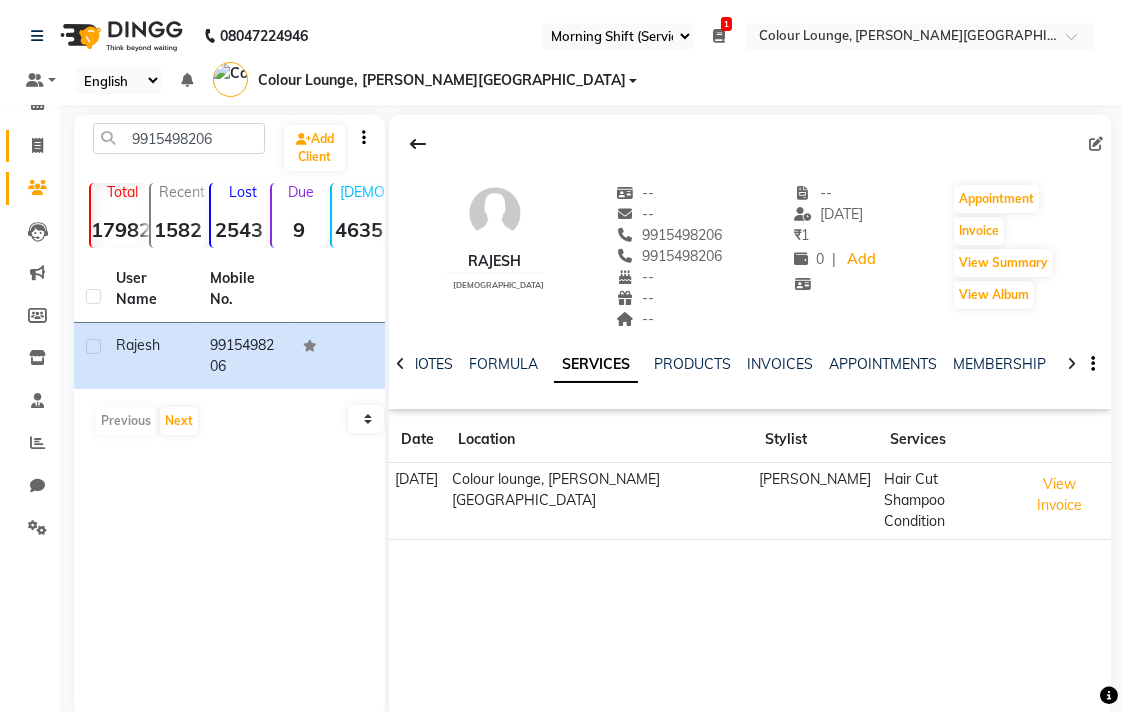 click 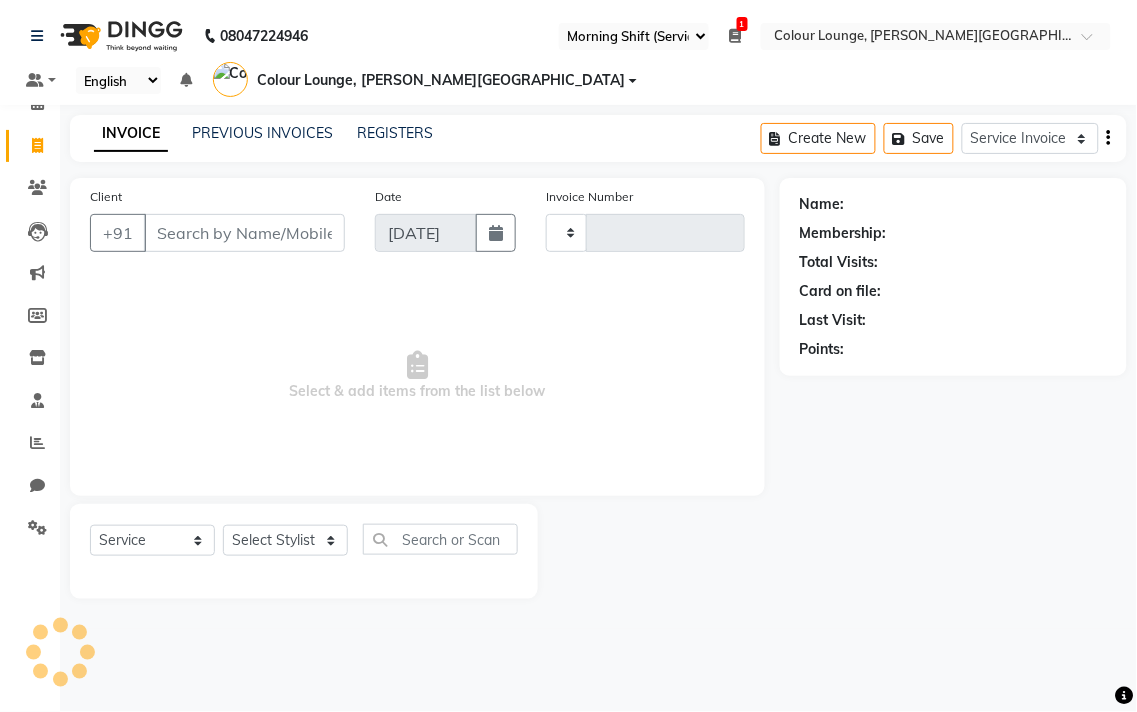 type on "3377" 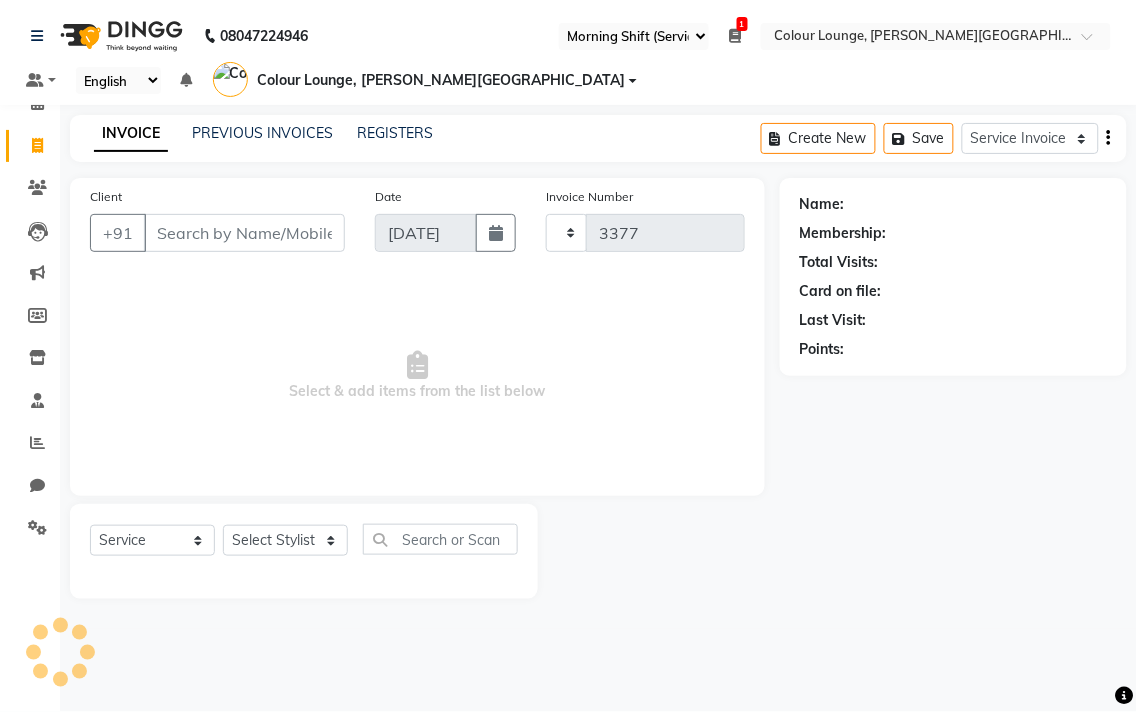 select on "8011" 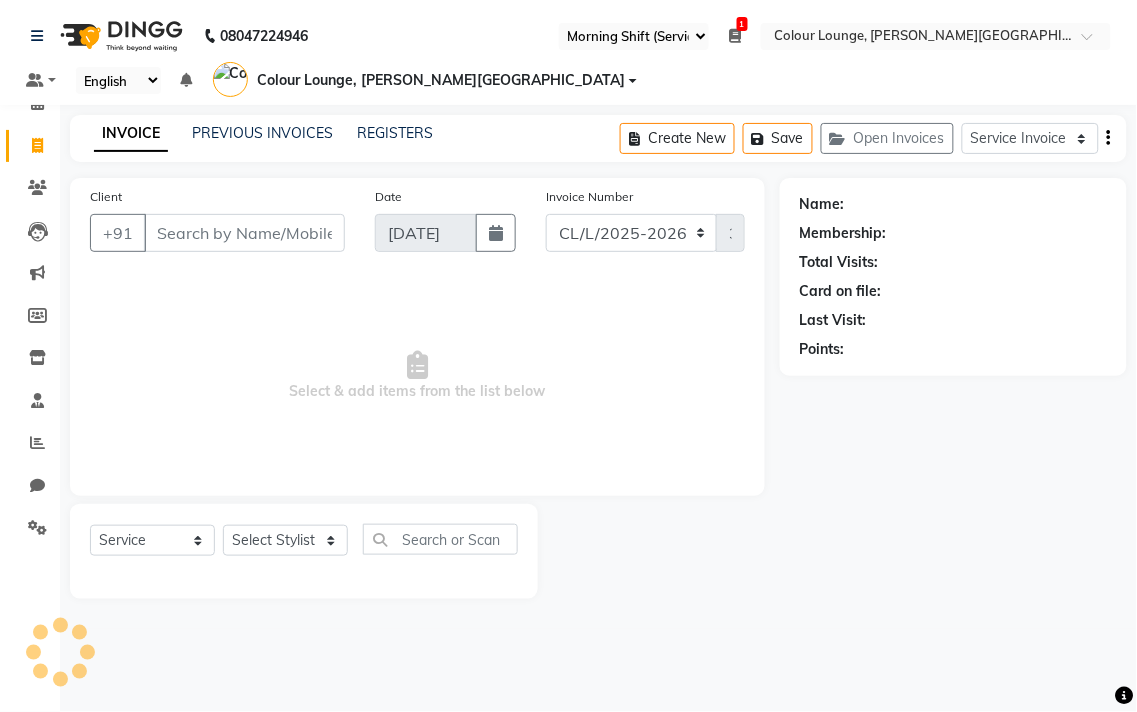 click on "Client" at bounding box center (244, 233) 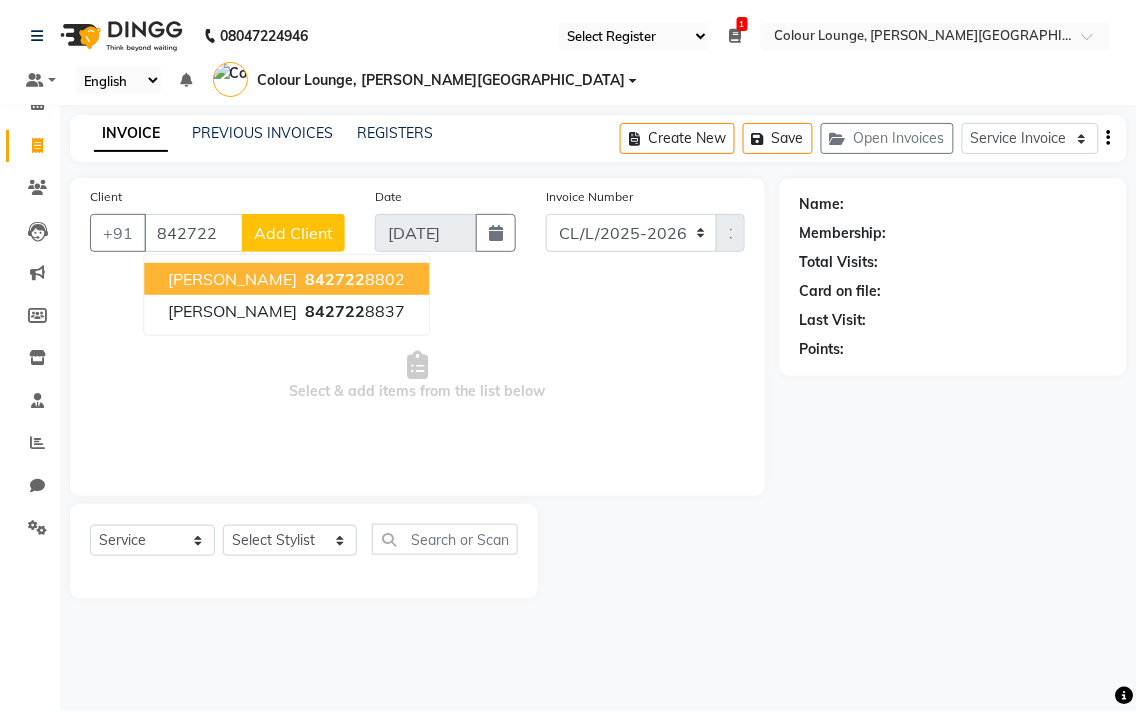click on "[PERSON_NAME]   842722 8802" at bounding box center [286, 279] 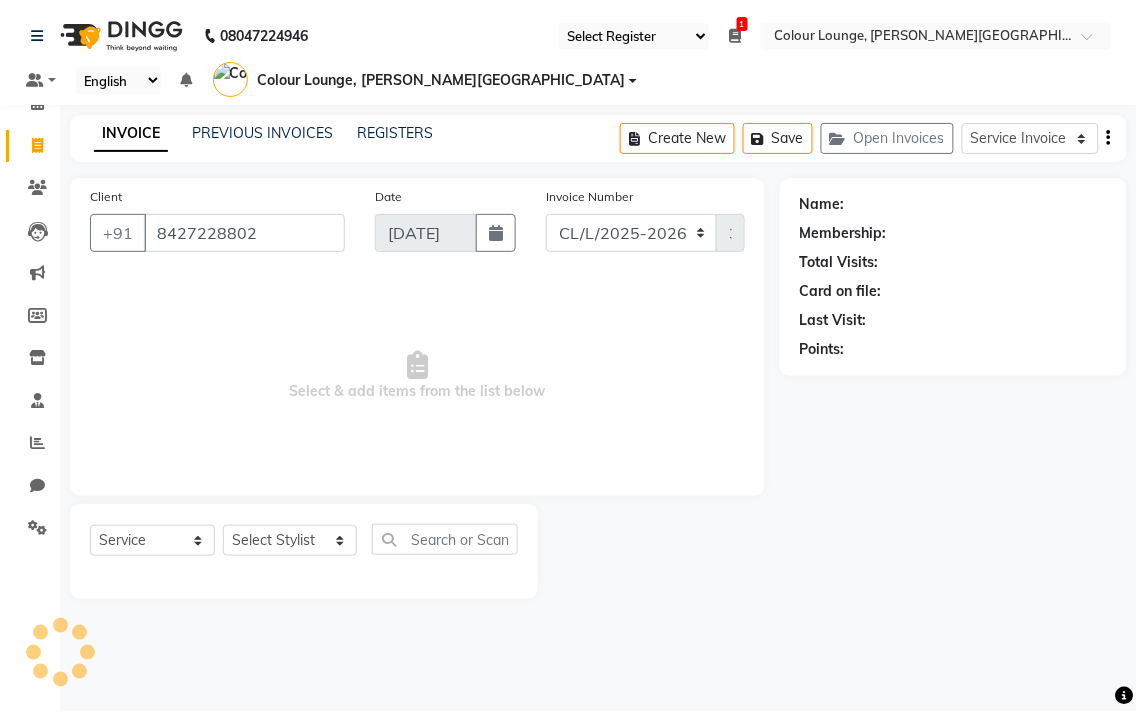 type on "8427228802" 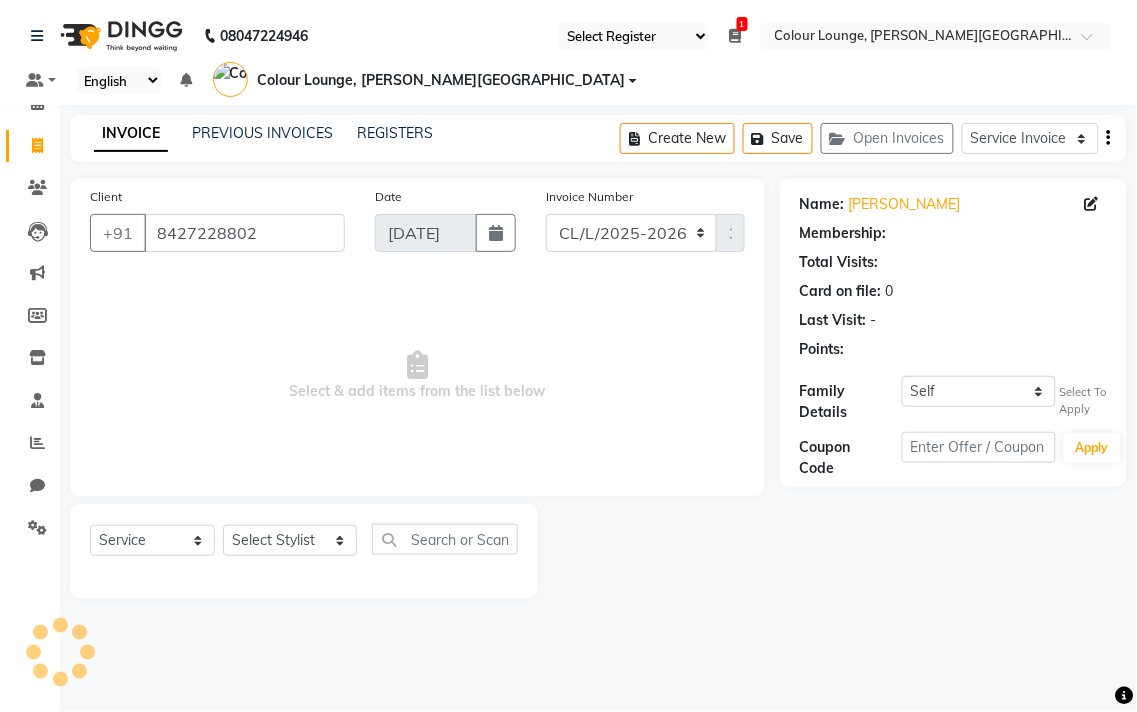 select on "1: Object" 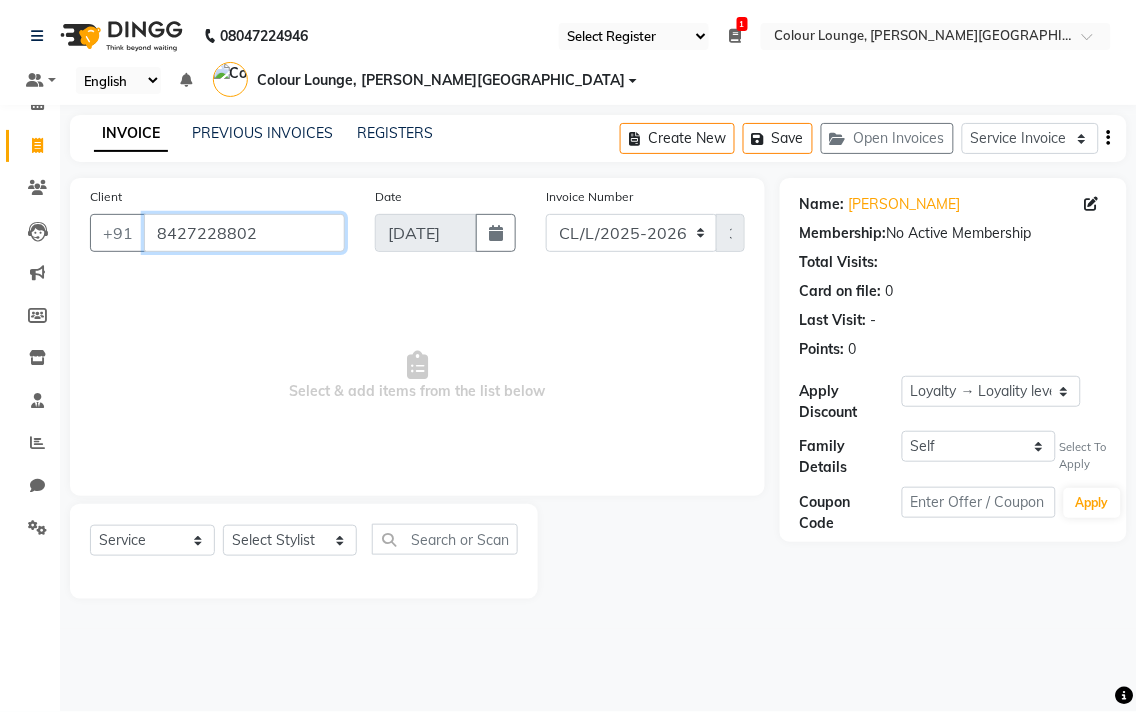 click on "8427228802" at bounding box center [244, 233] 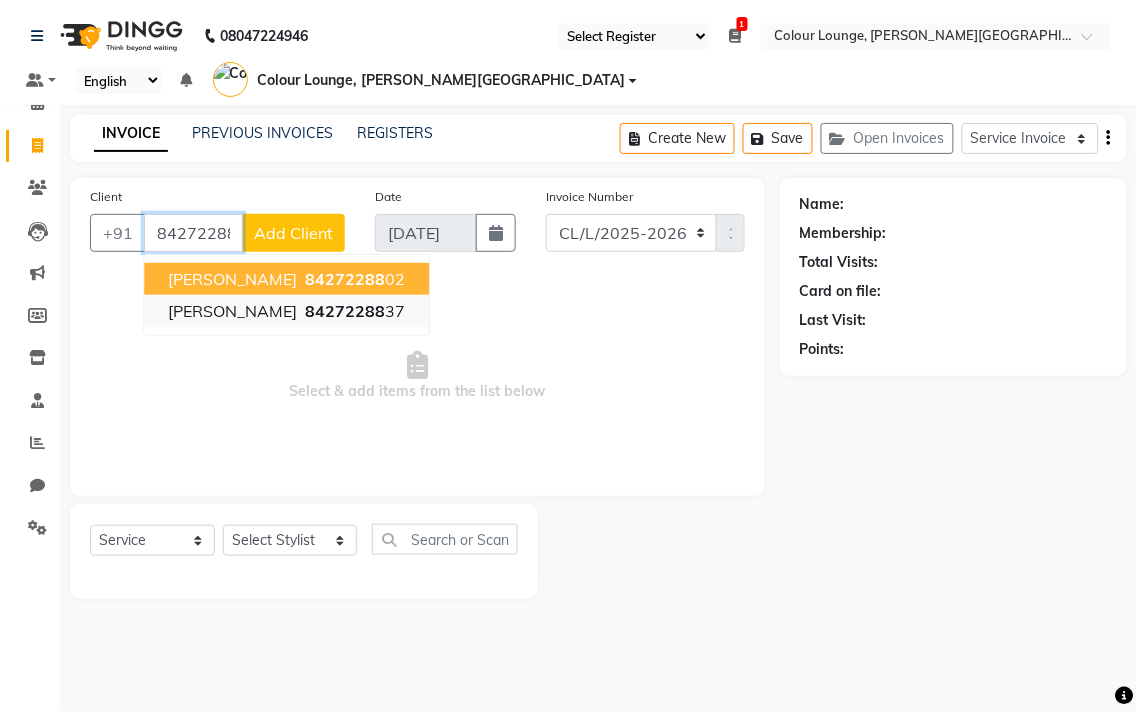 click on "[PERSON_NAME]   84272288 37" at bounding box center [286, 311] 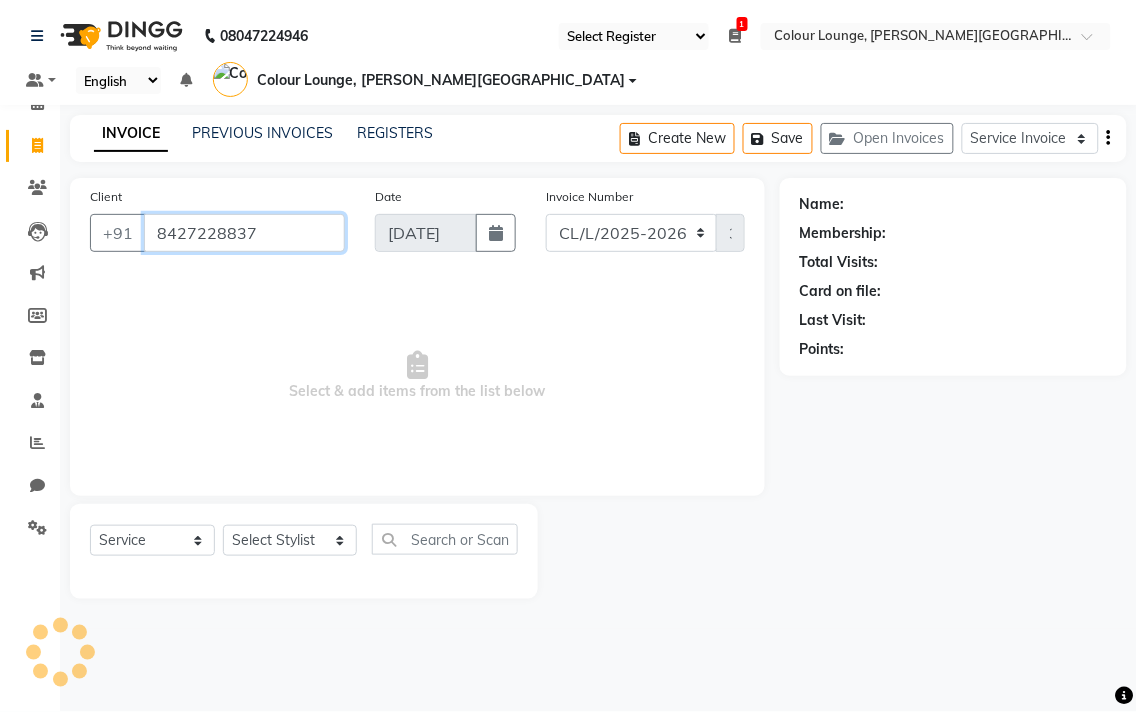 type on "8427228837" 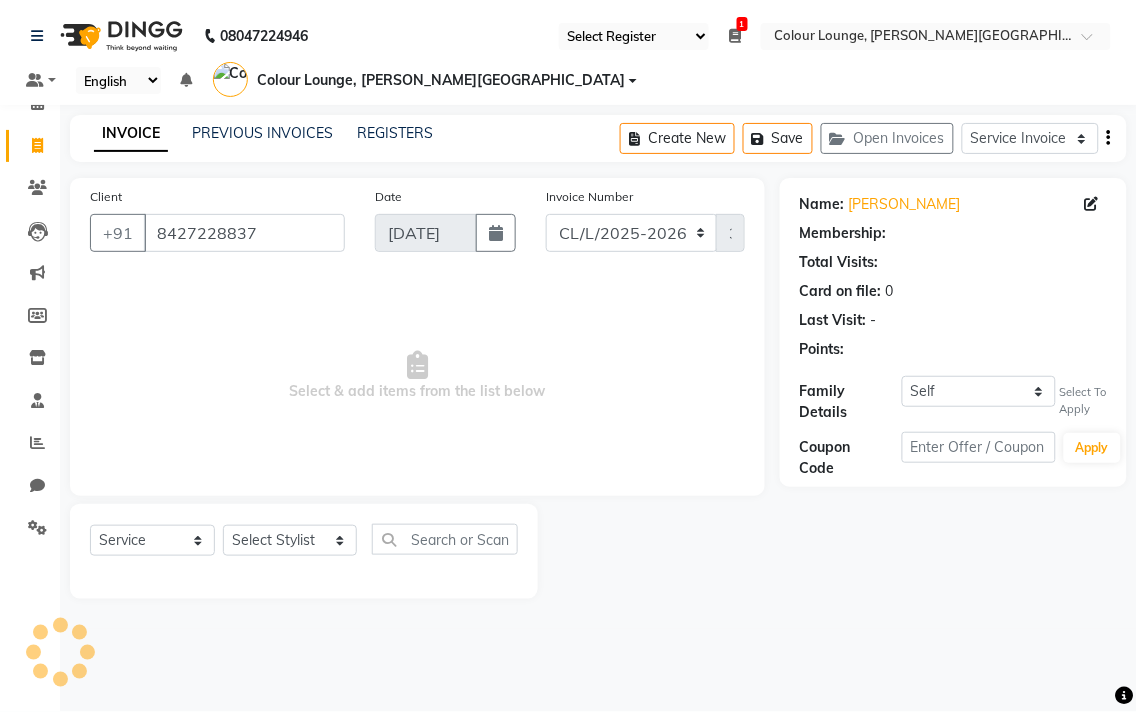 select on "1: Object" 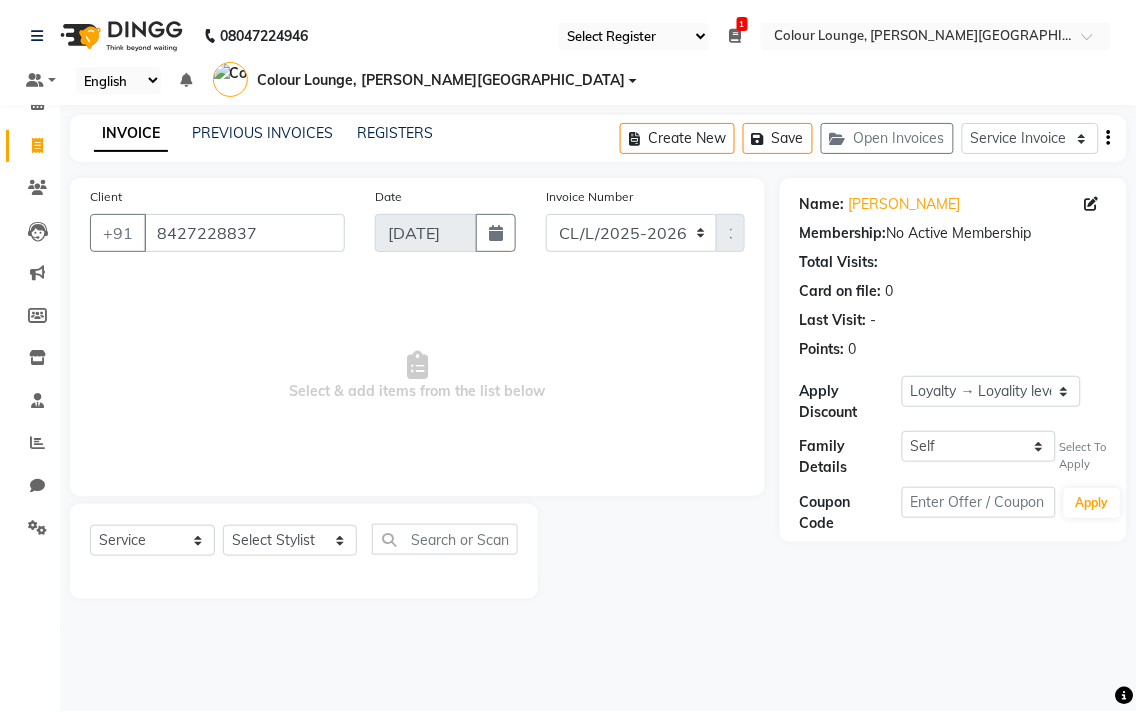 click 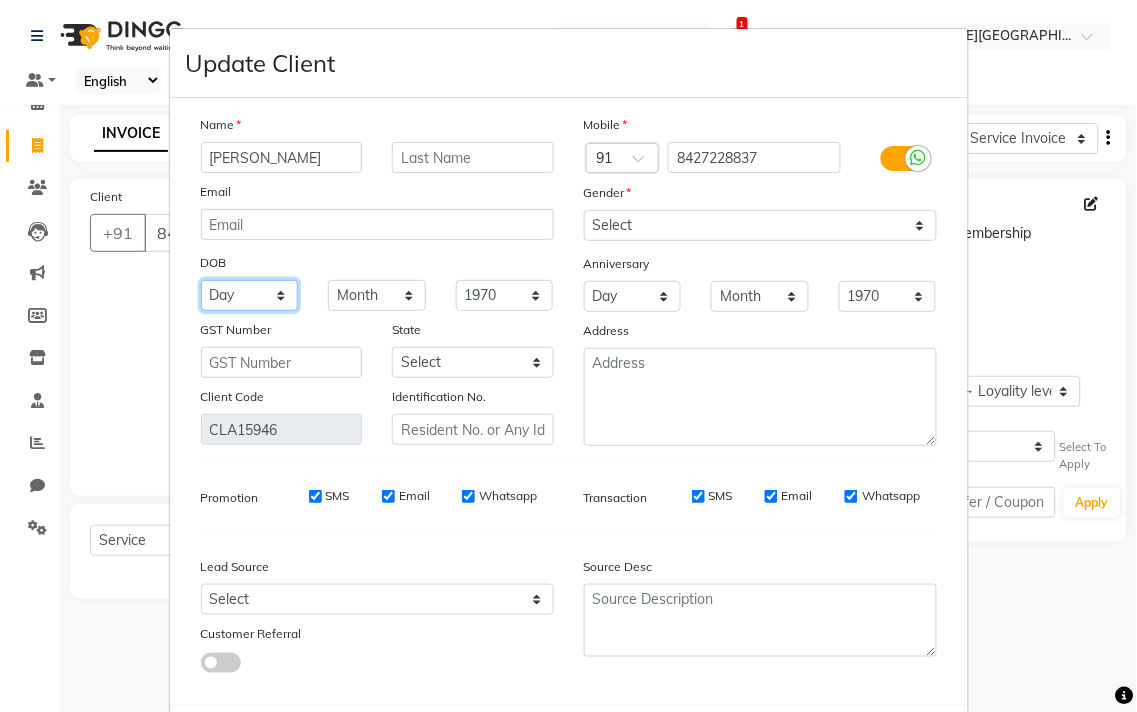 click on "Day 01 02 03 04 05 06 07 08 09 10 11 12 13 14 15 16 17 18 19 20 21 22 23 24 25 26 27 28 29 30 31" at bounding box center (250, 295) 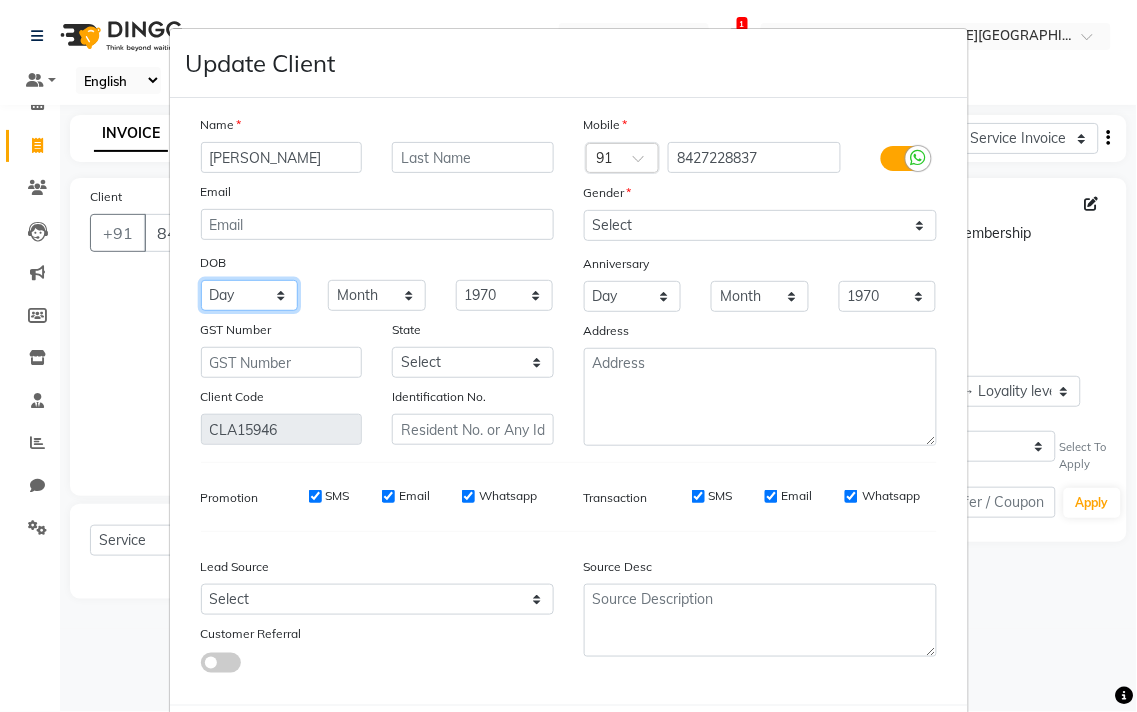 select on "19" 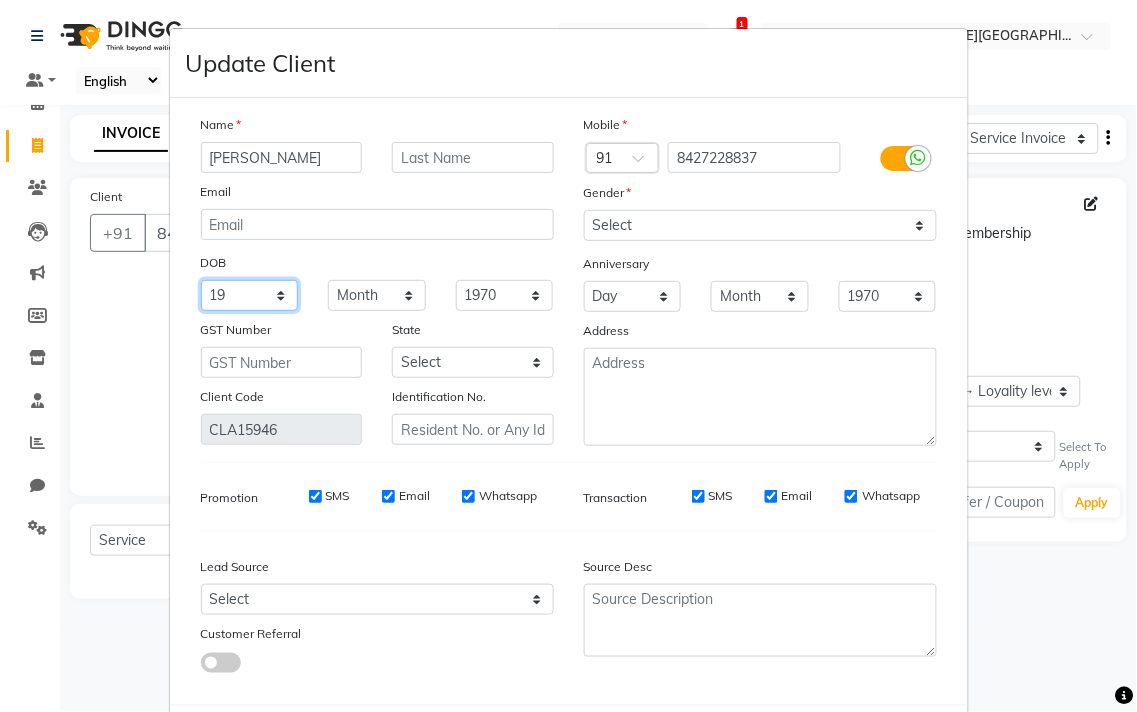 click on "Day 01 02 03 04 05 06 07 08 09 10 11 12 13 14 15 16 17 18 19 20 21 22 23 24 25 26 27 28 29 30 31" at bounding box center (250, 295) 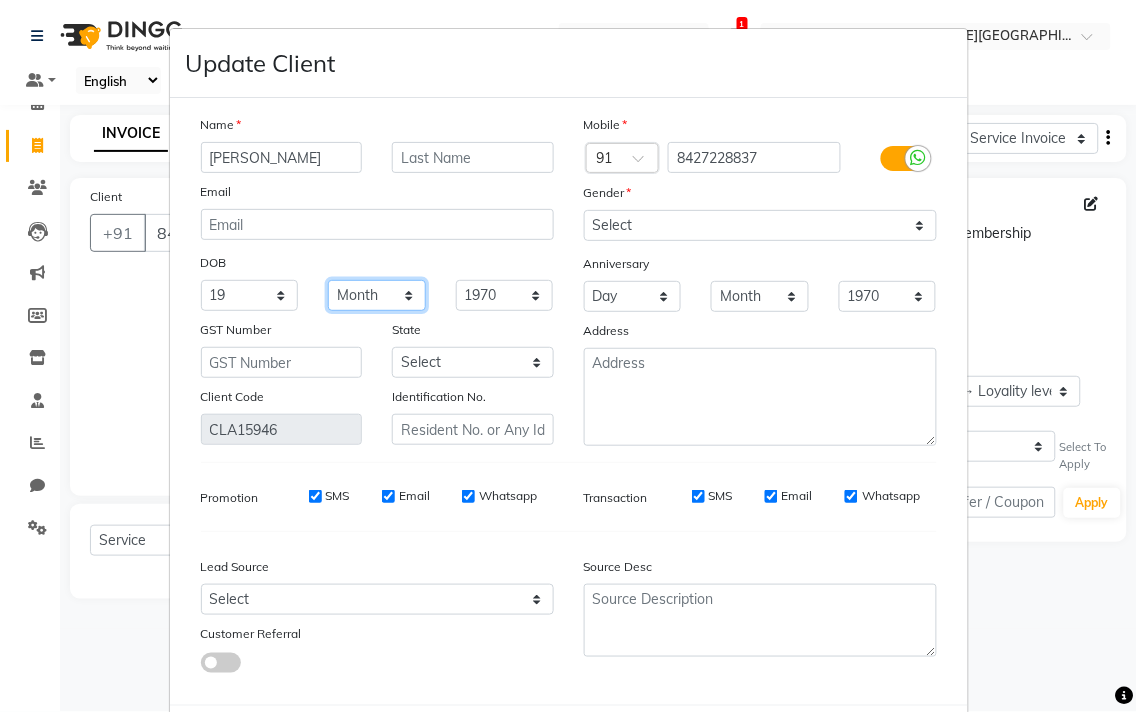click on "Month January February March April May June July August September October November December" at bounding box center (377, 295) 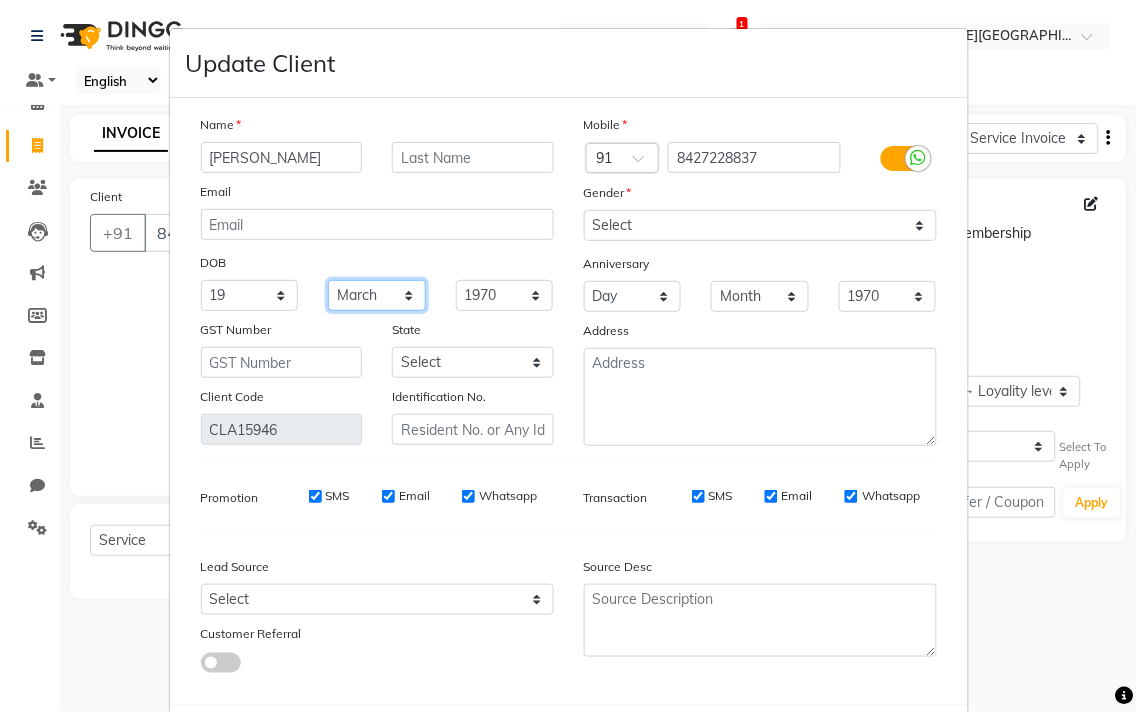 click on "Month January February March April May June July August September October November December" at bounding box center (377, 295) 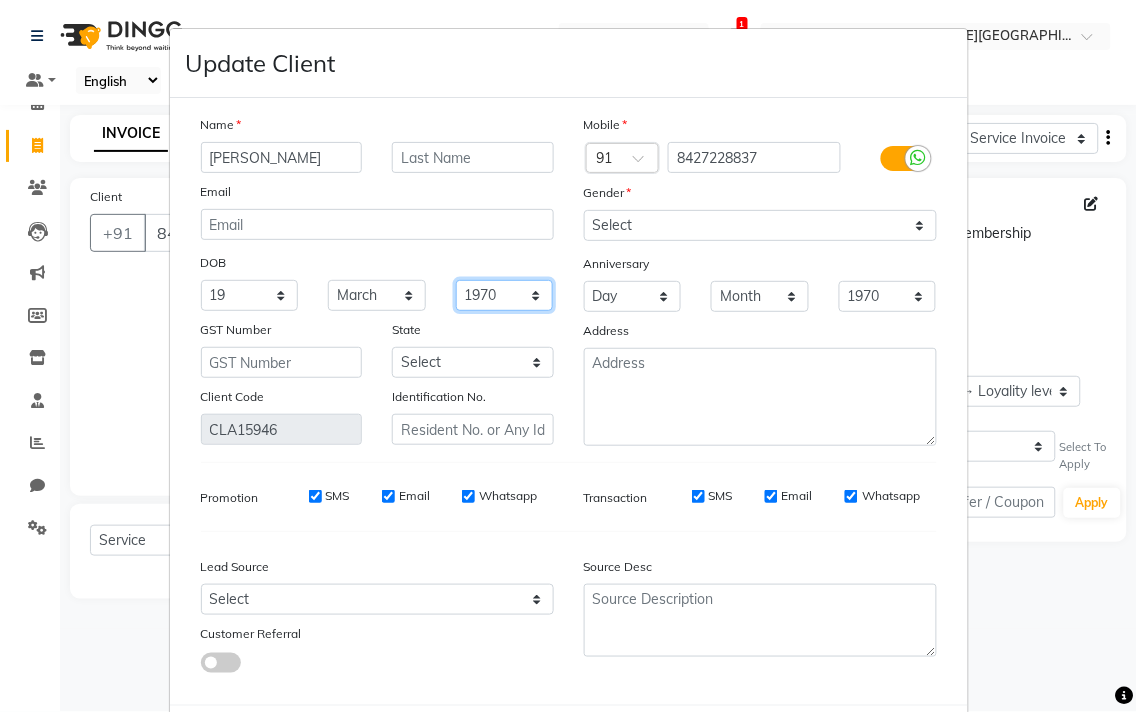 click on "1940 1941 1942 1943 1944 1945 1946 1947 1948 1949 1950 1951 1952 1953 1954 1955 1956 1957 1958 1959 1960 1961 1962 1963 1964 1965 1966 1967 1968 1969 1970 1971 1972 1973 1974 1975 1976 1977 1978 1979 1980 1981 1982 1983 1984 1985 1986 1987 1988 1989 1990 1991 1992 1993 1994 1995 1996 1997 1998 1999 2000 2001 2002 2003 2004 2005 2006 2007 2008 2009 2010 2011 2012 2013 2014 2015 2016 2017 2018 2019 2020 2021 2022 2023 2024" at bounding box center [505, 295] 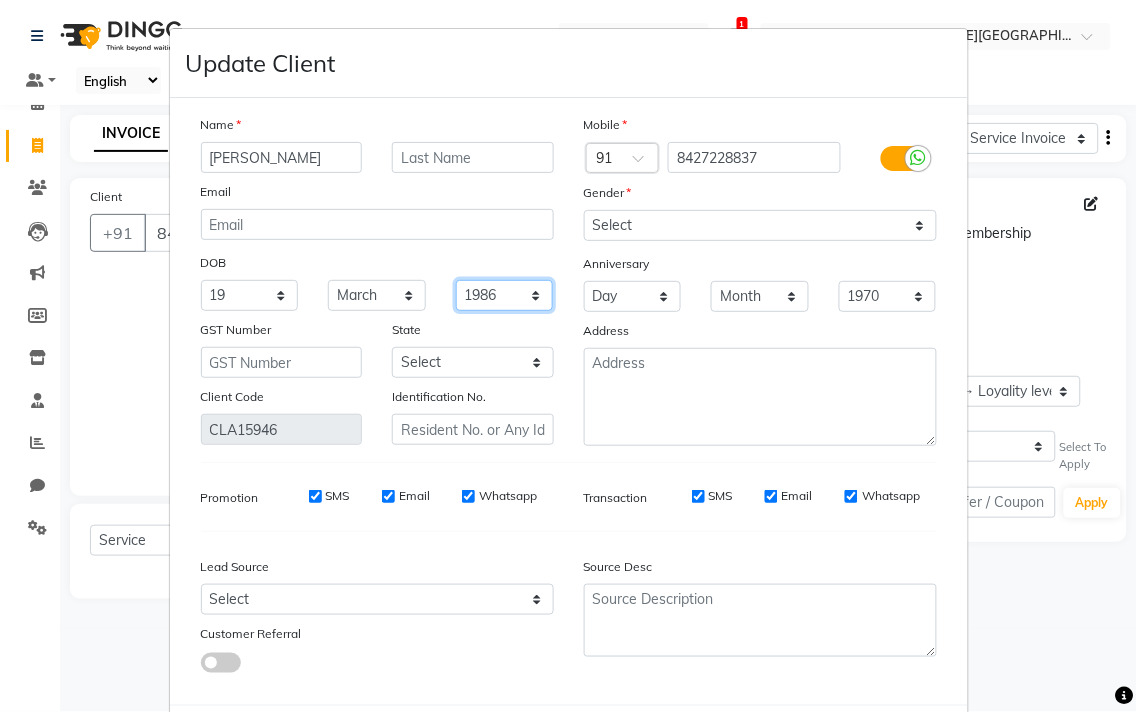 click on "1940 1941 1942 1943 1944 1945 1946 1947 1948 1949 1950 1951 1952 1953 1954 1955 1956 1957 1958 1959 1960 1961 1962 1963 1964 1965 1966 1967 1968 1969 1970 1971 1972 1973 1974 1975 1976 1977 1978 1979 1980 1981 1982 1983 1984 1985 1986 1987 1988 1989 1990 1991 1992 1993 1994 1995 1996 1997 1998 1999 2000 2001 2002 2003 2004 2005 2006 2007 2008 2009 2010 2011 2012 2013 2014 2015 2016 2017 2018 2019 2020 2021 2022 2023 2024" at bounding box center (505, 295) 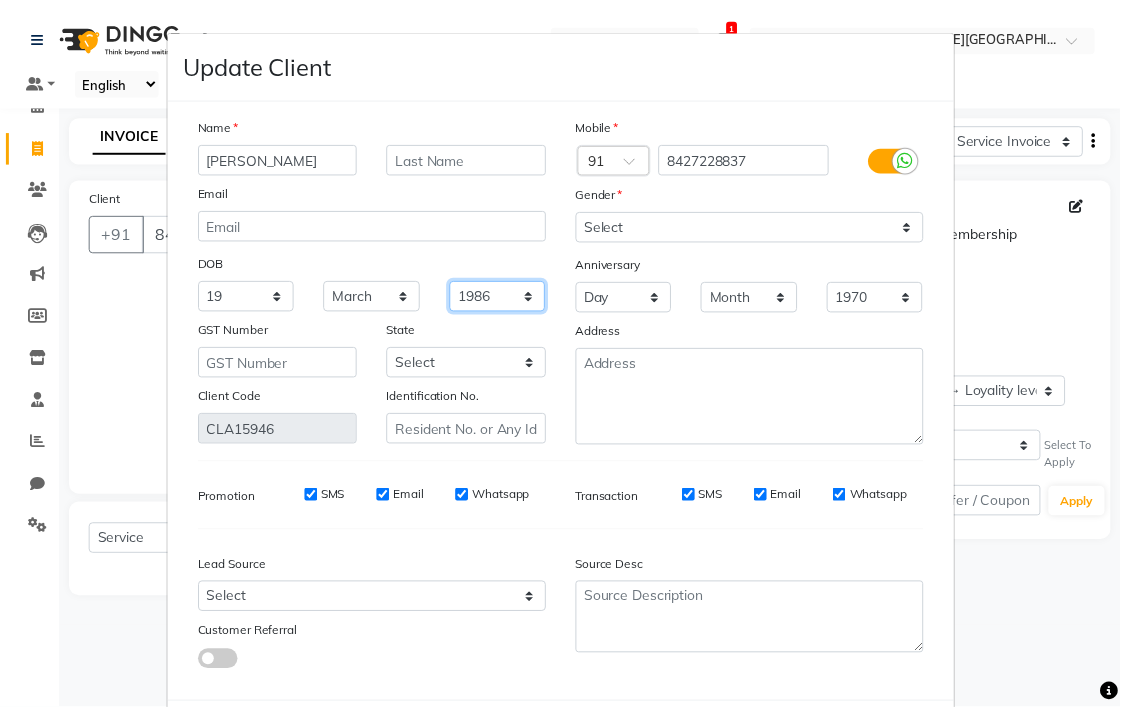 scroll, scrollTop: 103, scrollLeft: 0, axis: vertical 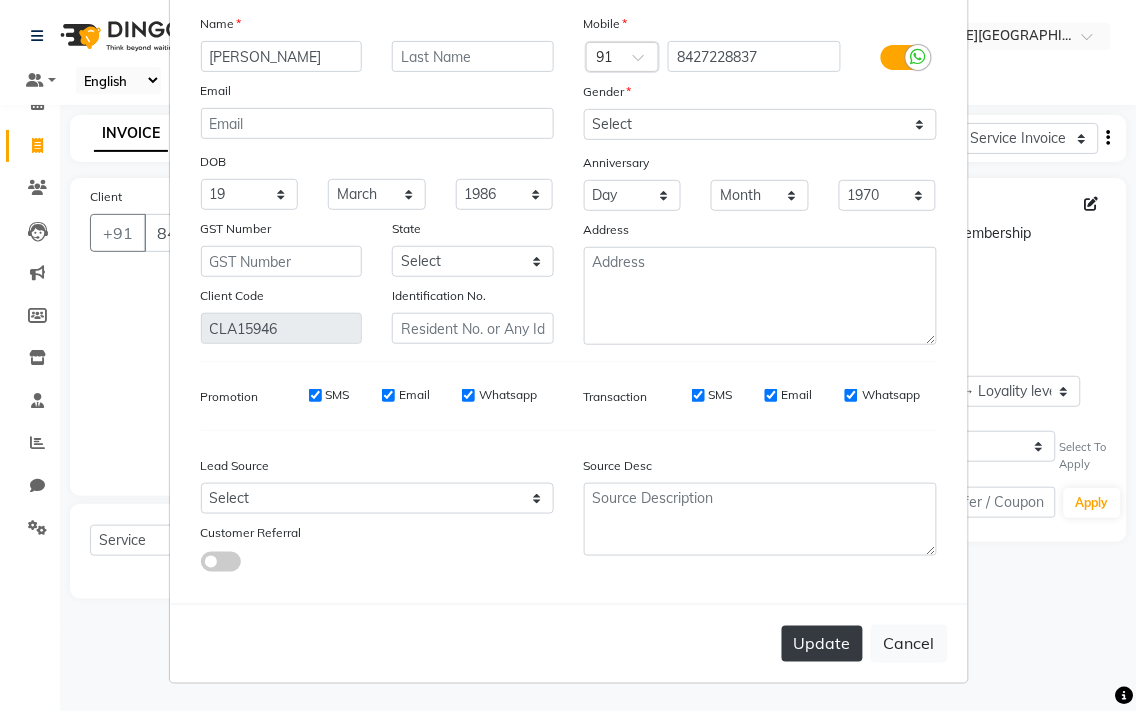 click on "Update" at bounding box center (822, 644) 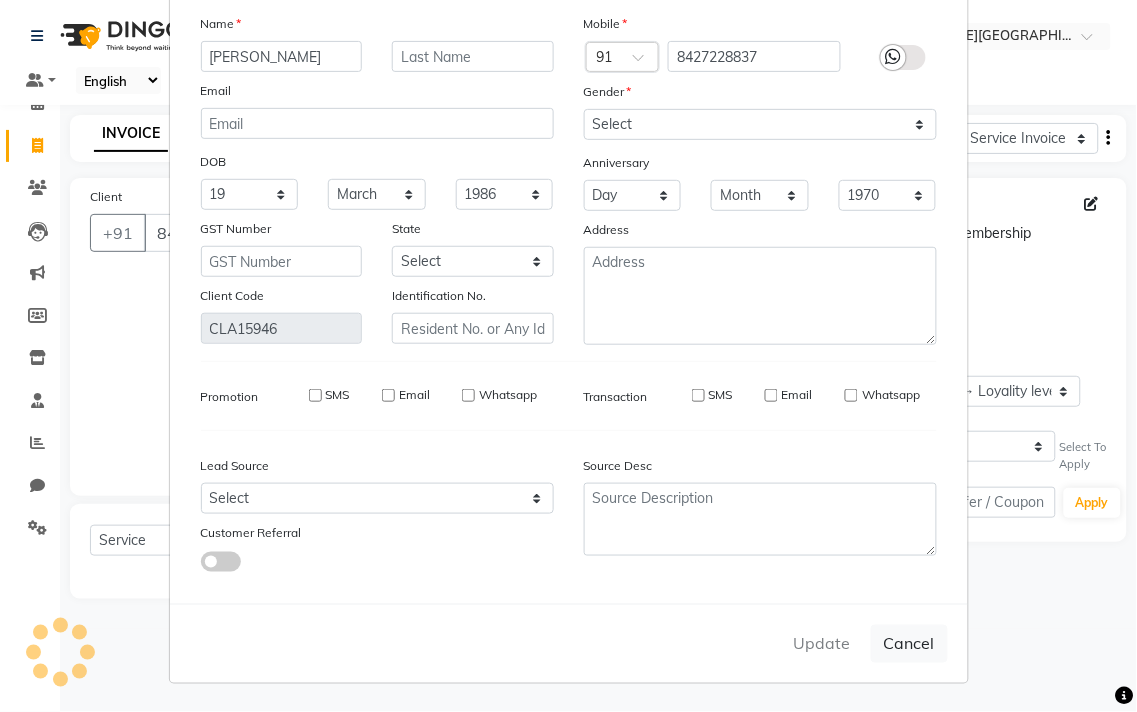 type 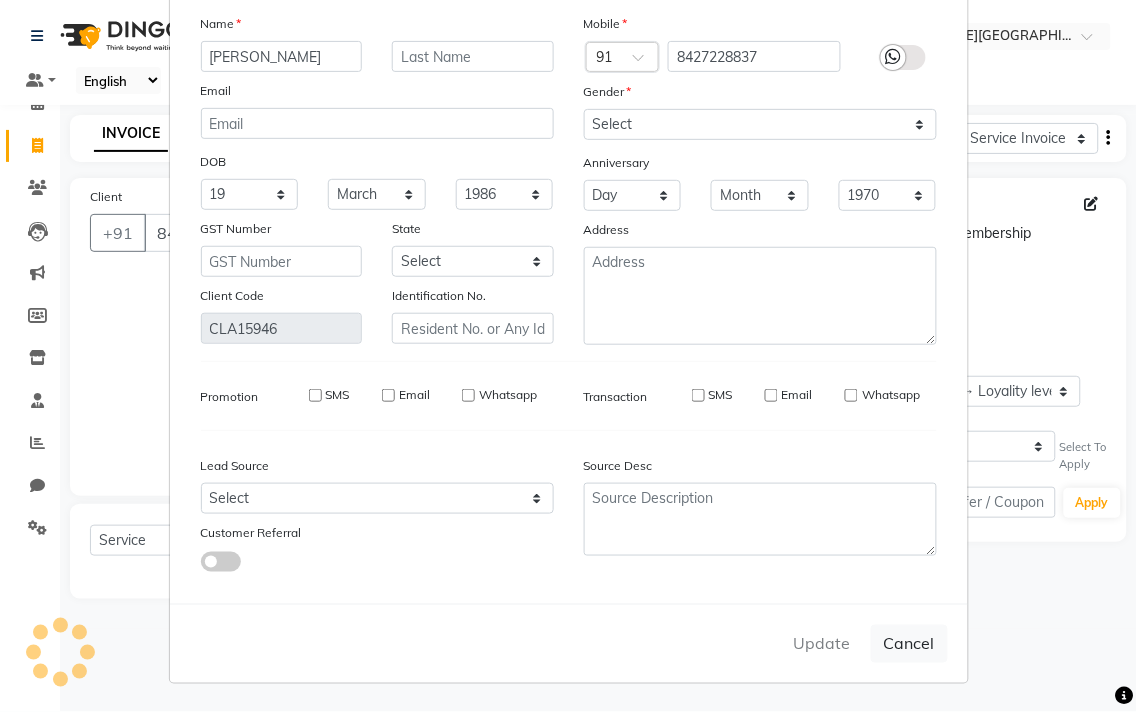 select 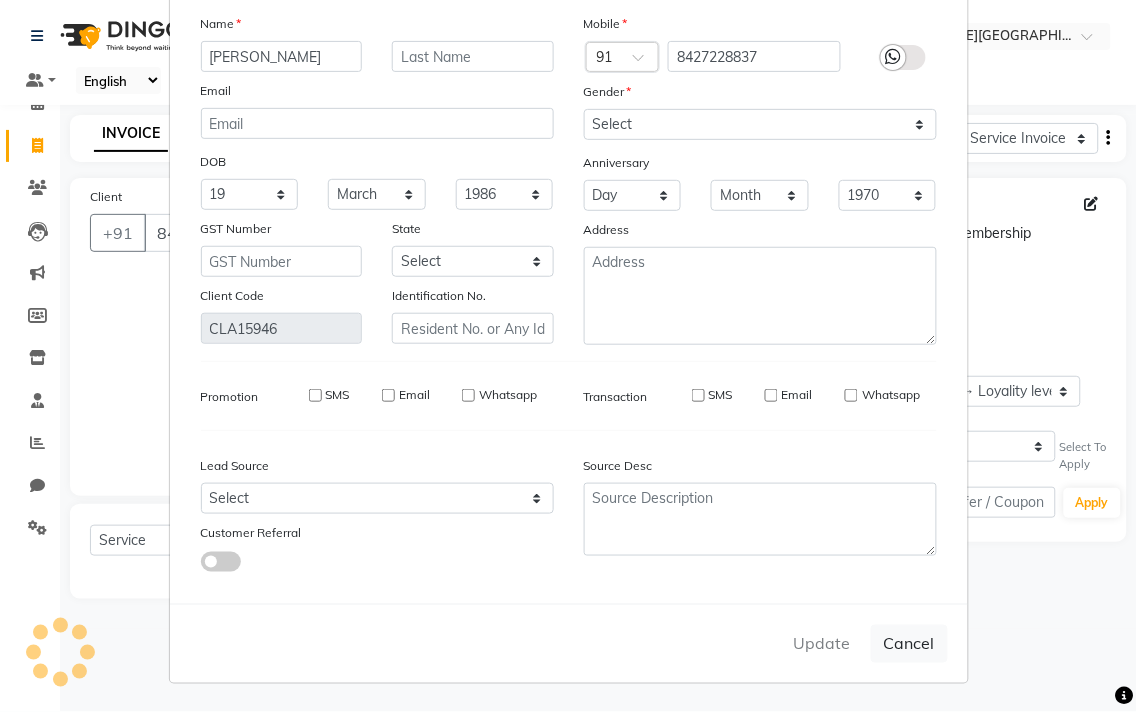select 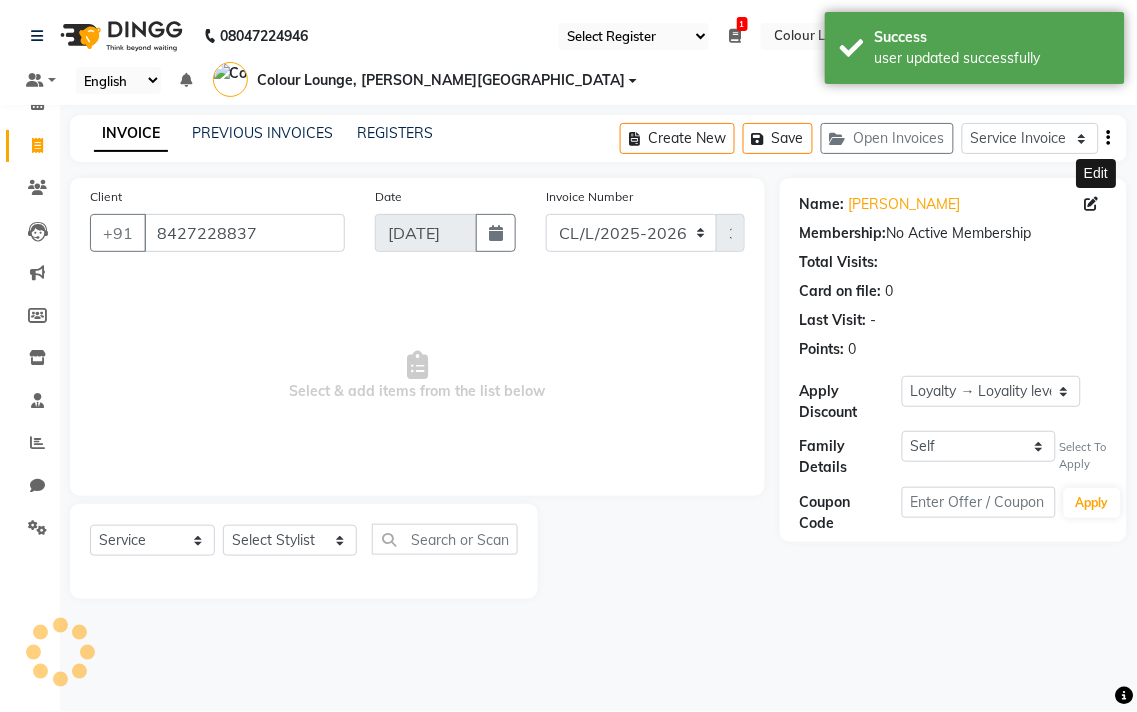 select on "1: Object" 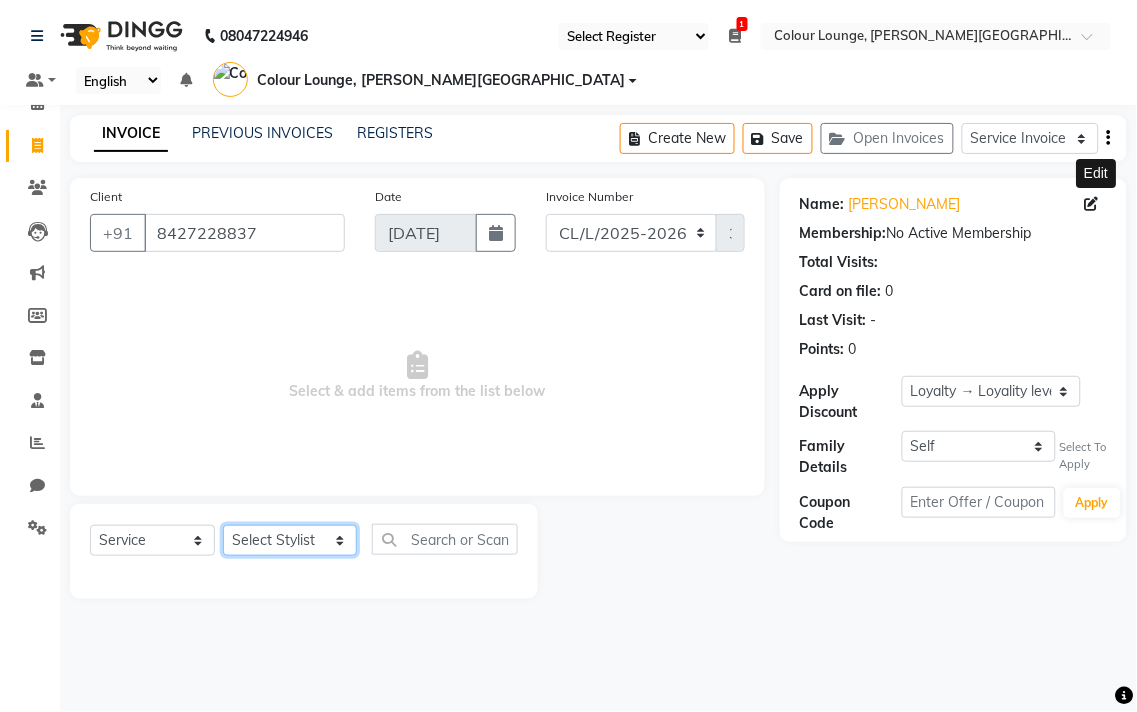click on "Select Stylist Admin AMIT [PERSON_NAME] [PERSON_NAME] BALBHARTI SHARMA Colour Lounge, [PERSON_NAME][GEOGRAPHIC_DATA] Colour Lounge, [PERSON_NAME][GEOGRAPHIC_DATA] DINGG [PERSON_NAME] [PERSON_NAME] [PERSON_NAME] [PERSON_NAME] LOVE [PERSON_NAME] [PERSON_NAME] [PERSON_NAME] [PERSON_NAME] [PERSON_NAME] POOJA Pooja [PERSON_NAME] [PERSON_NAME] PRINCE [PERSON_NAME] [PERSON_NAME] [PERSON_NAME] [PERSON_NAME] Sameer [PERSON_NAME] [PERSON_NAME] [PERSON_NAME]  Sunny TULOSH [PERSON_NAME] [PERSON_NAME] VISHAL" 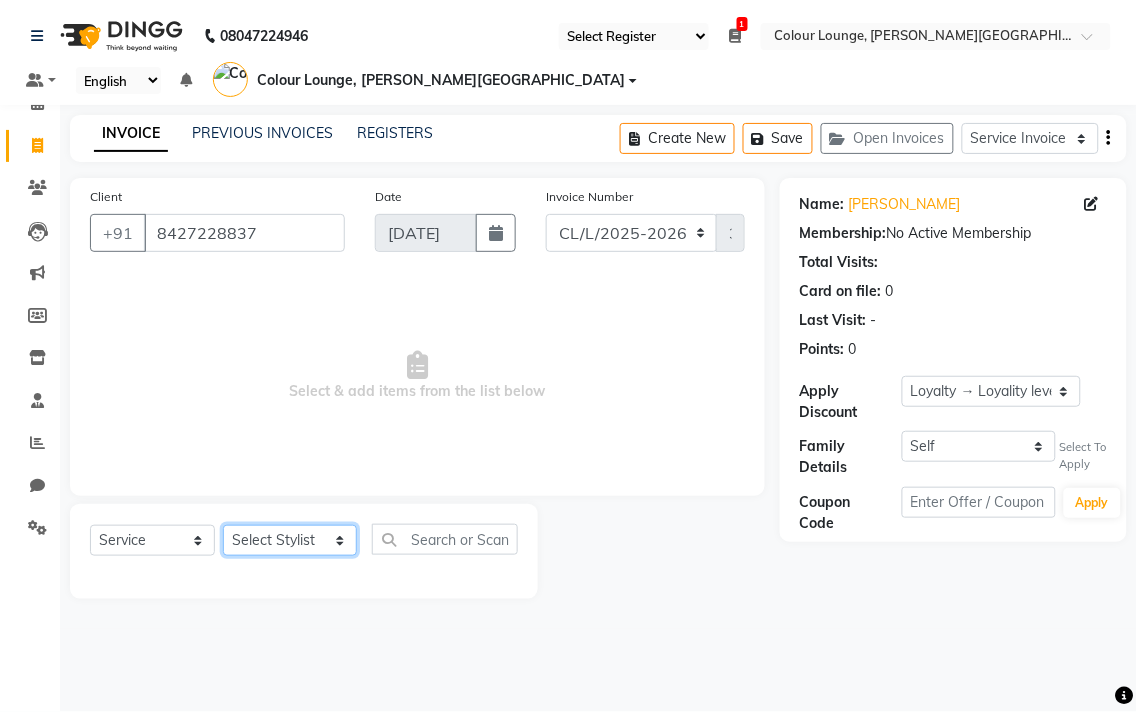 select on "85289" 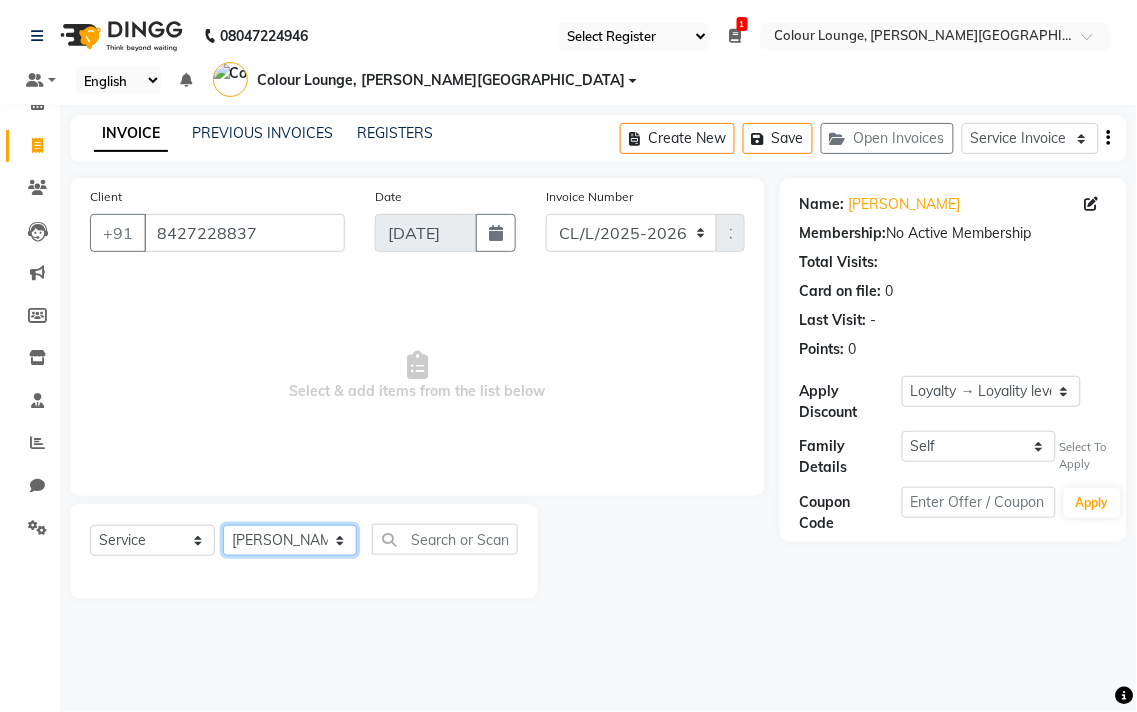 click on "Select Stylist Admin AMIT [PERSON_NAME] [PERSON_NAME] BALBHARTI SHARMA Colour Lounge, [PERSON_NAME][GEOGRAPHIC_DATA] Colour Lounge, [PERSON_NAME][GEOGRAPHIC_DATA] DINGG [PERSON_NAME] [PERSON_NAME] [PERSON_NAME] [PERSON_NAME] LOVE [PERSON_NAME] [PERSON_NAME] [PERSON_NAME] [PERSON_NAME] [PERSON_NAME] POOJA Pooja [PERSON_NAME] [PERSON_NAME] PRINCE [PERSON_NAME] [PERSON_NAME] [PERSON_NAME] [PERSON_NAME] Sameer [PERSON_NAME] [PERSON_NAME] [PERSON_NAME]  Sunny TULOSH [PERSON_NAME] [PERSON_NAME] VISHAL" 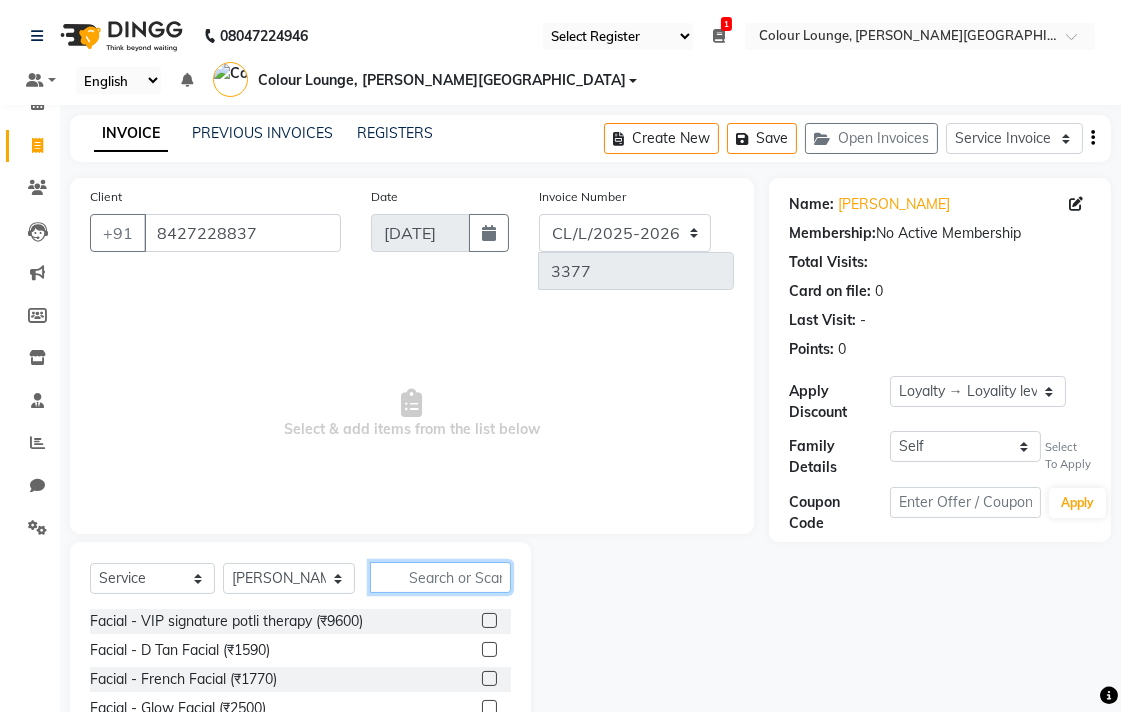 click 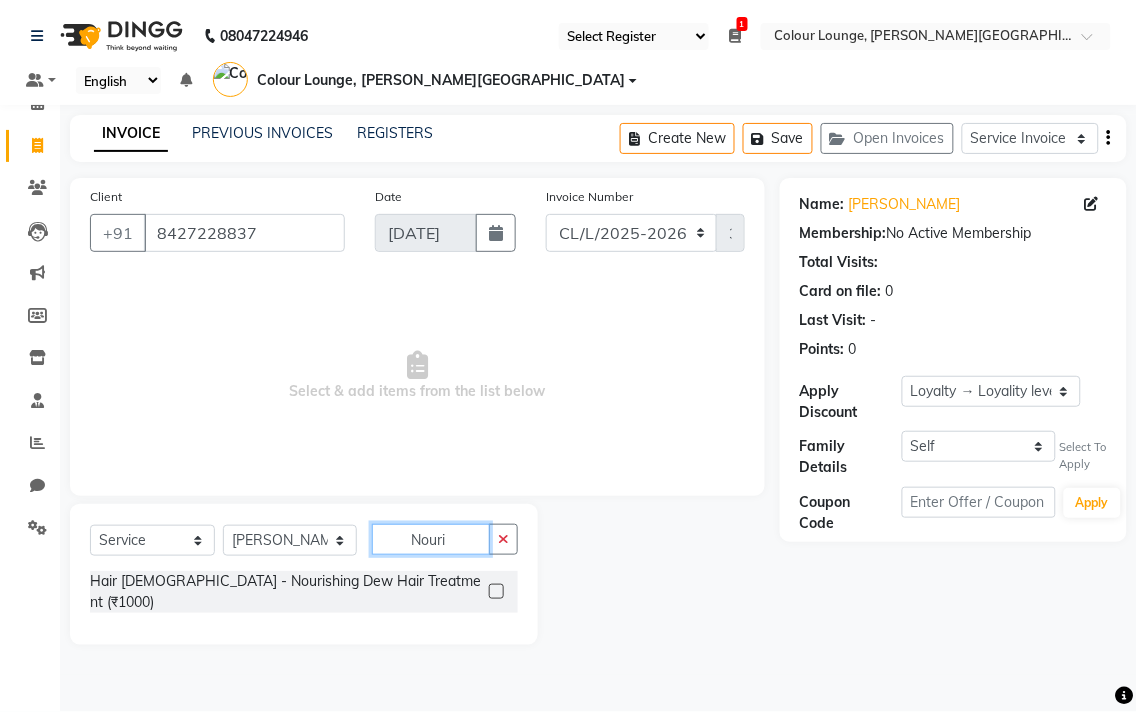 type on "Nouri" 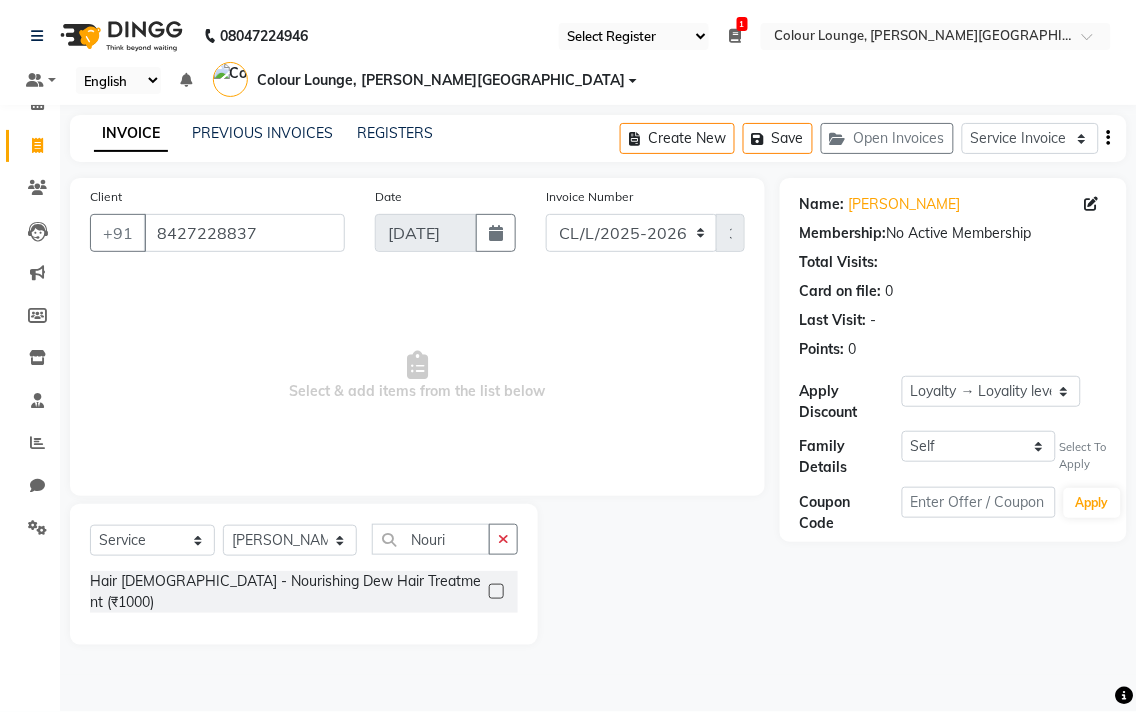 click 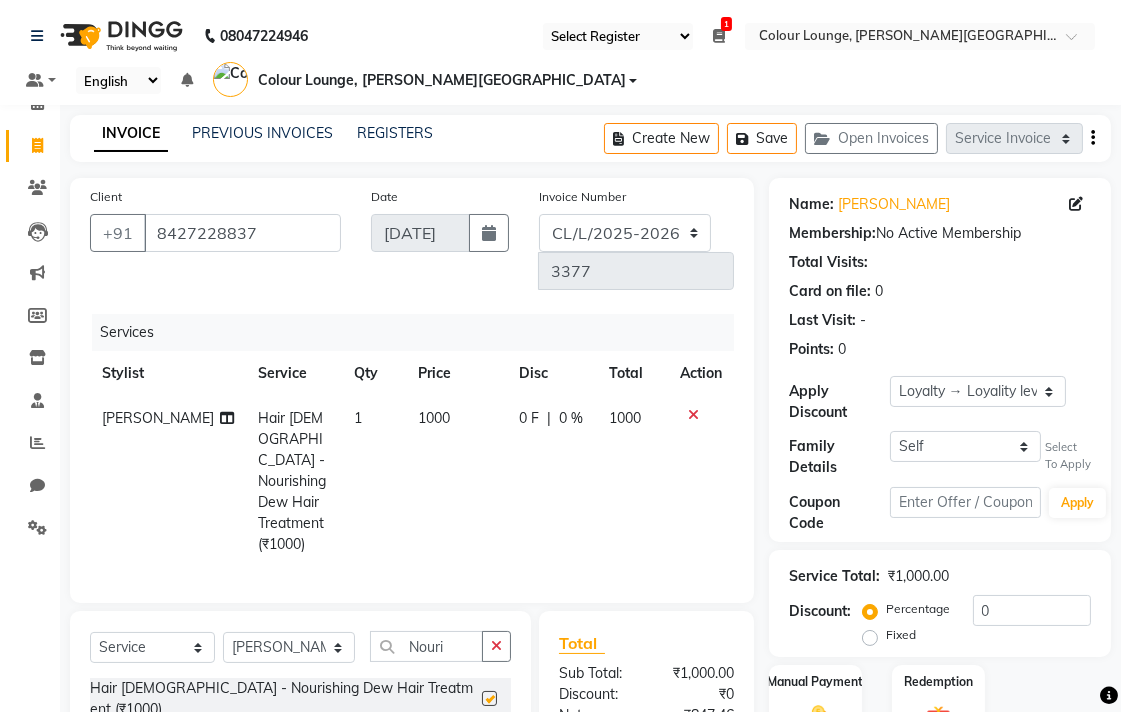 checkbox on "false" 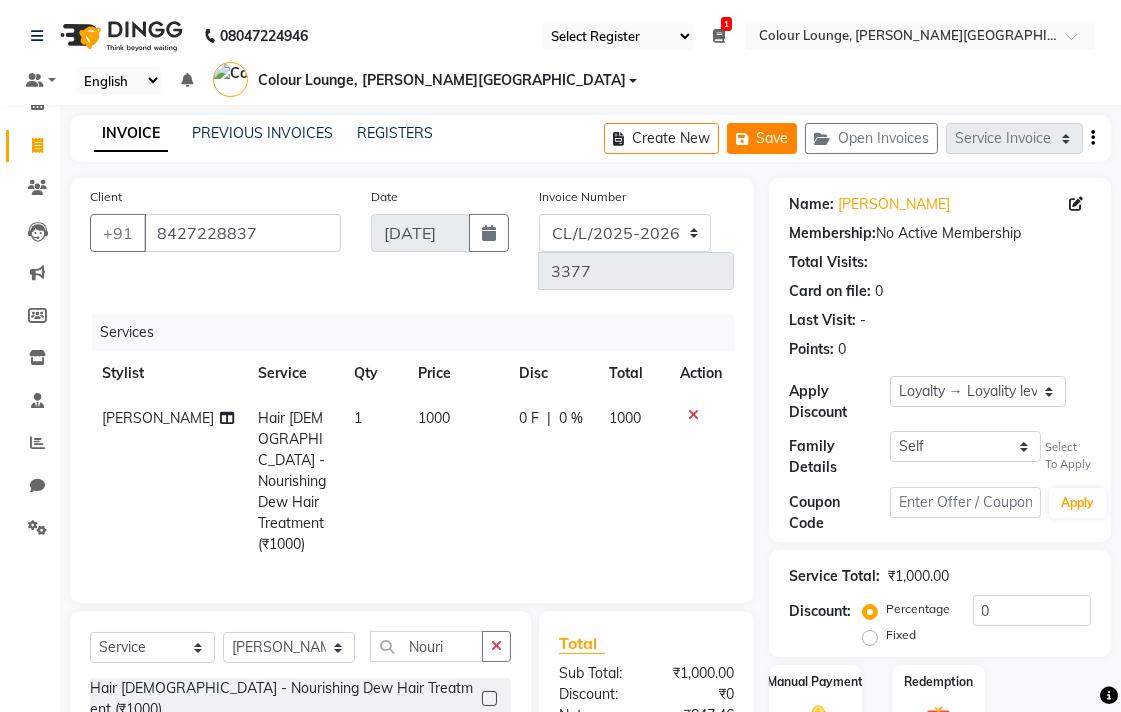 click on "Save" 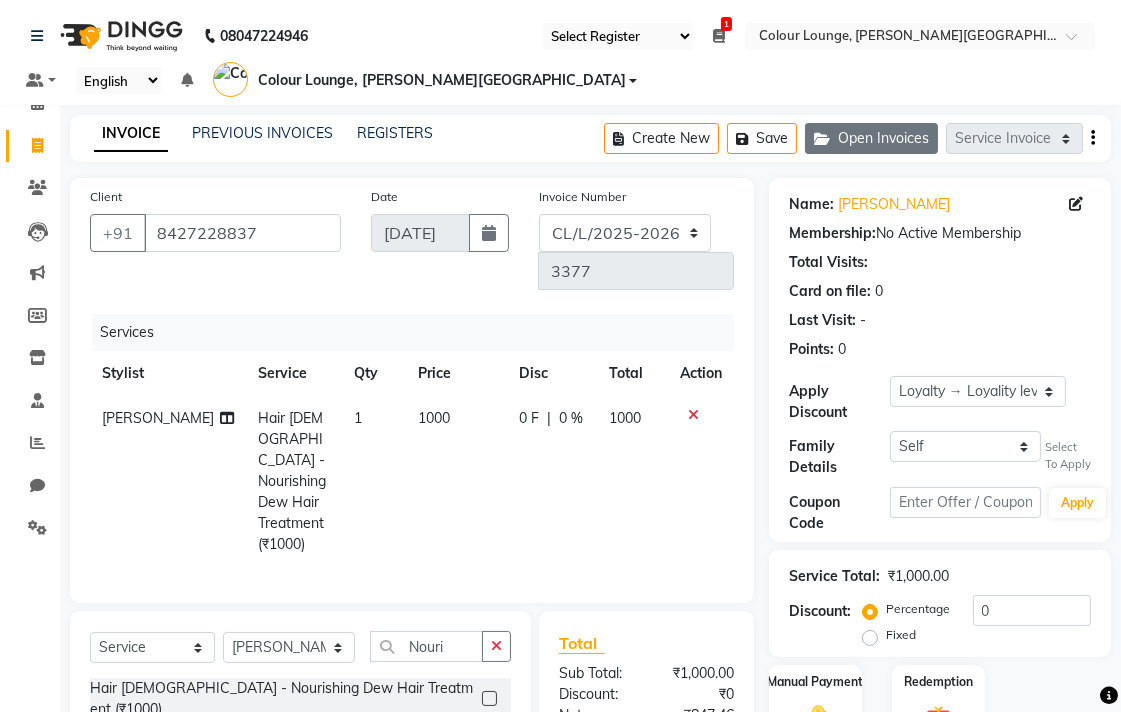 click on "Open Invoices" 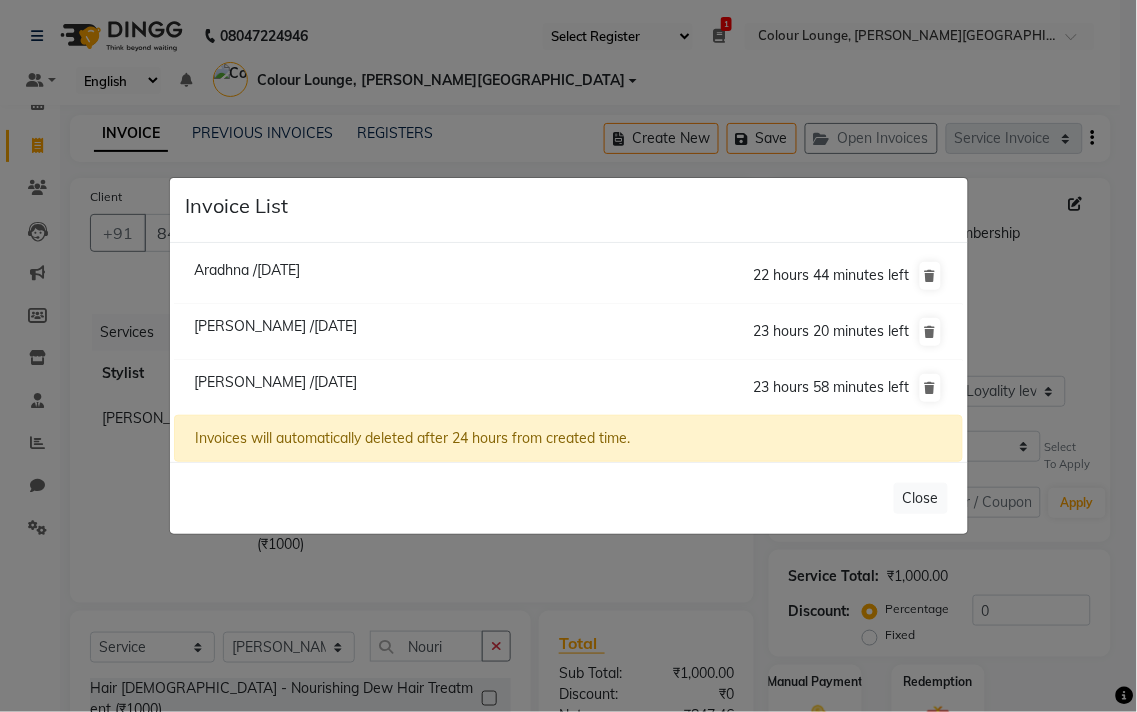 click on "Invoice List  Aradhna /[DATE]  22 hours 44 minutes left  [GEOGRAPHIC_DATA] /[DATE]  23 hours 20 minutes left  [GEOGRAPHIC_DATA] /[DATE]  23 hours 58 minutes left  Invoices will automatically deleted after 24 hours from created time.   Close" 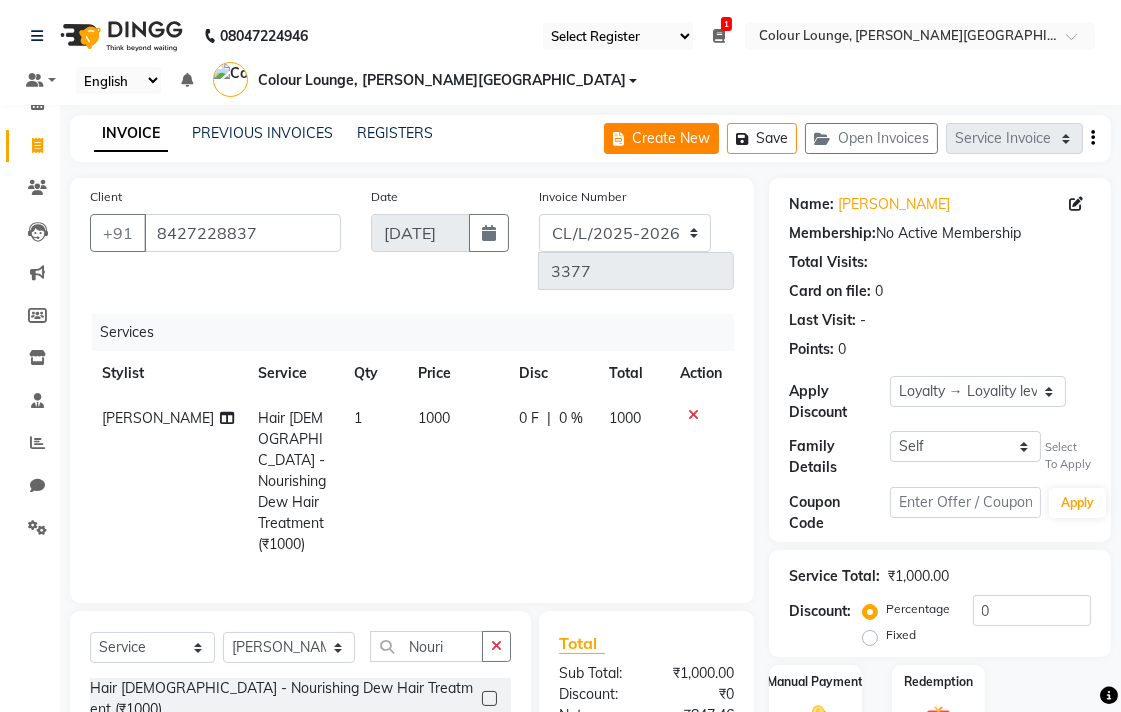 click on "Create New" 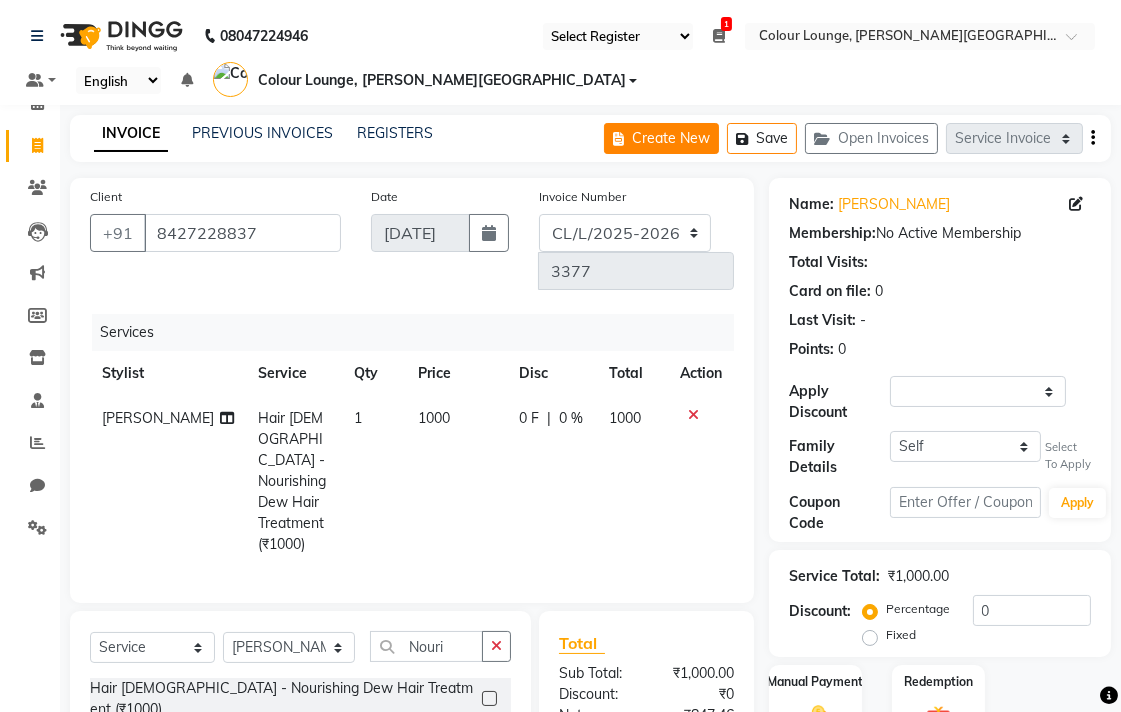 select on "service" 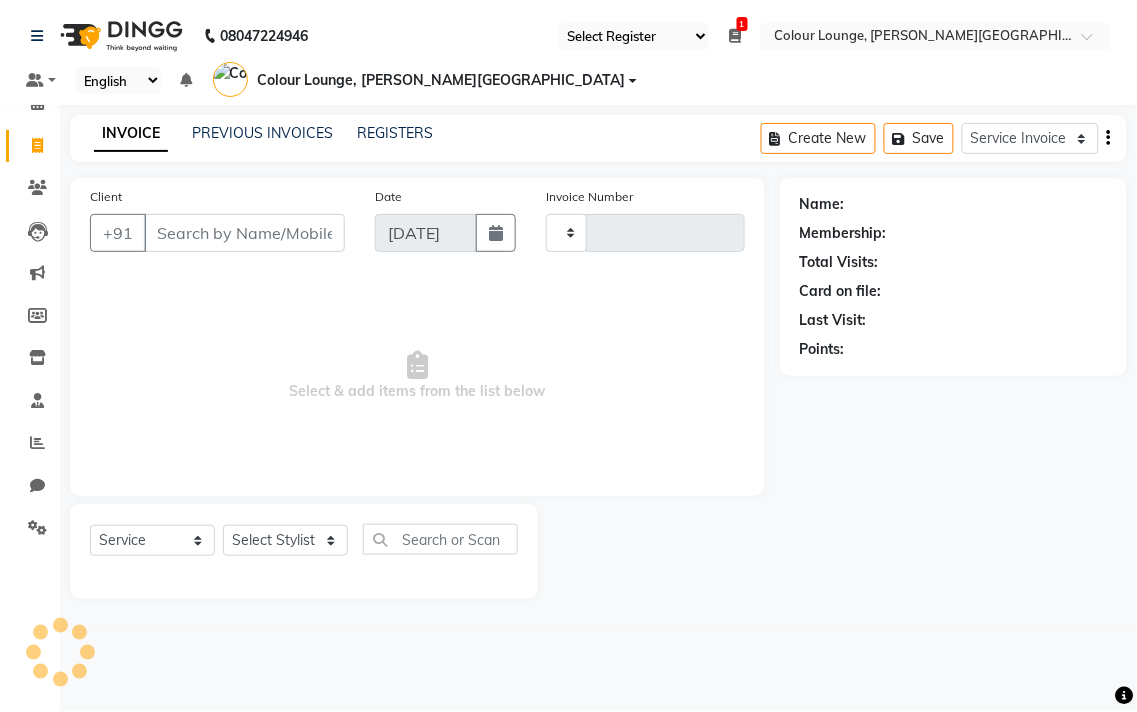 type on "3377" 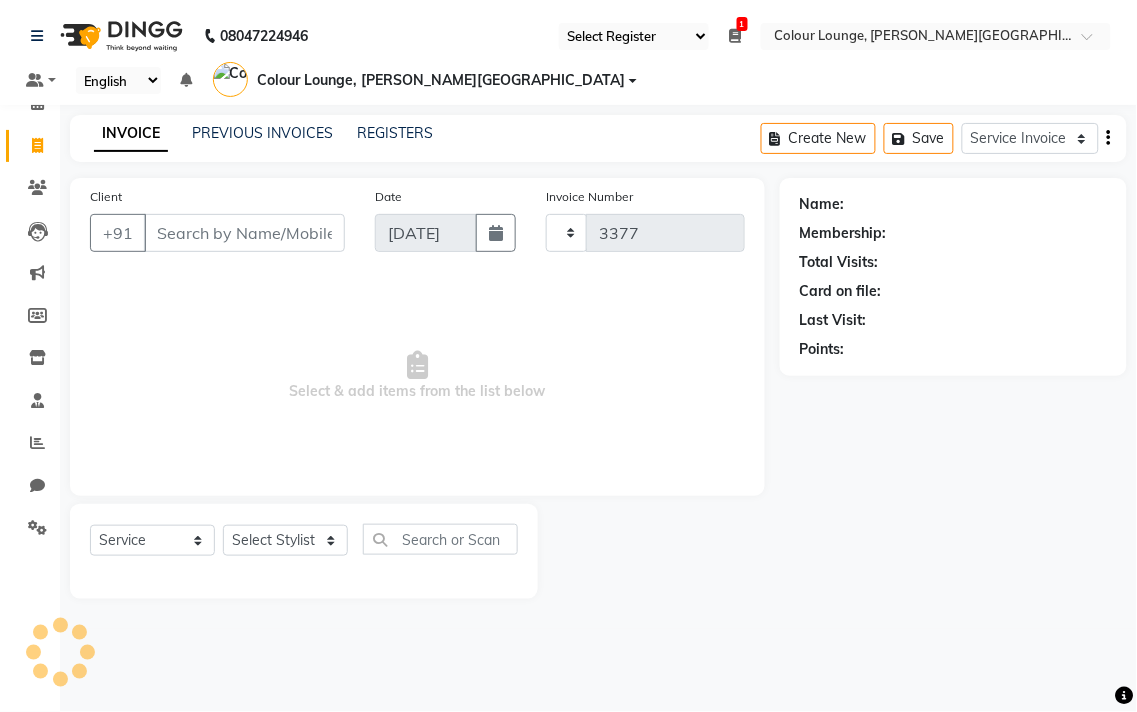 select on "8011" 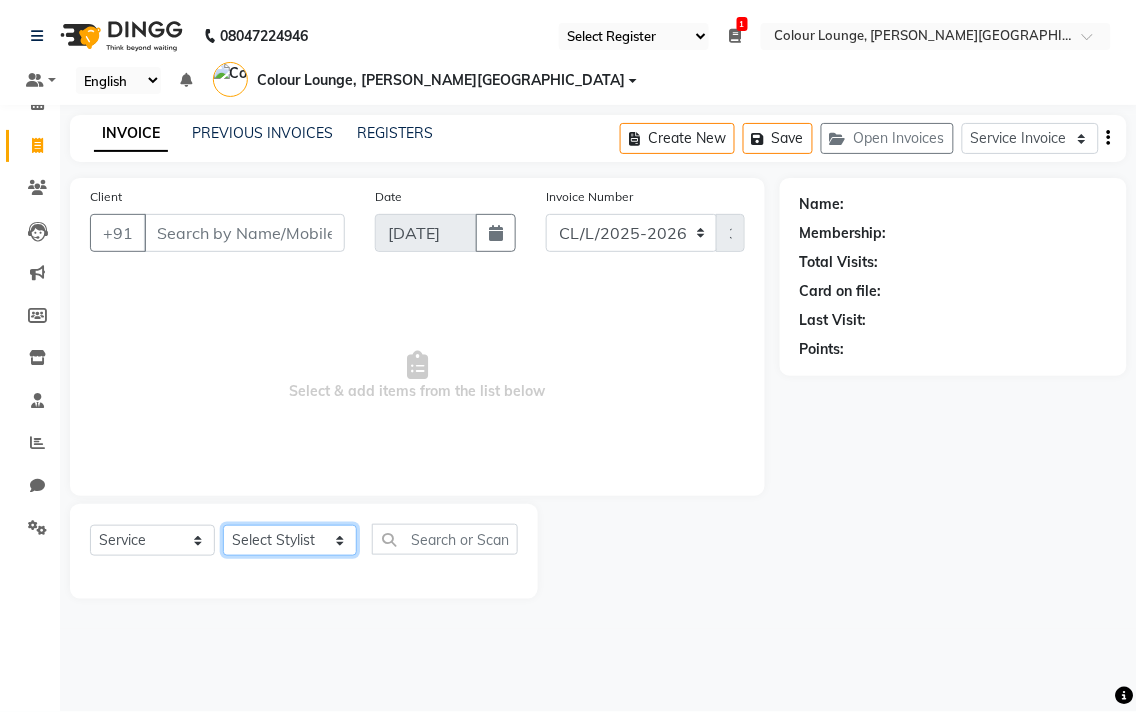 click on "Select Stylist Admin AMIT [PERSON_NAME] [PERSON_NAME] BALBHARTI SHARMA Colour Lounge, [PERSON_NAME][GEOGRAPHIC_DATA] Colour Lounge, [PERSON_NAME][GEOGRAPHIC_DATA] DINGG [PERSON_NAME] [PERSON_NAME] [PERSON_NAME] [PERSON_NAME] LOVE [PERSON_NAME] [PERSON_NAME] [PERSON_NAME] [PERSON_NAME] [PERSON_NAME] POOJA Pooja [PERSON_NAME] [PERSON_NAME] PRINCE [PERSON_NAME] [PERSON_NAME] [PERSON_NAME] [PERSON_NAME] Sameer [PERSON_NAME] [PERSON_NAME] [PERSON_NAME]  Sunny TULOSH [PERSON_NAME] [PERSON_NAME] VISHAL" 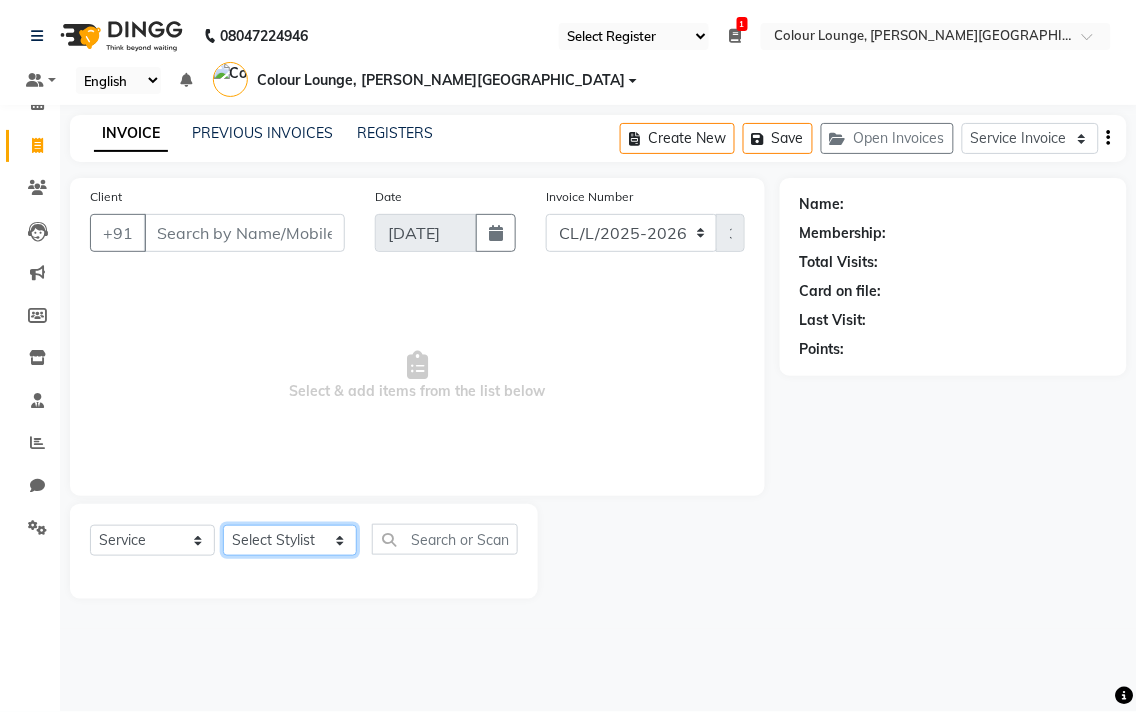 select on "70009" 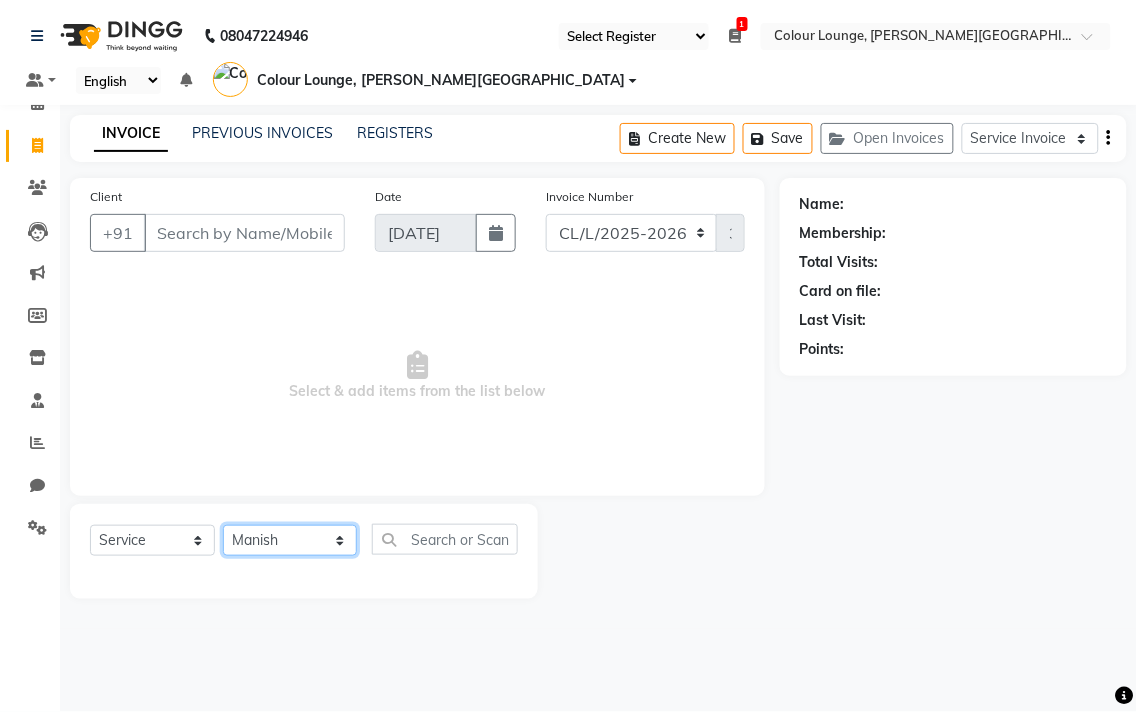 click on "Select Stylist Admin AMIT [PERSON_NAME] [PERSON_NAME] BALBHARTI SHARMA Colour Lounge, [PERSON_NAME][GEOGRAPHIC_DATA] Colour Lounge, [PERSON_NAME][GEOGRAPHIC_DATA] DINGG [PERSON_NAME] [PERSON_NAME] [PERSON_NAME] [PERSON_NAME] LOVE [PERSON_NAME] [PERSON_NAME] [PERSON_NAME] [PERSON_NAME] [PERSON_NAME] POOJA Pooja [PERSON_NAME] [PERSON_NAME] PRINCE [PERSON_NAME] [PERSON_NAME] [PERSON_NAME] [PERSON_NAME] Sameer [PERSON_NAME] [PERSON_NAME] [PERSON_NAME]  Sunny TULOSH [PERSON_NAME] [PERSON_NAME] VISHAL" 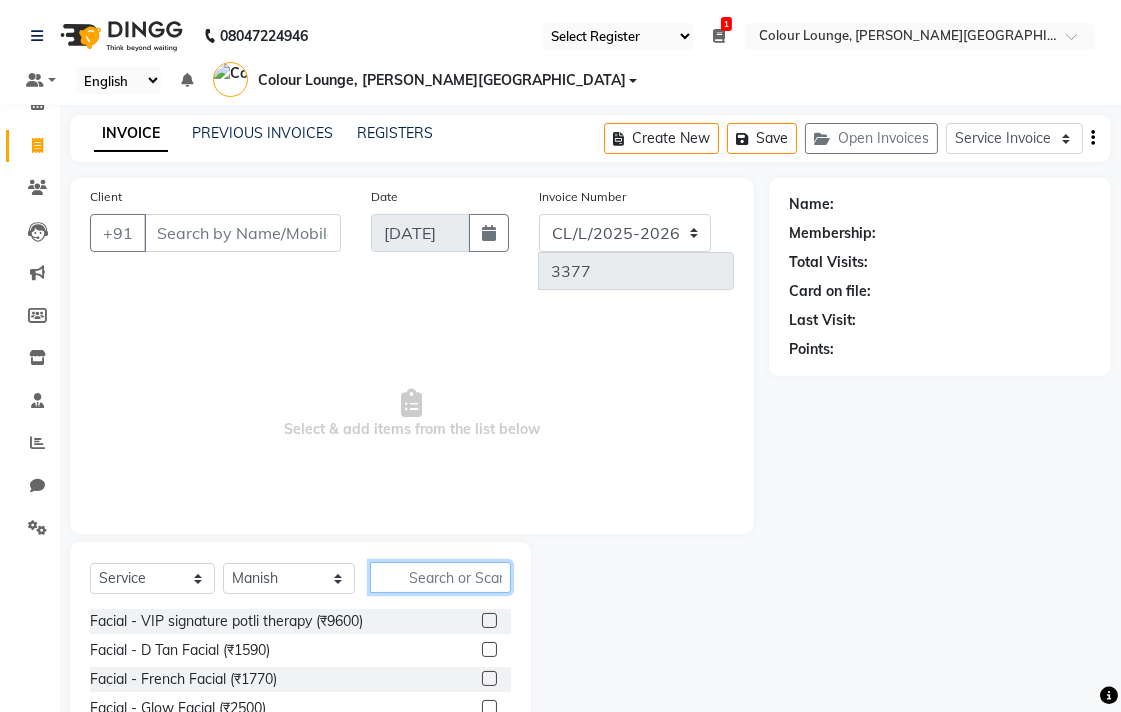click 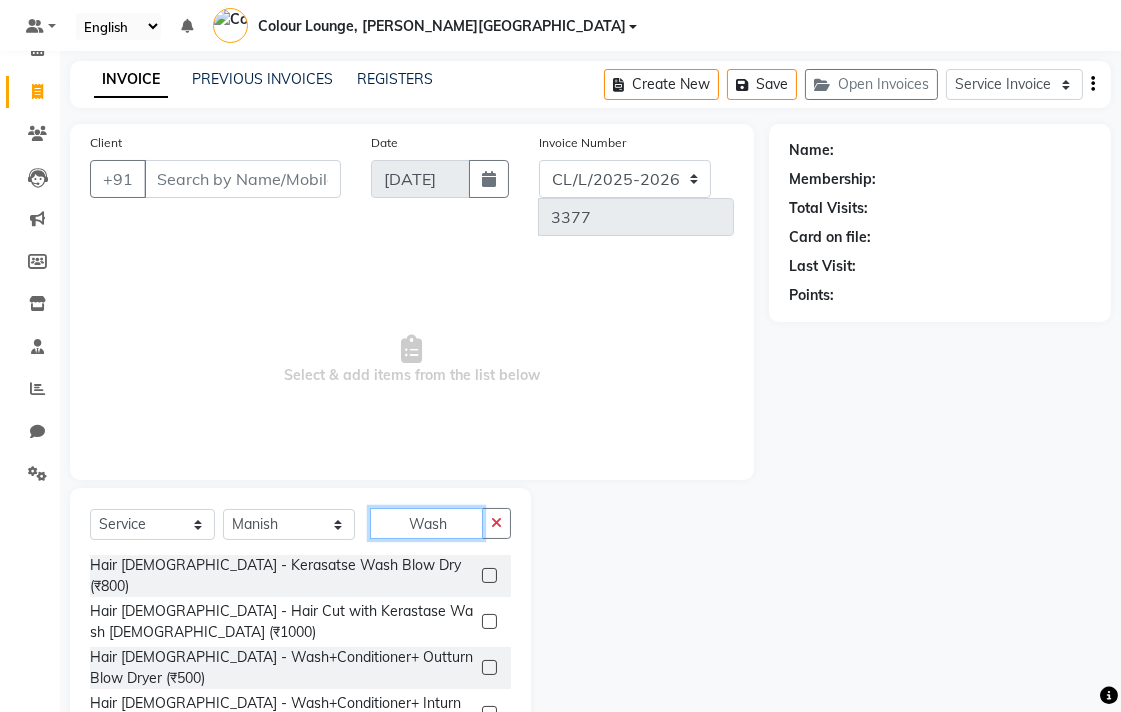 scroll, scrollTop: 113, scrollLeft: 0, axis: vertical 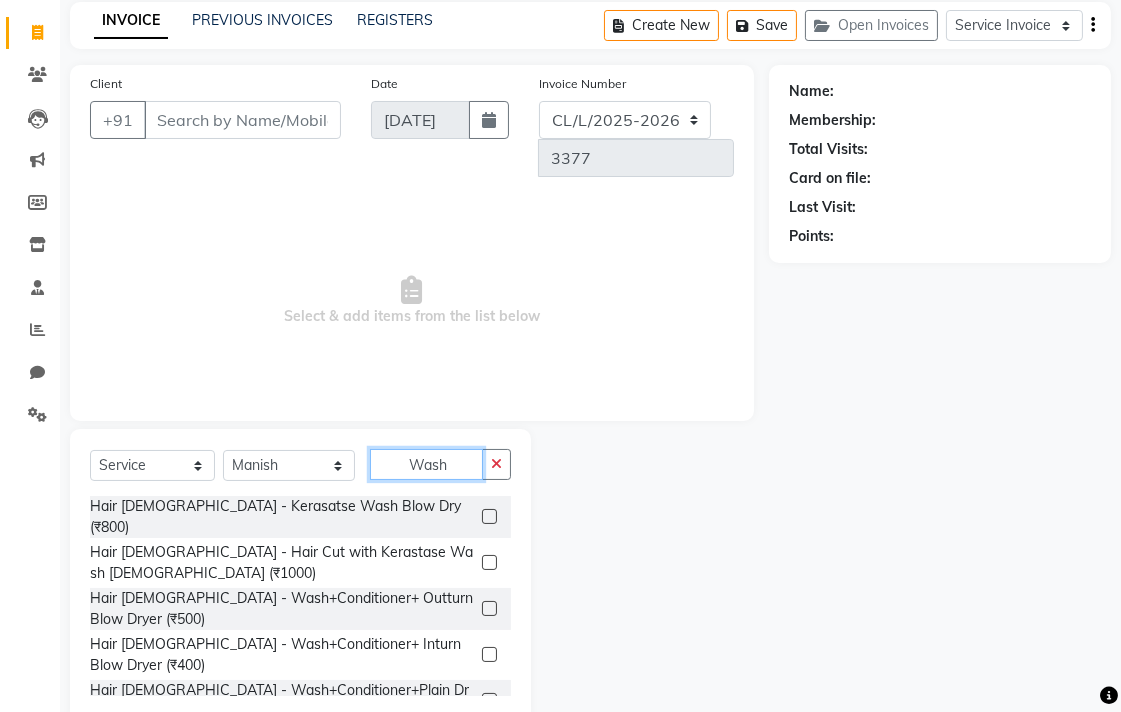 type on "Wash" 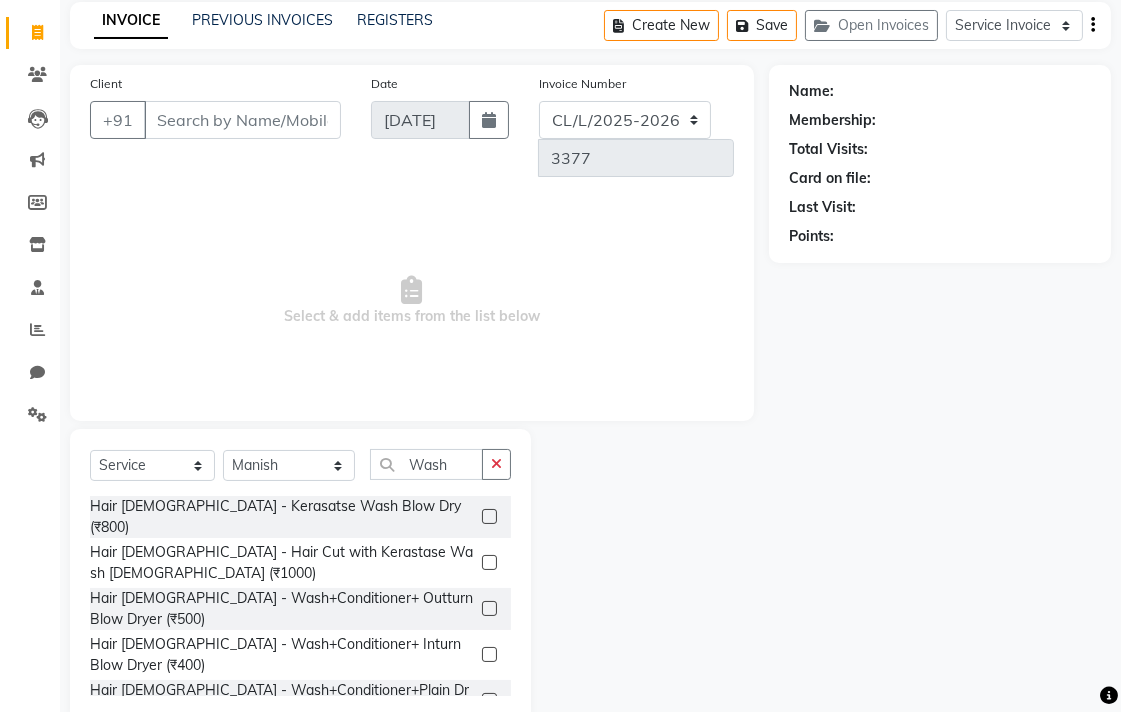 click 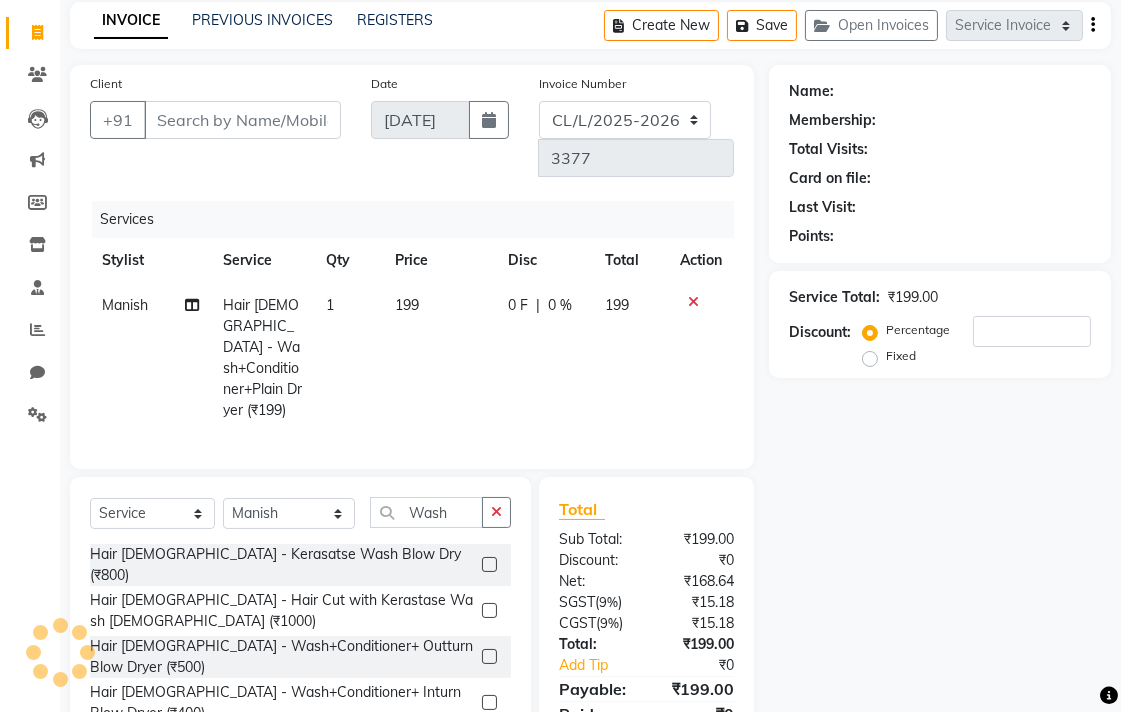 checkbox on "false" 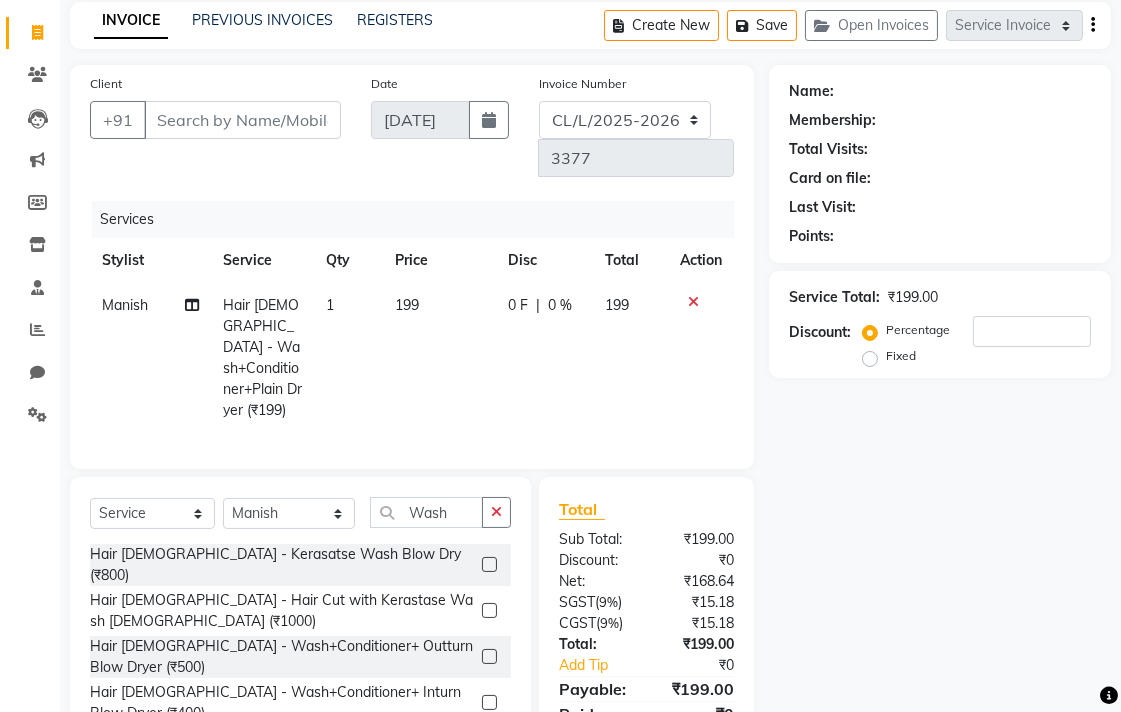 click on "199" 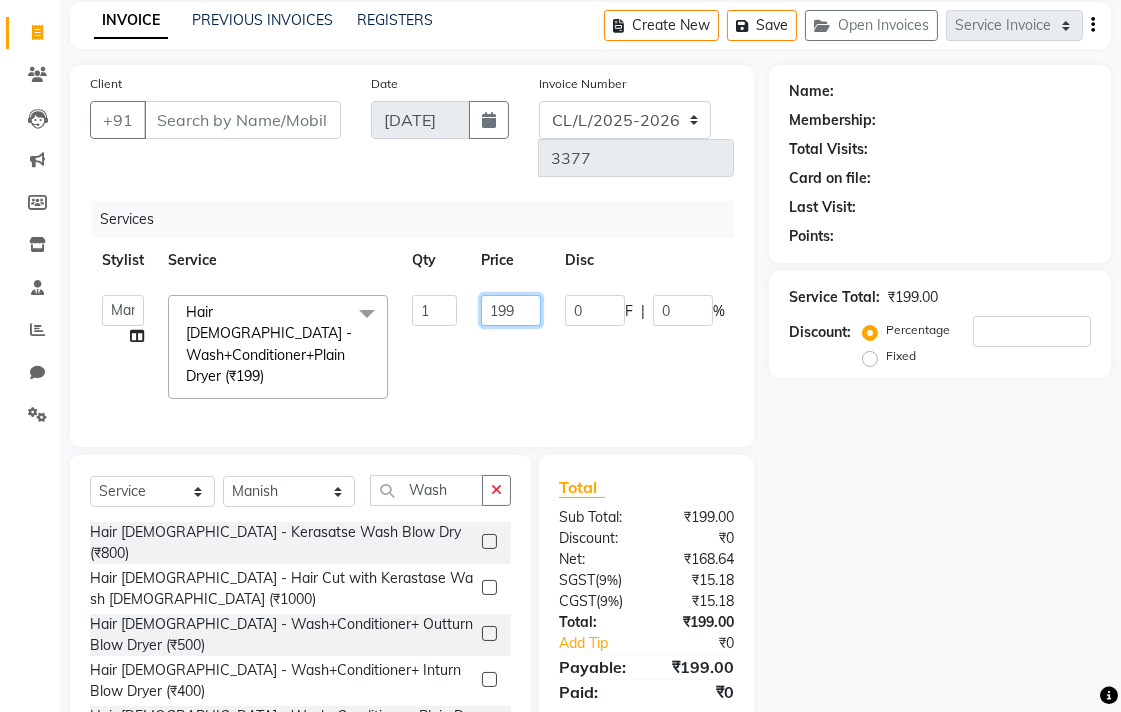click on "199" 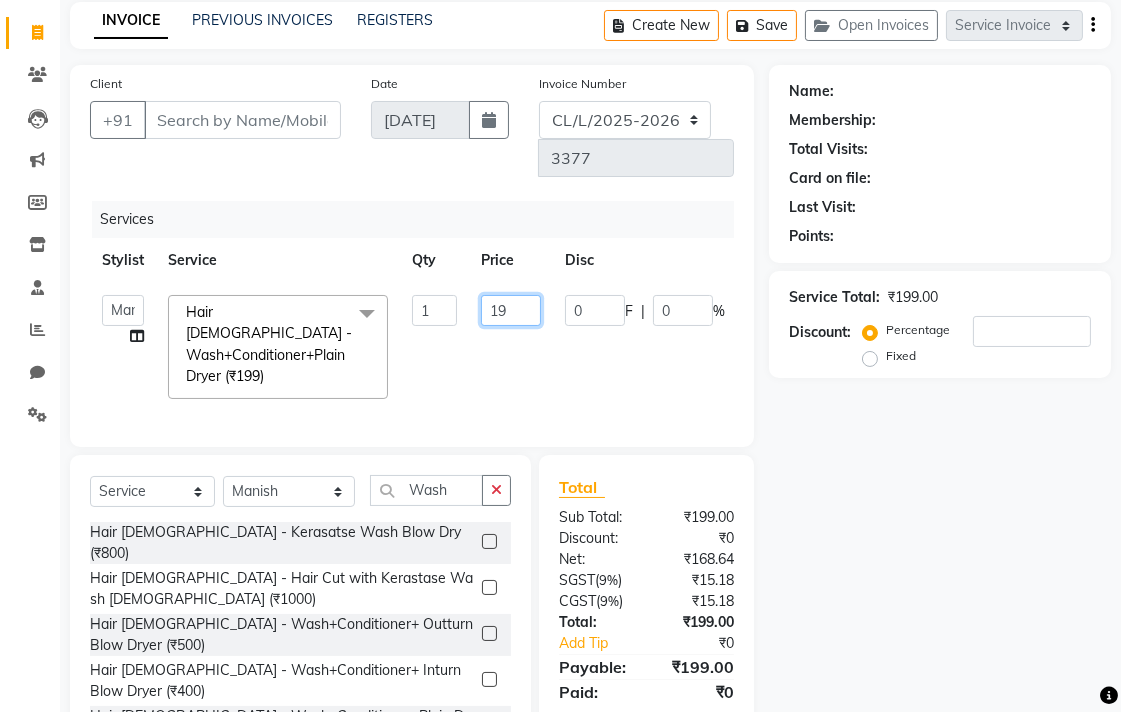 type on "1" 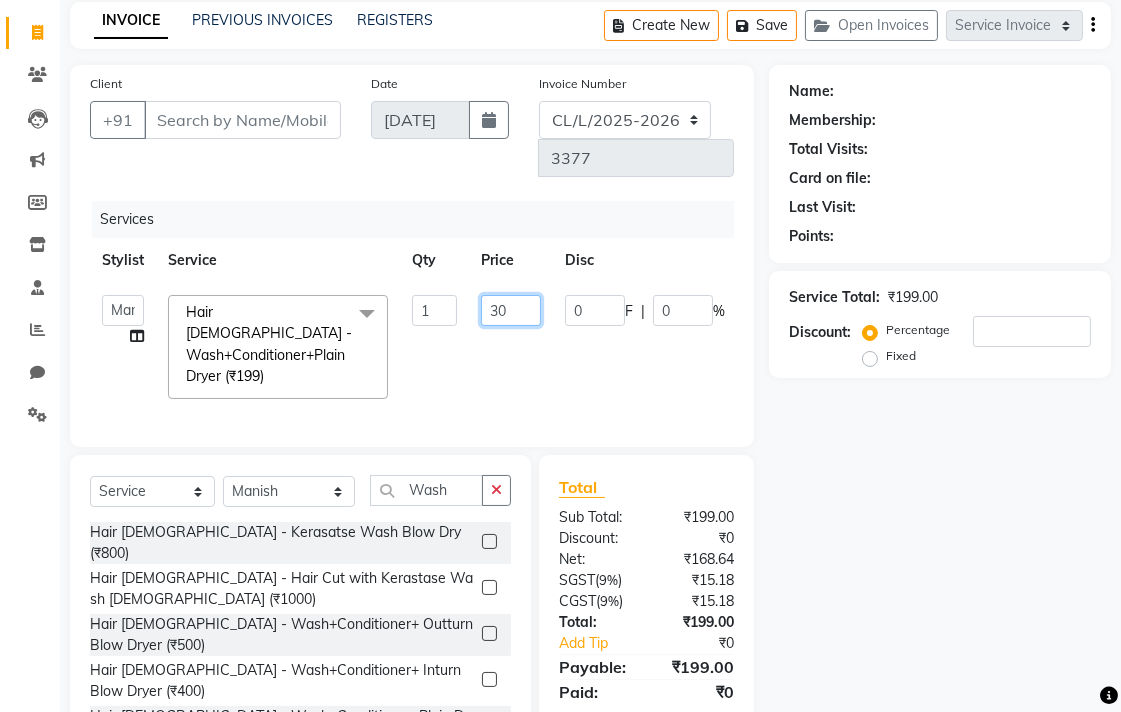 type on "300" 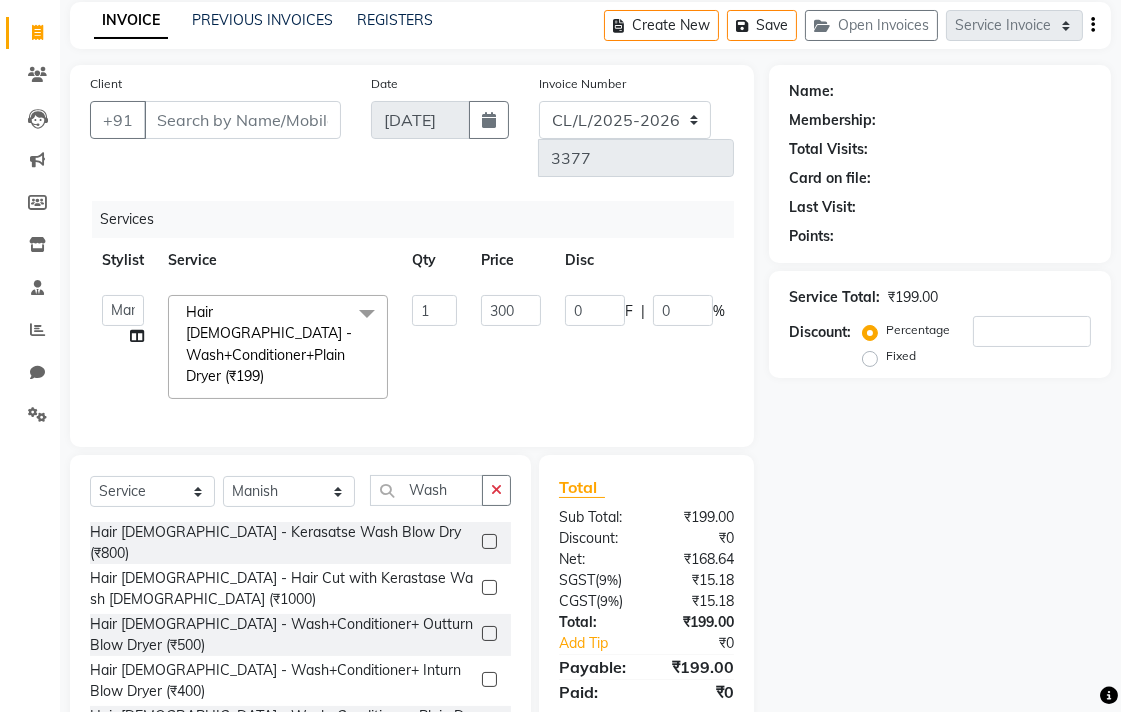 click on "0 F | 0 %" 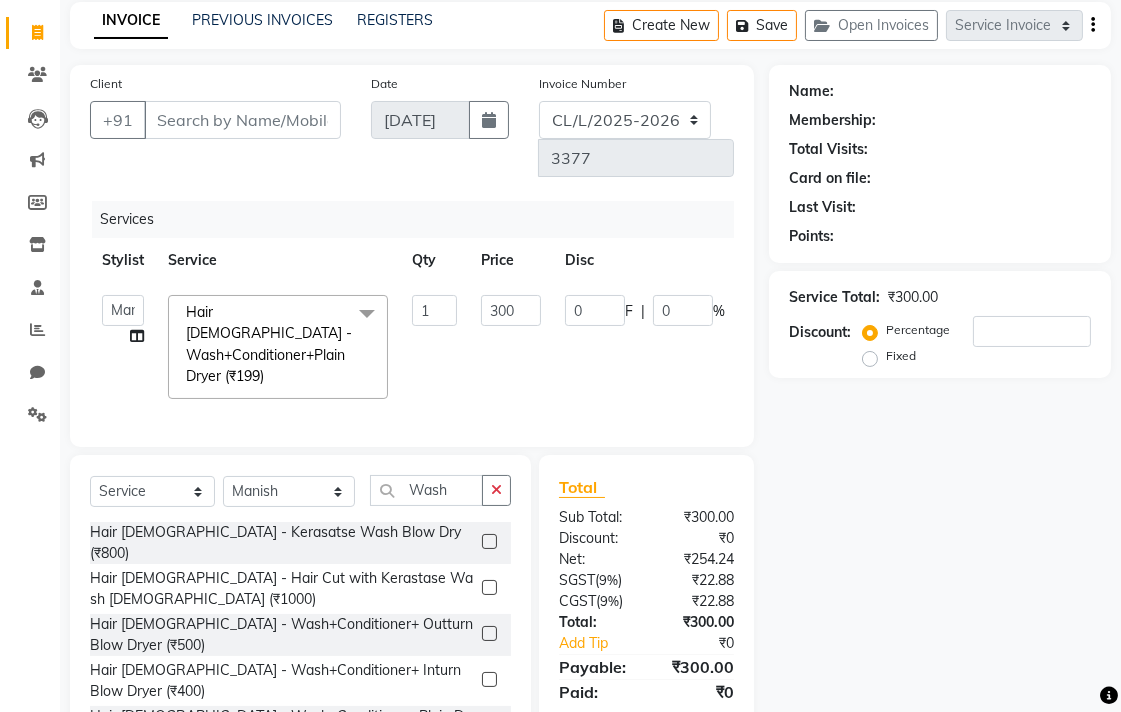 click on "1" 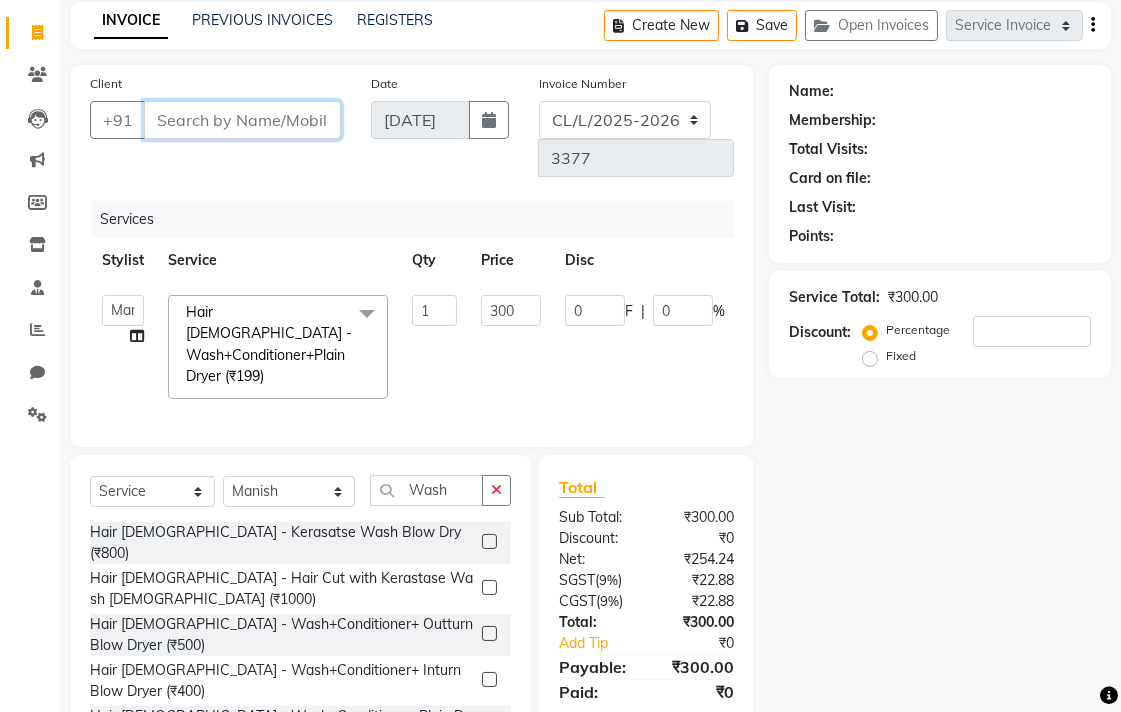 click on "Client" at bounding box center (242, 120) 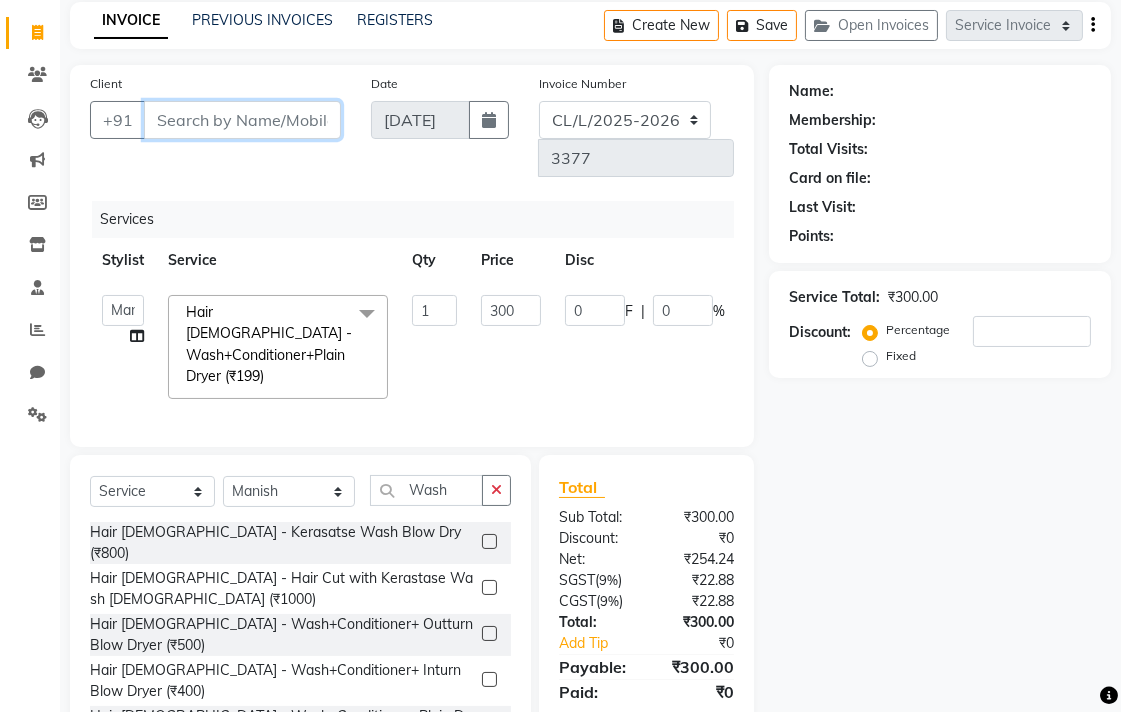 type on "9" 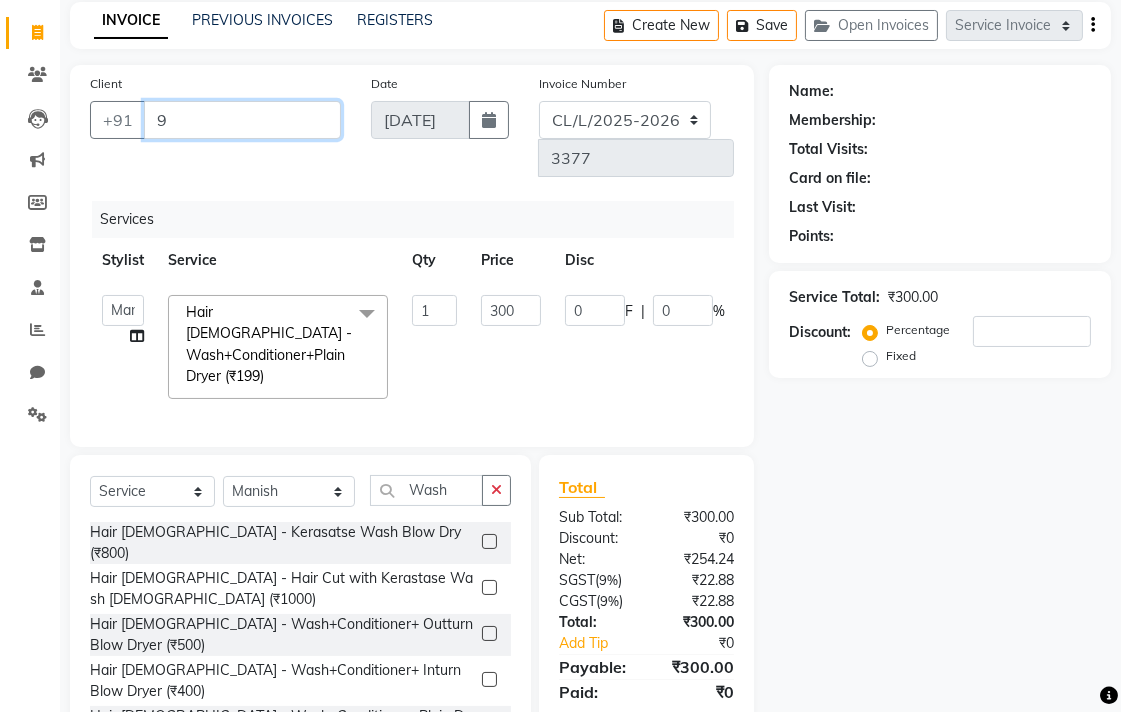 type on "0" 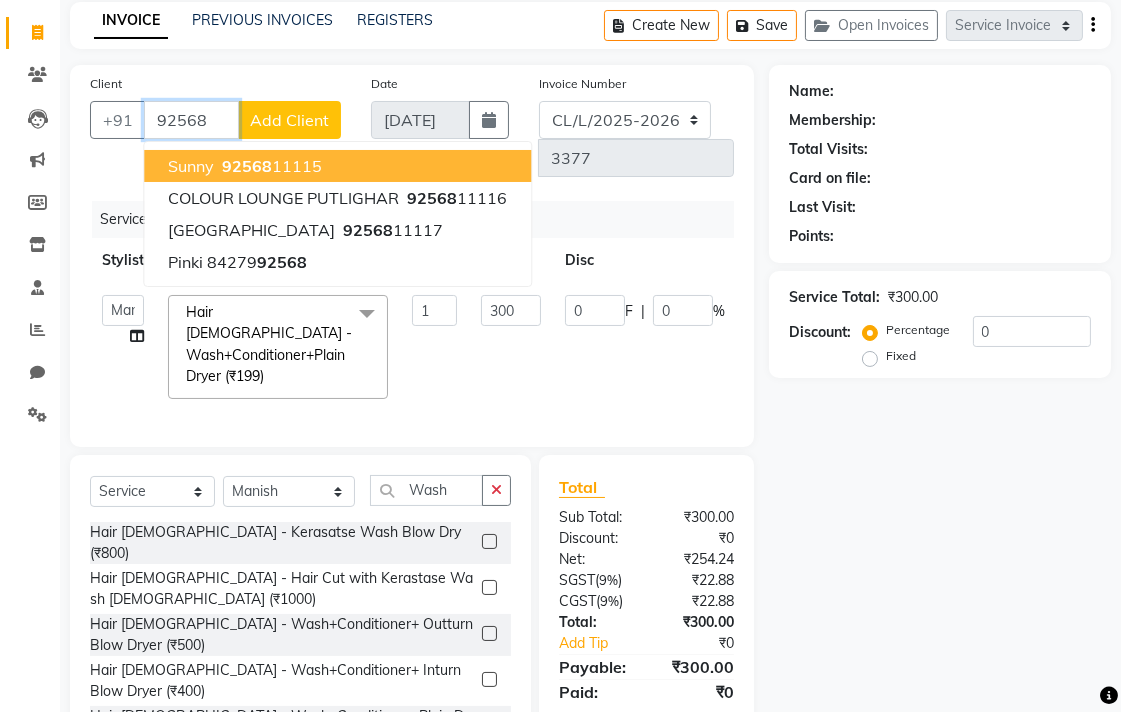click on "Sunny   92568 11115" at bounding box center (337, 166) 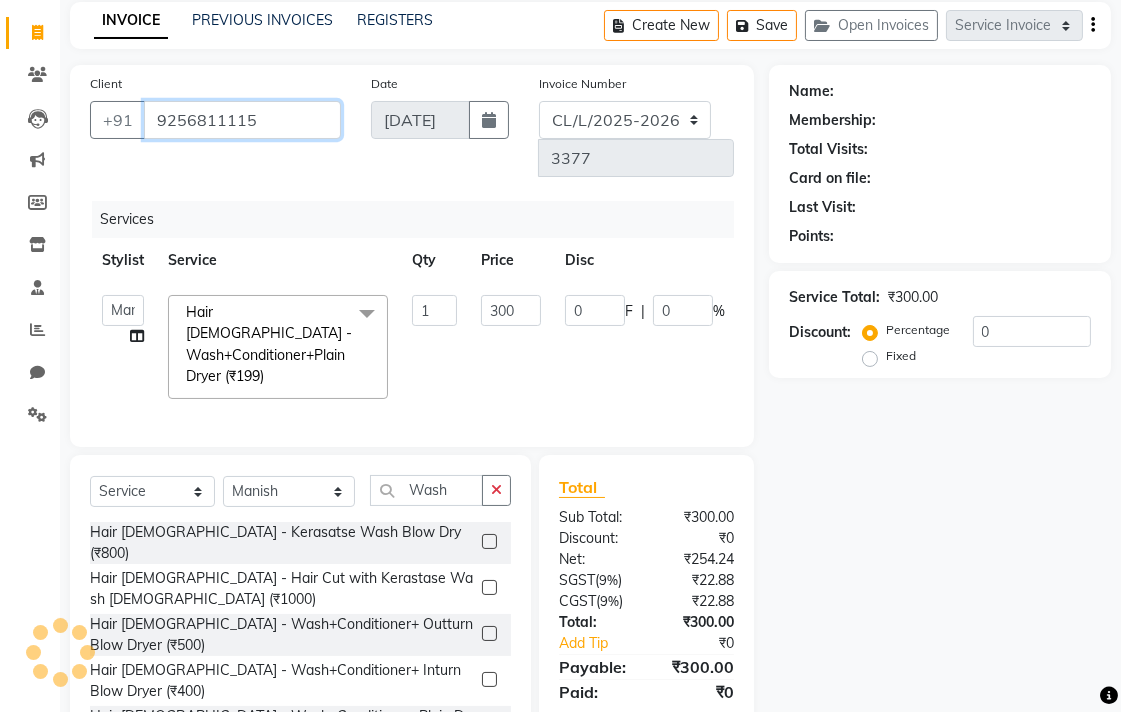 type on "9256811115" 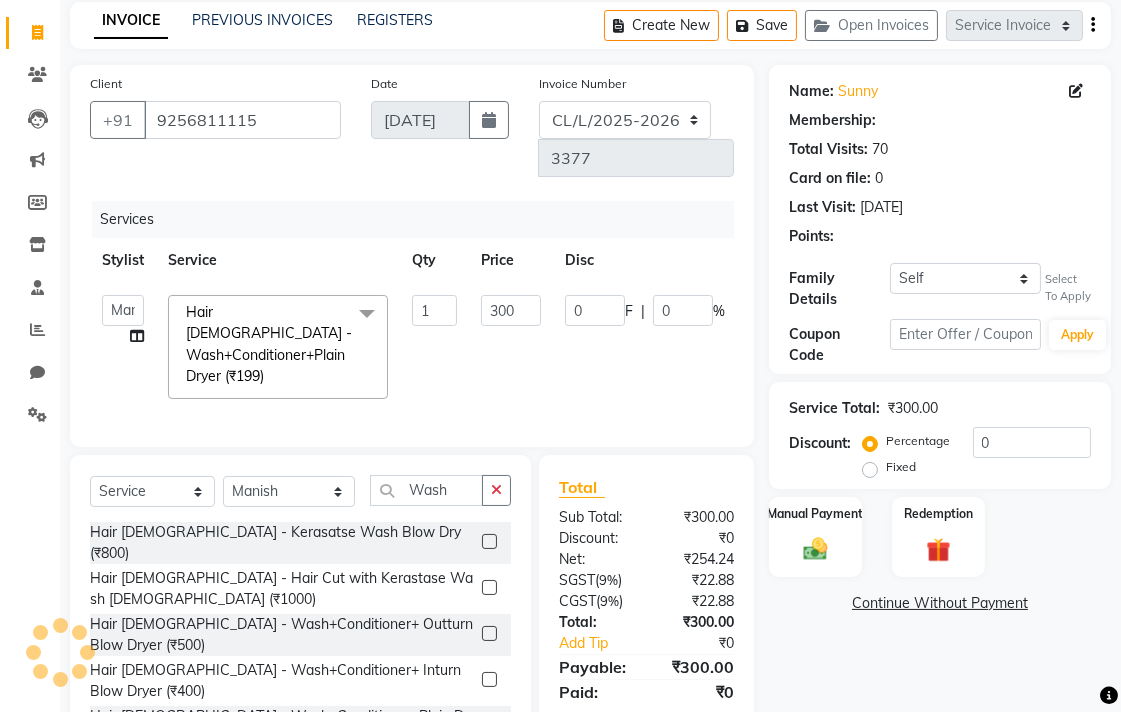 select on "1: Object" 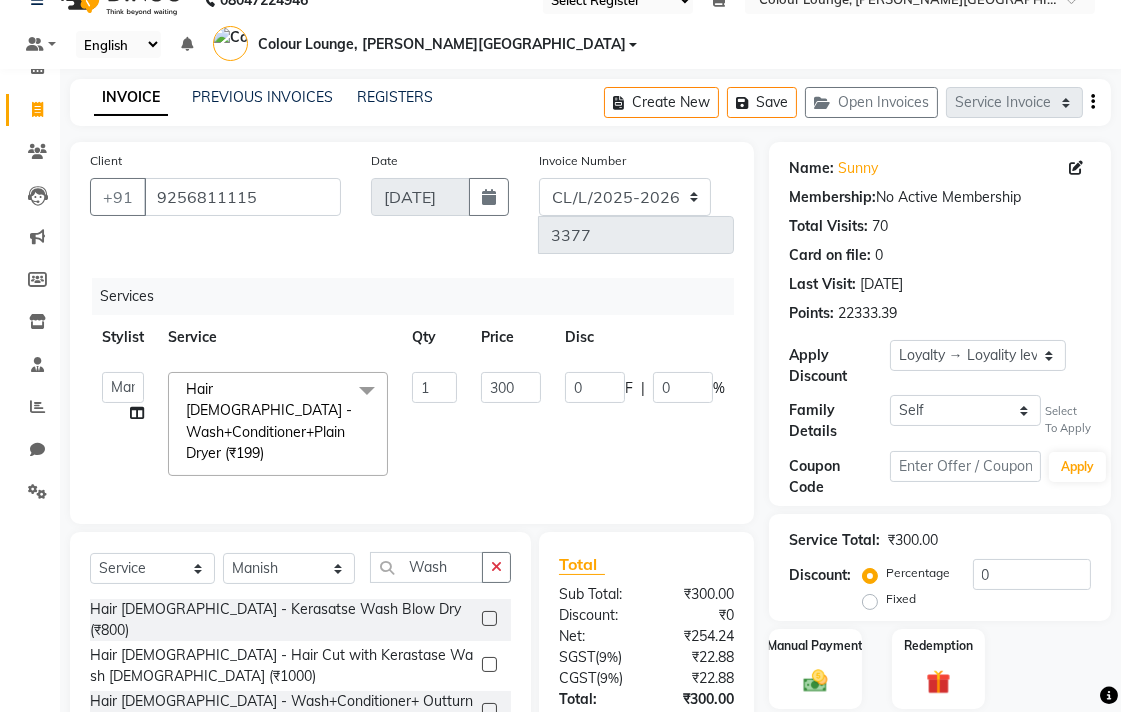scroll, scrollTop: 0, scrollLeft: 0, axis: both 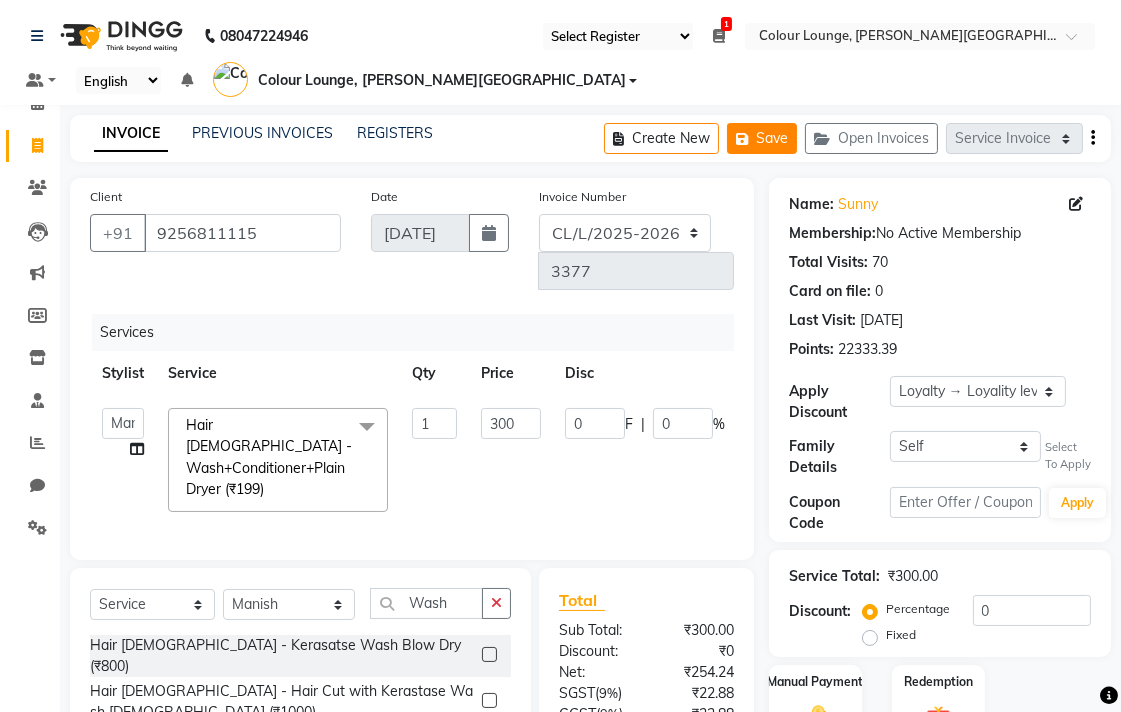 click on "Save" 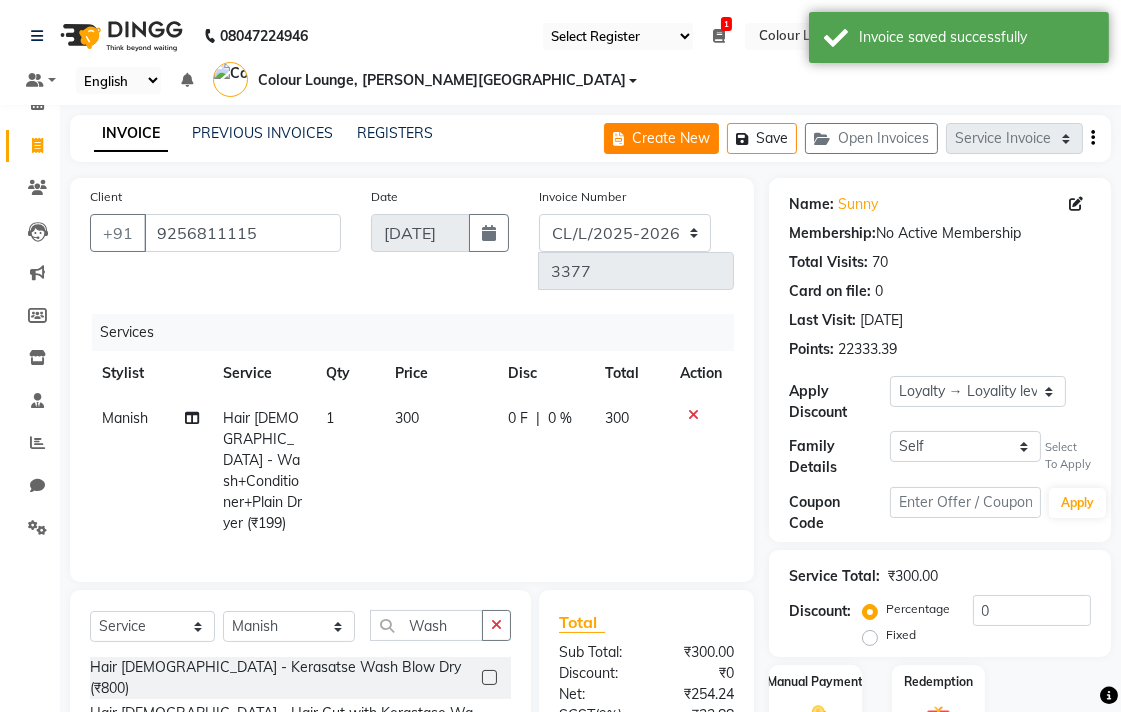 click on "Create New" 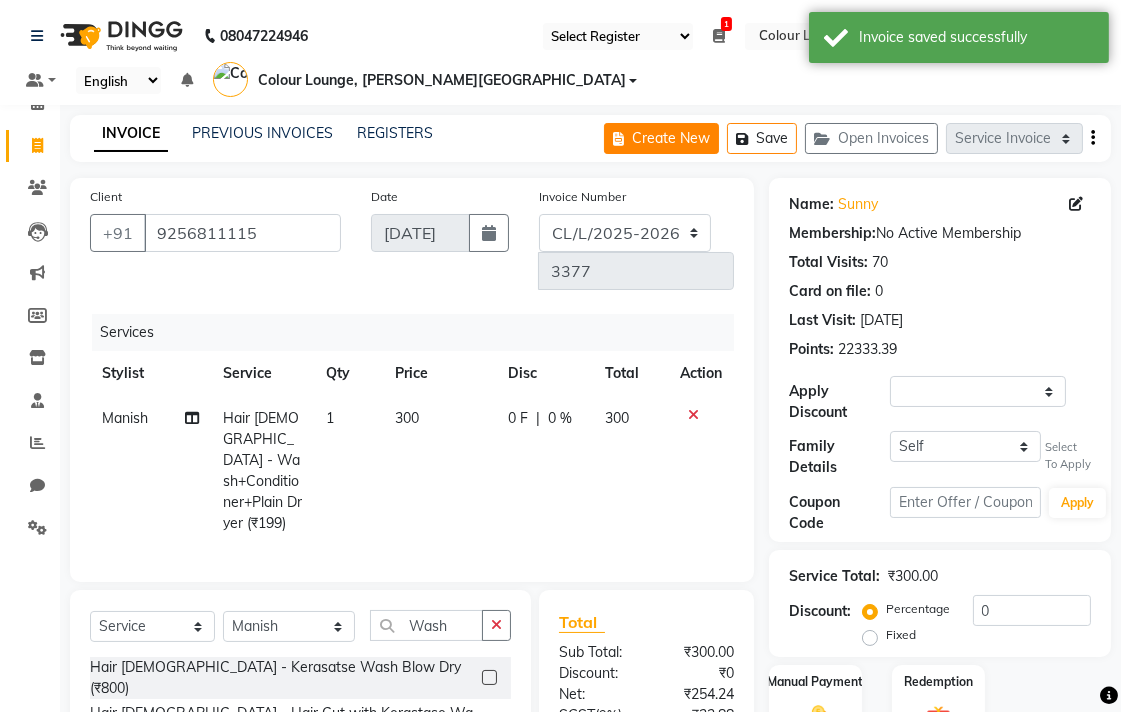 select on "service" 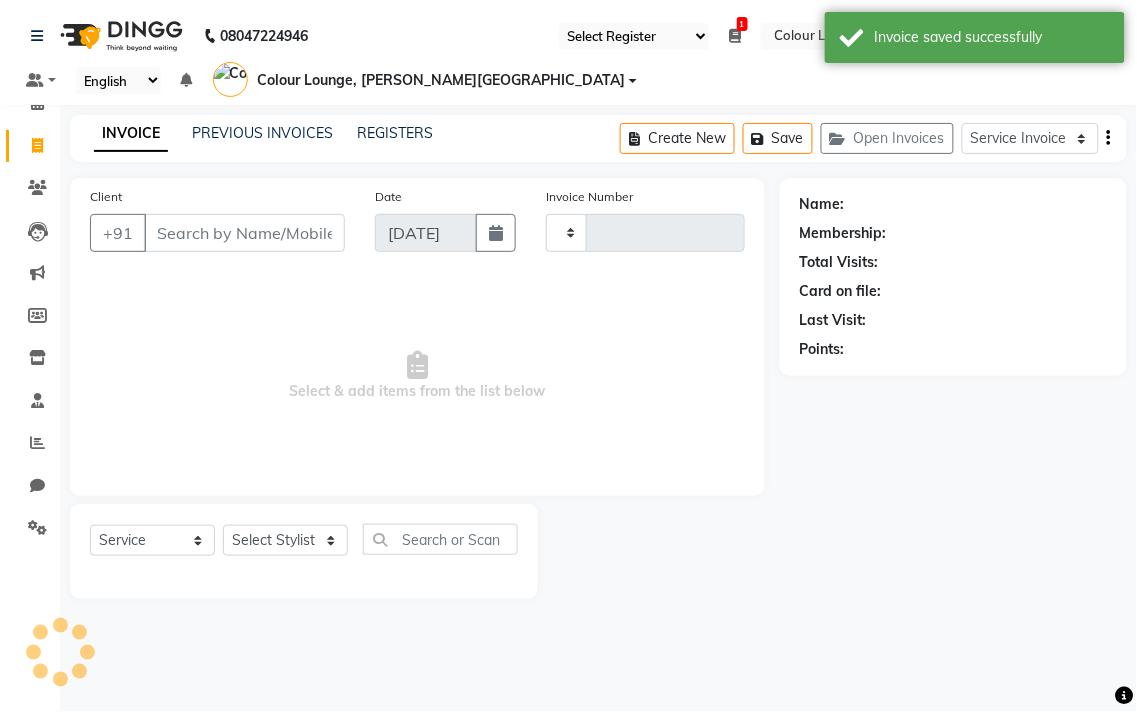 type on "3377" 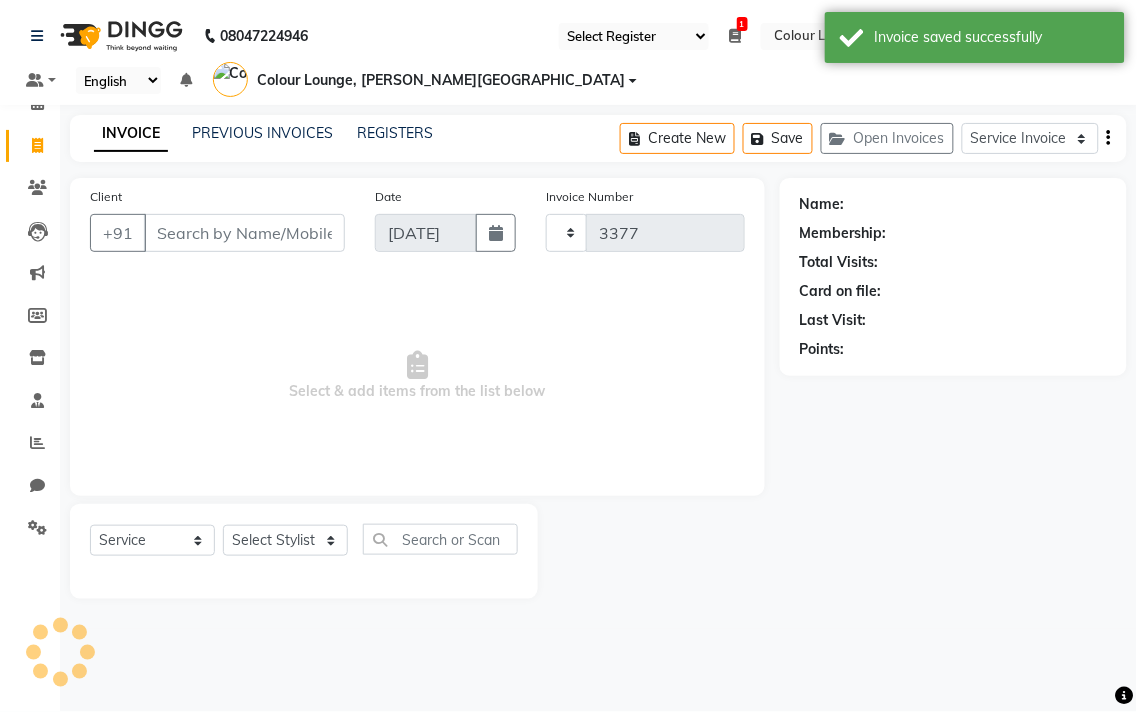 select on "8011" 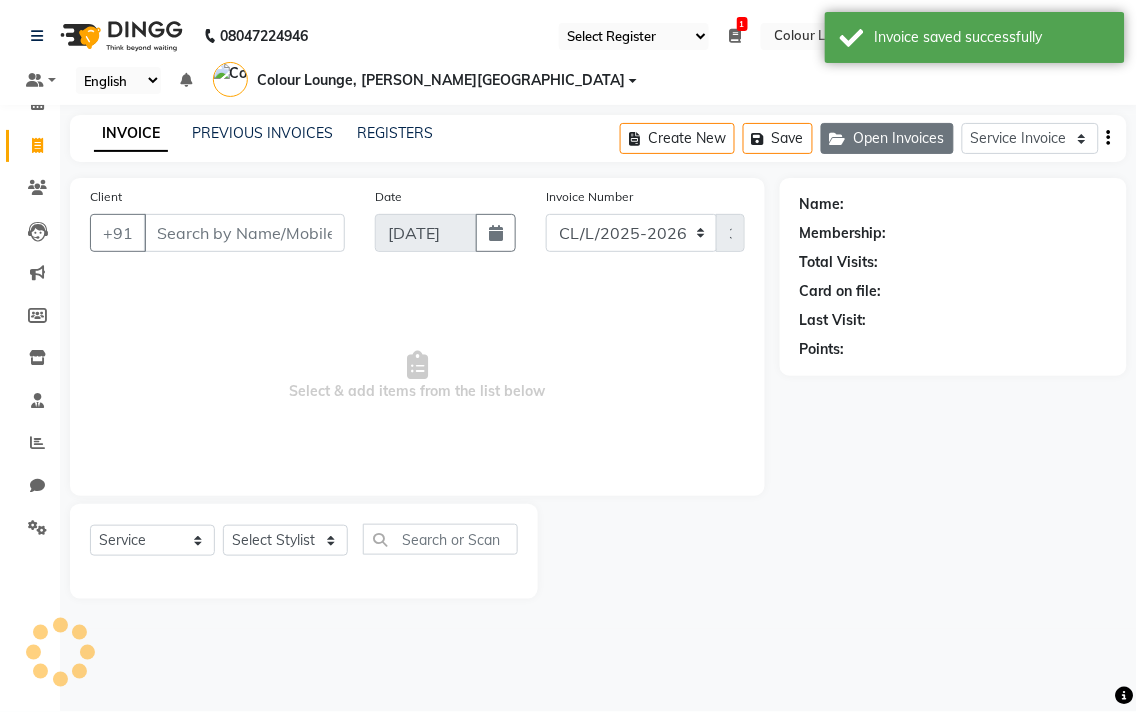 click on "Open Invoices" 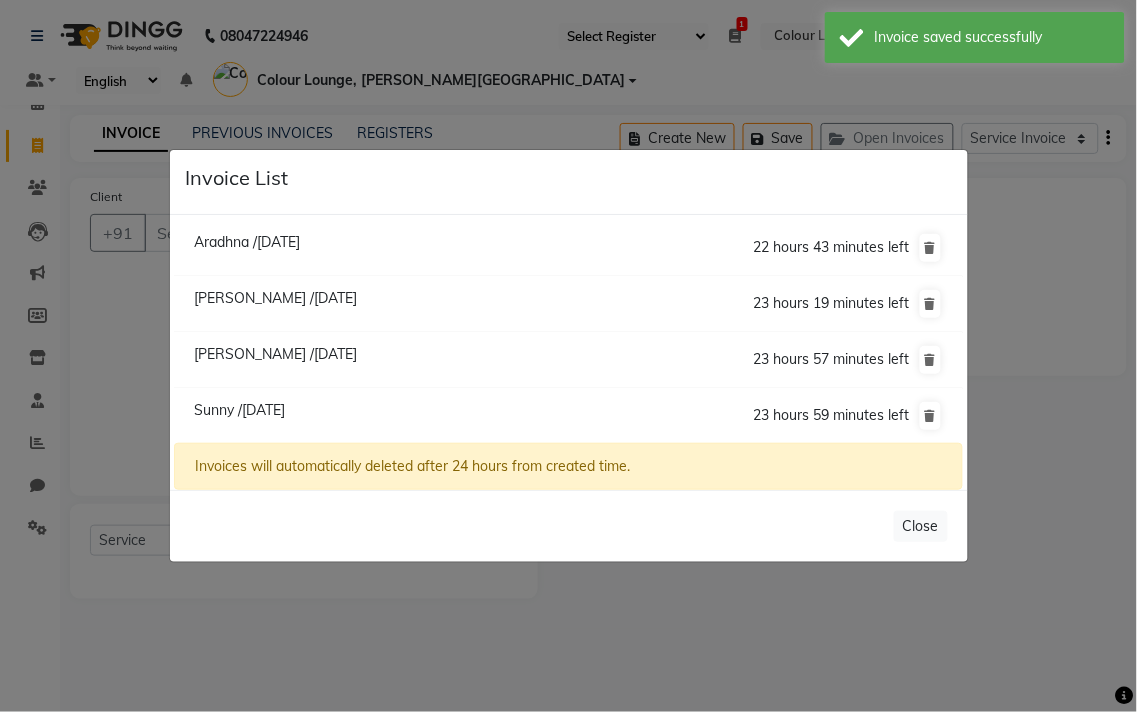 click on "Invoice List  Aradhna /[DATE]  22 hours 43 minutes left  [GEOGRAPHIC_DATA] /[DATE]  23 hours 19 minutes left  [GEOGRAPHIC_DATA] /[DATE]  23 hours 57 minutes left  Sunny /[DATE]  23 hours 59 minutes left  Invoices will automatically deleted after 24 hours from created time.   Close" 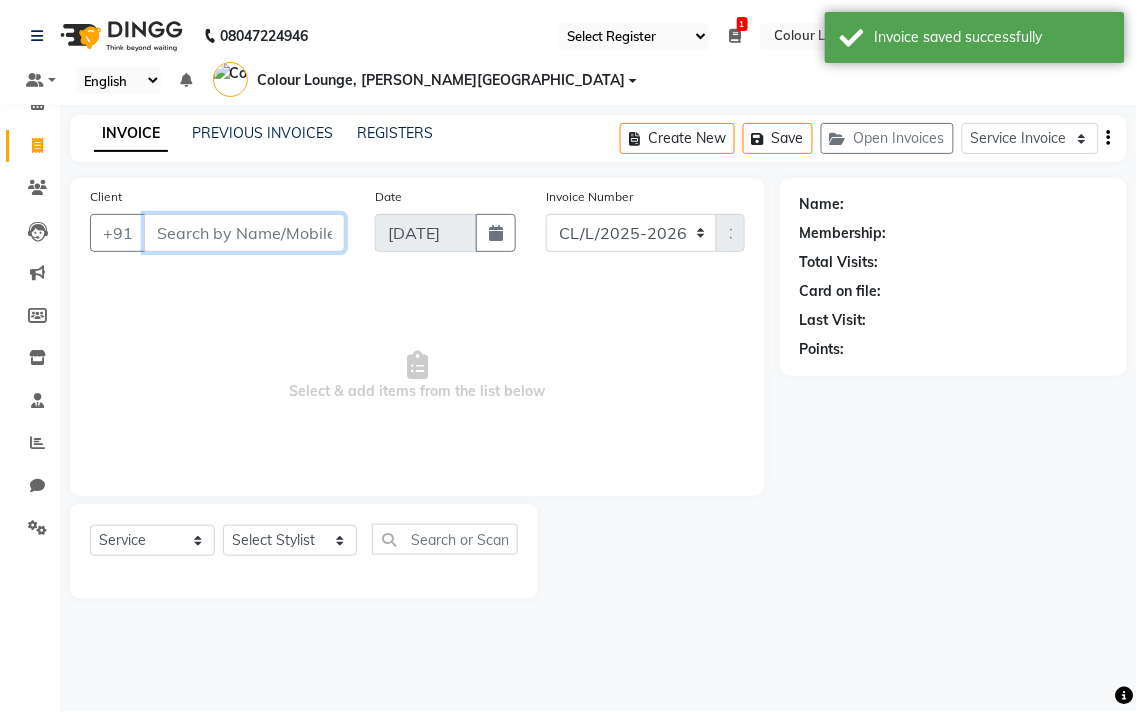 click on "Client" at bounding box center (244, 233) 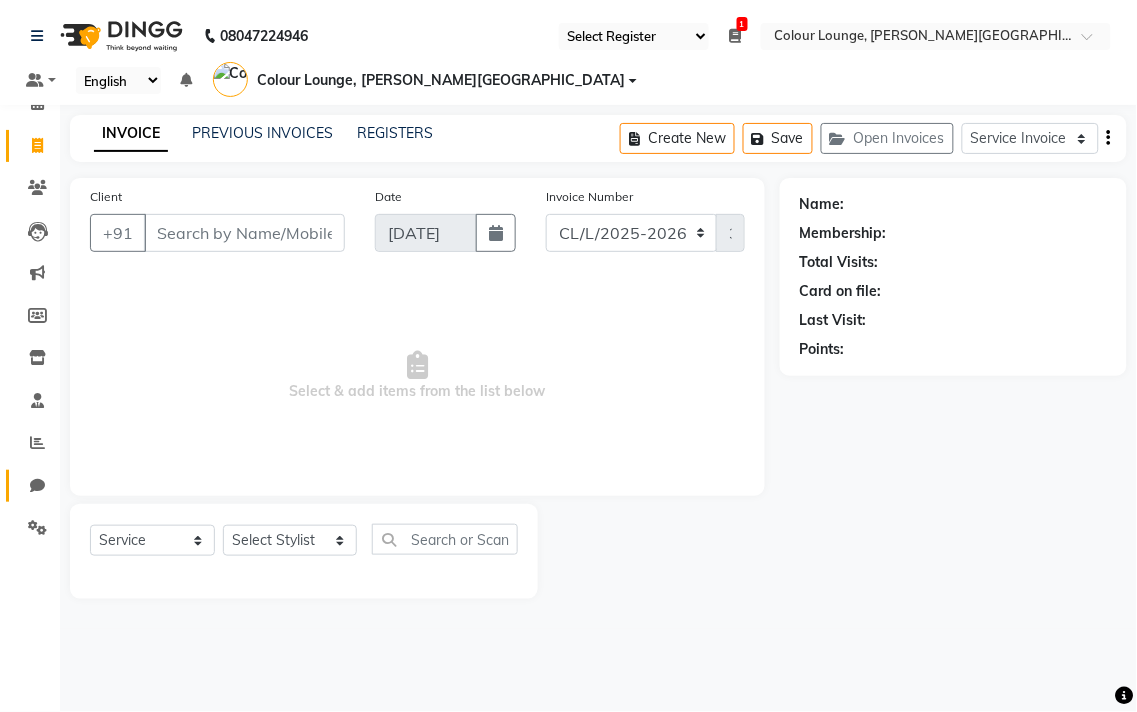 click 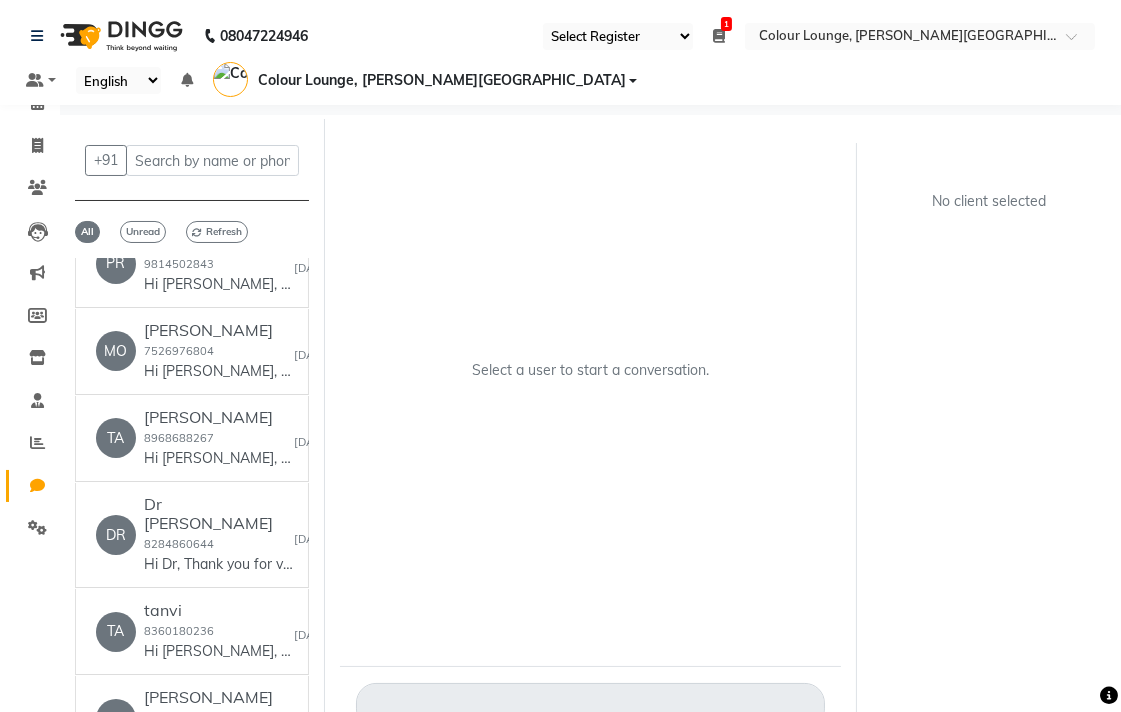 scroll, scrollTop: 624, scrollLeft: 0, axis: vertical 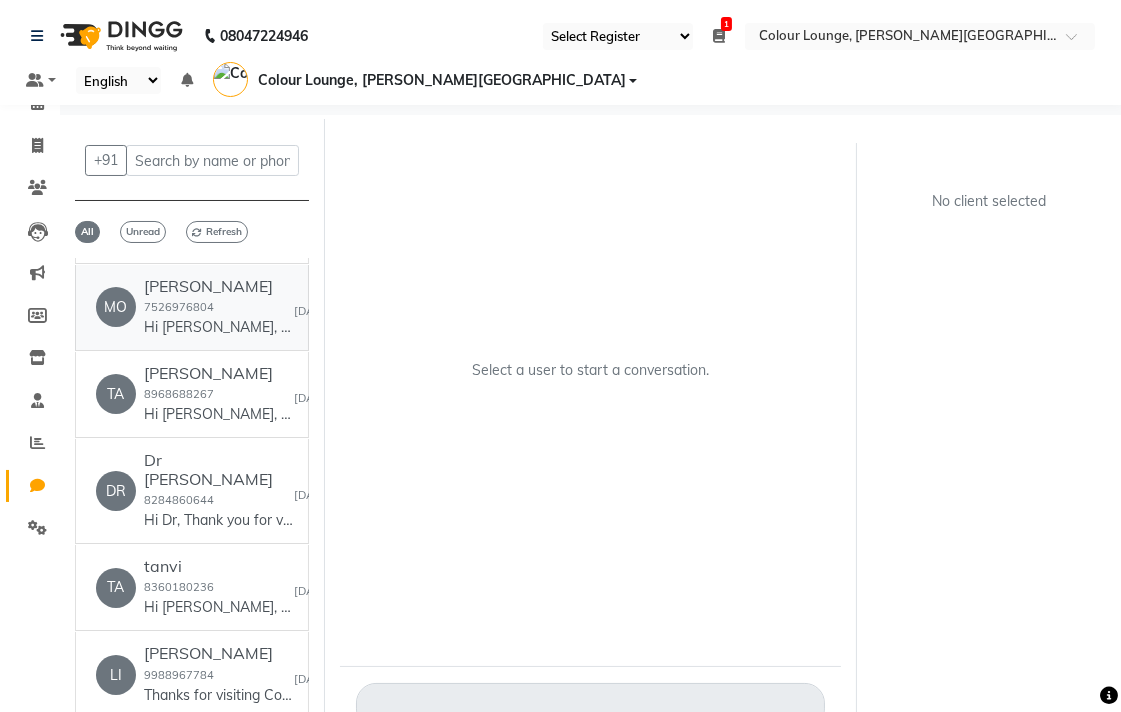 click on "Hi [PERSON_NAME],
Thank you for visiting Colour Lounge.
🧾 Your Invoice: [DOMAIN_NAME][URL]
💰 Amount Paid:60
You’ve earned Luxe Reward points on this visit and any services availed.
You can check your points balance or redeem them at the salon. T&C apply.
For any questions, just reply here or contact us at [PHONE_NUMBER].
If you'd like to review your experience, you can do so here: [DOMAIN_NAME][URL]." 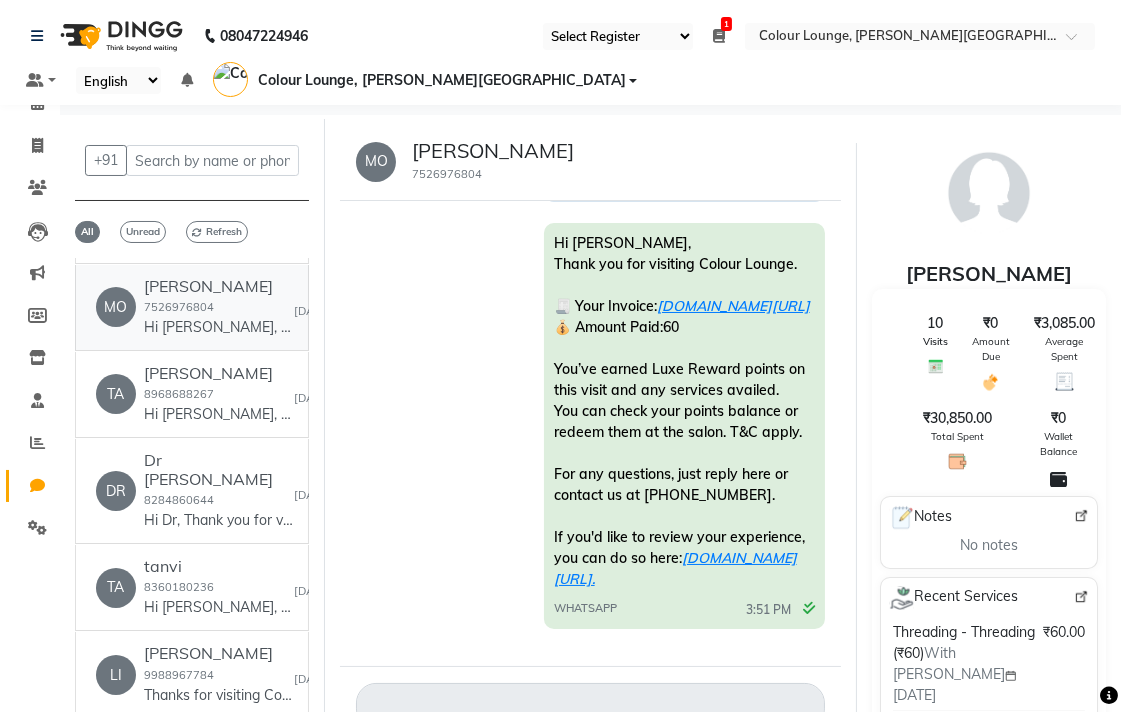 scroll, scrollTop: 1861, scrollLeft: 0, axis: vertical 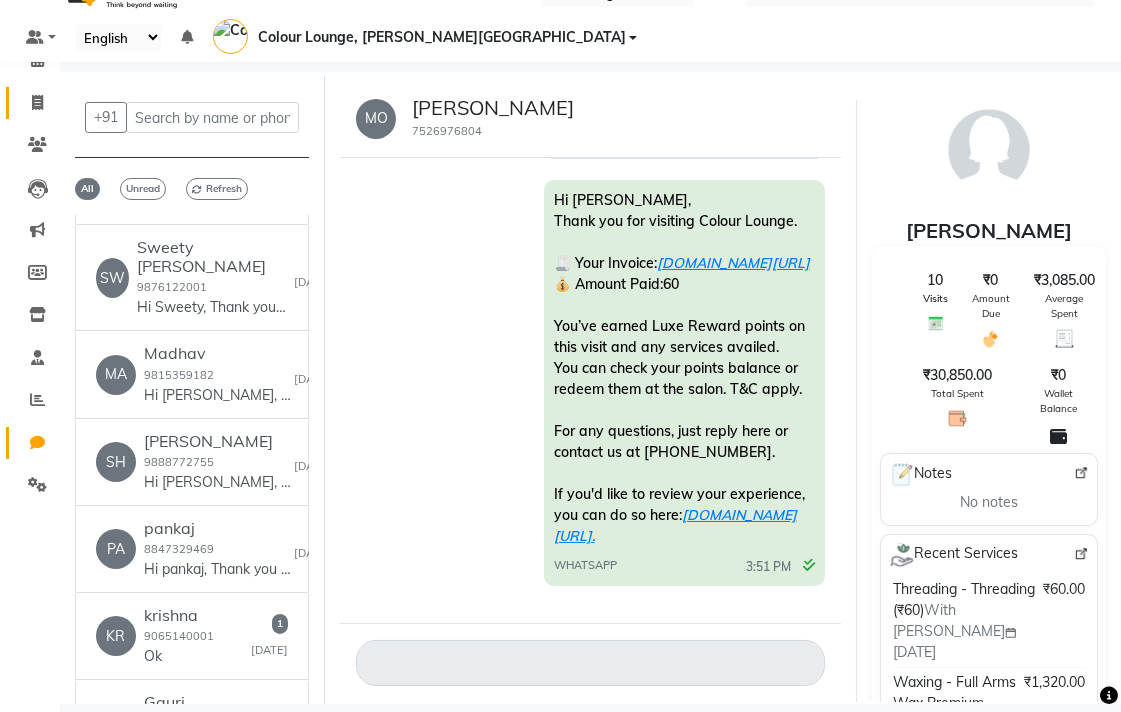 click 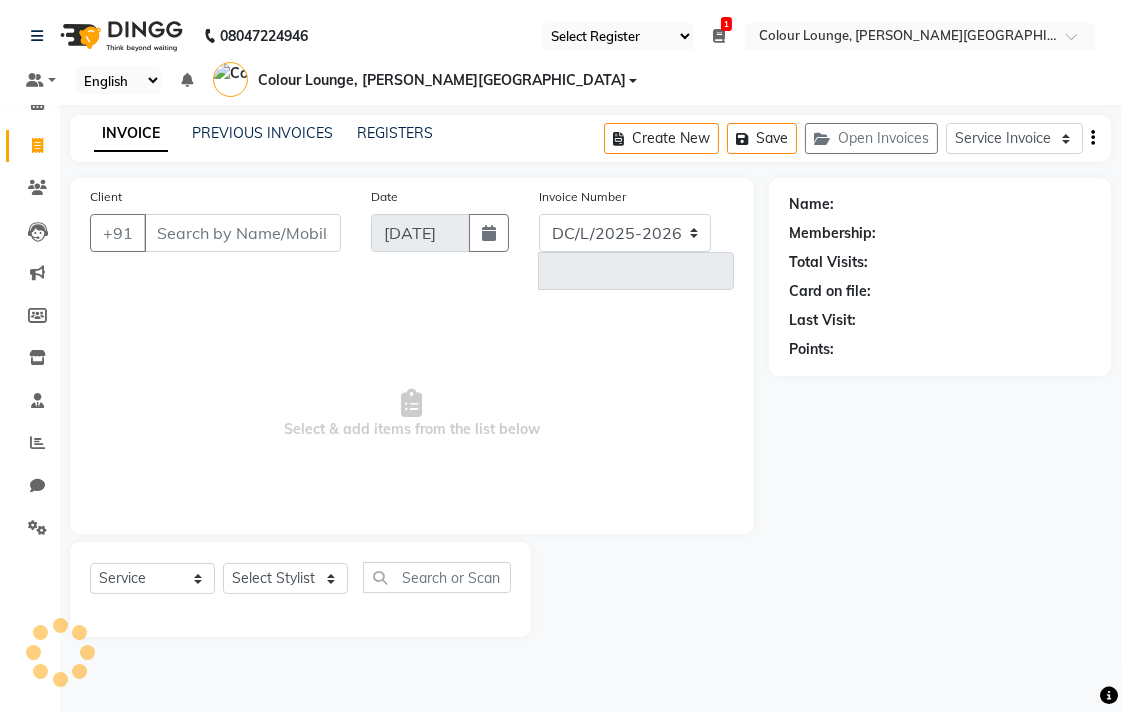 select on "8011" 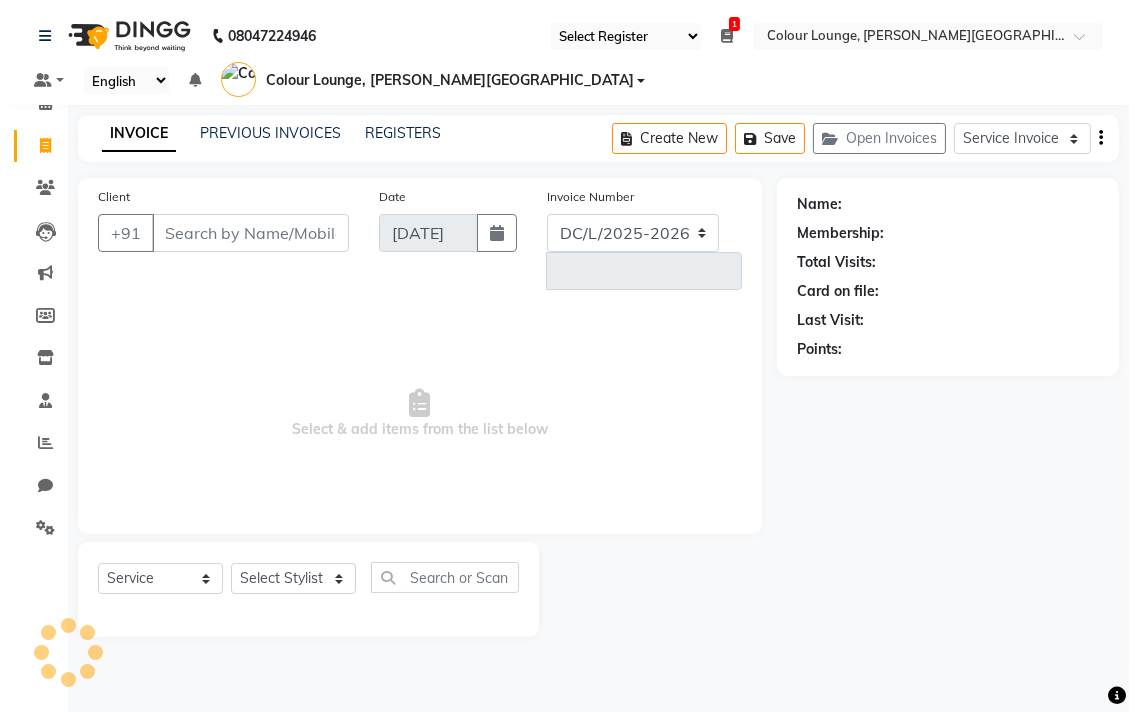 scroll, scrollTop: 0, scrollLeft: 0, axis: both 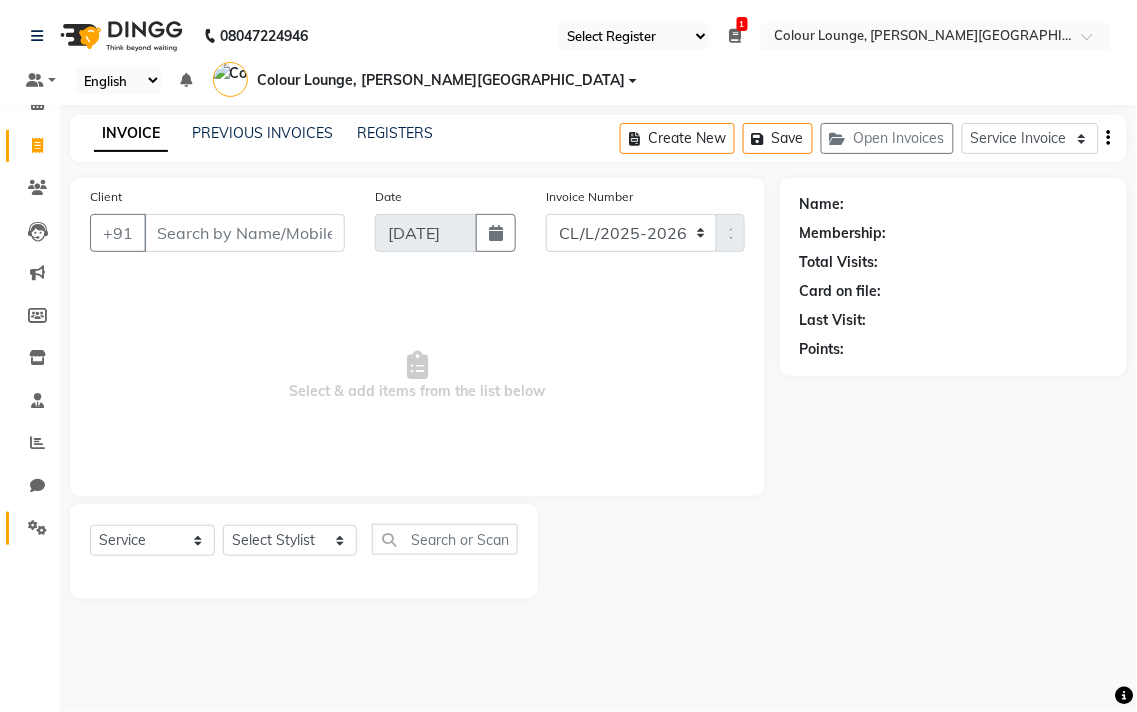 click 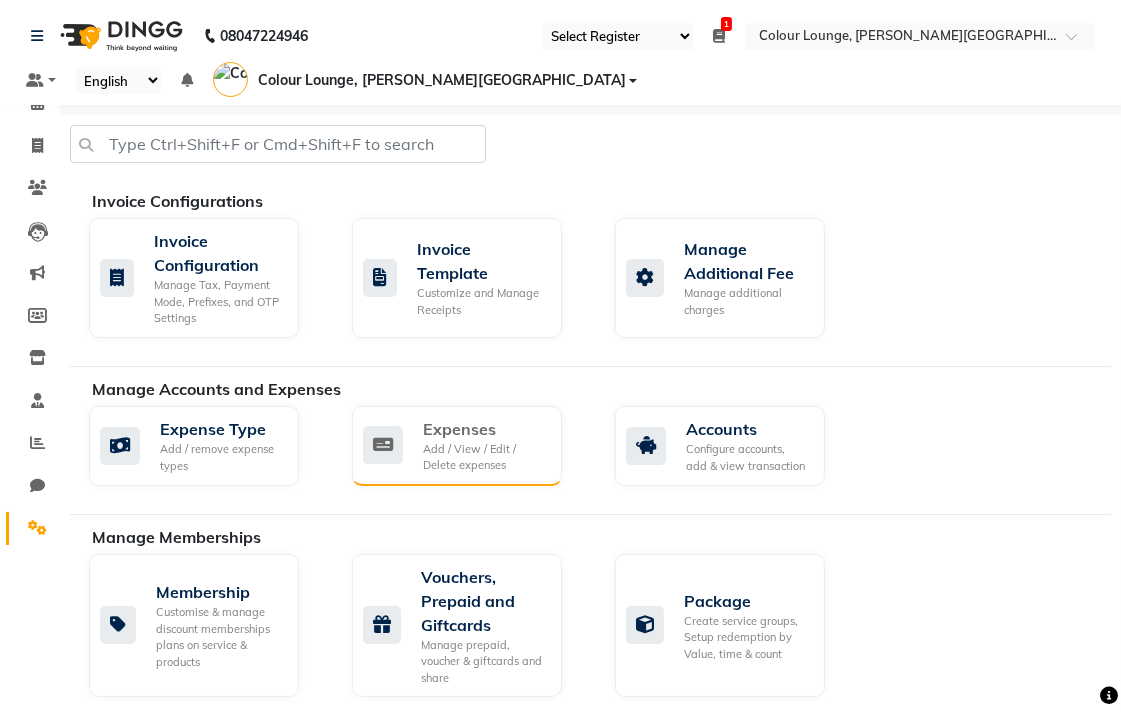 click on "Add / View / Edit / Delete expenses" 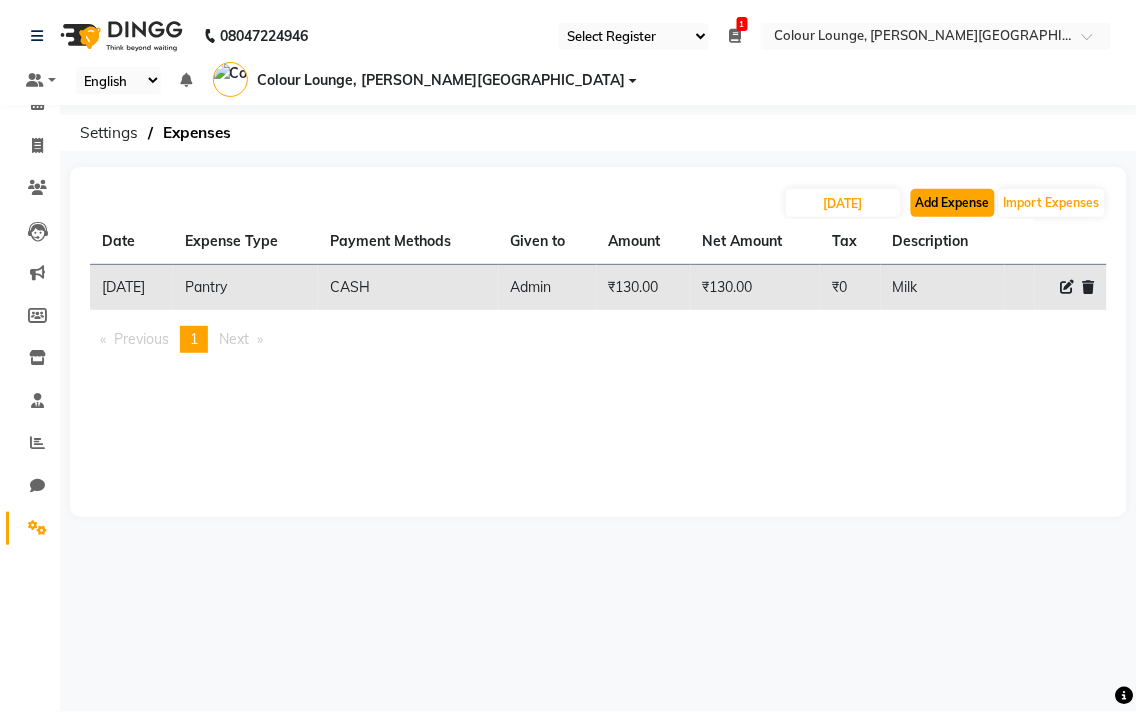 click on "Add Expense" 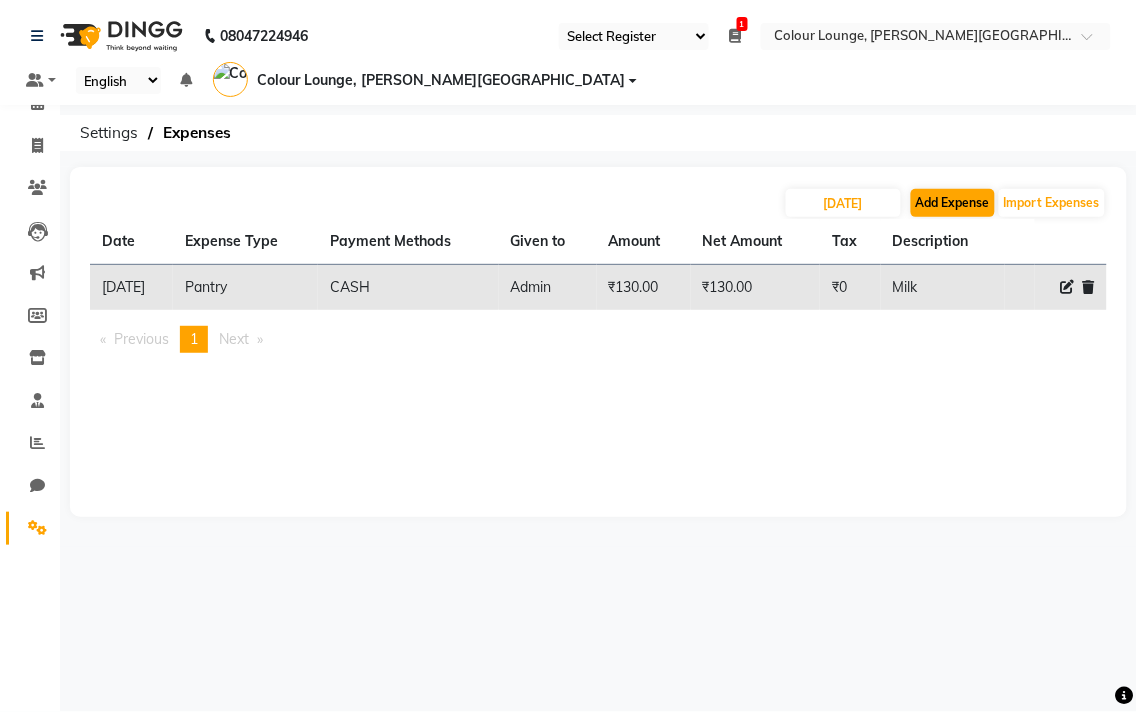 select on "1" 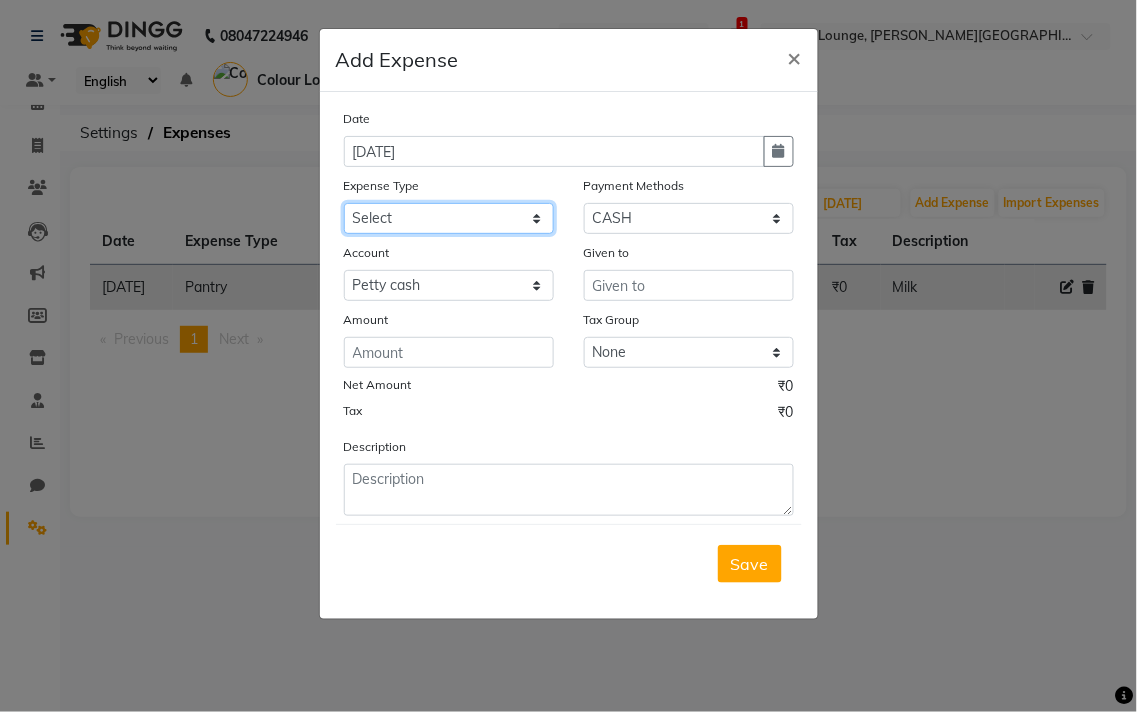 click on "Select Advance Salary Bank charges Car maintenance  Cash transfer to bank Cash transfer to hub Client Snacks Clinical charges Equipment Fuel Govt fee Incentive Insurance International purchase Loan Repayment Maintenance Marketing Miscellaneous MRA Other Pantry Product Rent Salary Staff Snacks Tax Tea & Refreshment Utilities" 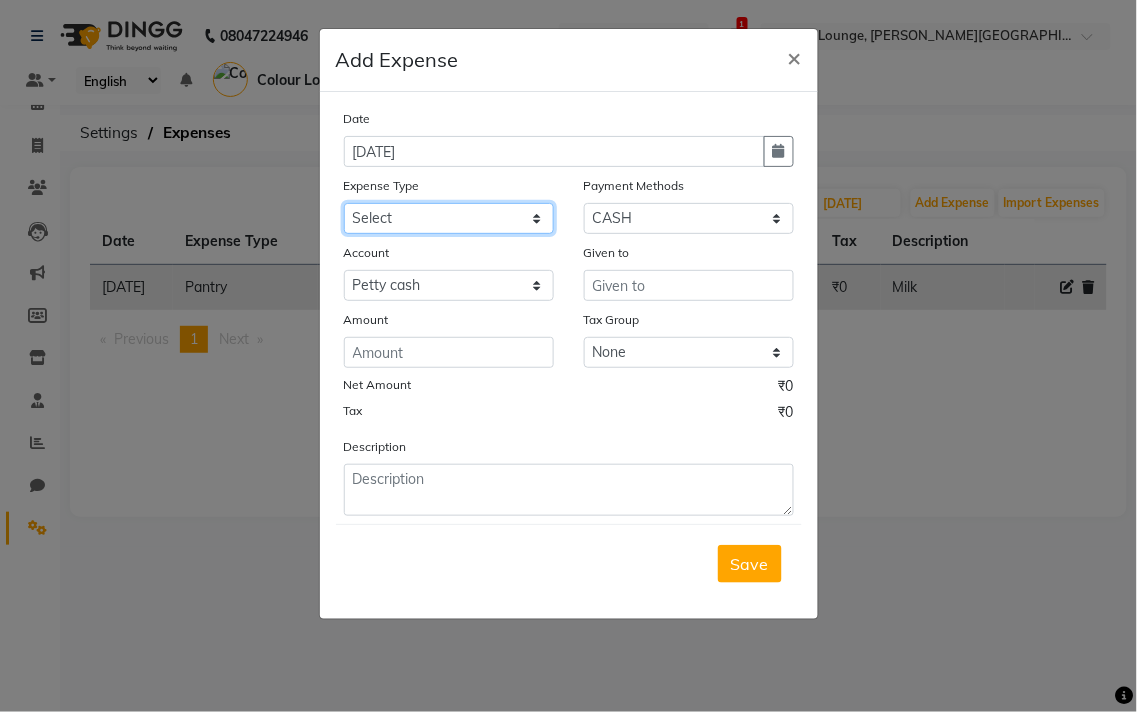 select on "10" 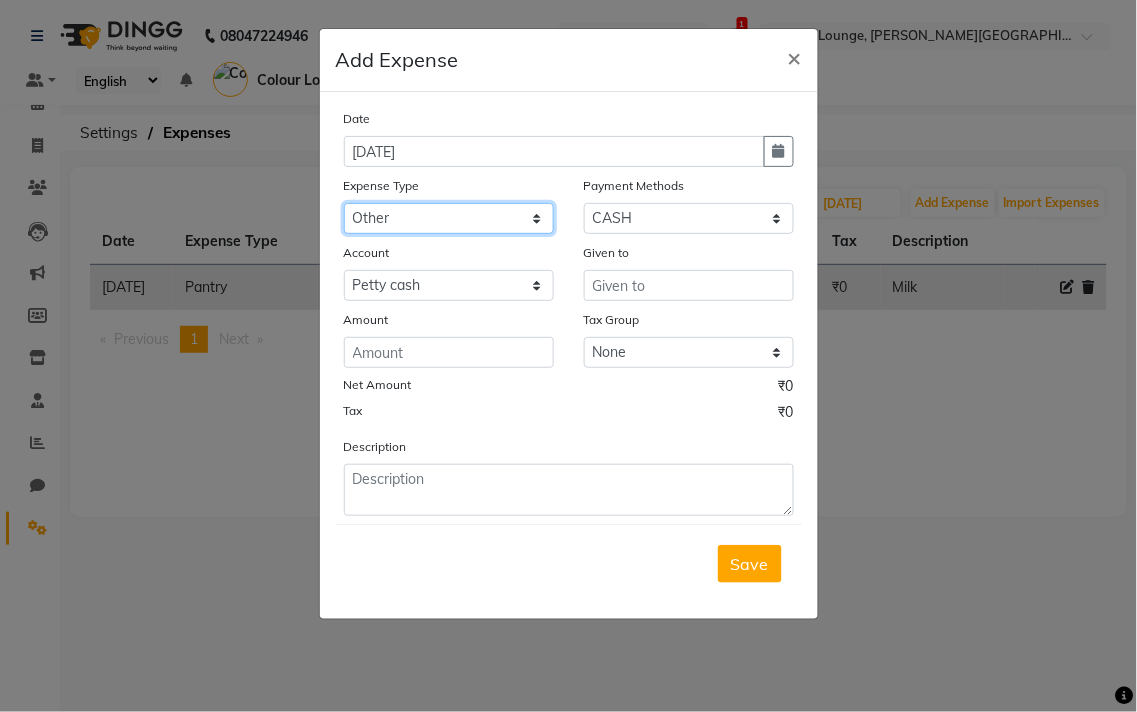 click on "Select Advance Salary Bank charges Car maintenance  Cash transfer to bank Cash transfer to hub Client Snacks Clinical charges Equipment Fuel Govt fee Incentive Insurance International purchase Loan Repayment Maintenance Marketing Miscellaneous MRA Other Pantry Product Rent Salary Staff Snacks Tax Tea & Refreshment Utilities" 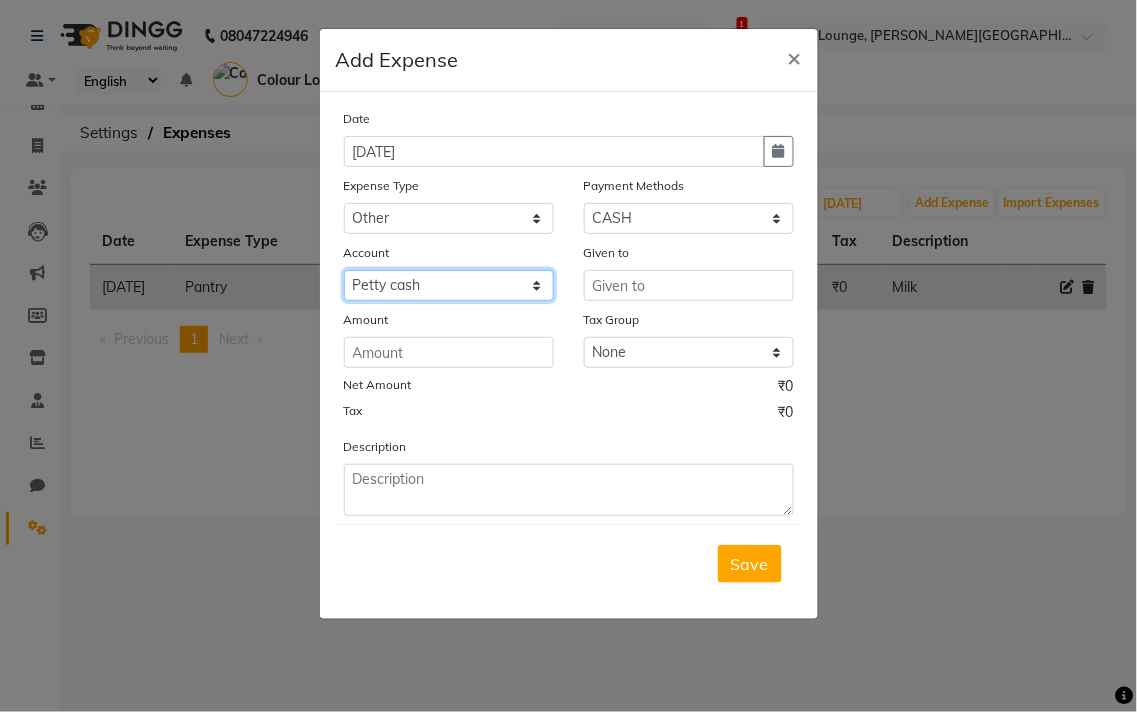 click on "Select [PERSON_NAME] cash Default account Expense account" 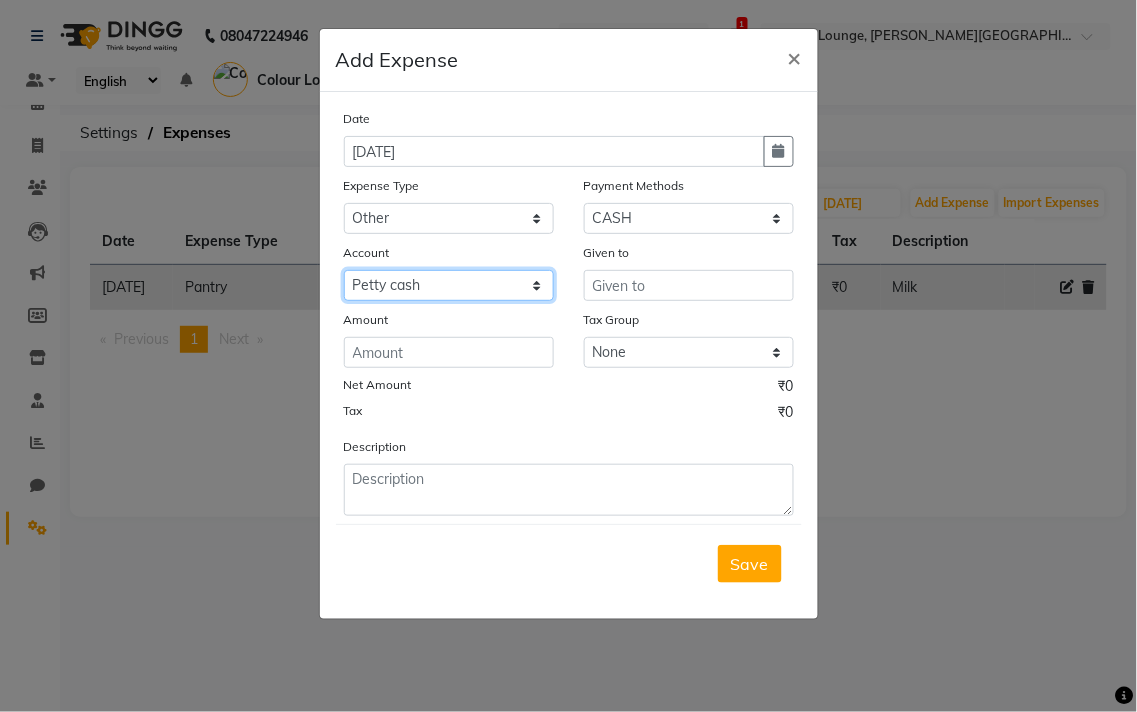 select on "7234" 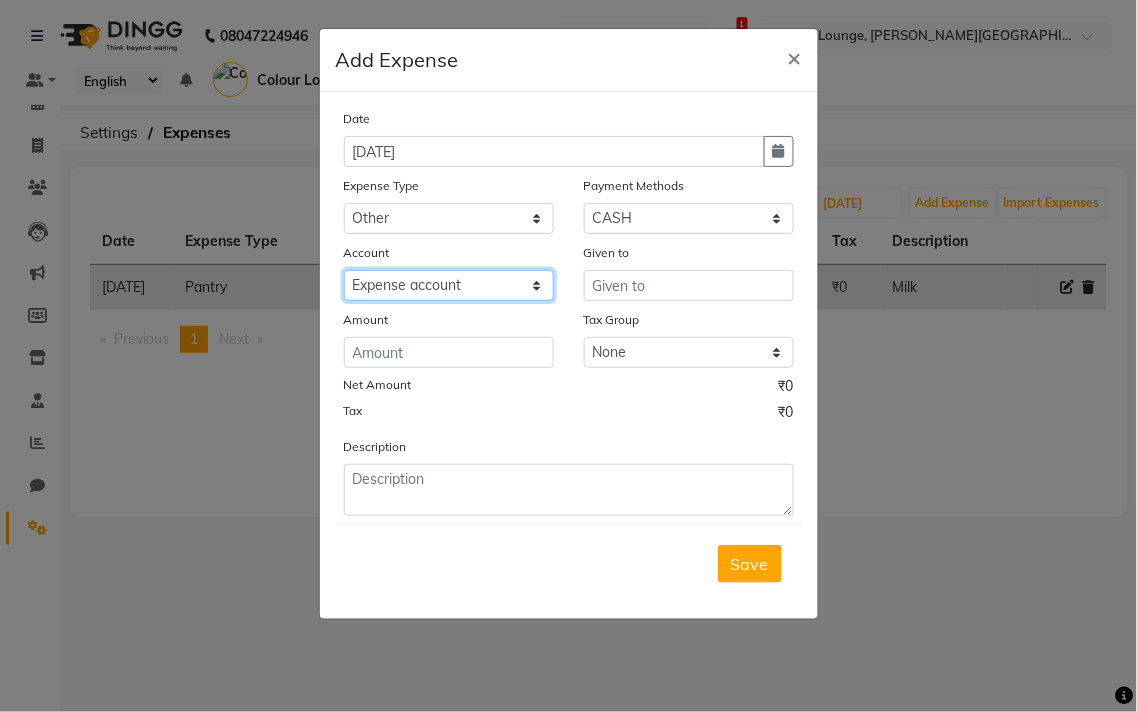 click on "Select [PERSON_NAME] cash Default account Expense account" 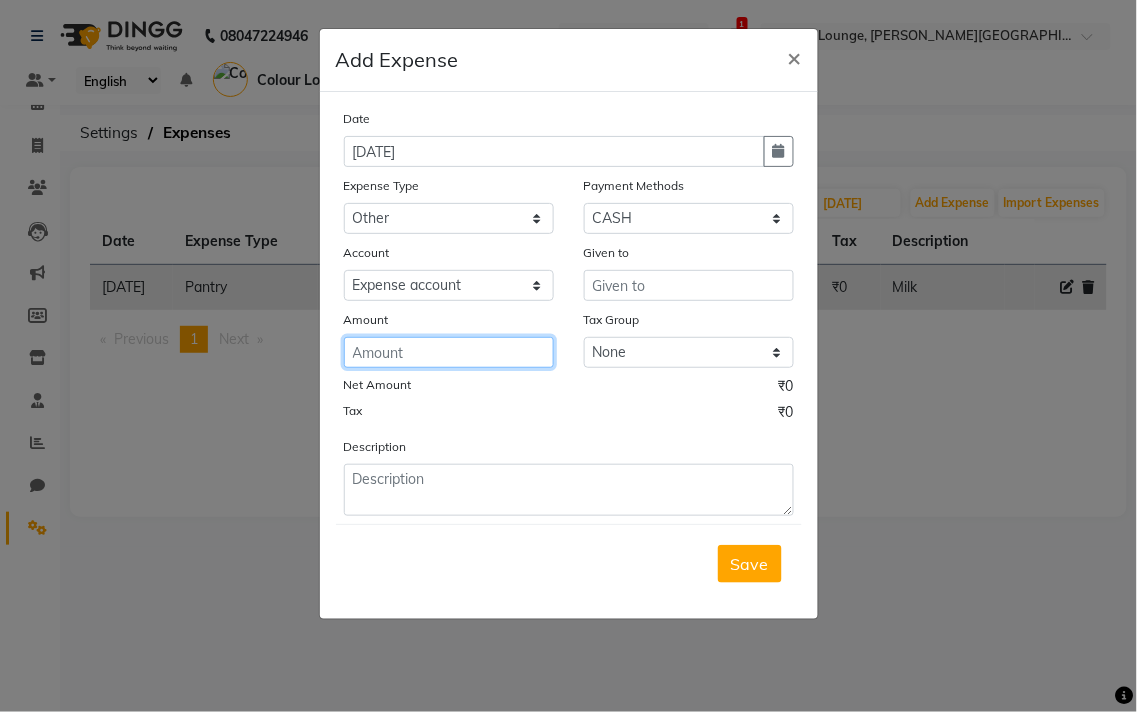 click 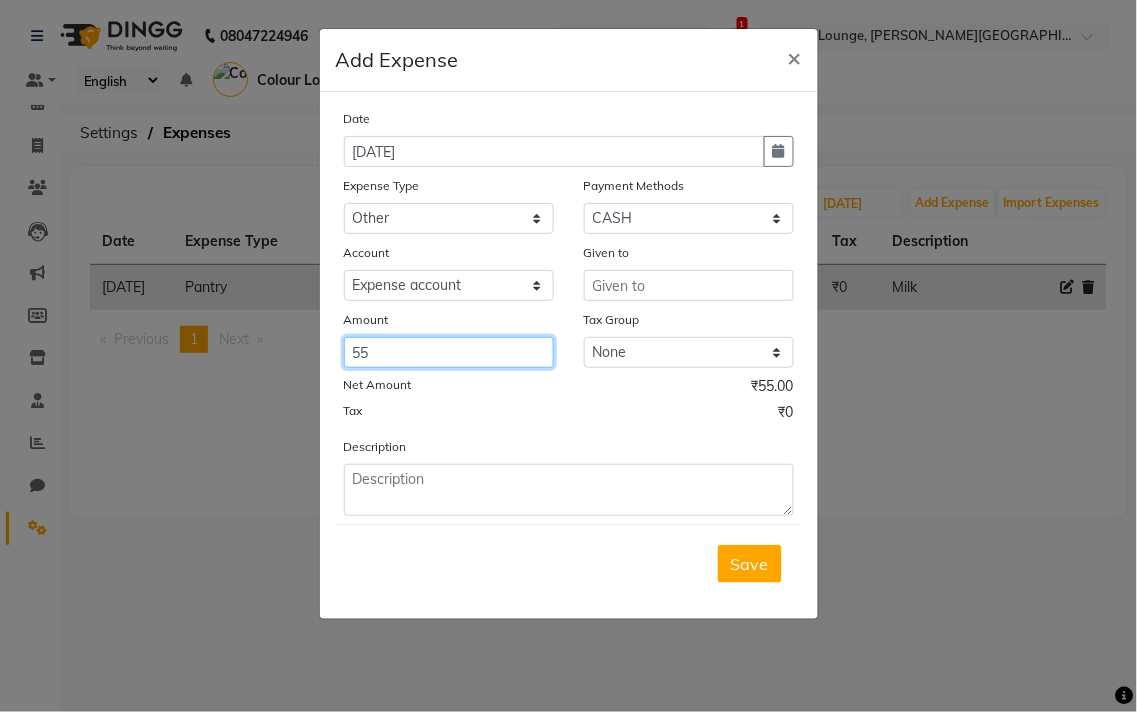 type on "55" 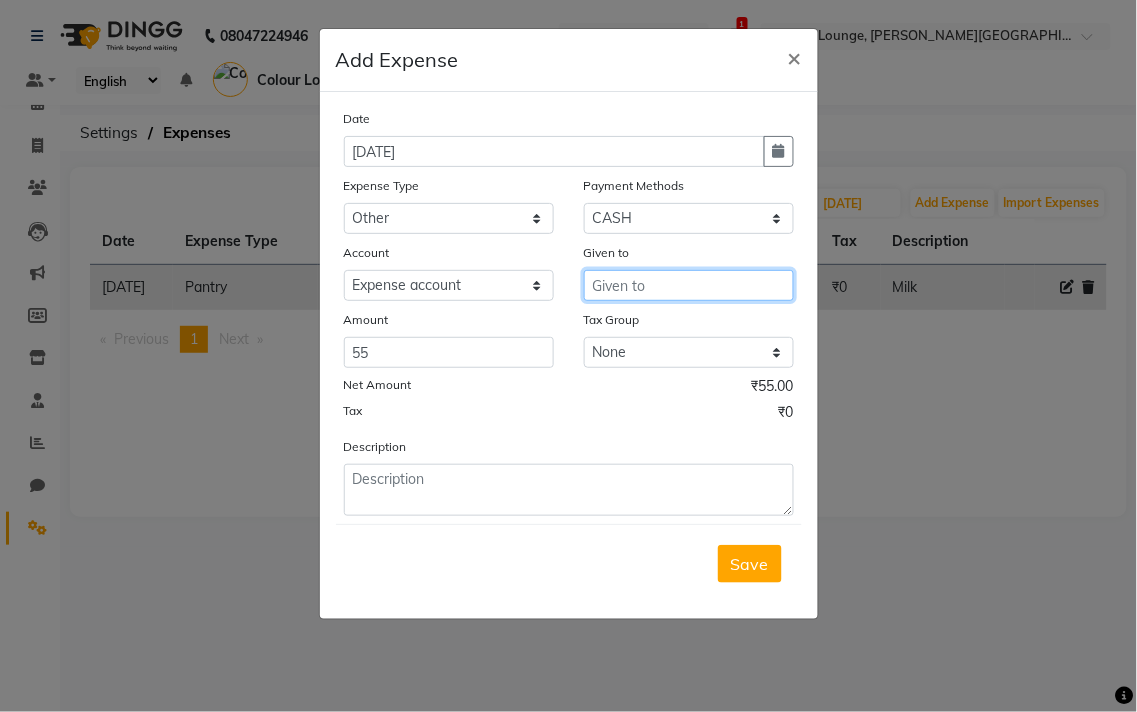 click at bounding box center (689, 285) 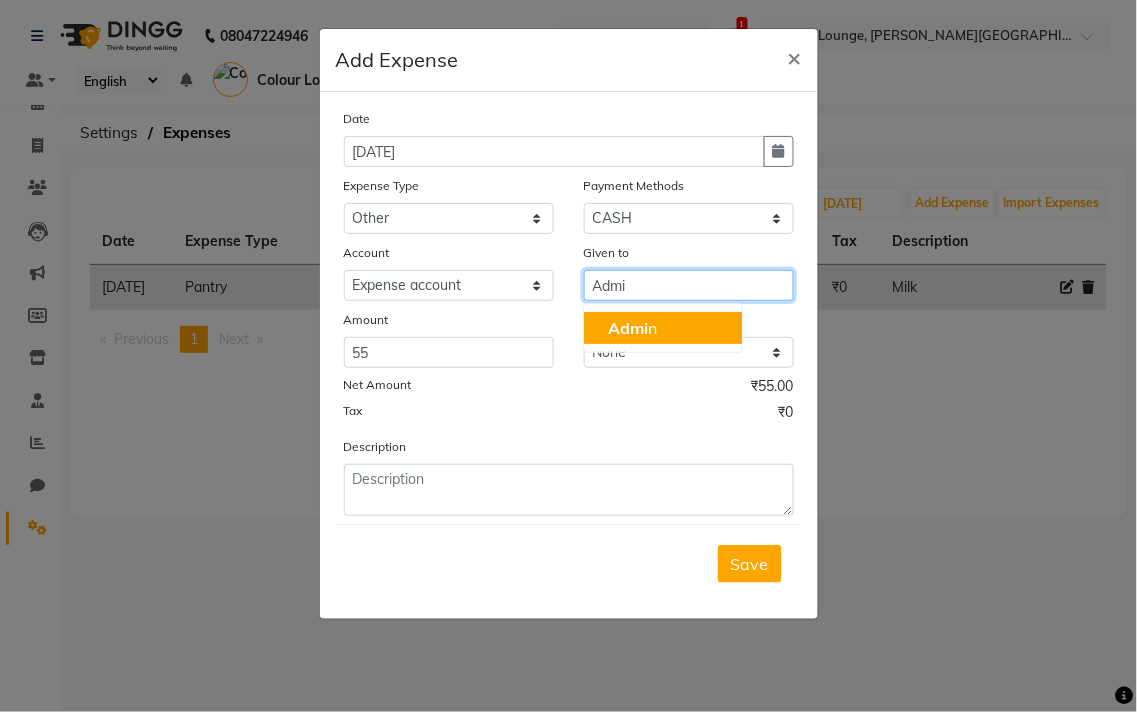 click on "Admi n" at bounding box center [663, 328] 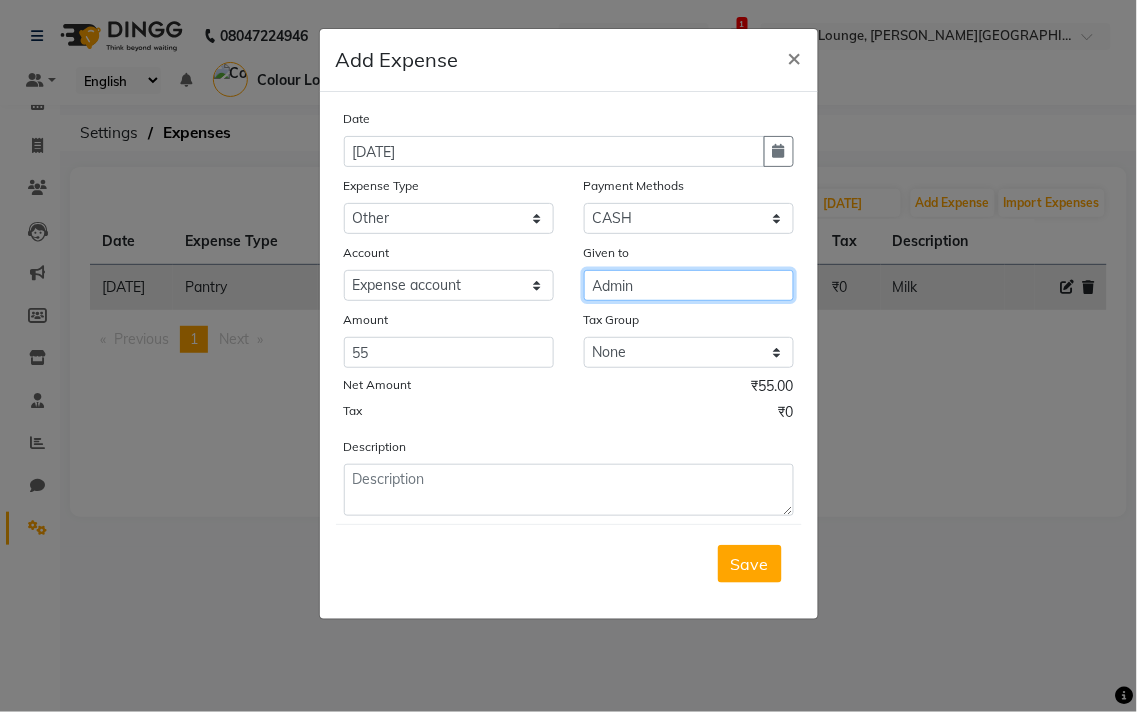 type on "Admin" 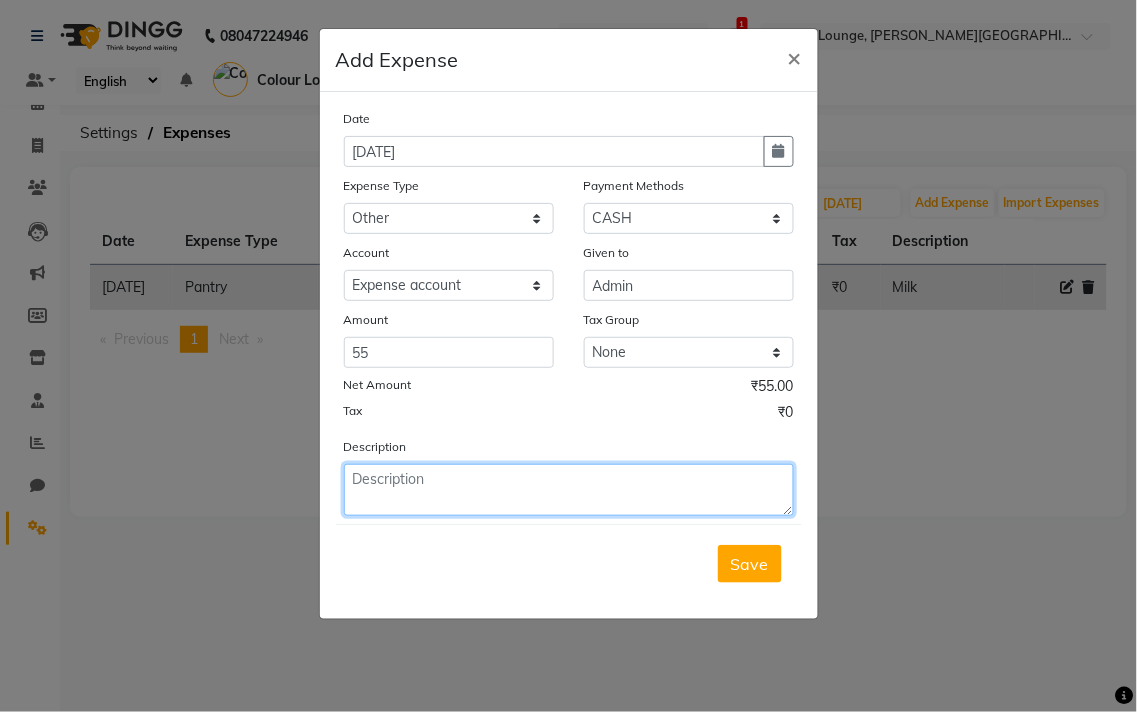 click 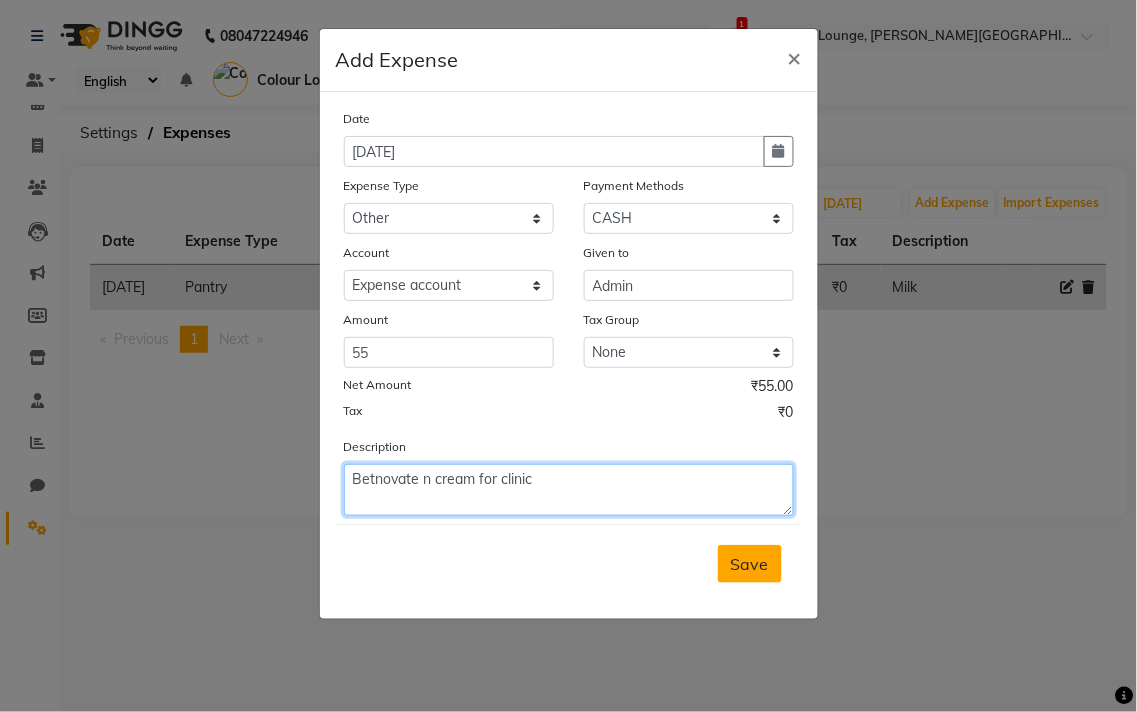type on "Betnovate n cream for clinic" 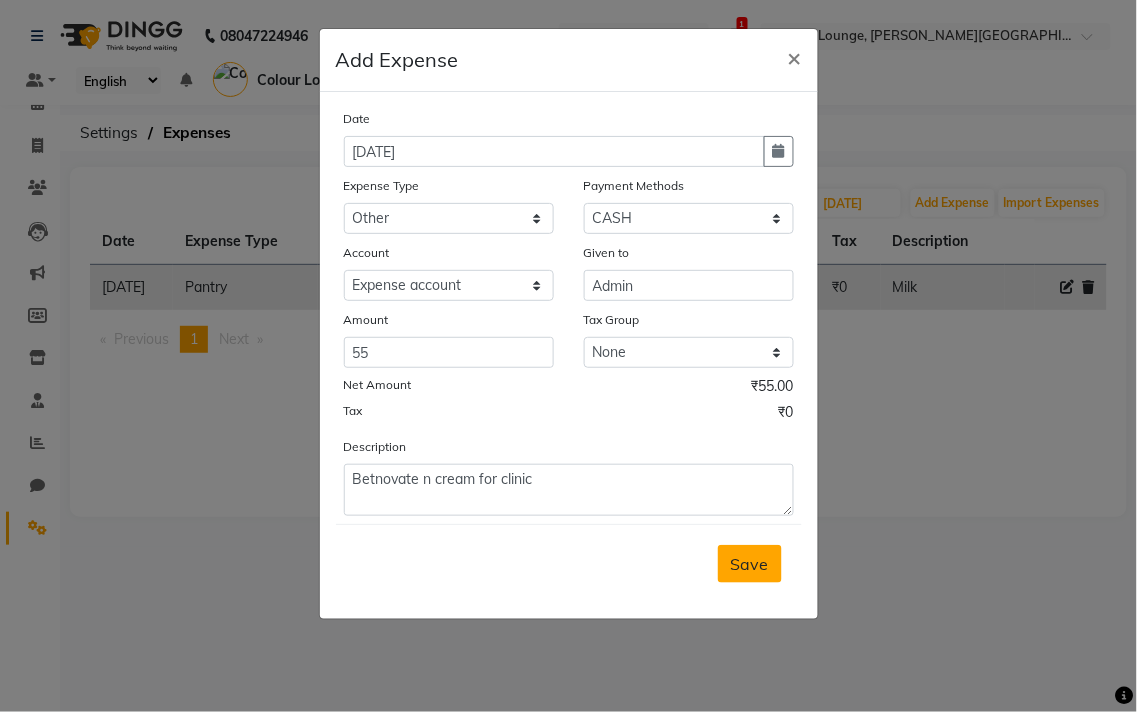 click on "Save" at bounding box center (750, 564) 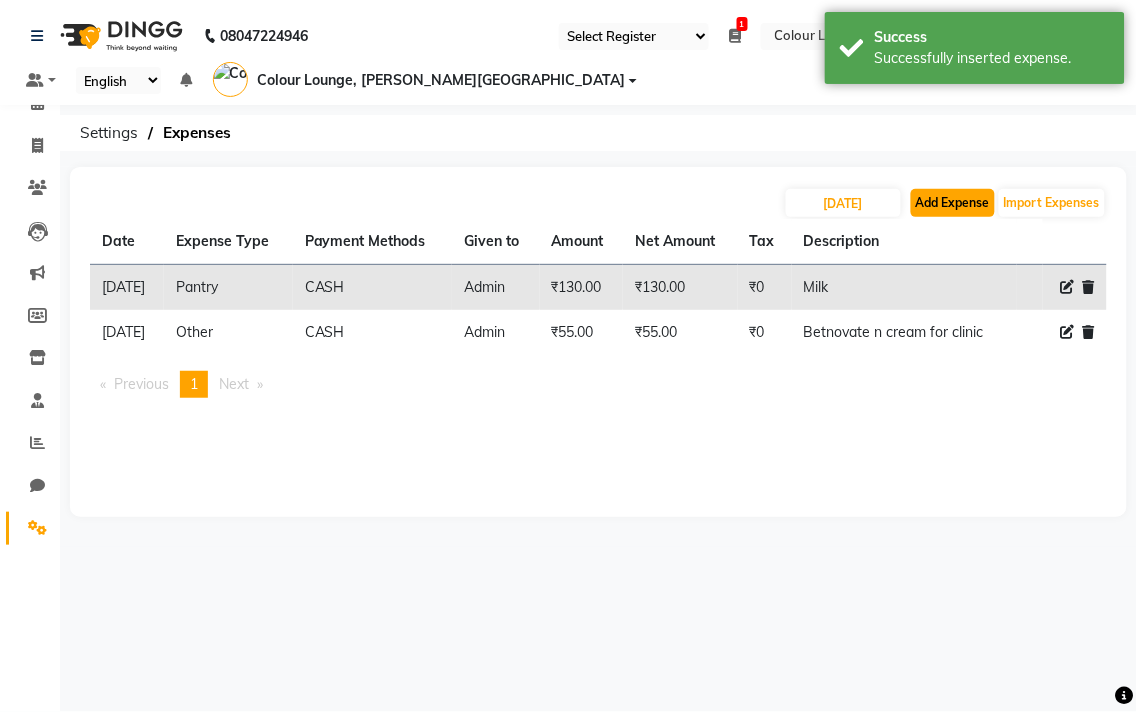 click on "Add Expense" 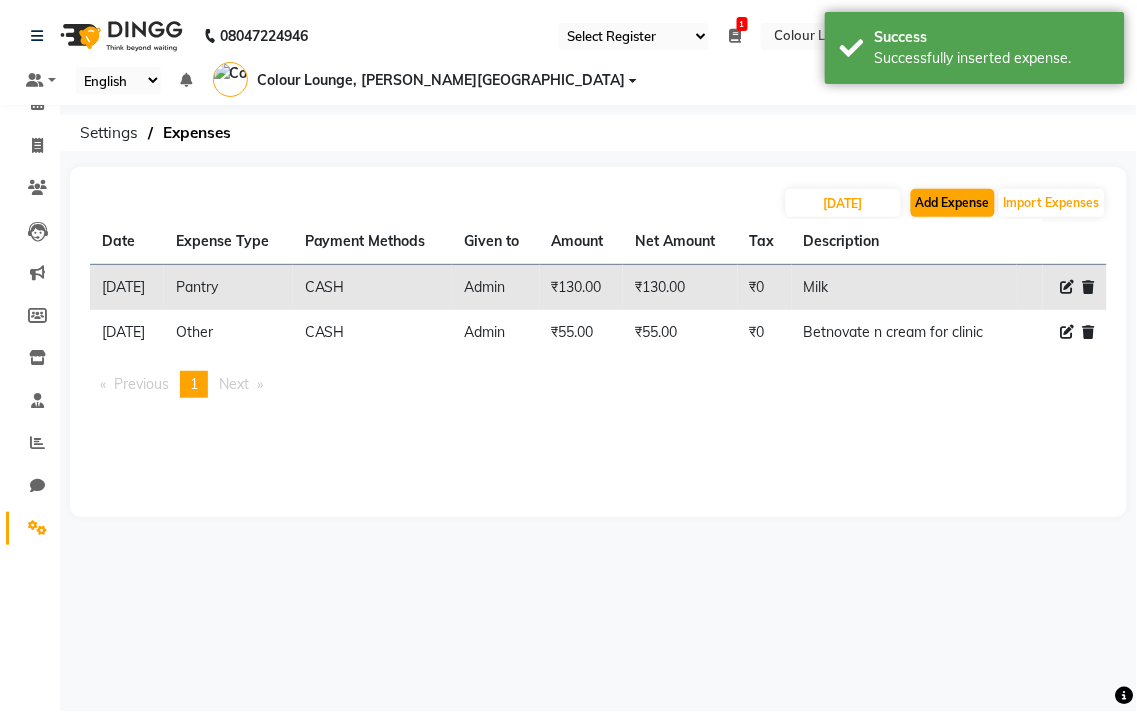 select on "1" 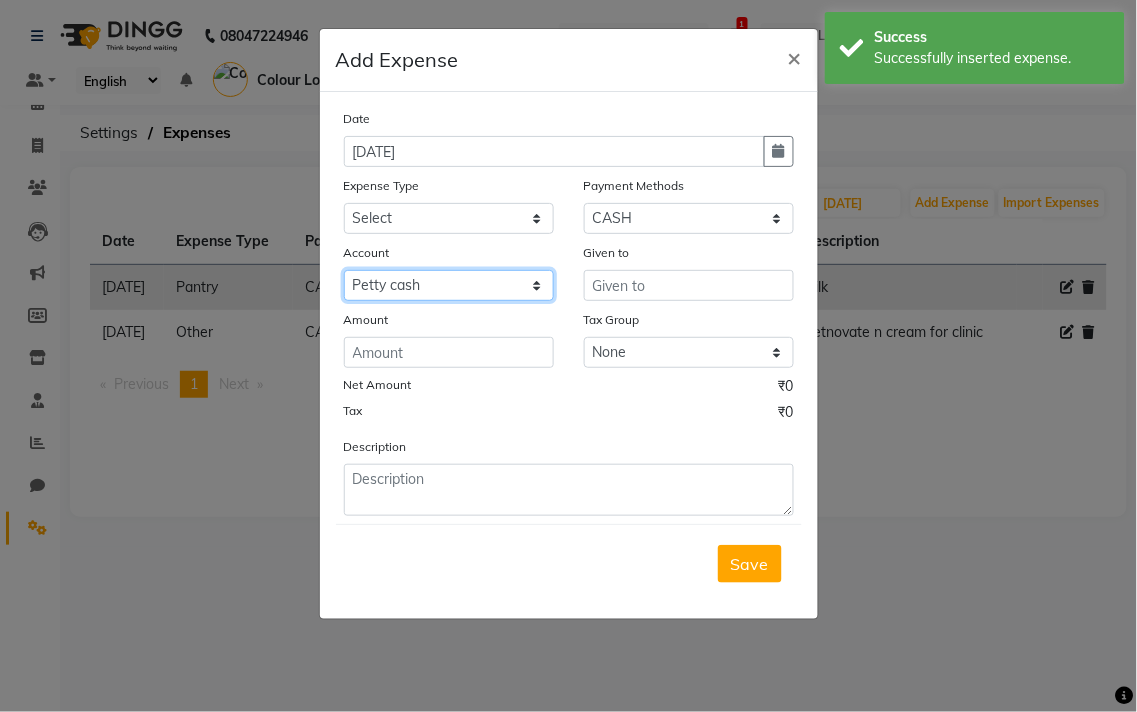 click on "Select [PERSON_NAME] cash Default account Expense account" 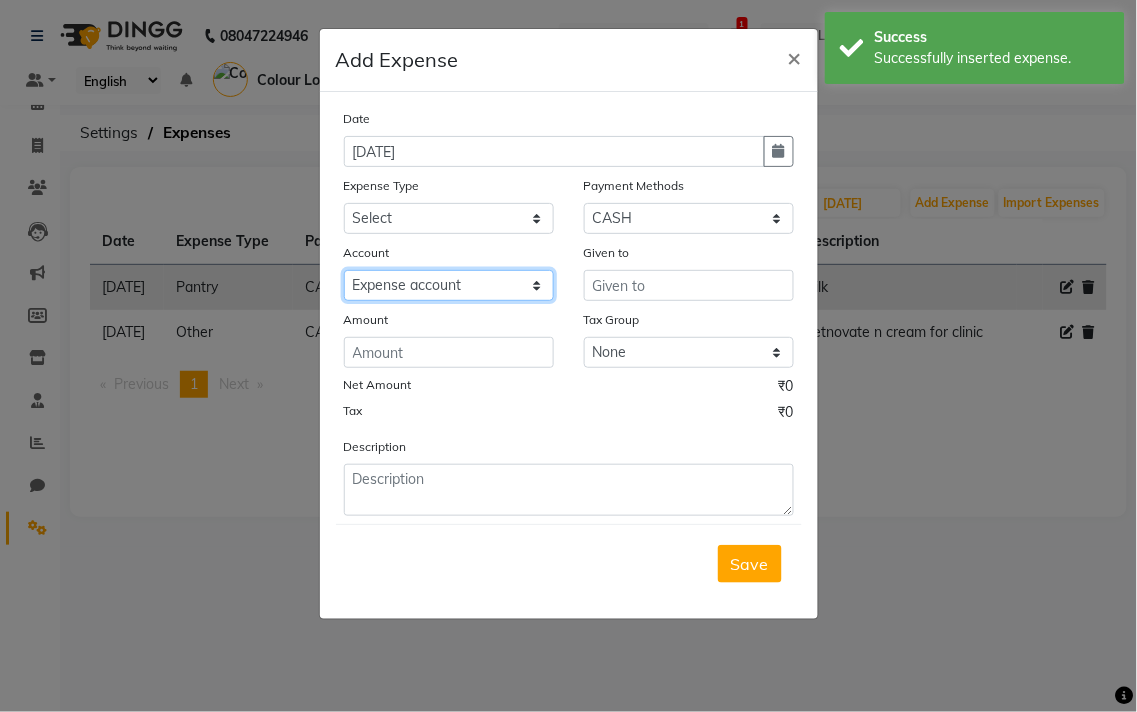 click on "Select [PERSON_NAME] cash Default account Expense account" 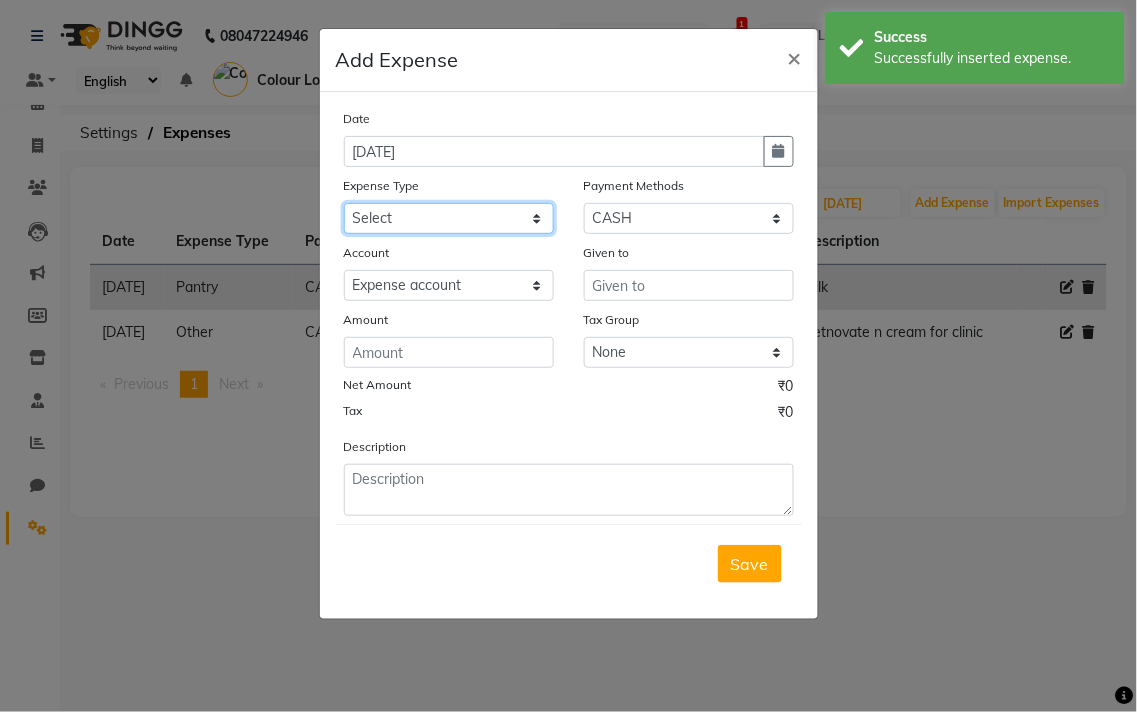click on "Select Advance Salary Bank charges Car maintenance  Cash transfer to bank Cash transfer to hub Client Snacks Clinical charges Equipment Fuel Govt fee Incentive Insurance International purchase Loan Repayment Maintenance Marketing Miscellaneous MRA Other Pantry Product Rent Salary Staff Snacks Tax Tea & Refreshment Utilities" 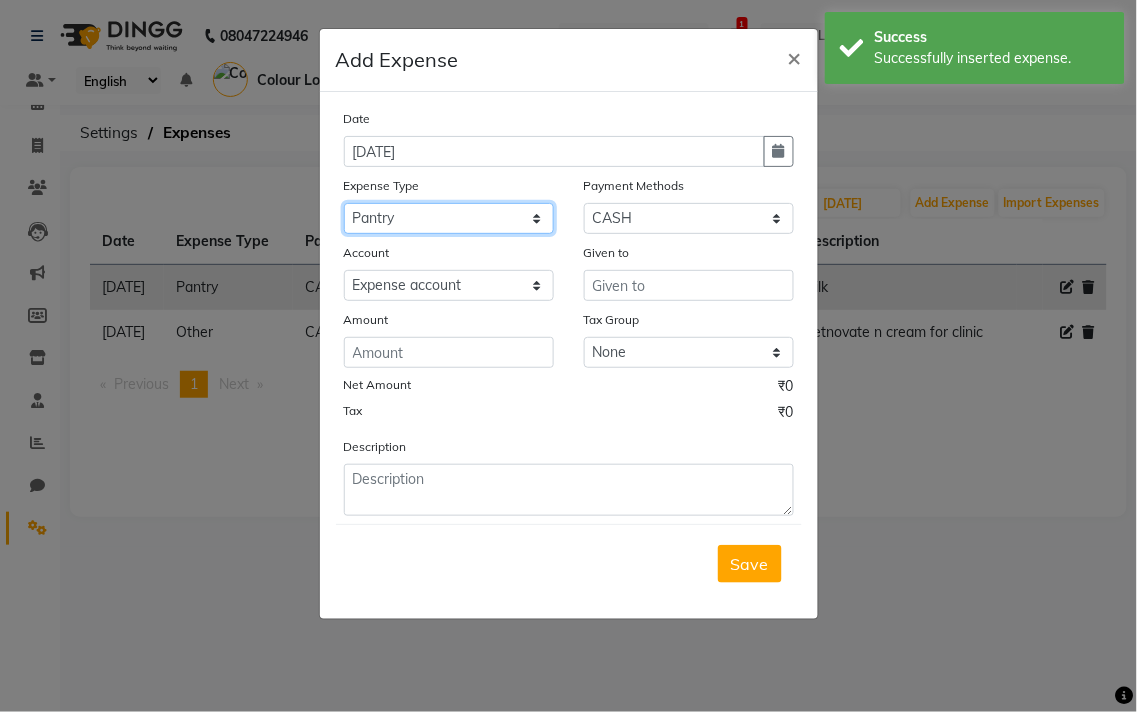 click on "Select Advance Salary Bank charges Car maintenance  Cash transfer to bank Cash transfer to hub Client Snacks Clinical charges Equipment Fuel Govt fee Incentive Insurance International purchase Loan Repayment Maintenance Marketing Miscellaneous MRA Other Pantry Product Rent Salary Staff Snacks Tax Tea & Refreshment Utilities" 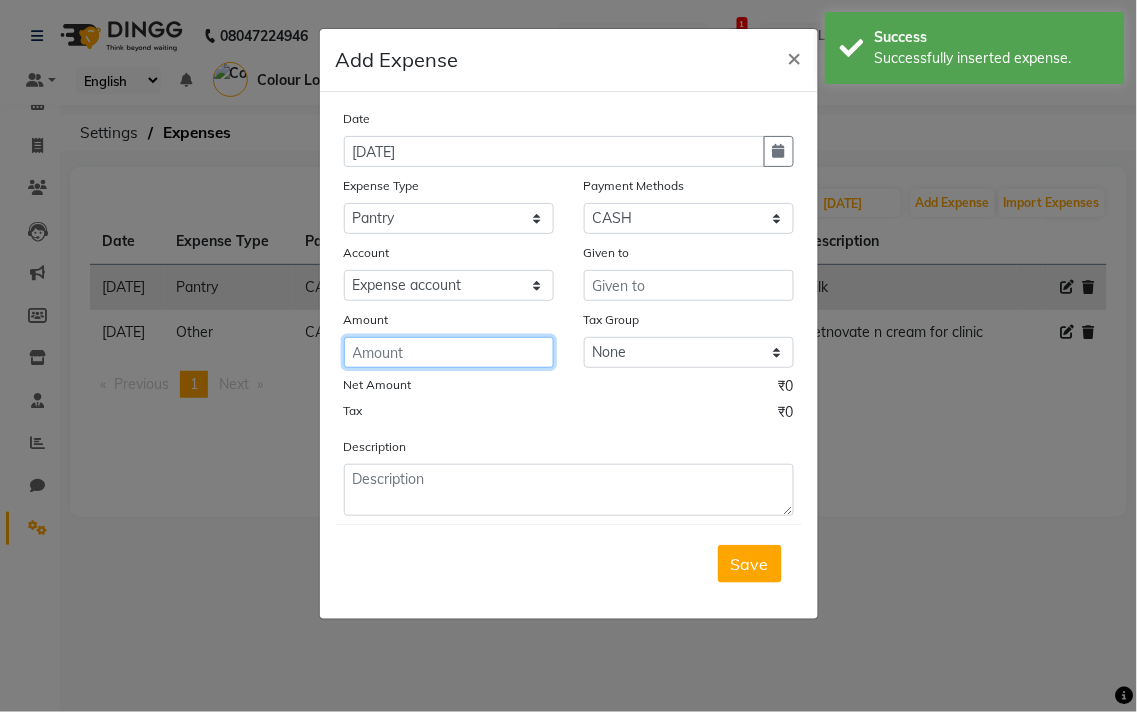 click 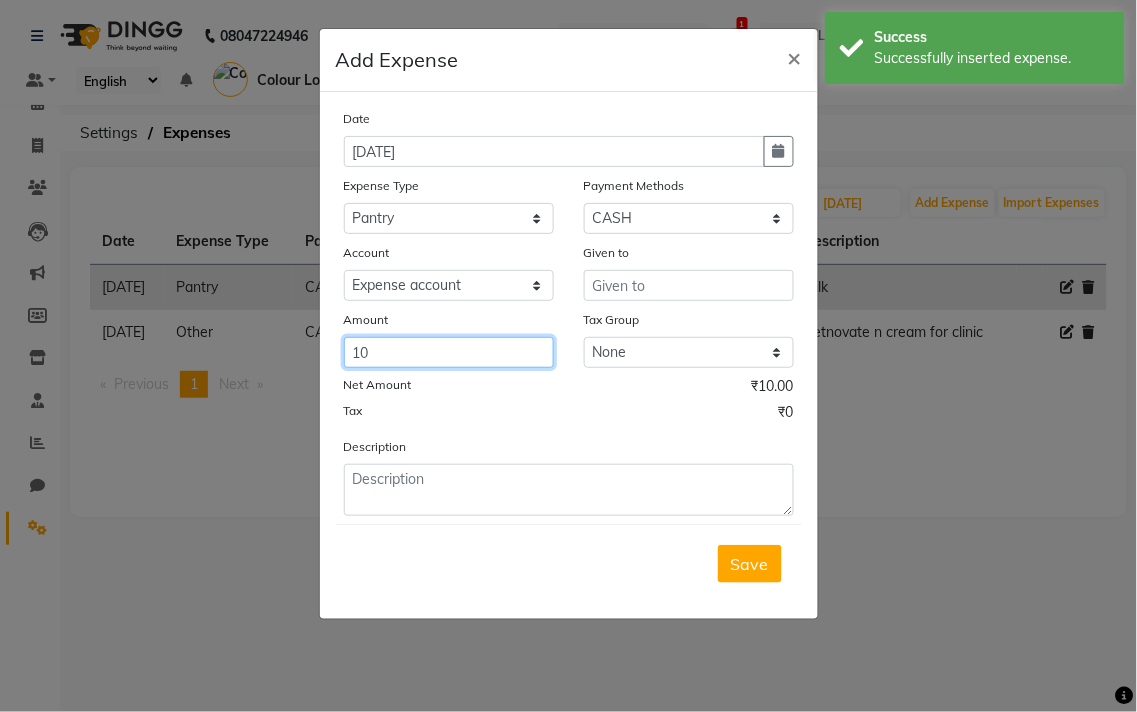 type on "10" 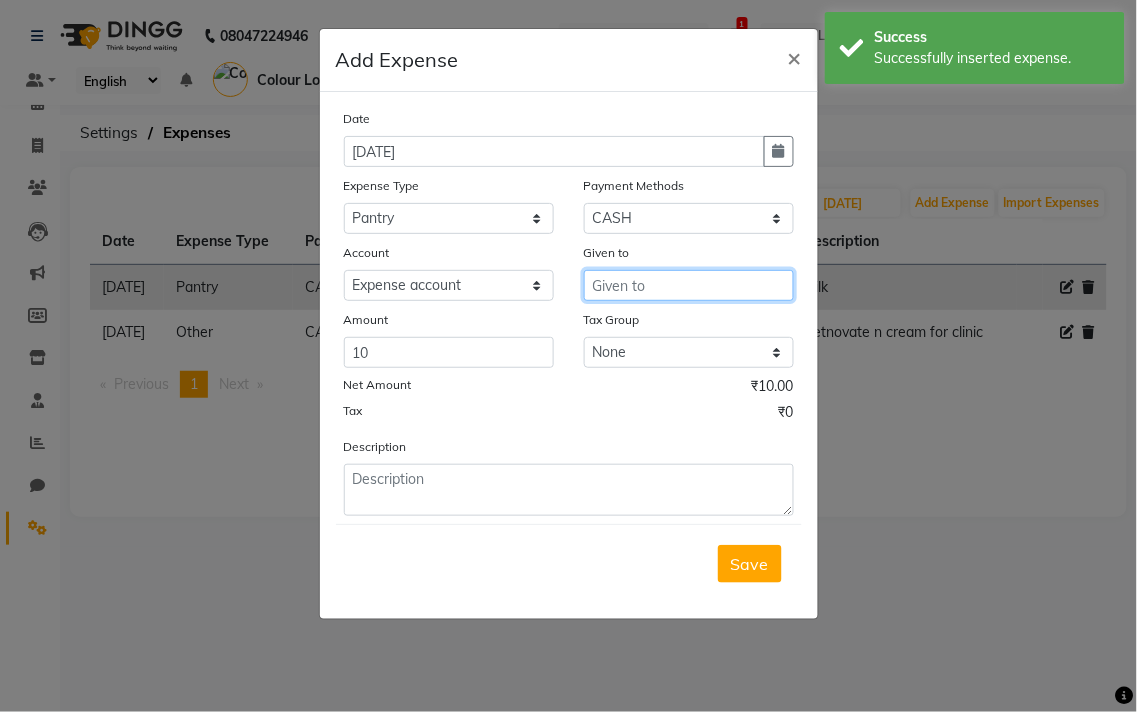 click at bounding box center [689, 285] 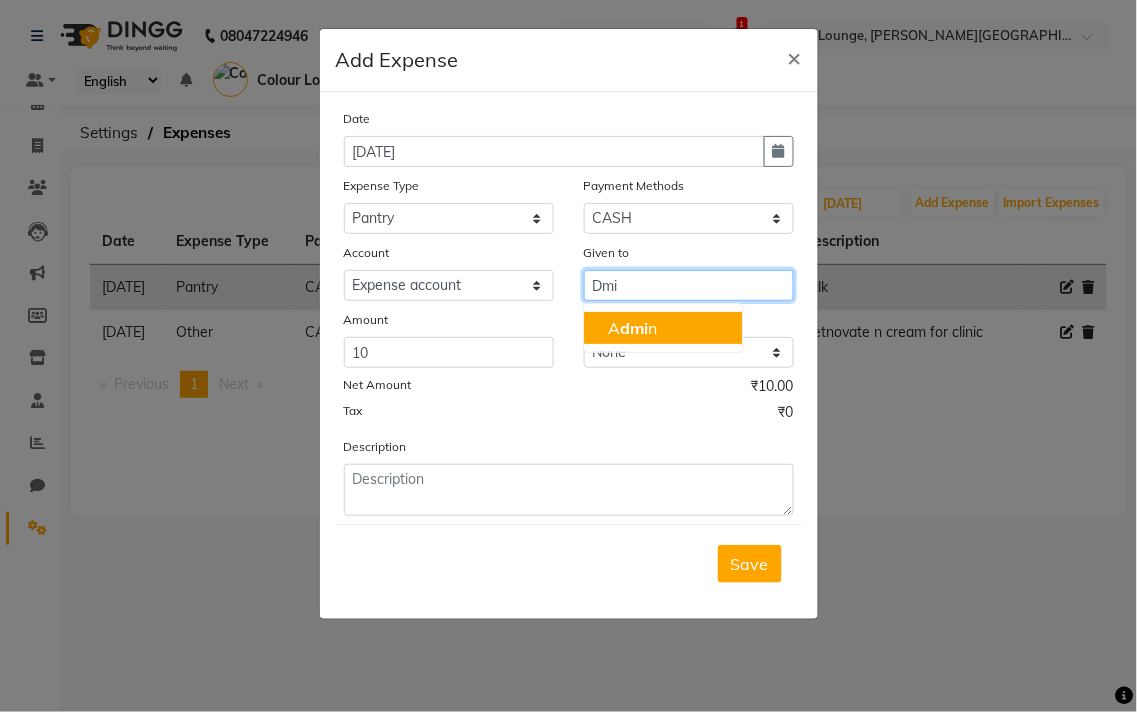 click on "A dmi n" at bounding box center [663, 328] 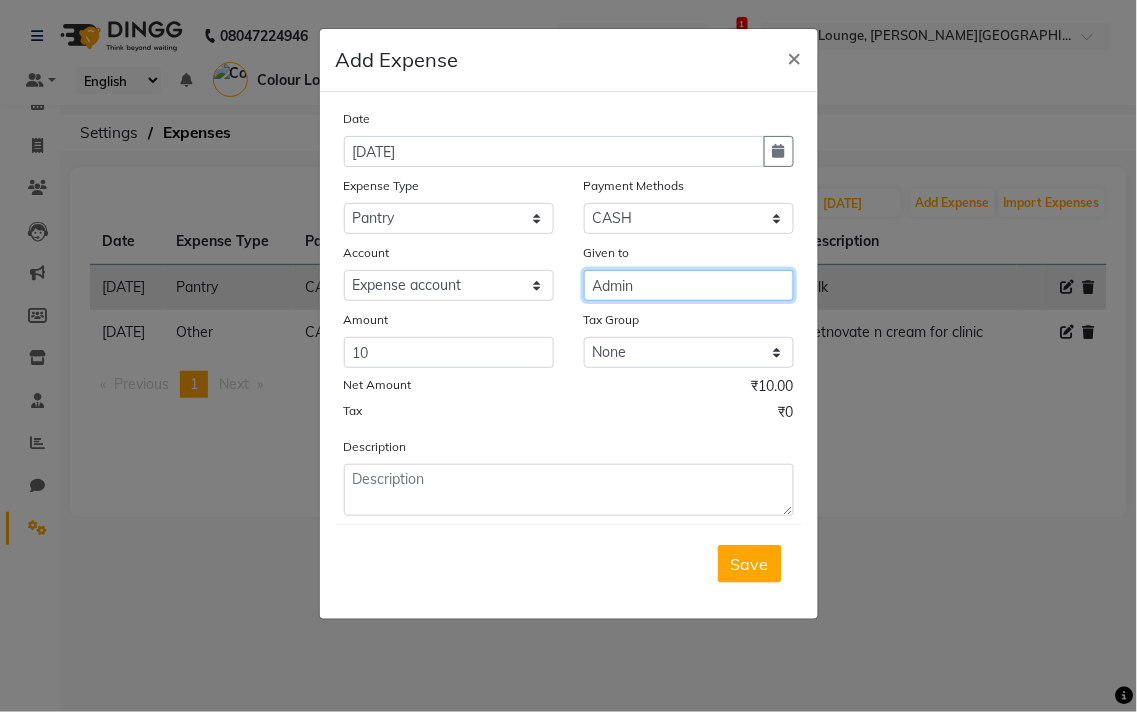 type on "Admin" 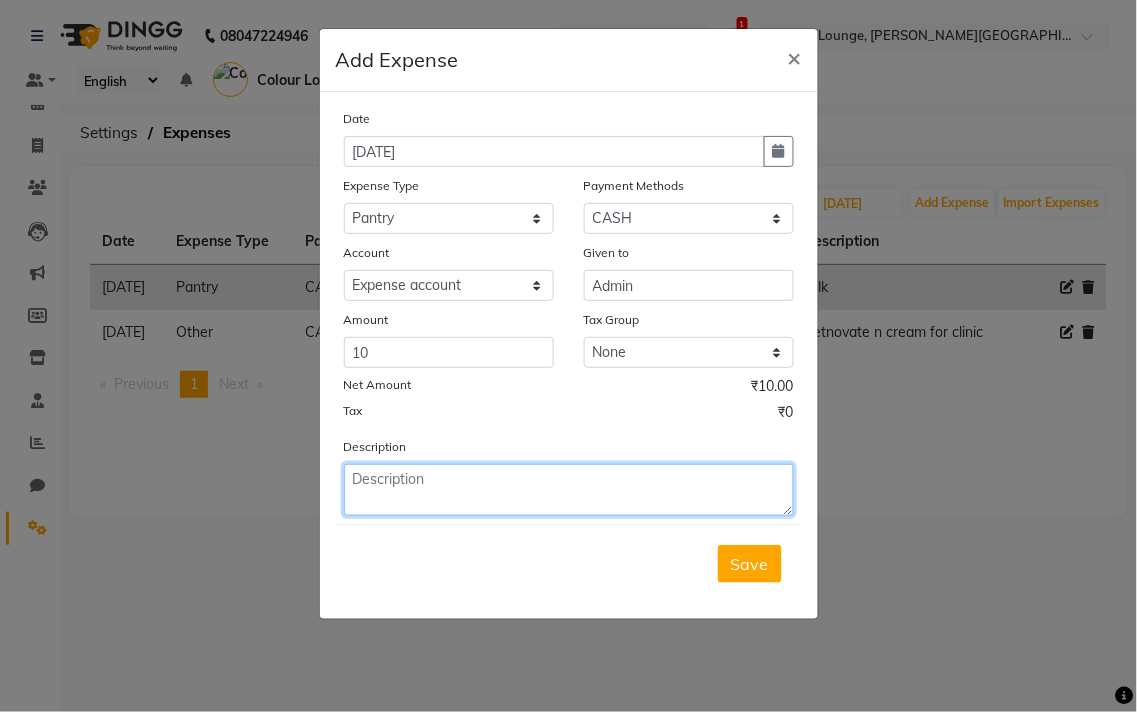 click 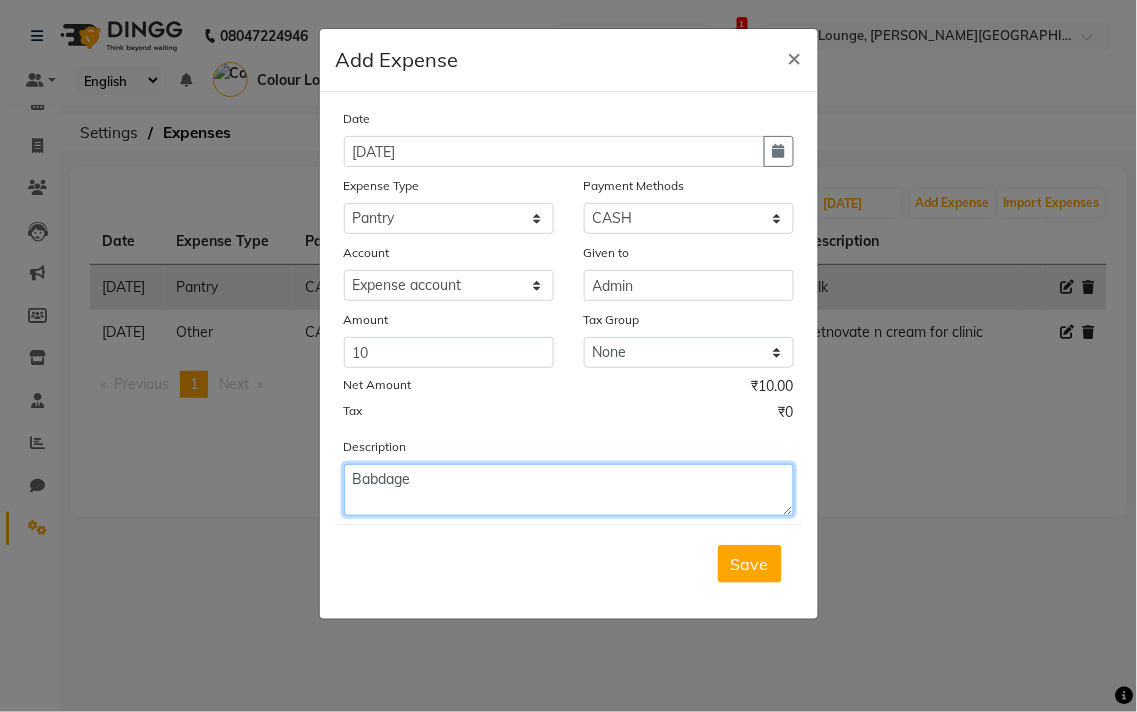 click on "Babdage" 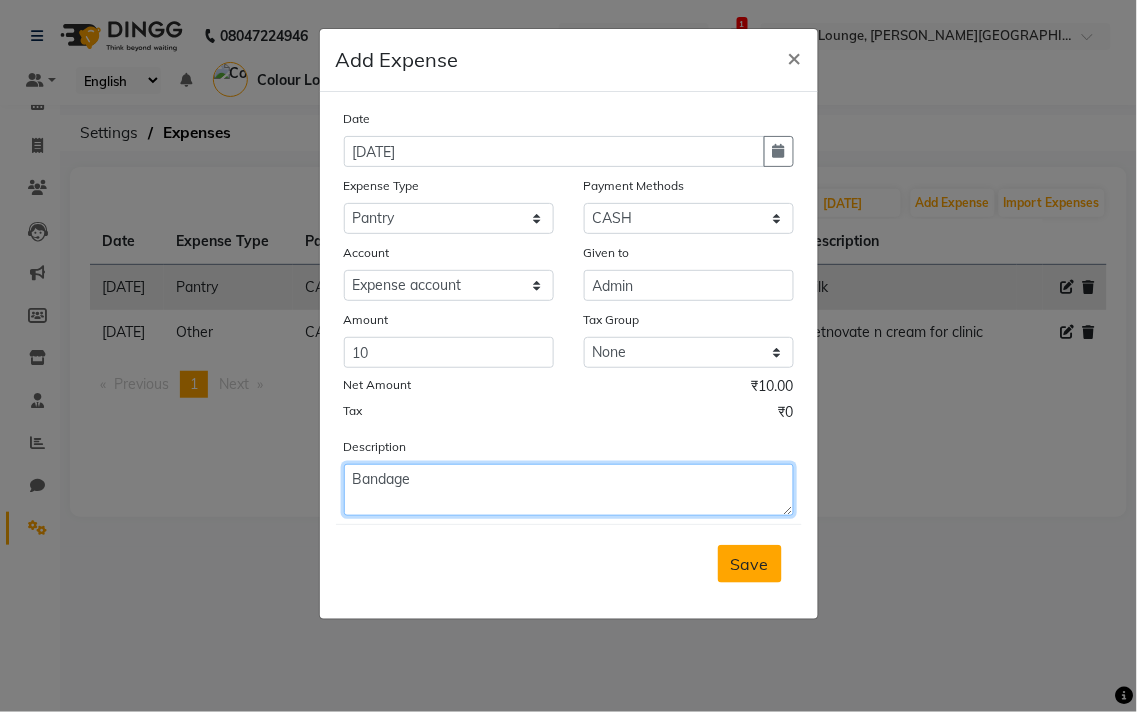 type on "Bandage" 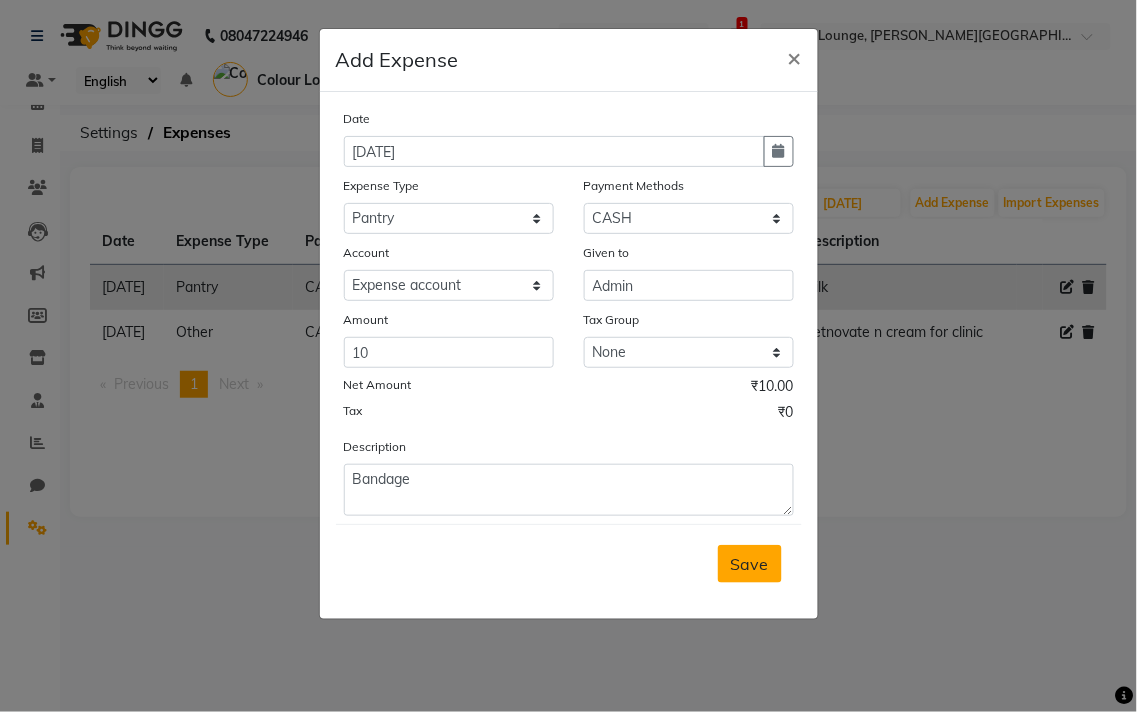 click on "Save" at bounding box center [750, 564] 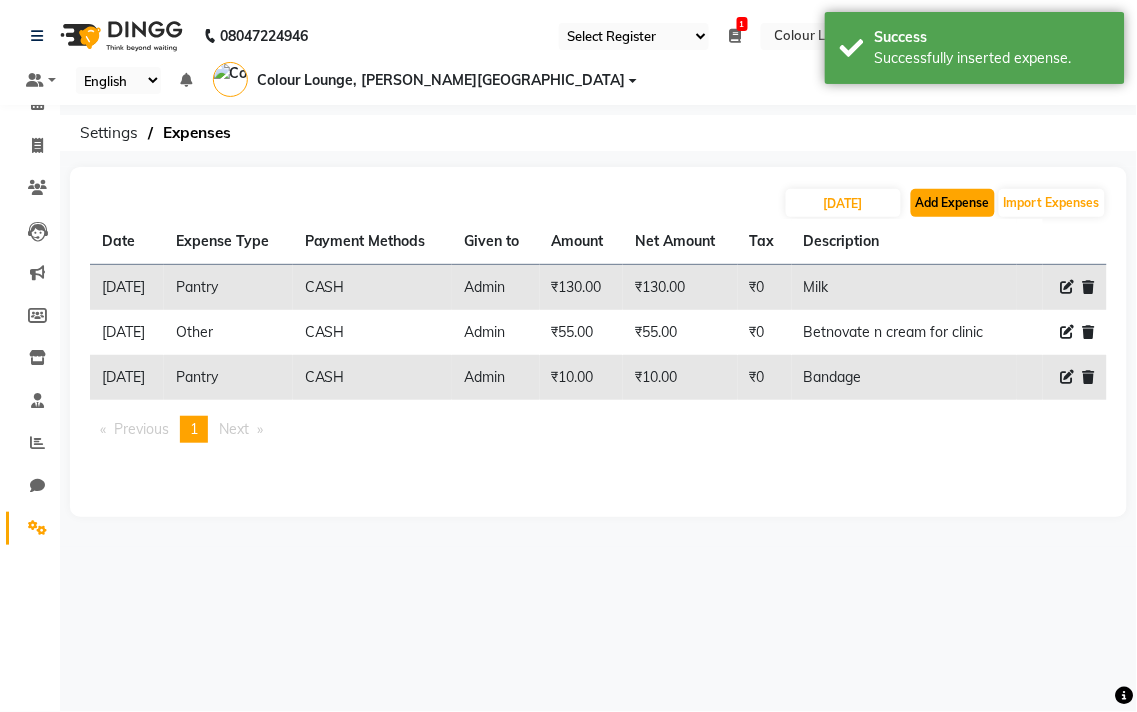 click on "Add Expense" 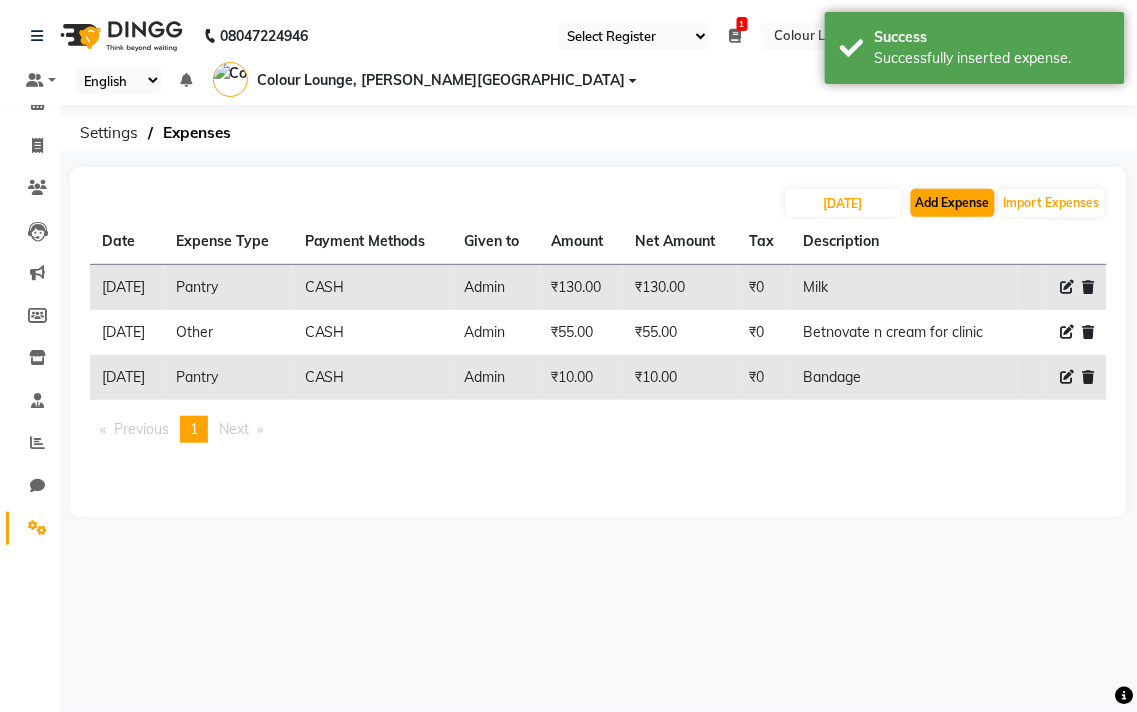 select on "1" 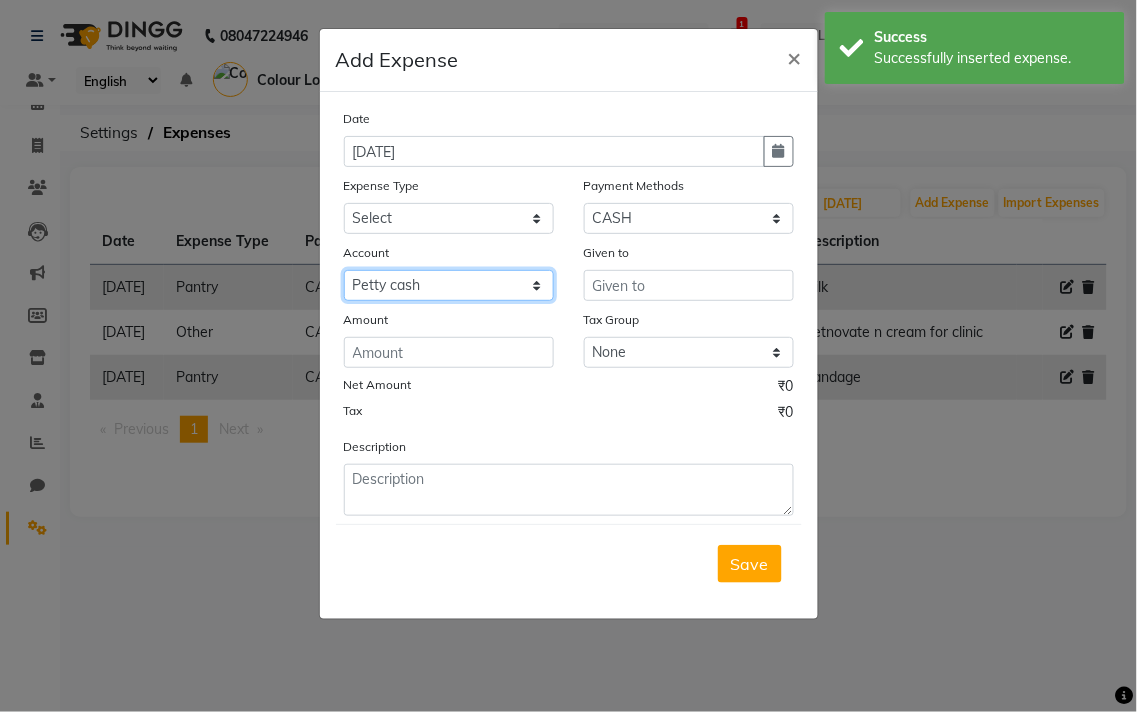click on "Select [PERSON_NAME] cash Default account Expense account" 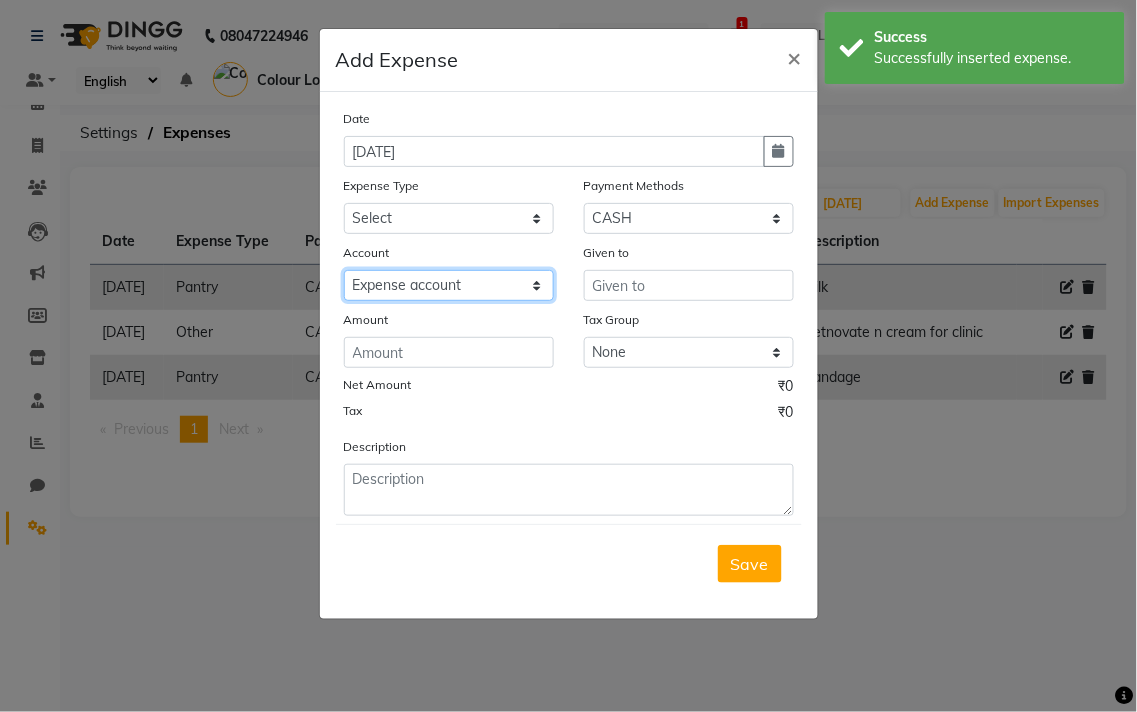 click on "Select [PERSON_NAME] cash Default account Expense account" 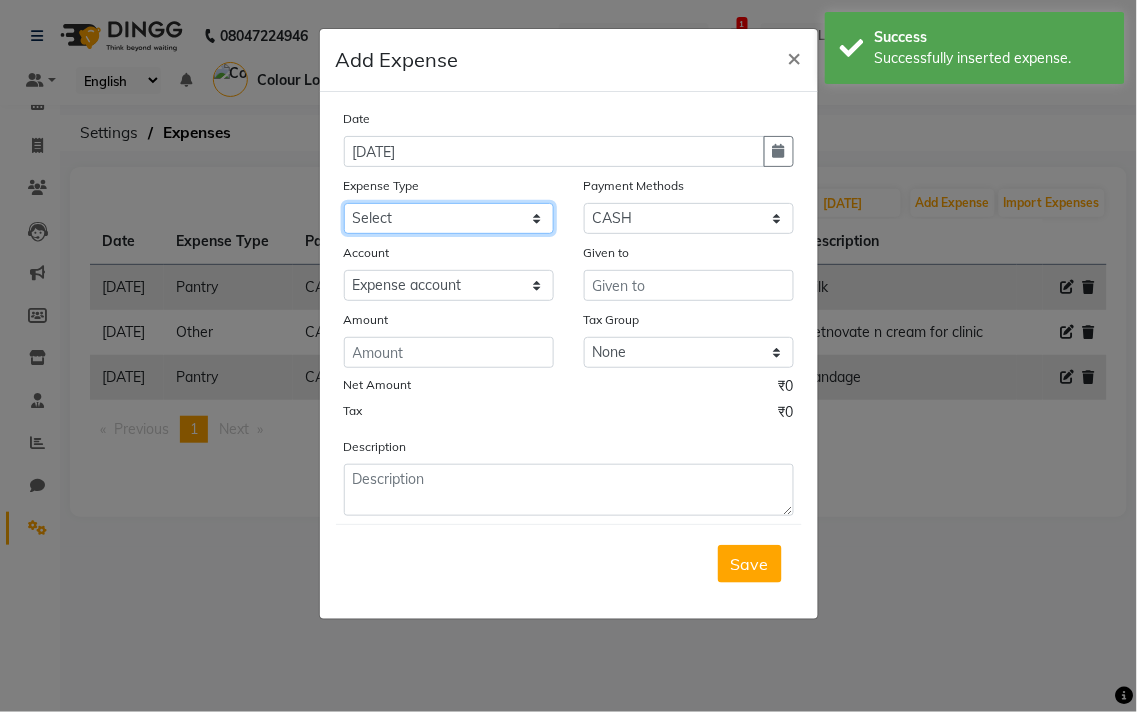 click on "Select Advance Salary Bank charges Car maintenance  Cash transfer to bank Cash transfer to hub Client Snacks Clinical charges Equipment Fuel Govt fee Incentive Insurance International purchase Loan Repayment Maintenance Marketing Miscellaneous MRA Other Pantry Product Rent Salary Staff Snacks Tax Tea & Refreshment Utilities" 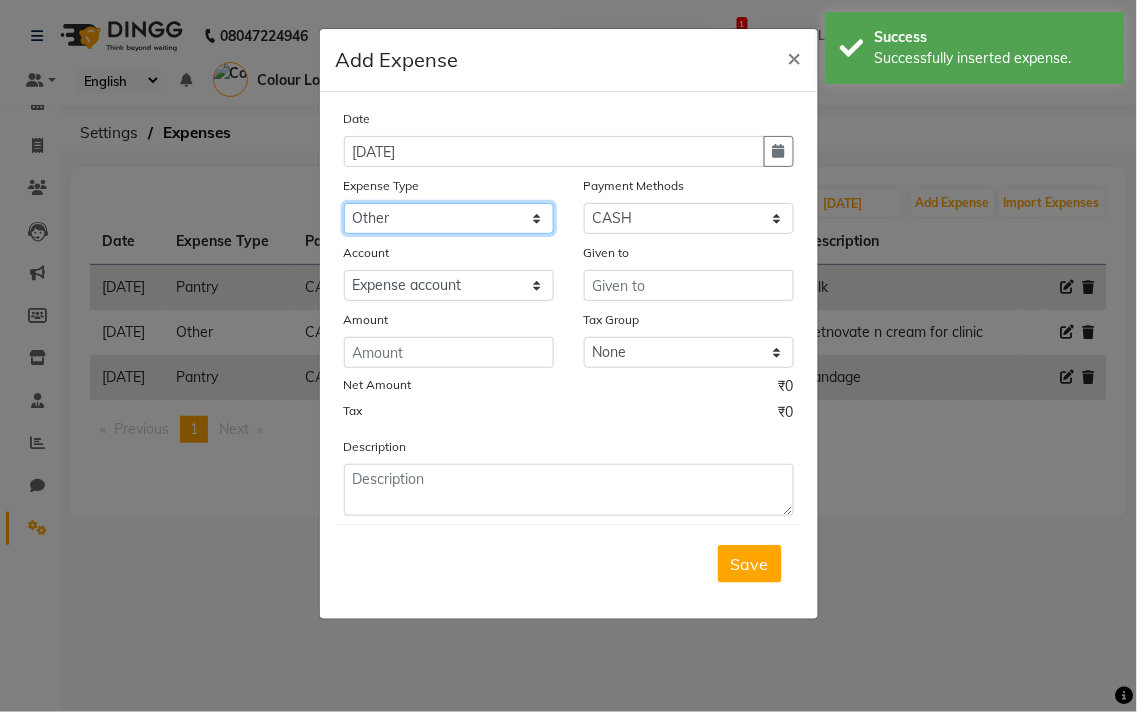 click on "Select Advance Salary Bank charges Car maintenance  Cash transfer to bank Cash transfer to hub Client Snacks Clinical charges Equipment Fuel Govt fee Incentive Insurance International purchase Loan Repayment Maintenance Marketing Miscellaneous MRA Other Pantry Product Rent Salary Staff Snacks Tax Tea & Refreshment Utilities" 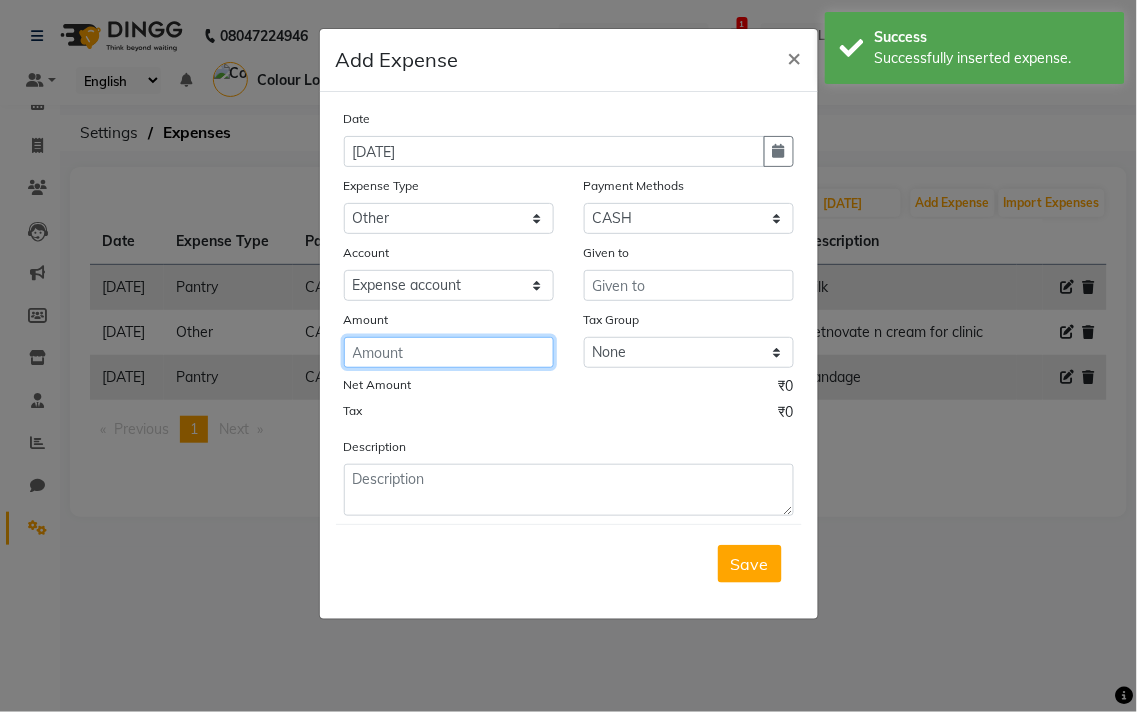 click 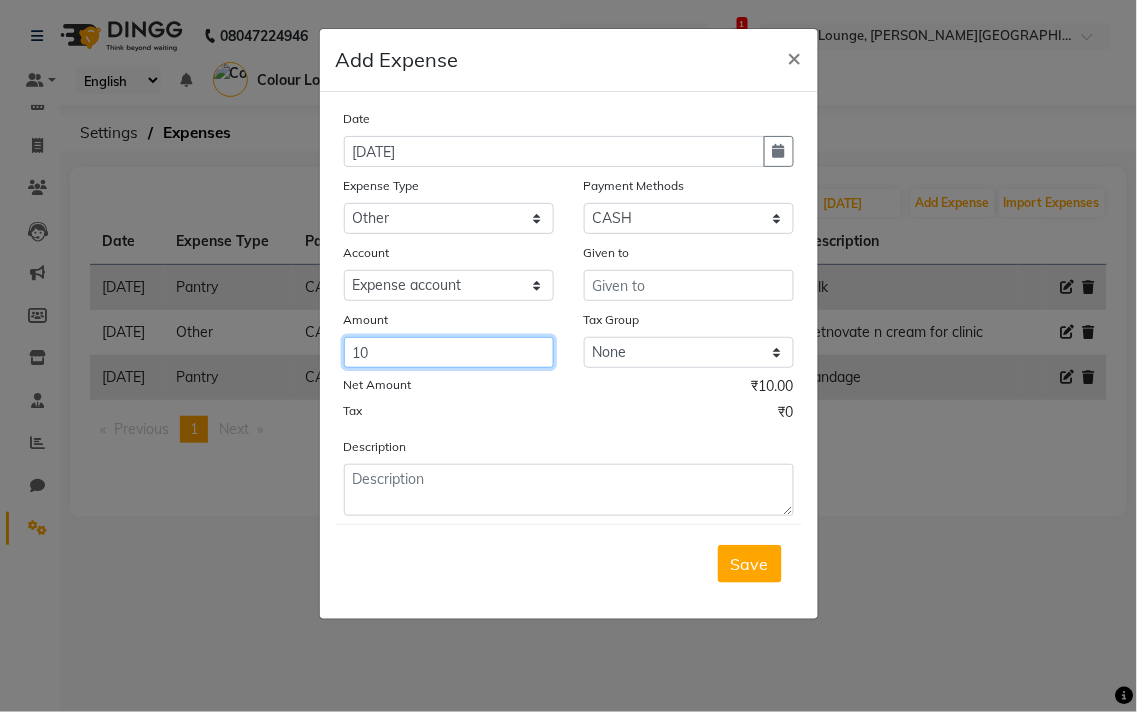 type on "10" 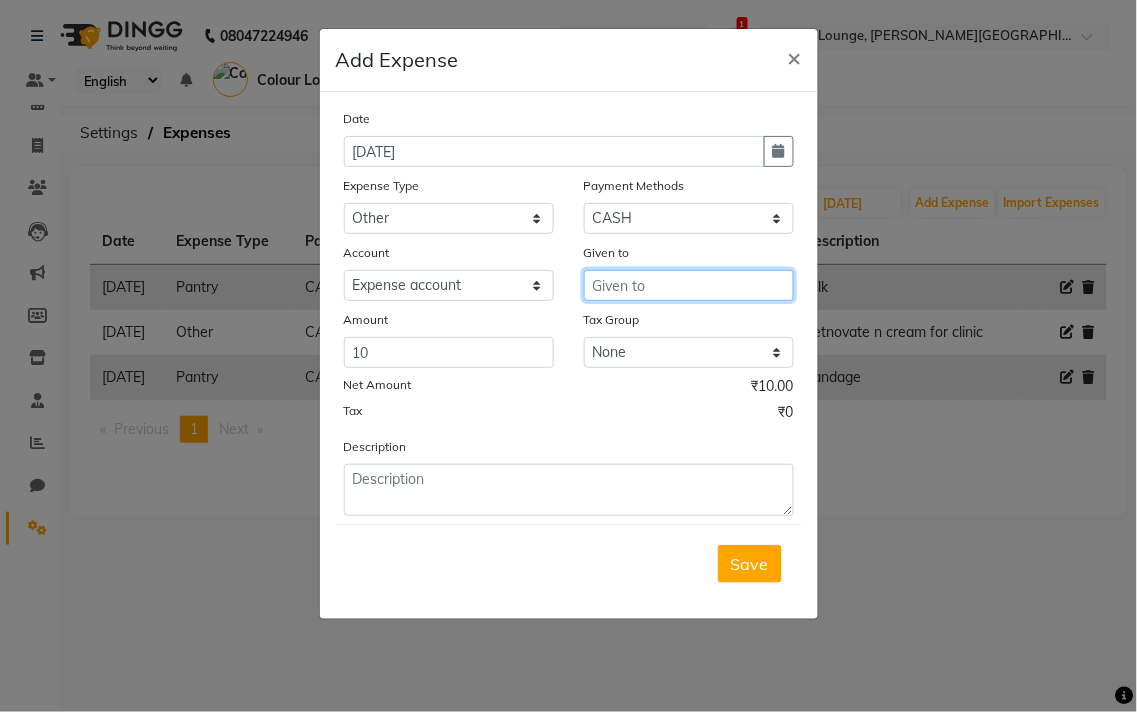 click at bounding box center (689, 285) 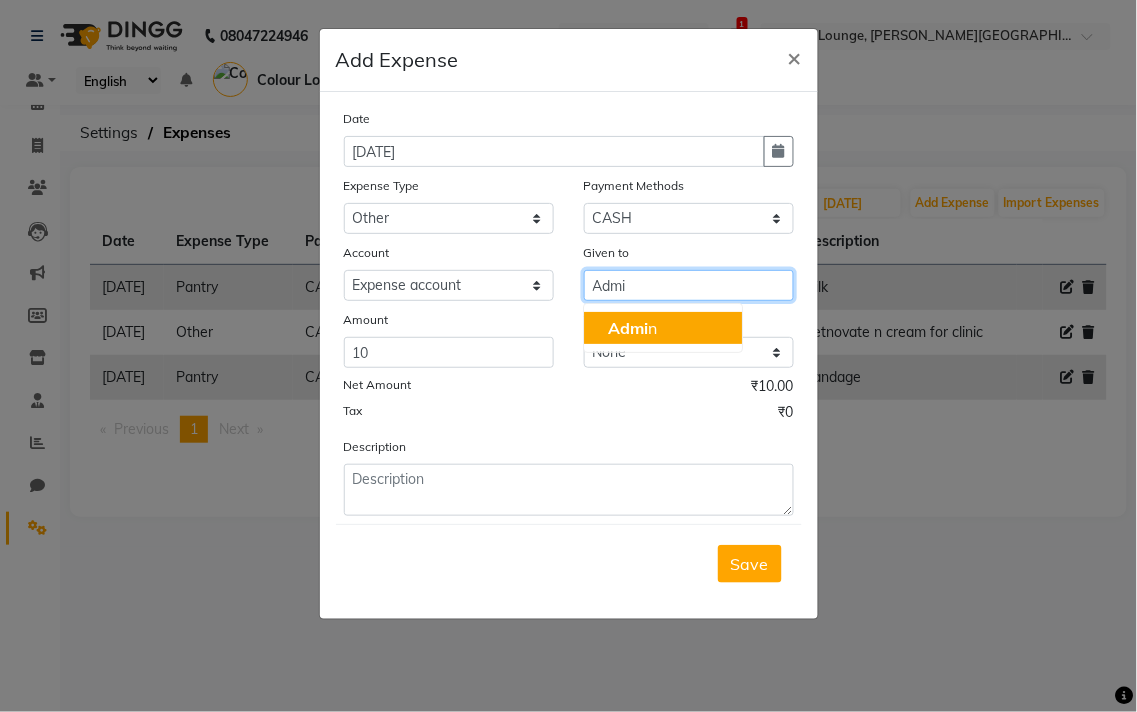click on "Admi n" at bounding box center (663, 328) 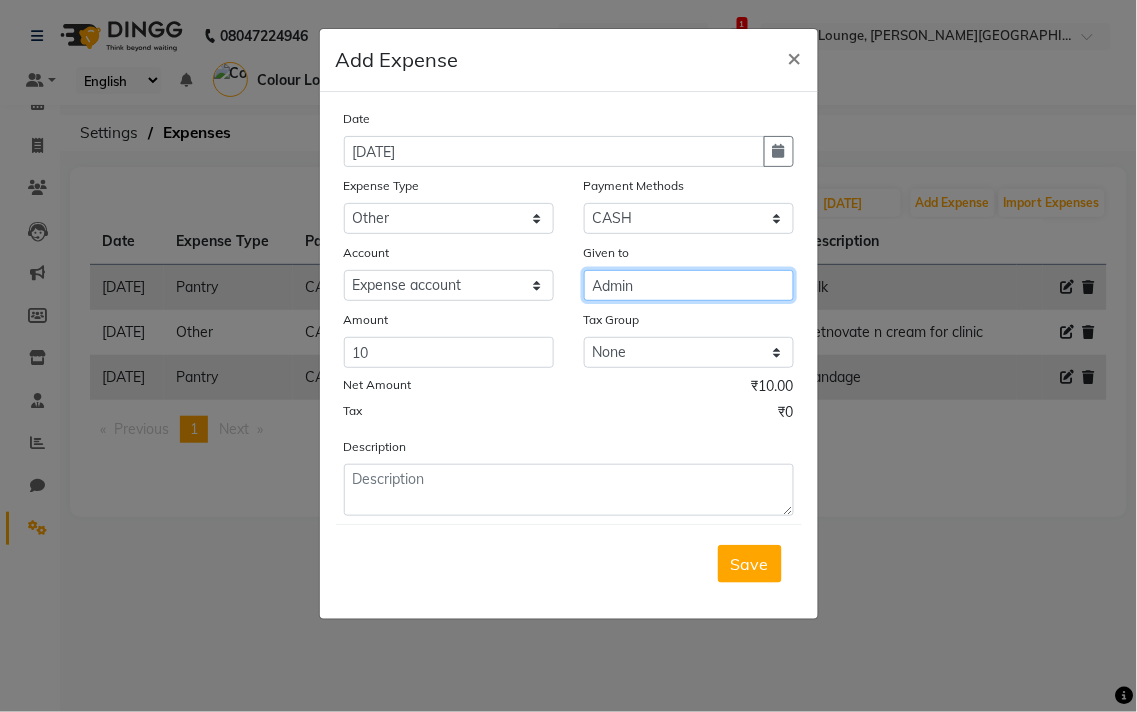type on "Admin" 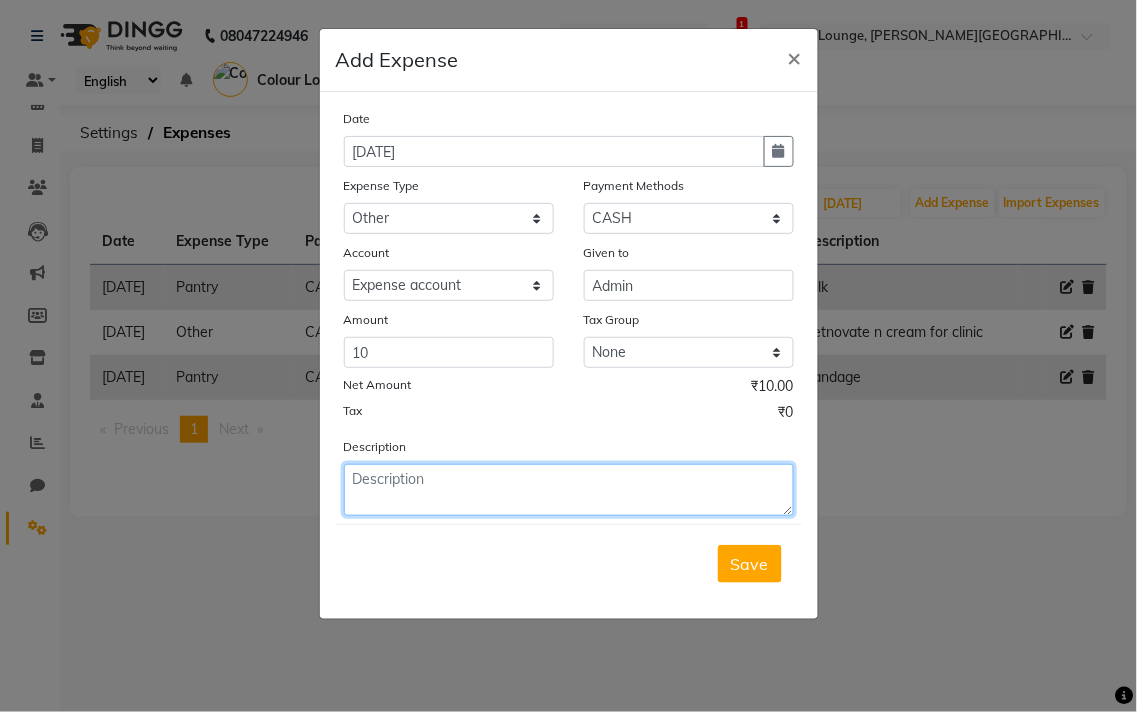 click 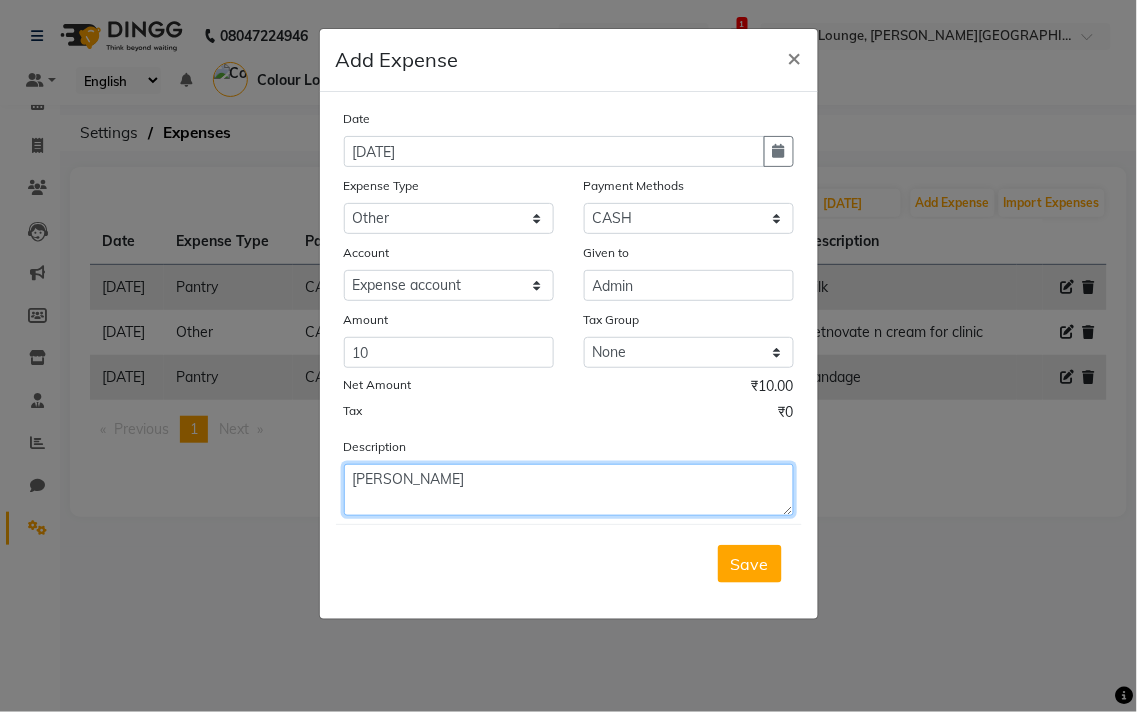 type on "[PERSON_NAME]" 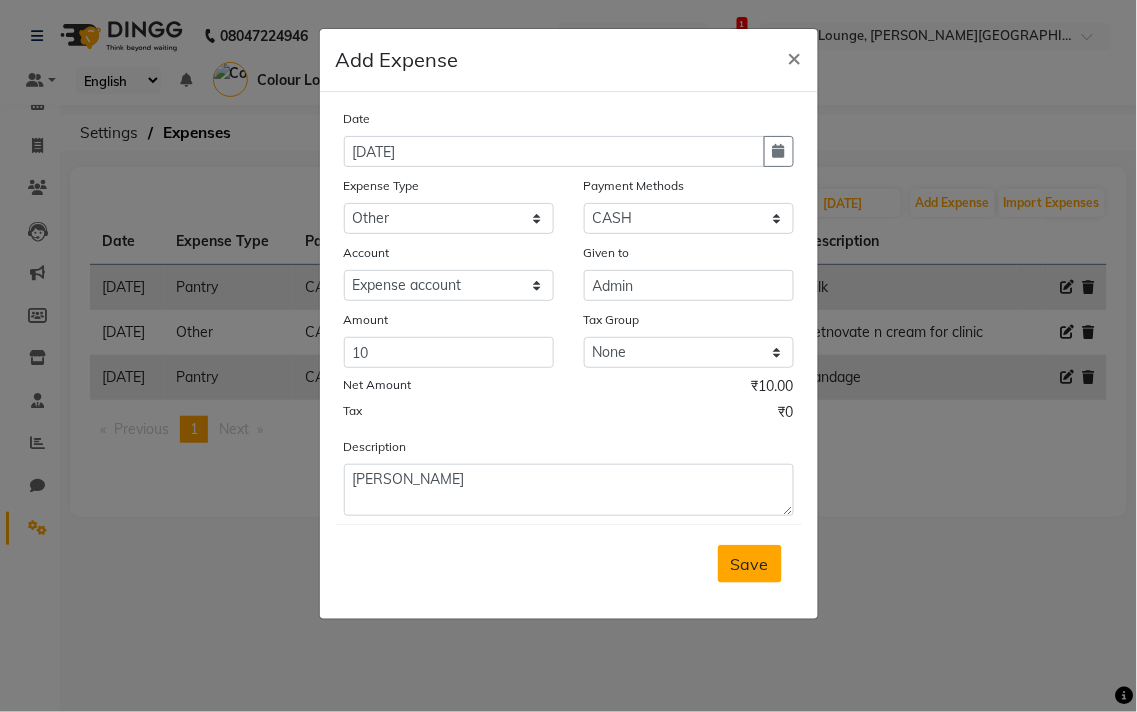 click on "Save" at bounding box center [750, 564] 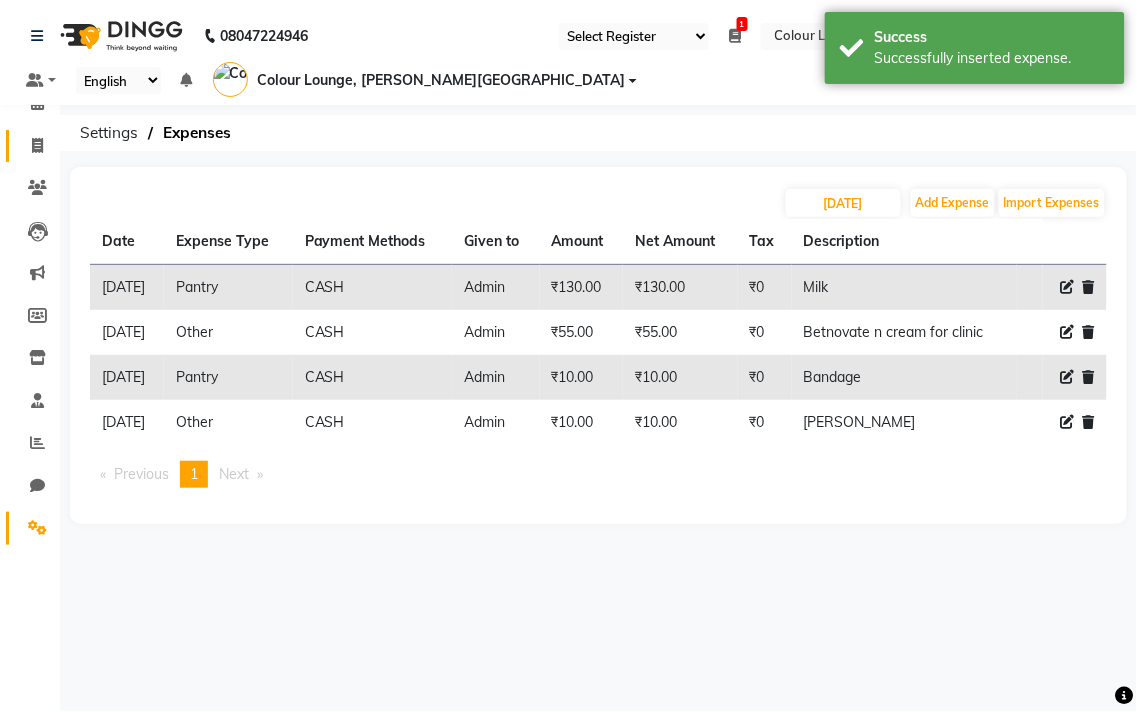 click 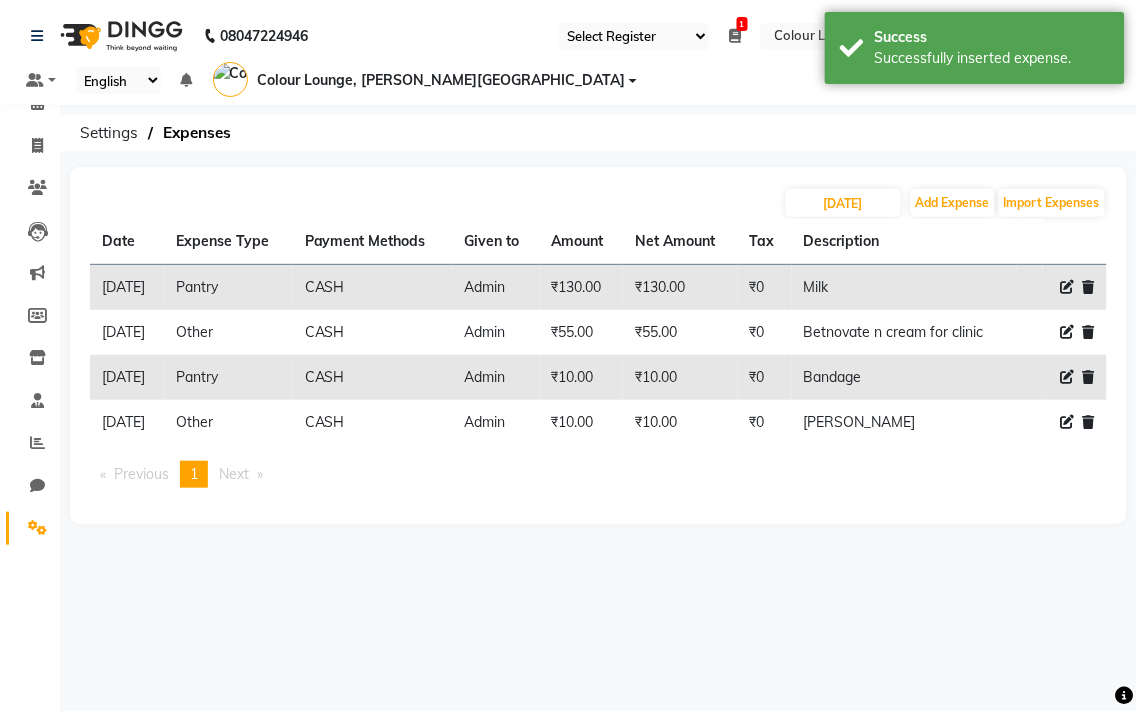 click on "08047224946 Select Register Evening Shift (Service) Morning Shift (Service) 1 Daily Open Registers nothing to show Select Location × Colour Lounge, [PERSON_NAME] Road Default Panel My Panel English ENGLISH Español العربية मराठी हिंदी ગુજરાતી தமிழ் 中文 Notifications nothing to show Colour Lounge, [PERSON_NAME] Road Manage Profile Change Password Sign out  Version:3.15.4" 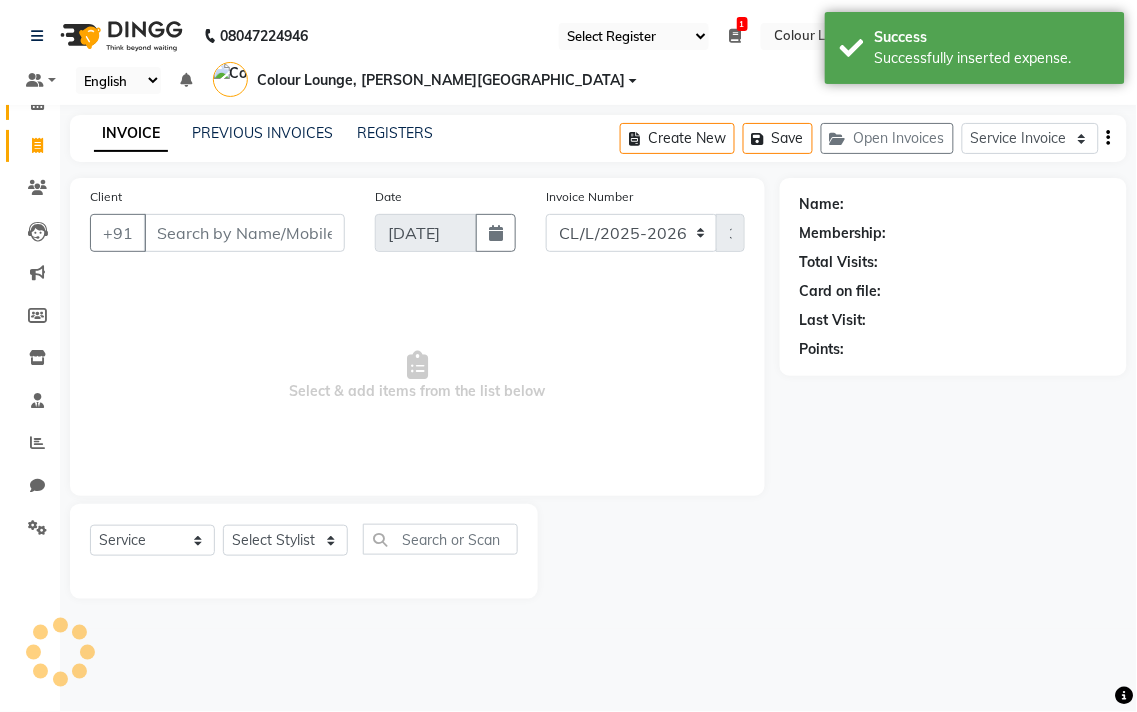 click 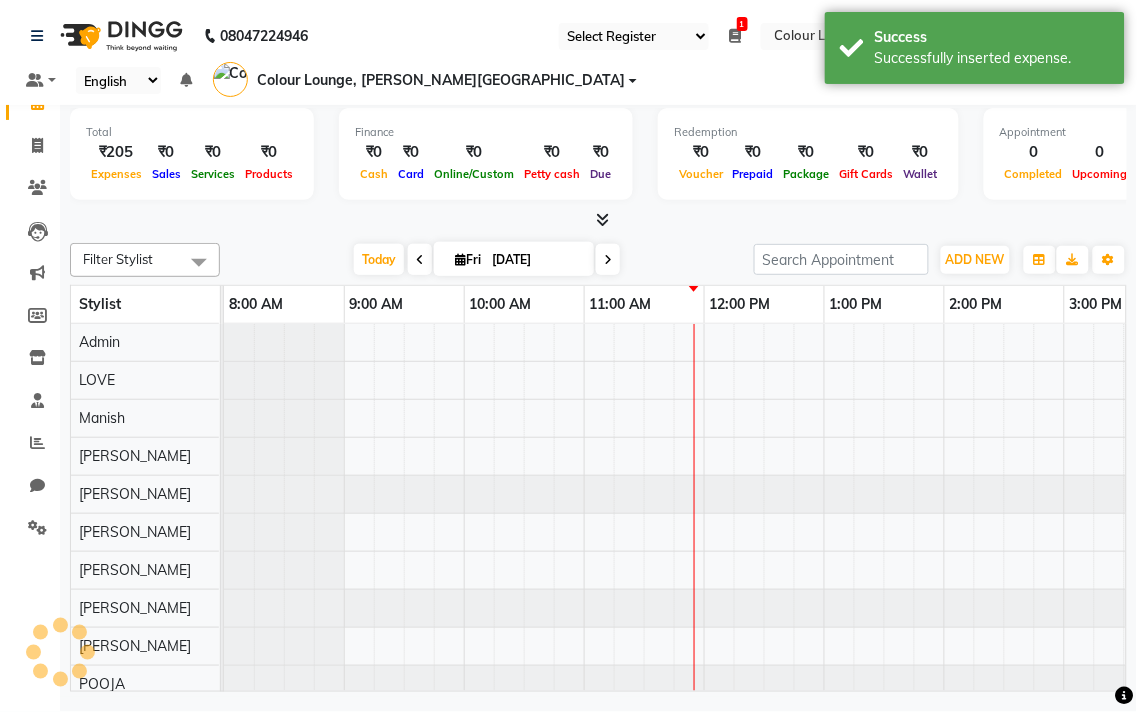 scroll, scrollTop: 0, scrollLeft: 0, axis: both 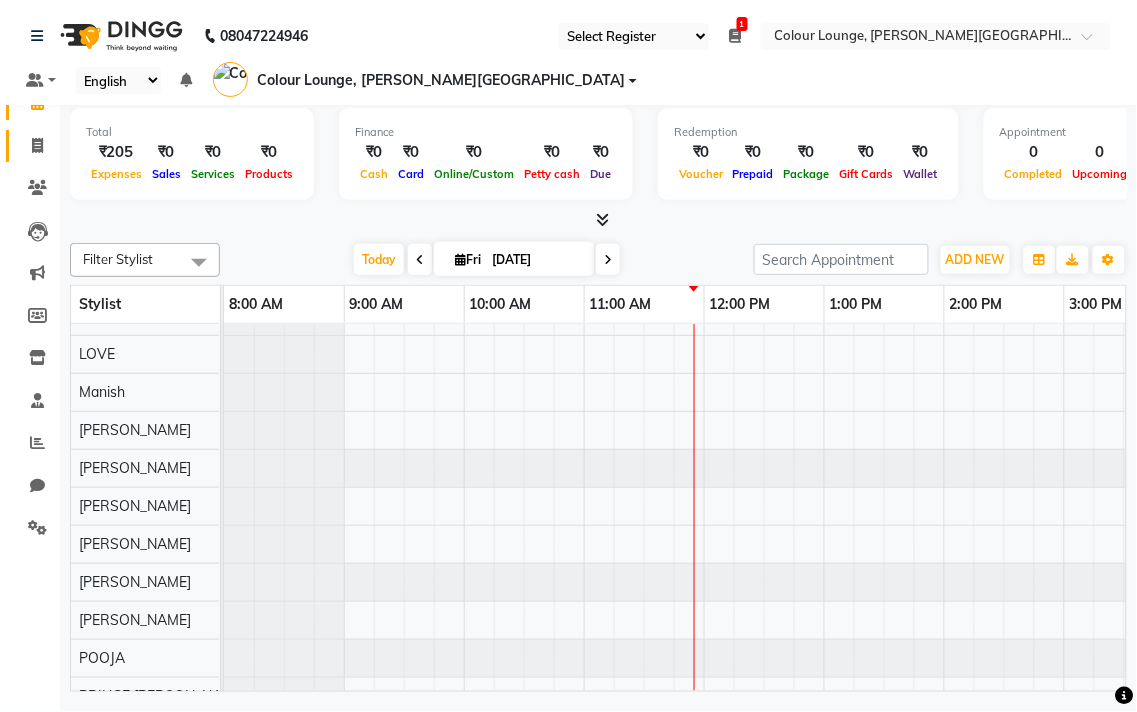 click 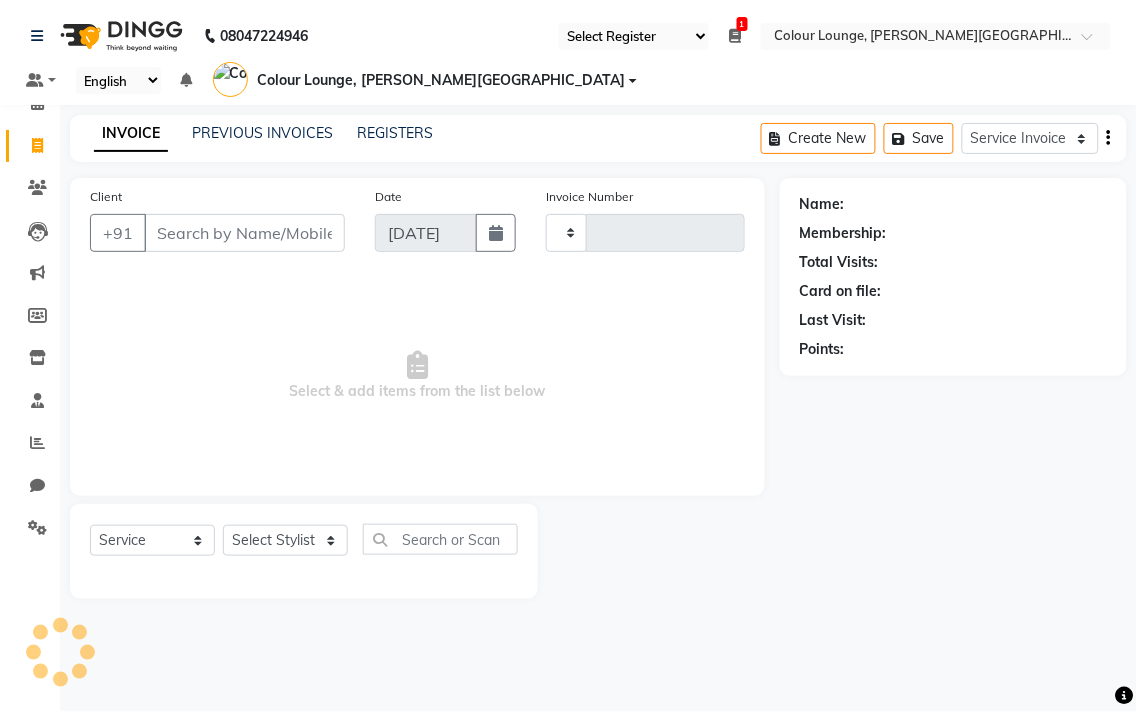 type on "3377" 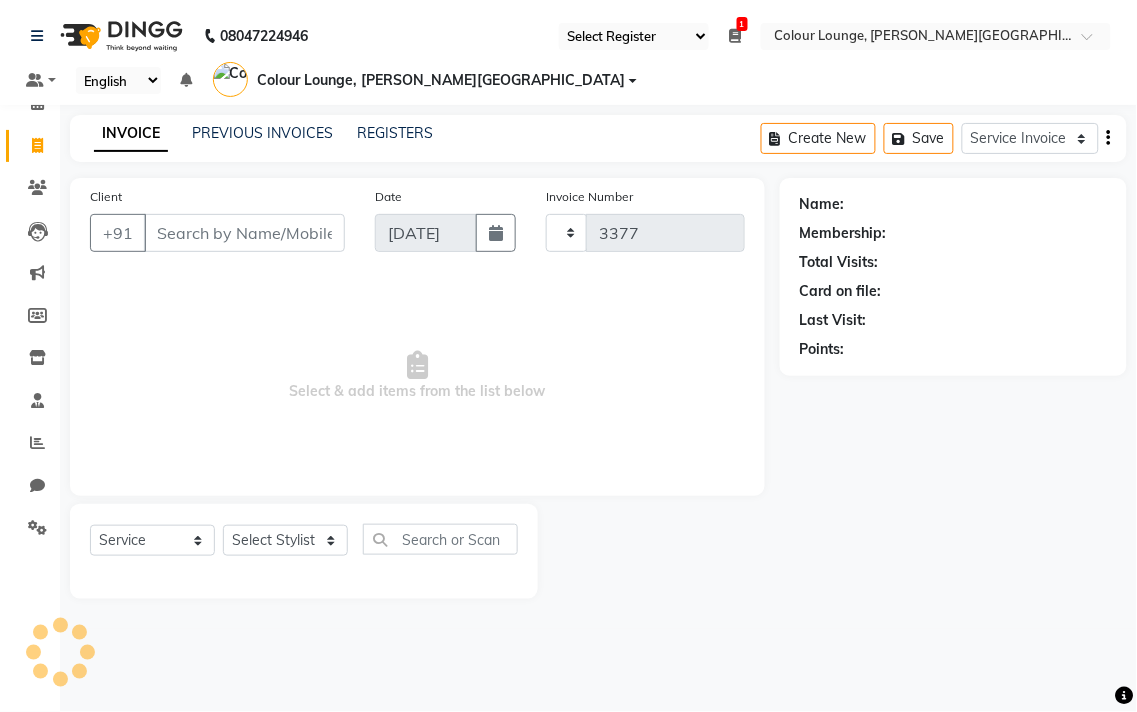 select on "8011" 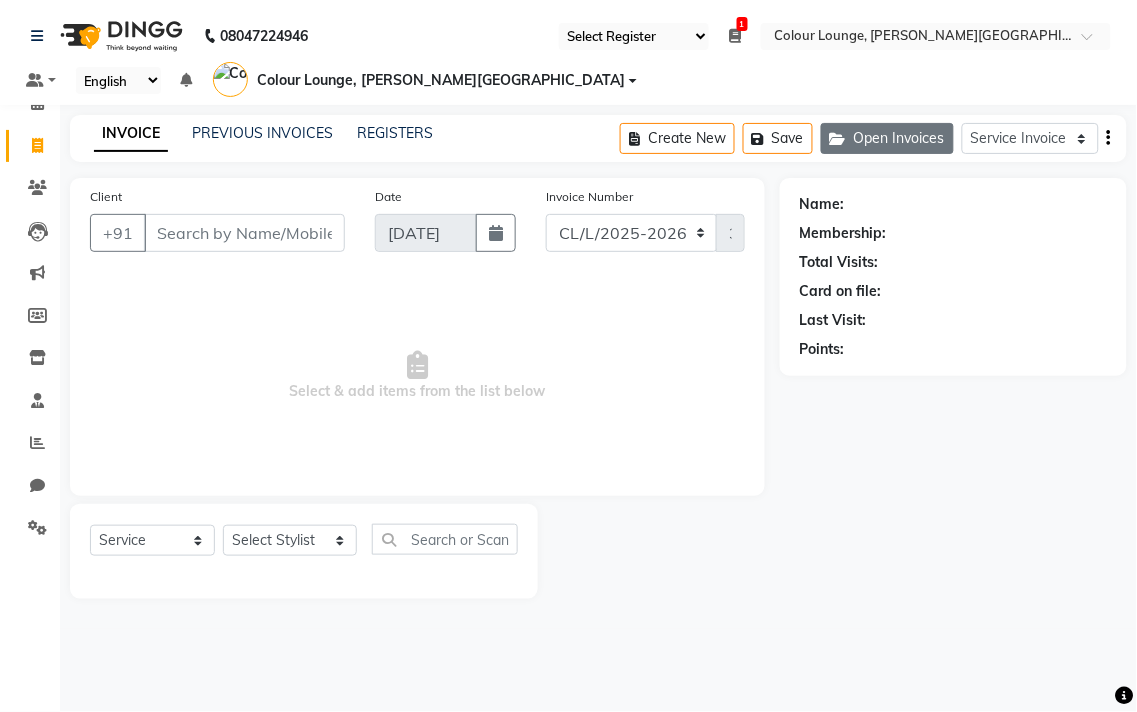 click on "Open Invoices" 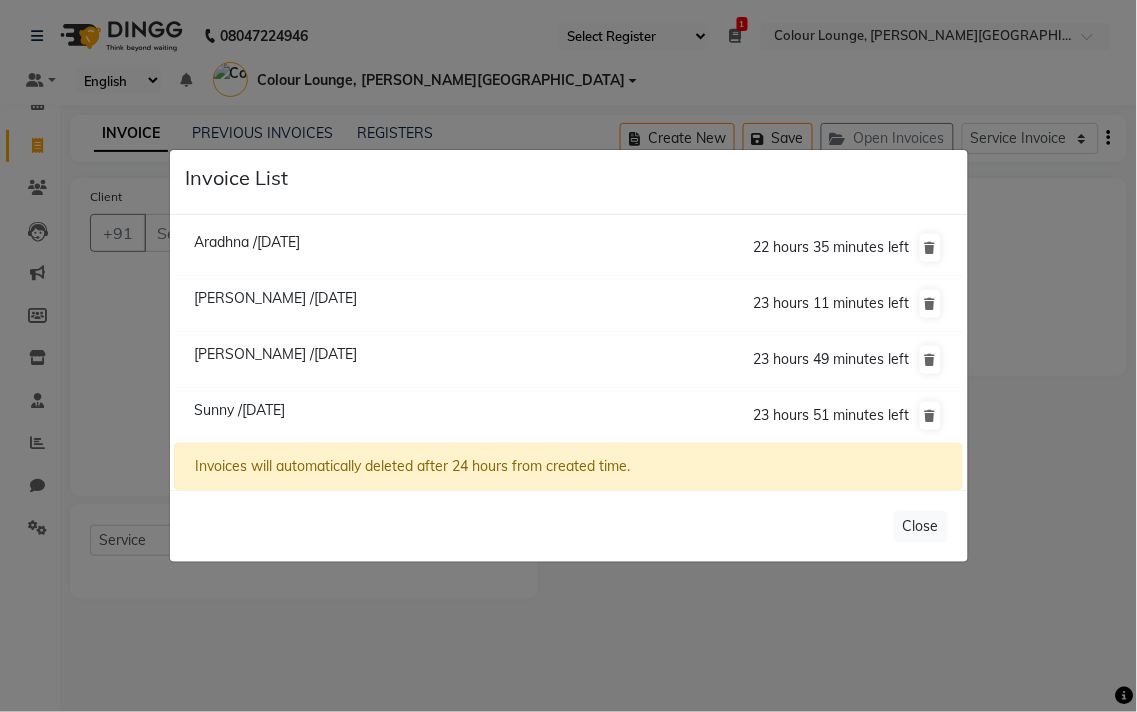 click on "Sunny /[DATE]" 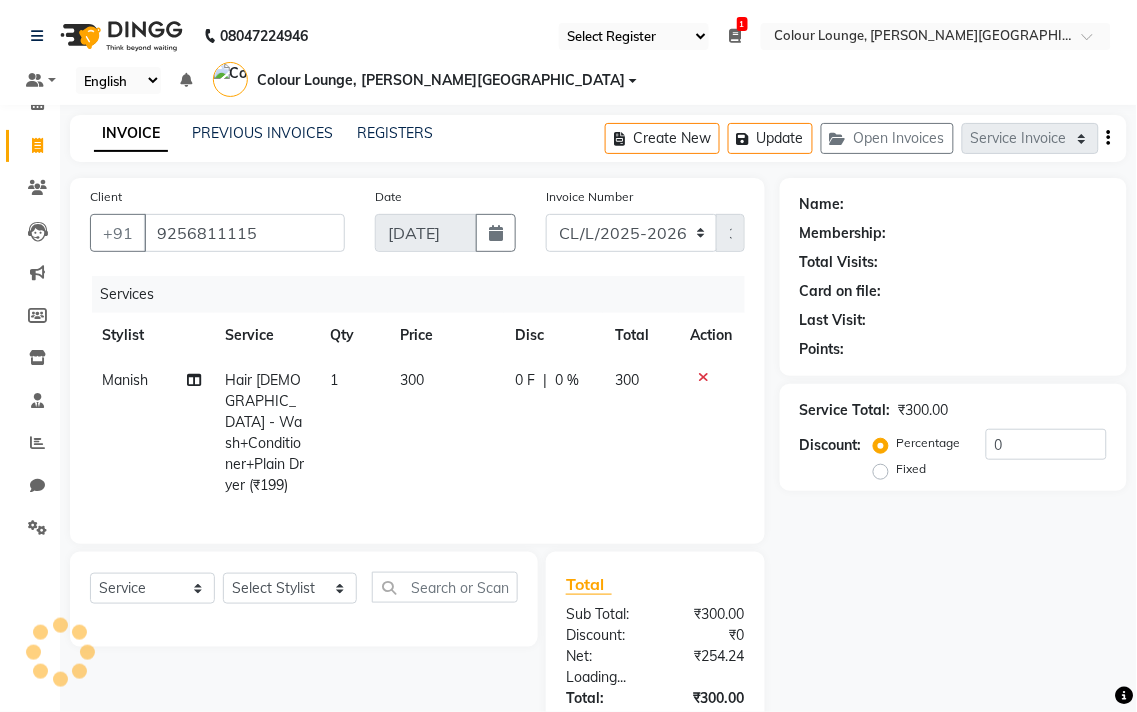 select on "1: Object" 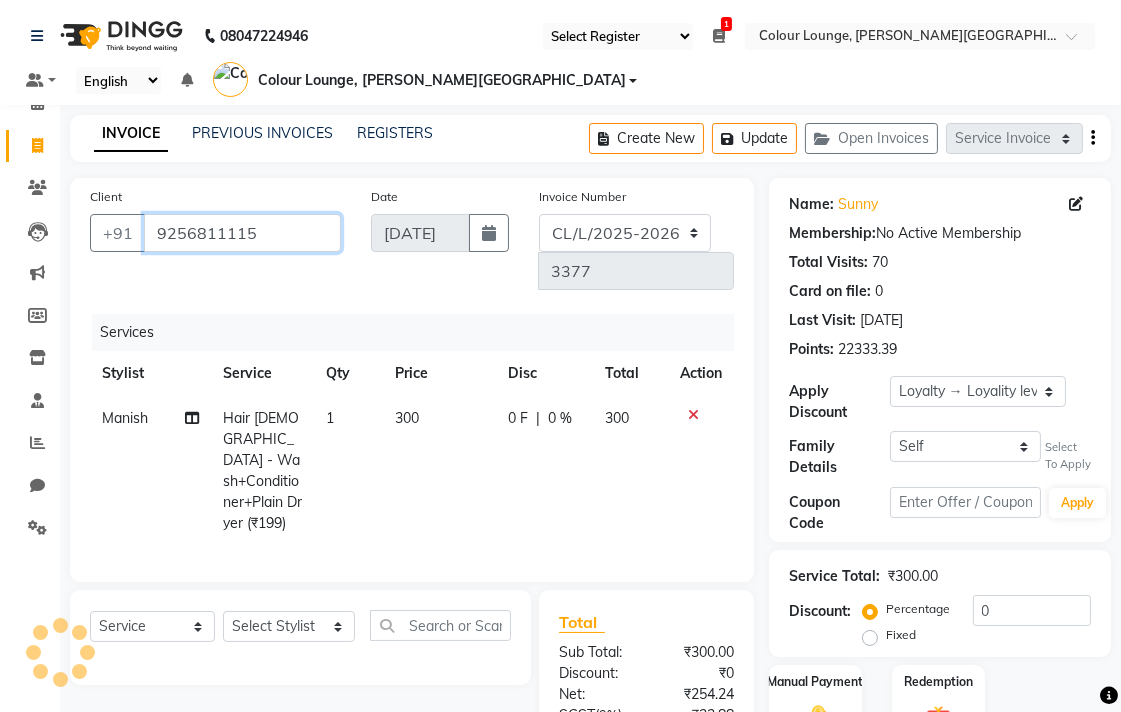 click on "9256811115" at bounding box center (242, 233) 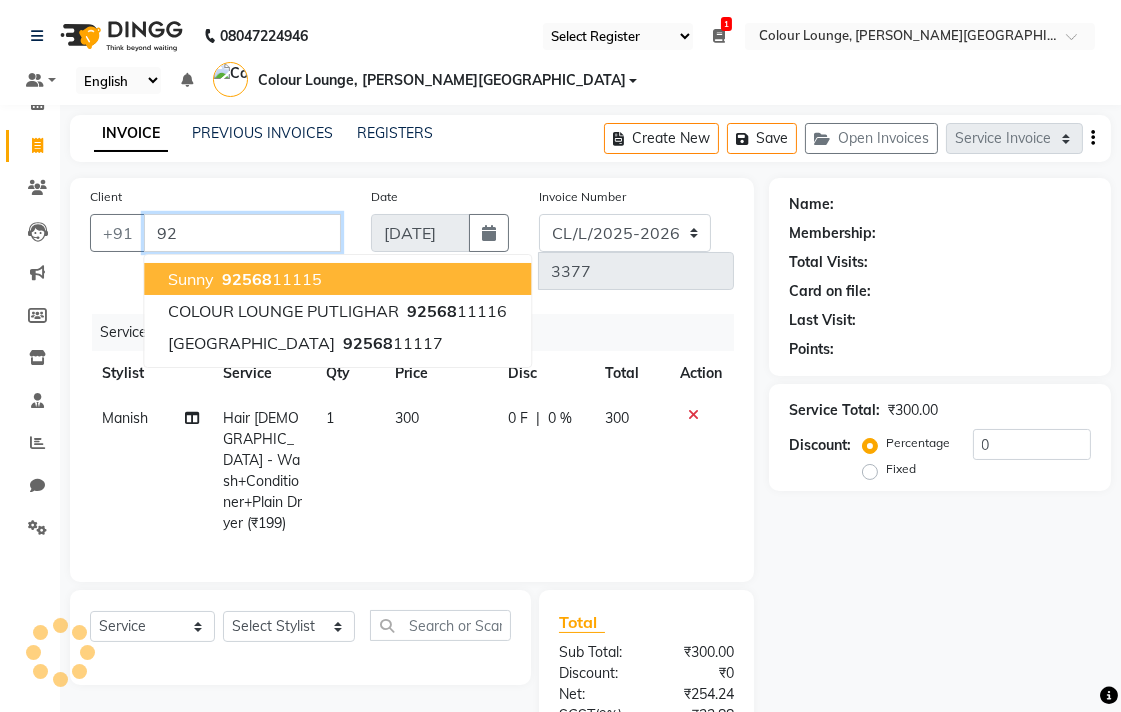 type on "9" 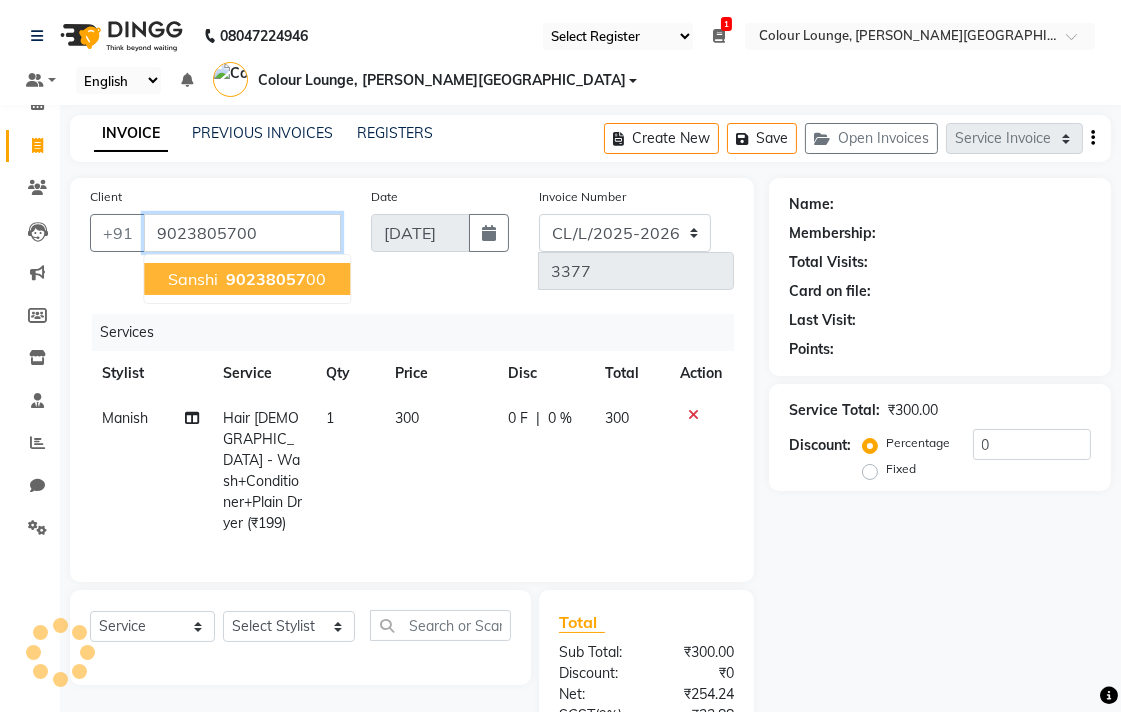 type on "9023805700" 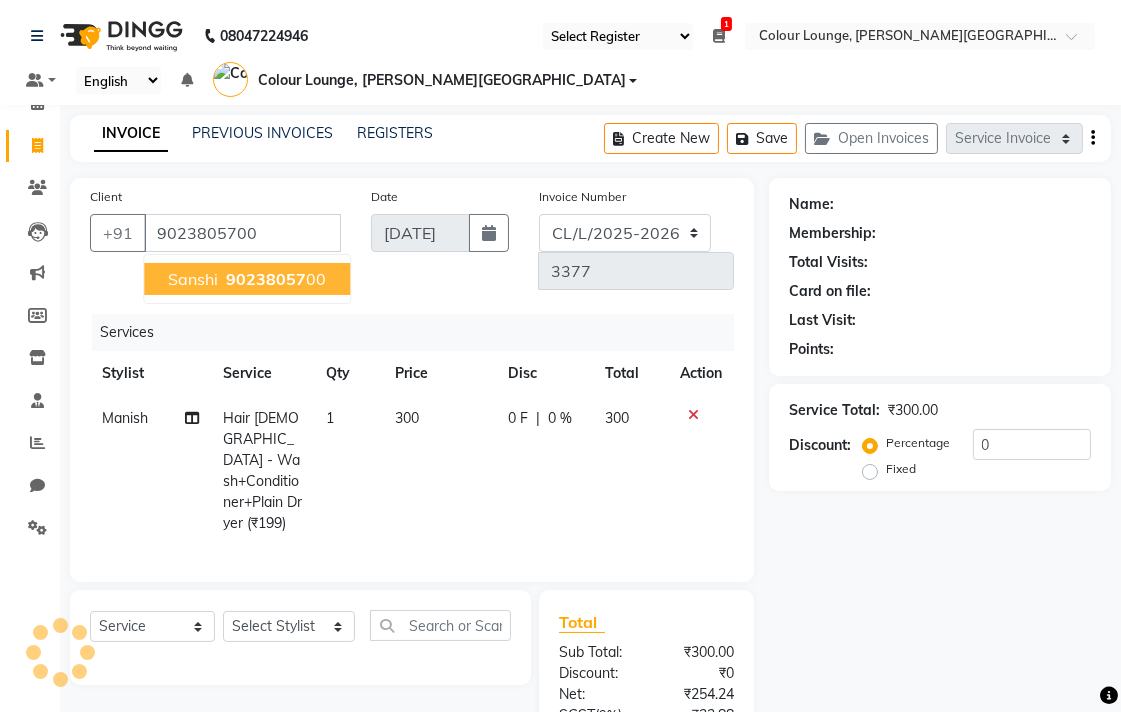 select on "1: Object" 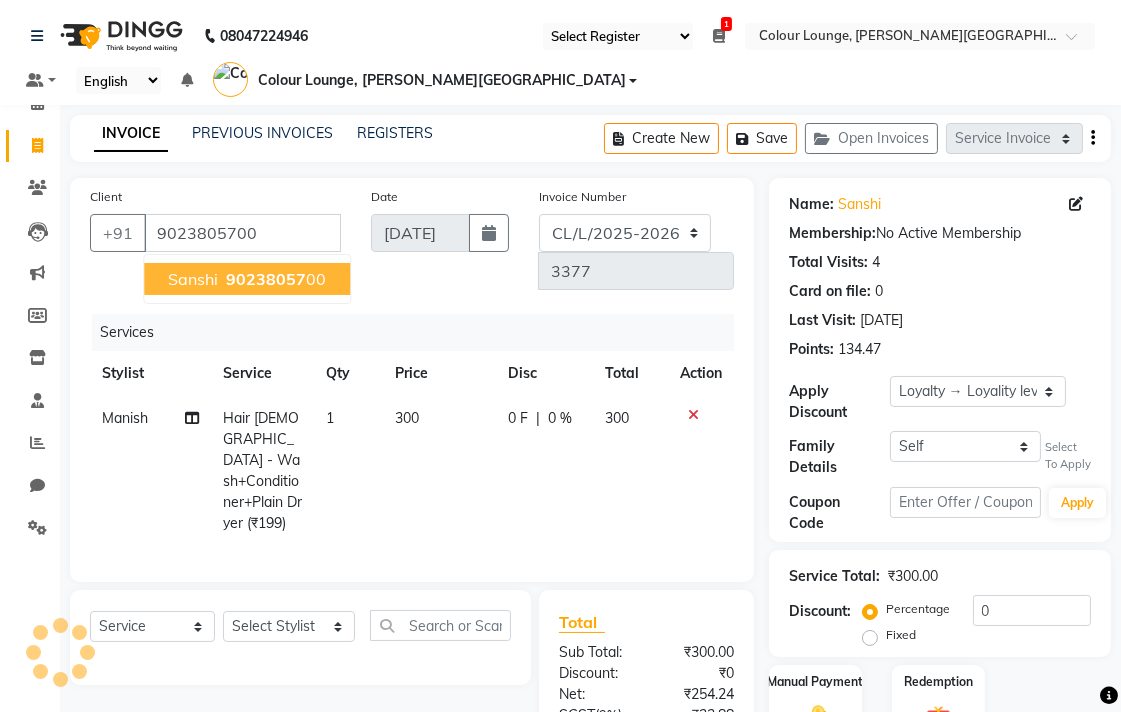 click on "Sanshi   90238057 00" at bounding box center (247, 279) 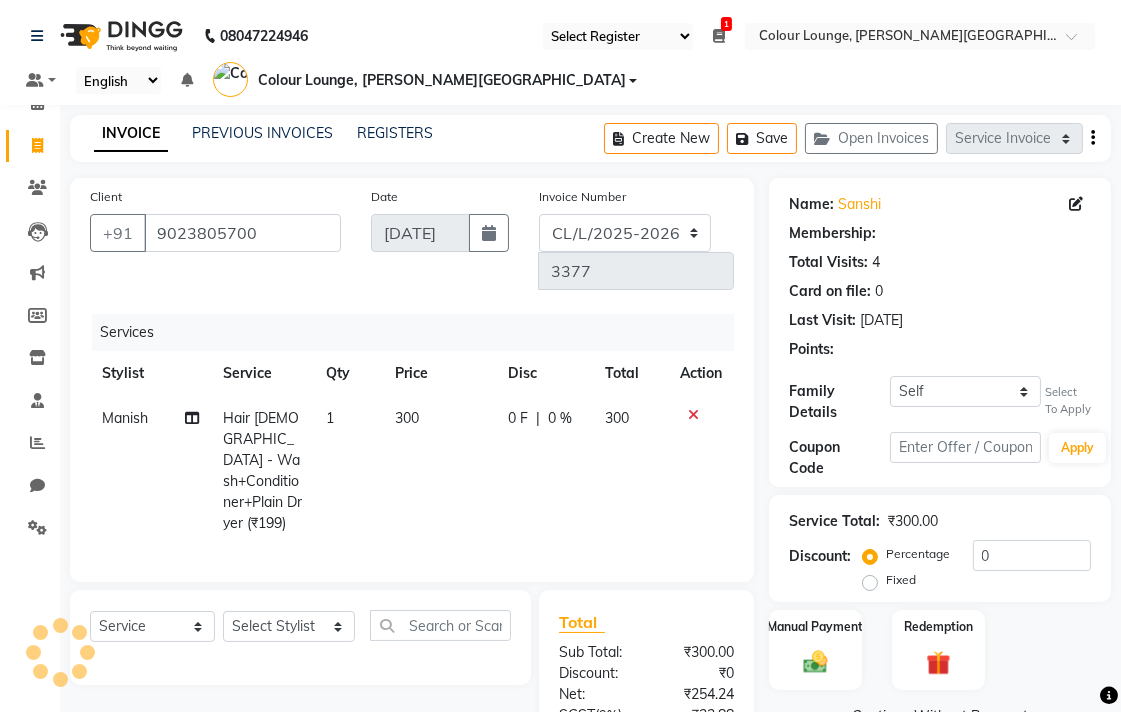 select on "1: Object" 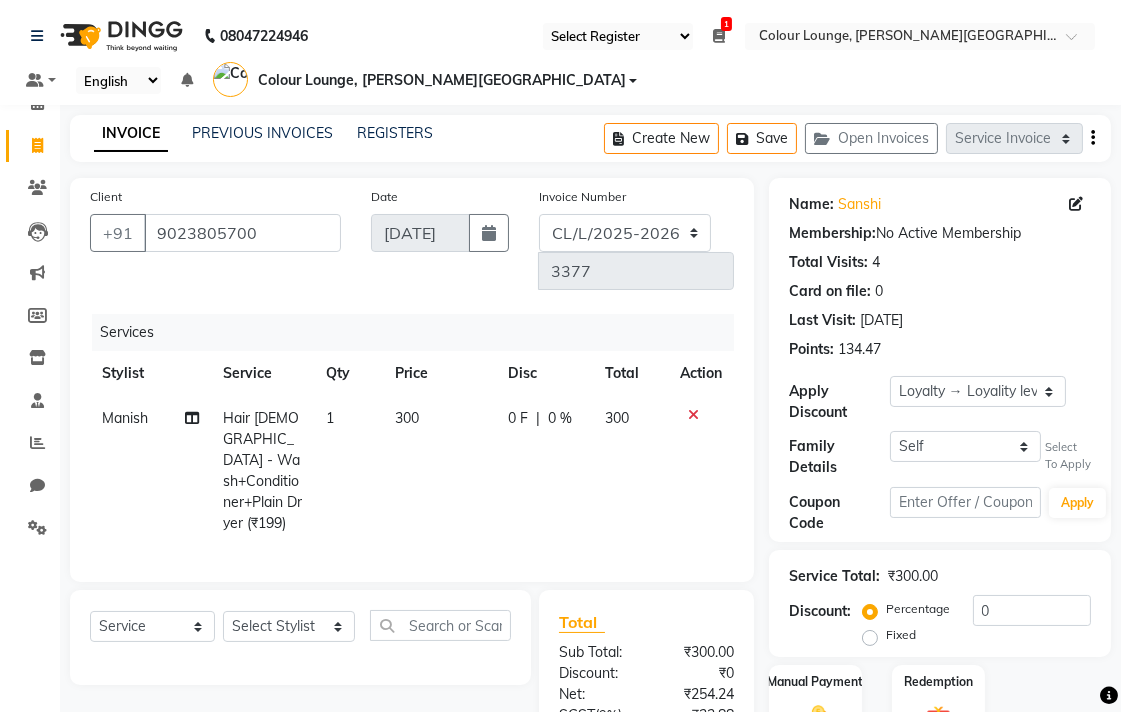 click 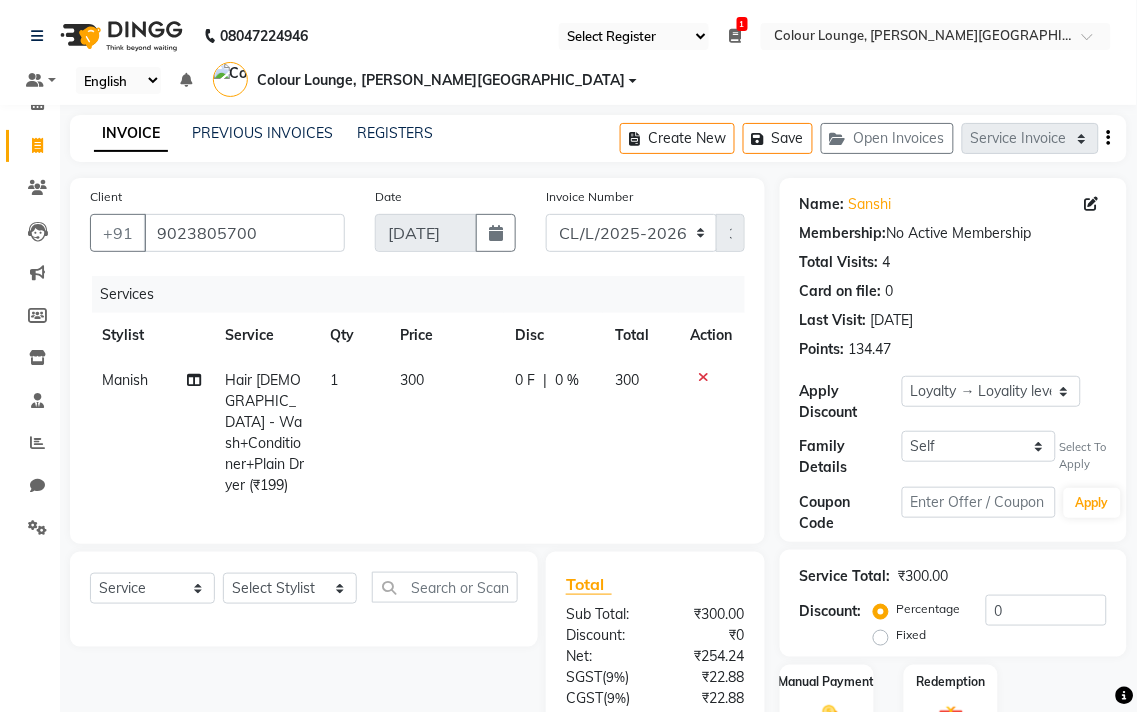 select on "05" 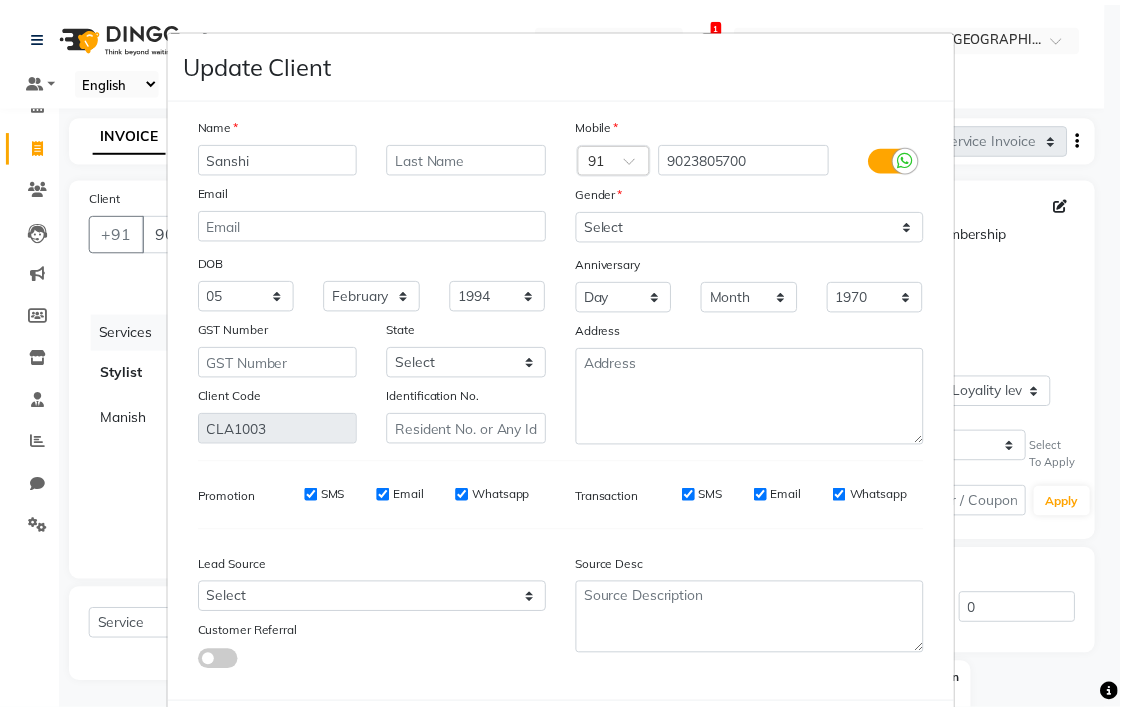 scroll, scrollTop: 103, scrollLeft: 0, axis: vertical 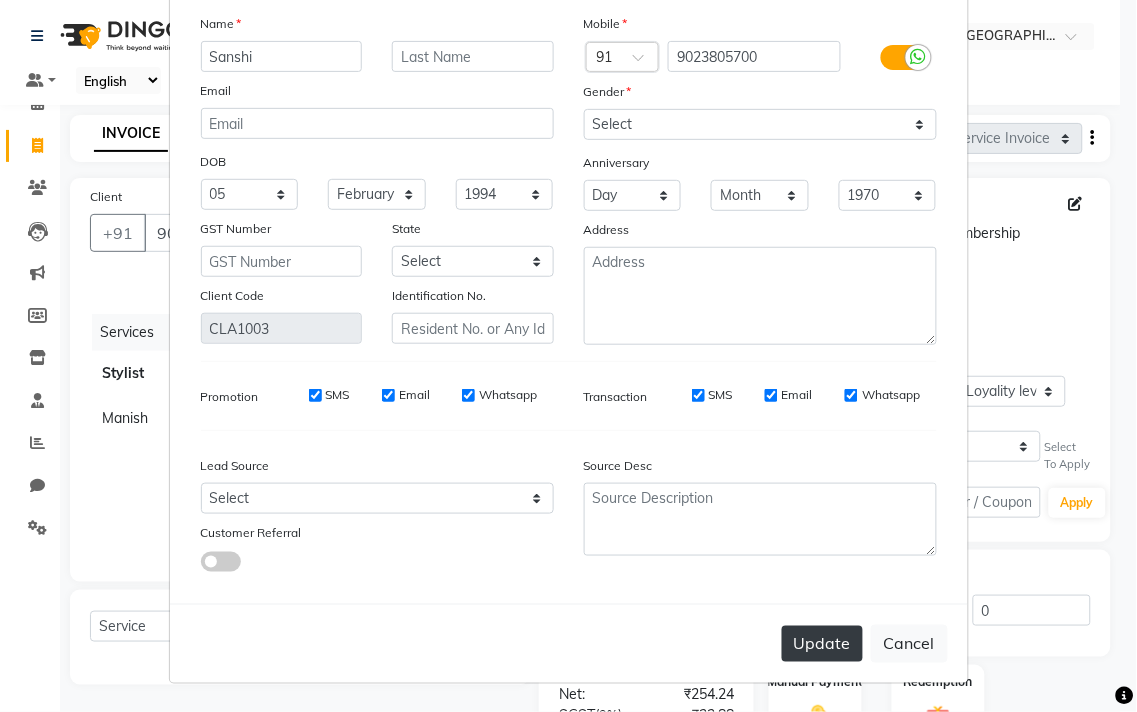 click on "Update" at bounding box center (822, 644) 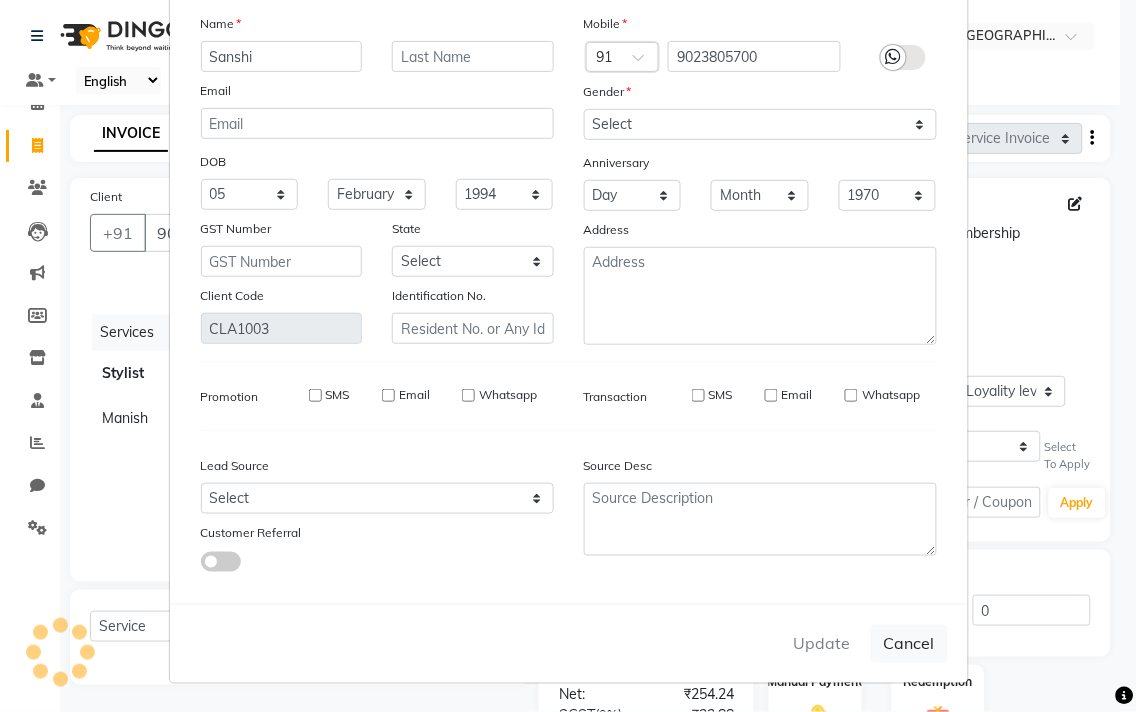 type 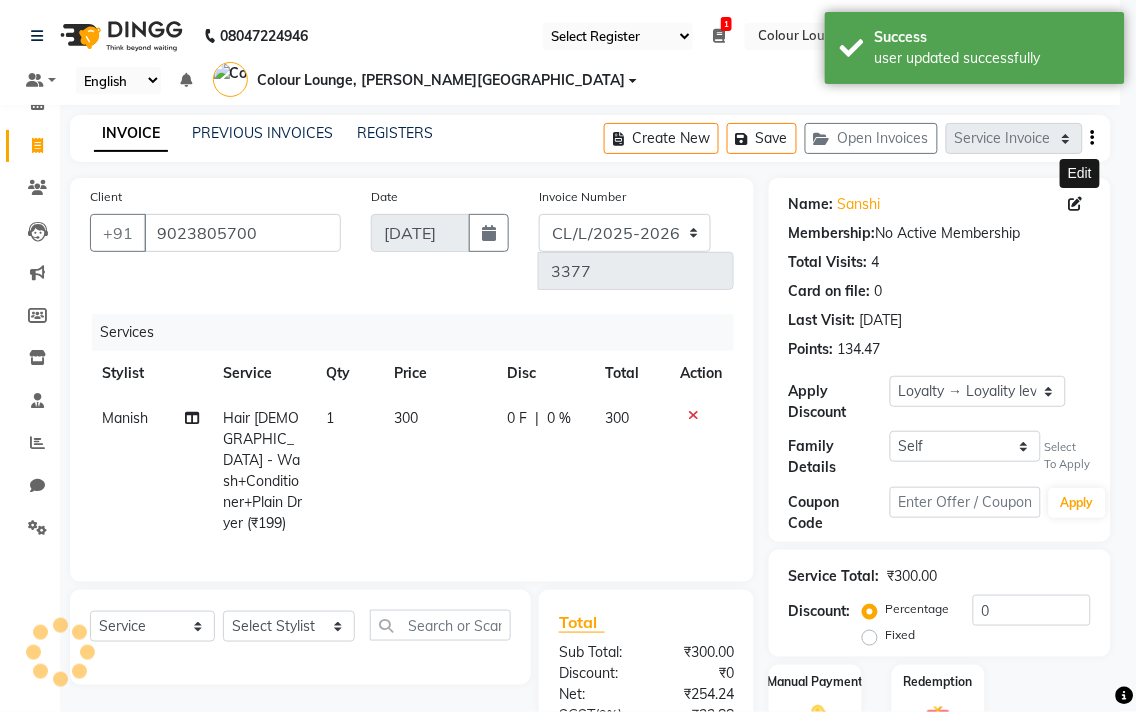 select on "1: Object" 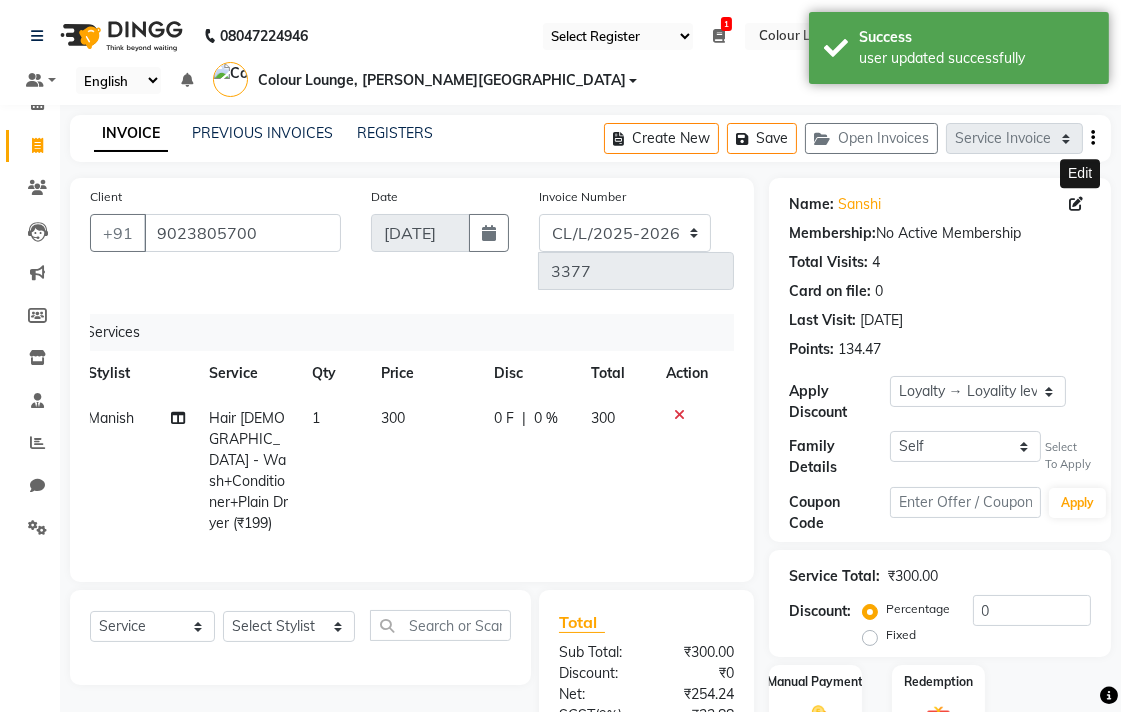 scroll, scrollTop: 0, scrollLeft: 0, axis: both 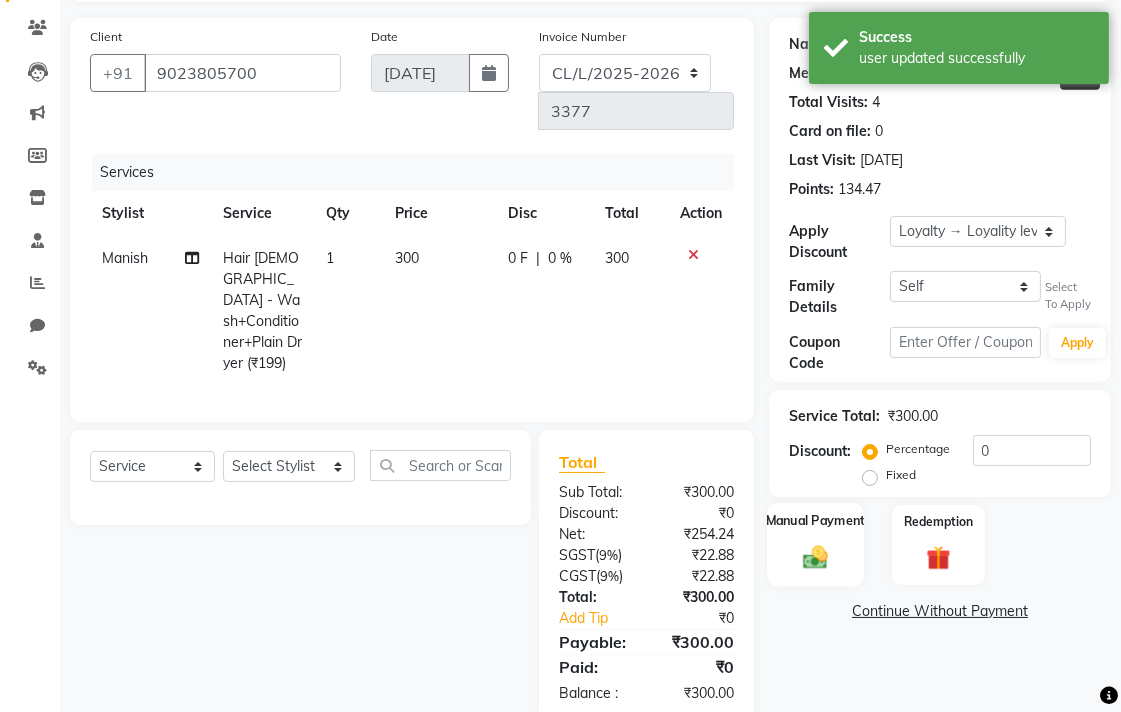 click 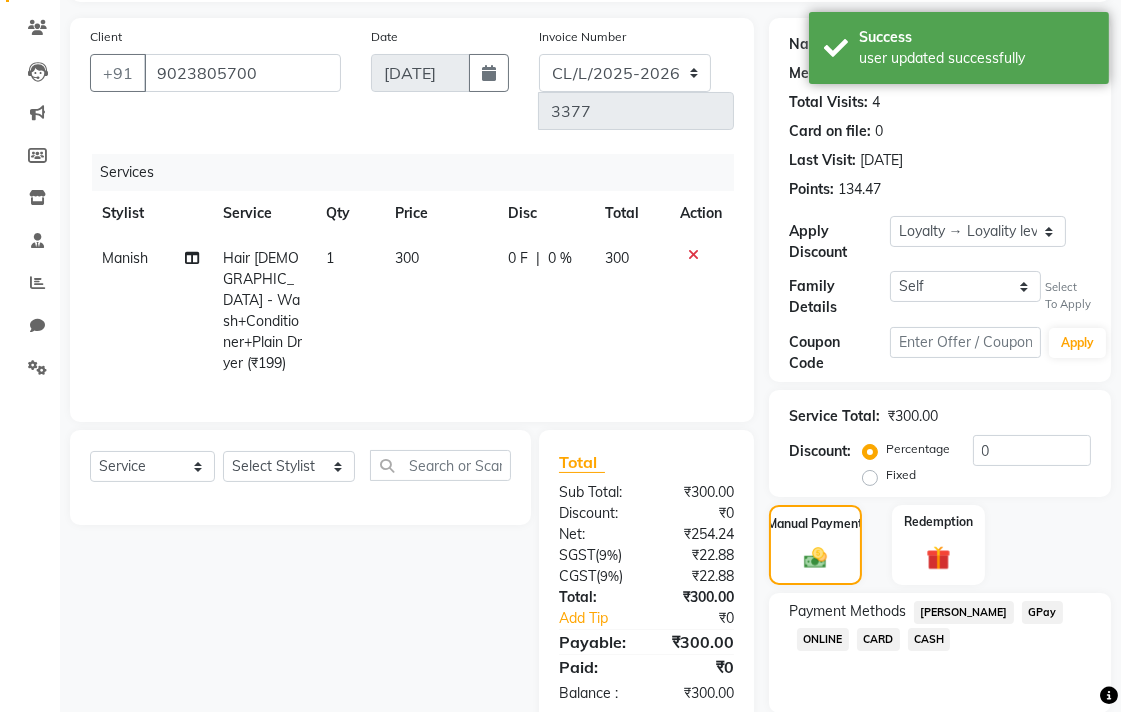 click on "CASH" 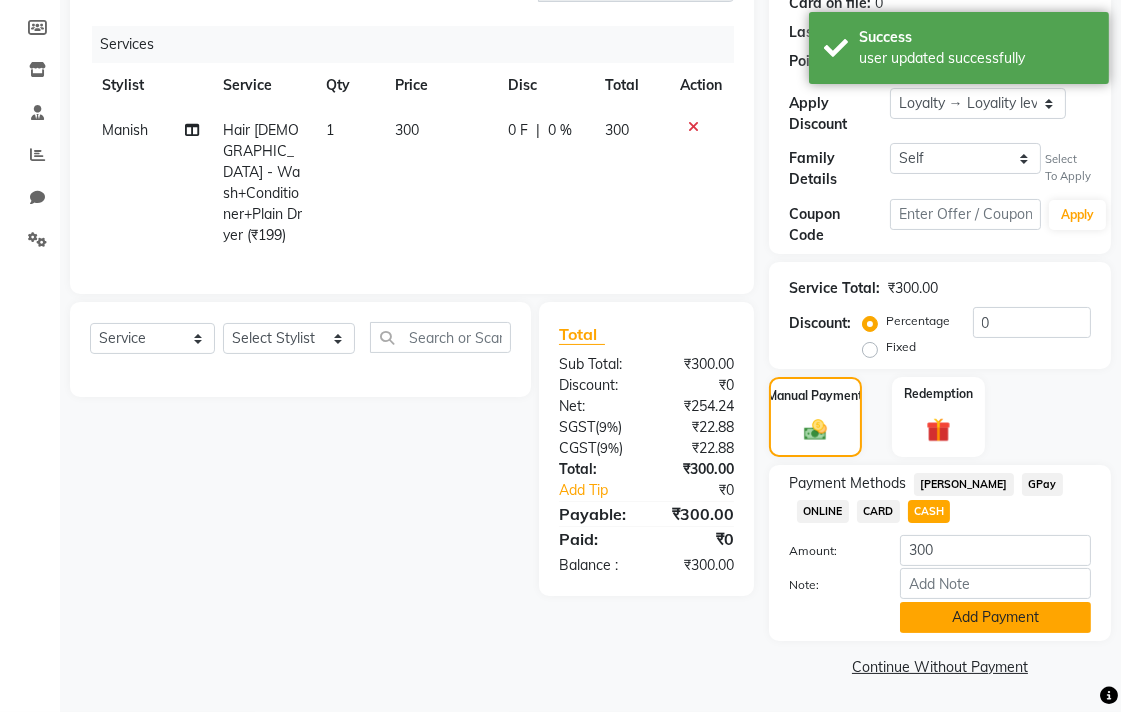 click on "Add Payment" 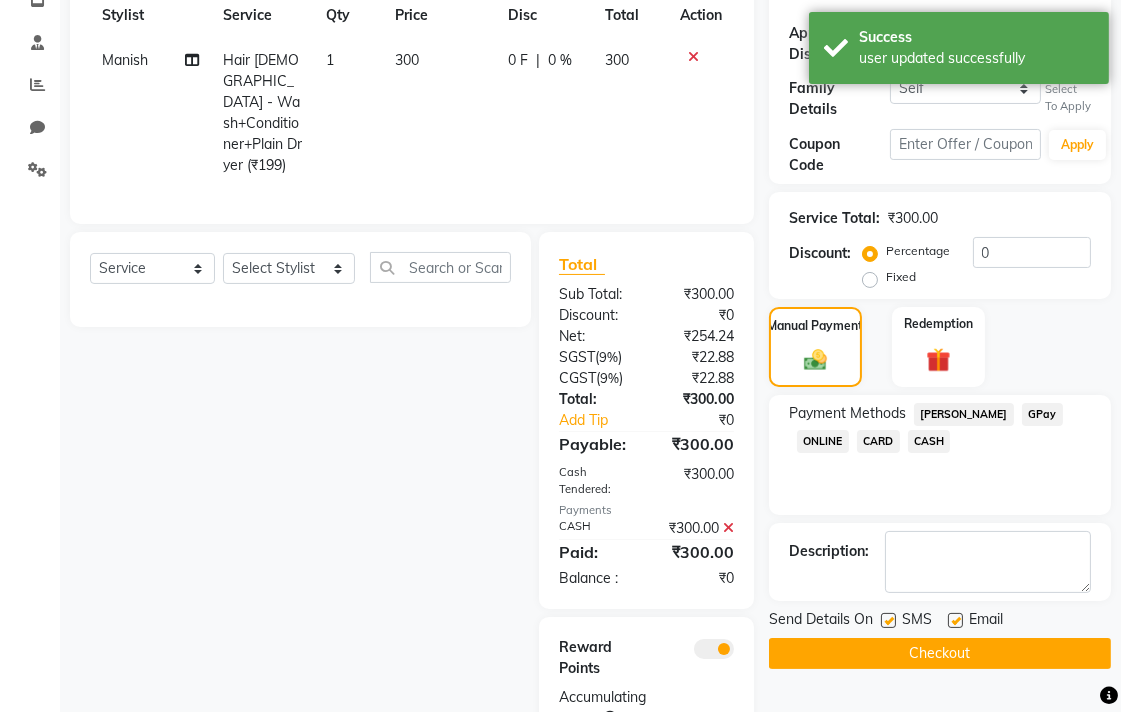 scroll, scrollTop: 404, scrollLeft: 0, axis: vertical 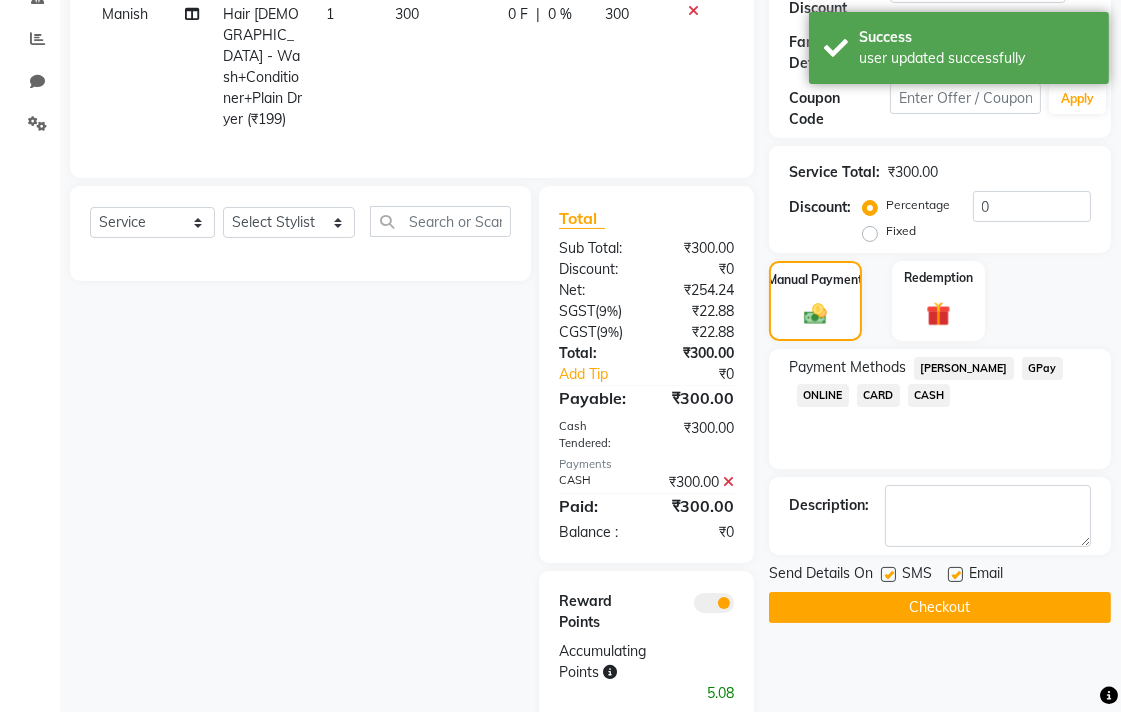 click on "Checkout" 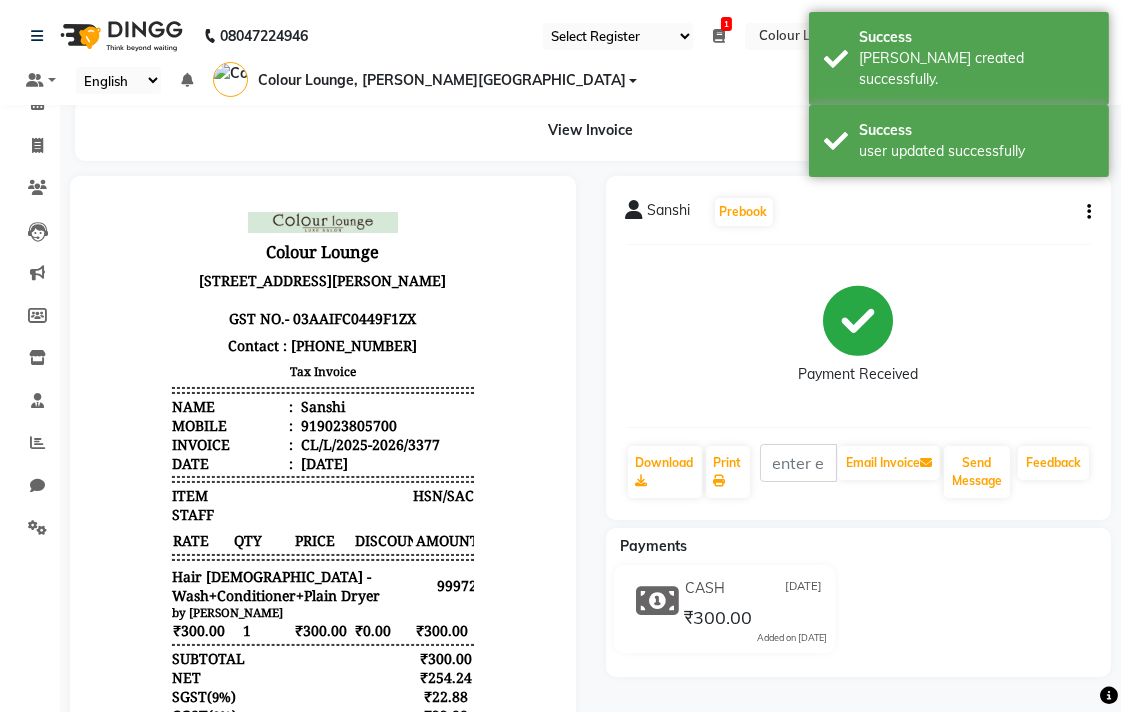 scroll, scrollTop: 0, scrollLeft: 0, axis: both 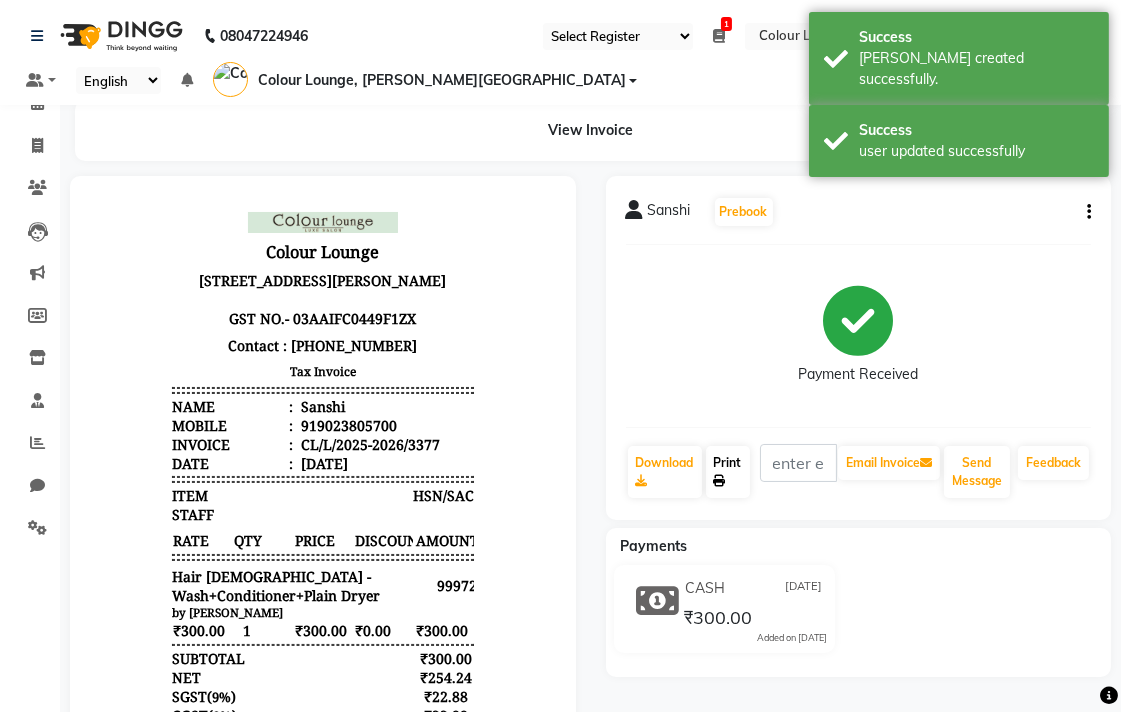 click on "Print" 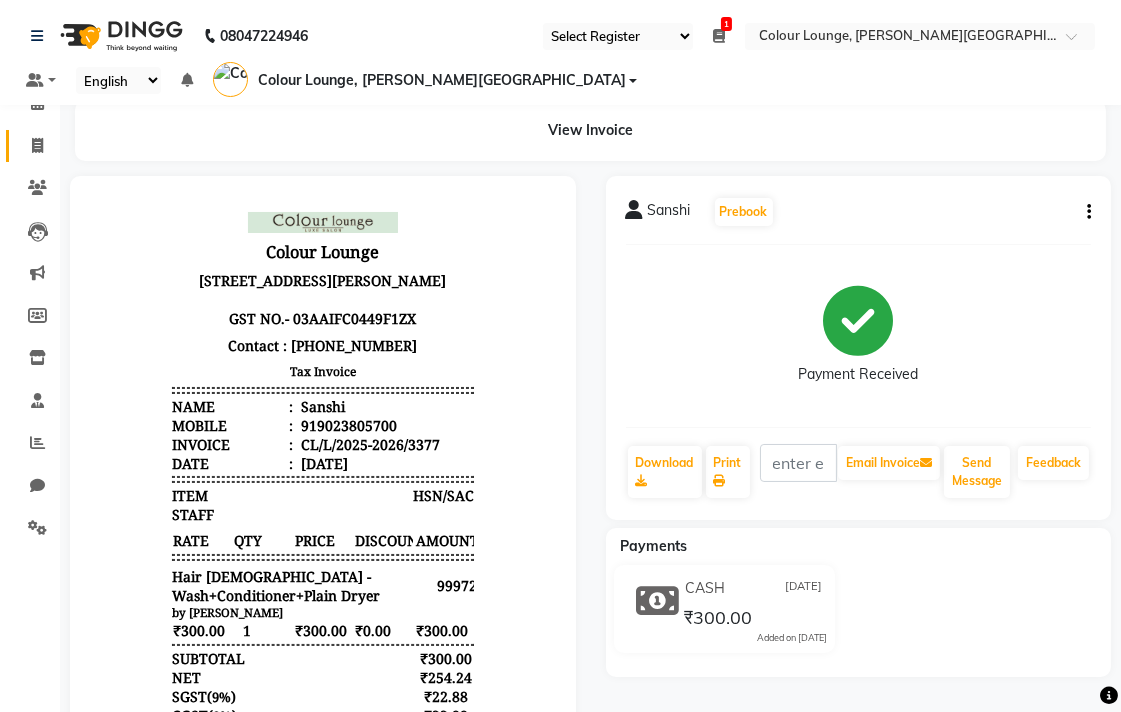 click 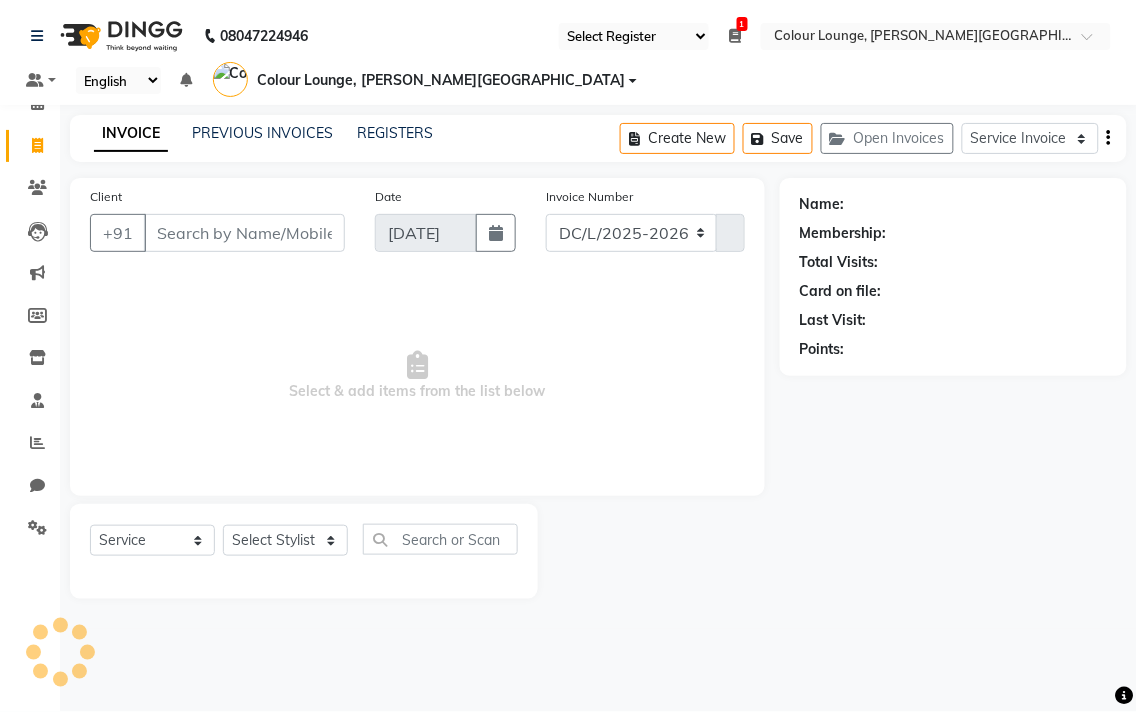 select on "8011" 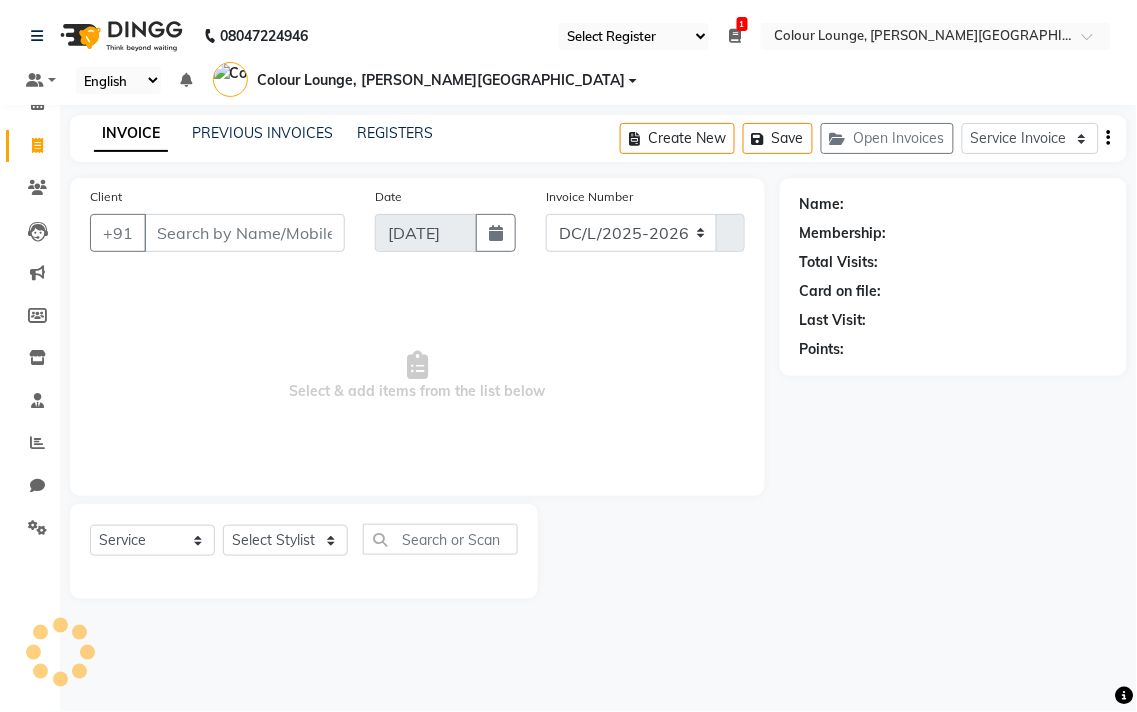 type on "3378" 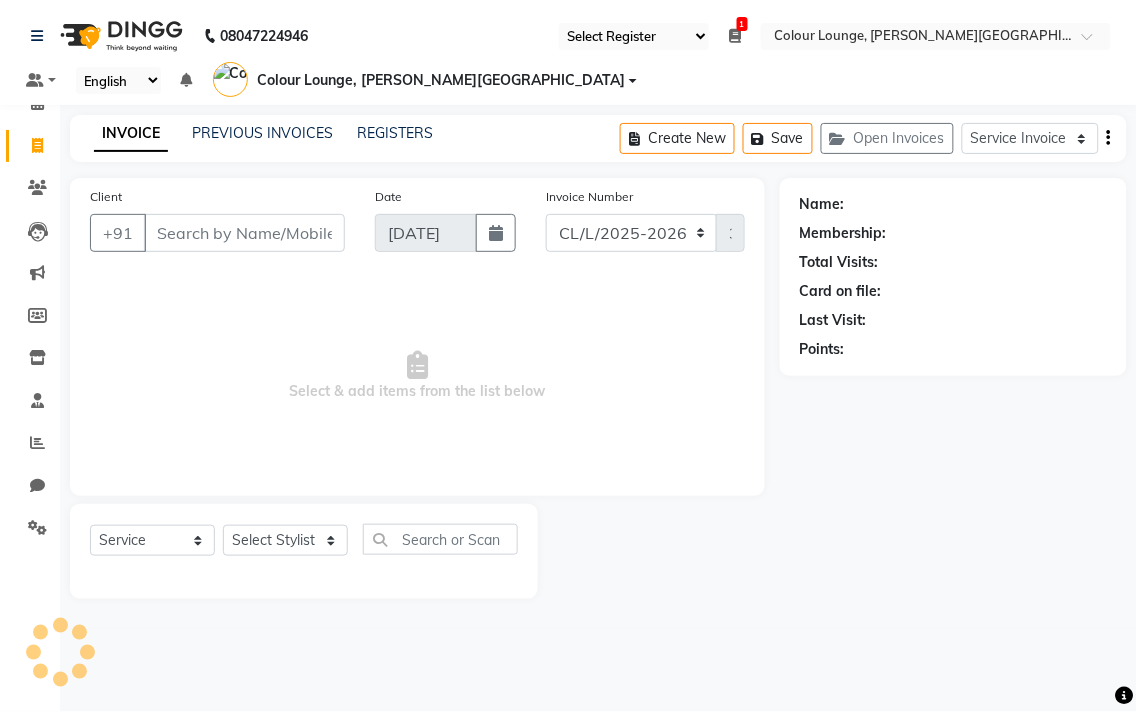 click on "Client" at bounding box center [244, 233] 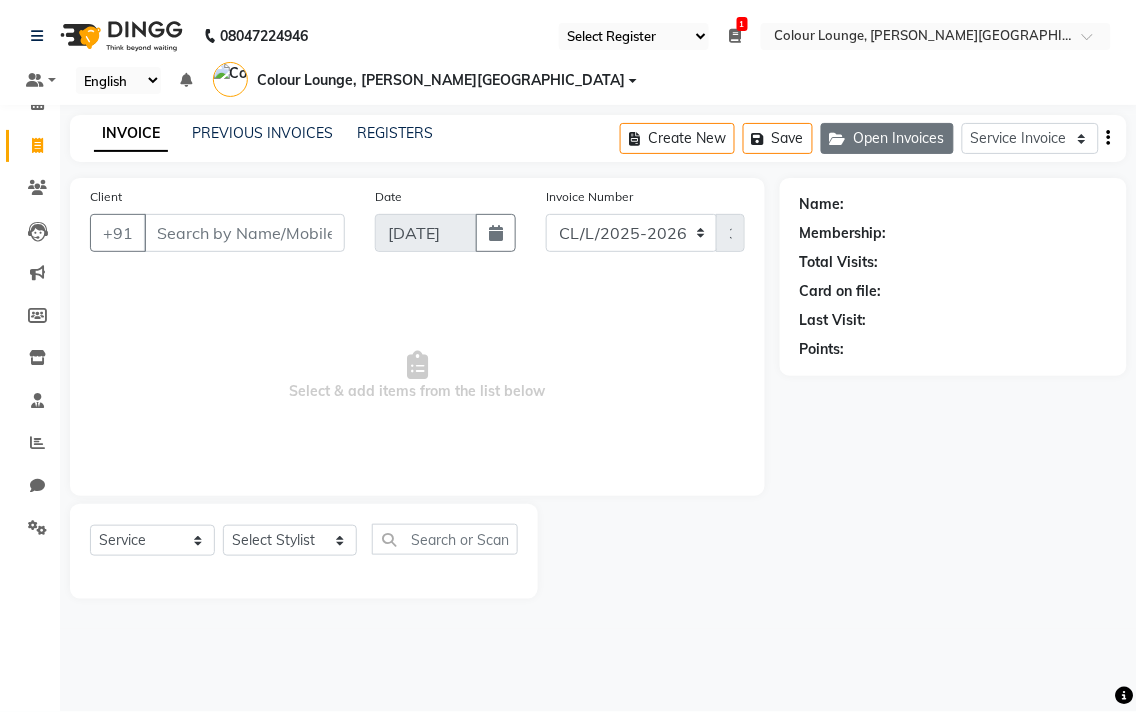 click on "Open Invoices" 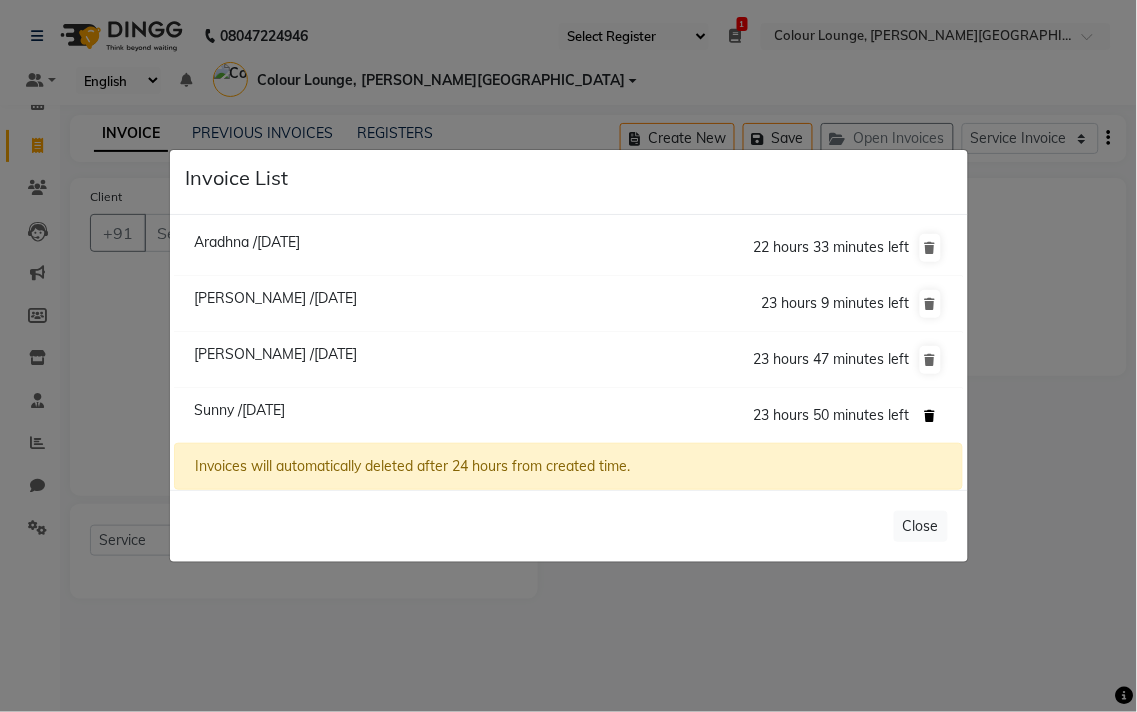 click 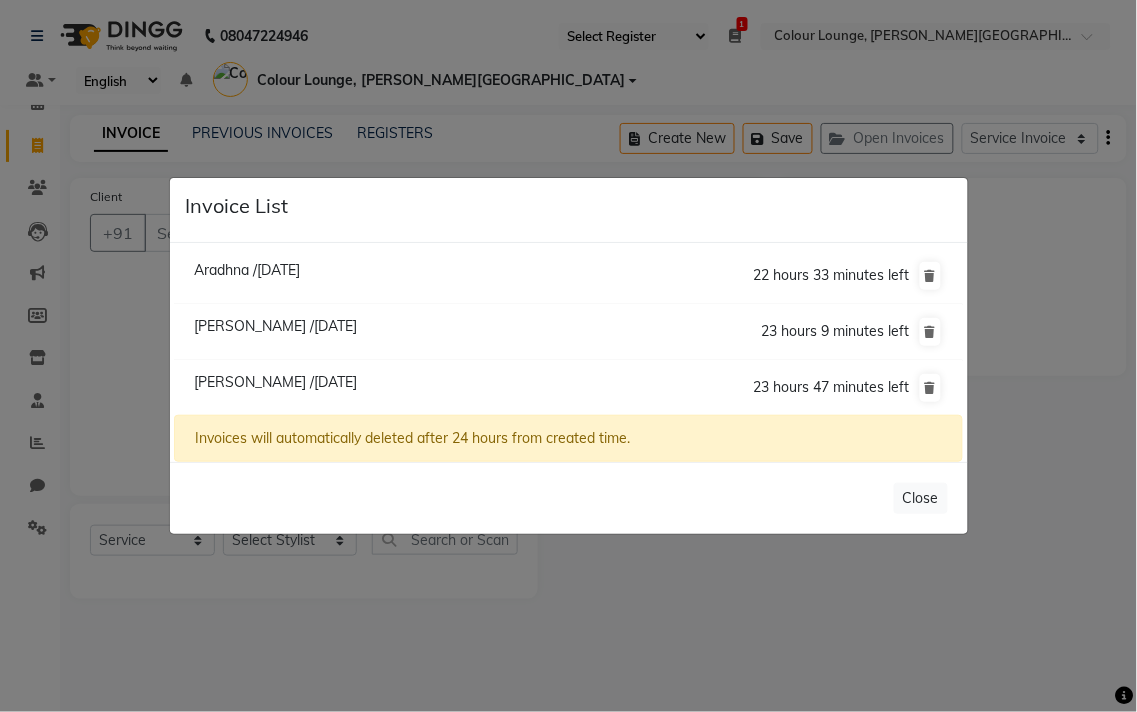 click on "Invoice List  Aradhna /[DATE]  22 hours 33 minutes left  [GEOGRAPHIC_DATA] /[DATE]  23 hours 9 minutes left  [GEOGRAPHIC_DATA] /[DATE]  23 hours 47 minutes left  Invoices will automatically deleted after 24 hours from created time.   Close" 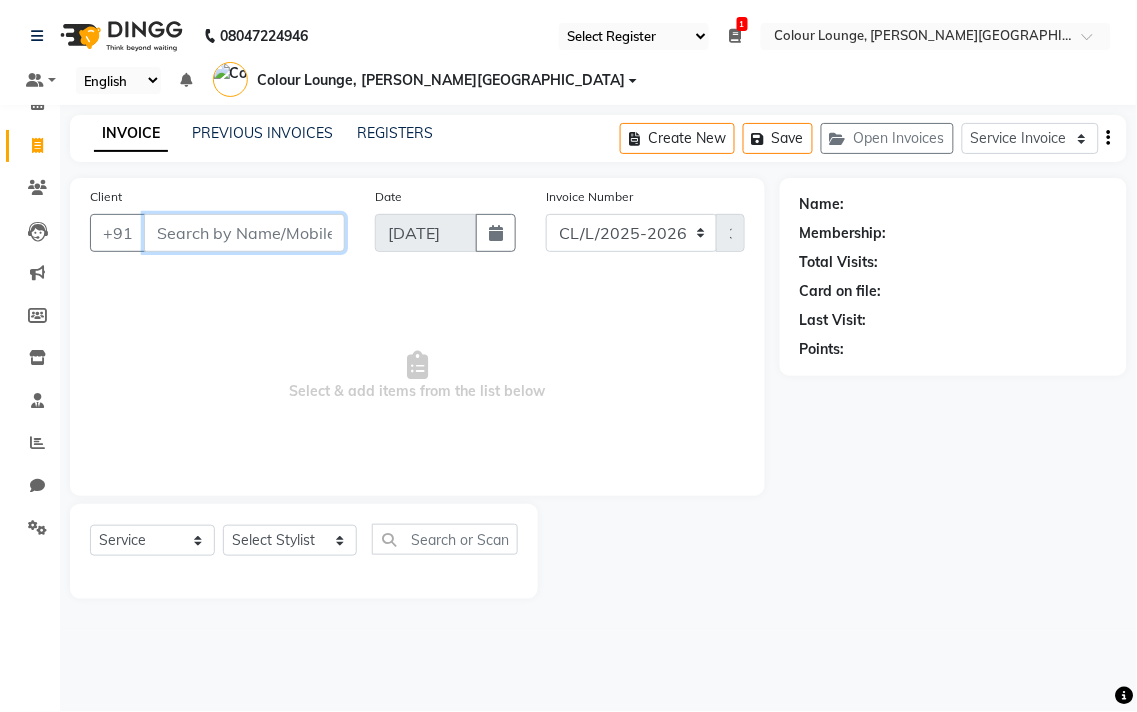 click on "Client" at bounding box center (244, 233) 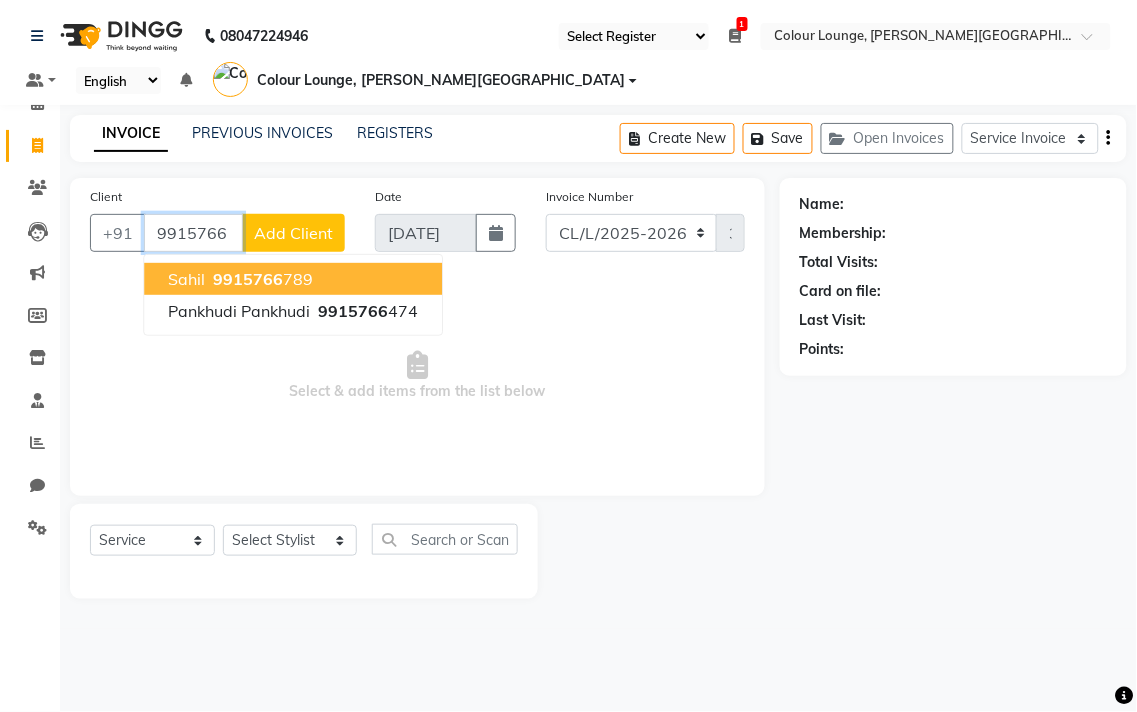 click on "[PERSON_NAME]   9915766 789" at bounding box center [293, 279] 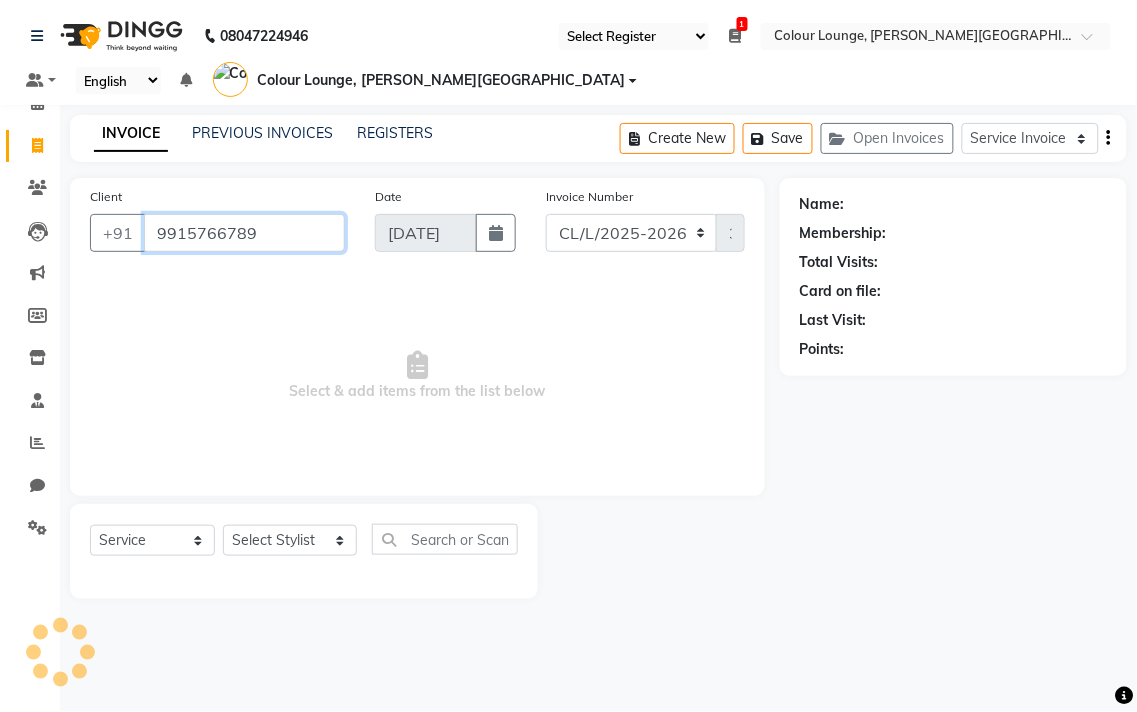 type on "9915766789" 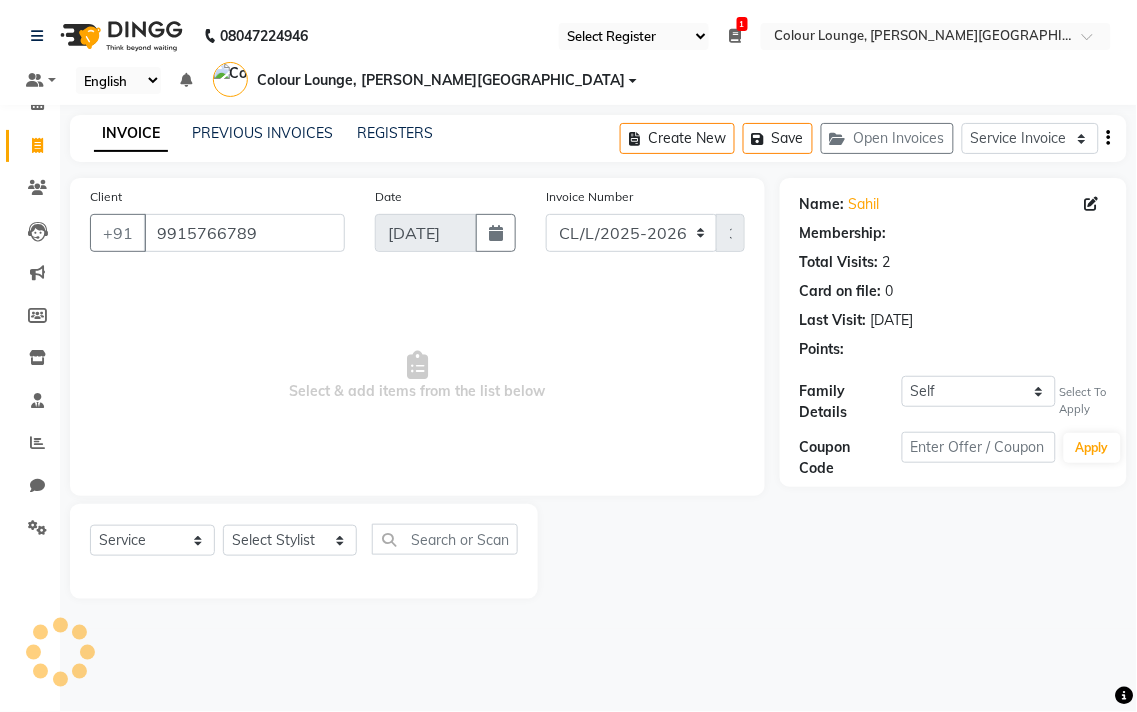 select on "1: Object" 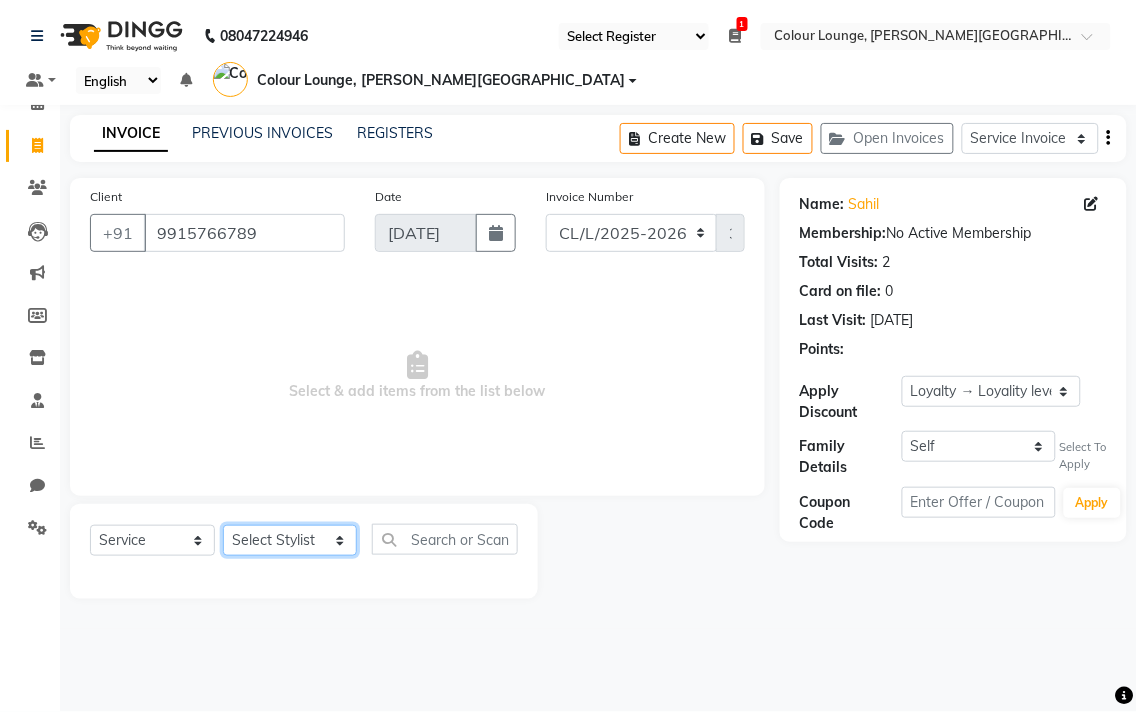 click on "Select Stylist Admin AMIT [PERSON_NAME] [PERSON_NAME] BALBHARTI SHARMA Colour Lounge, [PERSON_NAME][GEOGRAPHIC_DATA] Colour Lounge, [PERSON_NAME][GEOGRAPHIC_DATA] DINGG [PERSON_NAME] [PERSON_NAME] [PERSON_NAME] [PERSON_NAME] LOVE [PERSON_NAME] [PERSON_NAME] [PERSON_NAME] [PERSON_NAME] [PERSON_NAME] POOJA Pooja [PERSON_NAME] [PERSON_NAME] PRINCE [PERSON_NAME] [PERSON_NAME] [PERSON_NAME] [PERSON_NAME] Sameer [PERSON_NAME] [PERSON_NAME] [PERSON_NAME]  Sunny TULOSH [PERSON_NAME] [PERSON_NAME] VISHAL" 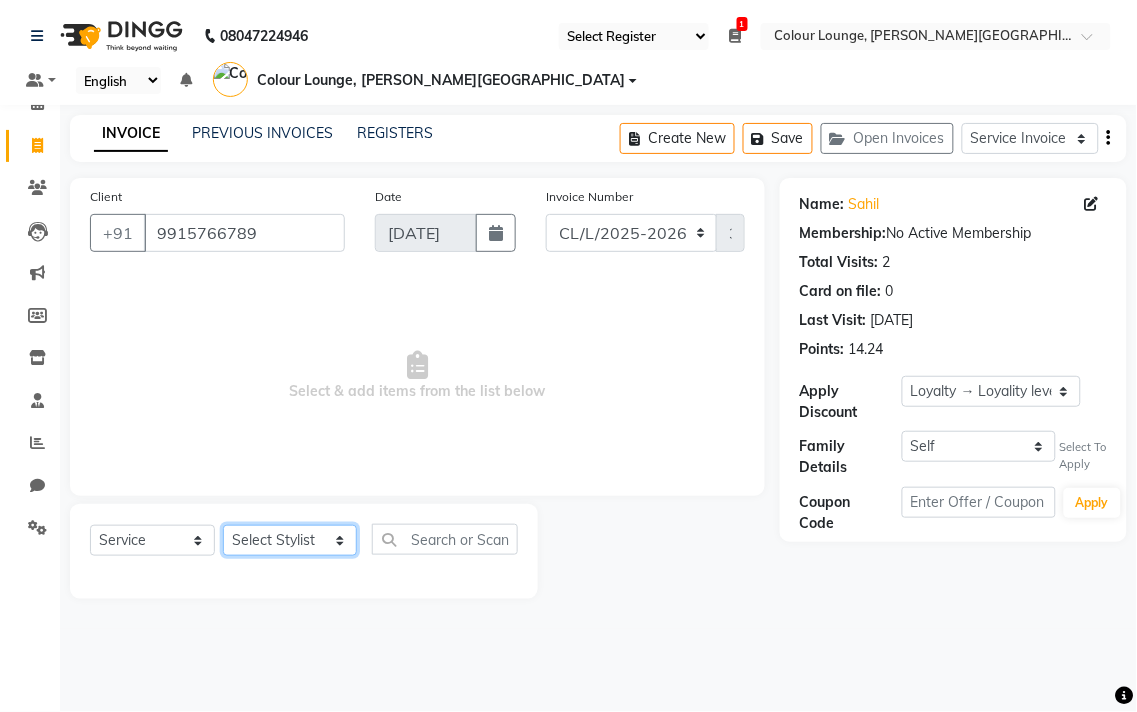 select on "70034" 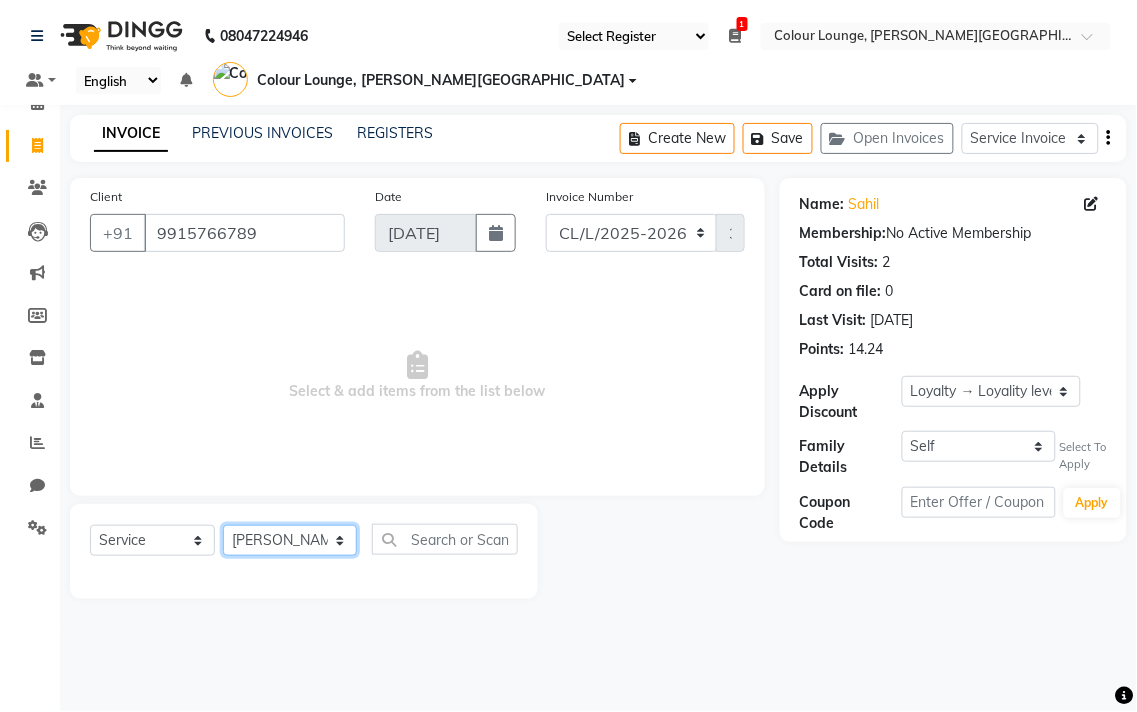click on "Select Stylist Admin AMIT [PERSON_NAME] [PERSON_NAME] BALBHARTI SHARMA Colour Lounge, [PERSON_NAME][GEOGRAPHIC_DATA] Colour Lounge, [PERSON_NAME][GEOGRAPHIC_DATA] DINGG [PERSON_NAME] [PERSON_NAME] [PERSON_NAME] [PERSON_NAME] LOVE [PERSON_NAME] [PERSON_NAME] [PERSON_NAME] [PERSON_NAME] [PERSON_NAME] POOJA Pooja [PERSON_NAME] [PERSON_NAME] PRINCE [PERSON_NAME] [PERSON_NAME] [PERSON_NAME] [PERSON_NAME] Sameer [PERSON_NAME] [PERSON_NAME] [PERSON_NAME]  Sunny TULOSH [PERSON_NAME] [PERSON_NAME] VISHAL" 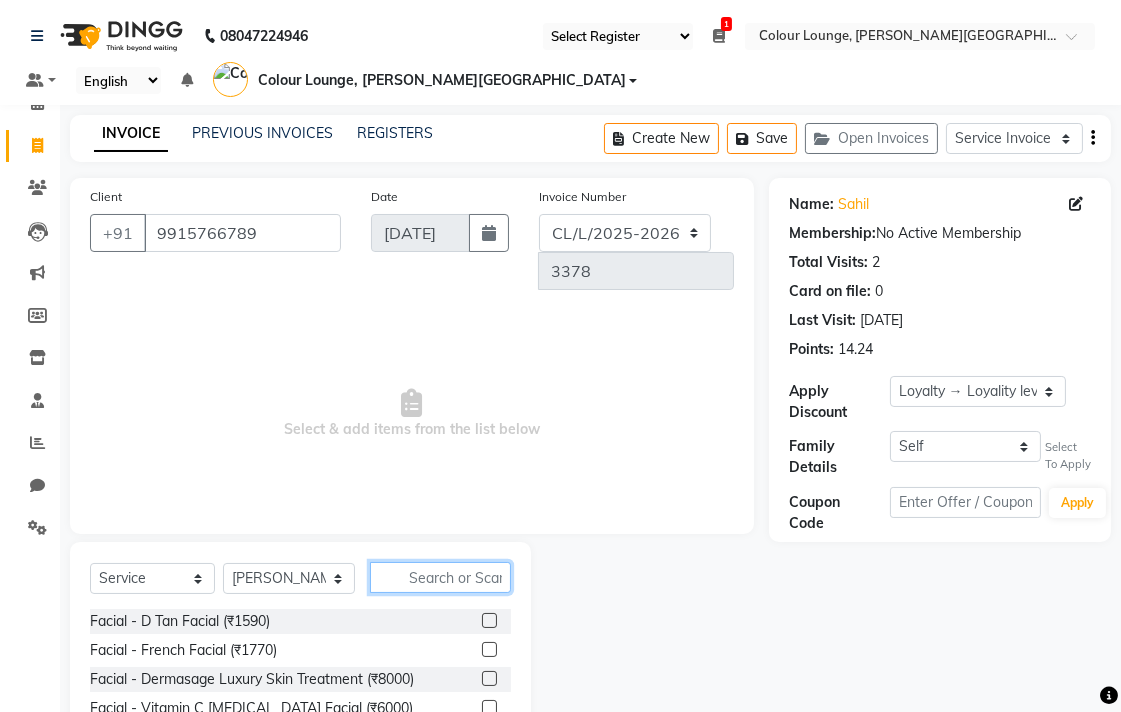click 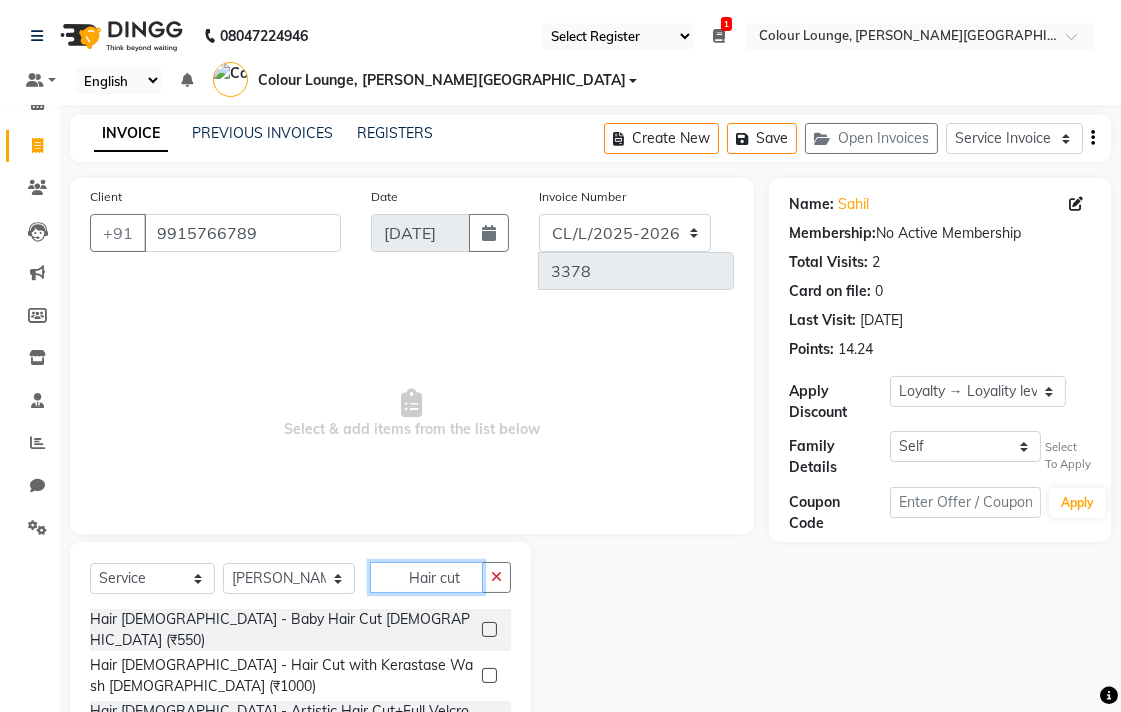 scroll, scrollTop: 65, scrollLeft: 0, axis: vertical 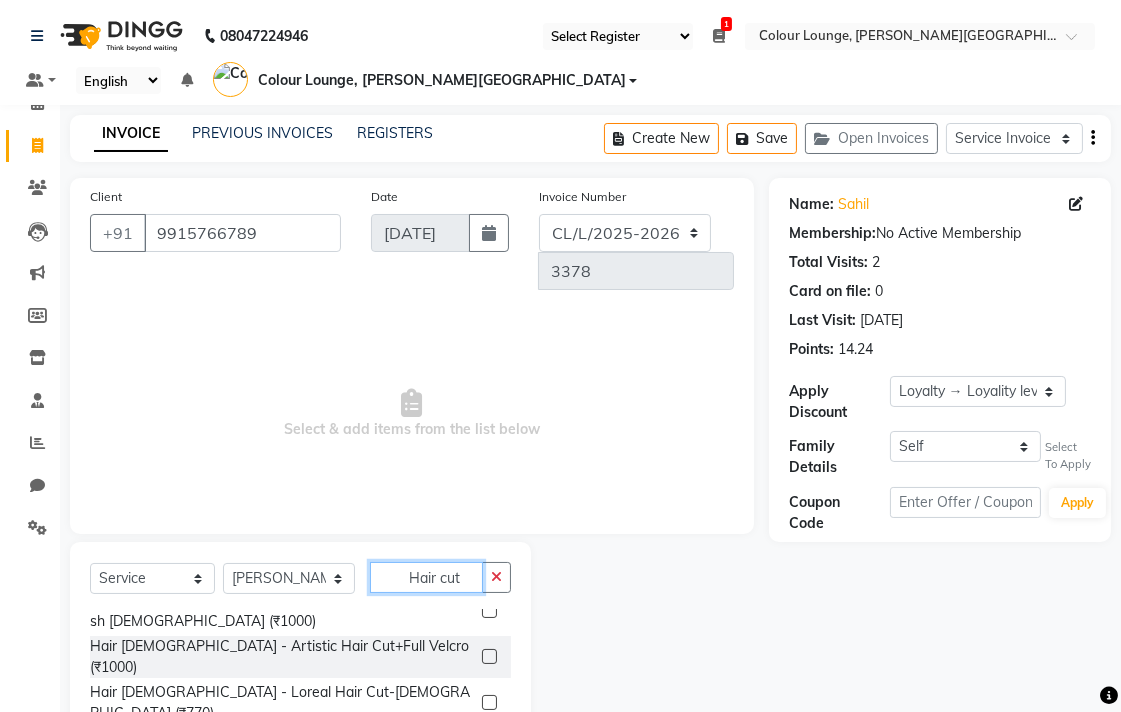 type on "Hair cut" 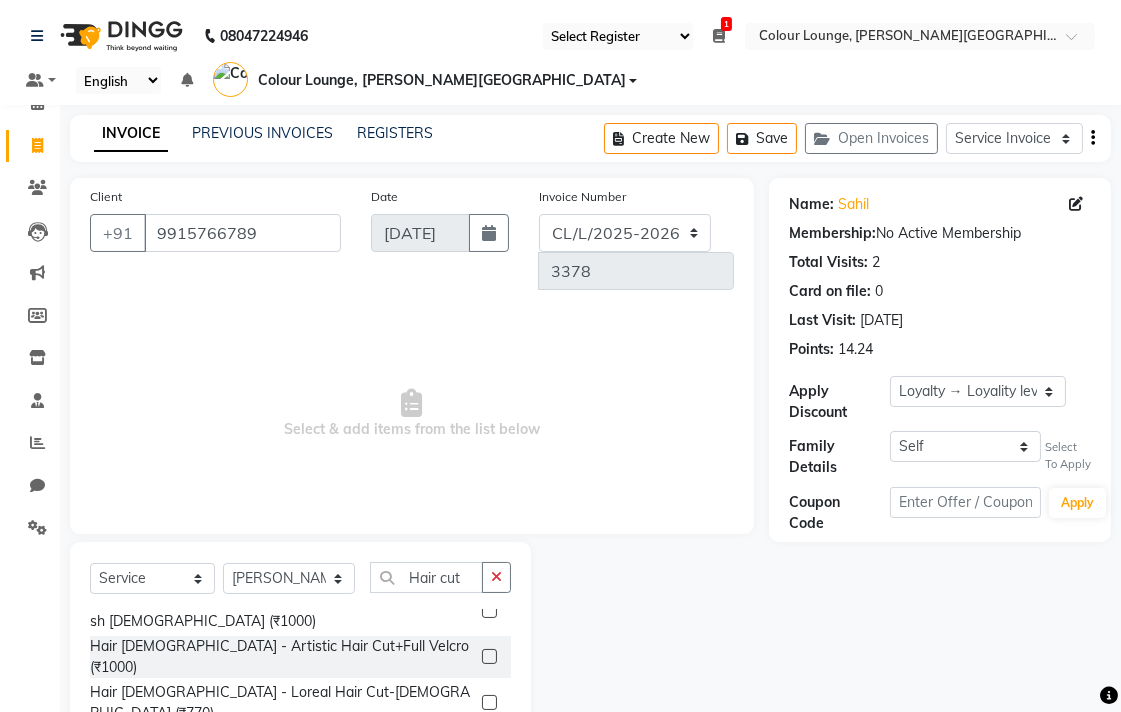 click 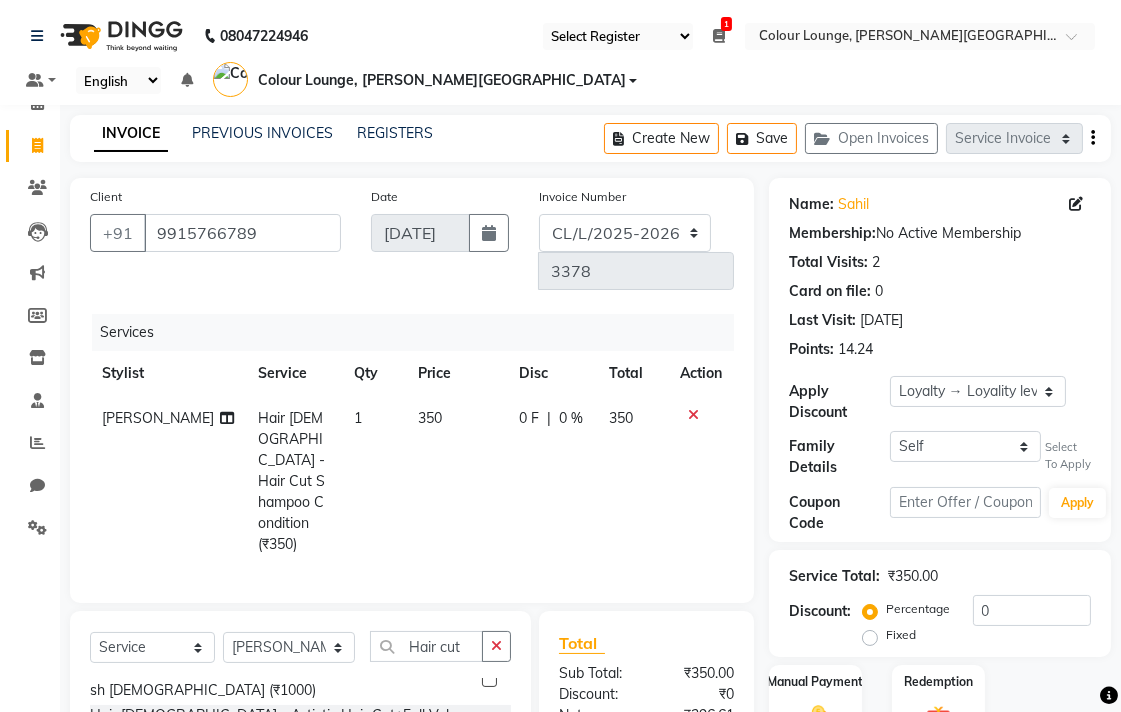 checkbox on "false" 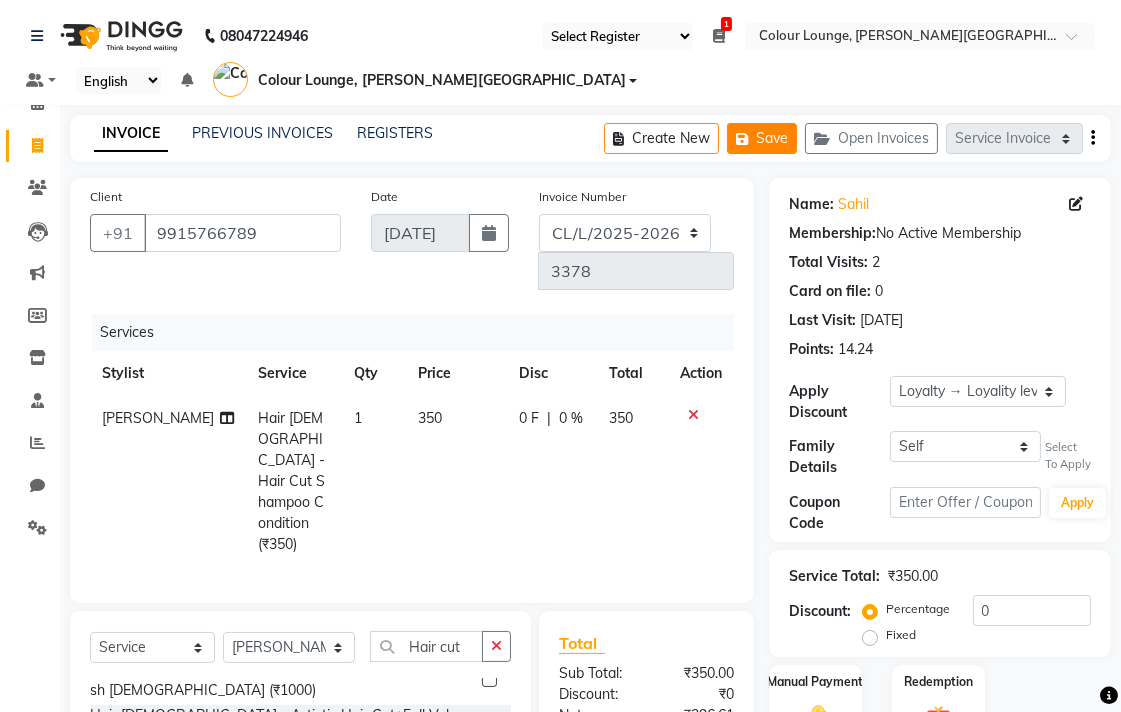 click on "Save" 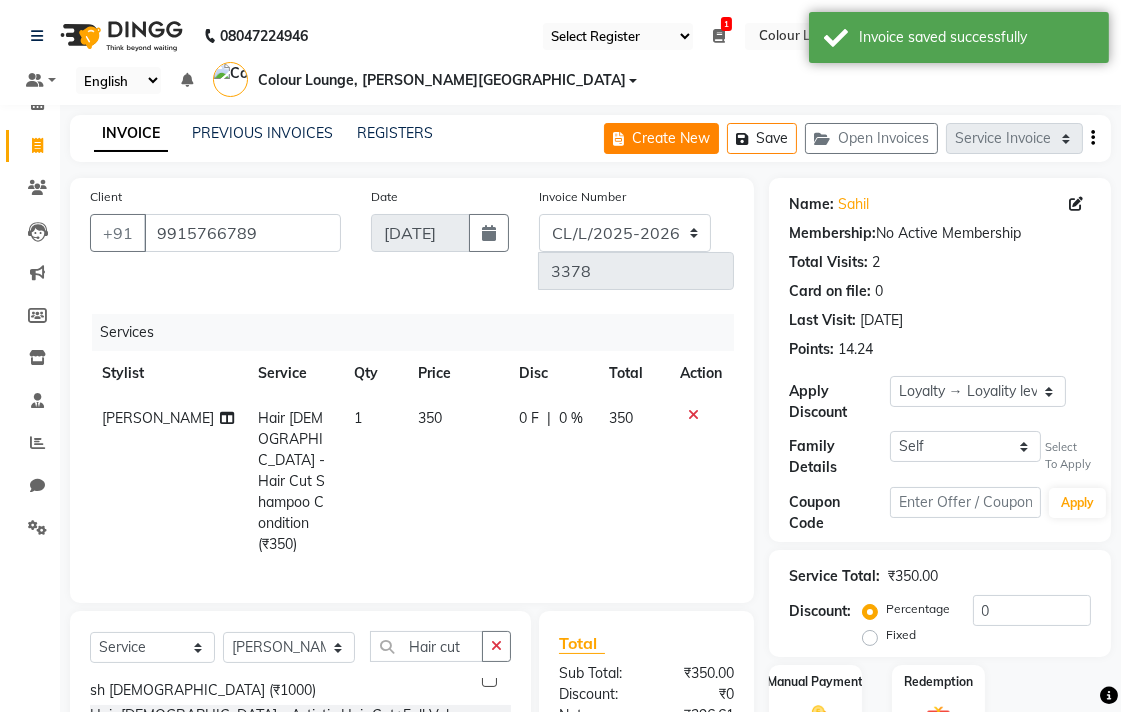 click on "Create New" 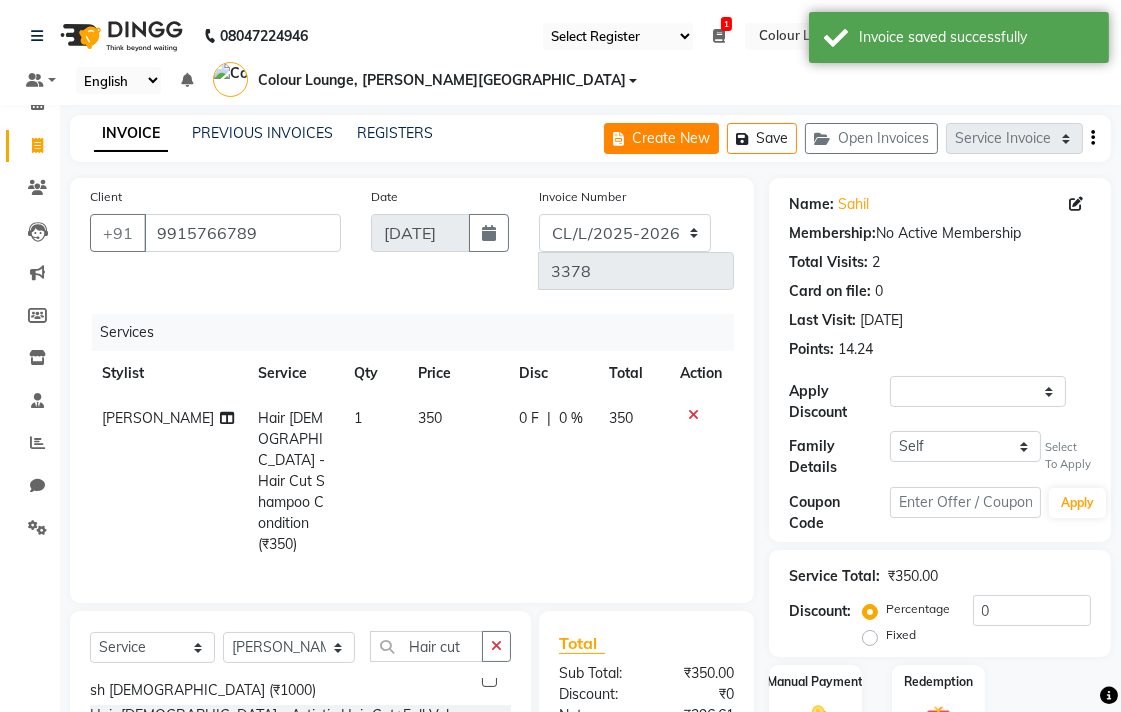 select on "service" 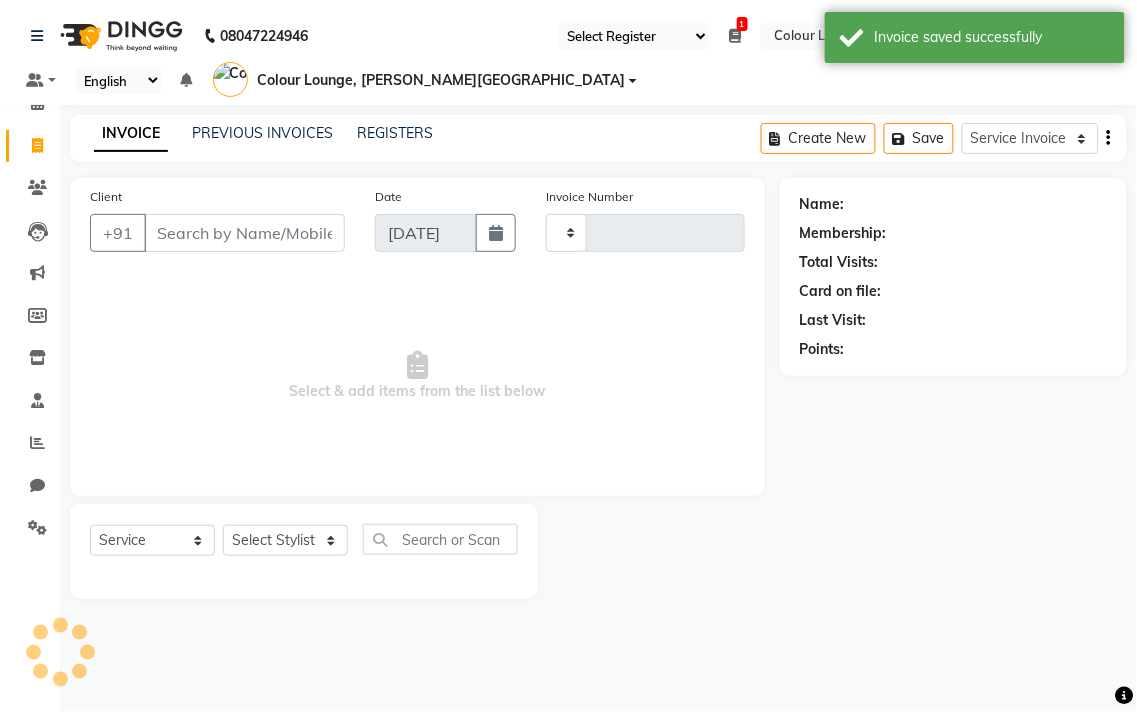 type on "3378" 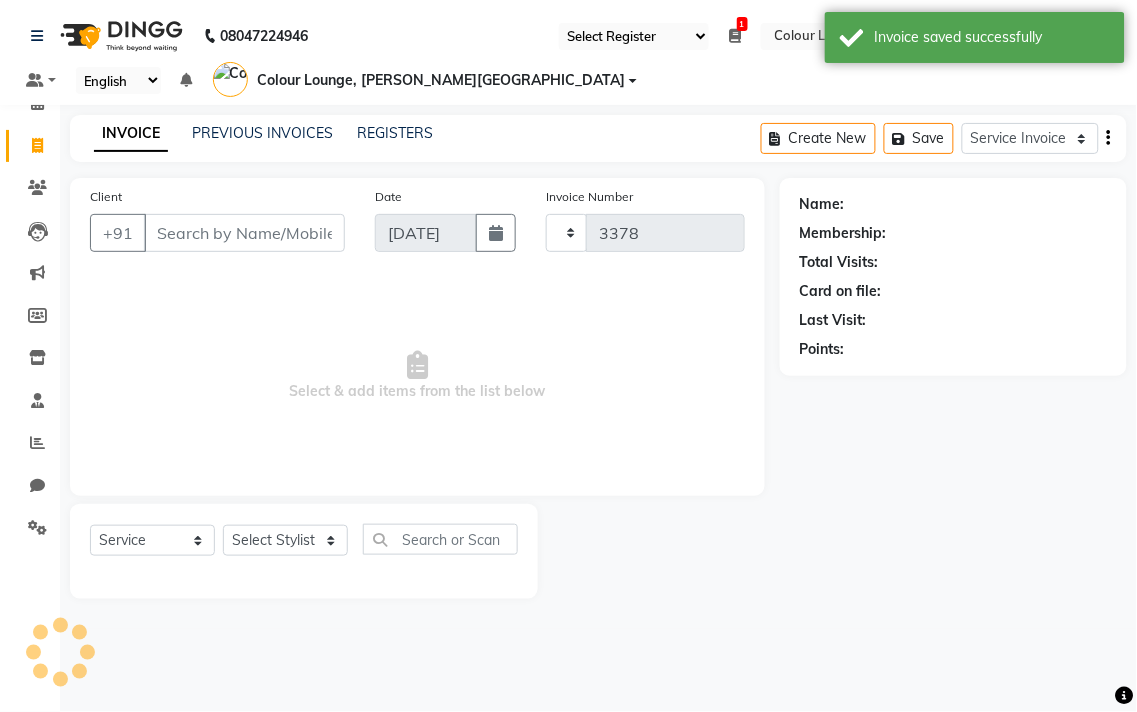 select on "8011" 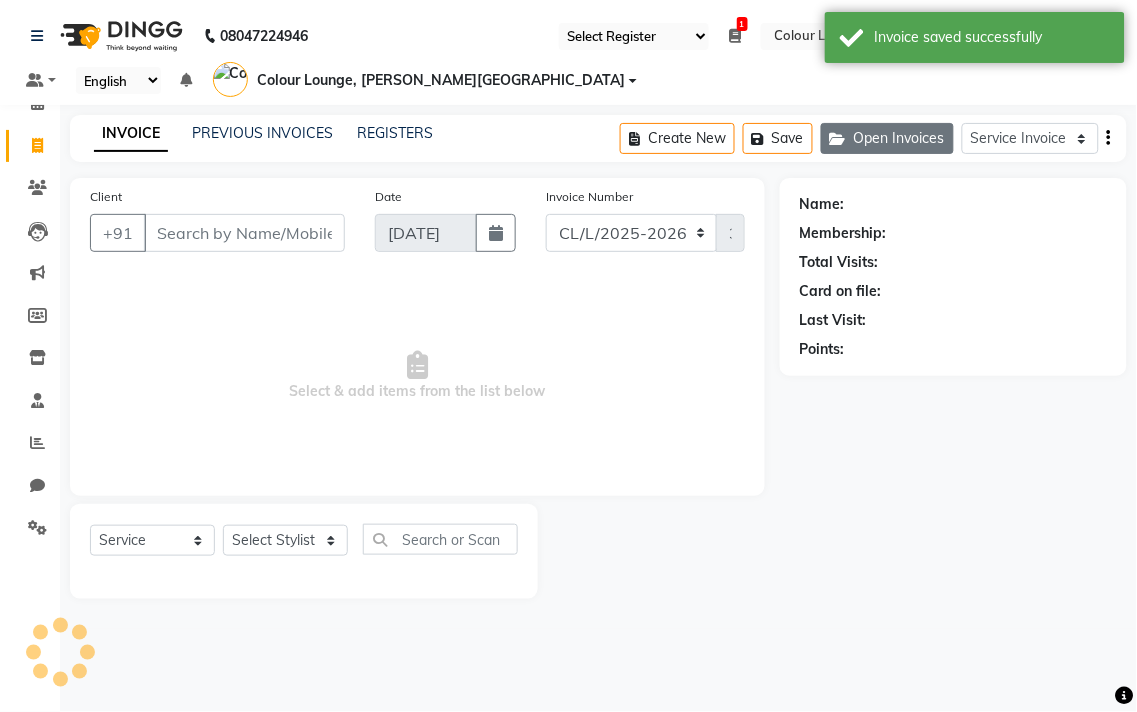 click on "Open Invoices" 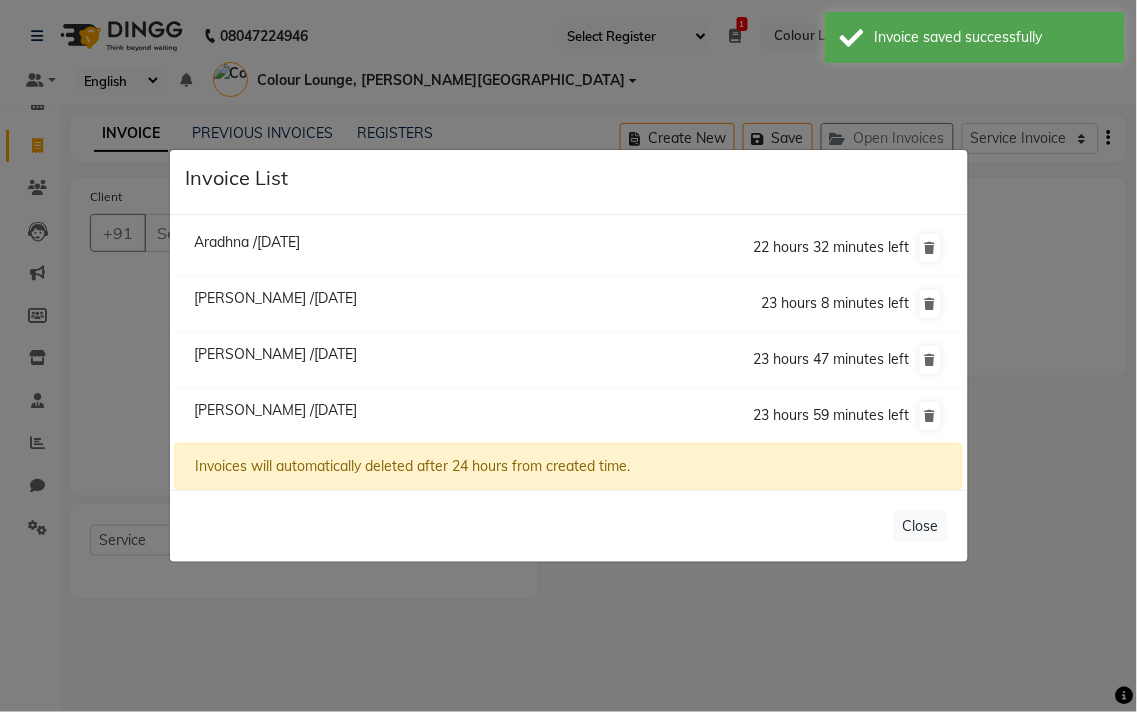 click on "Invoice List  Aradhna /[DATE]  22 hours 32 minutes left  [GEOGRAPHIC_DATA] /[DATE]  23 hours 8 minutes left  [GEOGRAPHIC_DATA] /[DATE]  23 hours 47 minutes left  [GEOGRAPHIC_DATA] /[DATE]  23 hours 59 minutes left  Invoices will automatically deleted after 24 hours from created time.   Close" 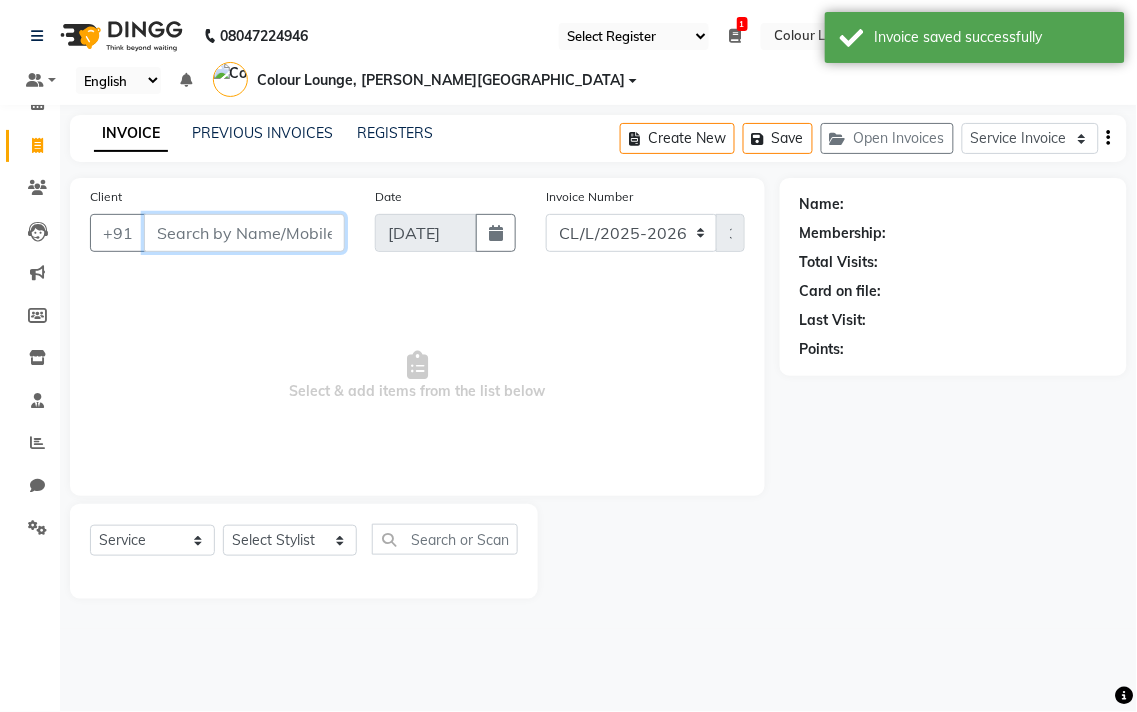 click on "Client" at bounding box center (244, 233) 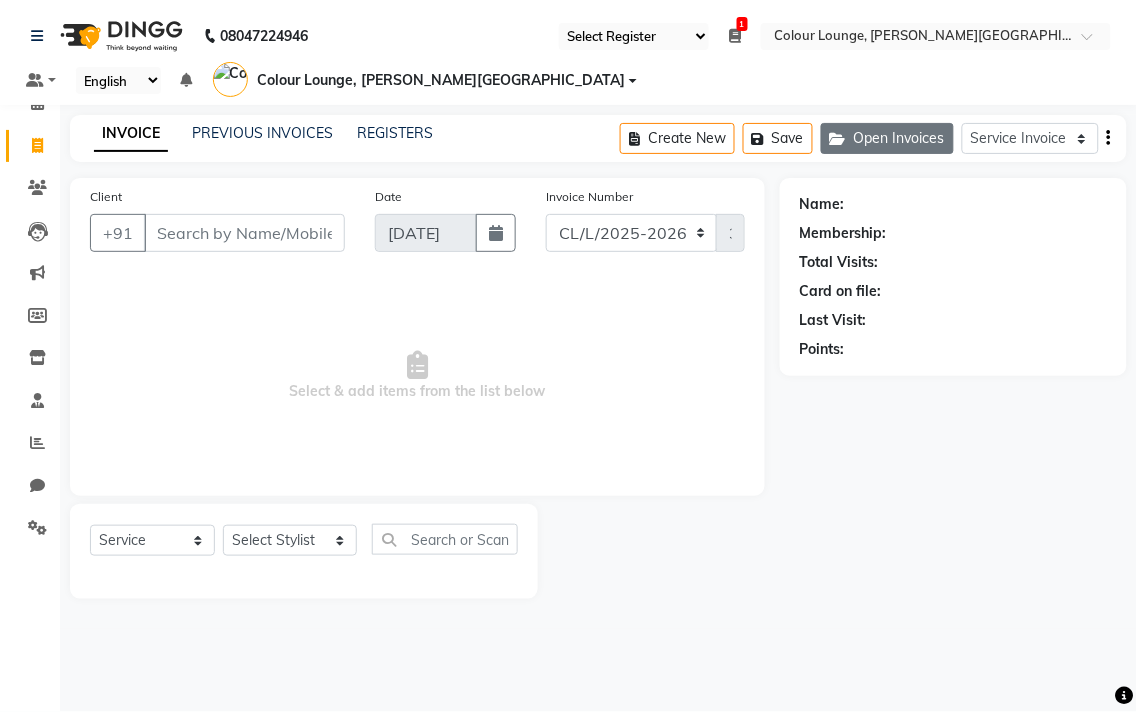click on "Open Invoices" 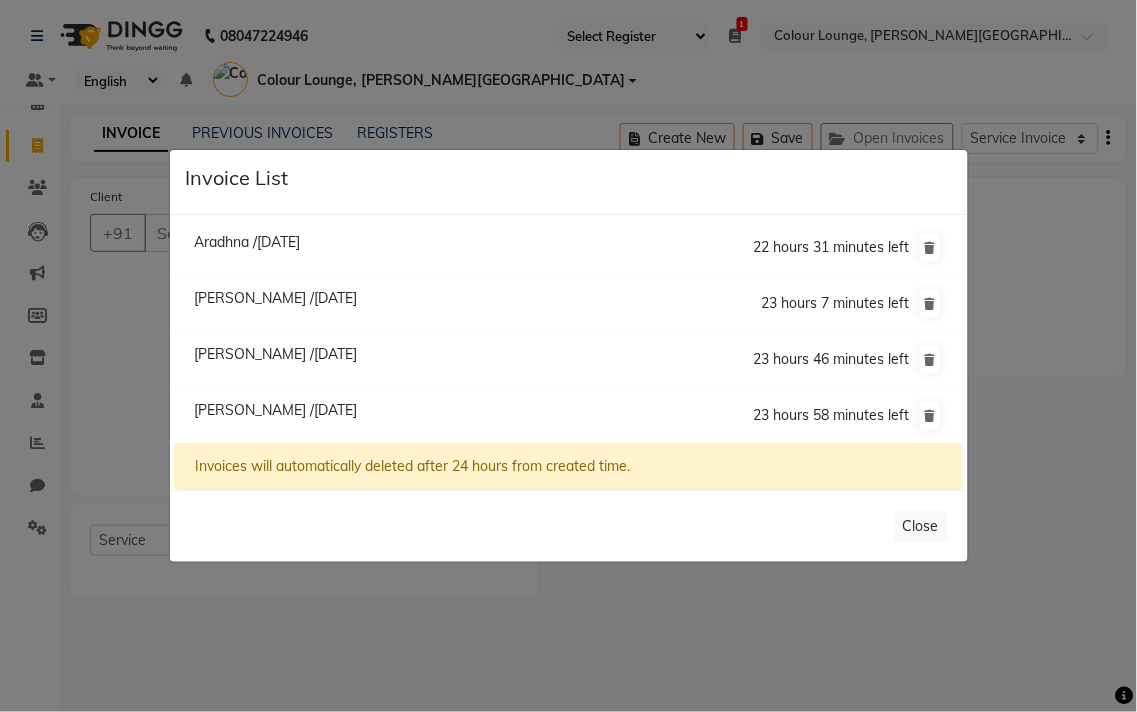 click on "Invoice List  Aradhna /[DATE]  22 hours 31 minutes left  [GEOGRAPHIC_DATA] /[DATE]  23 hours 7 minutes left  [GEOGRAPHIC_DATA] /[DATE]  23 hours 46 minutes left  [GEOGRAPHIC_DATA] /[DATE]  23 hours 58 minutes left  Invoices will automatically deleted after 24 hours from created time.   Close" 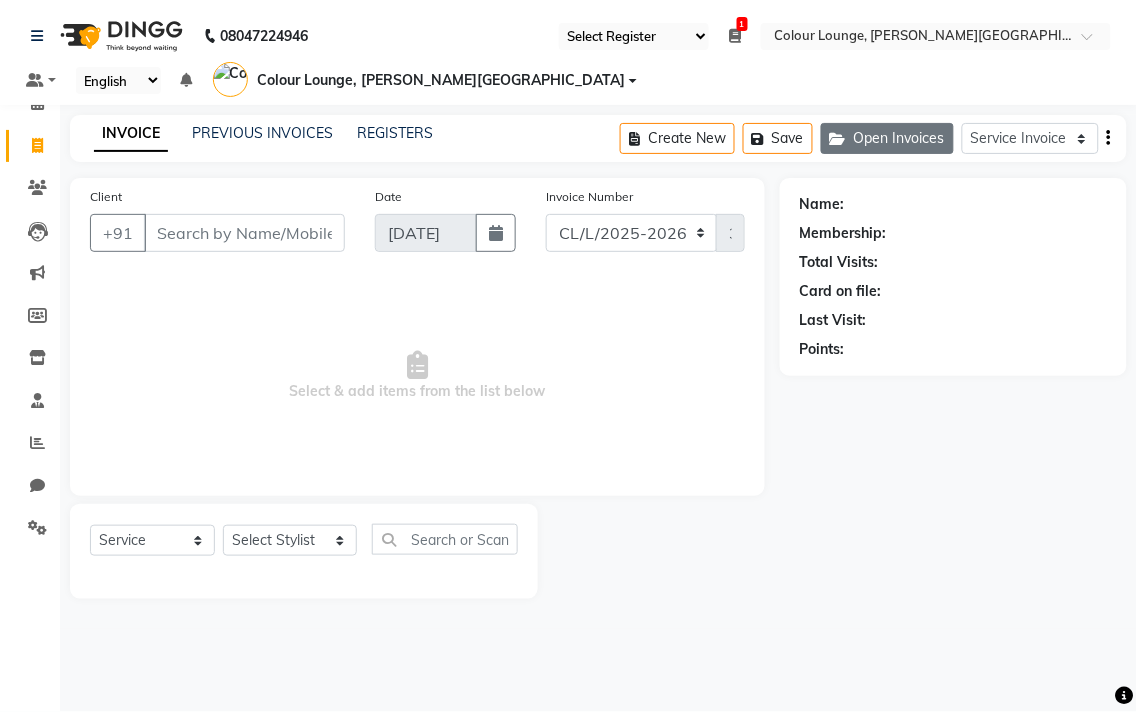 click on "Open Invoices" 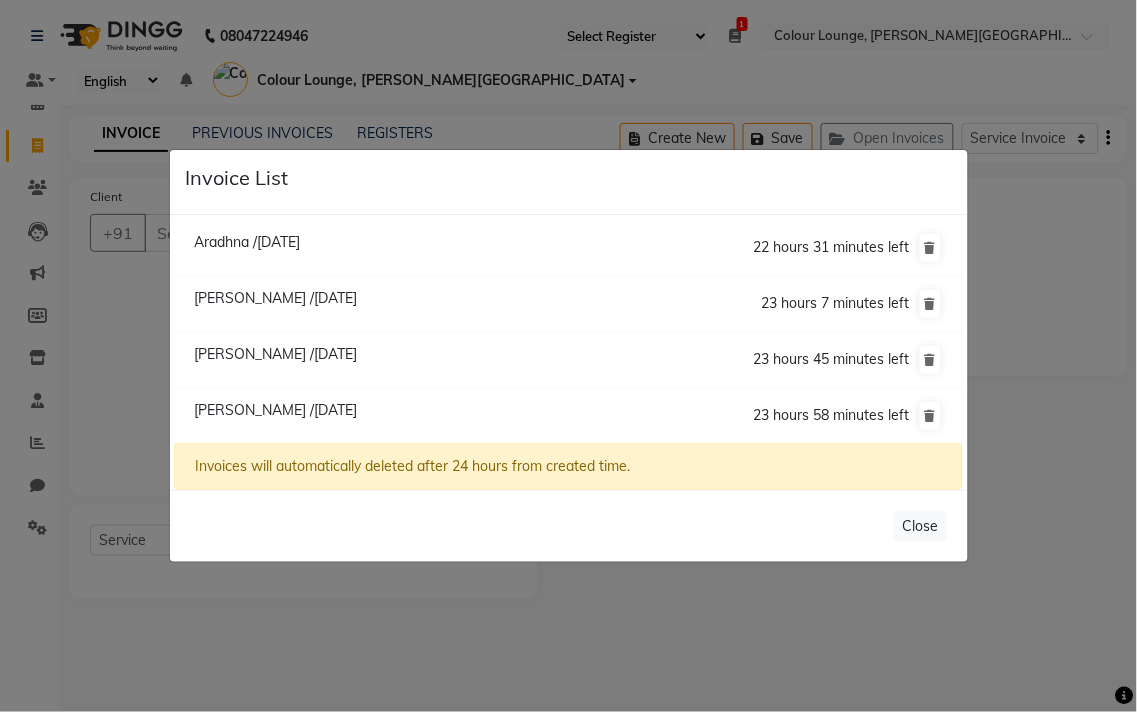click on "Aradhna /[DATE]" 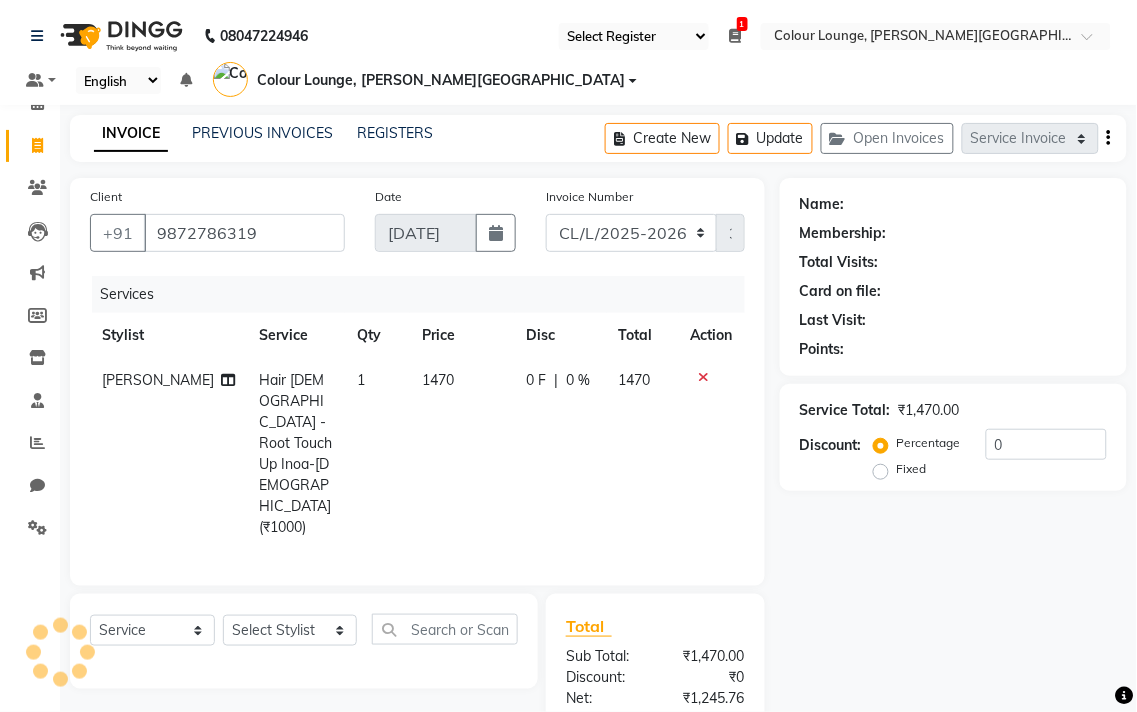 select on "1: Object" 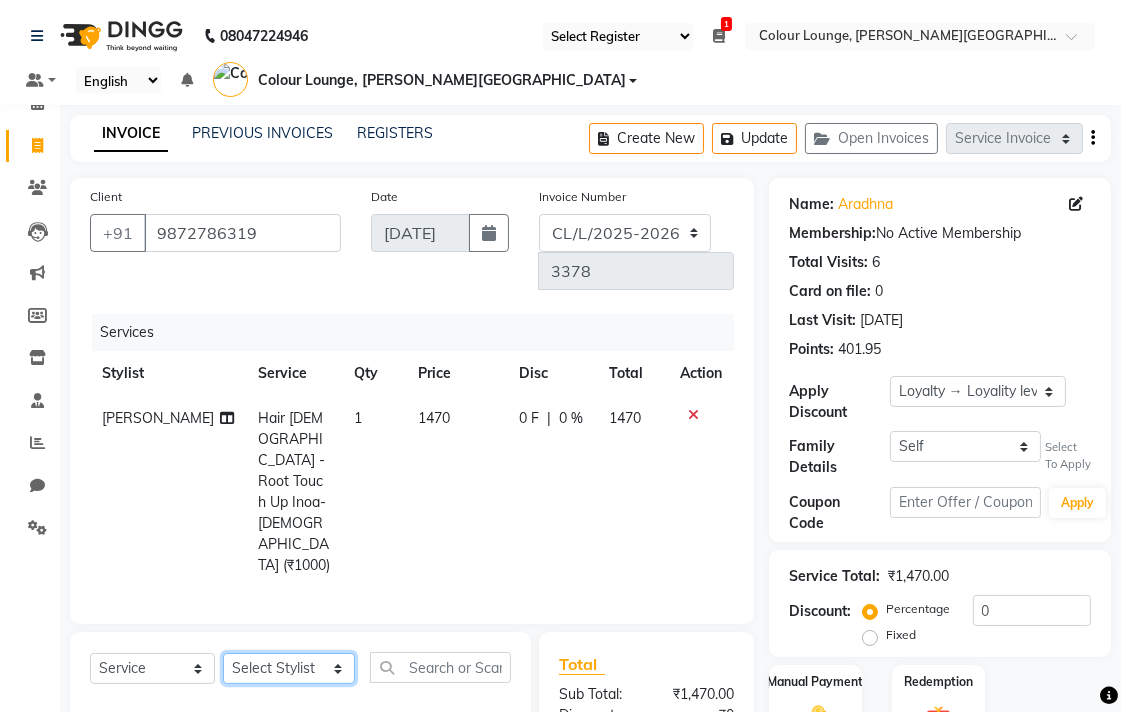 click on "Select Stylist Admin AMIT [PERSON_NAME] [PERSON_NAME] BALBHARTI SHARMA Colour Lounge, [PERSON_NAME][GEOGRAPHIC_DATA] Colour Lounge, [PERSON_NAME][GEOGRAPHIC_DATA] DINGG [PERSON_NAME] [PERSON_NAME] [PERSON_NAME] [PERSON_NAME] LOVE [PERSON_NAME] [PERSON_NAME] [PERSON_NAME] [PERSON_NAME] [PERSON_NAME] POOJA Pooja [PERSON_NAME] [PERSON_NAME] PRINCE [PERSON_NAME] [PERSON_NAME] [PERSON_NAME] [PERSON_NAME] Sameer [PERSON_NAME] [PERSON_NAME] [PERSON_NAME]  Sunny TULOSH [PERSON_NAME] [PERSON_NAME] VISHAL" 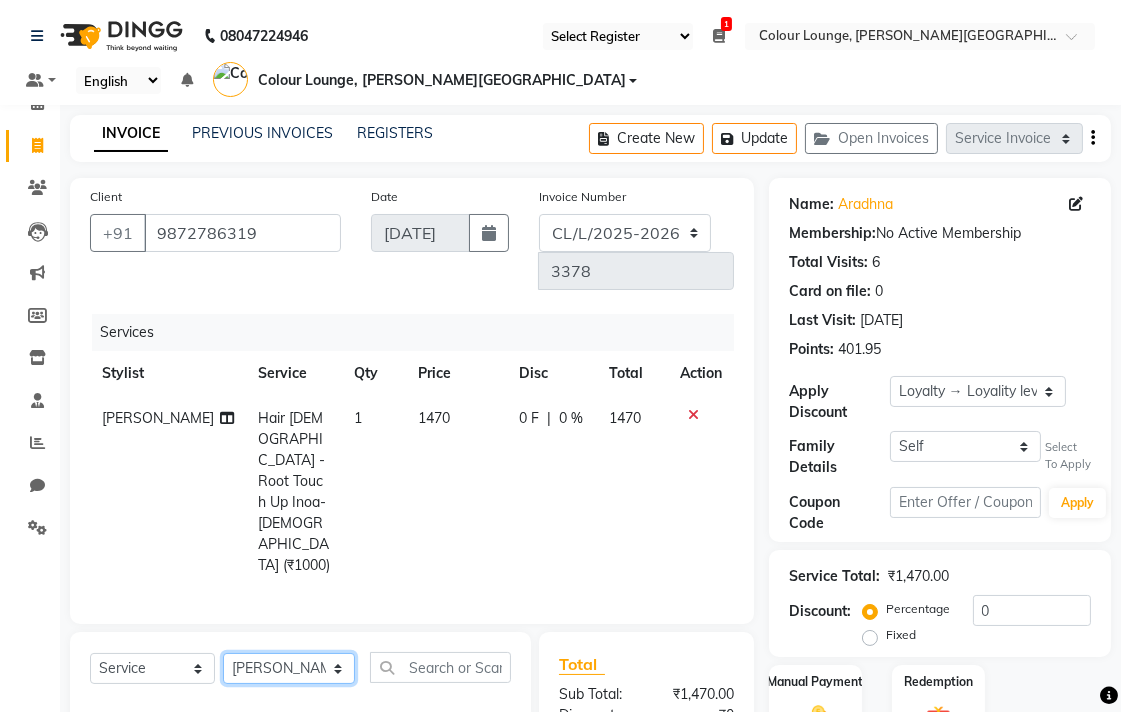click on "Select Stylist Admin AMIT [PERSON_NAME] [PERSON_NAME] BALBHARTI SHARMA Colour Lounge, [PERSON_NAME][GEOGRAPHIC_DATA] Colour Lounge, [PERSON_NAME][GEOGRAPHIC_DATA] DINGG [PERSON_NAME] [PERSON_NAME] [PERSON_NAME] [PERSON_NAME] LOVE [PERSON_NAME] [PERSON_NAME] [PERSON_NAME] [PERSON_NAME] [PERSON_NAME] POOJA Pooja [PERSON_NAME] [PERSON_NAME] PRINCE [PERSON_NAME] [PERSON_NAME] [PERSON_NAME] [PERSON_NAME] Sameer [PERSON_NAME] [PERSON_NAME] [PERSON_NAME]  Sunny TULOSH [PERSON_NAME] [PERSON_NAME] VISHAL" 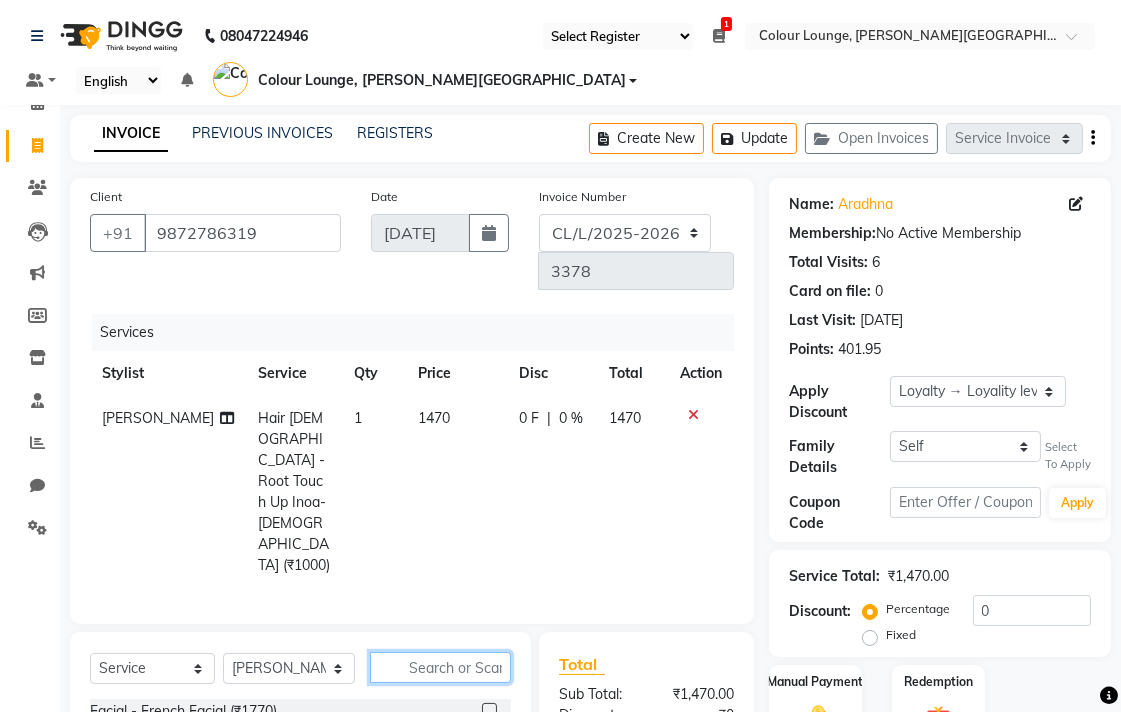 click 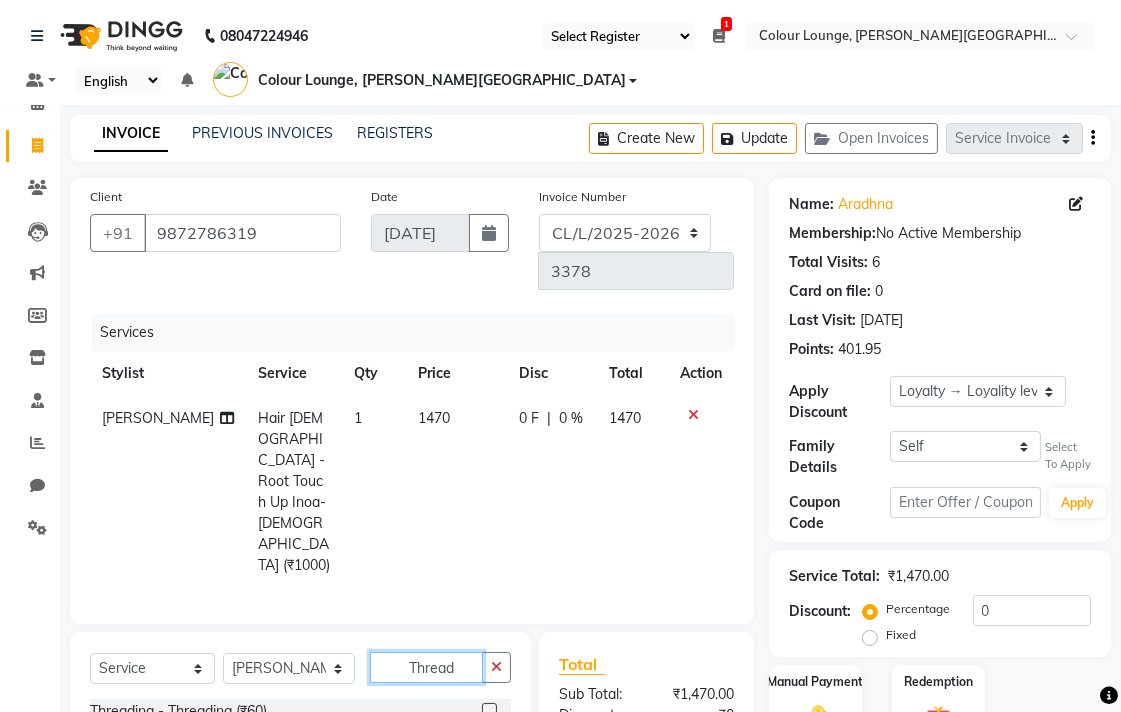 type on "Thread" 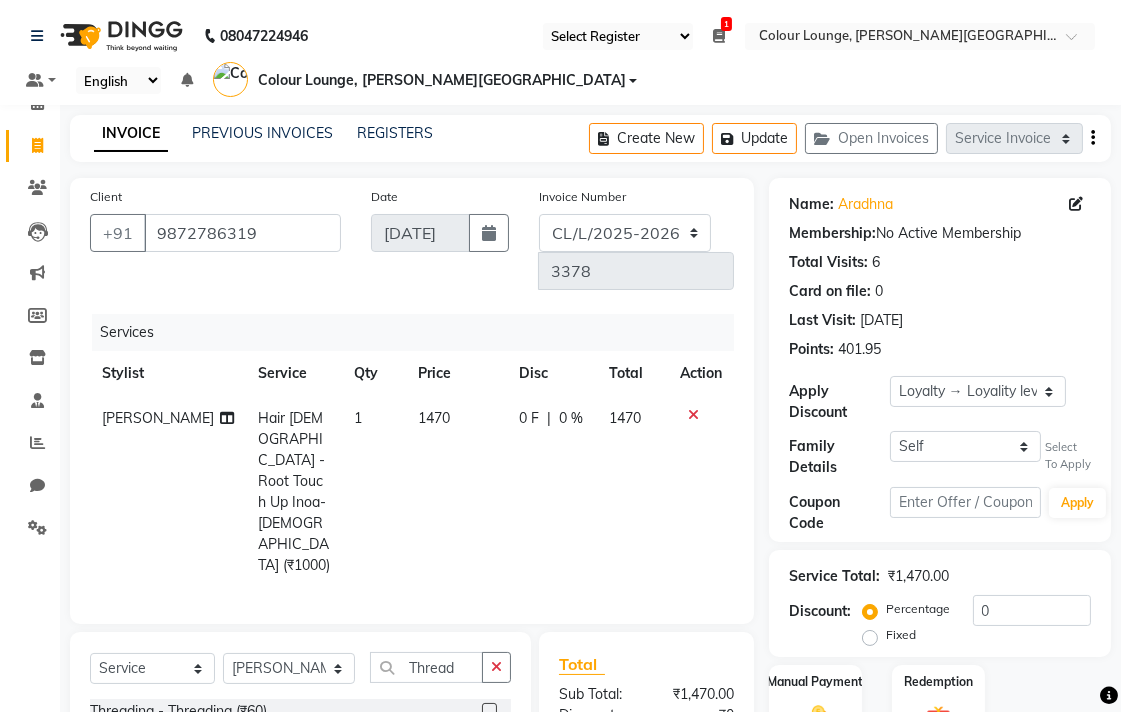 click 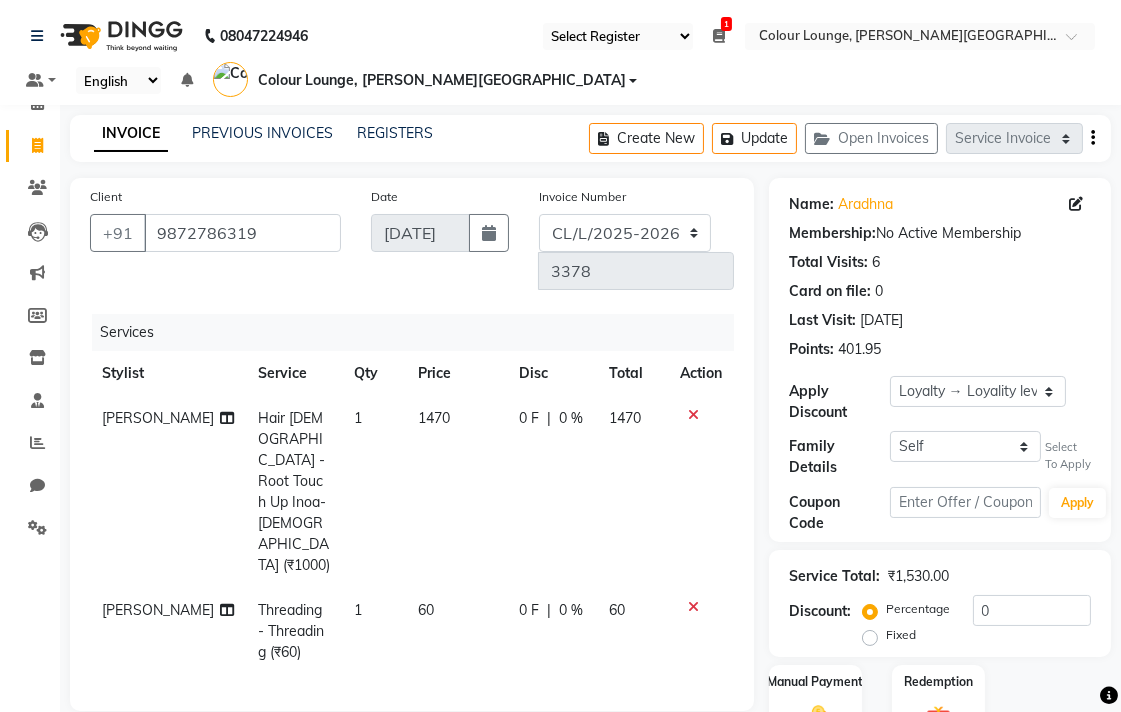 checkbox on "false" 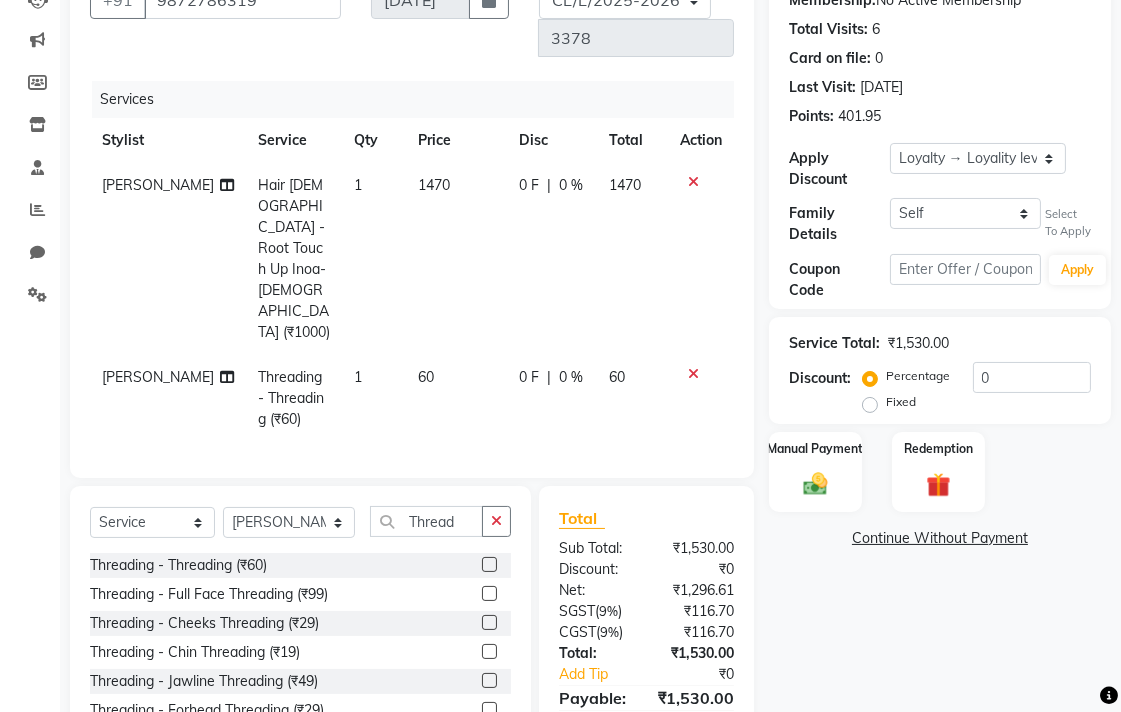scroll, scrollTop: 247, scrollLeft: 0, axis: vertical 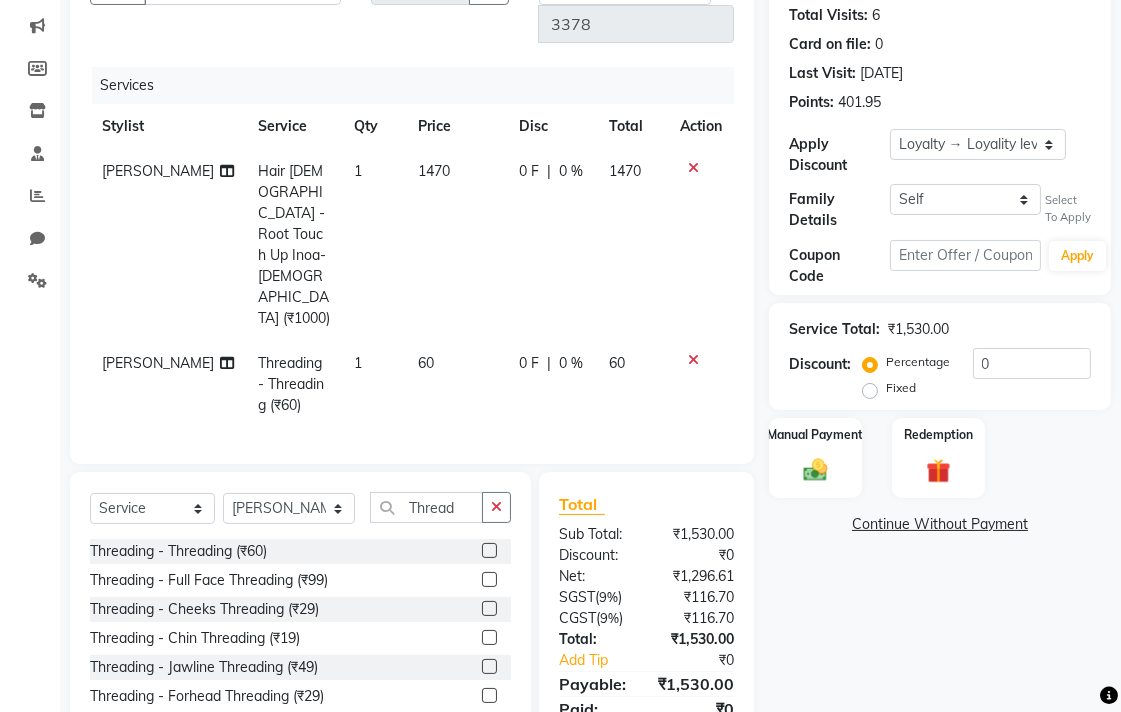 click 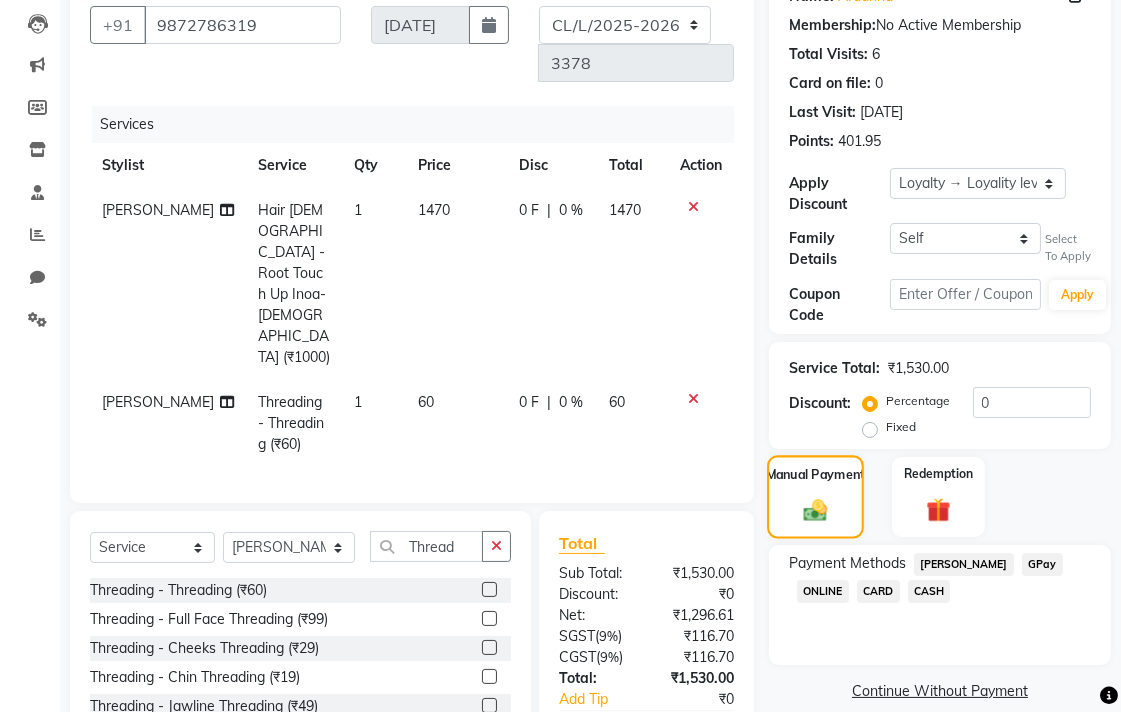 scroll, scrollTop: 177, scrollLeft: 0, axis: vertical 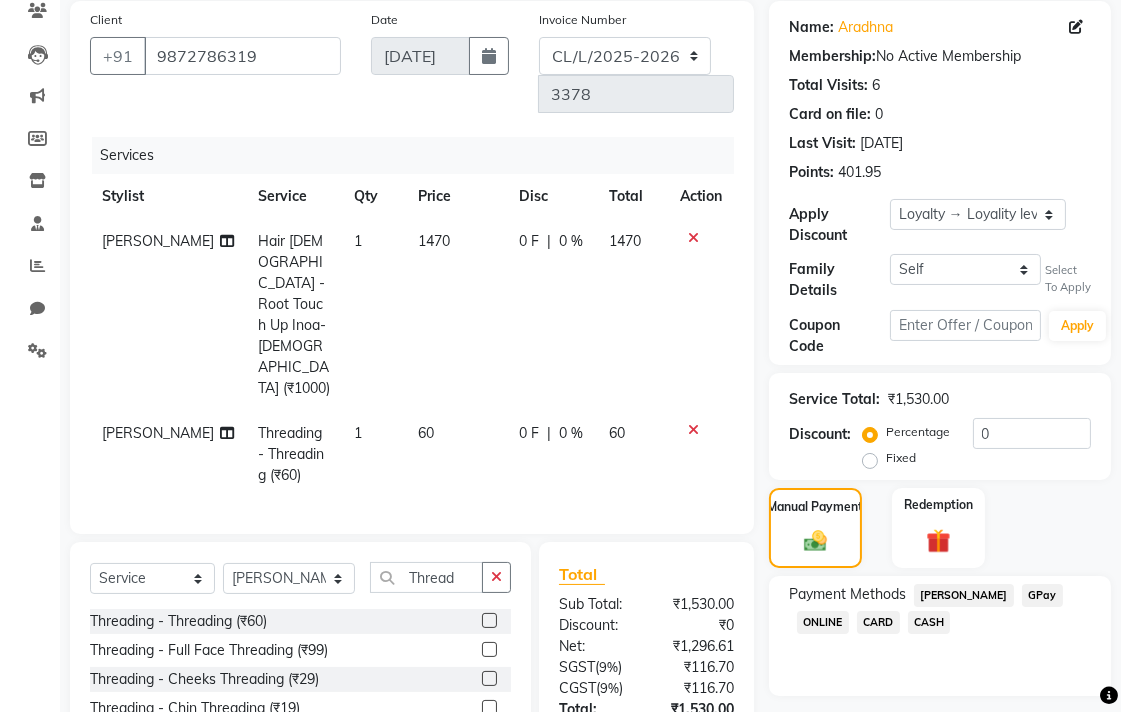 click 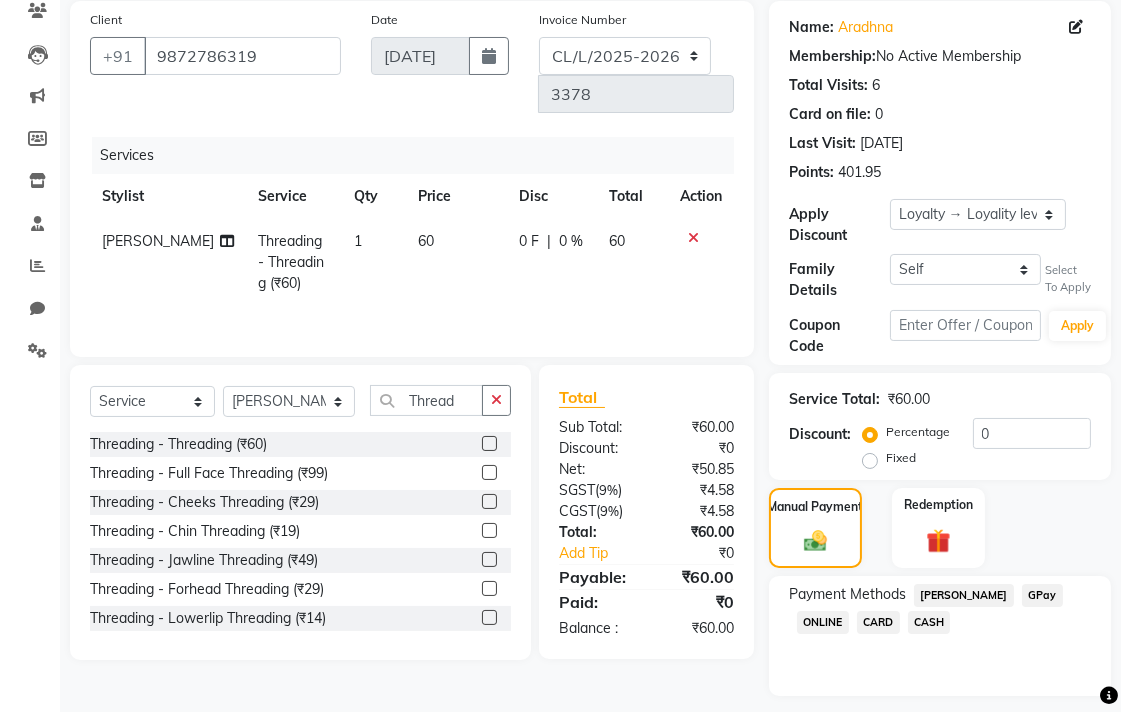 click 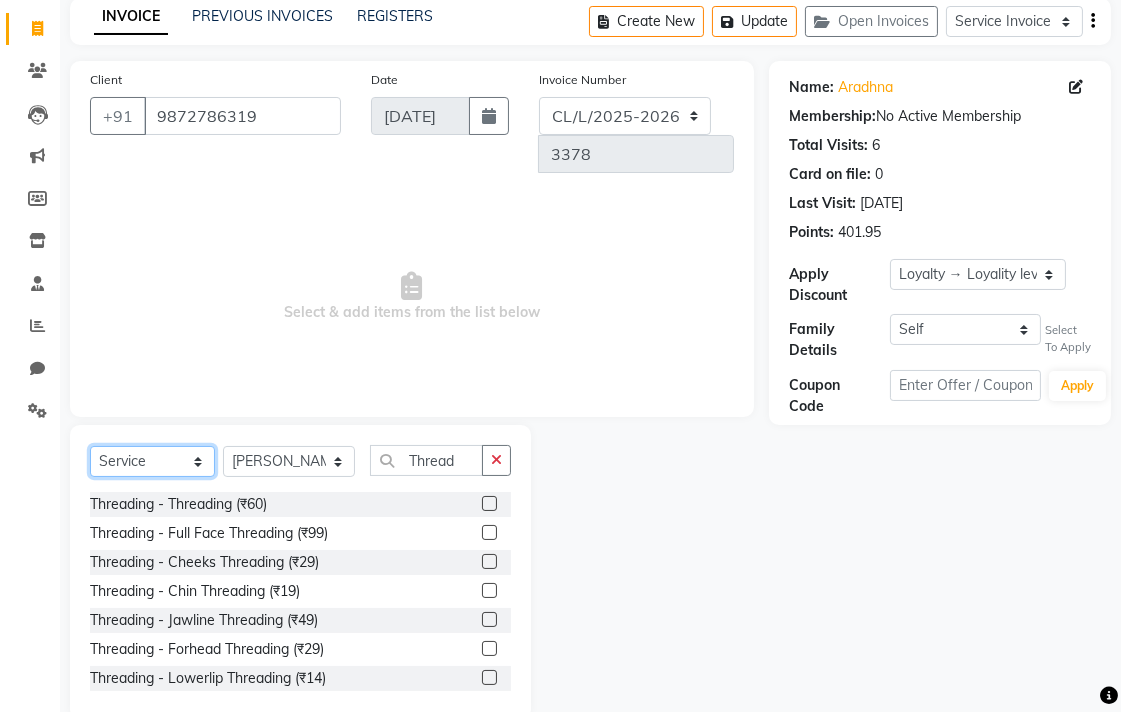 click on "Select  Service  Membership  Package Voucher Prepaid Gift Card" 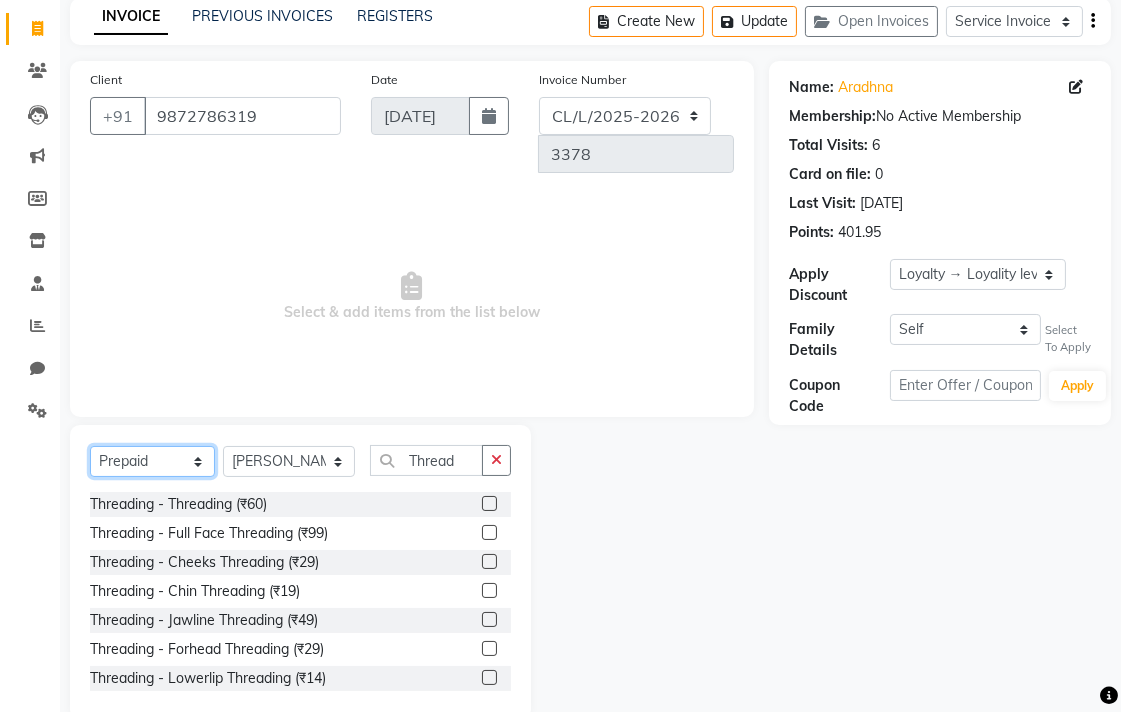 click on "Select  Service  Membership  Package Voucher Prepaid Gift Card" 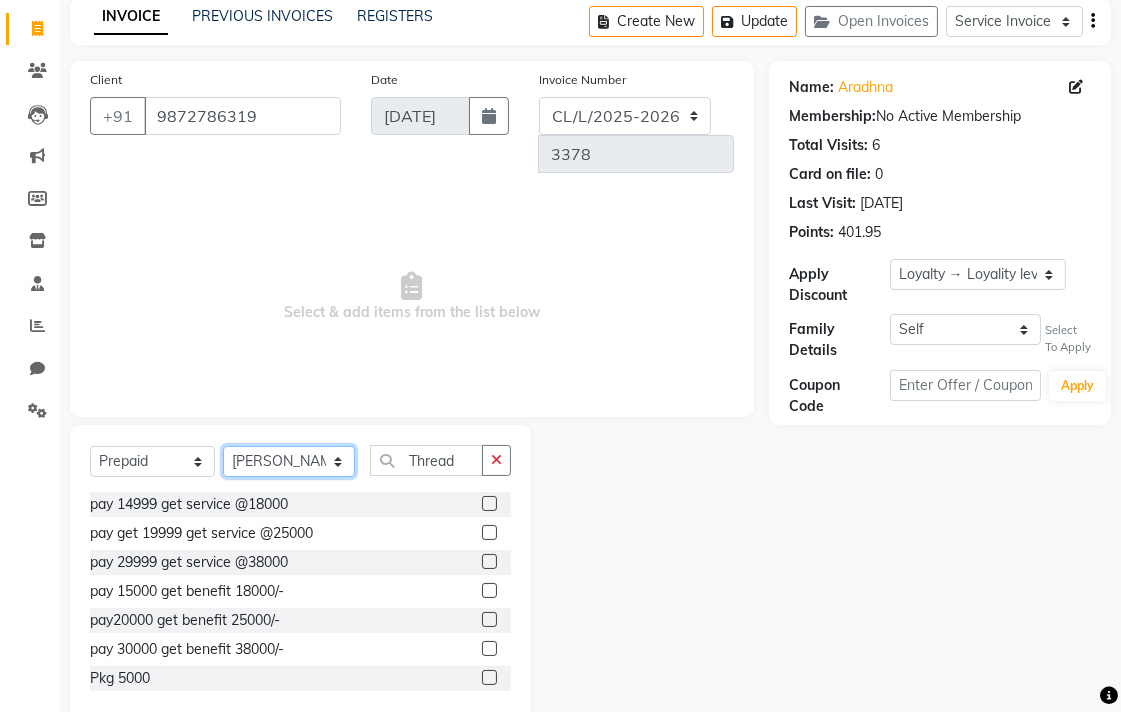 click on "Select Stylist Admin AMIT [PERSON_NAME] [PERSON_NAME] BALBHARTI SHARMA Colour Lounge, [PERSON_NAME][GEOGRAPHIC_DATA] Colour Lounge, [PERSON_NAME][GEOGRAPHIC_DATA] DINGG [PERSON_NAME] [PERSON_NAME] [PERSON_NAME] [PERSON_NAME] LOVE [PERSON_NAME] [PERSON_NAME] [PERSON_NAME] [PERSON_NAME] [PERSON_NAME] POOJA Pooja [PERSON_NAME] [PERSON_NAME] PRINCE [PERSON_NAME] [PERSON_NAME] [PERSON_NAME] [PERSON_NAME] Sameer [PERSON_NAME] [PERSON_NAME] [PERSON_NAME]  Sunny TULOSH [PERSON_NAME] [PERSON_NAME] VISHAL" 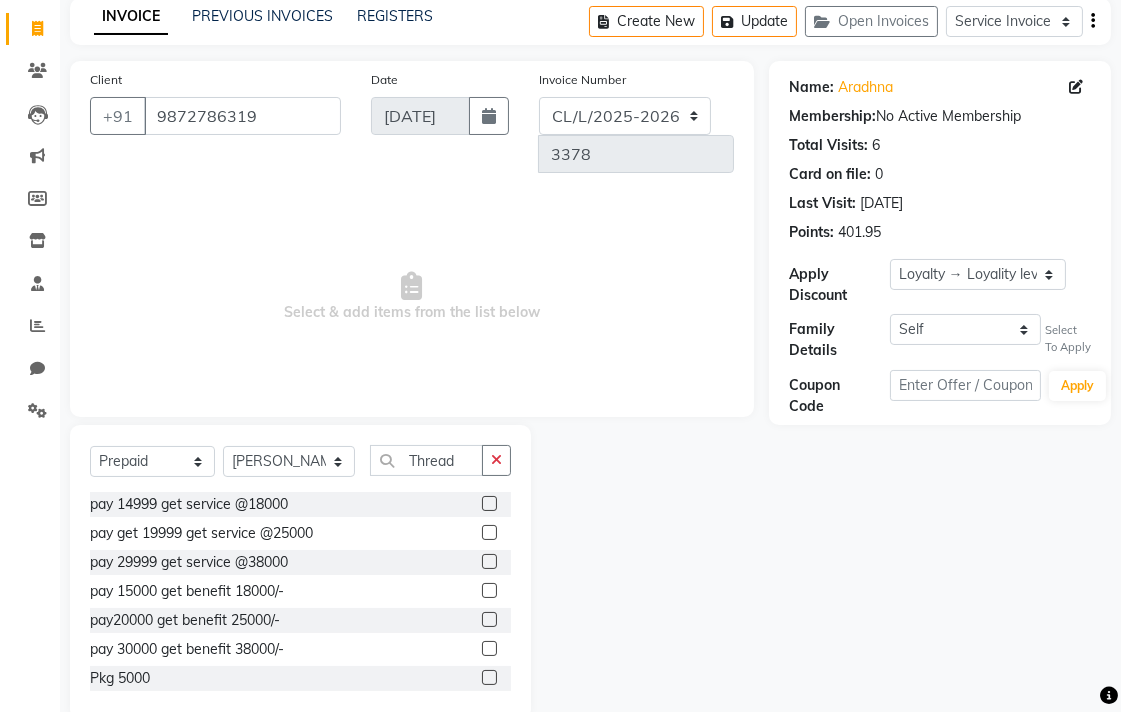 click on "Client [PHONE_NUMBER] Date [DATE] Invoice Number  DC/L/2025-2026  CL/L/2025-2026 3378  Select & add items from the list below  Select  Service  Membership  Package Voucher Prepaid Gift Card  Select Stylist Admin AMIT [PERSON_NAME] [PERSON_NAME] BALBHARTI SHARMA Colour Lounge, [PERSON_NAME][GEOGRAPHIC_DATA], [PERSON_NAME] Road DINGG [PERSON_NAME] [PERSON_NAME] [PERSON_NAME] [PERSON_NAME] LOVE [PERSON_NAME] [PERSON_NAME] [PERSON_NAME] [PERSON_NAME] [PERSON_NAME] POOJA Pooja [PERSON_NAME] [PERSON_NAME] PRINCE KUMAR [PERSON_NAME] [PERSON_NAME] [PERSON_NAME] [PERSON_NAME] Sameer [PERSON_NAME] [PERSON_NAME] [PERSON_NAME]  [PERSON_NAME] [PERSON_NAME] [PERSON_NAME] VISHAL Thread pay  14999 get service @18000  pay get 19999 get service  @25000  pay 29999 get service @38000  pay 15000 get benefit 18000/-  pay20000 get benefit 25000/-  pay 30000 get benefit 38000/-  Pkg 5000  Wallet recharge 70000  PAY RS 5000 GET SERVICES RS.6000  Facial pkg  30k benefit 44000" 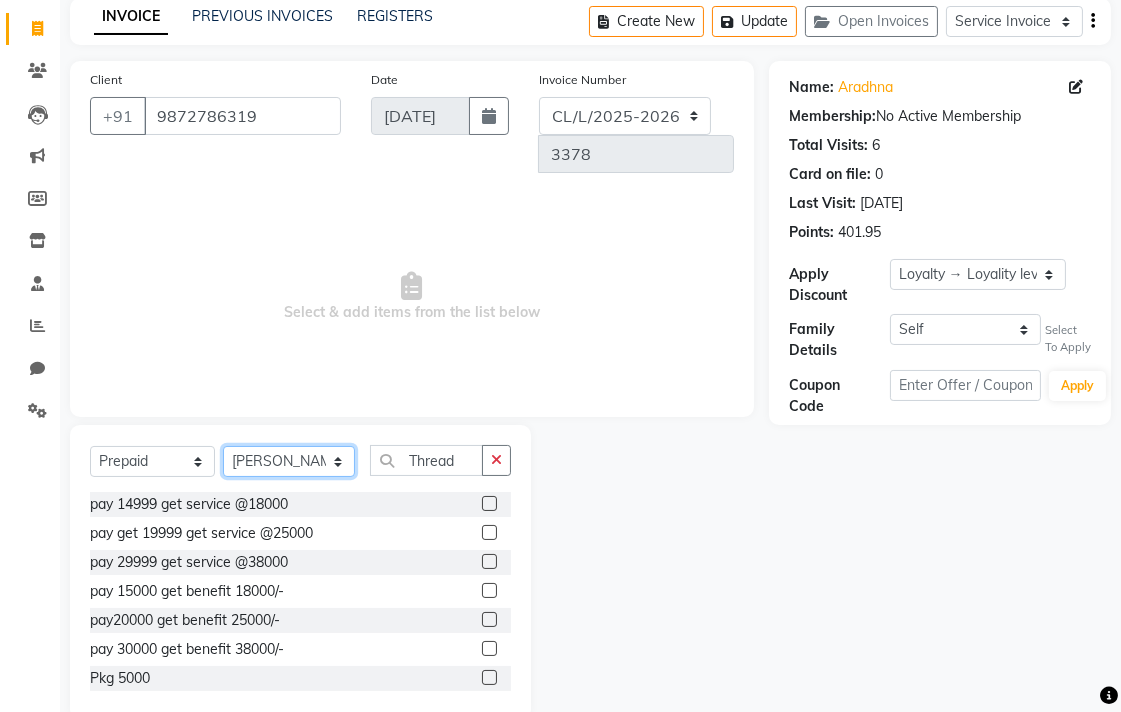 click on "Select Stylist Admin AMIT [PERSON_NAME] [PERSON_NAME] BALBHARTI SHARMA Colour Lounge, [PERSON_NAME][GEOGRAPHIC_DATA] Colour Lounge, [PERSON_NAME][GEOGRAPHIC_DATA] DINGG [PERSON_NAME] [PERSON_NAME] [PERSON_NAME] [PERSON_NAME] LOVE [PERSON_NAME] [PERSON_NAME] [PERSON_NAME] [PERSON_NAME] [PERSON_NAME] POOJA Pooja [PERSON_NAME] [PERSON_NAME] PRINCE [PERSON_NAME] [PERSON_NAME] [PERSON_NAME] [PERSON_NAME] Sameer [PERSON_NAME] [PERSON_NAME] [PERSON_NAME]  Sunny TULOSH [PERSON_NAME] [PERSON_NAME] VISHAL" 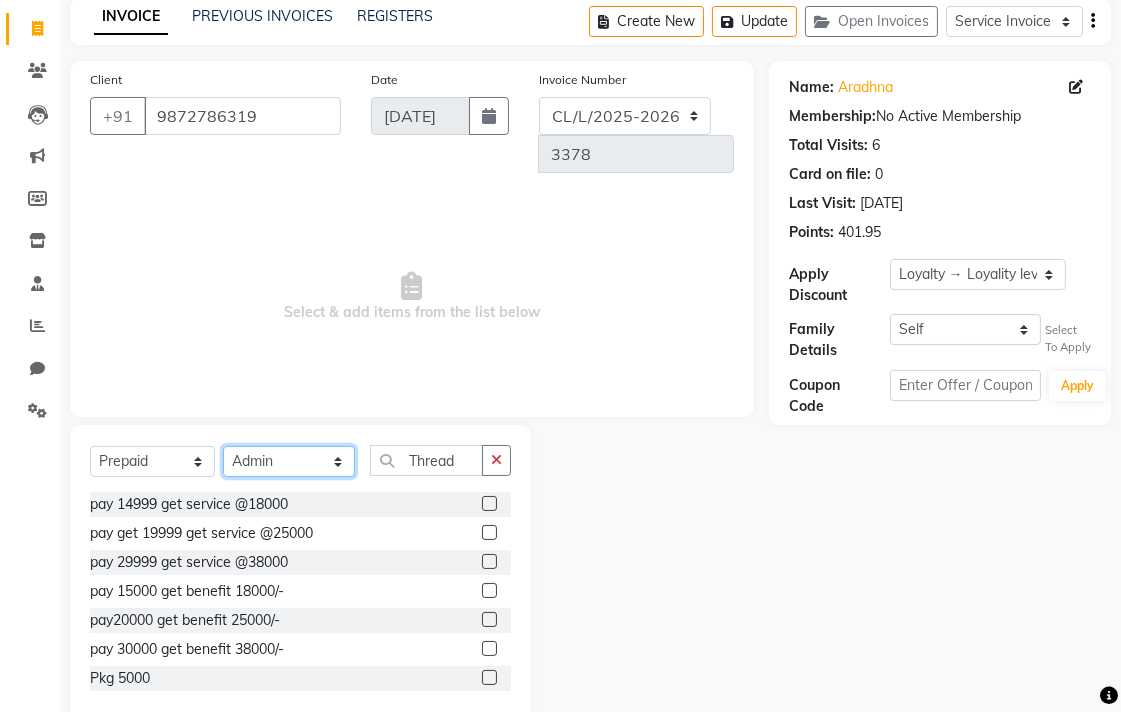 click on "Select Stylist Admin AMIT [PERSON_NAME] [PERSON_NAME] BALBHARTI SHARMA Colour Lounge, [PERSON_NAME][GEOGRAPHIC_DATA] Colour Lounge, [PERSON_NAME][GEOGRAPHIC_DATA] DINGG [PERSON_NAME] [PERSON_NAME] [PERSON_NAME] [PERSON_NAME] LOVE [PERSON_NAME] [PERSON_NAME] [PERSON_NAME] [PERSON_NAME] [PERSON_NAME] POOJA Pooja [PERSON_NAME] [PERSON_NAME] PRINCE [PERSON_NAME] [PERSON_NAME] [PERSON_NAME] [PERSON_NAME] Sameer [PERSON_NAME] [PERSON_NAME] [PERSON_NAME]  Sunny TULOSH [PERSON_NAME] [PERSON_NAME] VISHAL" 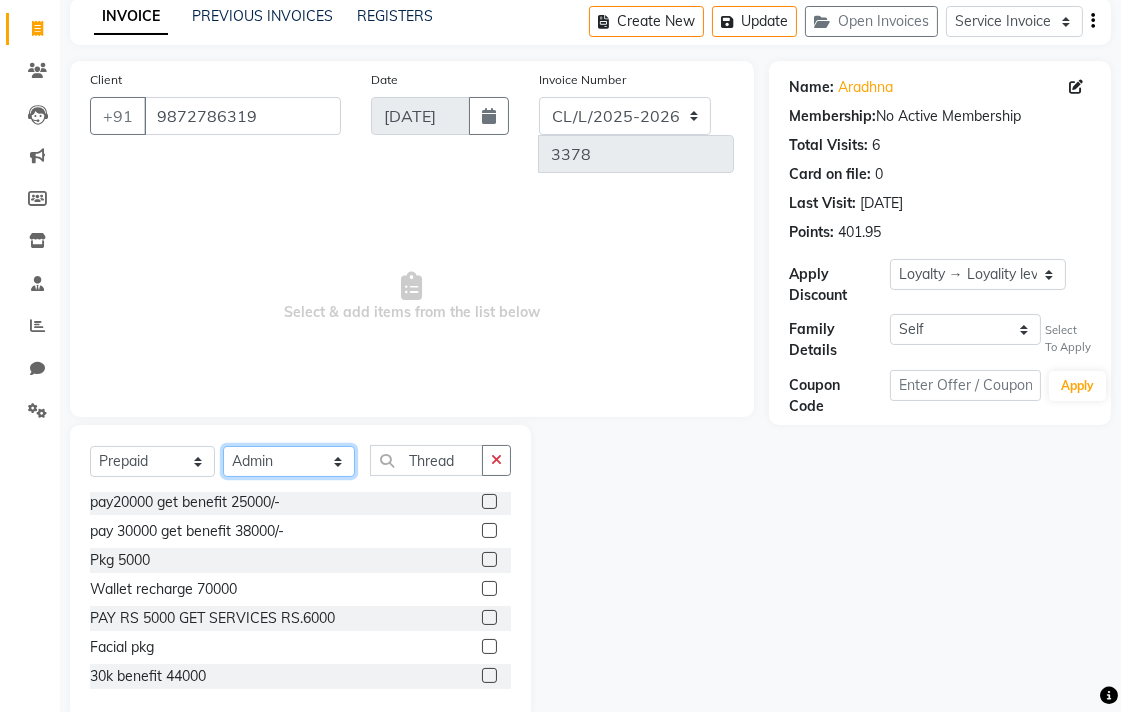 scroll, scrollTop: 0, scrollLeft: 0, axis: both 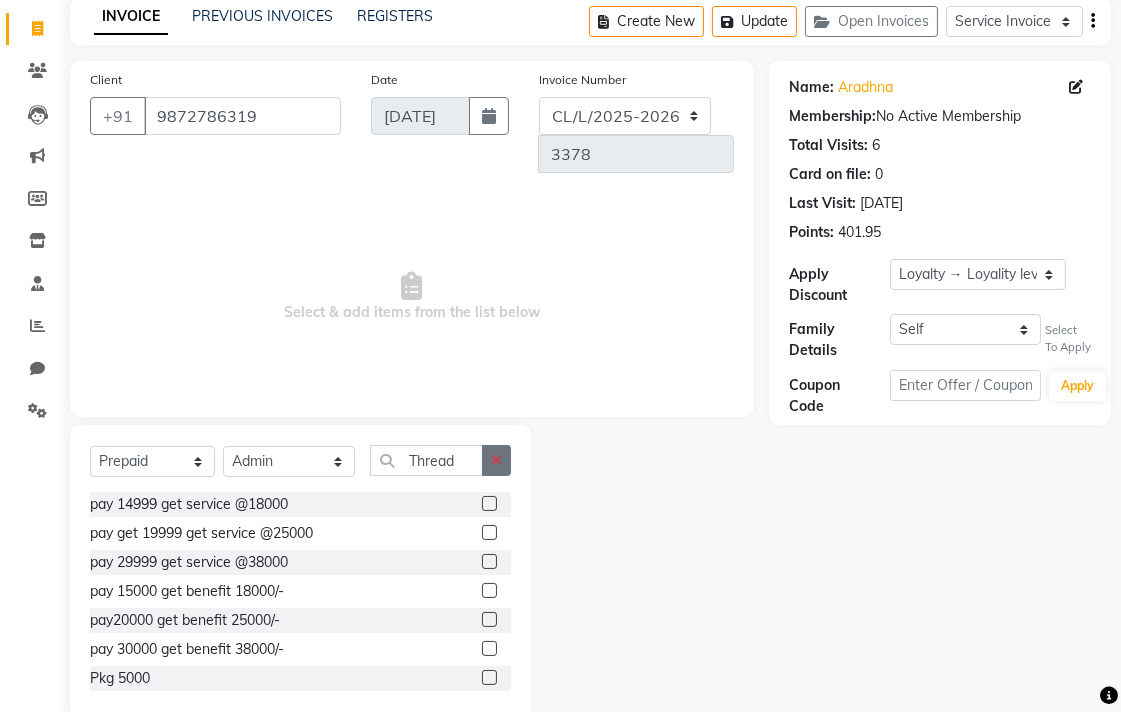 click 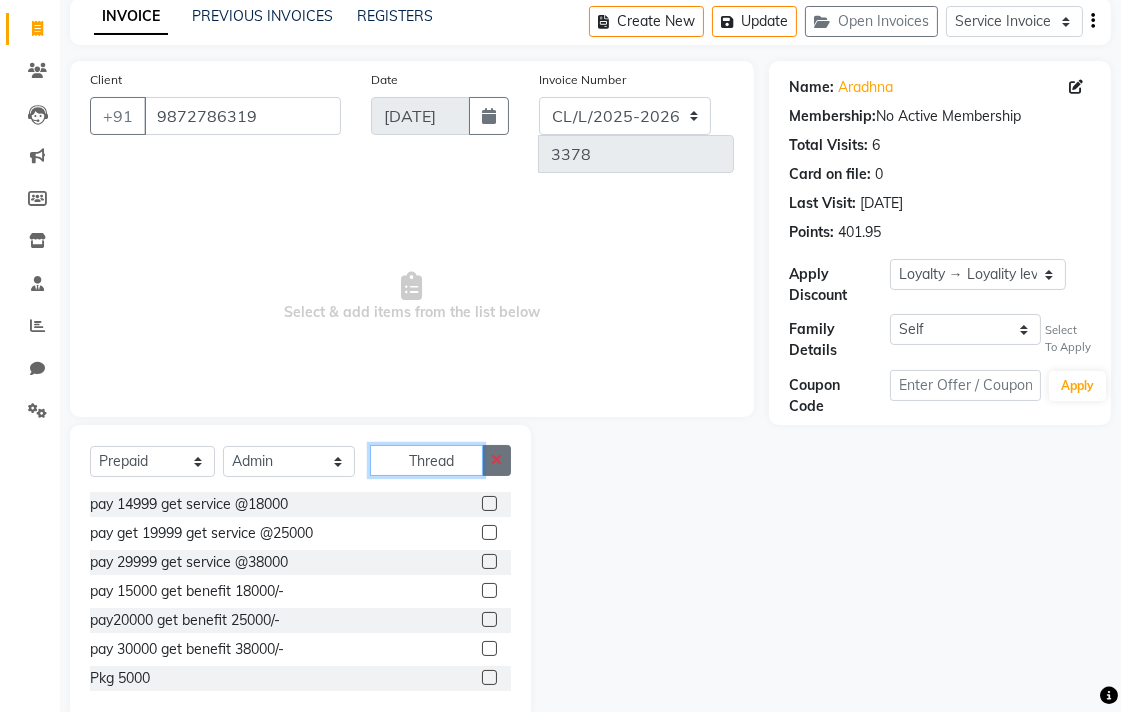 type 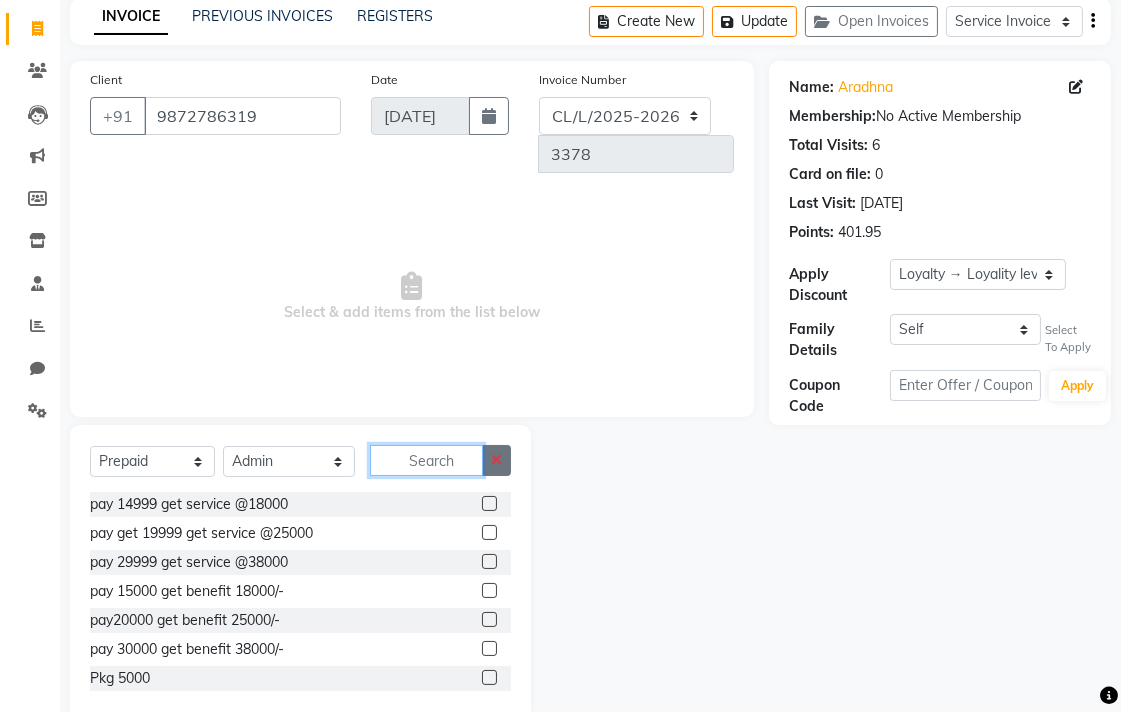 scroll, scrollTop: 116, scrollLeft: 0, axis: vertical 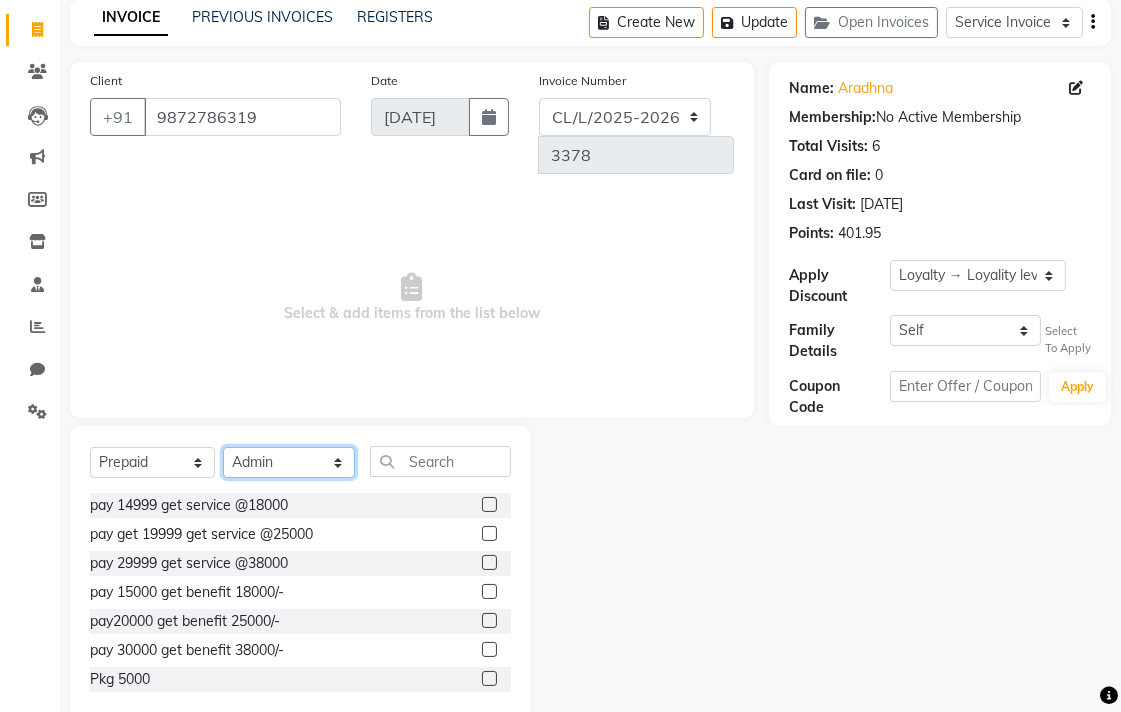 click on "Select Stylist Admin AMIT [PERSON_NAME] [PERSON_NAME] BALBHARTI SHARMA Colour Lounge, [PERSON_NAME][GEOGRAPHIC_DATA] Colour Lounge, [PERSON_NAME][GEOGRAPHIC_DATA] DINGG [PERSON_NAME] [PERSON_NAME] [PERSON_NAME] [PERSON_NAME] LOVE [PERSON_NAME] [PERSON_NAME] [PERSON_NAME] [PERSON_NAME] [PERSON_NAME] POOJA Pooja [PERSON_NAME] [PERSON_NAME] PRINCE [PERSON_NAME] [PERSON_NAME] [PERSON_NAME] [PERSON_NAME] Sameer [PERSON_NAME] [PERSON_NAME] [PERSON_NAME]  Sunny TULOSH [PERSON_NAME] [PERSON_NAME] VISHAL" 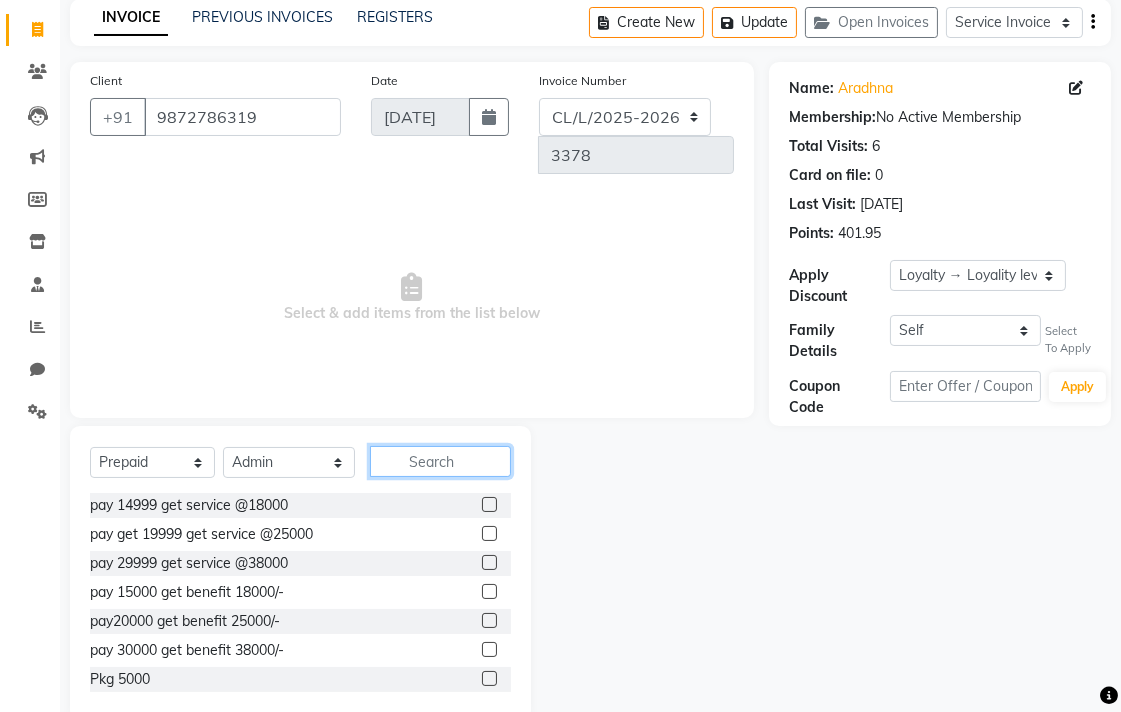 click 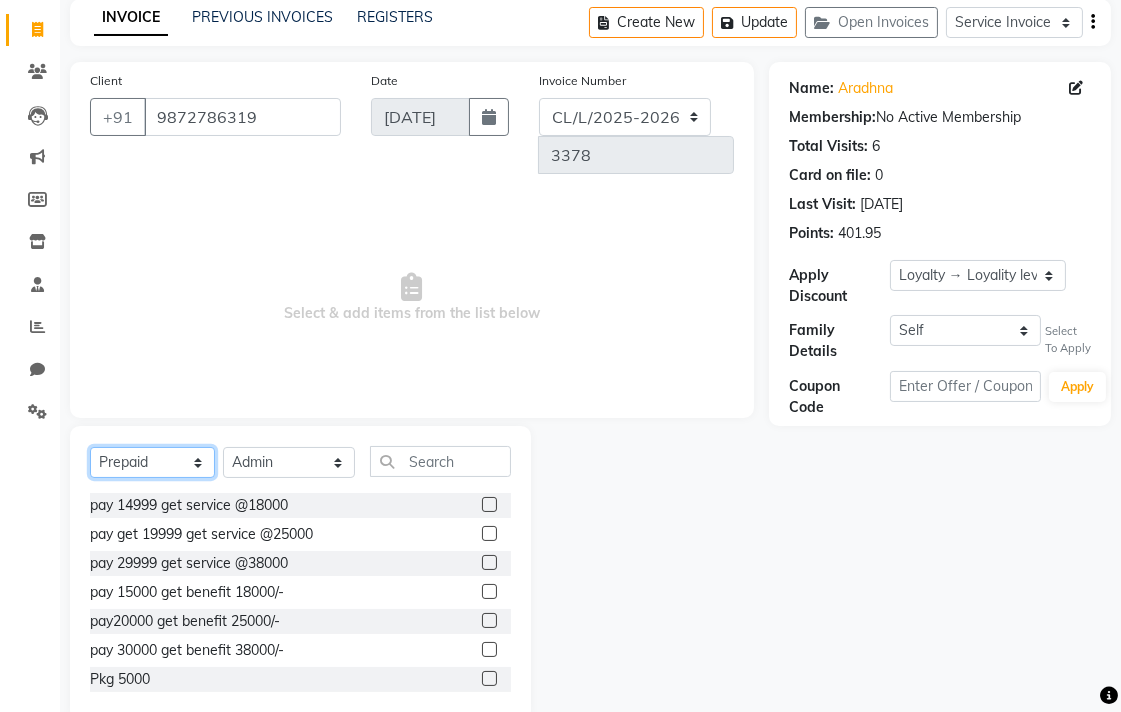 click on "Select  Service  Membership  Package Voucher Prepaid Gift Card" 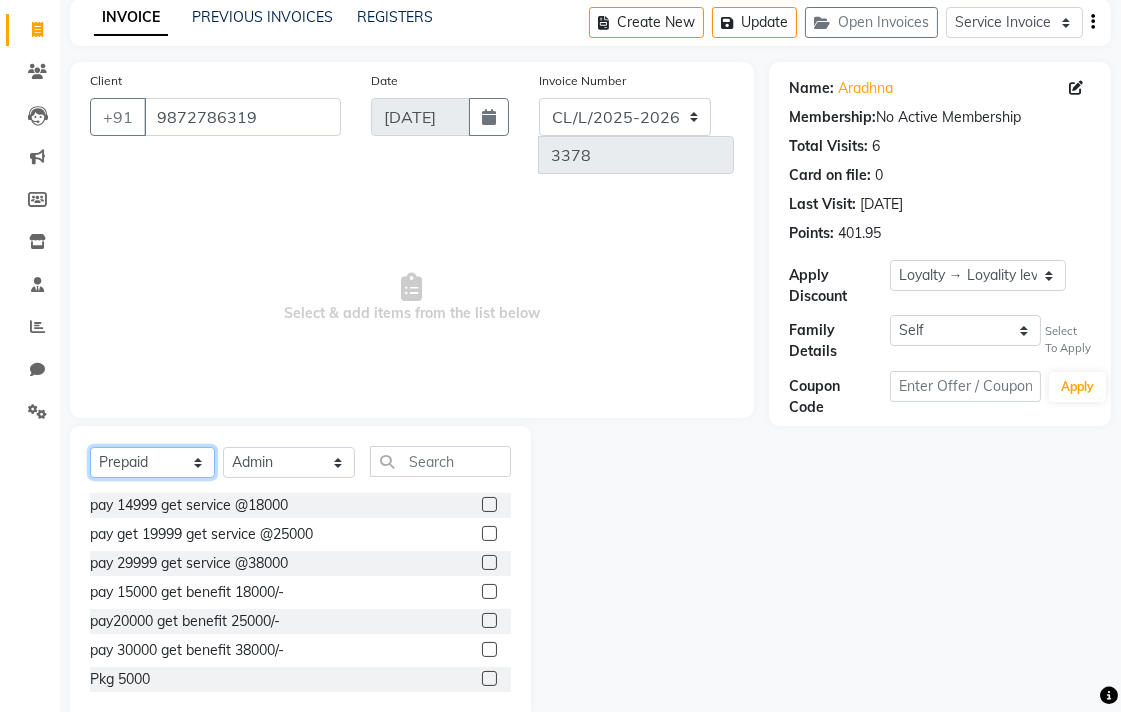 select on "package" 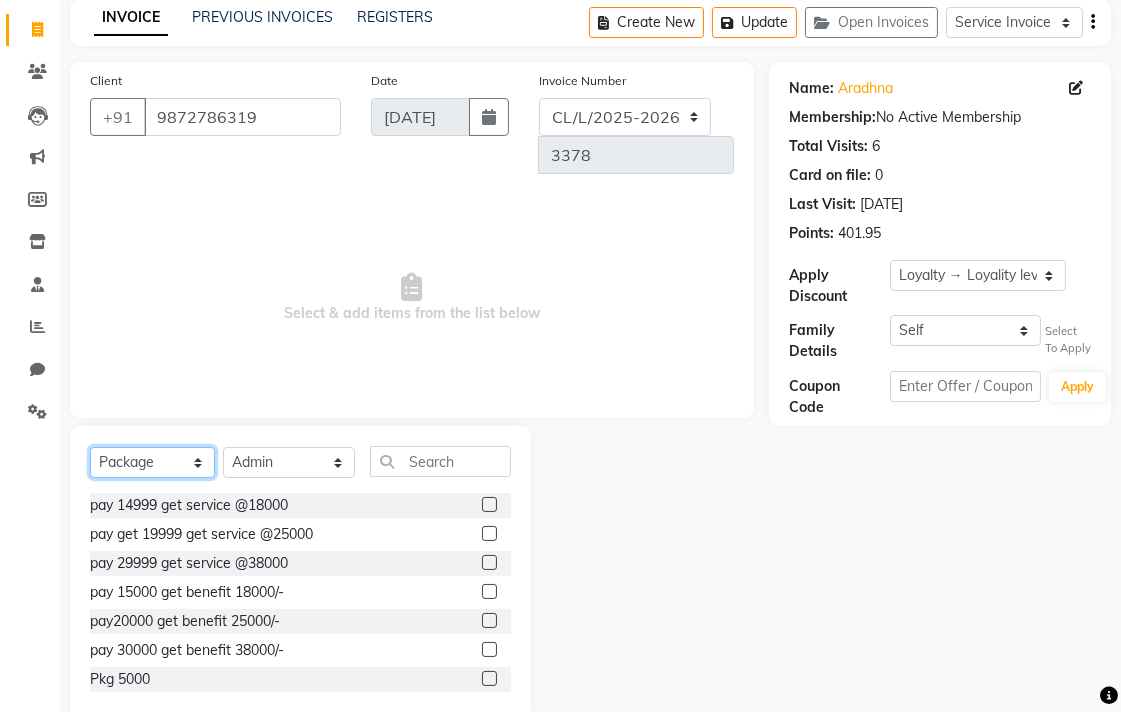 click on "Select  Service  Membership  Package Voucher Prepaid Gift Card" 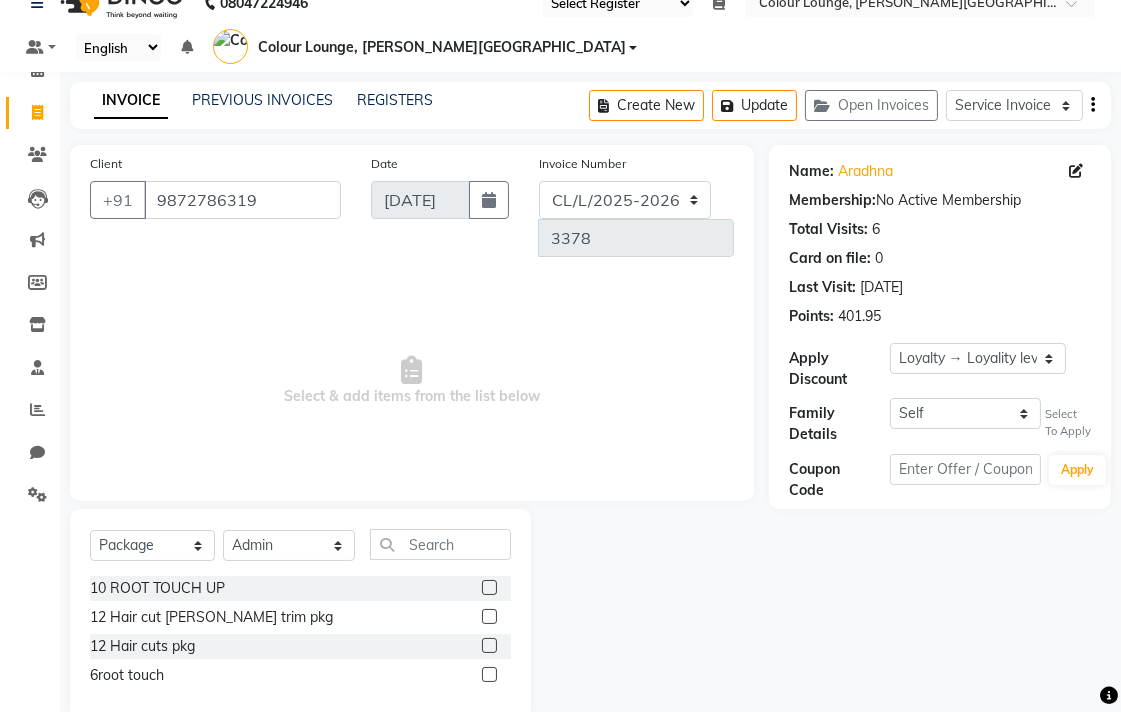 click 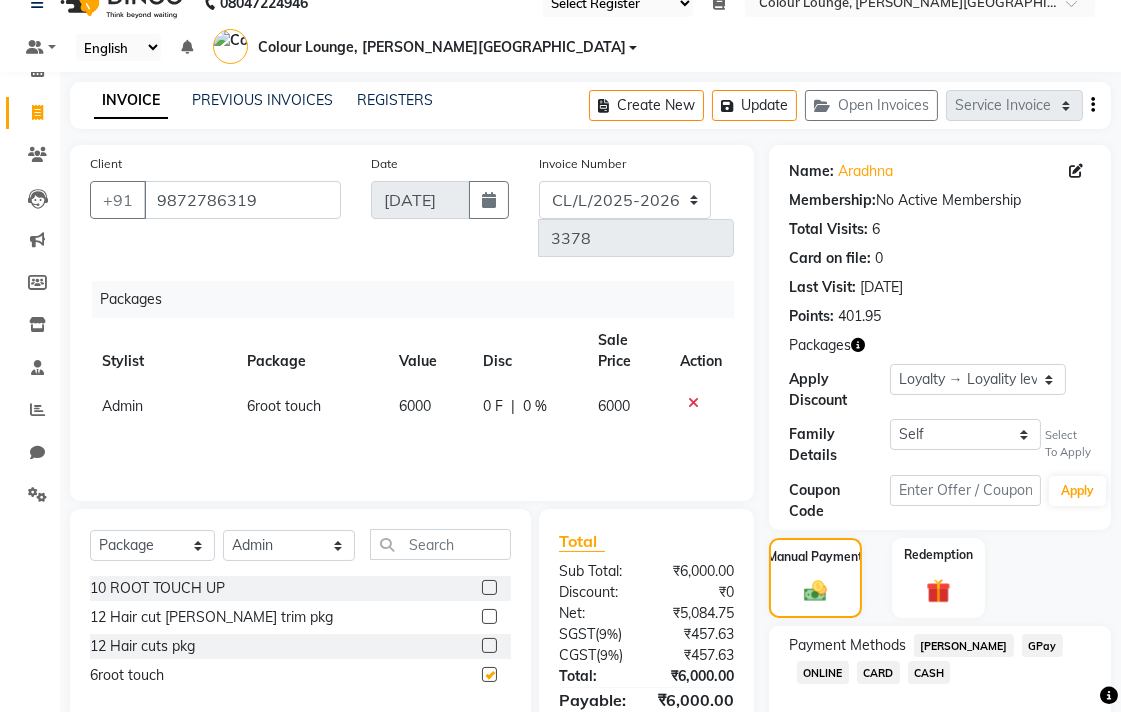 checkbox on "false" 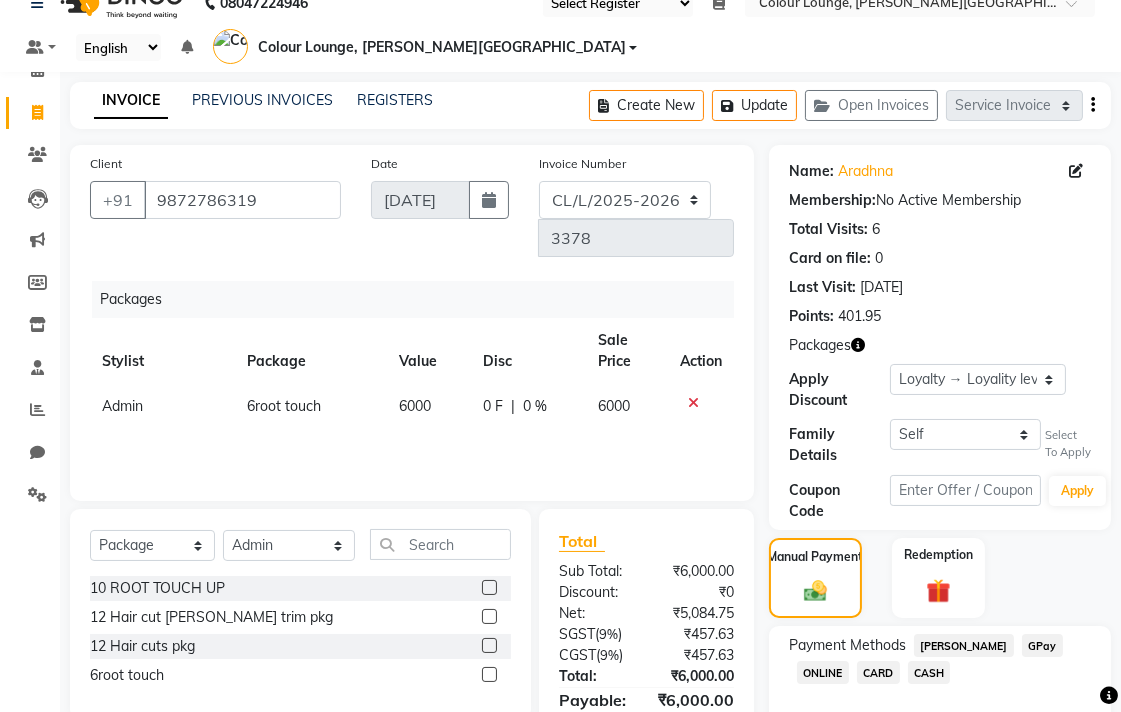 scroll, scrollTop: 0, scrollLeft: 14, axis: horizontal 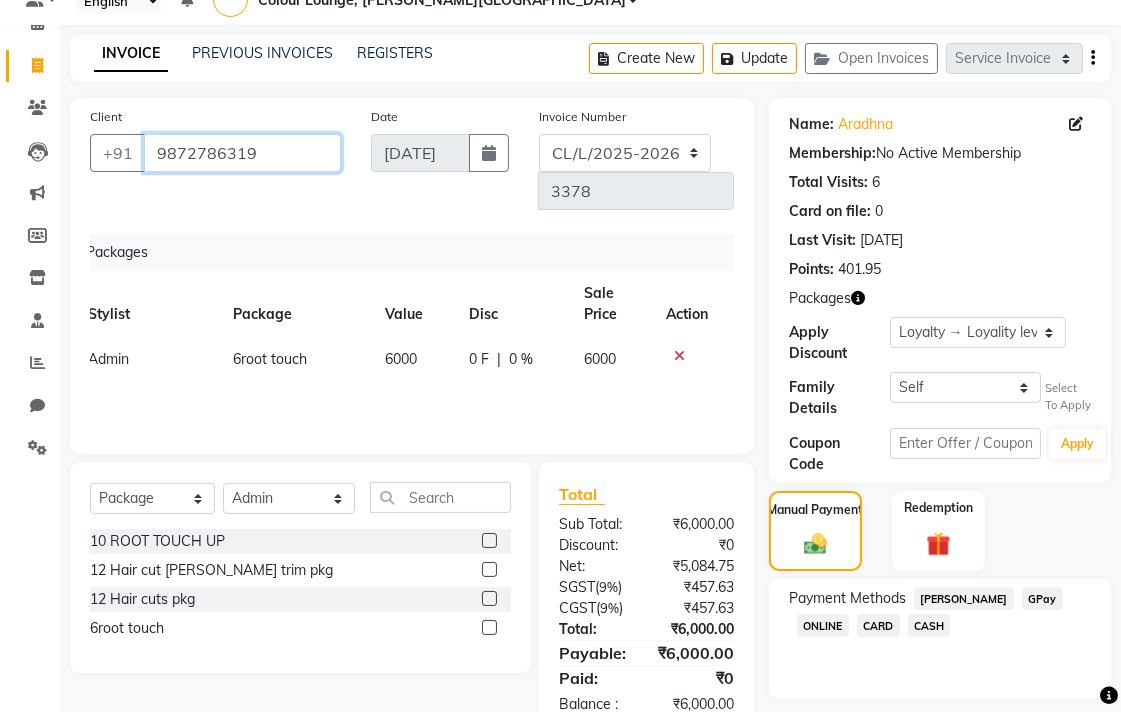 click on "9872786319" at bounding box center [242, 153] 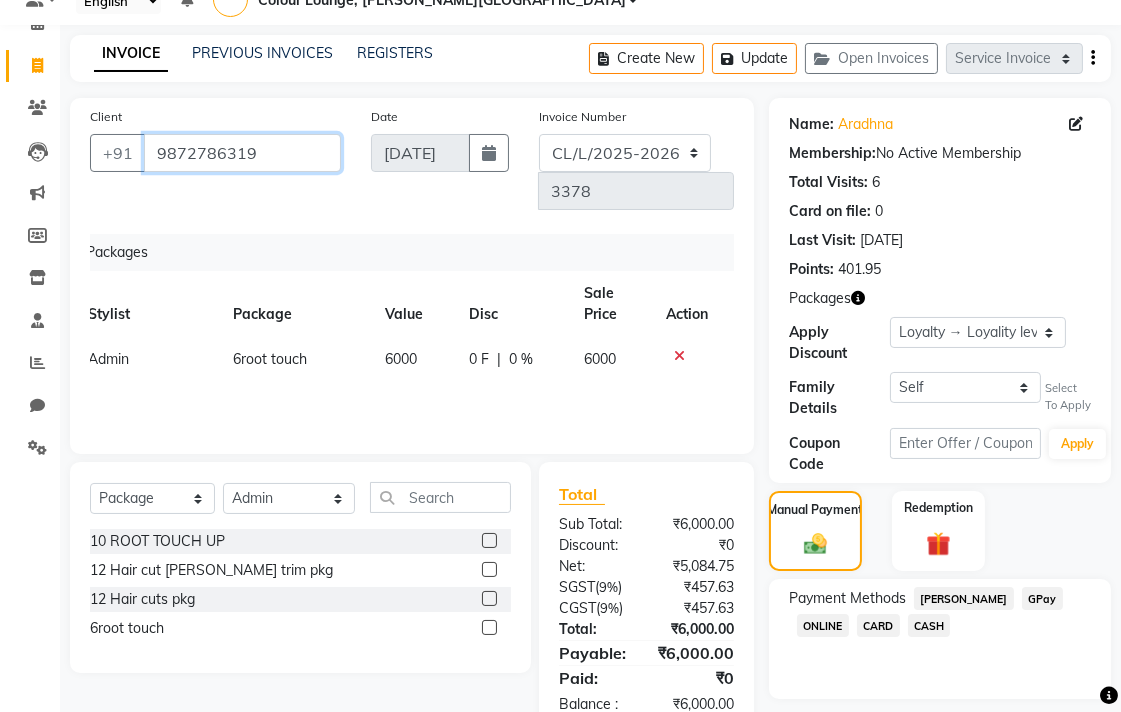 click on "9872786319" at bounding box center (242, 153) 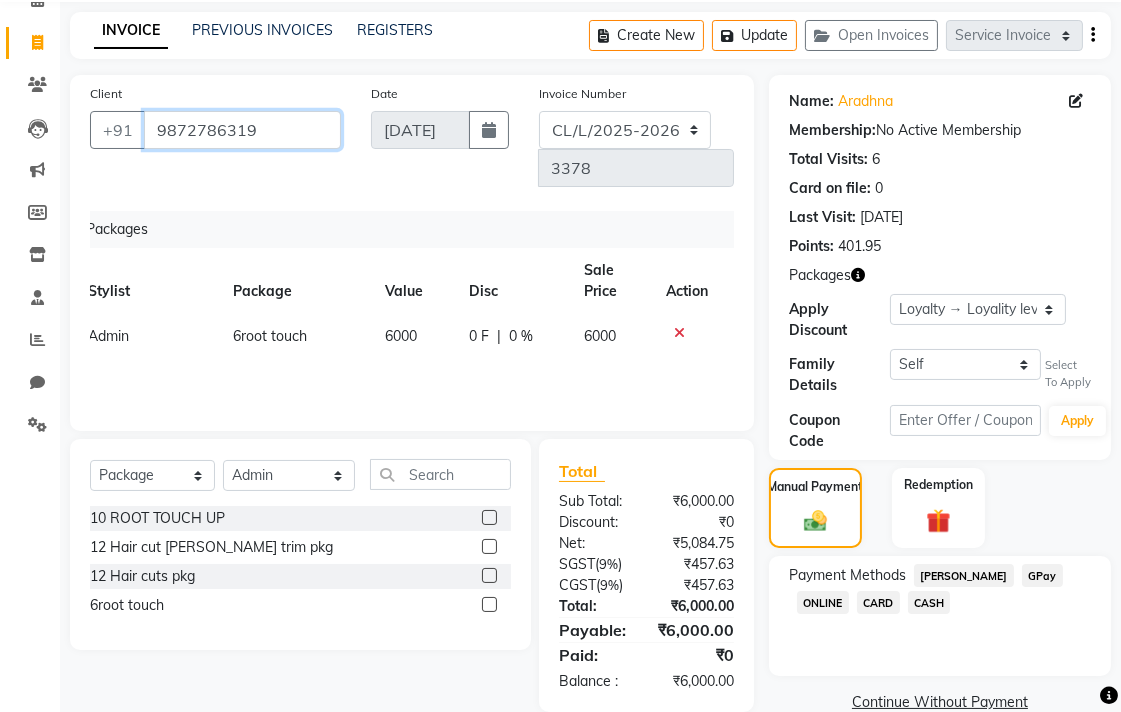 scroll, scrollTop: 137, scrollLeft: 0, axis: vertical 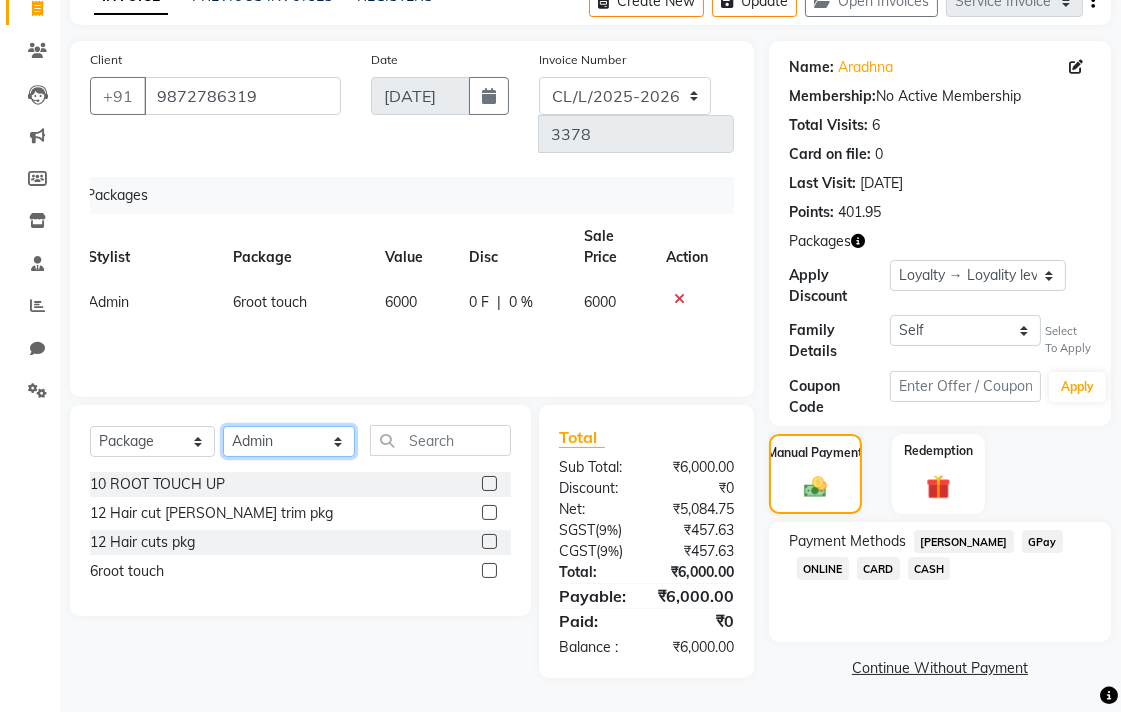 click on "Select Stylist Admin AMIT [PERSON_NAME] [PERSON_NAME] BALBHARTI SHARMA Colour Lounge, [PERSON_NAME][GEOGRAPHIC_DATA] Colour Lounge, [PERSON_NAME][GEOGRAPHIC_DATA] DINGG [PERSON_NAME] [PERSON_NAME] [PERSON_NAME] [PERSON_NAME] LOVE [PERSON_NAME] [PERSON_NAME] [PERSON_NAME] [PERSON_NAME] [PERSON_NAME] POOJA Pooja [PERSON_NAME] [PERSON_NAME] PRINCE [PERSON_NAME] [PERSON_NAME] [PERSON_NAME] [PERSON_NAME] Sameer [PERSON_NAME] [PERSON_NAME] [PERSON_NAME]  Sunny TULOSH [PERSON_NAME] [PERSON_NAME] VISHAL" 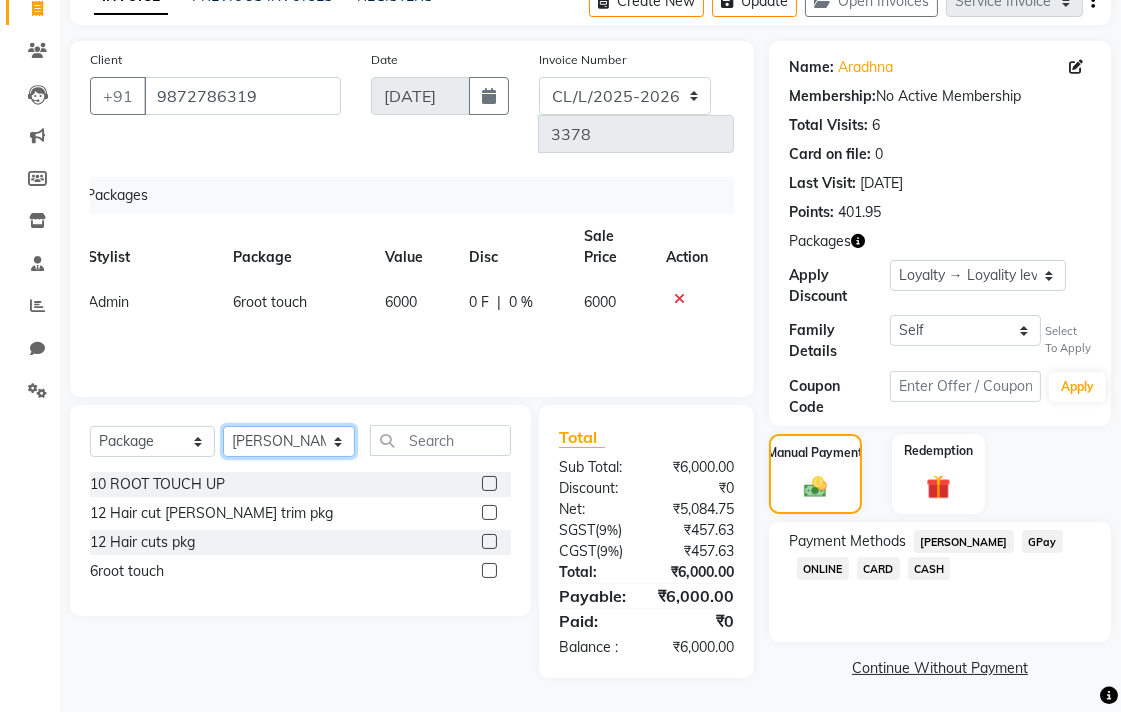 click on "Select Stylist Admin AMIT [PERSON_NAME] [PERSON_NAME] BALBHARTI SHARMA Colour Lounge, [PERSON_NAME][GEOGRAPHIC_DATA] Colour Lounge, [PERSON_NAME][GEOGRAPHIC_DATA] DINGG [PERSON_NAME] [PERSON_NAME] [PERSON_NAME] [PERSON_NAME] LOVE [PERSON_NAME] [PERSON_NAME] [PERSON_NAME] [PERSON_NAME] [PERSON_NAME] POOJA Pooja [PERSON_NAME] [PERSON_NAME] PRINCE [PERSON_NAME] [PERSON_NAME] [PERSON_NAME] [PERSON_NAME] Sameer [PERSON_NAME] [PERSON_NAME] [PERSON_NAME]  Sunny TULOSH [PERSON_NAME] [PERSON_NAME] VISHAL" 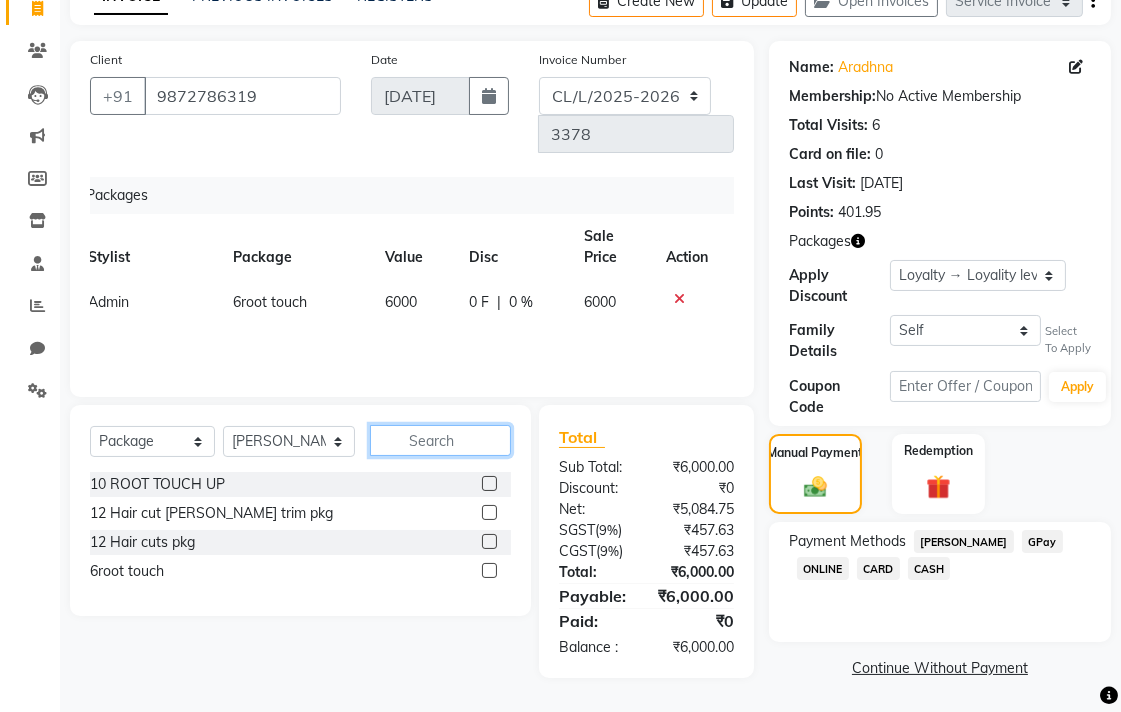 click 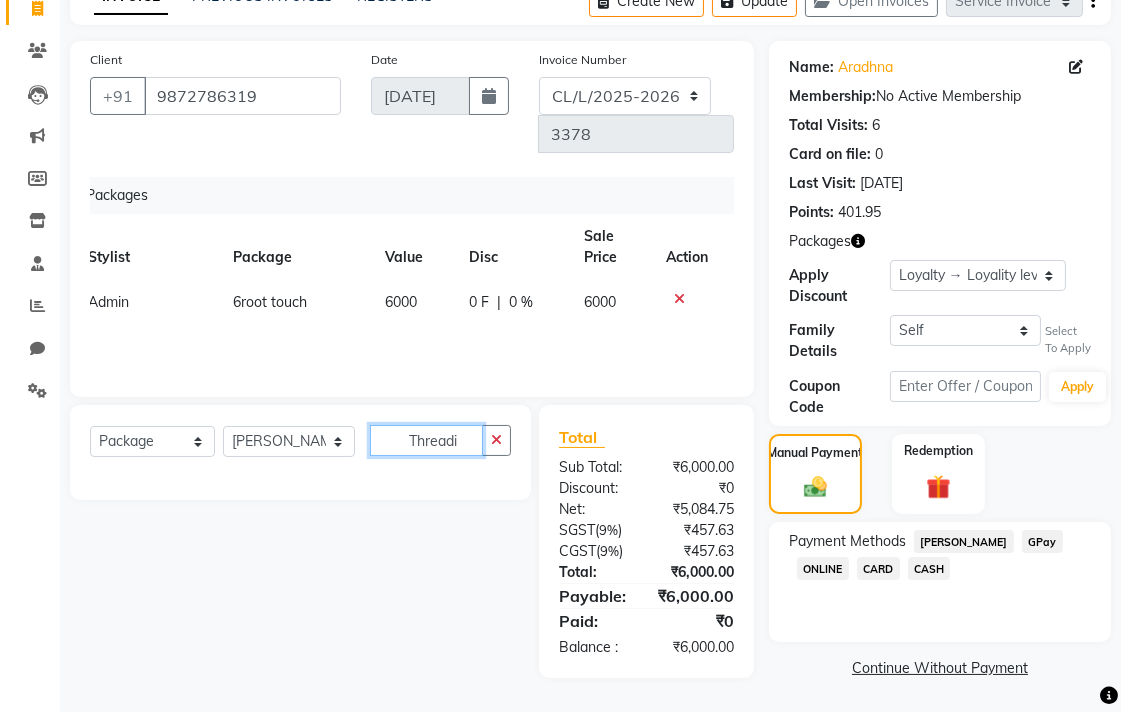 type on "Threadi" 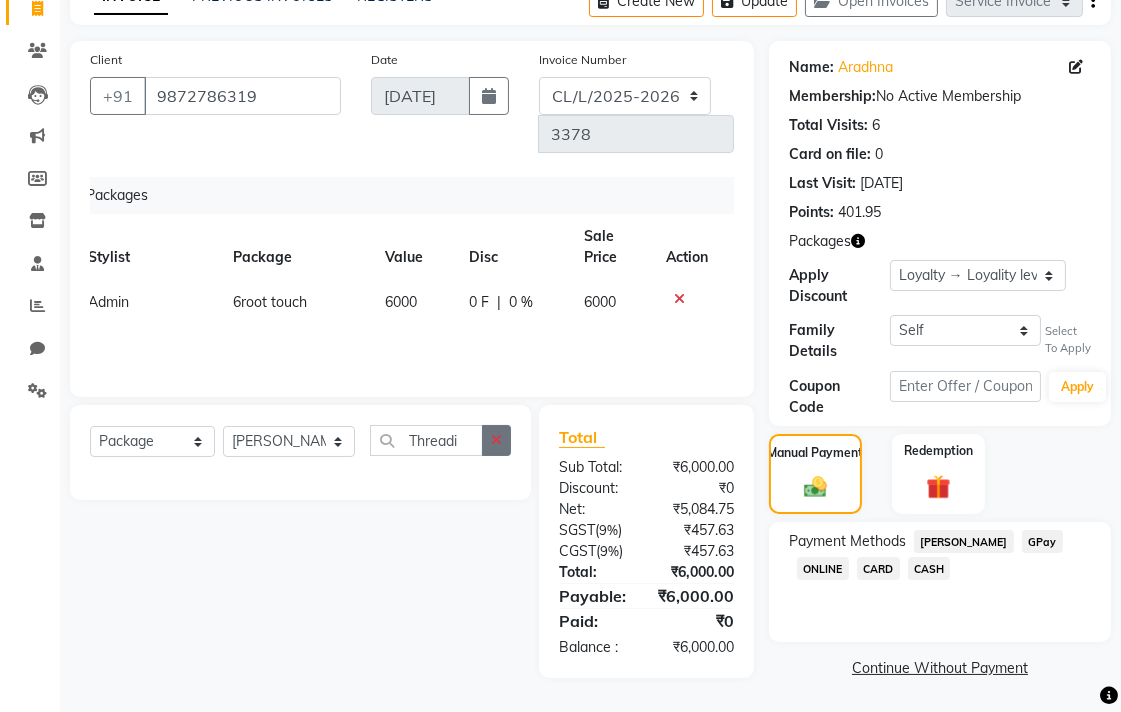 click 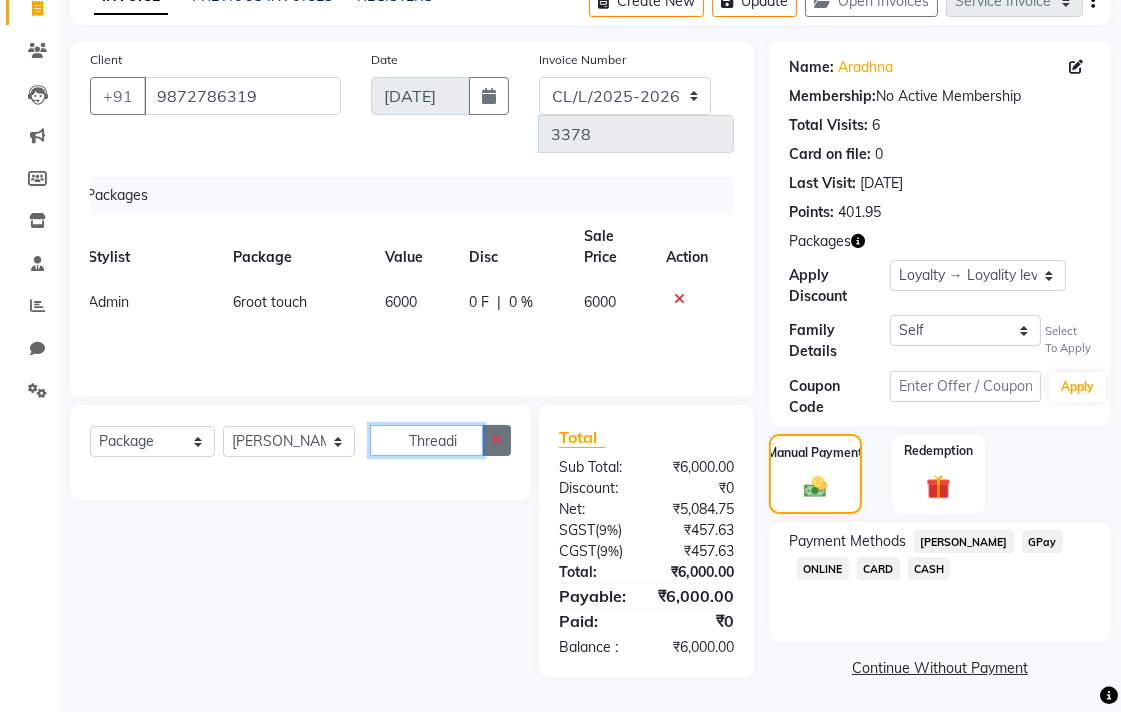 type 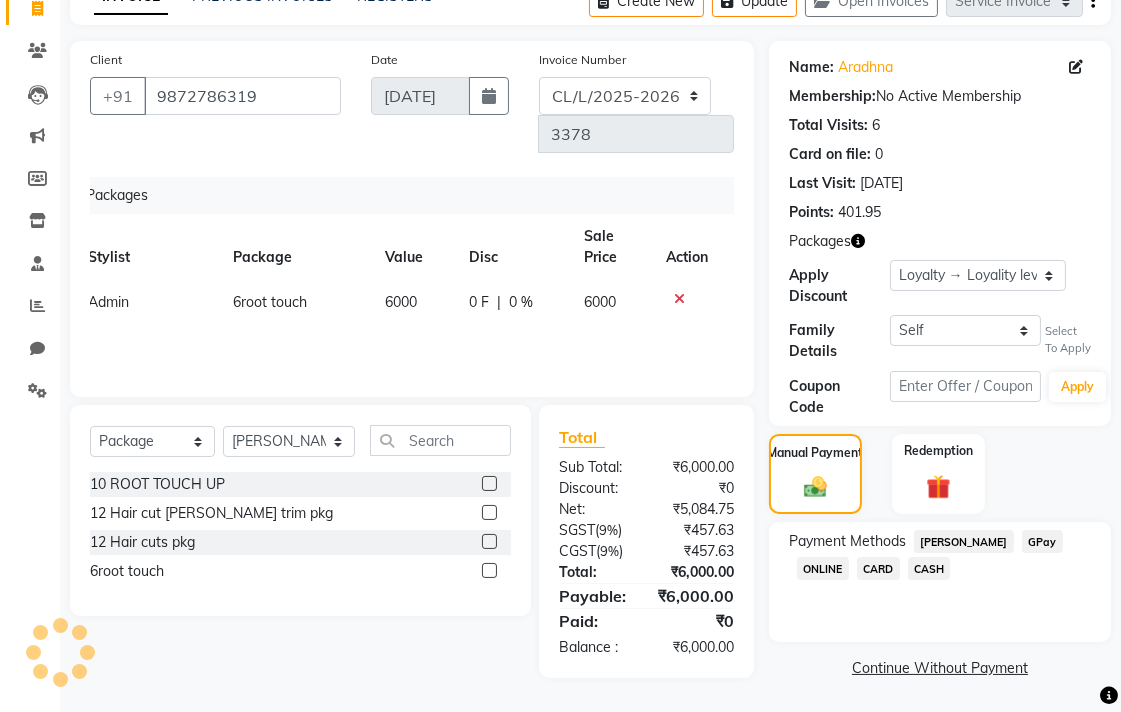 click on "CASH" 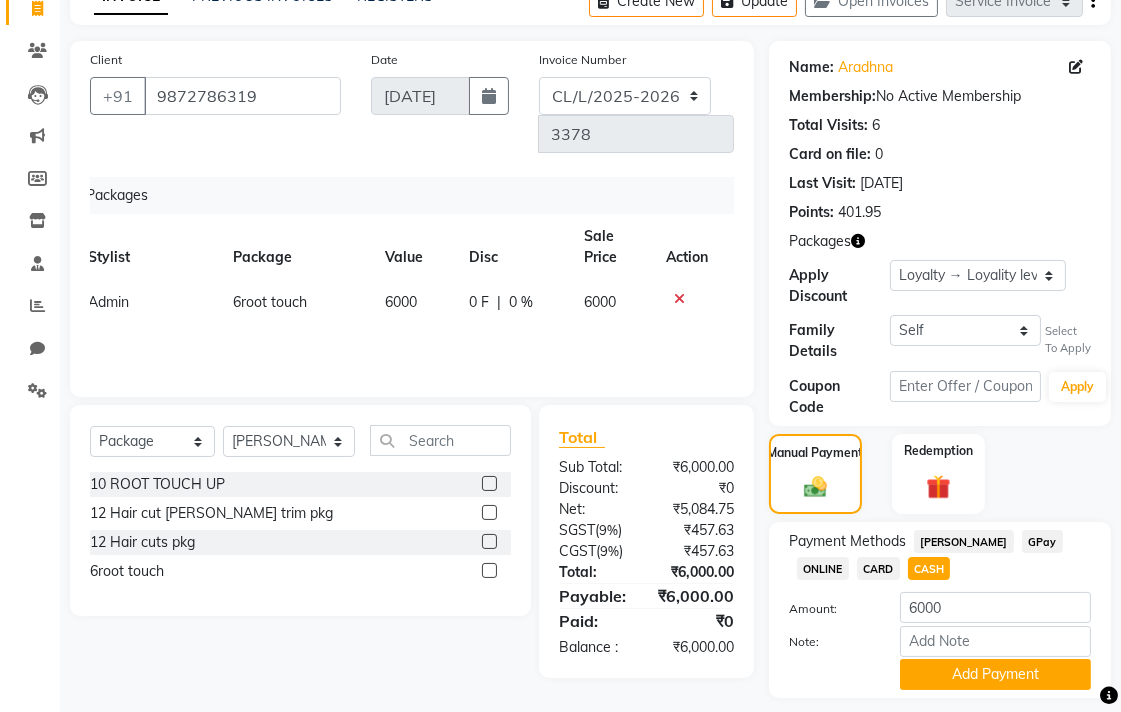 scroll, scrollTop: 194, scrollLeft: 0, axis: vertical 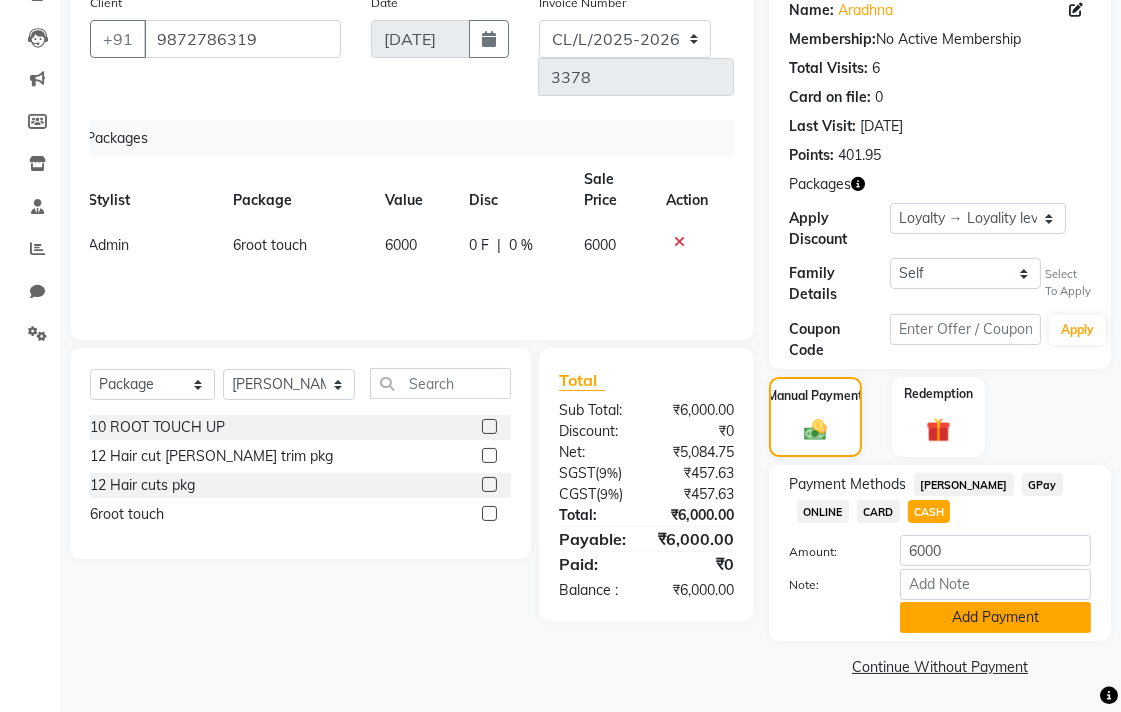 click on "Add Payment" 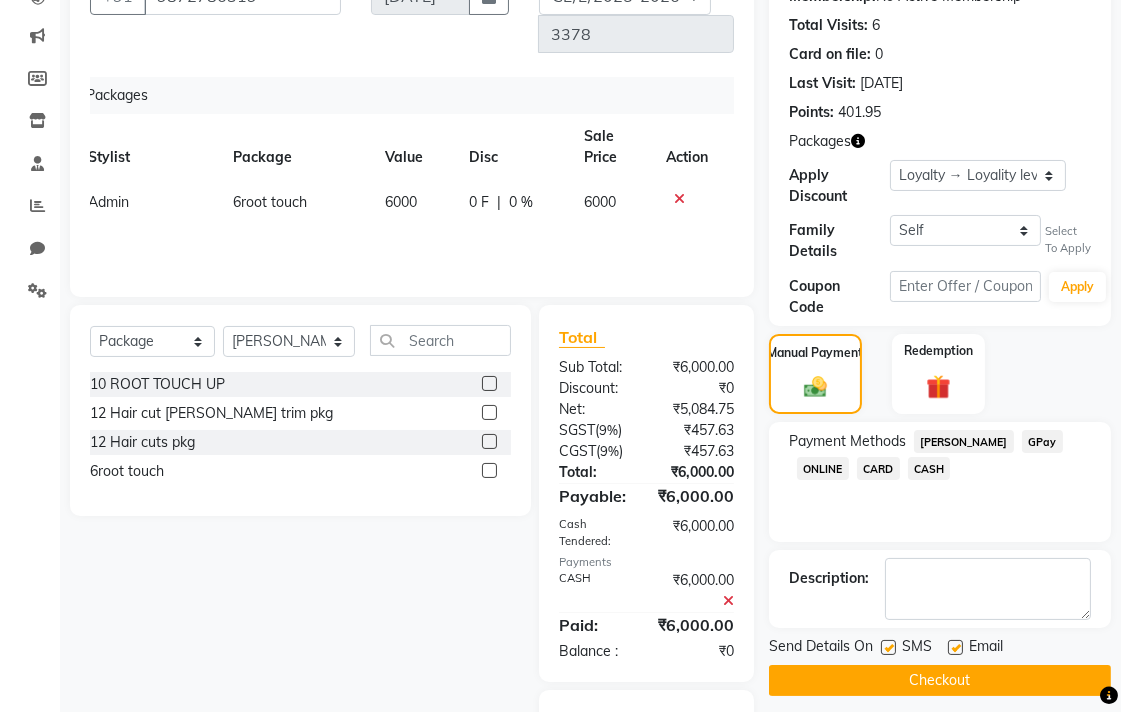 scroll, scrollTop: 340, scrollLeft: 0, axis: vertical 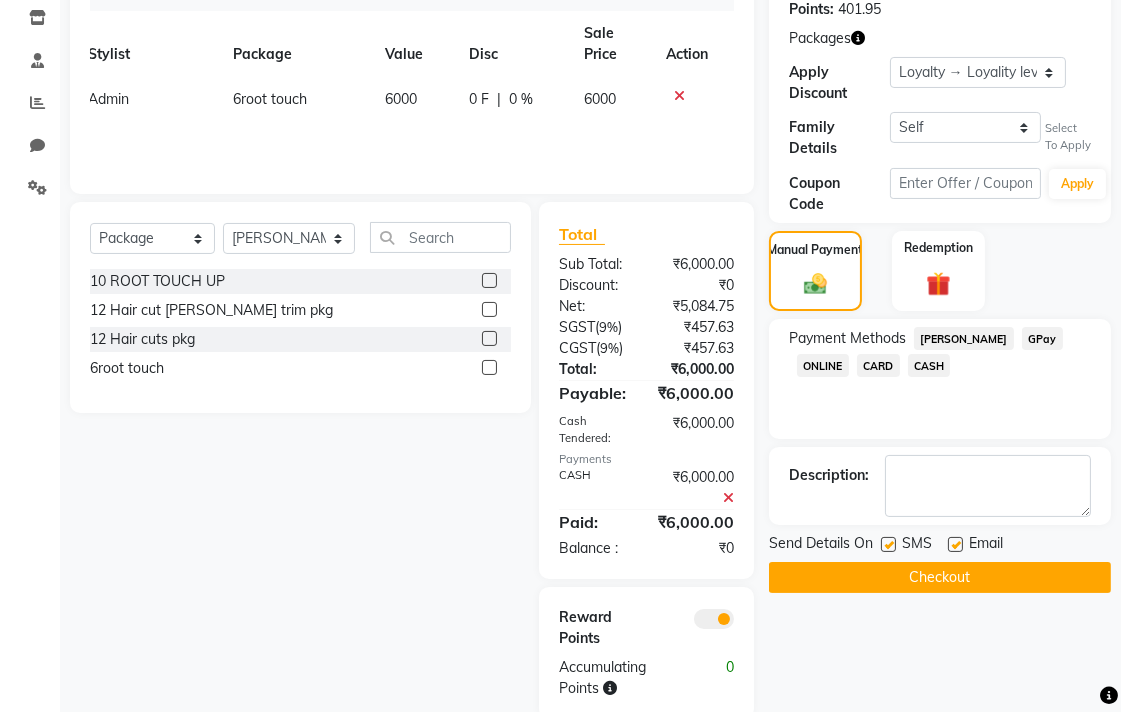 click on "Checkout" 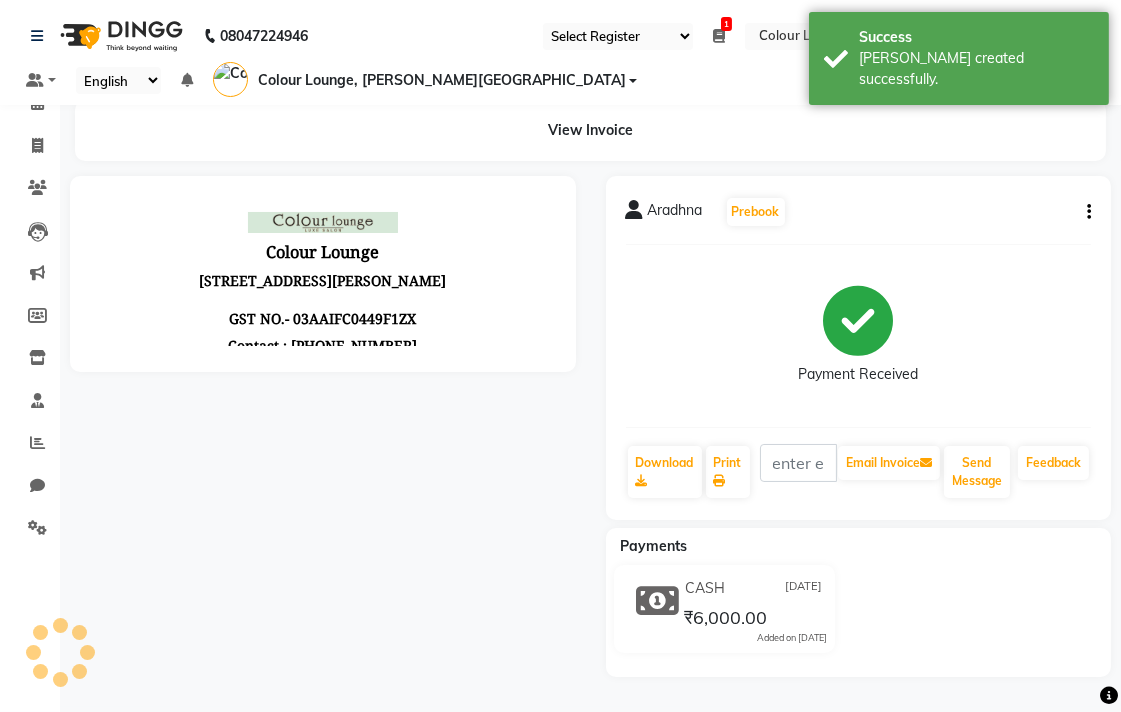 scroll, scrollTop: 0, scrollLeft: 0, axis: both 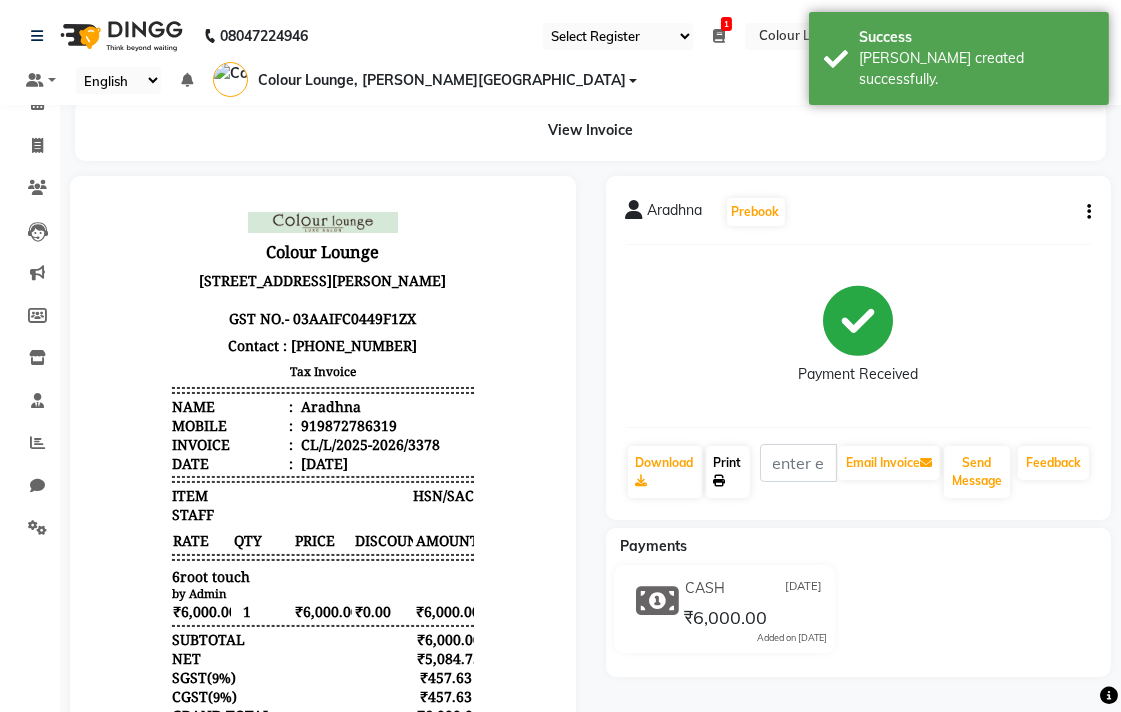click on "Print" 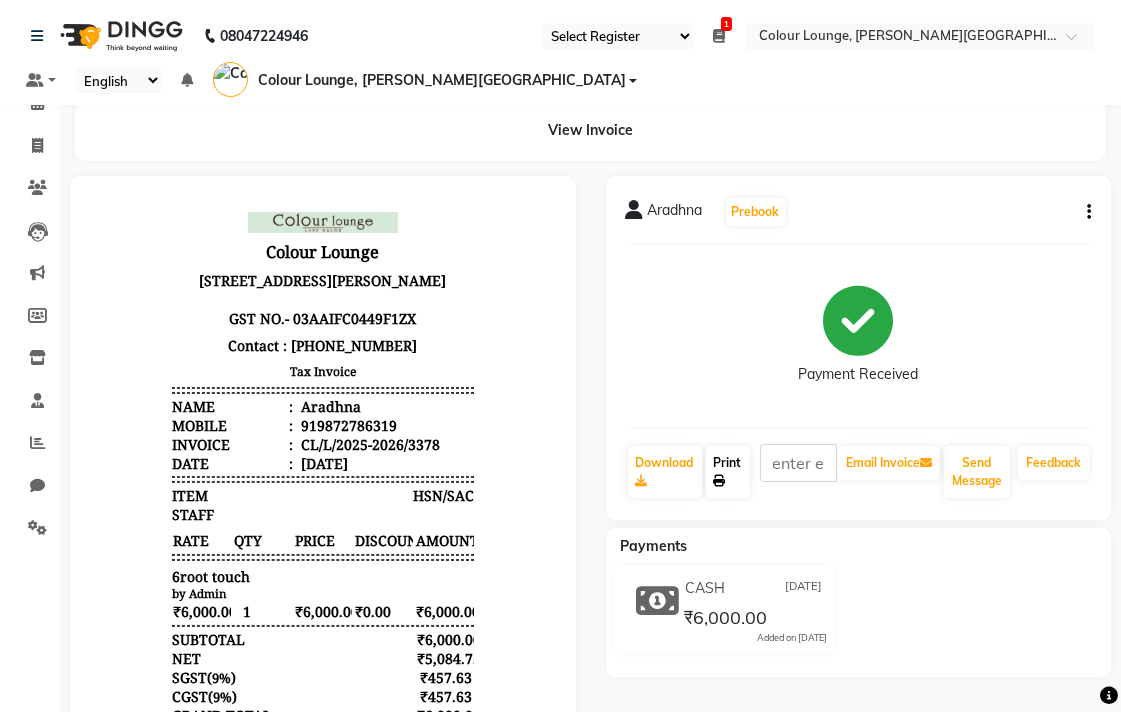 click on "Print" 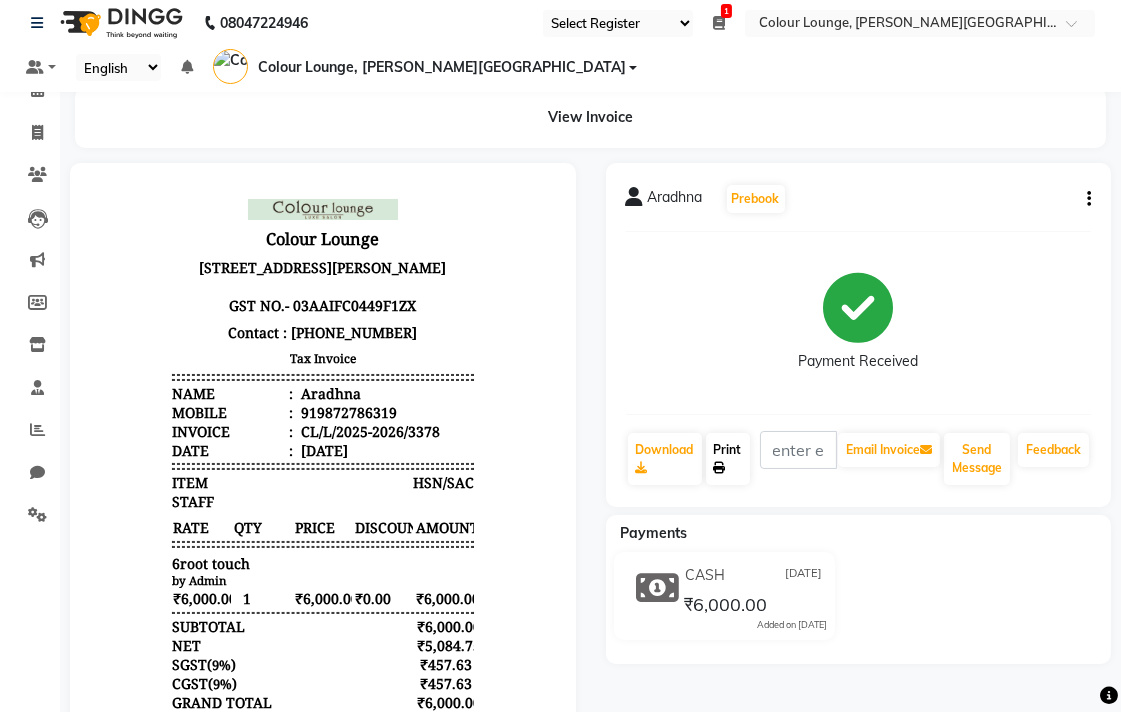 scroll, scrollTop: 0, scrollLeft: 0, axis: both 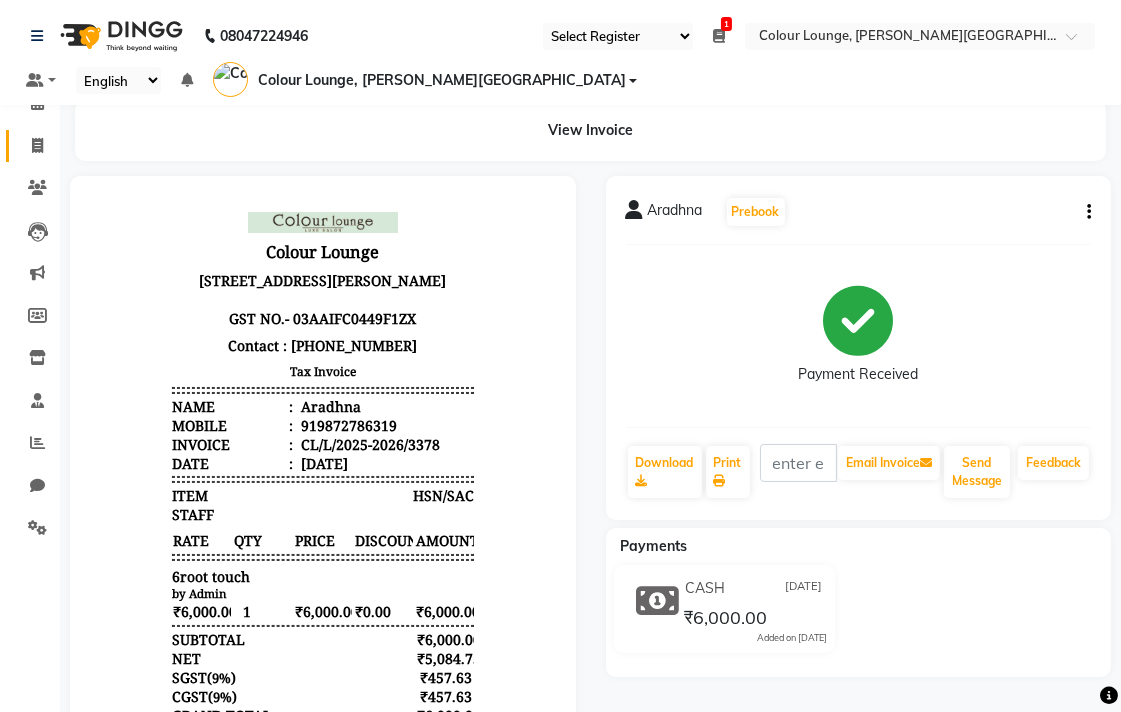 click 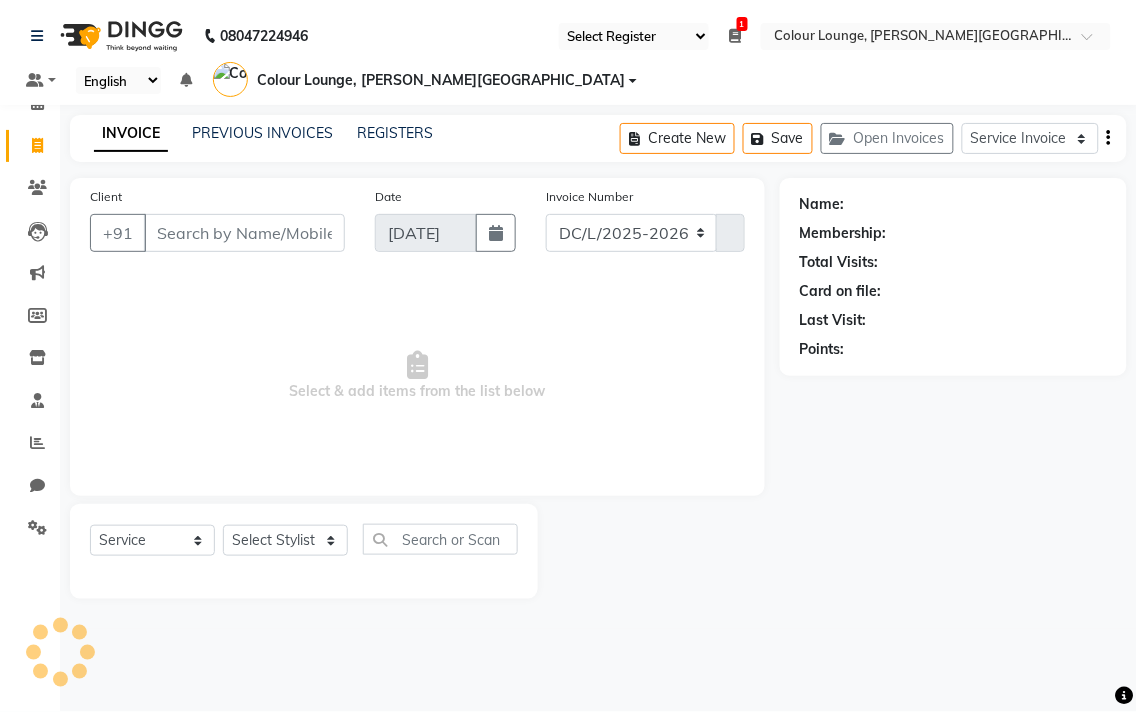 select on "8011" 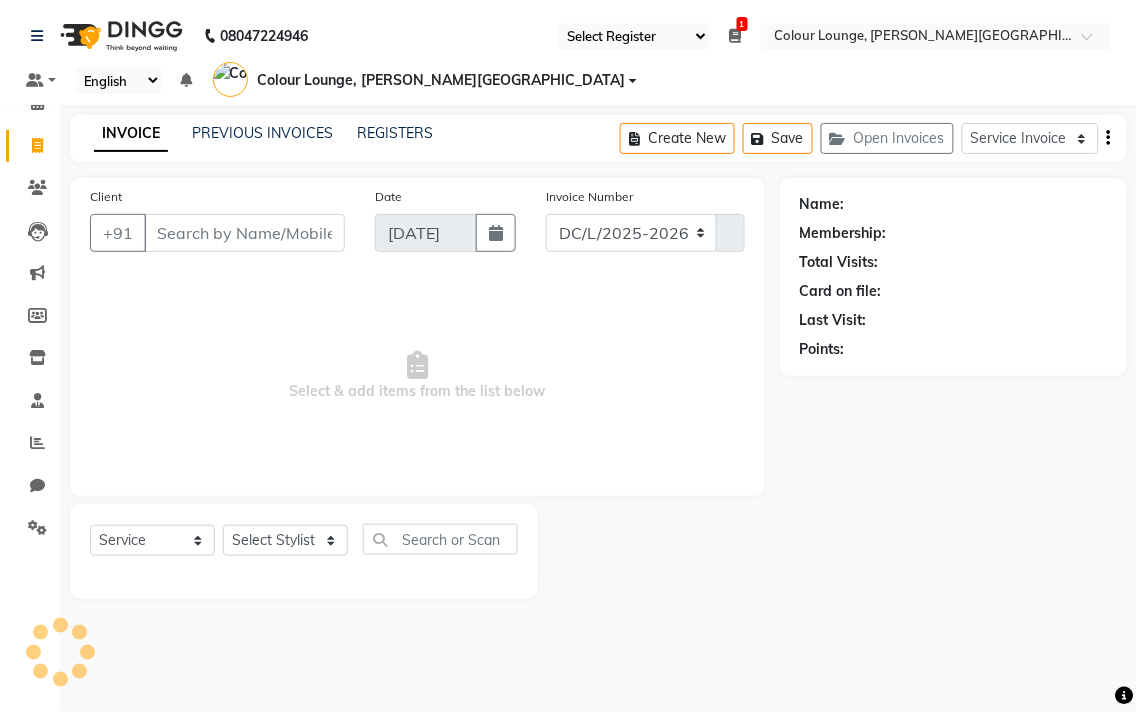 type on "3379" 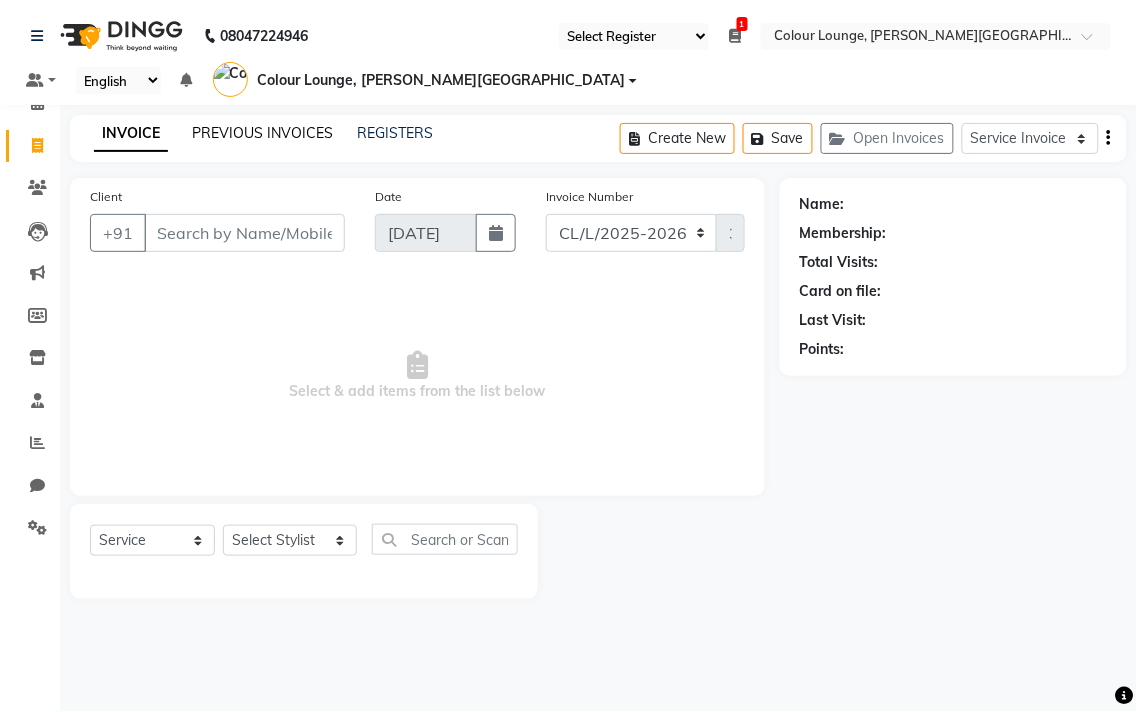 click on "PREVIOUS INVOICES" 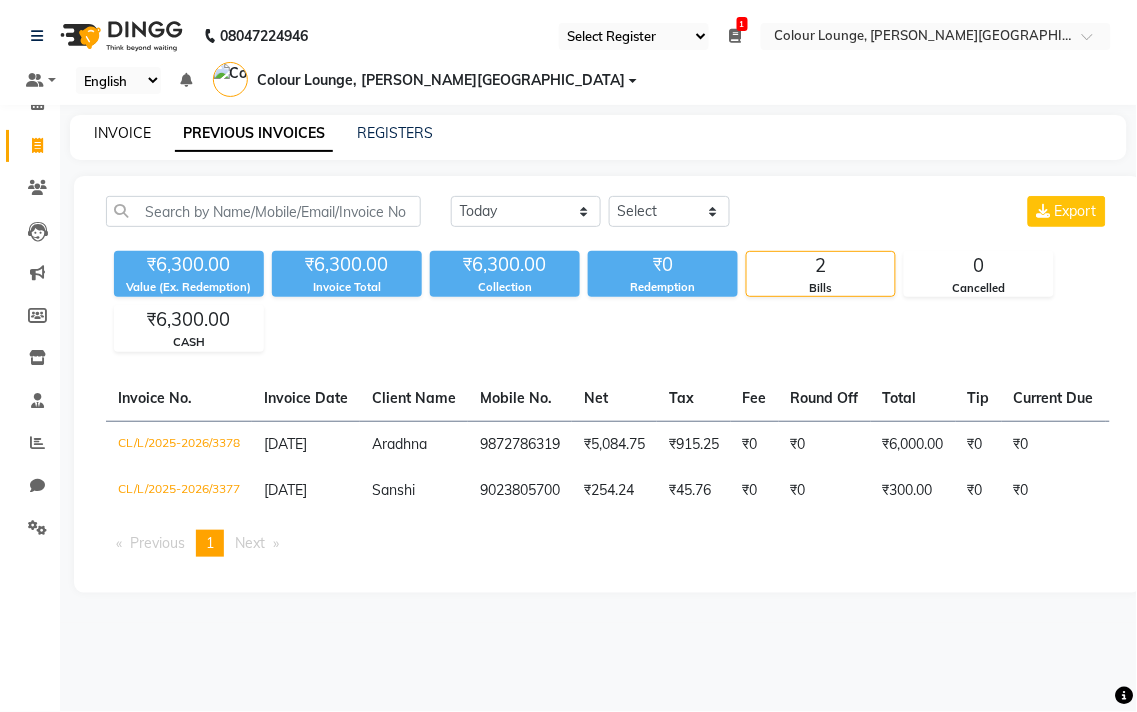 click on "INVOICE" 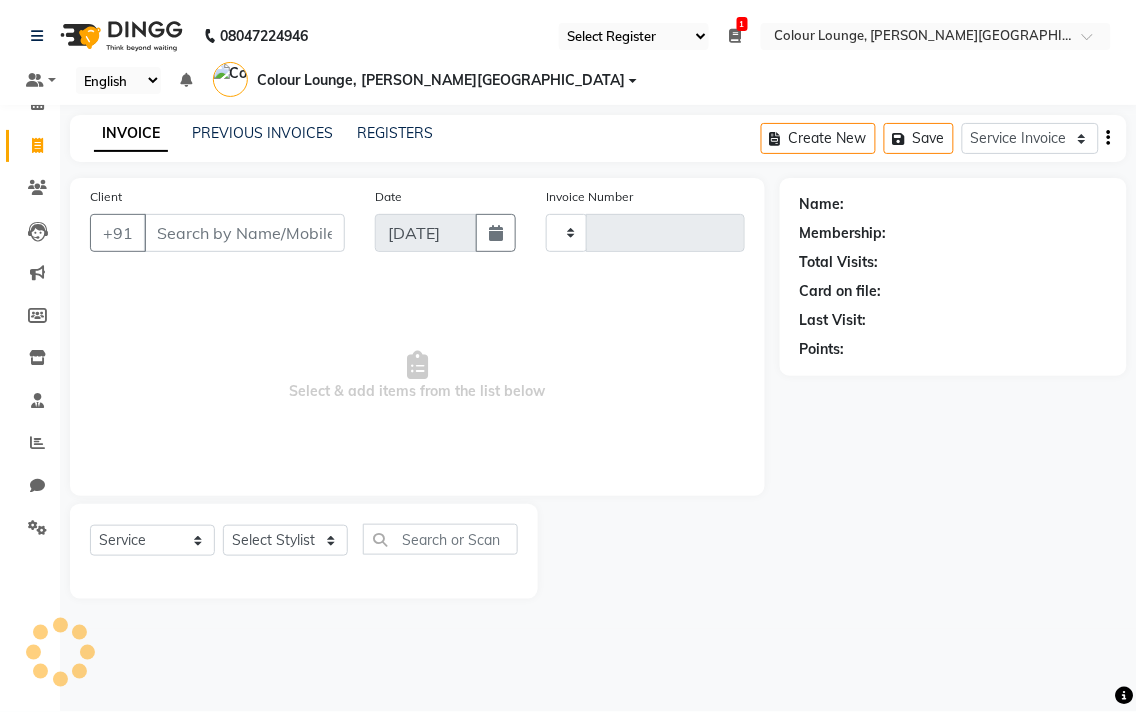 type on "3379" 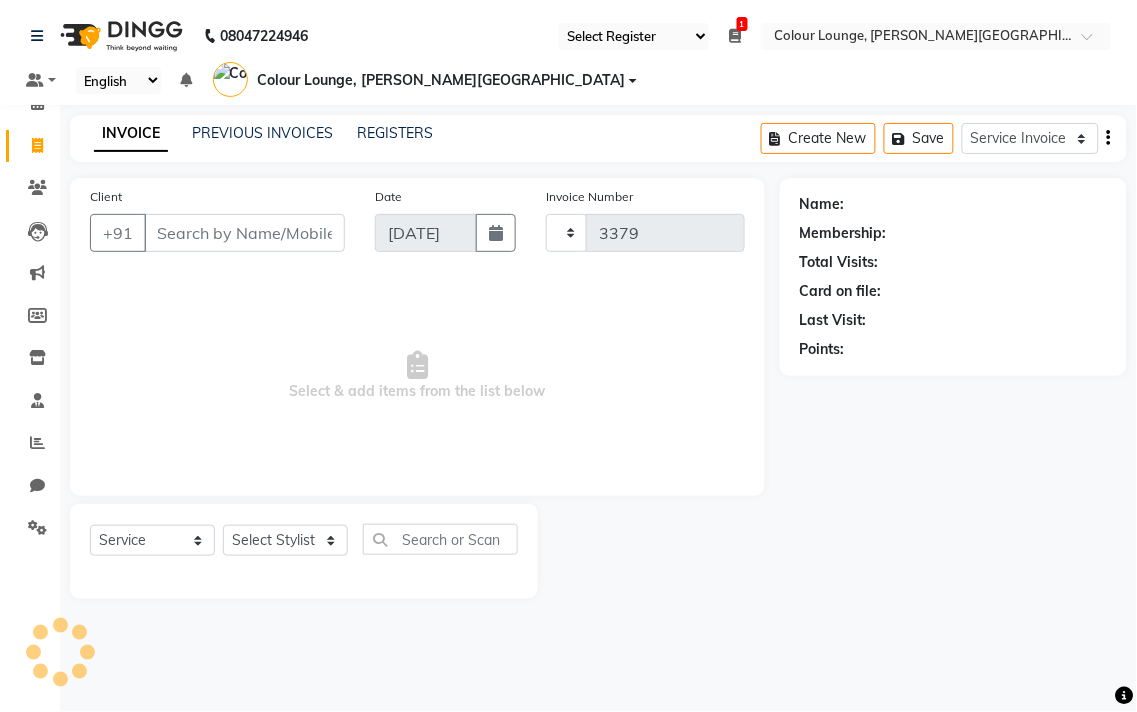 select on "8011" 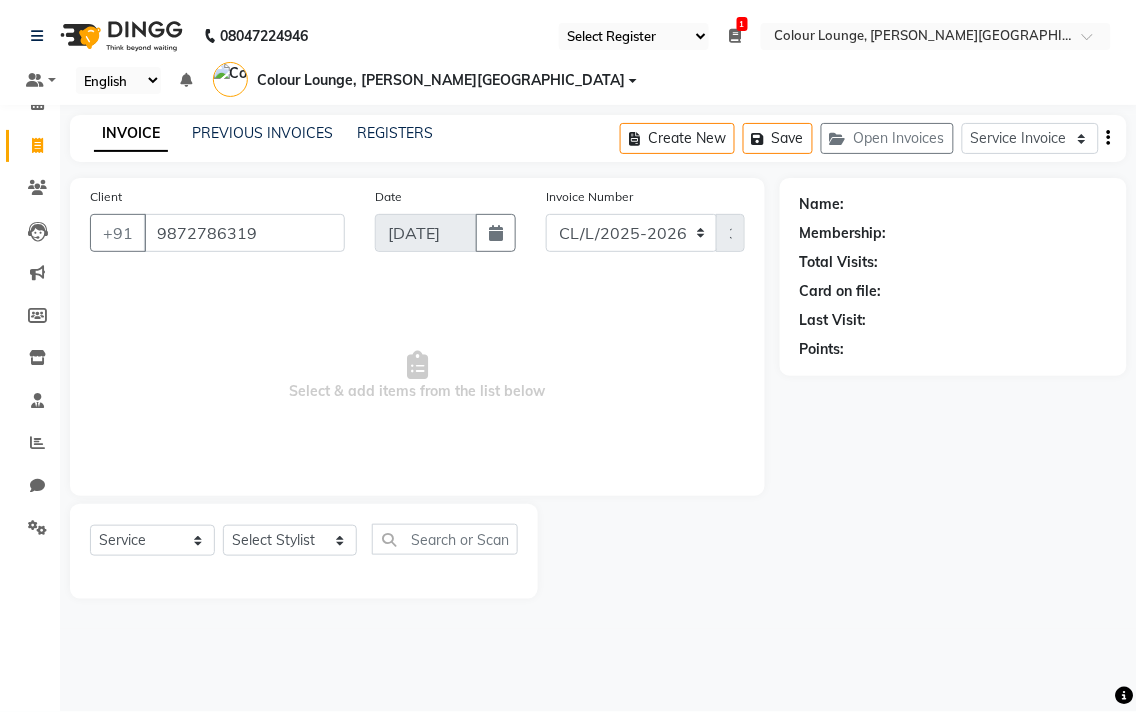type on "9872786319" 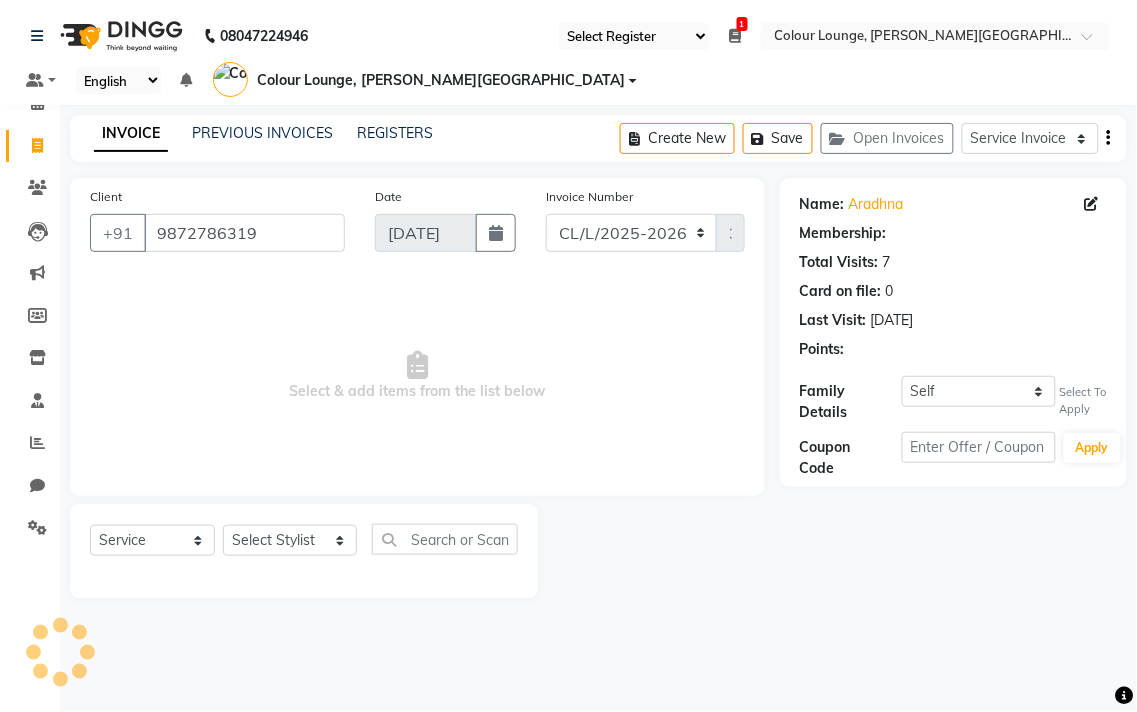 select on "1: Object" 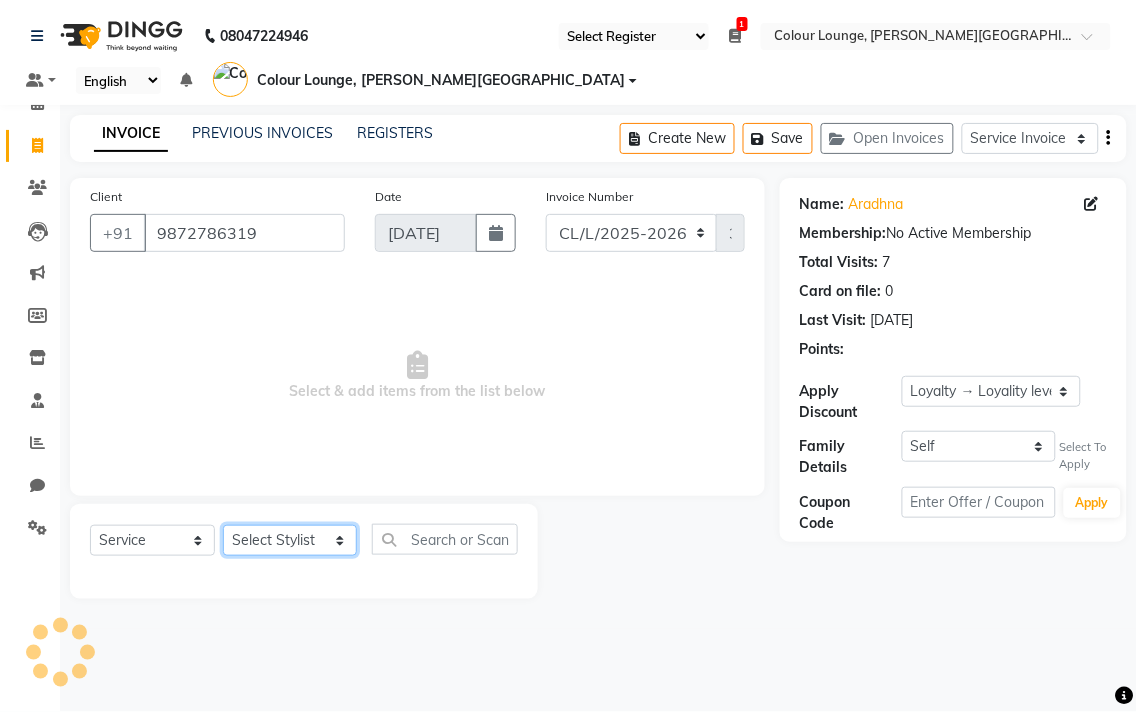 click on "Select Stylist Admin AMIT [PERSON_NAME] [PERSON_NAME] BALBHARTI SHARMA Colour Lounge, [PERSON_NAME][GEOGRAPHIC_DATA] Colour Lounge, [PERSON_NAME][GEOGRAPHIC_DATA] DINGG [PERSON_NAME] [PERSON_NAME] [PERSON_NAME] [PERSON_NAME] LOVE [PERSON_NAME] [PERSON_NAME] [PERSON_NAME] [PERSON_NAME] [PERSON_NAME] POOJA Pooja [PERSON_NAME] [PERSON_NAME] PRINCE [PERSON_NAME] [PERSON_NAME] [PERSON_NAME] [PERSON_NAME] Sameer [PERSON_NAME] [PERSON_NAME] [PERSON_NAME]  Sunny TULOSH [PERSON_NAME] [PERSON_NAME] VISHAL" 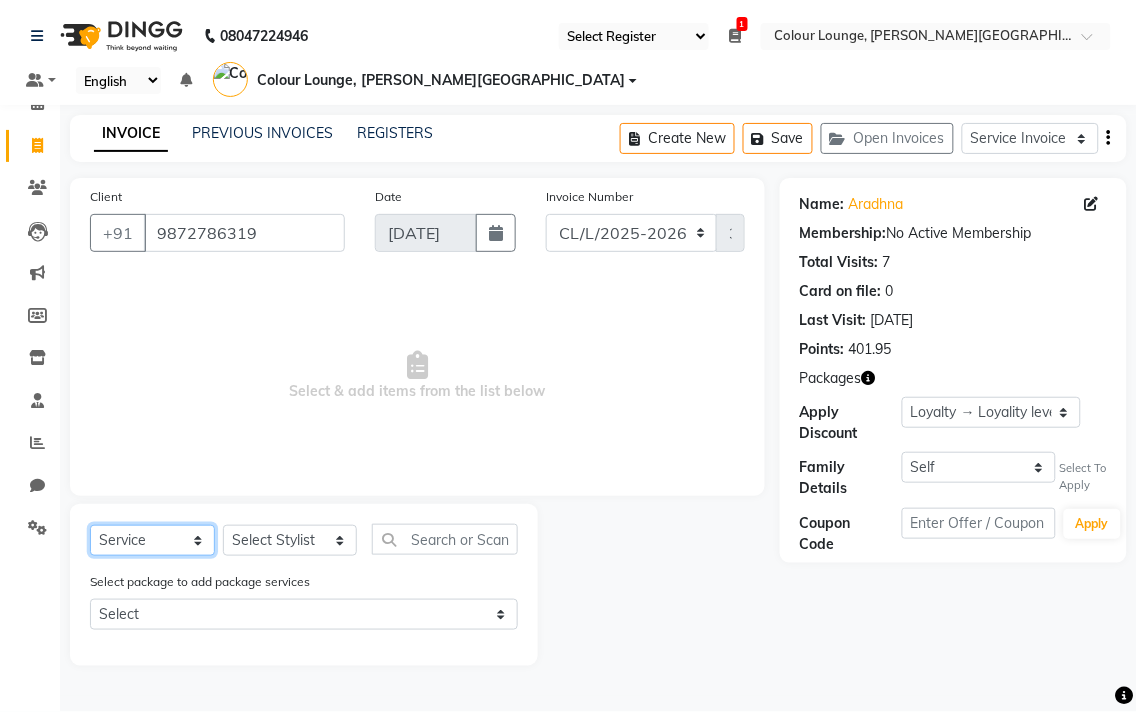 click on "Select  Service  Membership  Package Voucher Prepaid Gift Card" 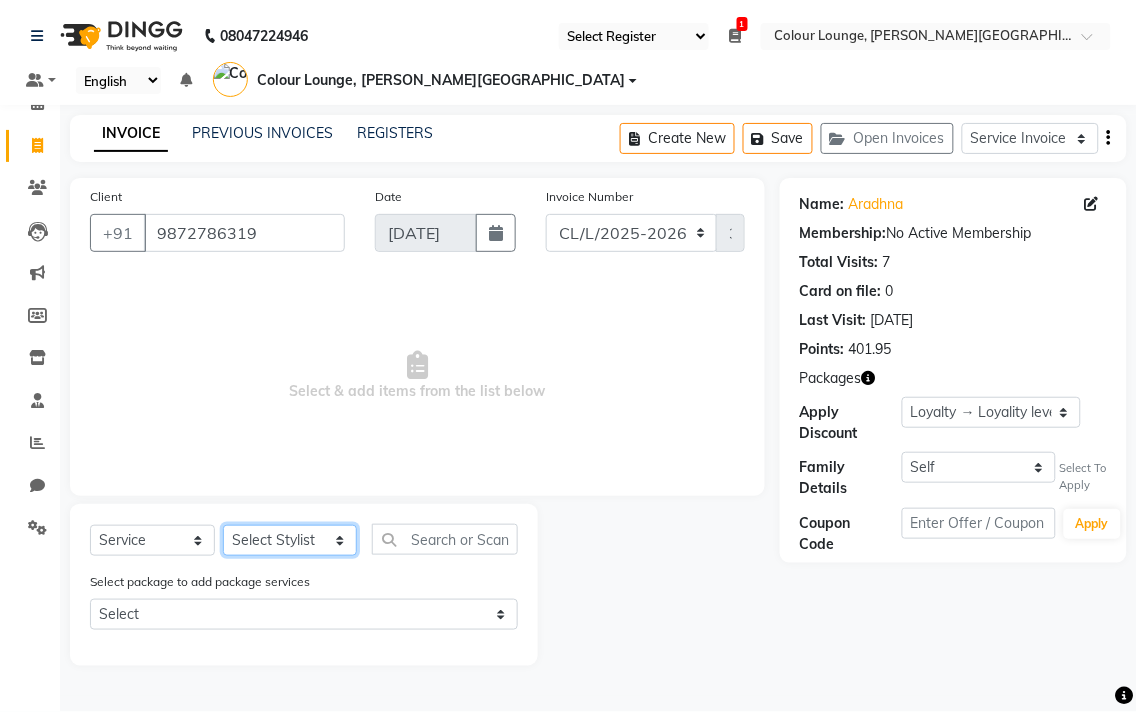 click on "Select Stylist Admin AMIT [PERSON_NAME] [PERSON_NAME] BALBHARTI SHARMA Colour Lounge, [PERSON_NAME][GEOGRAPHIC_DATA] Colour Lounge, [PERSON_NAME][GEOGRAPHIC_DATA] DINGG [PERSON_NAME] [PERSON_NAME] [PERSON_NAME] [PERSON_NAME] LOVE [PERSON_NAME] [PERSON_NAME] [PERSON_NAME] [PERSON_NAME] [PERSON_NAME] POOJA Pooja [PERSON_NAME] [PERSON_NAME] PRINCE [PERSON_NAME] [PERSON_NAME] [PERSON_NAME] [PERSON_NAME] Sameer [PERSON_NAME] [PERSON_NAME] [PERSON_NAME]  Sunny TULOSH [PERSON_NAME] [PERSON_NAME] VISHAL" 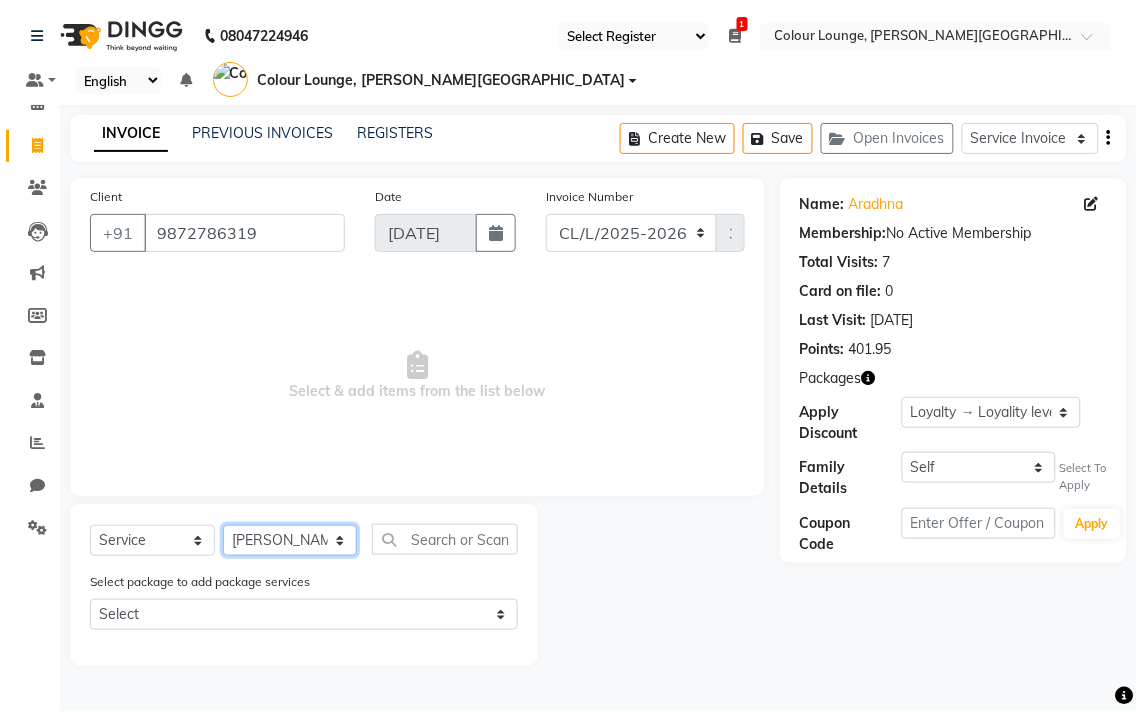 click on "Select Stylist Admin AMIT [PERSON_NAME] [PERSON_NAME] BALBHARTI SHARMA Colour Lounge, [PERSON_NAME][GEOGRAPHIC_DATA] Colour Lounge, [PERSON_NAME][GEOGRAPHIC_DATA] DINGG [PERSON_NAME] [PERSON_NAME] [PERSON_NAME] [PERSON_NAME] LOVE [PERSON_NAME] [PERSON_NAME] [PERSON_NAME] [PERSON_NAME] [PERSON_NAME] POOJA Pooja [PERSON_NAME] [PERSON_NAME] PRINCE [PERSON_NAME] [PERSON_NAME] [PERSON_NAME] [PERSON_NAME] Sameer [PERSON_NAME] [PERSON_NAME] [PERSON_NAME]  Sunny TULOSH [PERSON_NAME] [PERSON_NAME] VISHAL" 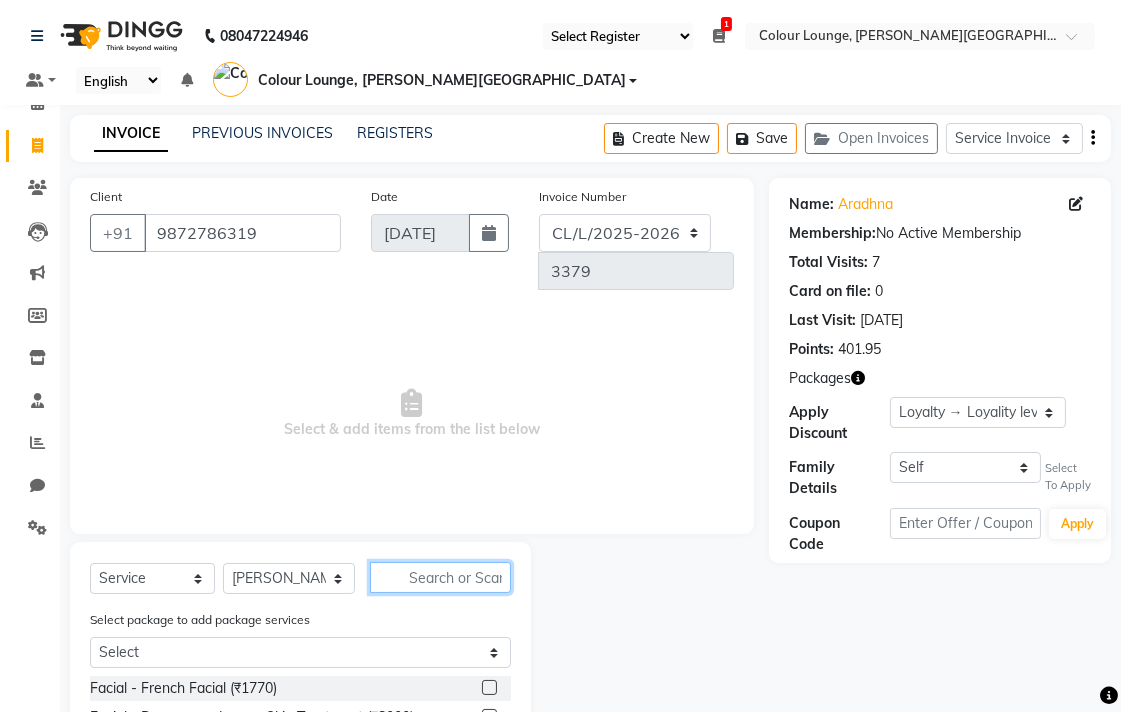 click 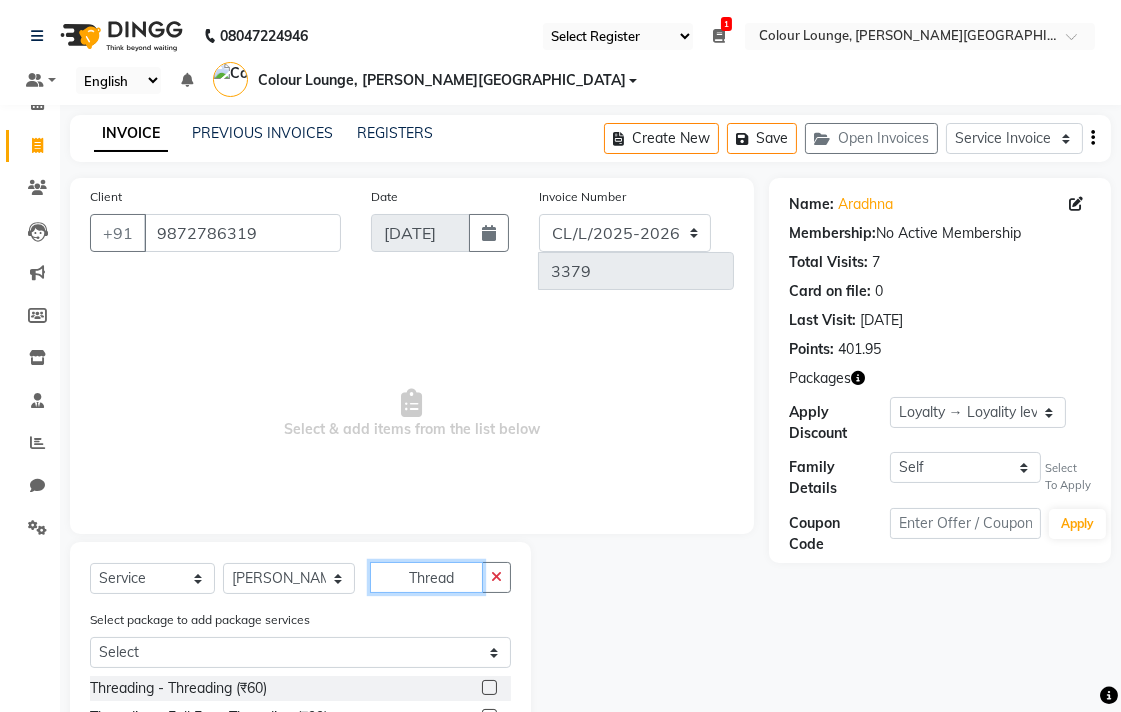 type on "Thread" 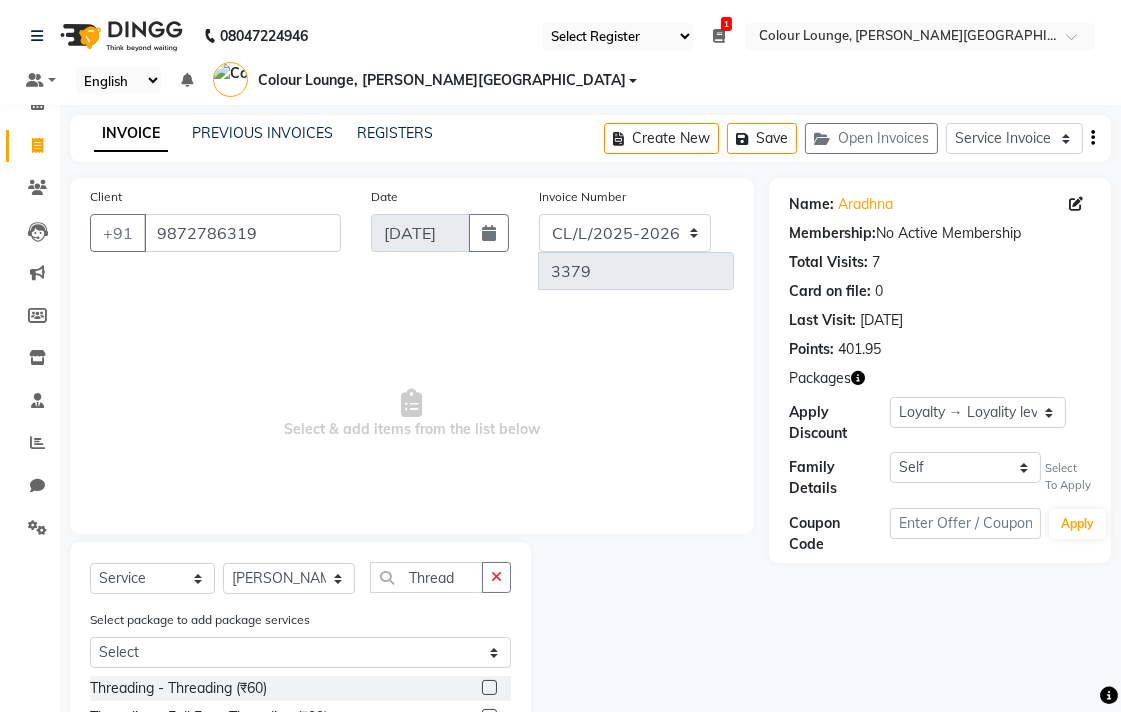 click 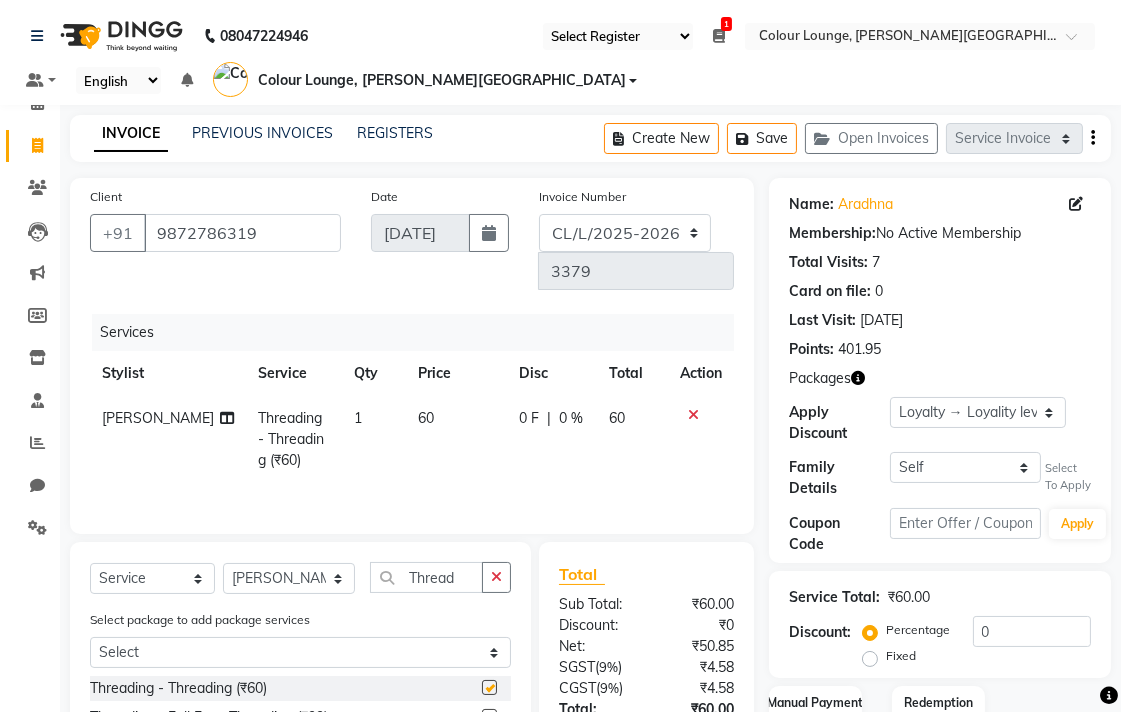 checkbox on "false" 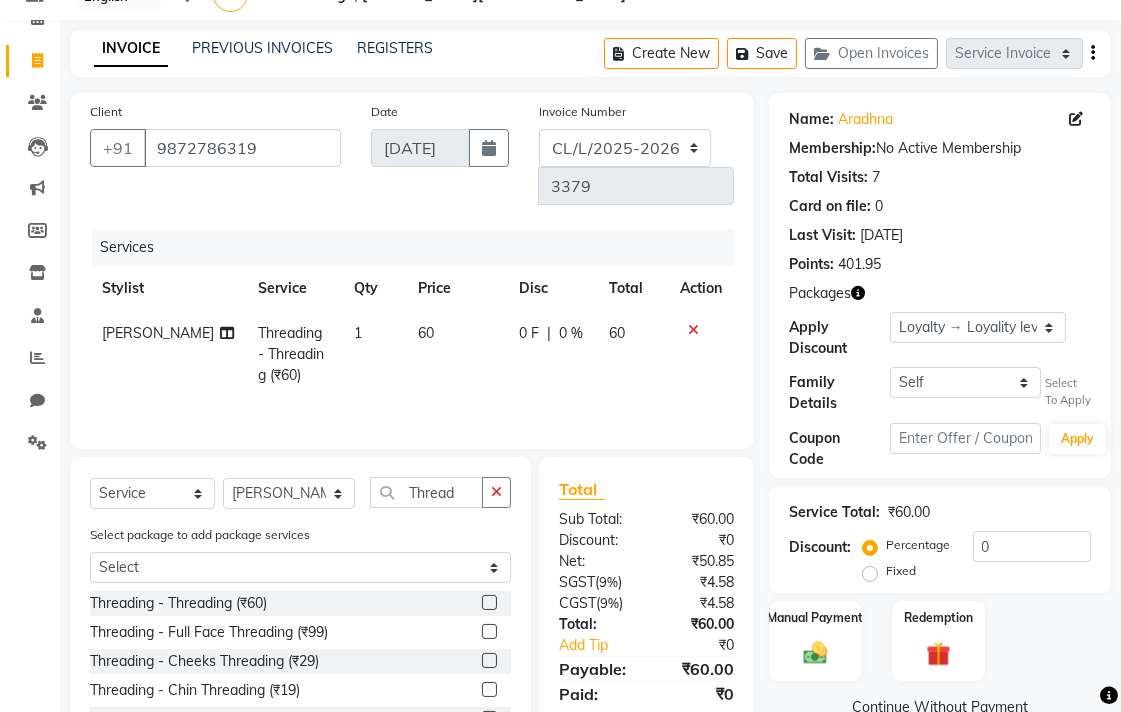 scroll, scrollTop: 185, scrollLeft: 0, axis: vertical 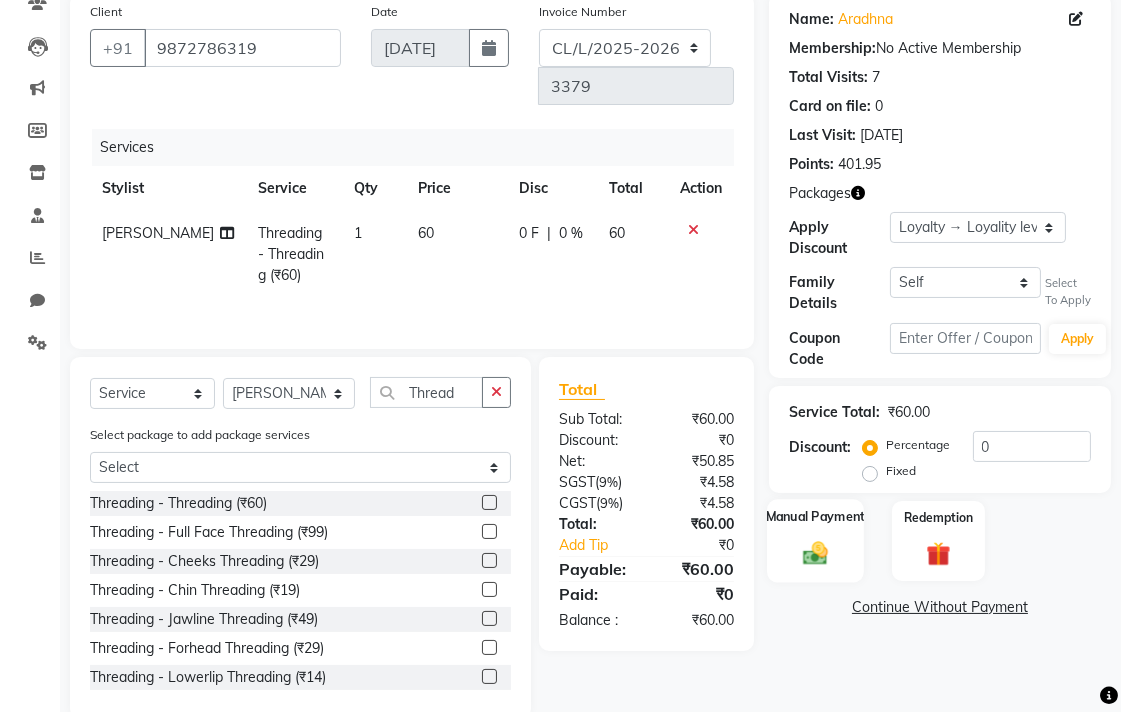 click 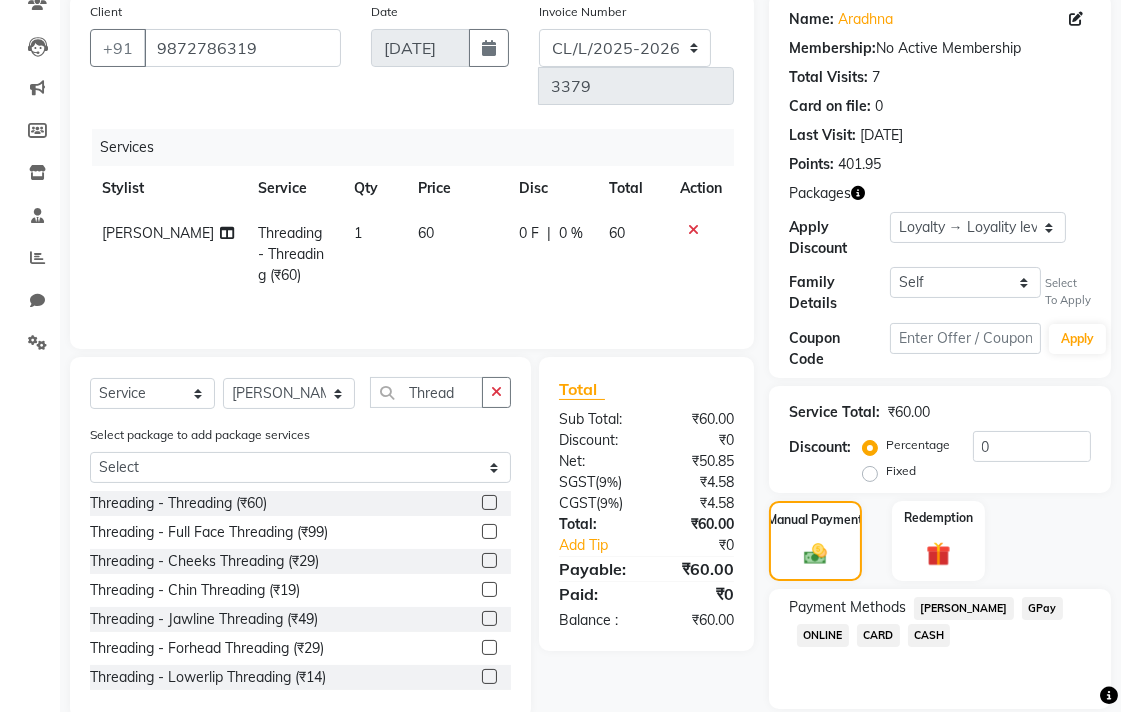 click on "CASH" 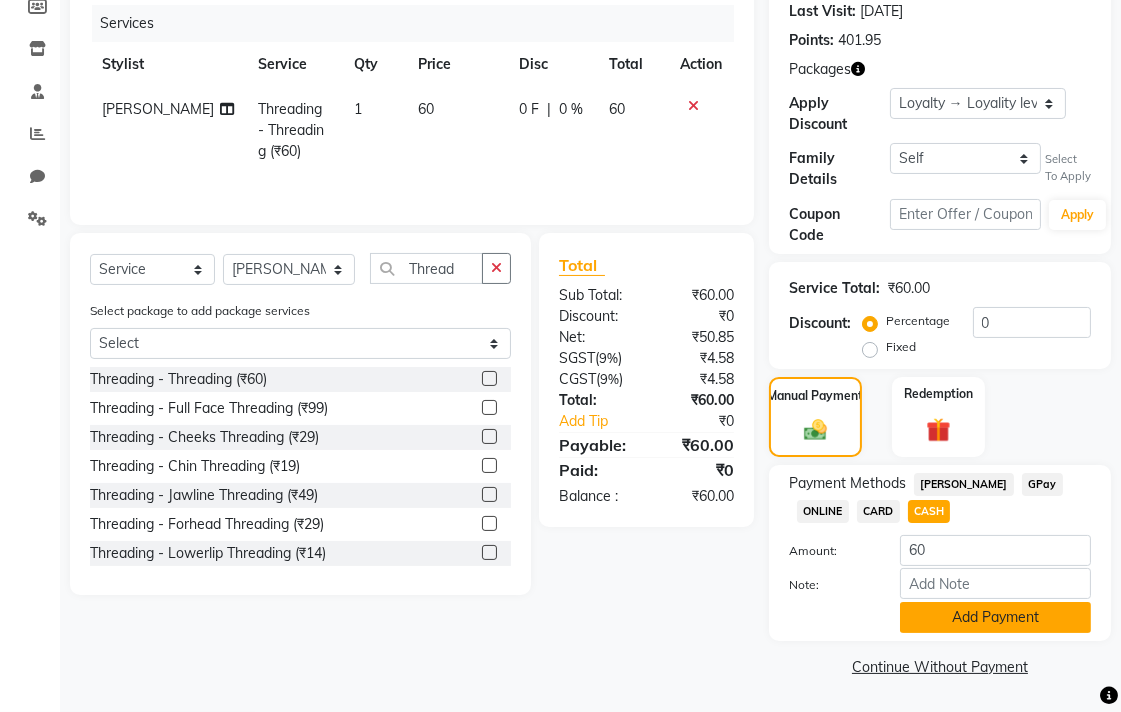 click on "Add Payment" 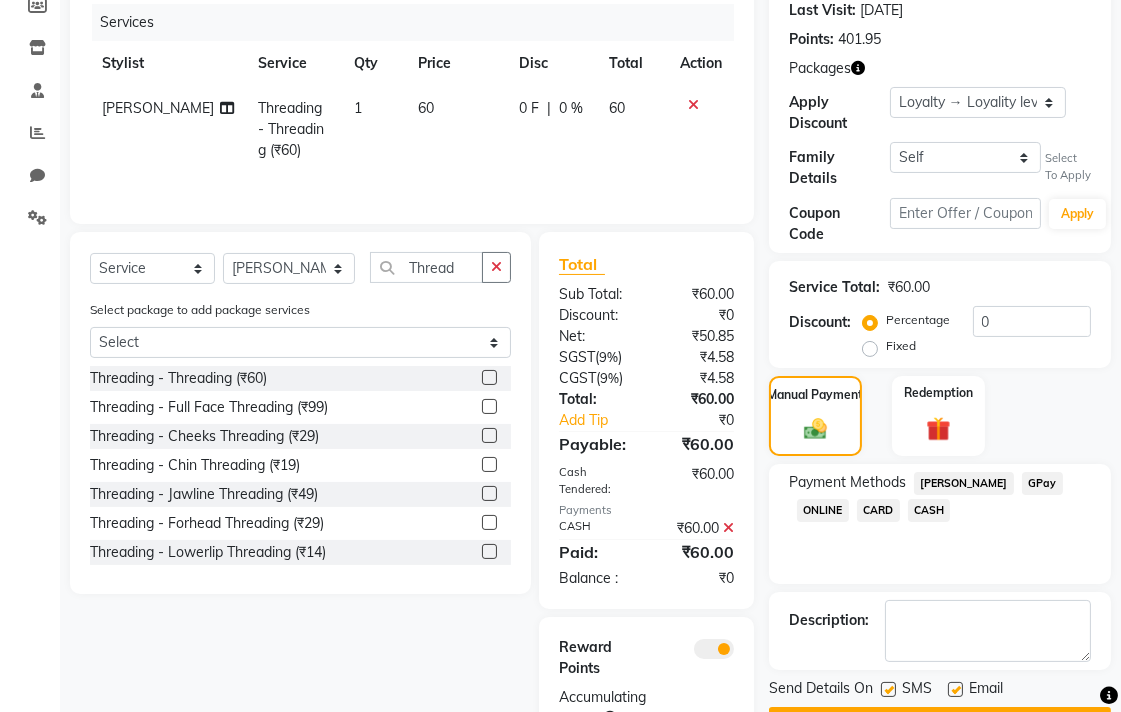 scroll, scrollTop: 366, scrollLeft: 0, axis: vertical 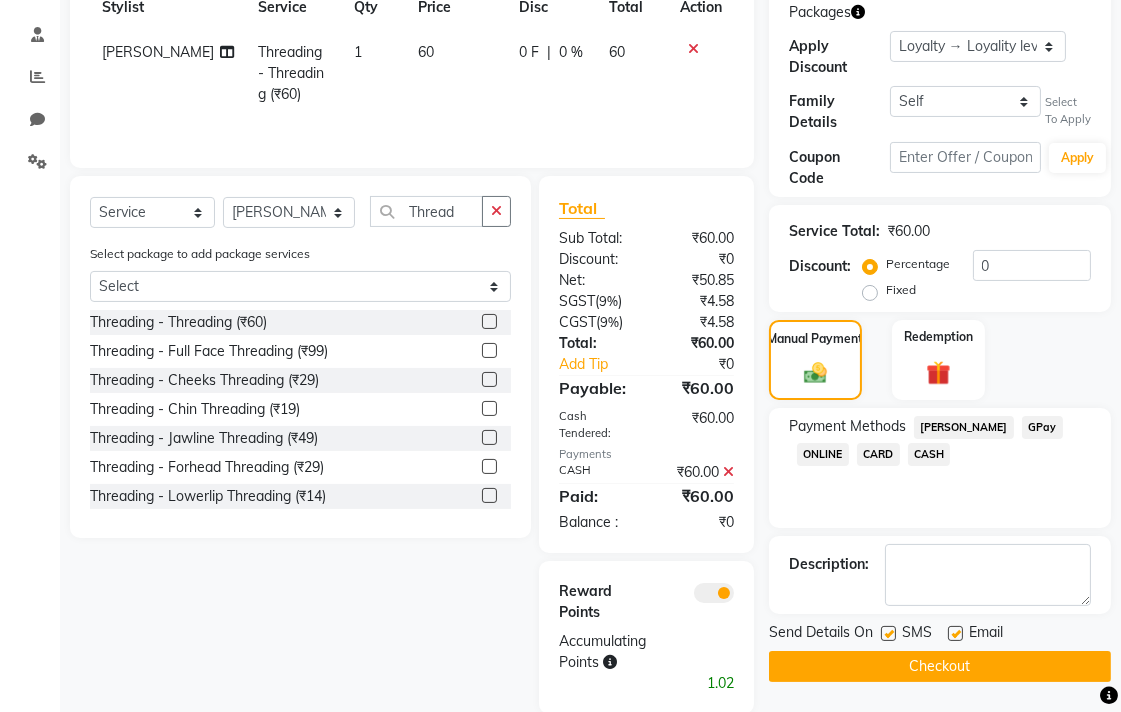 click on "Checkout" 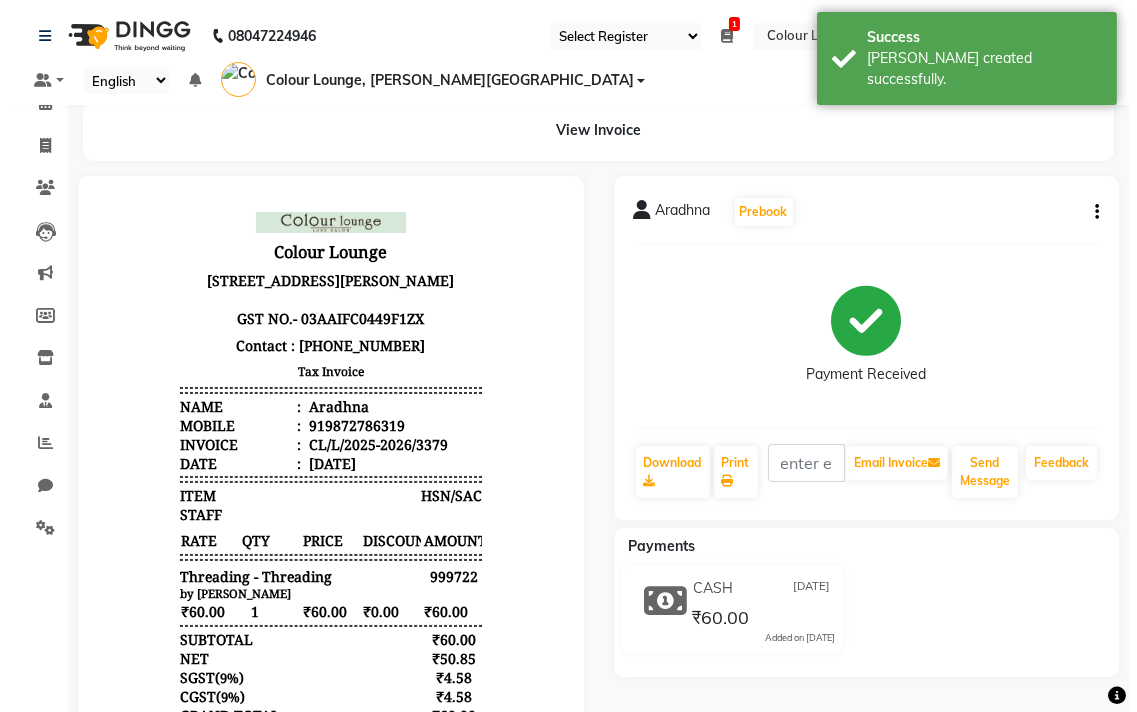 scroll, scrollTop: 0, scrollLeft: 0, axis: both 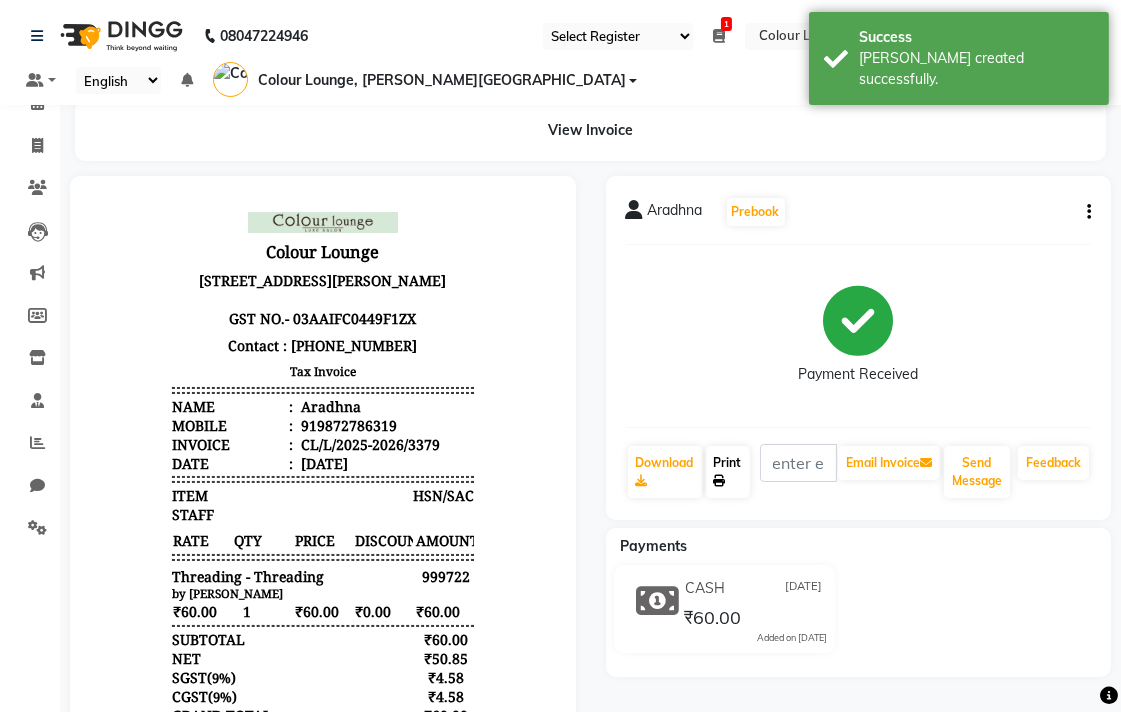 click on "Print" 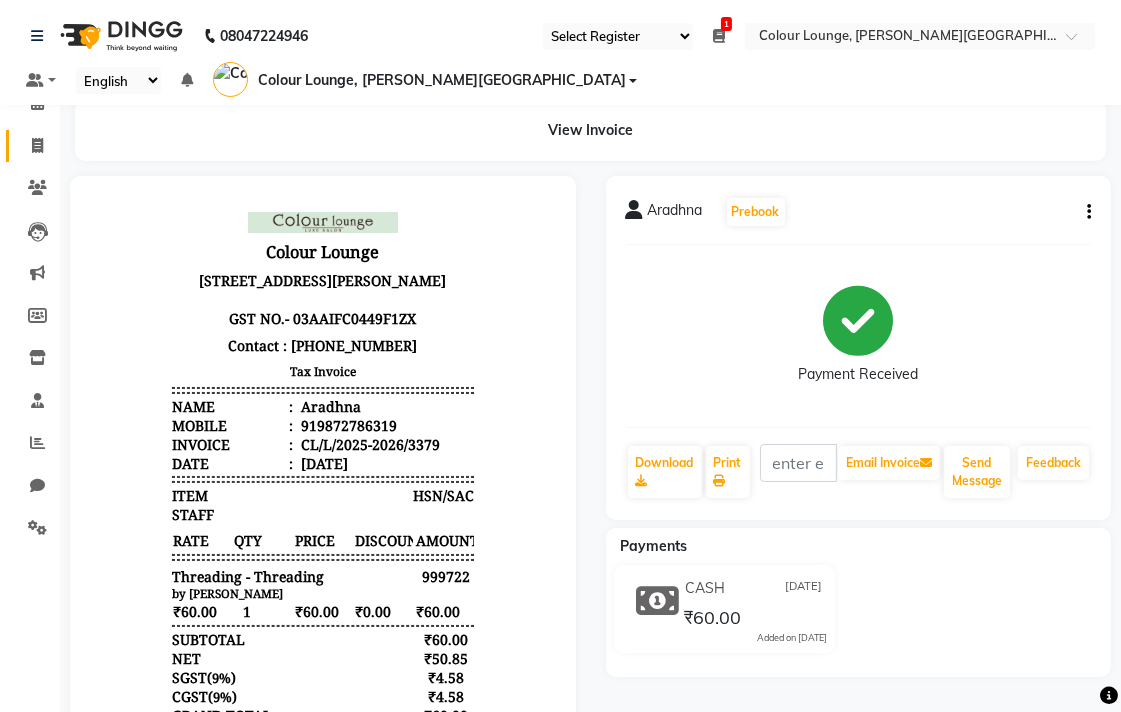 click 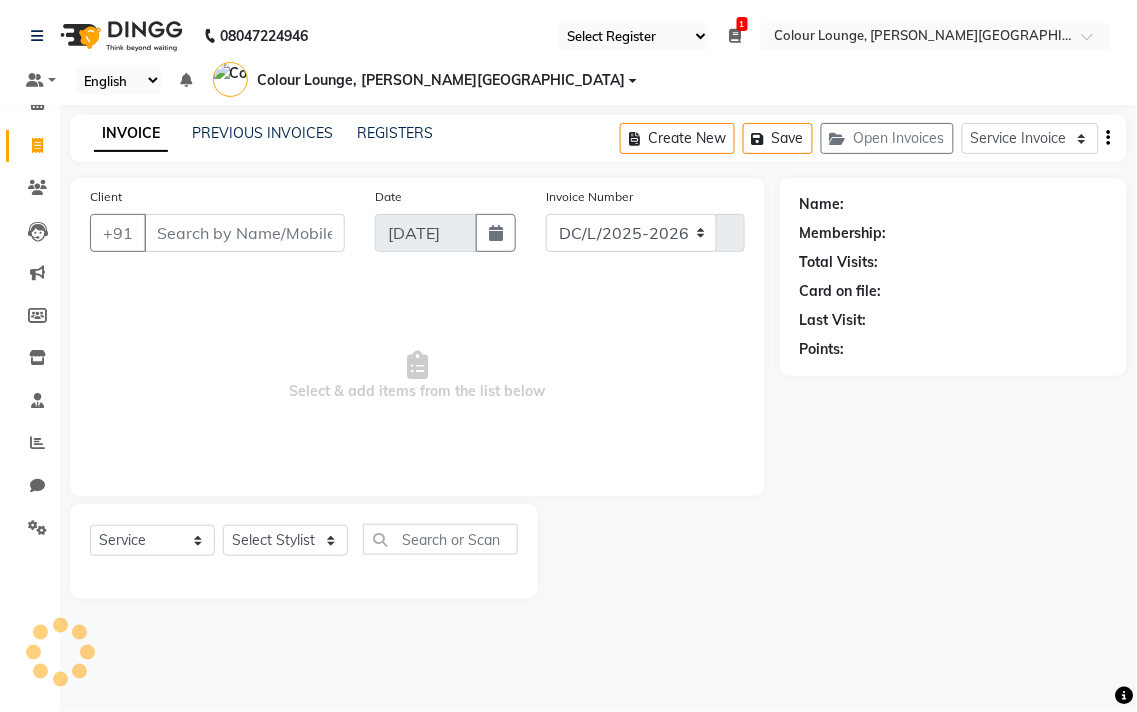 select on "8011" 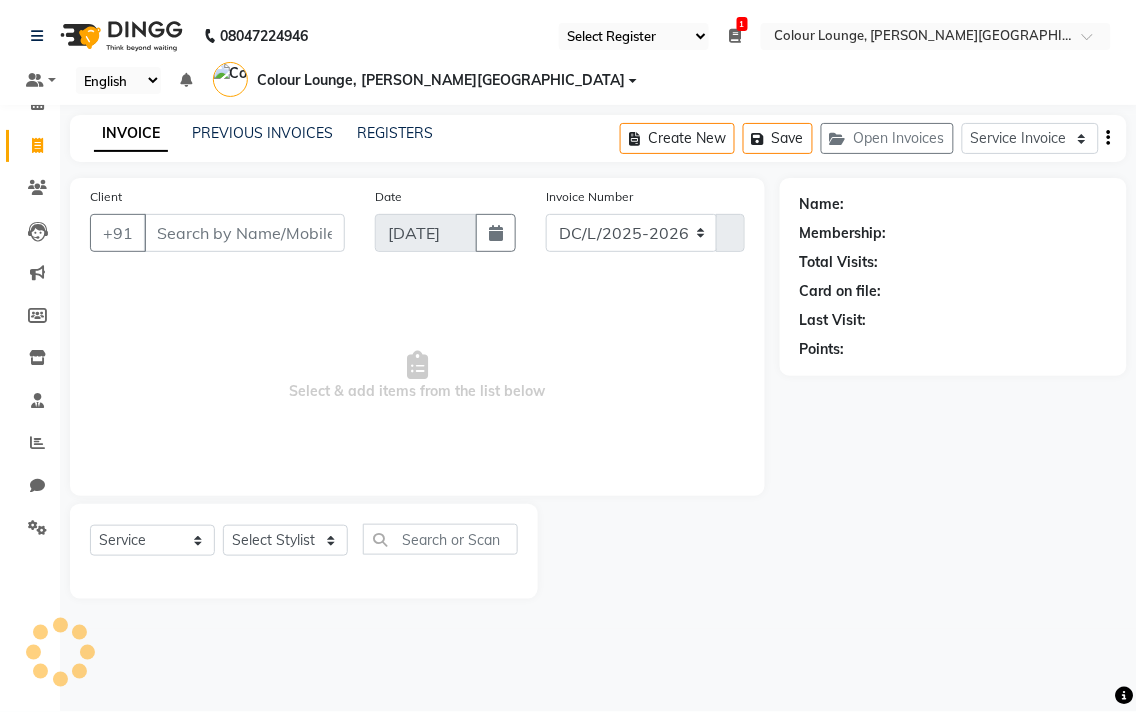 type on "3380" 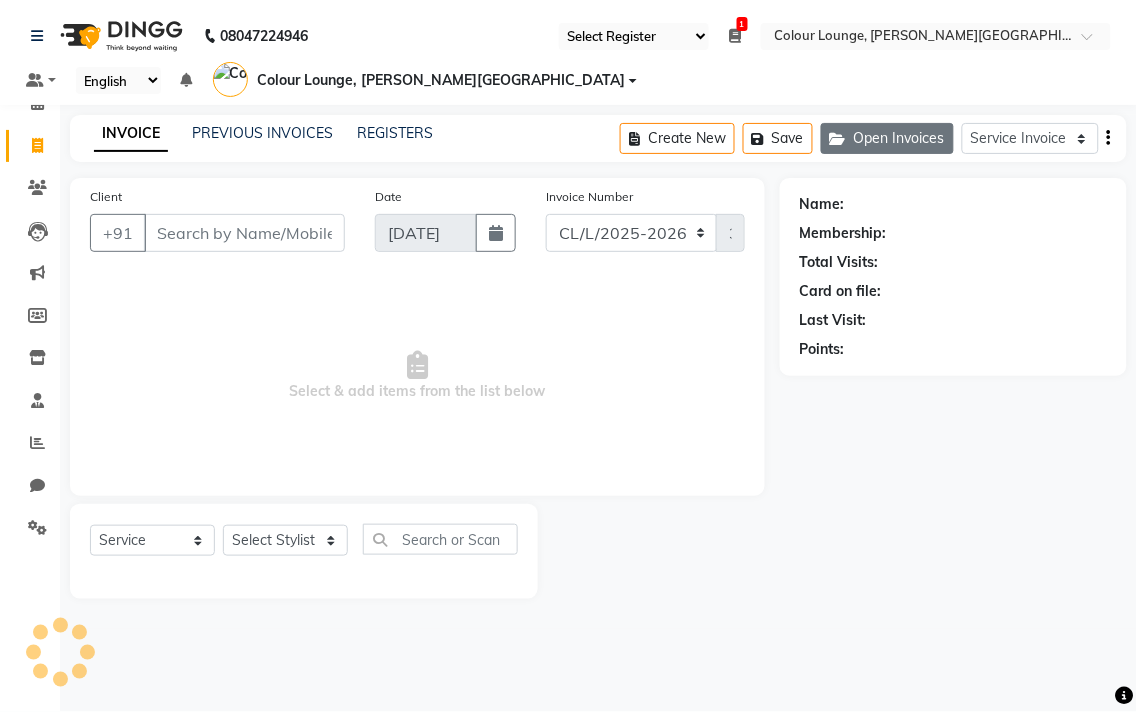 click on "Open Invoices" 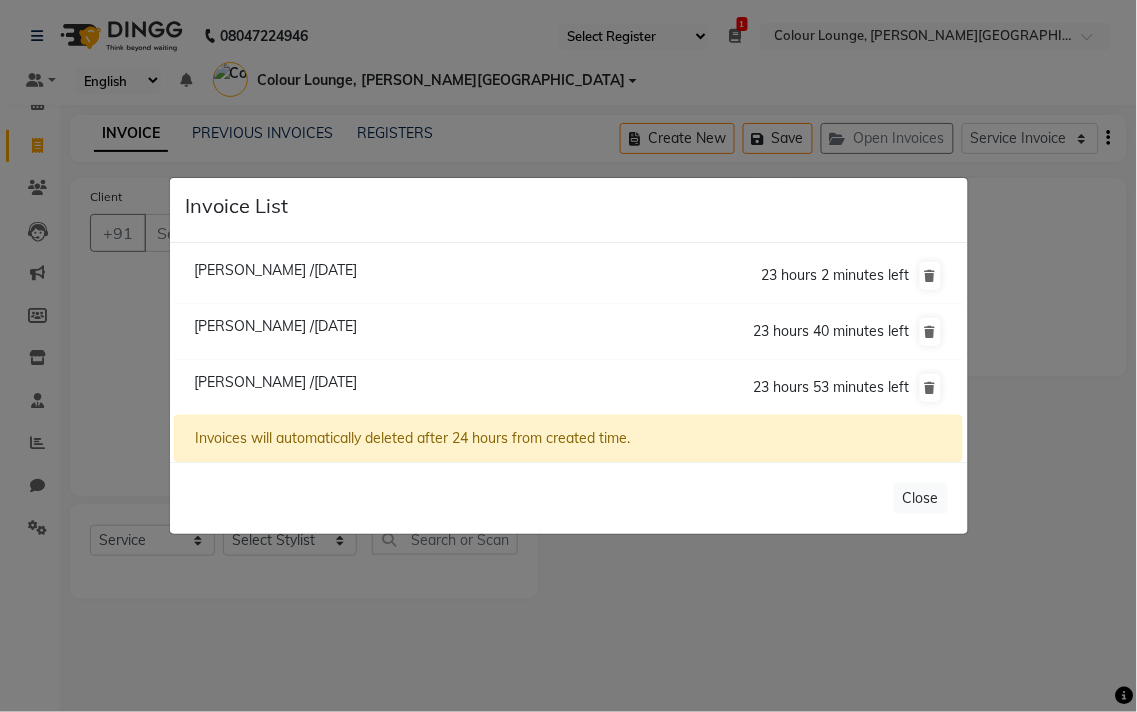 click on "[PERSON_NAME] /[DATE]" 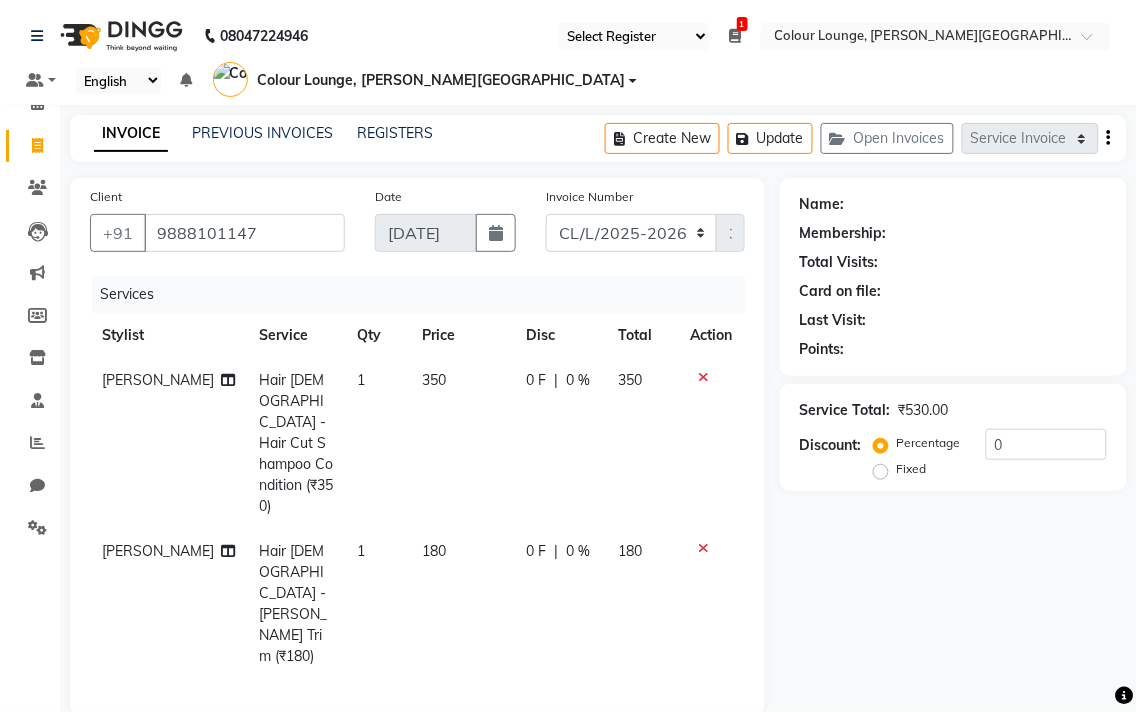 select on "1: Object" 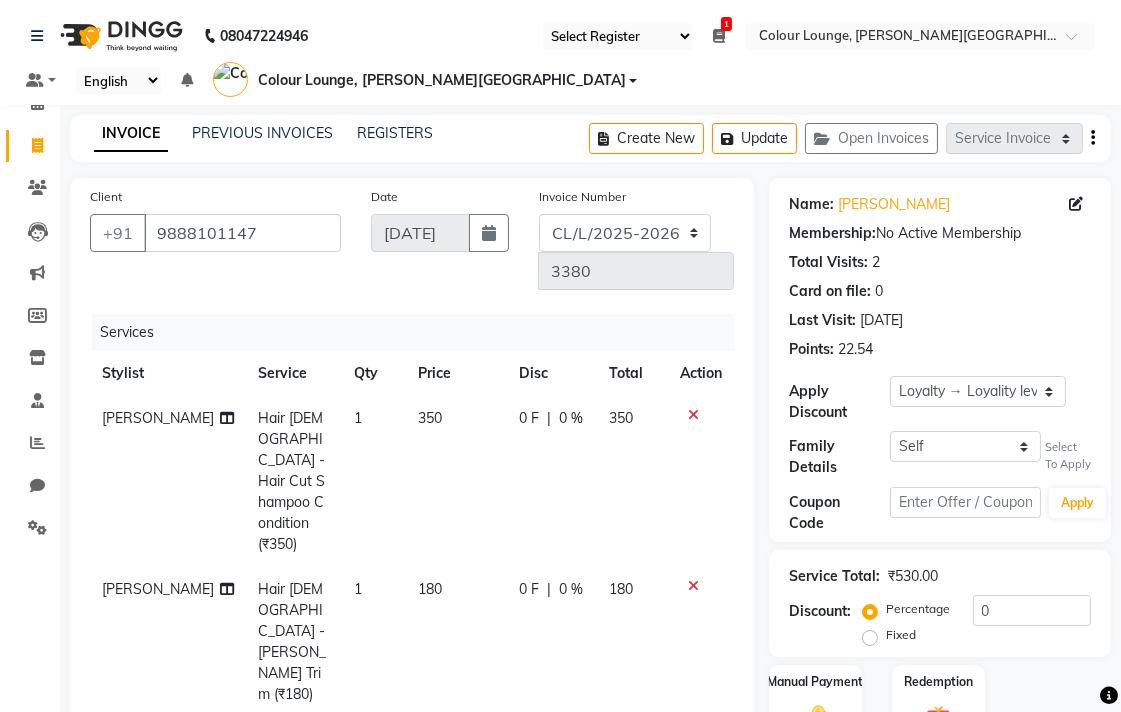 click 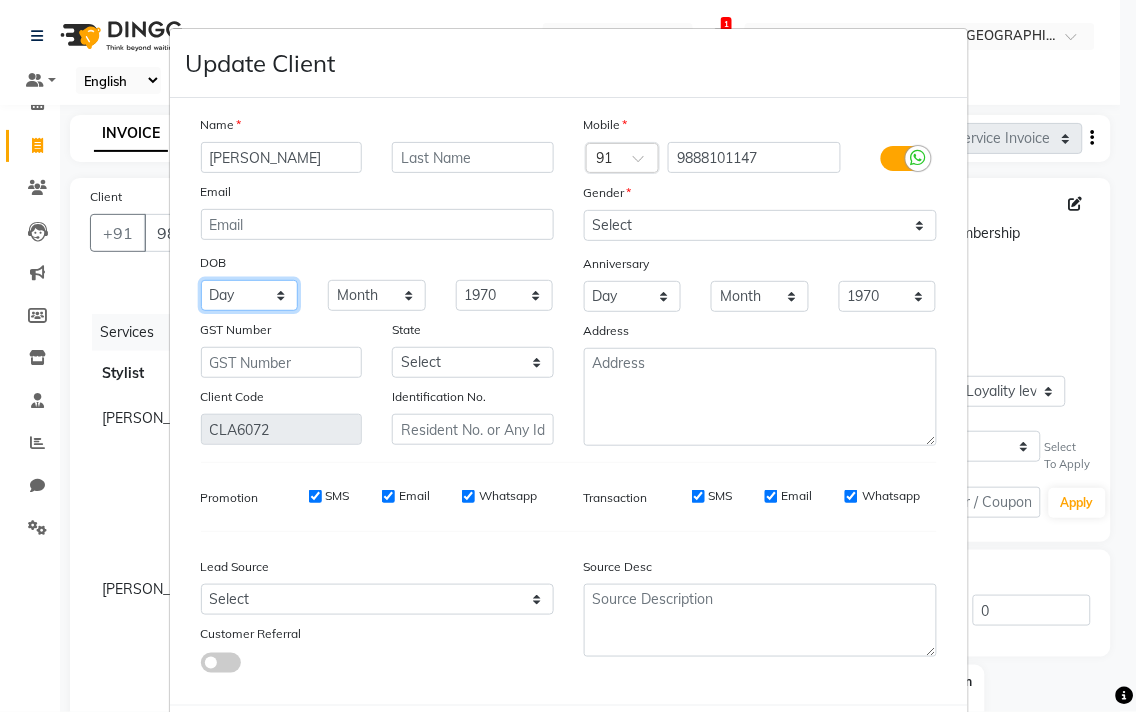 click on "Day 01 02 03 04 05 06 07 08 09 10 11 12 13 14 15 16 17 18 19 20 21 22 23 24 25 26 27 28 29 30 31" at bounding box center [250, 295] 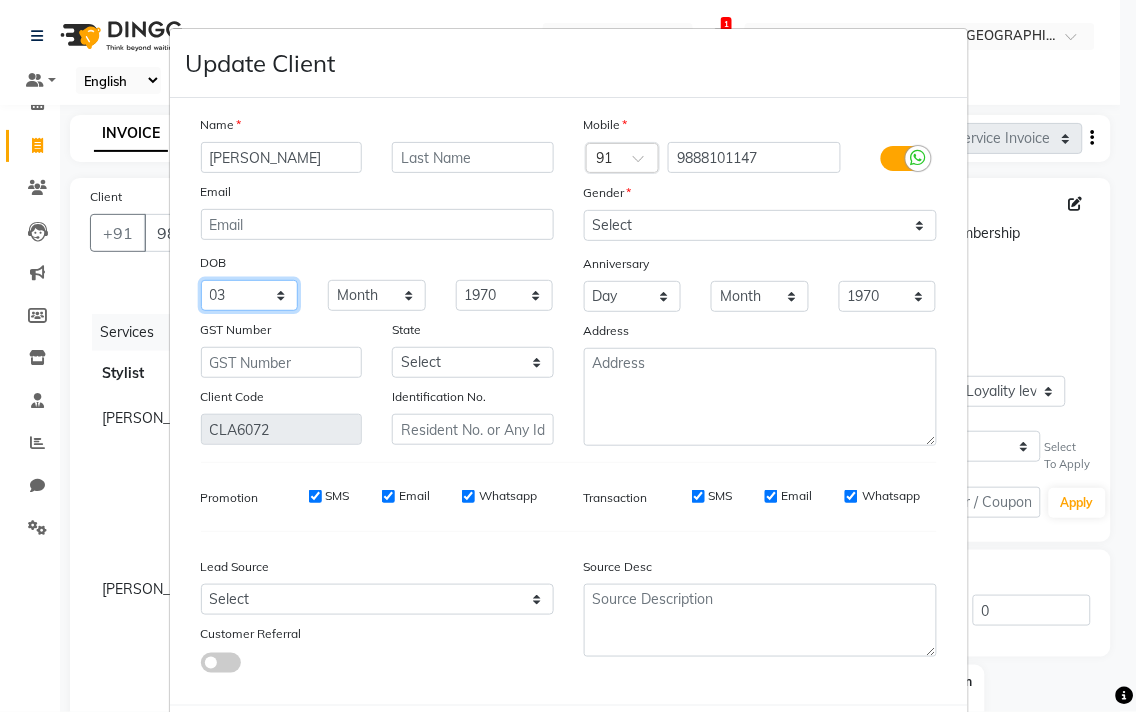click on "Day 01 02 03 04 05 06 07 08 09 10 11 12 13 14 15 16 17 18 19 20 21 22 23 24 25 26 27 28 29 30 31" at bounding box center [250, 295] 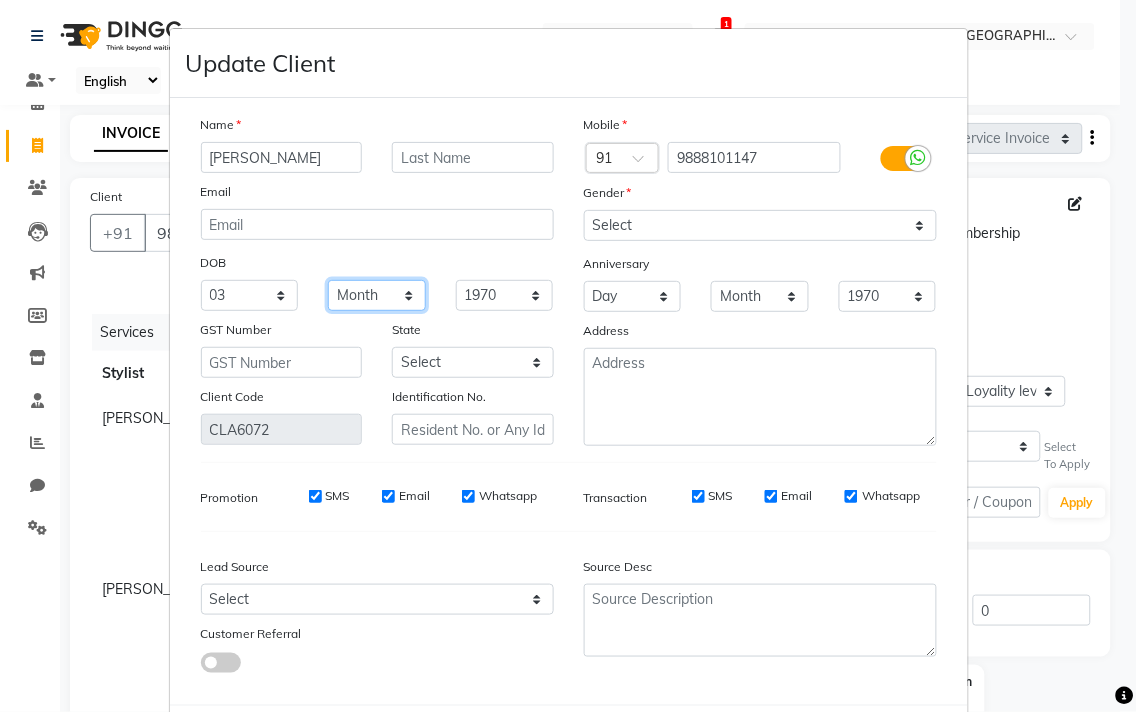 click on "Month January February March April May June July August September October November December" at bounding box center [377, 295] 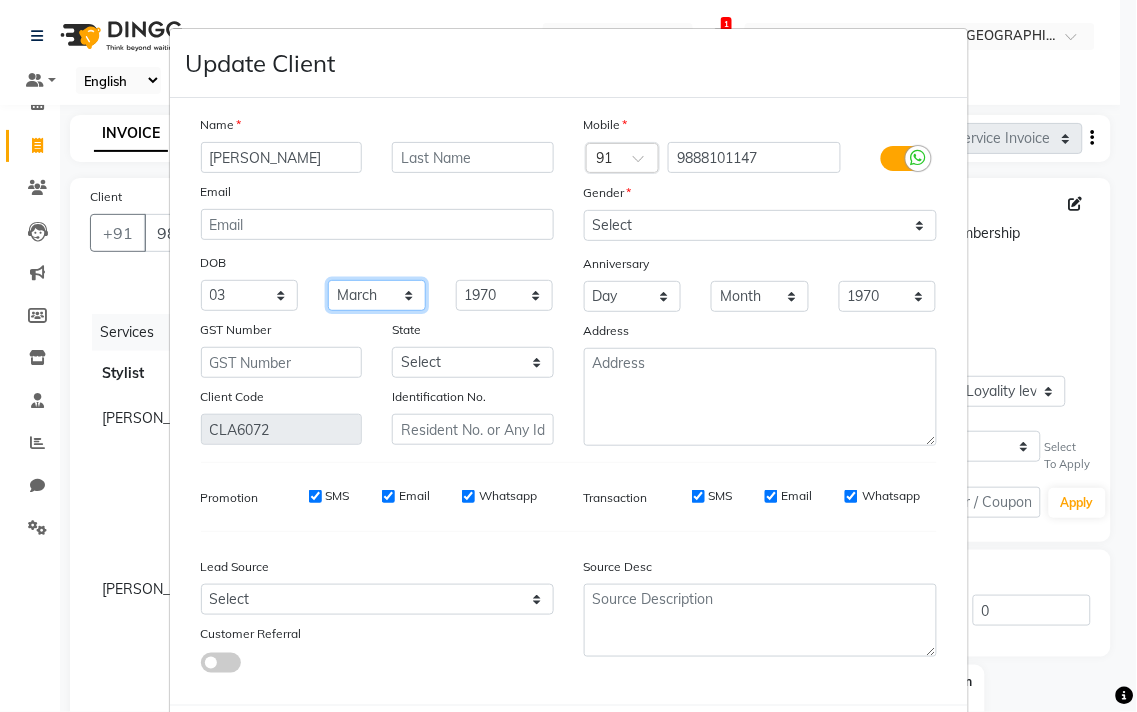 click on "Month January February March April May June July August September October November December" at bounding box center [377, 295] 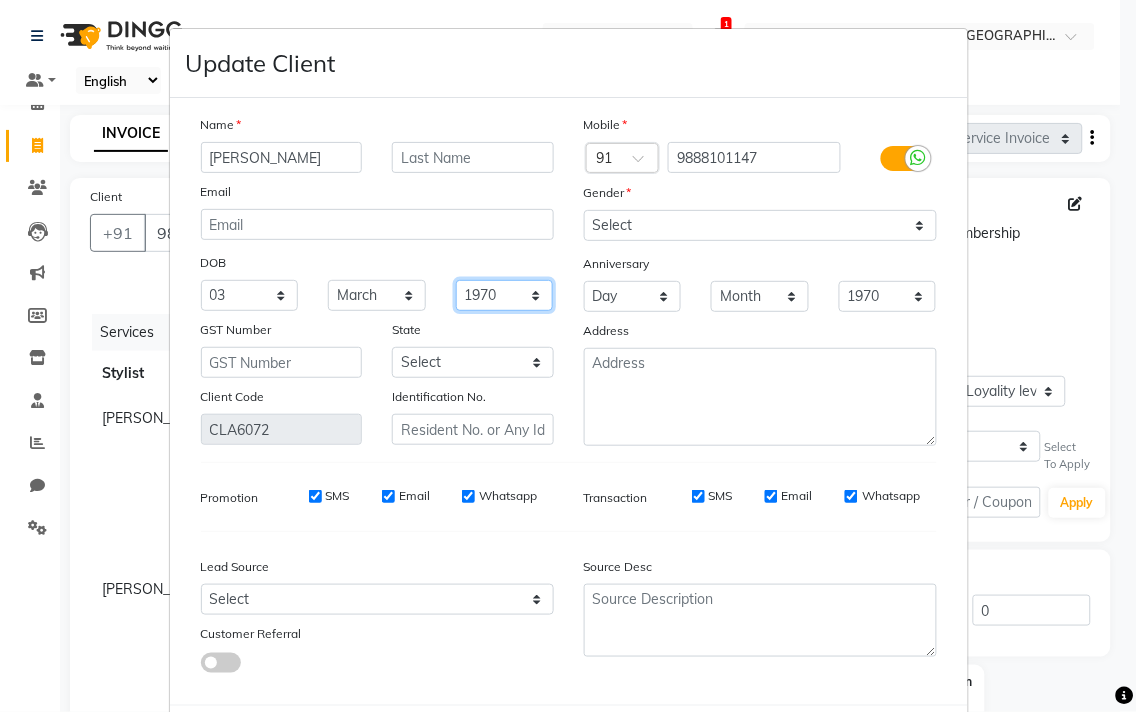 click on "1940 1941 1942 1943 1944 1945 1946 1947 1948 1949 1950 1951 1952 1953 1954 1955 1956 1957 1958 1959 1960 1961 1962 1963 1964 1965 1966 1967 1968 1969 1970 1971 1972 1973 1974 1975 1976 1977 1978 1979 1980 1981 1982 1983 1984 1985 1986 1987 1988 1989 1990 1991 1992 1993 1994 1995 1996 1997 1998 1999 2000 2001 2002 2003 2004 2005 2006 2007 2008 2009 2010 2011 2012 2013 2014 2015 2016 2017 2018 2019 2020 2021 2022 2023 2024" at bounding box center [505, 295] 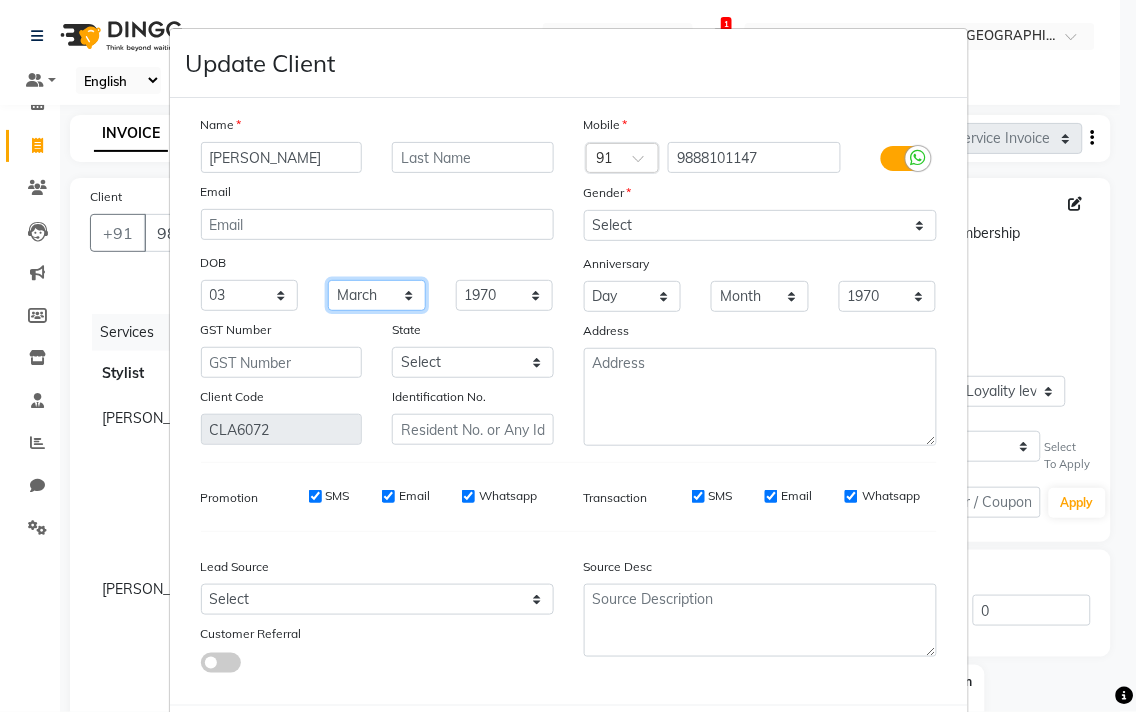 click on "Month January February March April May June July August September October November December" at bounding box center [377, 295] 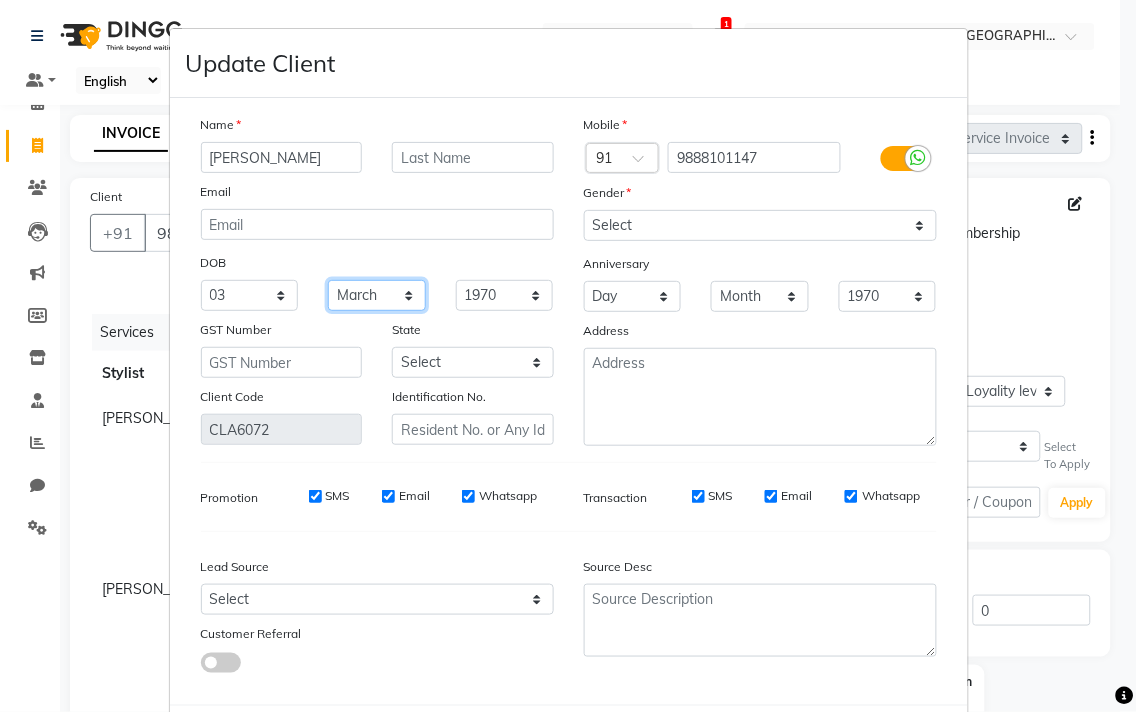 select on "04" 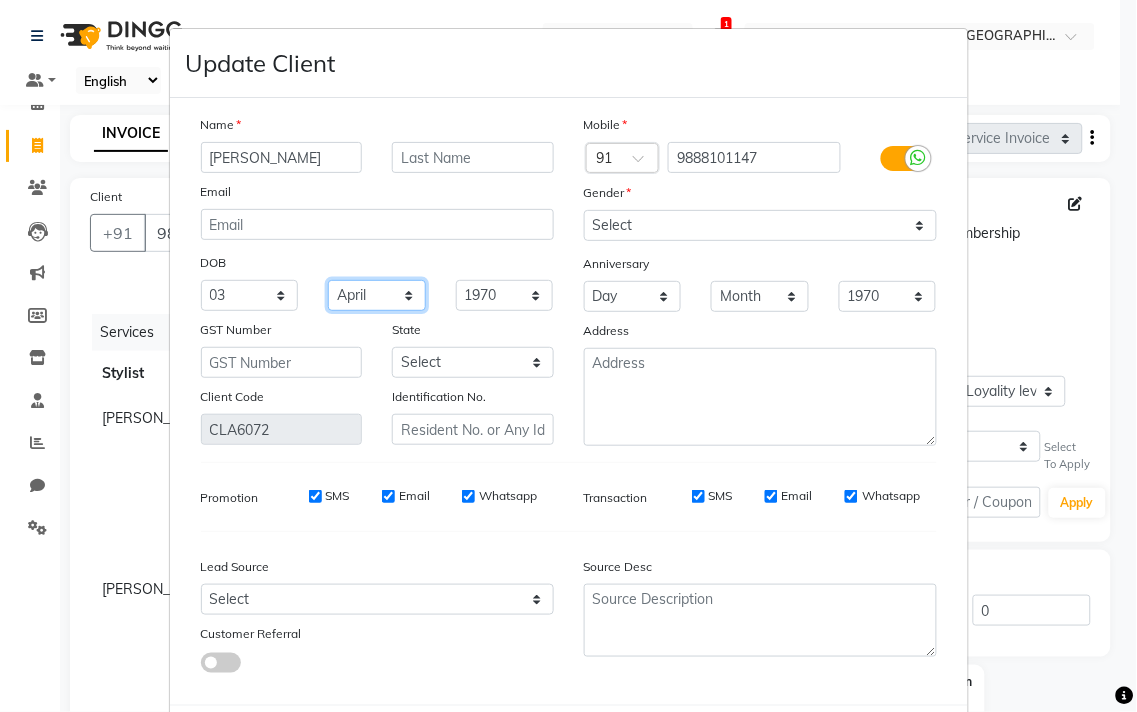 click on "Month January February March April May June July August September October November December" at bounding box center (377, 295) 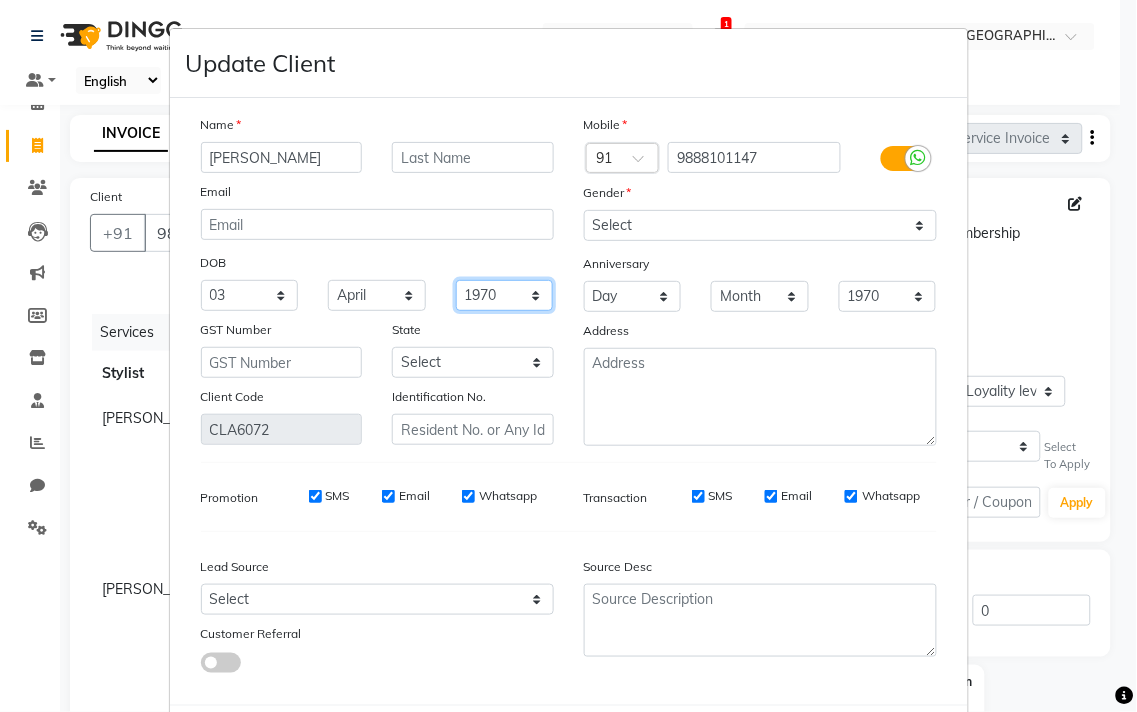 click on "1940 1941 1942 1943 1944 1945 1946 1947 1948 1949 1950 1951 1952 1953 1954 1955 1956 1957 1958 1959 1960 1961 1962 1963 1964 1965 1966 1967 1968 1969 1970 1971 1972 1973 1974 1975 1976 1977 1978 1979 1980 1981 1982 1983 1984 1985 1986 1987 1988 1989 1990 1991 1992 1993 1994 1995 1996 1997 1998 1999 2000 2001 2002 2003 2004 2005 2006 2007 2008 2009 2010 2011 2012 2013 2014 2015 2016 2017 2018 2019 2020 2021 2022 2023 2024" at bounding box center [505, 295] 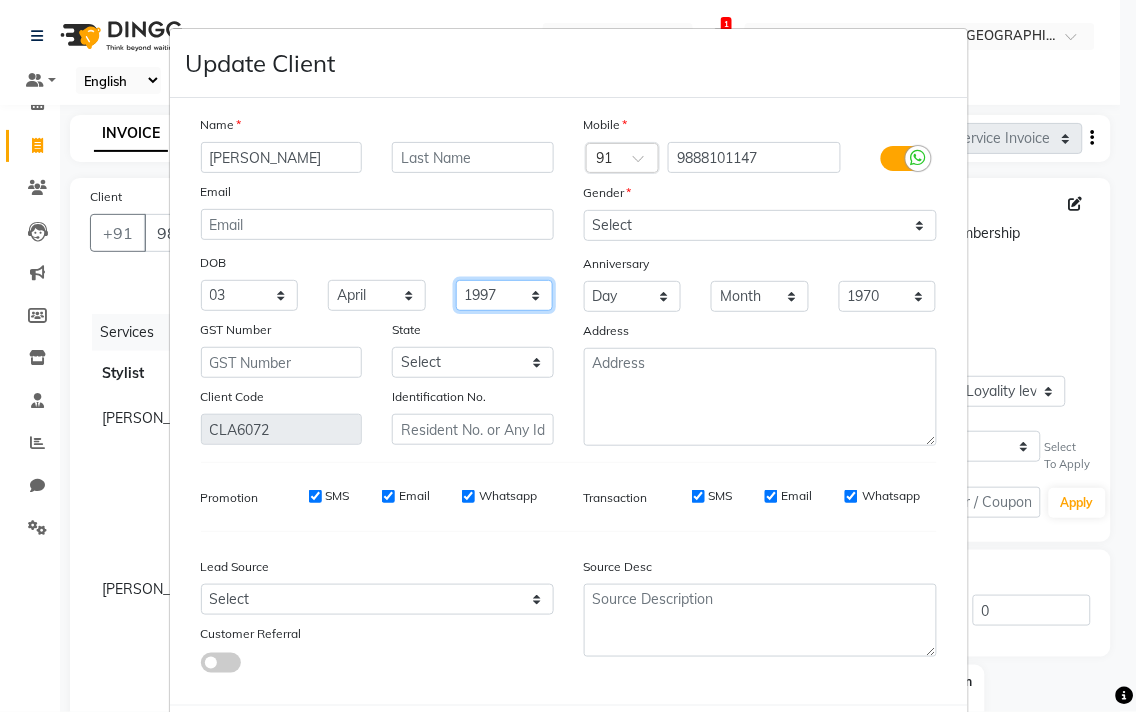 click on "1940 1941 1942 1943 1944 1945 1946 1947 1948 1949 1950 1951 1952 1953 1954 1955 1956 1957 1958 1959 1960 1961 1962 1963 1964 1965 1966 1967 1968 1969 1970 1971 1972 1973 1974 1975 1976 1977 1978 1979 1980 1981 1982 1983 1984 1985 1986 1987 1988 1989 1990 1991 1992 1993 1994 1995 1996 1997 1998 1999 2000 2001 2002 2003 2004 2005 2006 2007 2008 2009 2010 2011 2012 2013 2014 2015 2016 2017 2018 2019 2020 2021 2022 2023 2024" at bounding box center [505, 295] 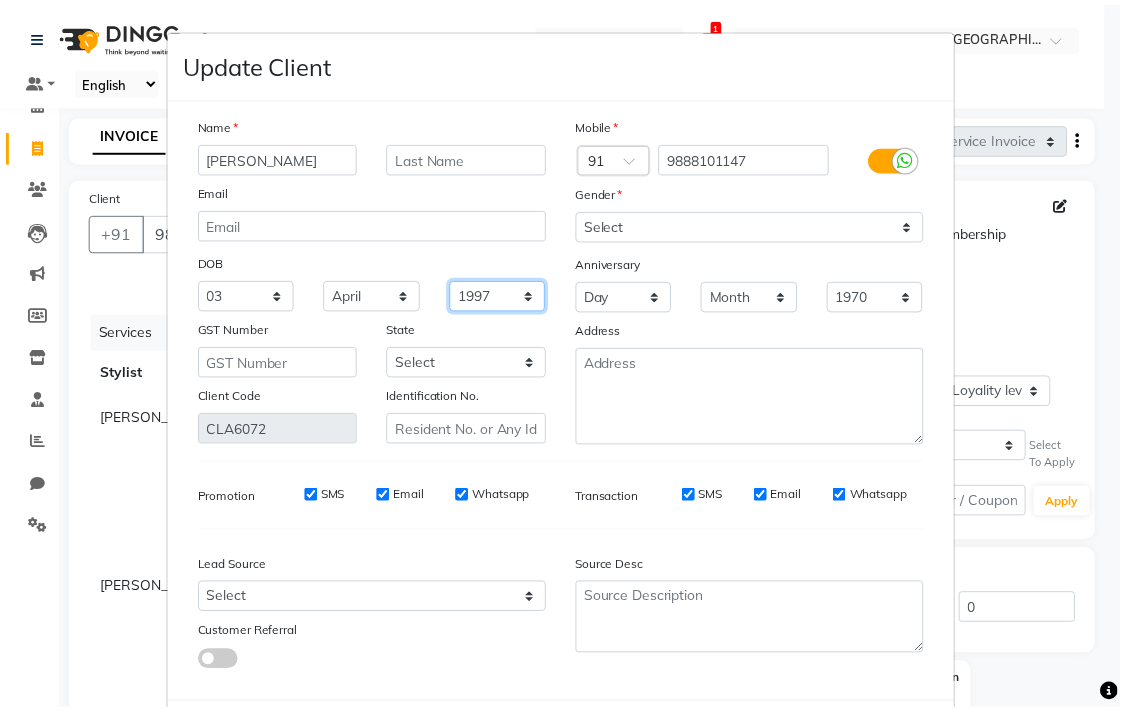 scroll, scrollTop: 103, scrollLeft: 0, axis: vertical 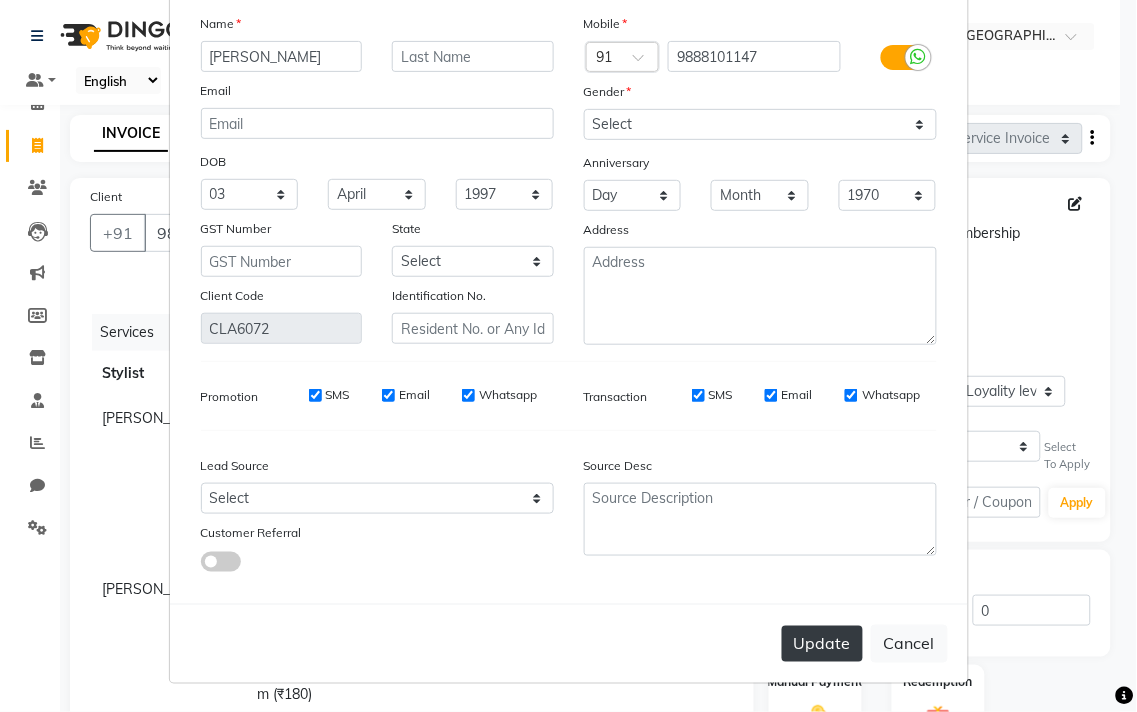 click on "Update" at bounding box center [822, 644] 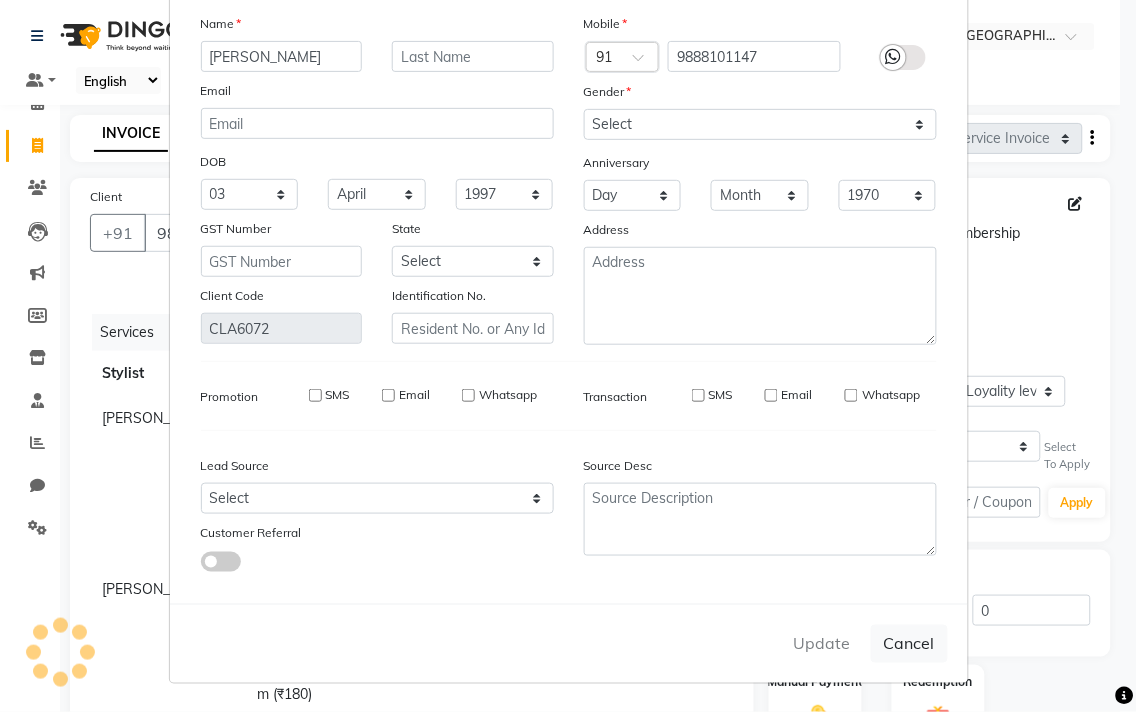 type 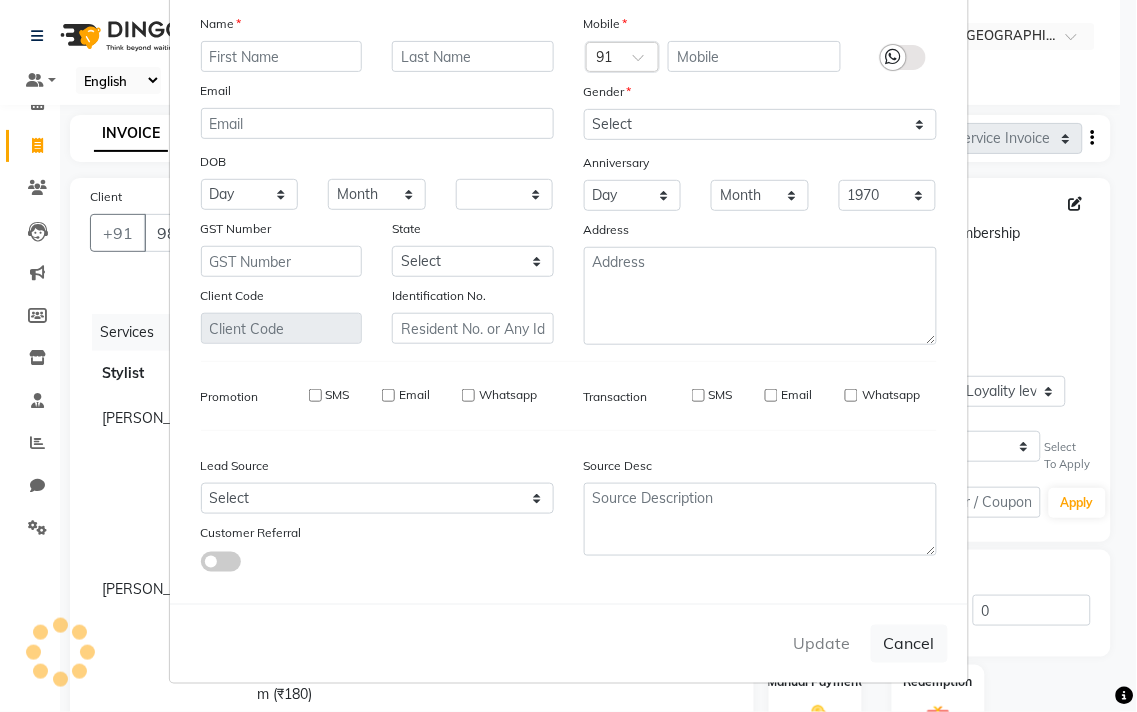 select 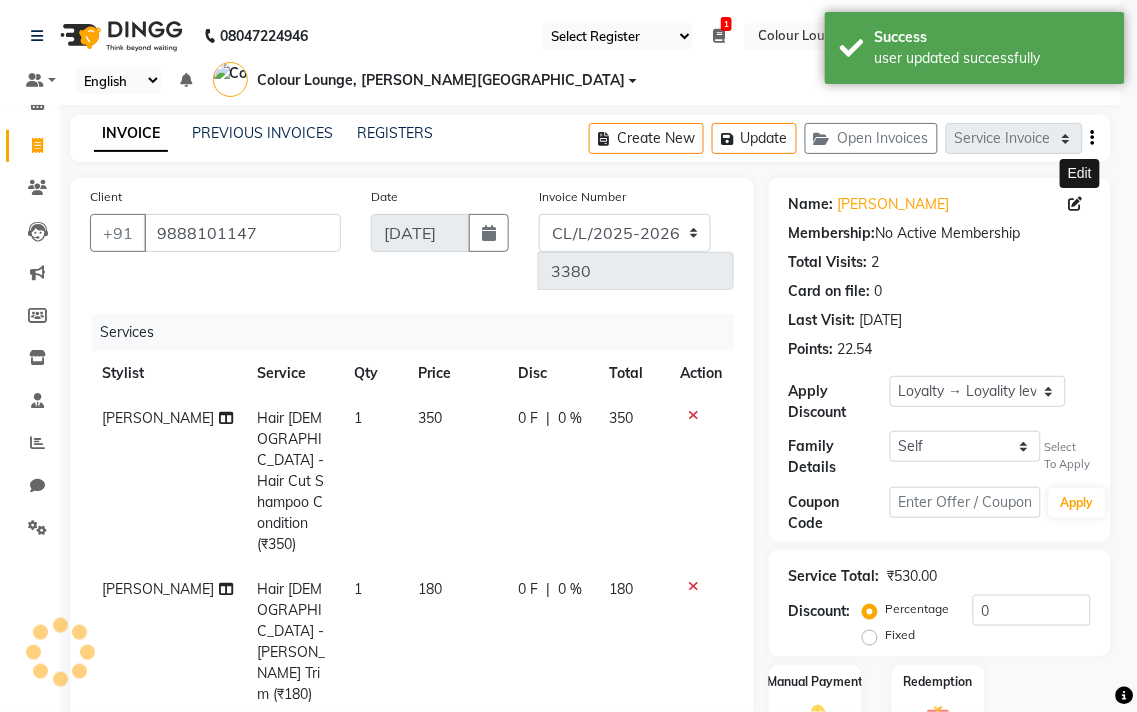 select on "1: Object" 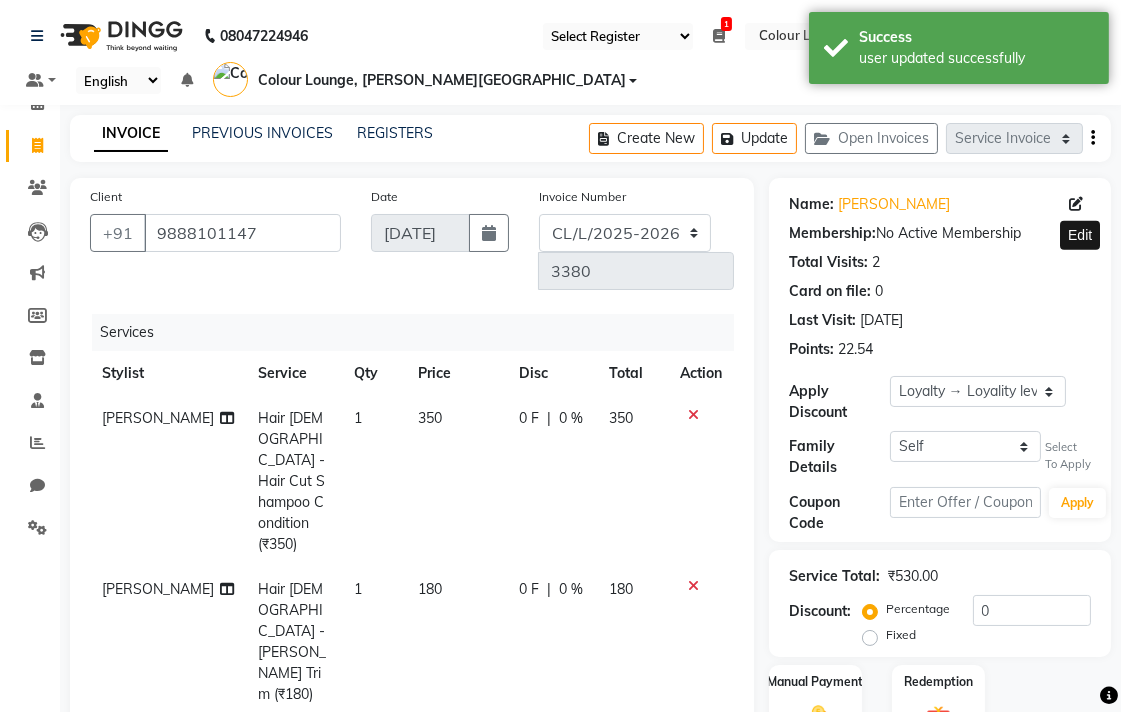 scroll, scrollTop: 246, scrollLeft: 0, axis: vertical 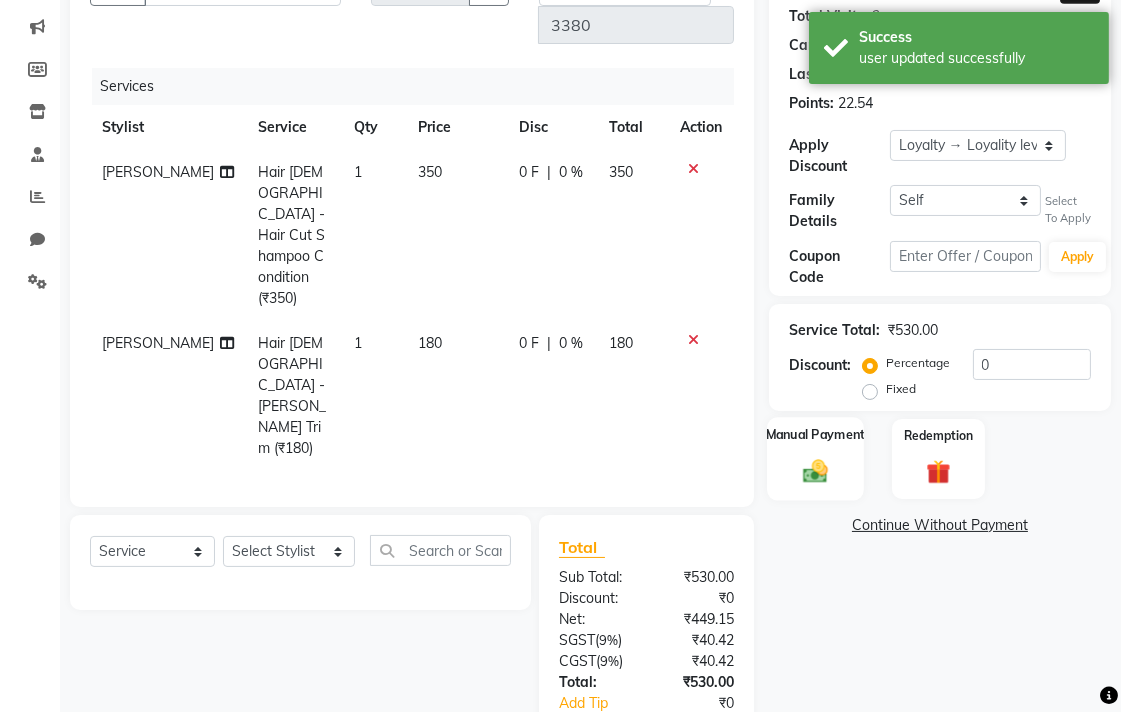 click 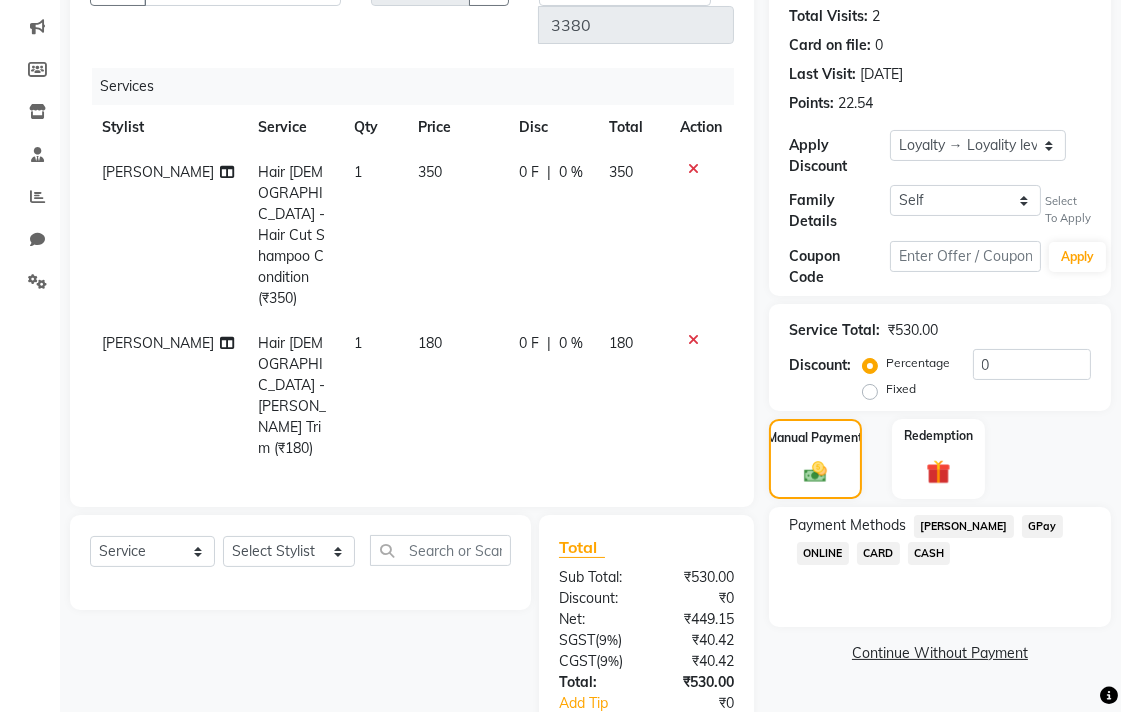 click on "CASH" 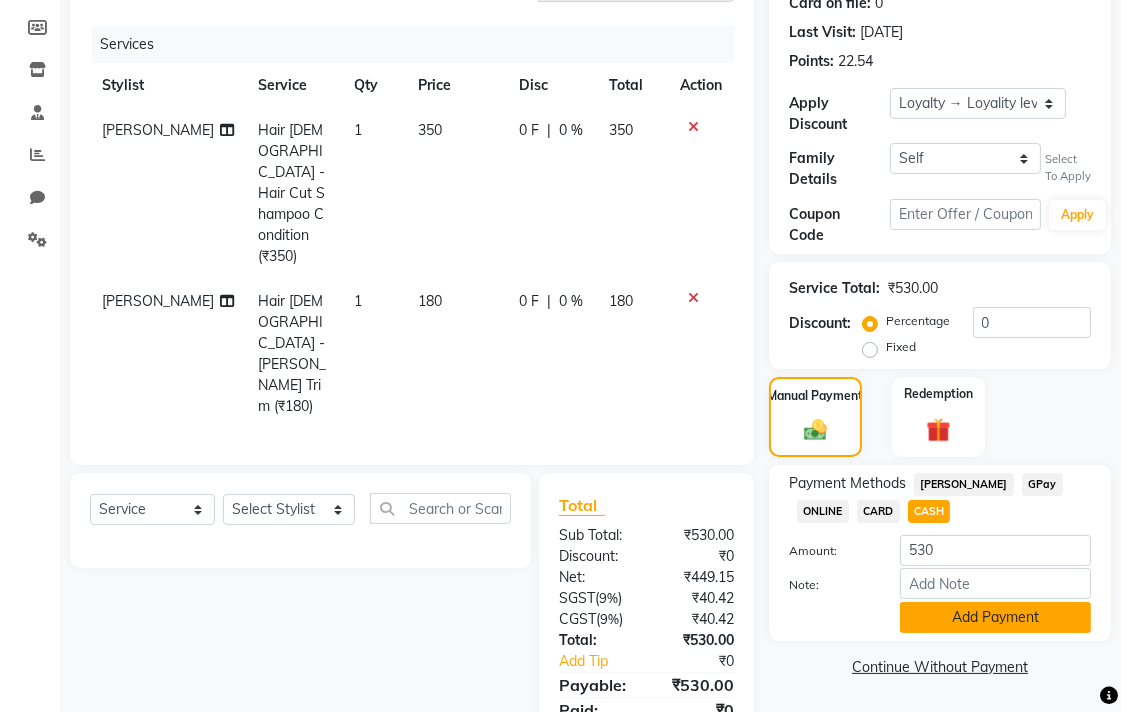 click on "Add Payment" 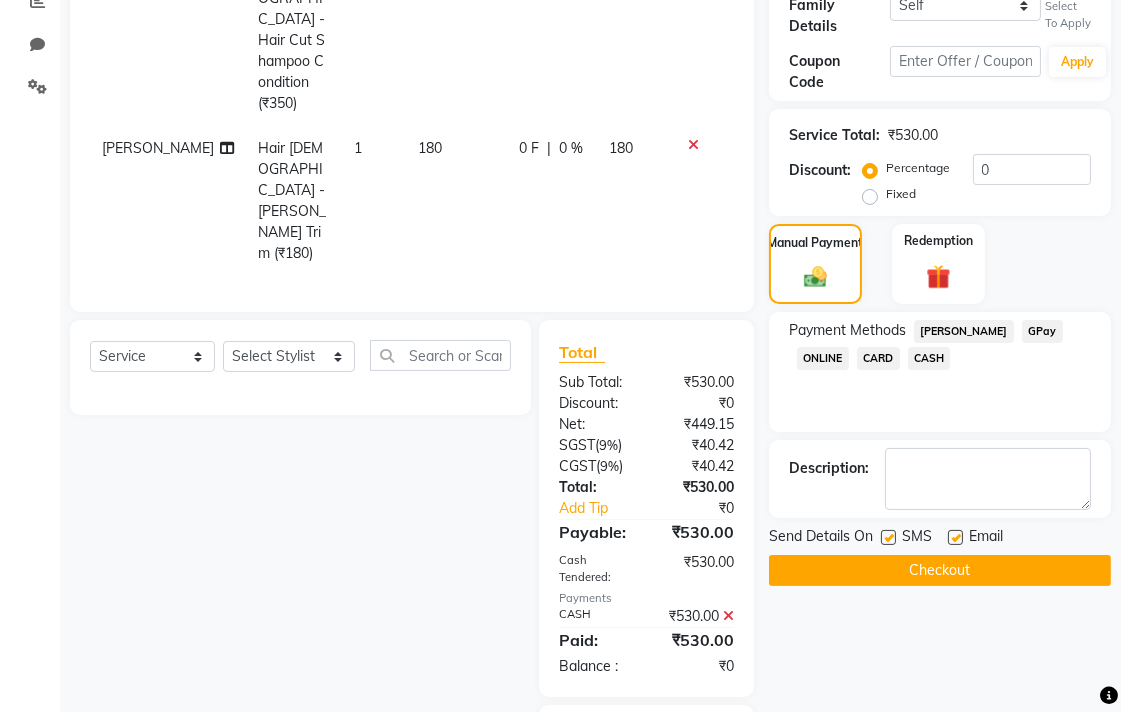 scroll, scrollTop: 491, scrollLeft: 0, axis: vertical 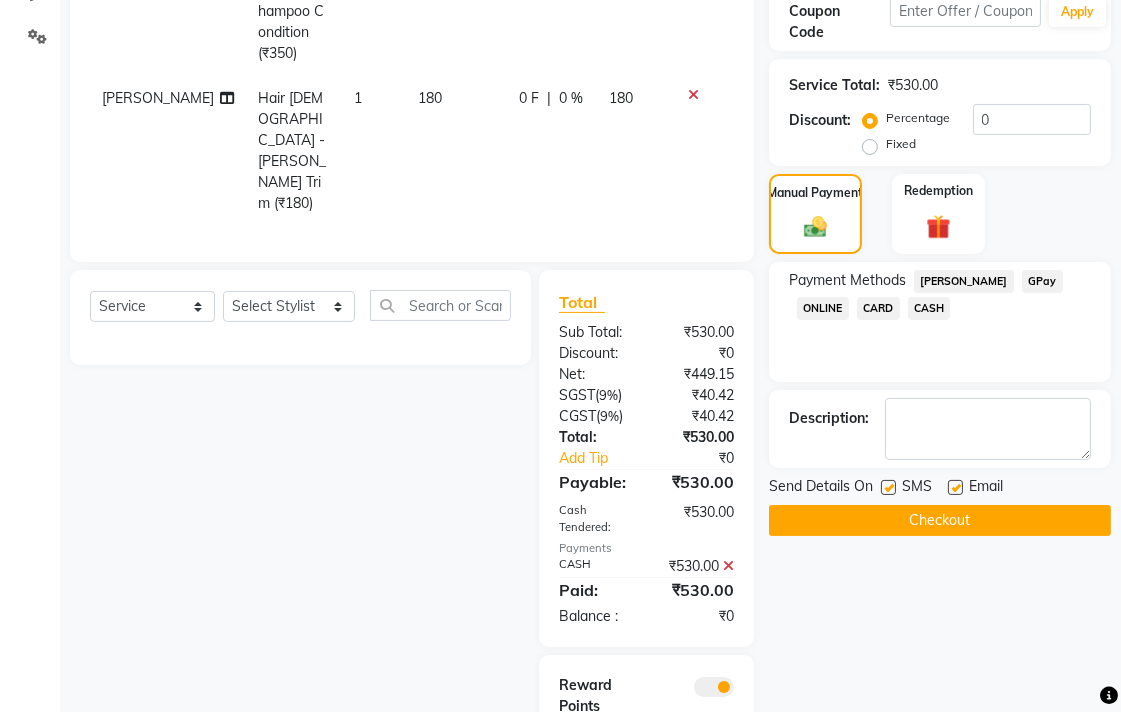 click on "Checkout" 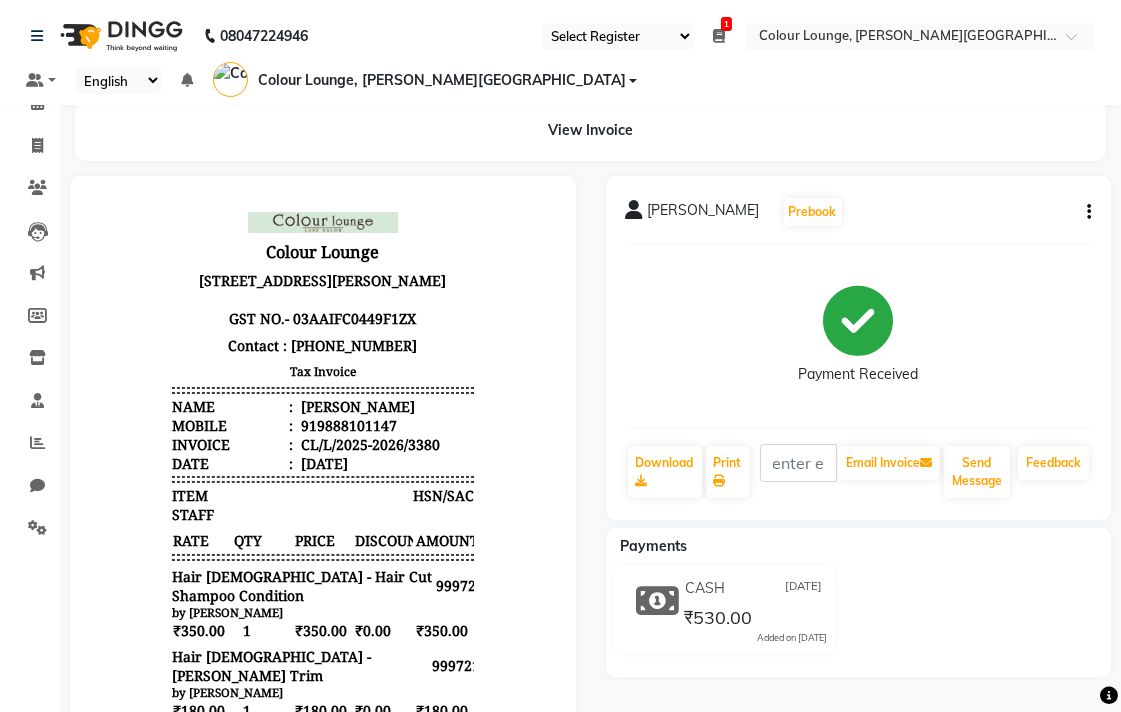 scroll, scrollTop: 16, scrollLeft: 0, axis: vertical 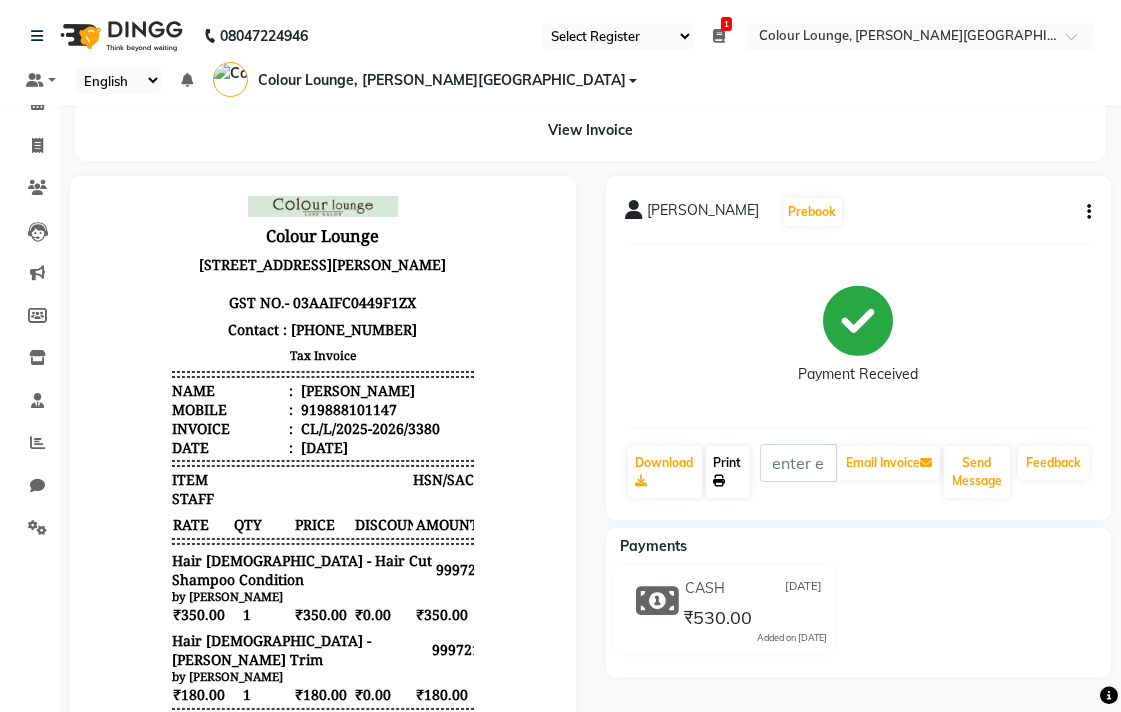 click on "Print" 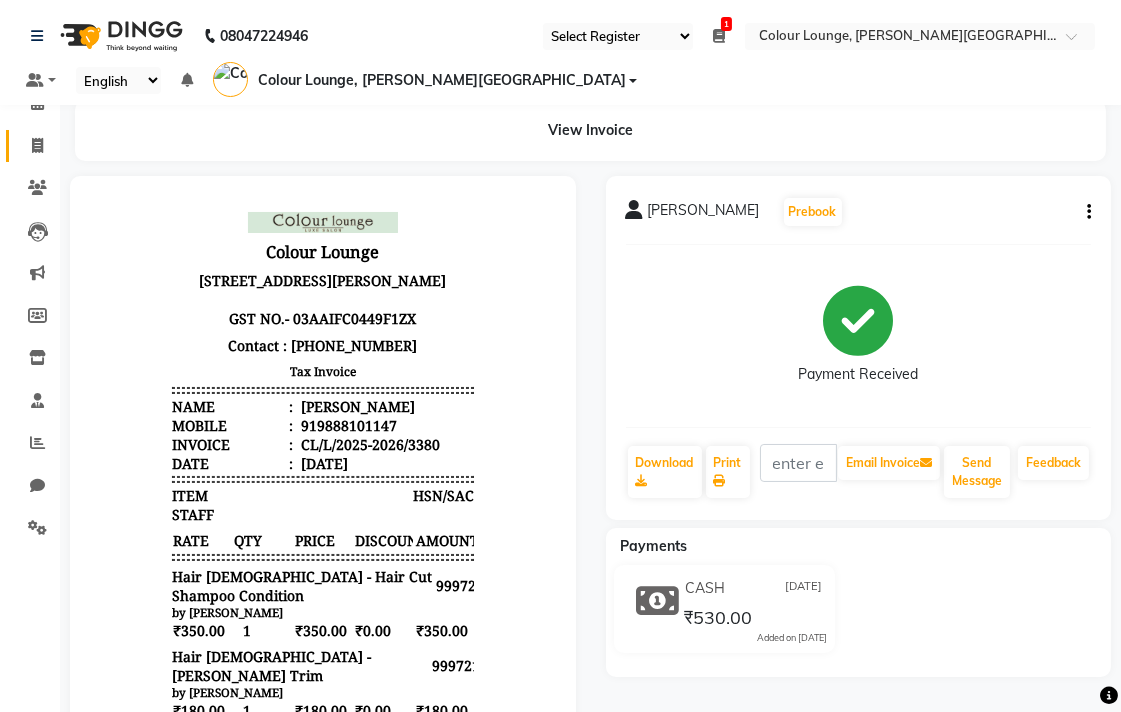 click 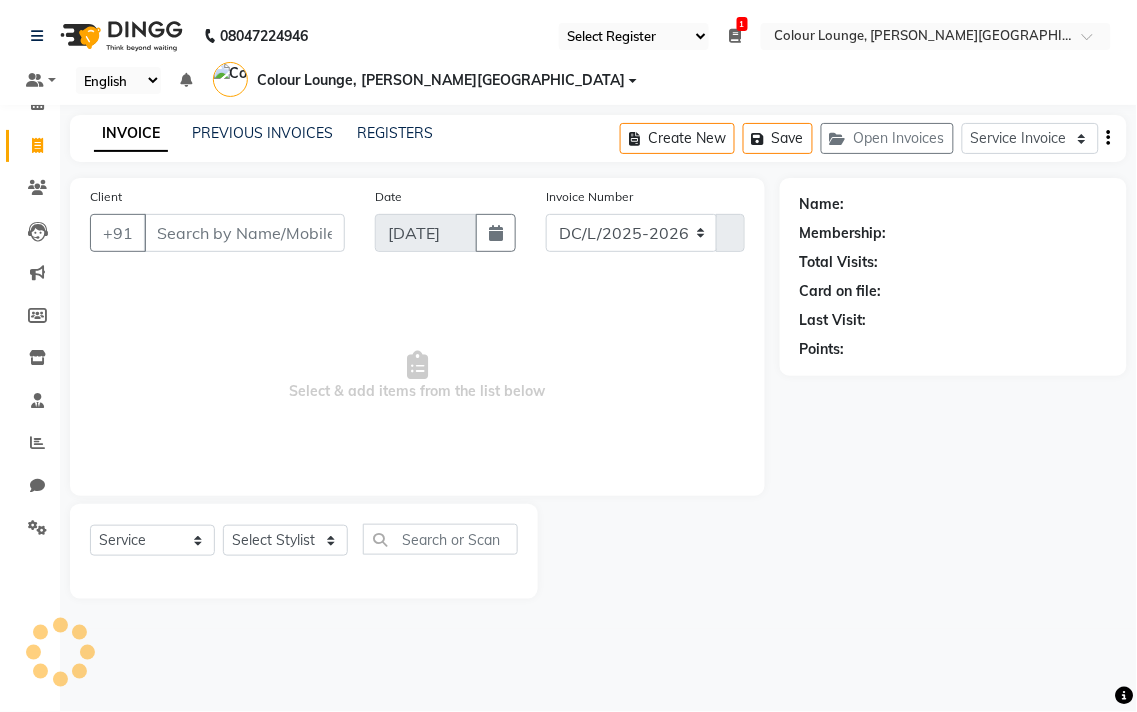 select on "8011" 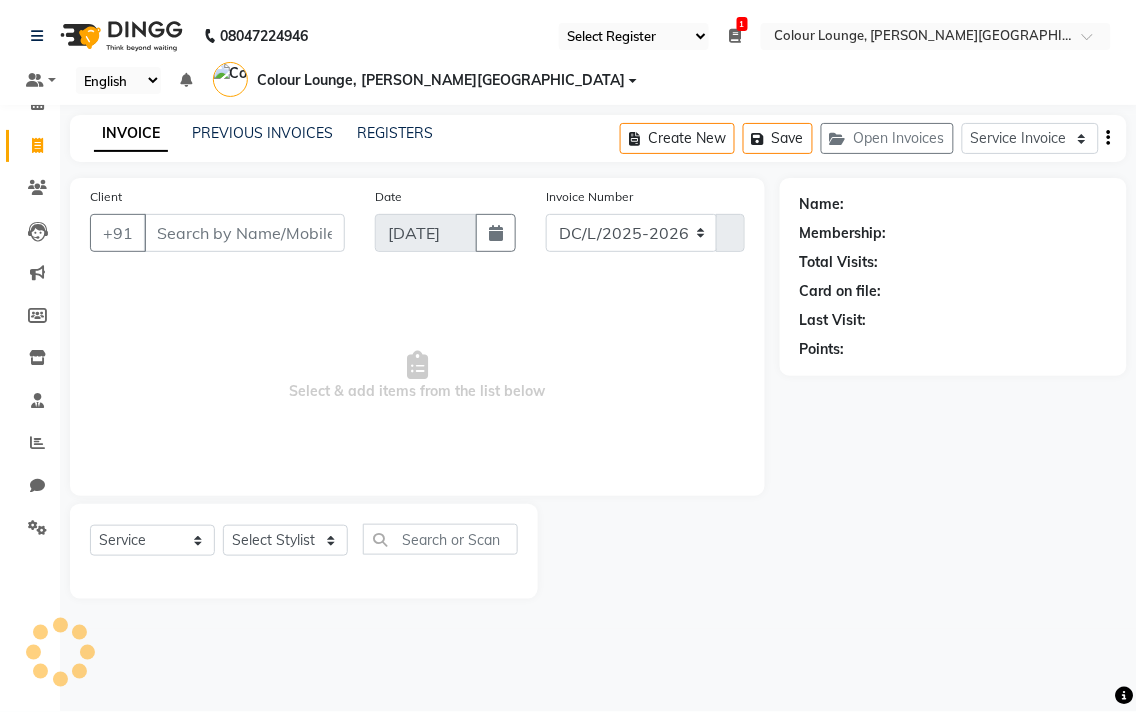 type on "3381" 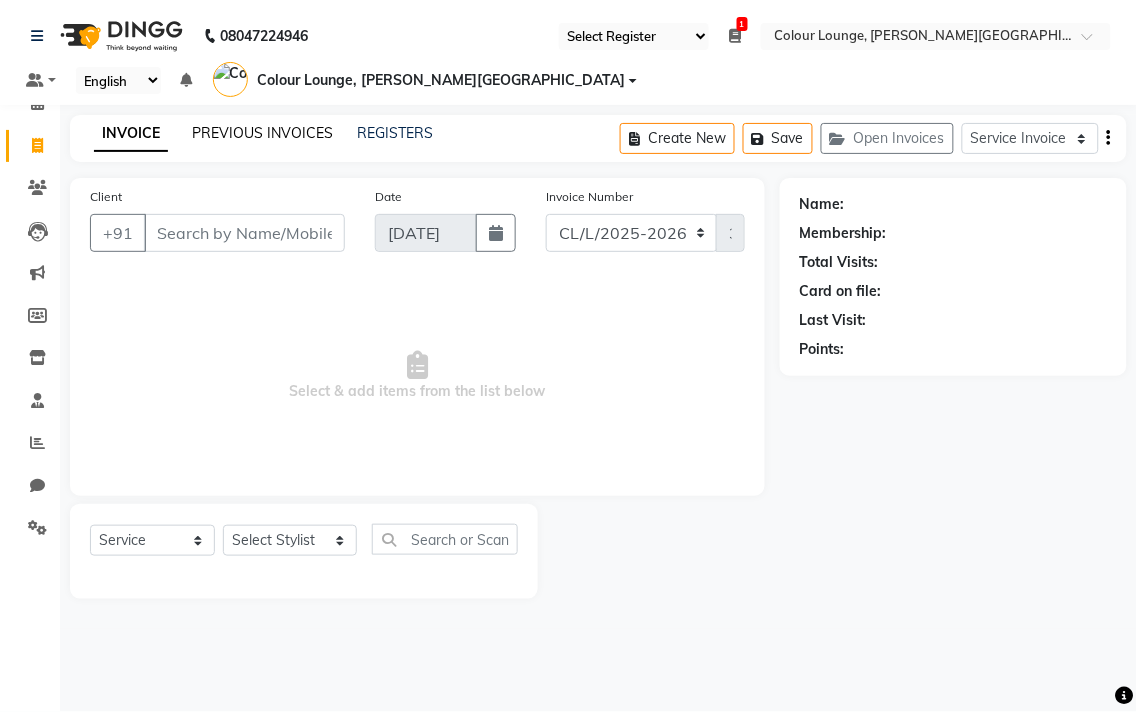 click on "PREVIOUS INVOICES" 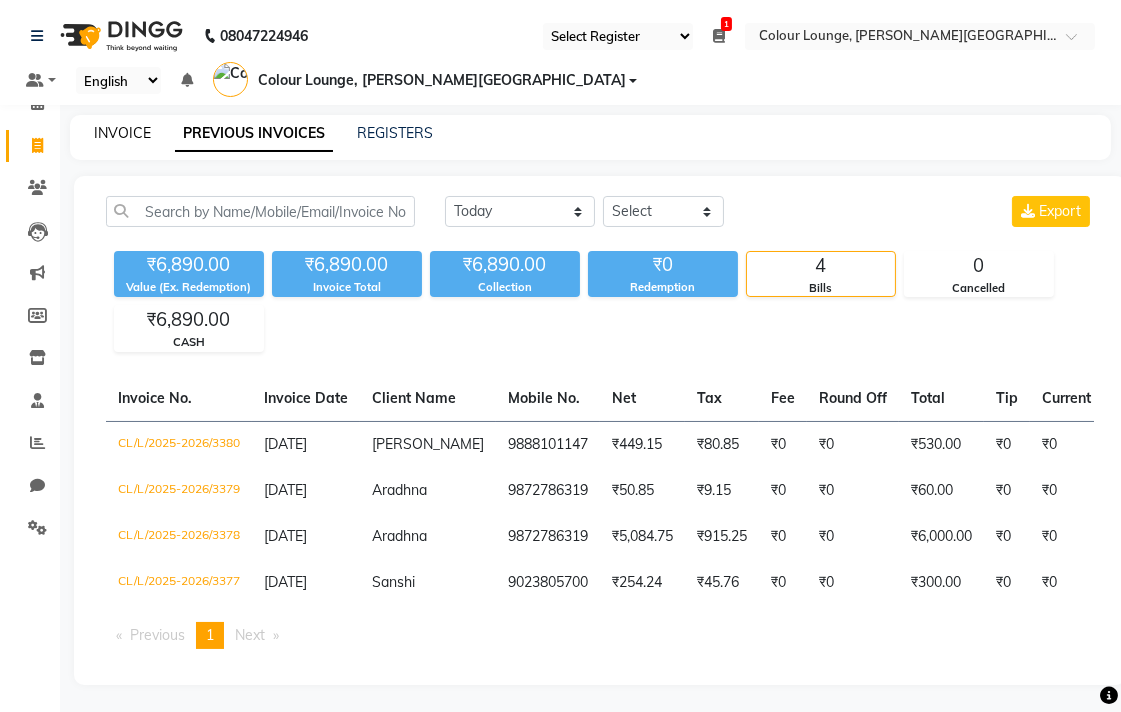 click on "INVOICE" 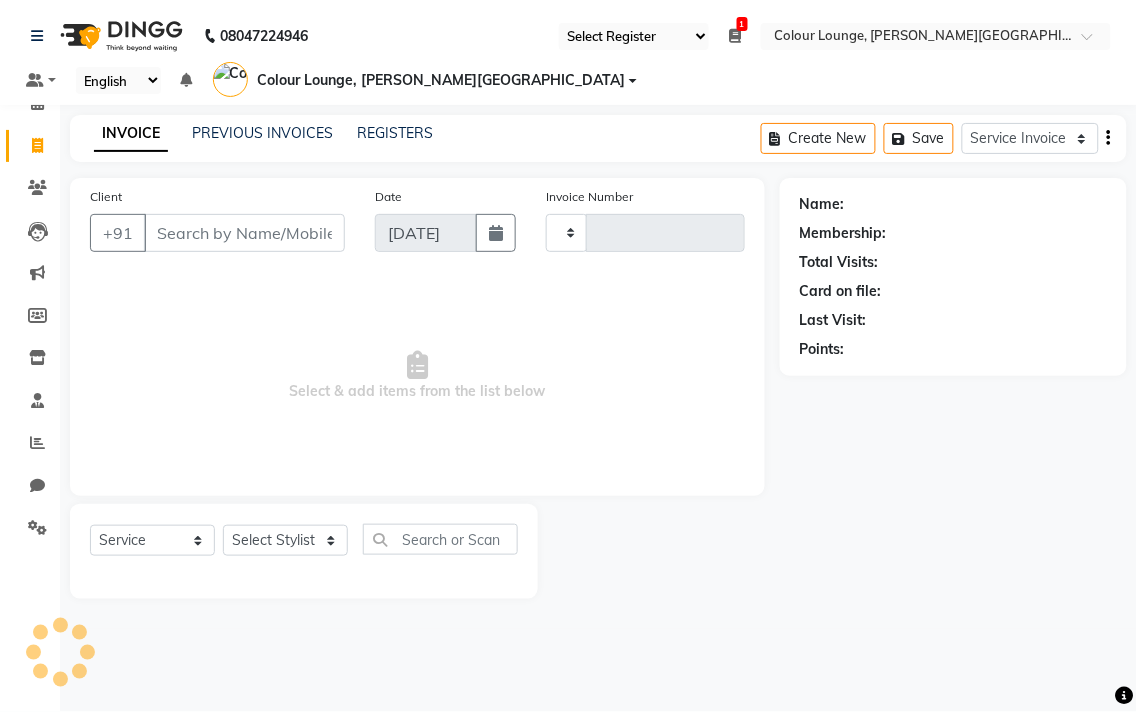 type on "3381" 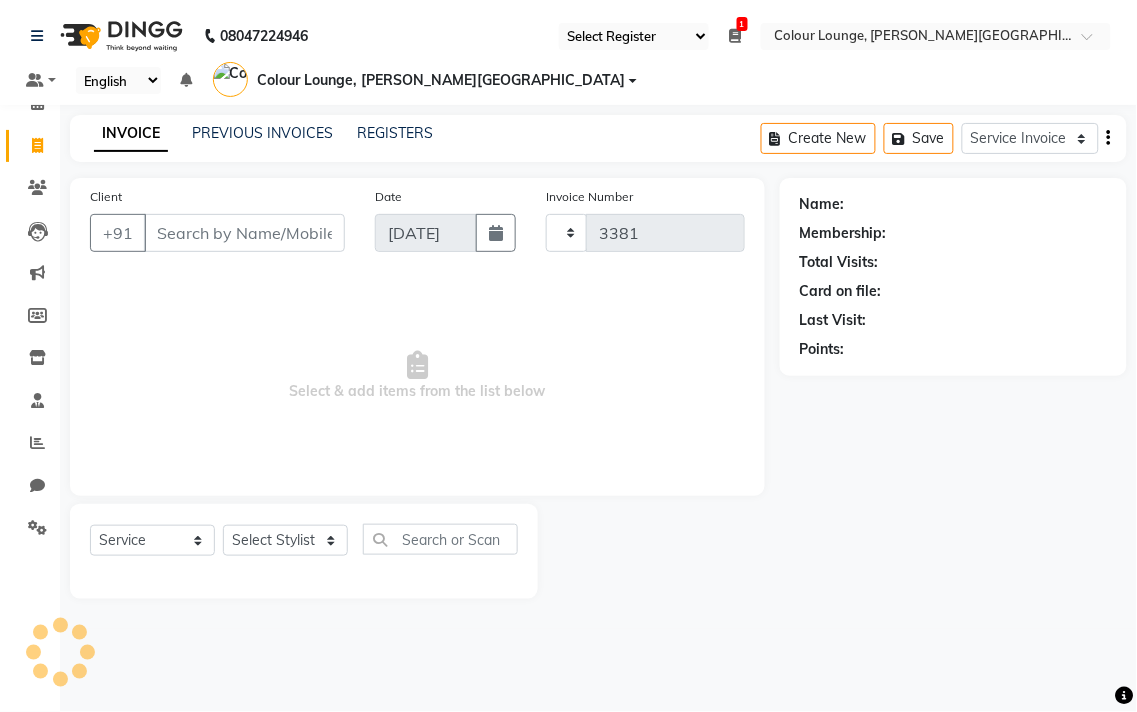select on "8011" 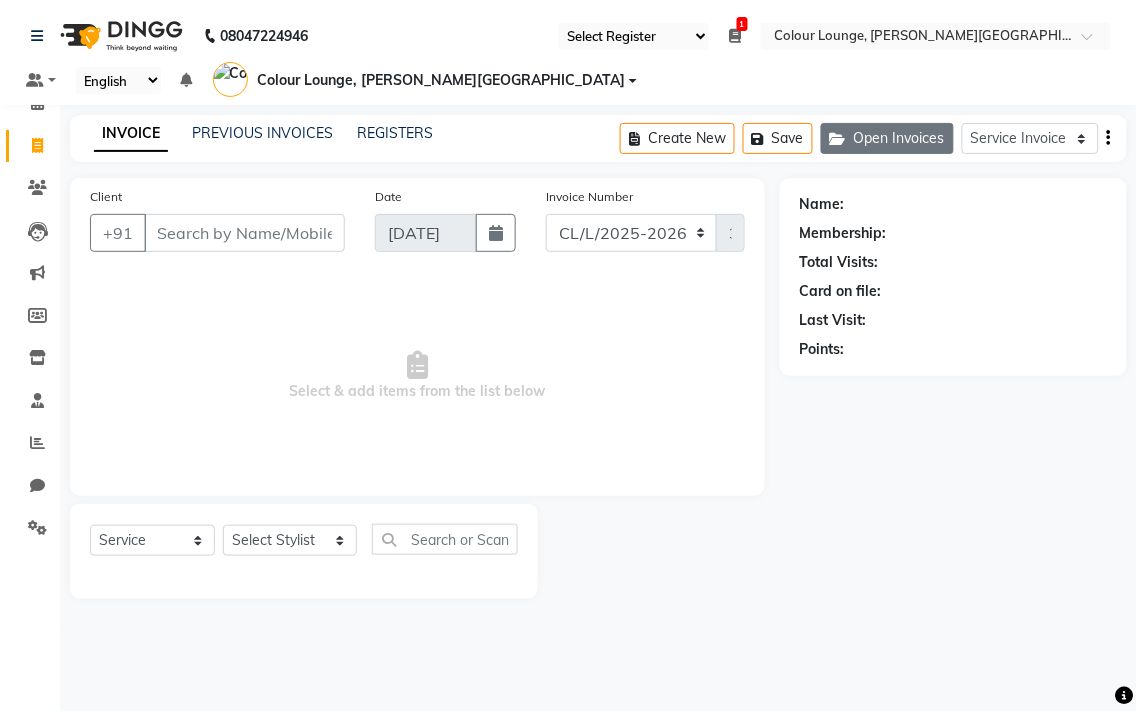 click on "Open Invoices" 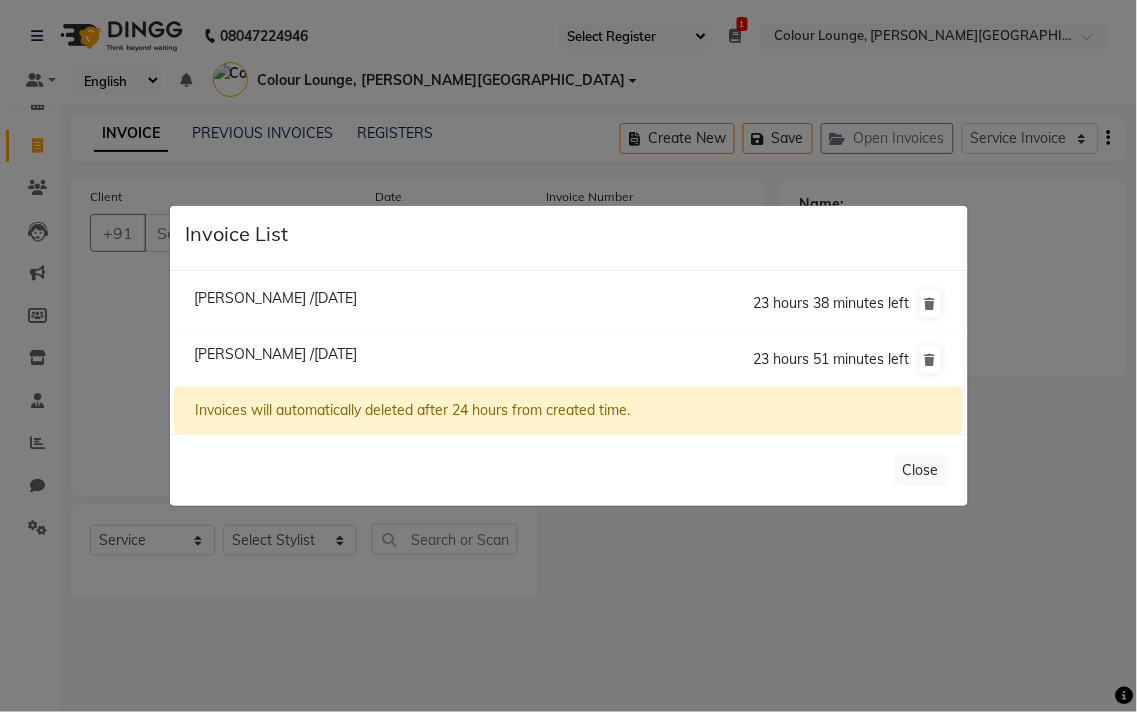 click on "Invoice List  [PERSON_NAME] /[DATE]  23 hours 38 minutes left  [GEOGRAPHIC_DATA] /[DATE]  23 hours 51 minutes left  Invoices will automatically deleted after 24 hours from created time.   Close" 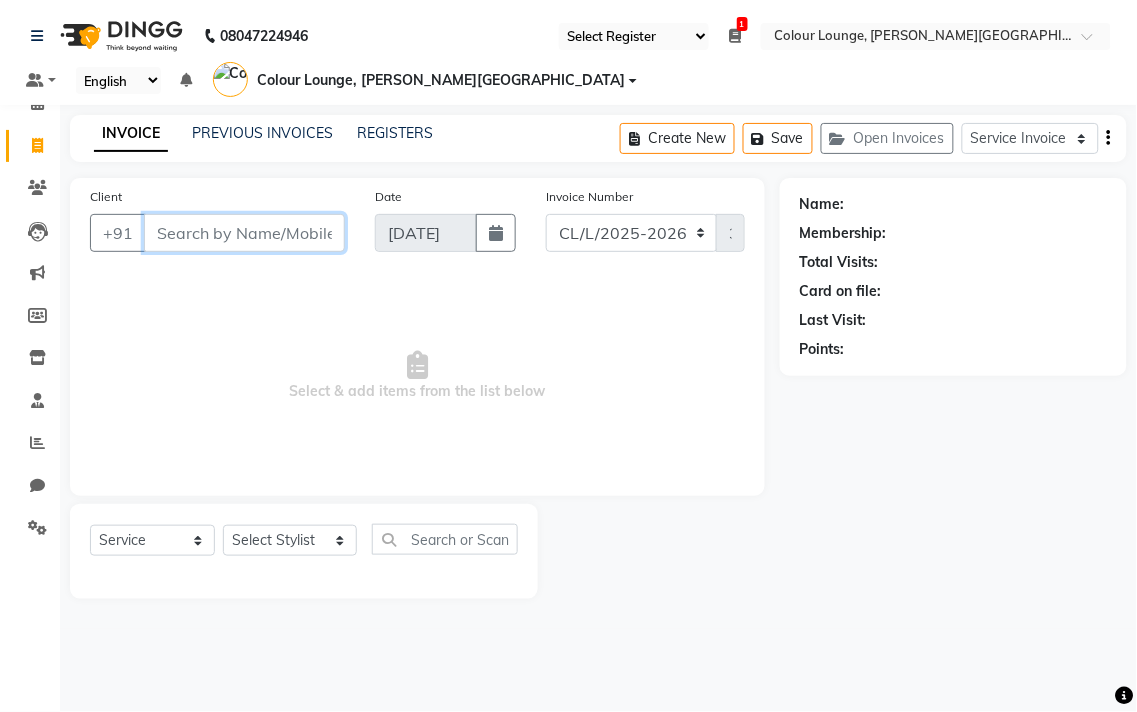 click on "Client" at bounding box center [244, 233] 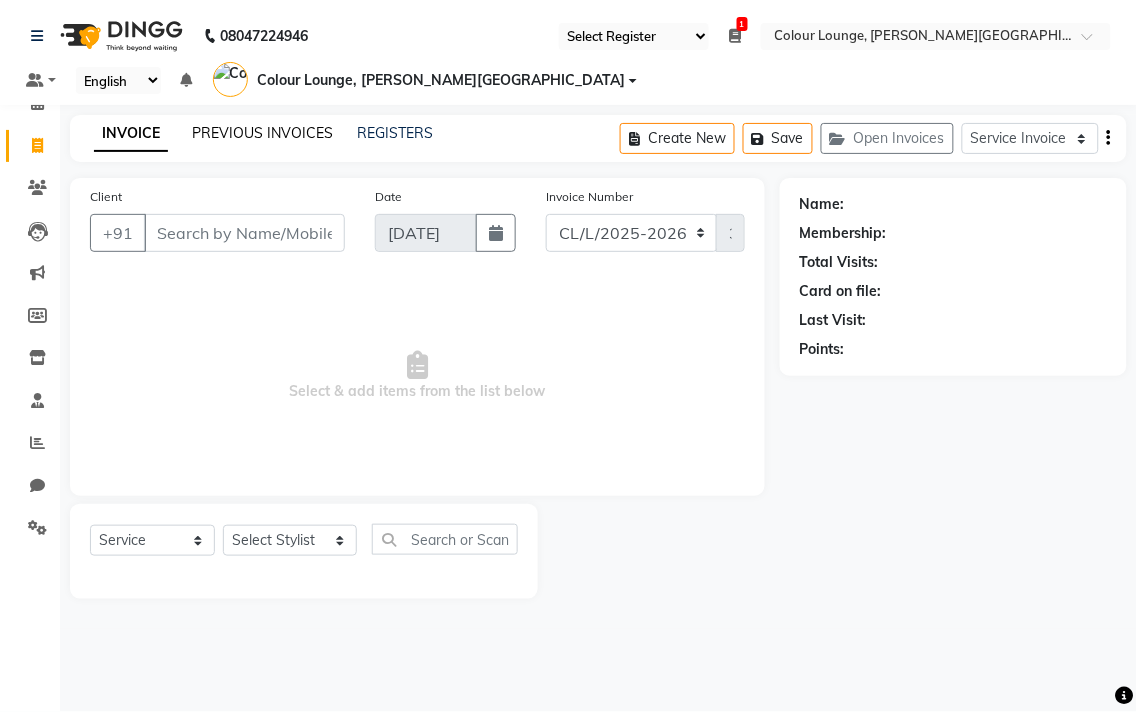 click on "PREVIOUS INVOICES" 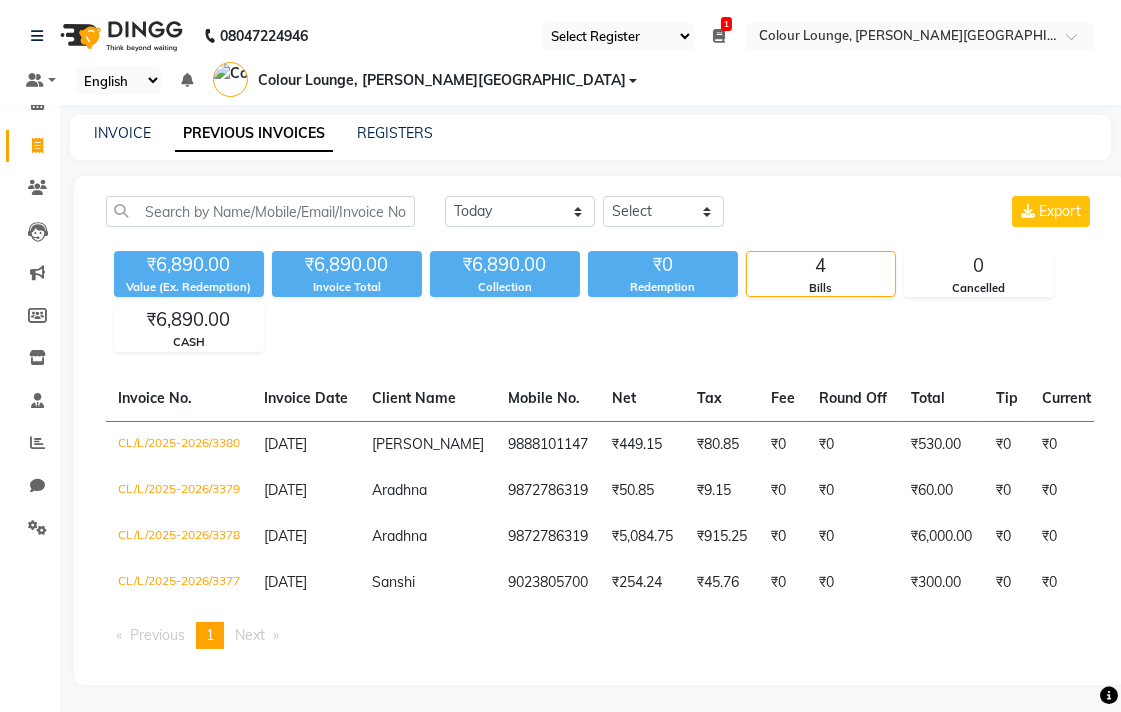 scroll, scrollTop: 17, scrollLeft: 0, axis: vertical 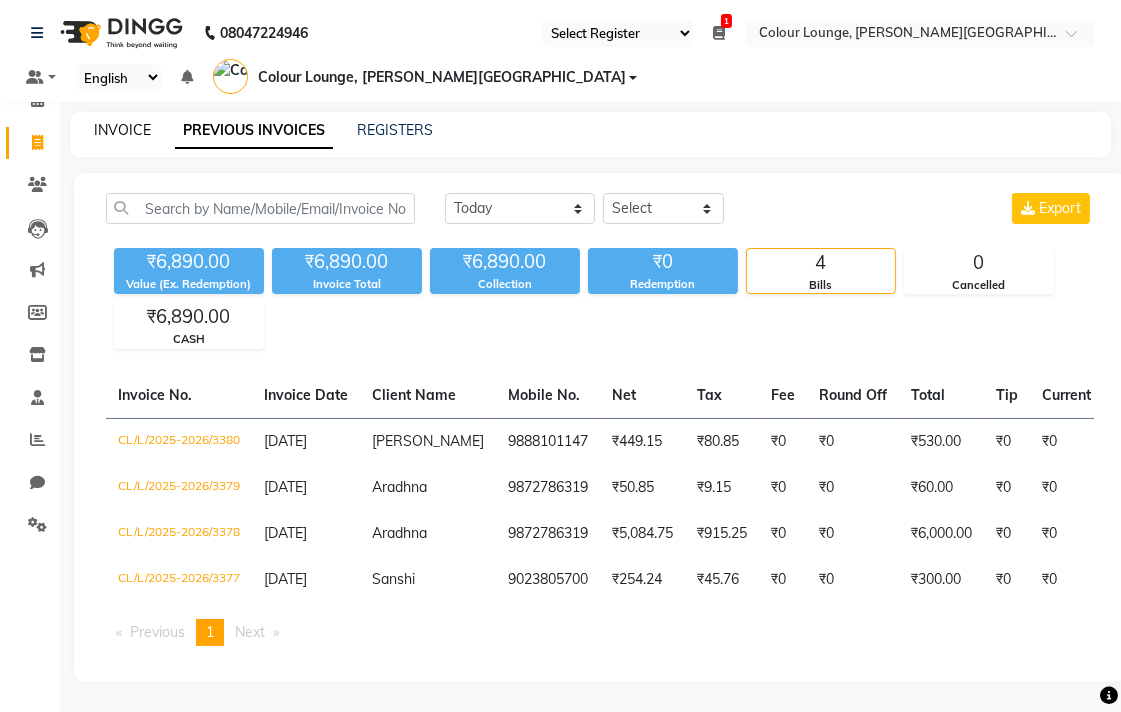 click on "INVOICE" 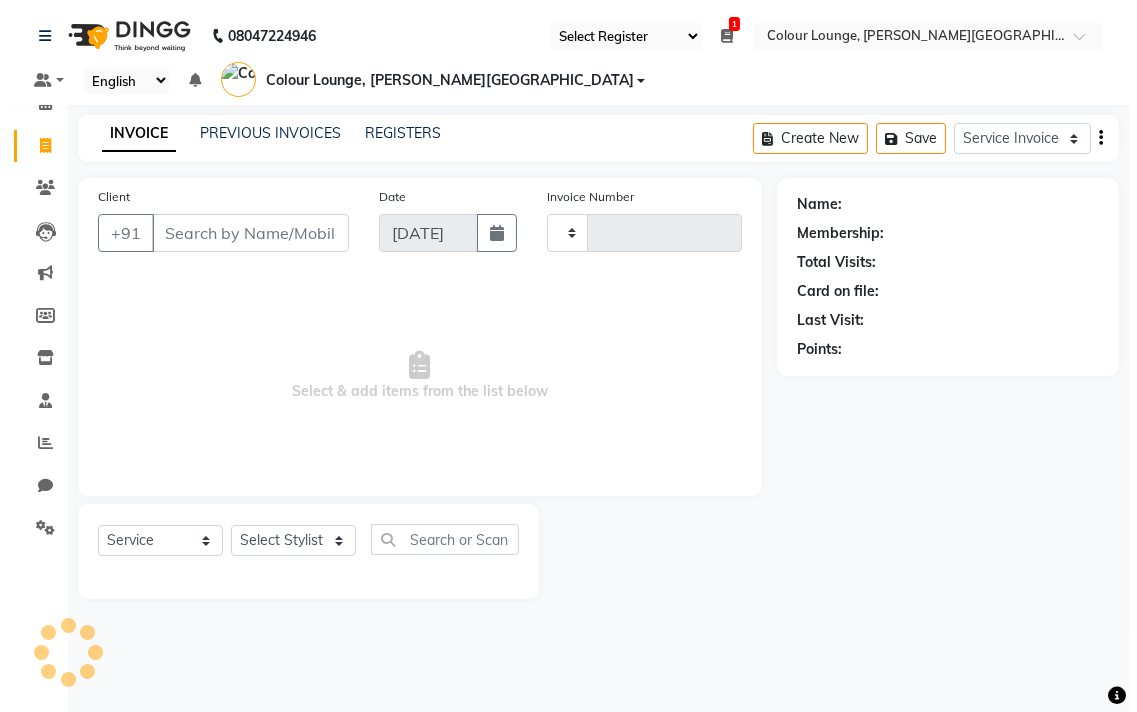 scroll, scrollTop: 0, scrollLeft: 0, axis: both 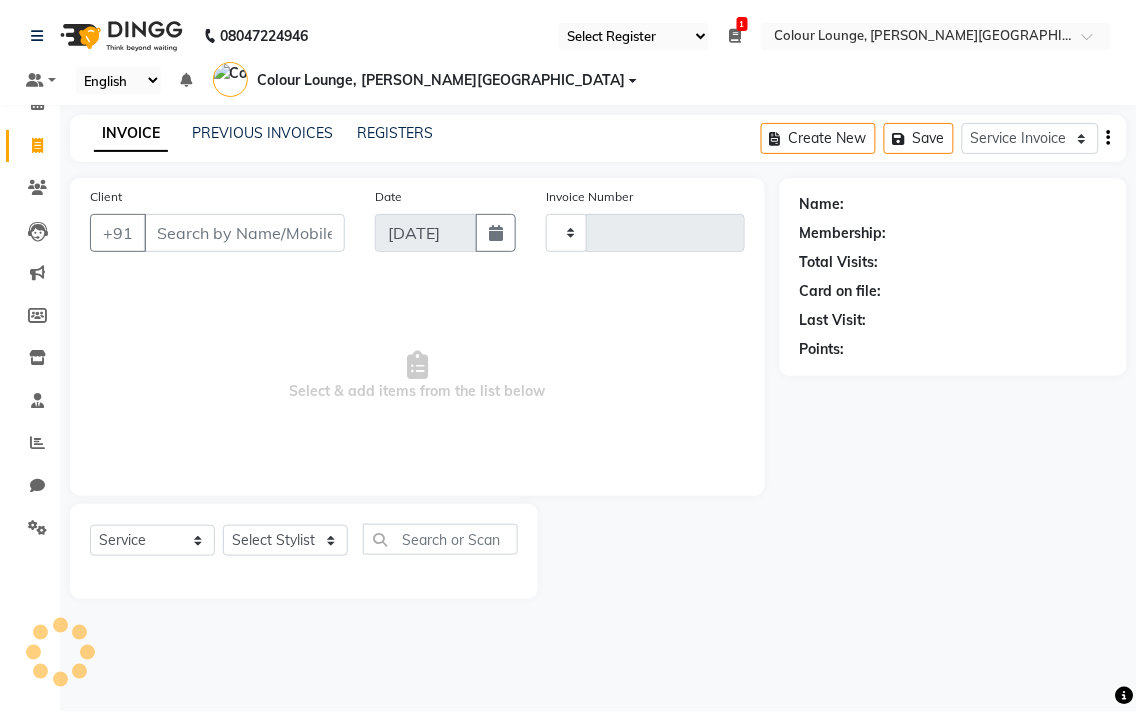 type on "3381" 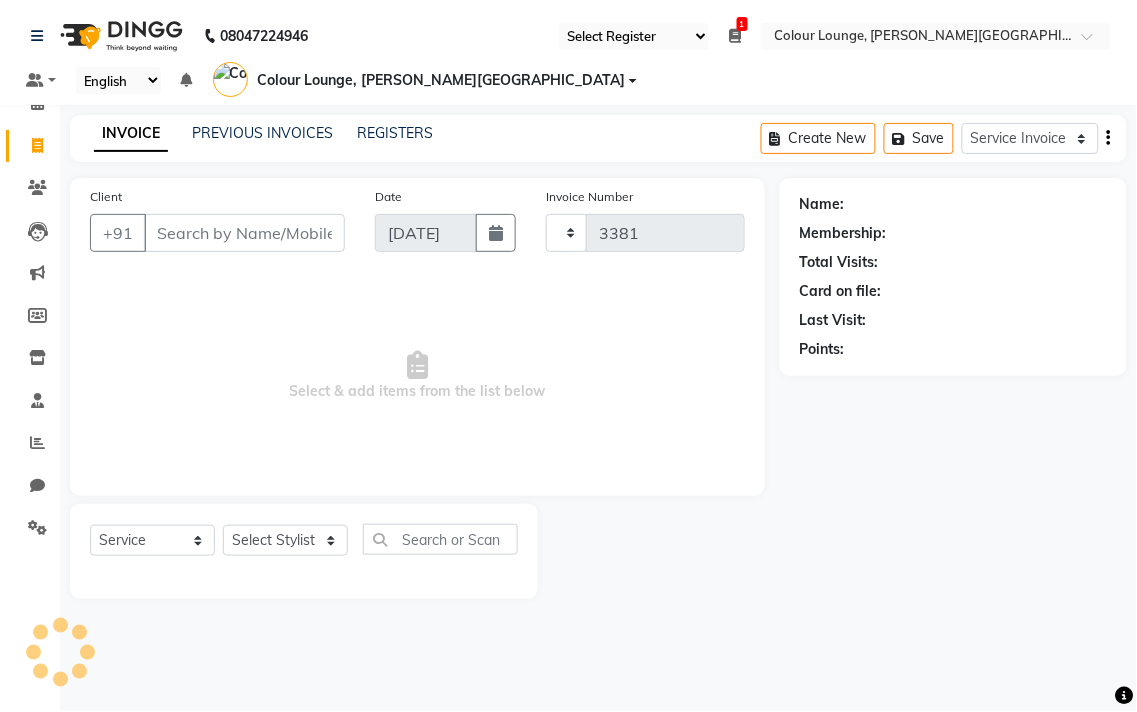 select on "8011" 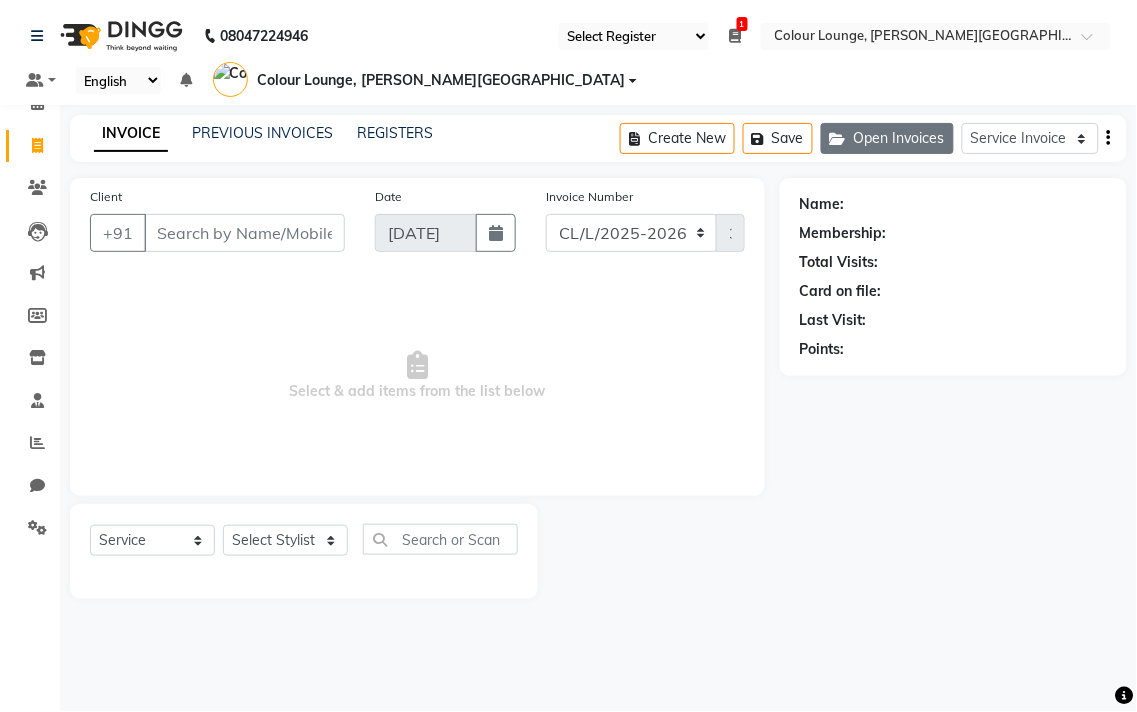 click on "Open Invoices" 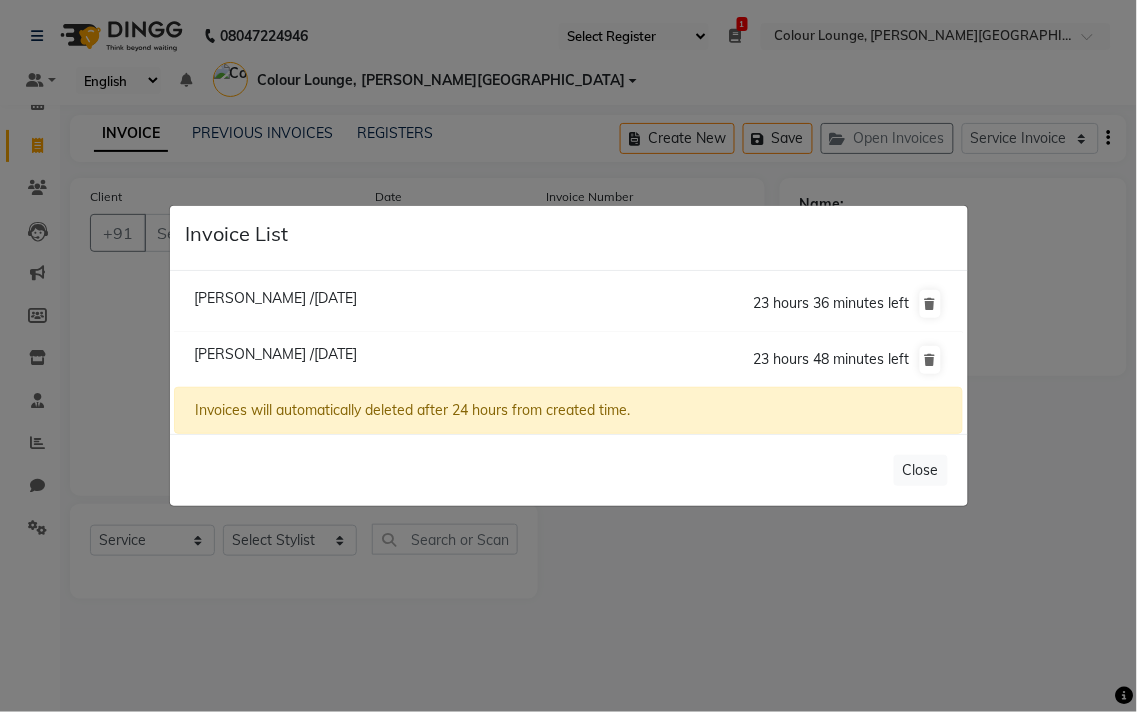 click on "Invoice List  [PERSON_NAME] /[DATE]  23 hours 36 minutes left  [GEOGRAPHIC_DATA] /[DATE]  23 hours 48 minutes left  Invoices will automatically deleted after 24 hours from created time.   Close" 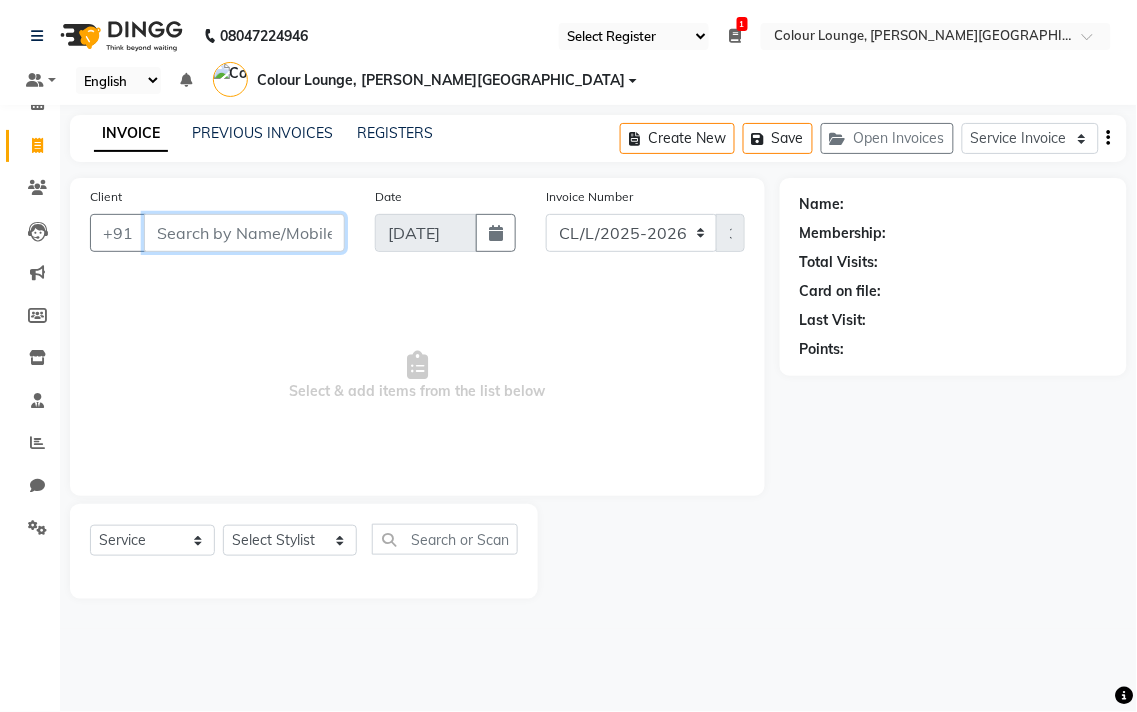 click on "Client" at bounding box center (244, 233) 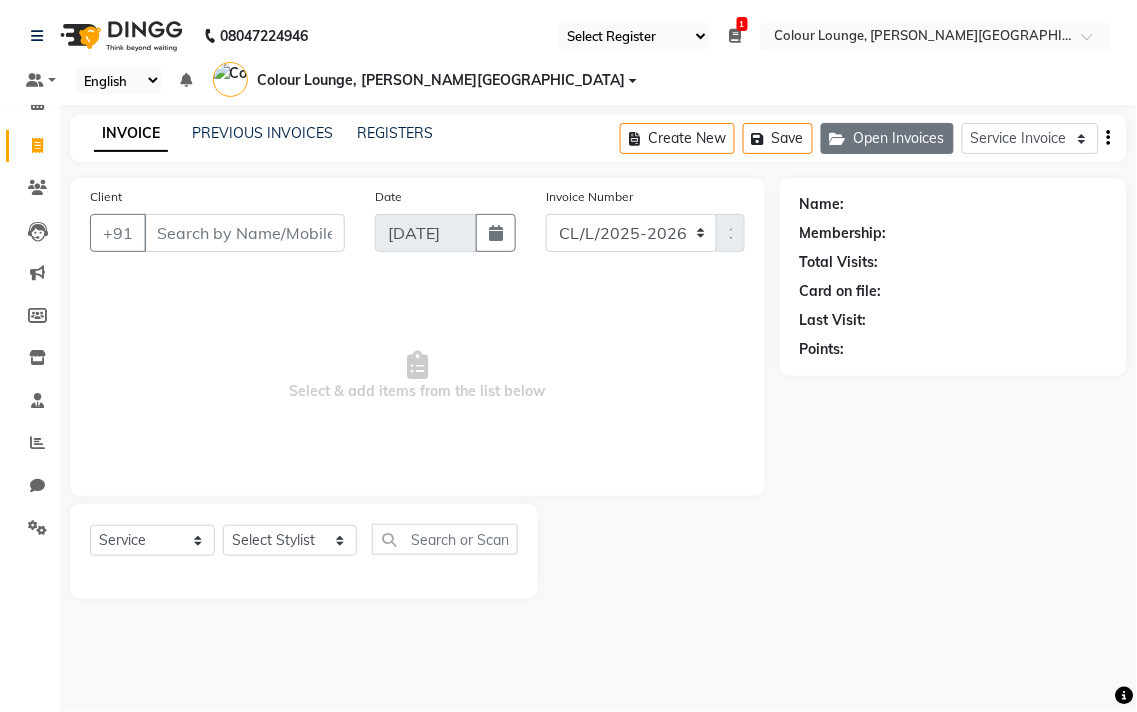 click on "Open Invoices" 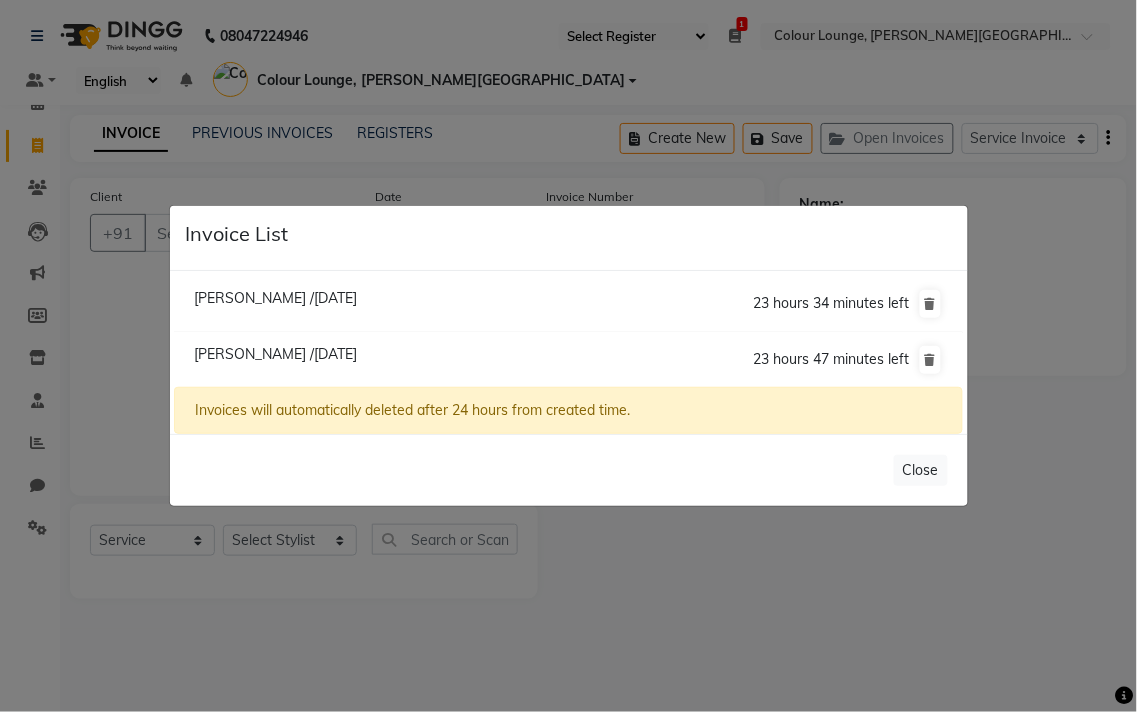 click on "Invoice List  [PERSON_NAME] /[DATE]  23 hours 34 minutes left  [GEOGRAPHIC_DATA] /[DATE]  23 hours 47 minutes left  Invoices will automatically deleted after 24 hours from created time.   Close" 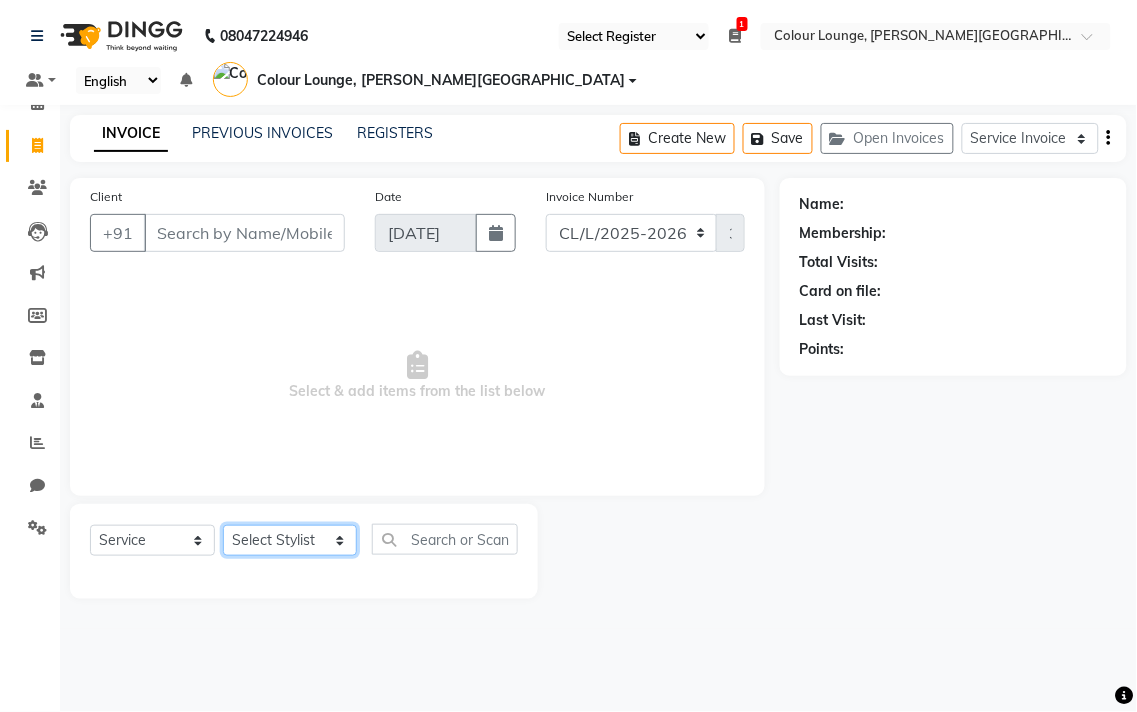 click on "Select Stylist Admin AMIT [PERSON_NAME] [PERSON_NAME] BALBHARTI SHARMA Colour Lounge, [PERSON_NAME][GEOGRAPHIC_DATA] Colour Lounge, [PERSON_NAME][GEOGRAPHIC_DATA] DINGG [PERSON_NAME] [PERSON_NAME] [PERSON_NAME] [PERSON_NAME] LOVE [PERSON_NAME] [PERSON_NAME] [PERSON_NAME] [PERSON_NAME] [PERSON_NAME] POOJA Pooja [PERSON_NAME] [PERSON_NAME] PRINCE [PERSON_NAME] [PERSON_NAME] [PERSON_NAME] [PERSON_NAME] Sameer [PERSON_NAME] [PERSON_NAME] [PERSON_NAME]  Sunny TULOSH [PERSON_NAME] [PERSON_NAME] VISHAL" 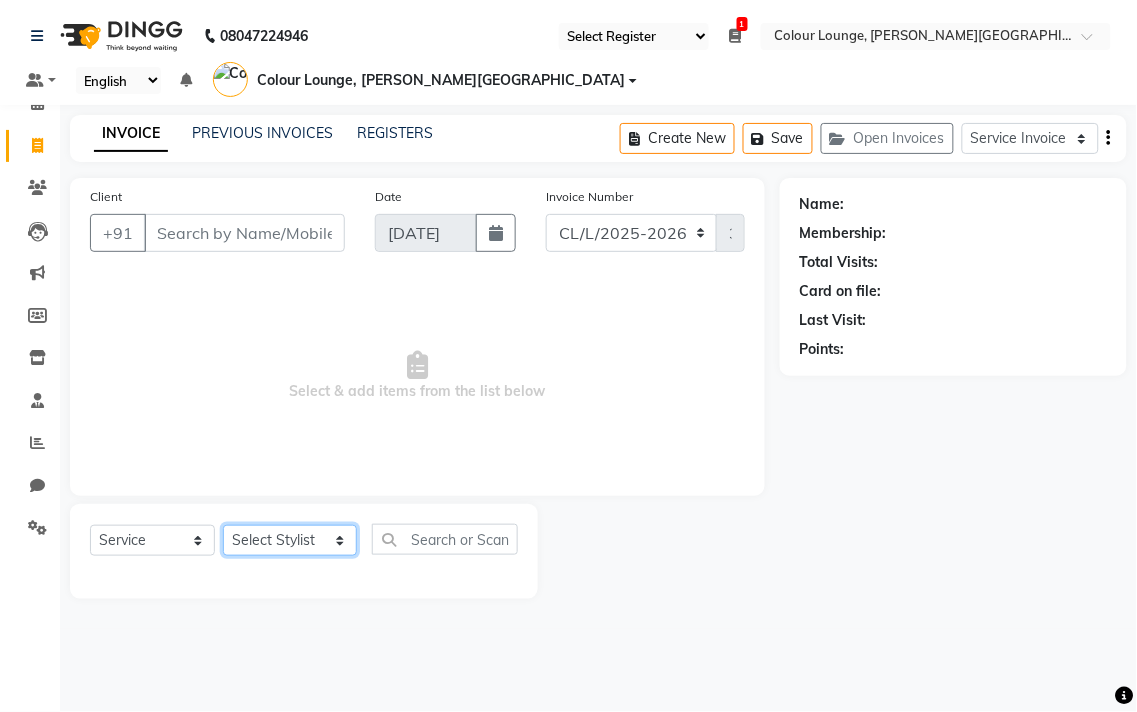select on "70008" 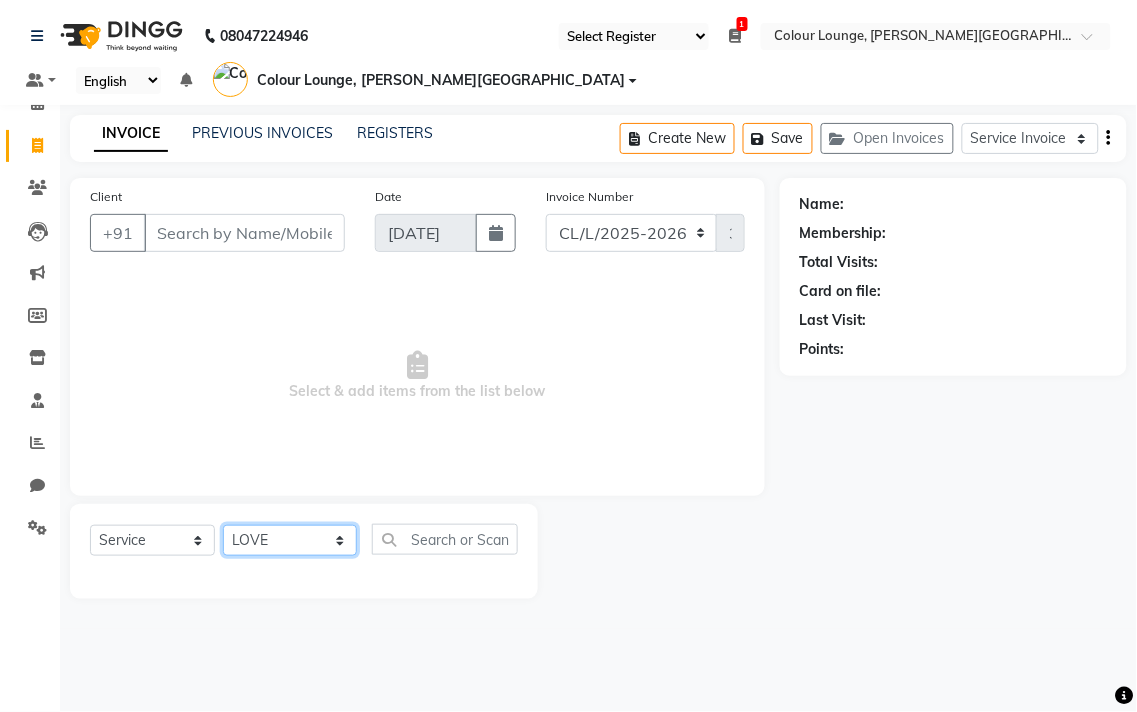 click on "Select Stylist Admin AMIT [PERSON_NAME] [PERSON_NAME] BALBHARTI SHARMA Colour Lounge, [PERSON_NAME][GEOGRAPHIC_DATA] Colour Lounge, [PERSON_NAME][GEOGRAPHIC_DATA] DINGG [PERSON_NAME] [PERSON_NAME] [PERSON_NAME] [PERSON_NAME] LOVE [PERSON_NAME] [PERSON_NAME] [PERSON_NAME] [PERSON_NAME] [PERSON_NAME] POOJA Pooja [PERSON_NAME] [PERSON_NAME] PRINCE [PERSON_NAME] [PERSON_NAME] [PERSON_NAME] [PERSON_NAME] Sameer [PERSON_NAME] [PERSON_NAME] [PERSON_NAME]  Sunny TULOSH [PERSON_NAME] [PERSON_NAME] VISHAL" 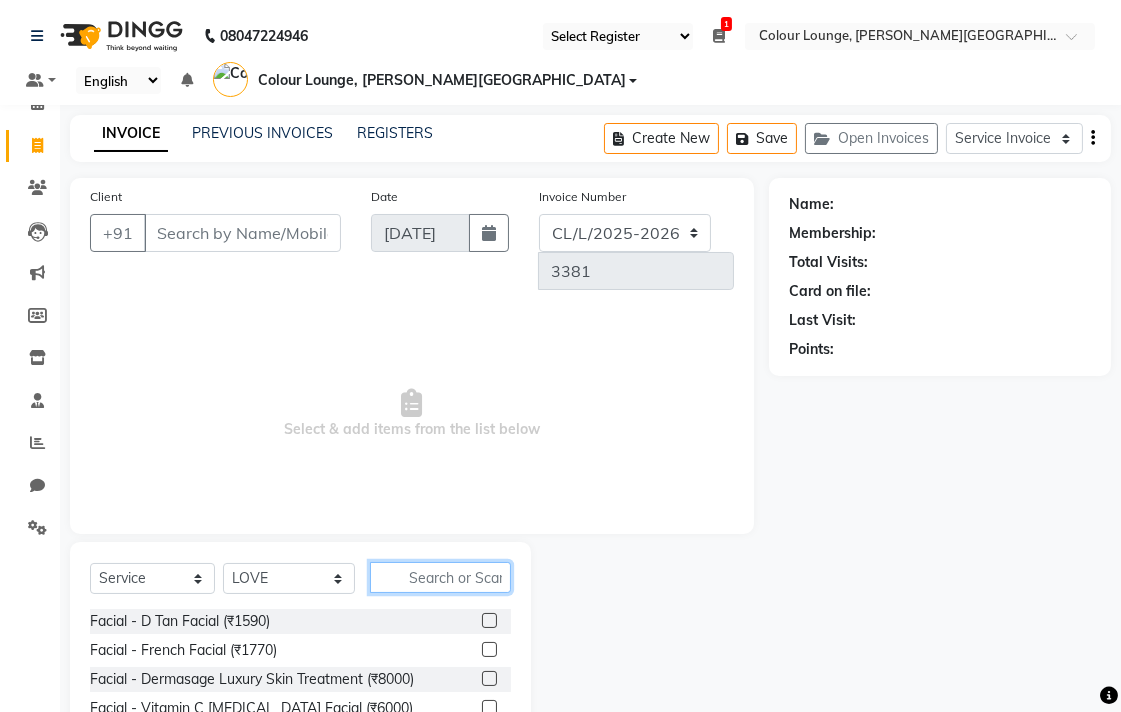 click 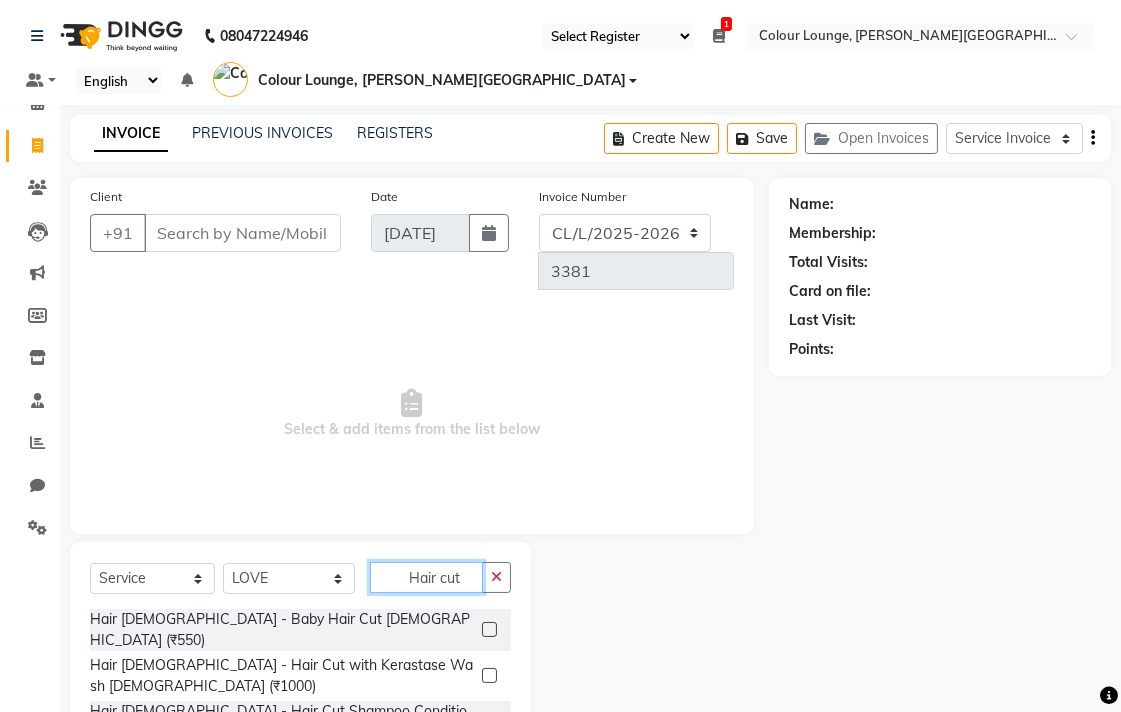 type on "Hair cut" 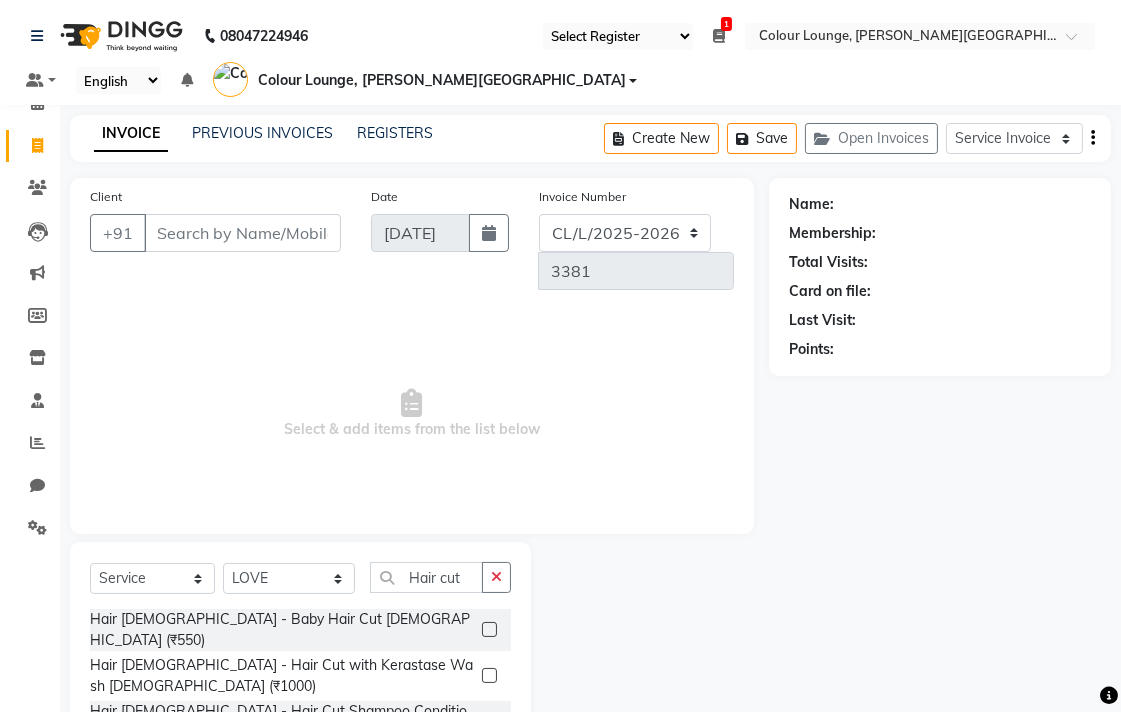 click 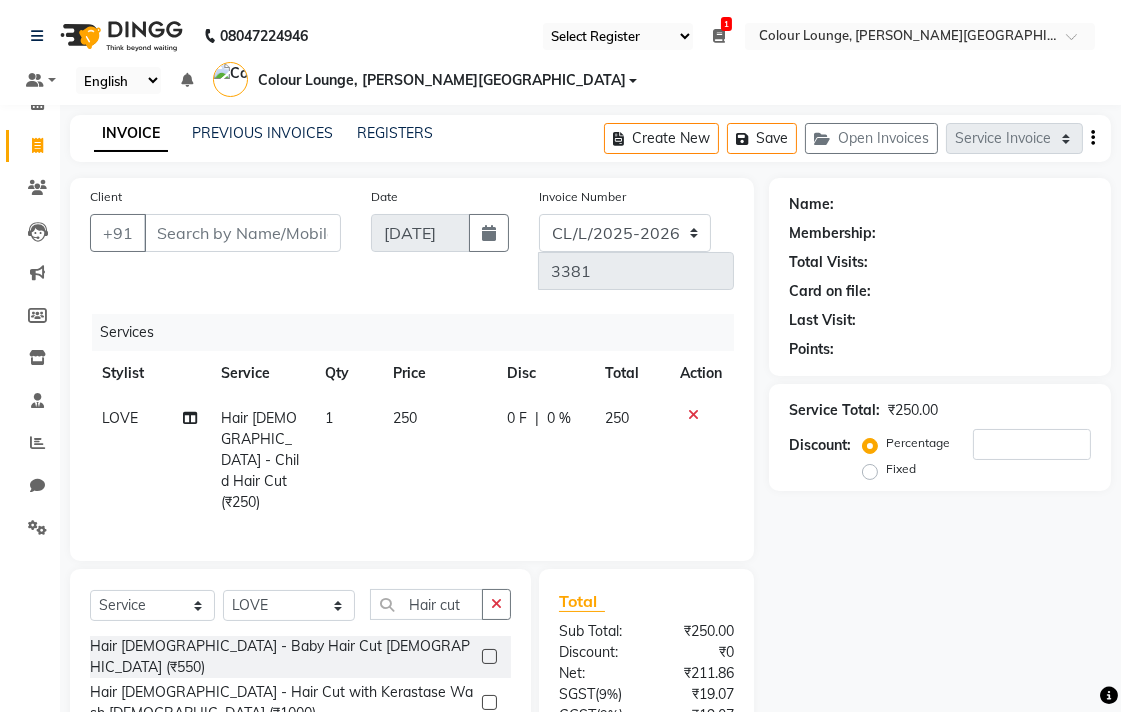 checkbox on "false" 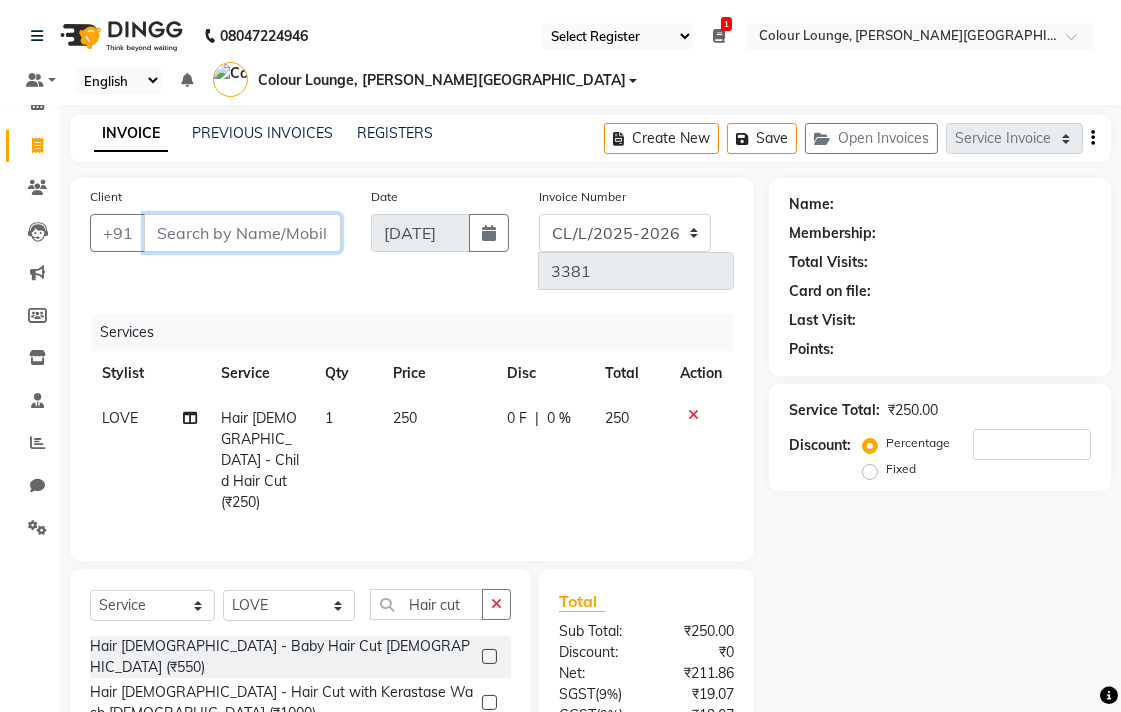 click on "Client" at bounding box center [242, 233] 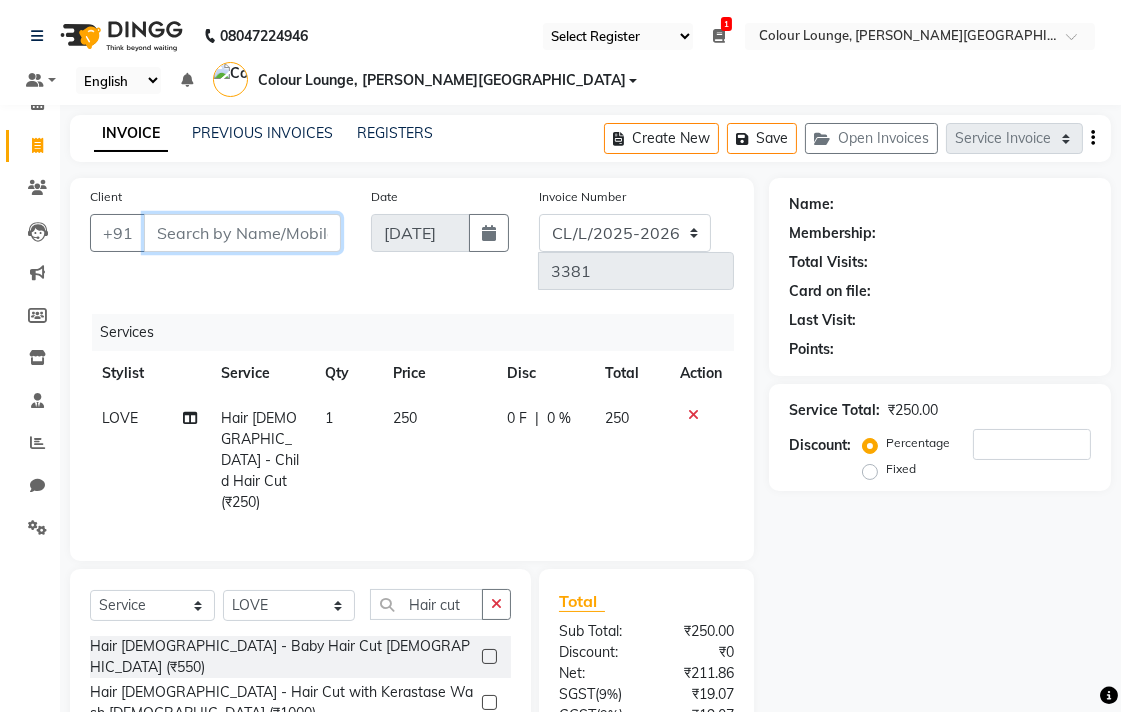 type on "9" 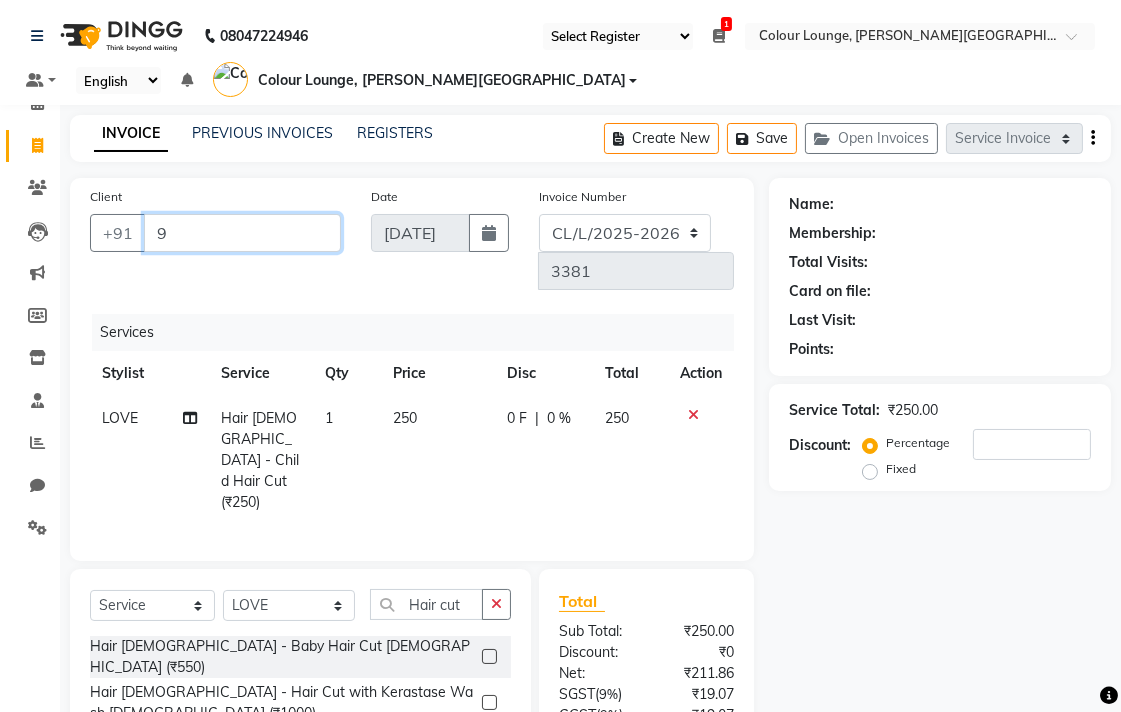 type on "0" 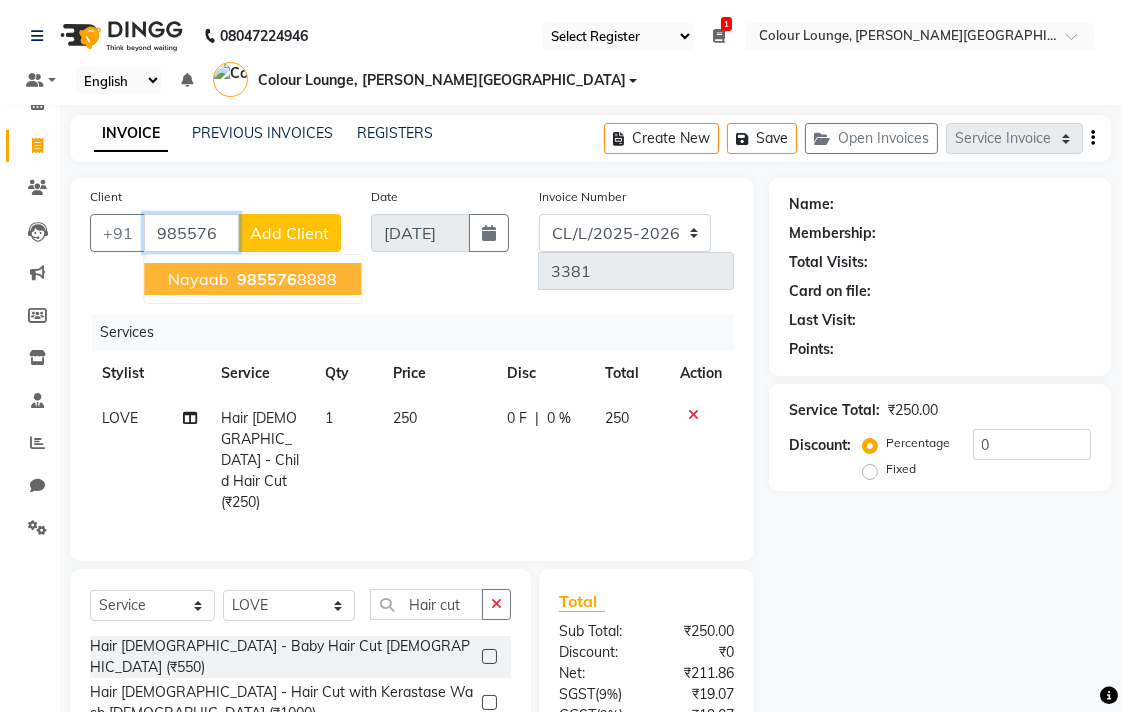 click on "985576 8888" at bounding box center [285, 279] 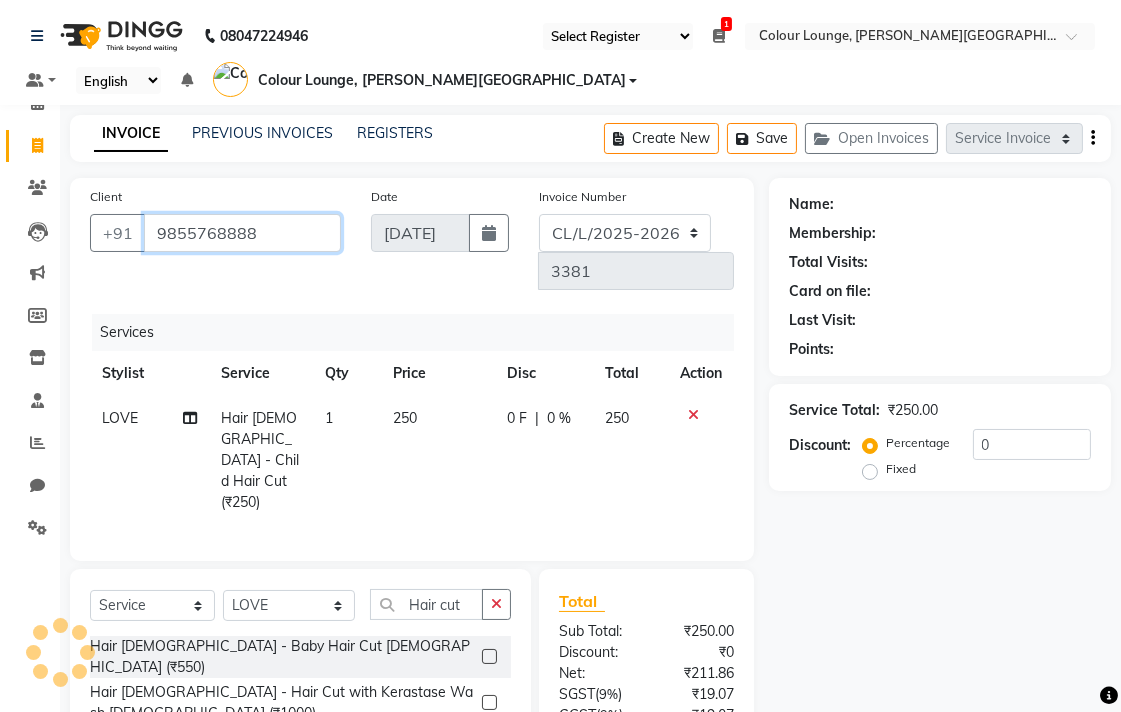 type on "9855768888" 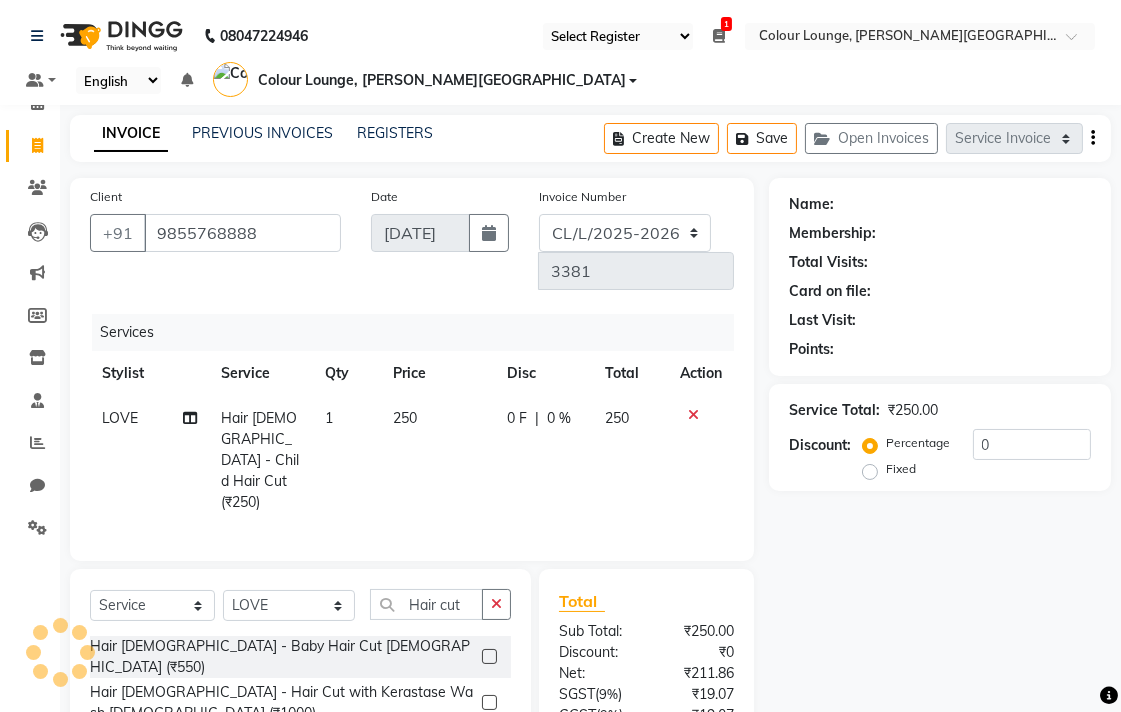 select on "1: Object" 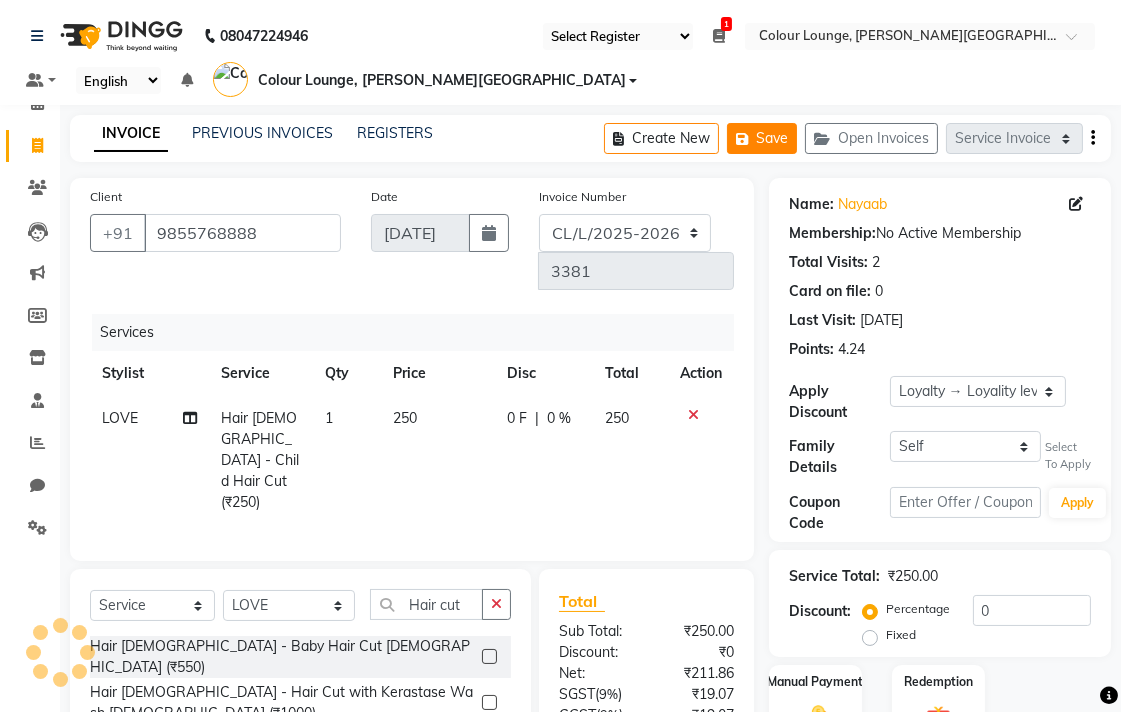 click on "Save" 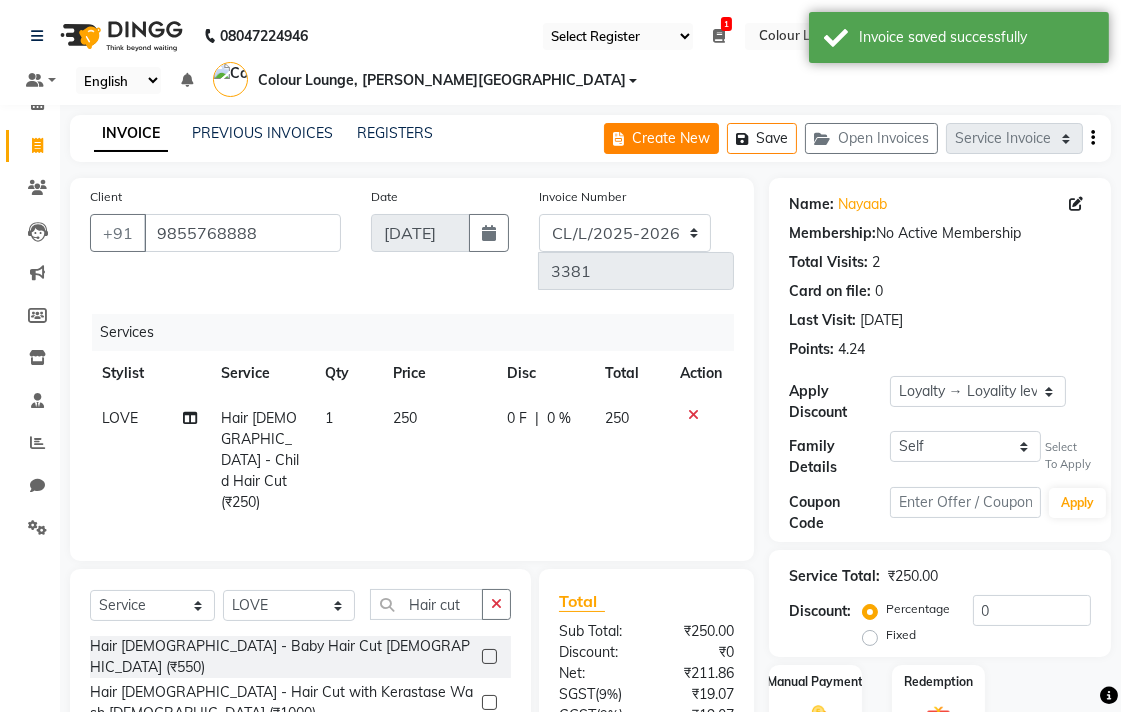 click on "Create New" 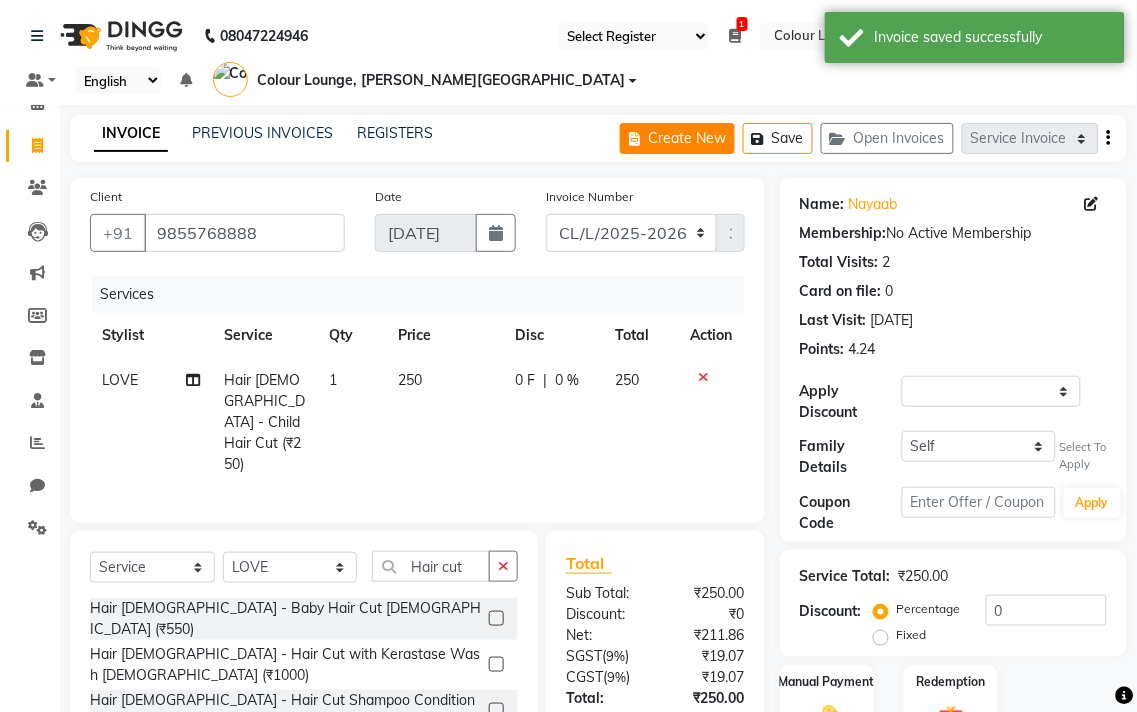 select on "service" 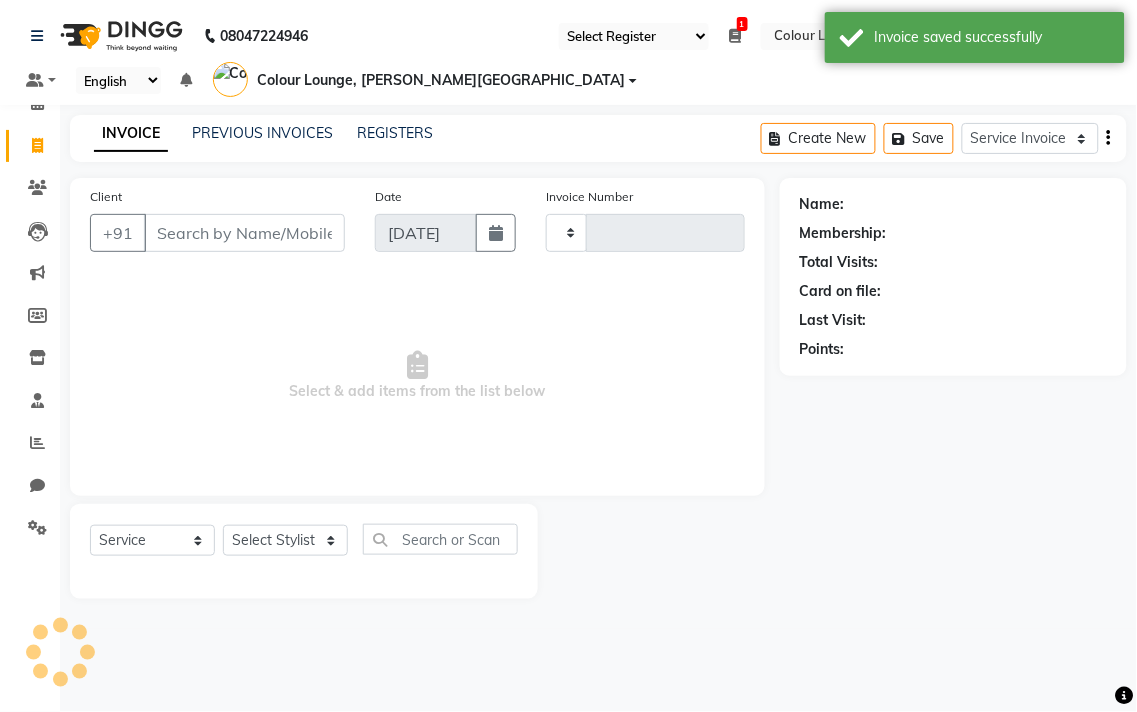 type on "3381" 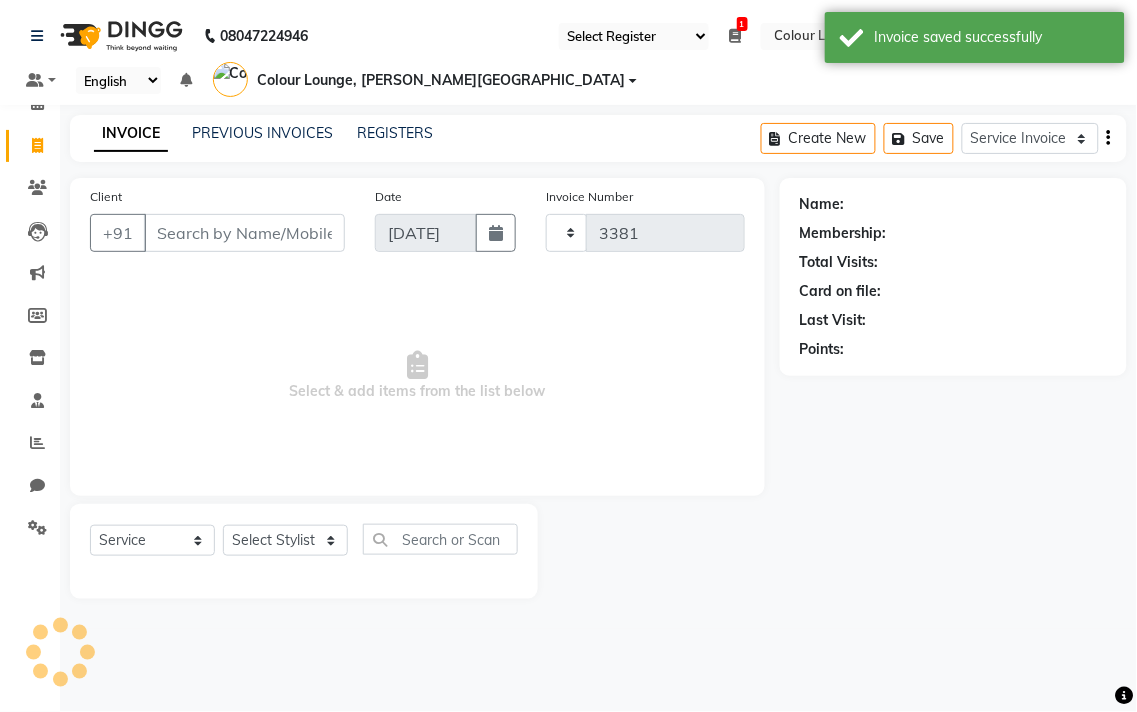 select on "8011" 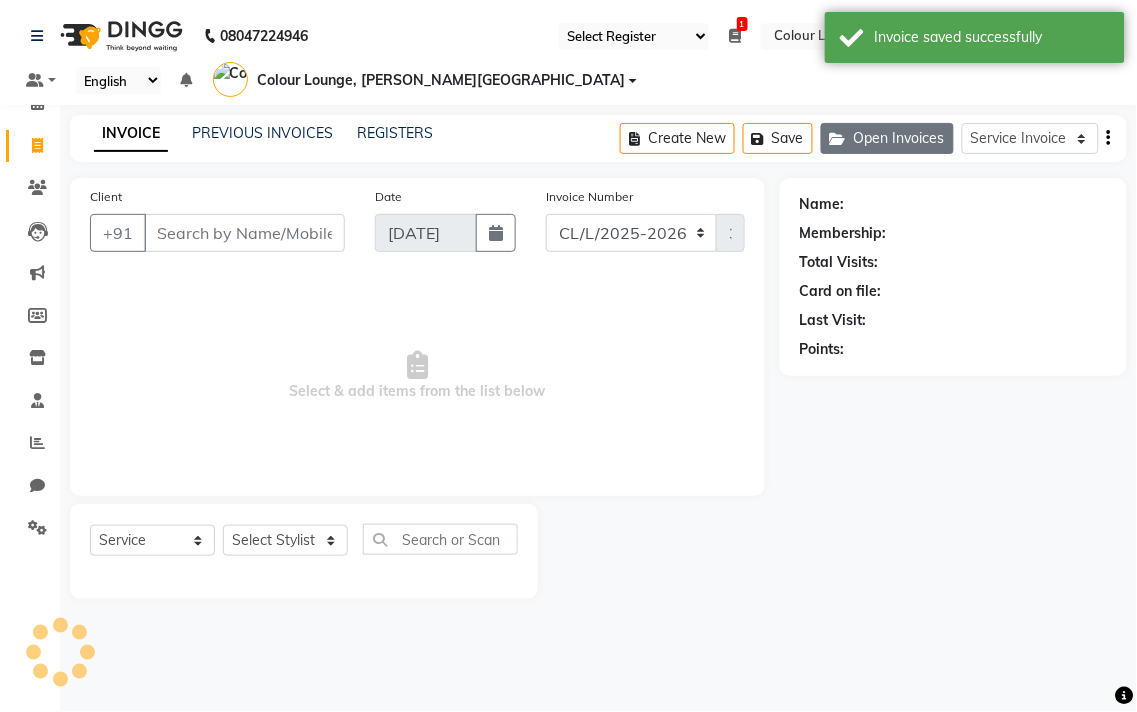 click on "Open Invoices" 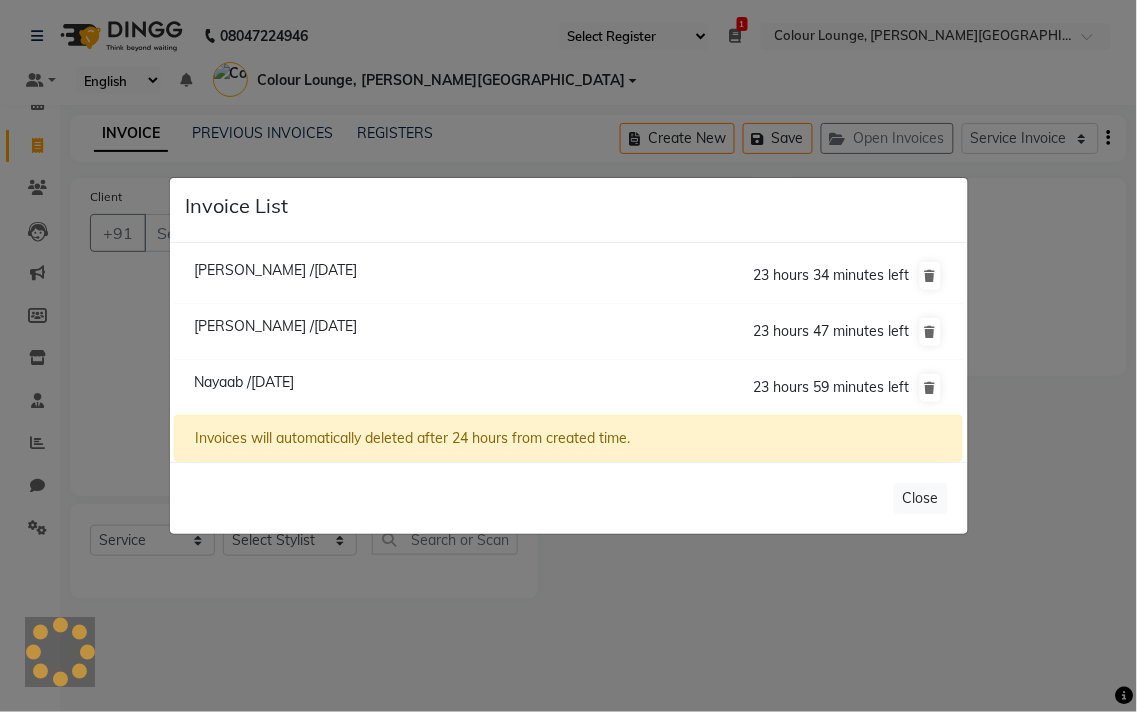 click on "Invoice List  [PERSON_NAME] /[DATE]  23 hours 34 minutes left  [GEOGRAPHIC_DATA] /[DATE]  23 hours 47 minutes left  [GEOGRAPHIC_DATA] /[DATE]  23 hours 59 minutes left  Invoices will automatically deleted after 24 hours from created time.   Close" 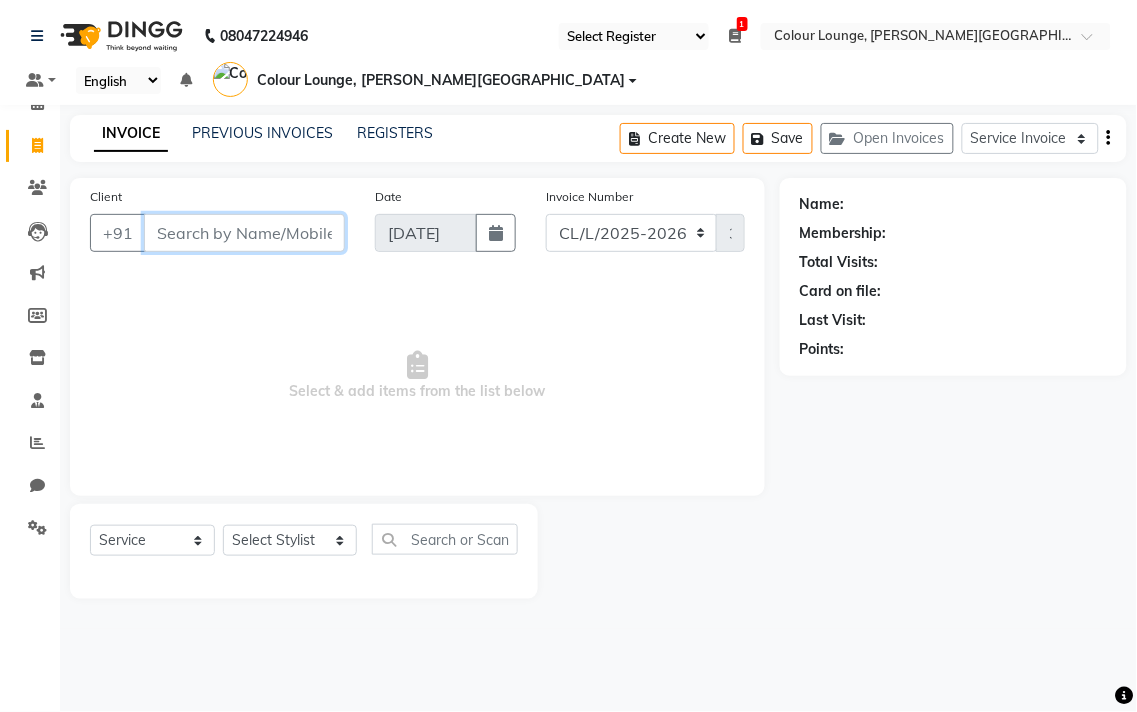 click on "Client" at bounding box center [244, 233] 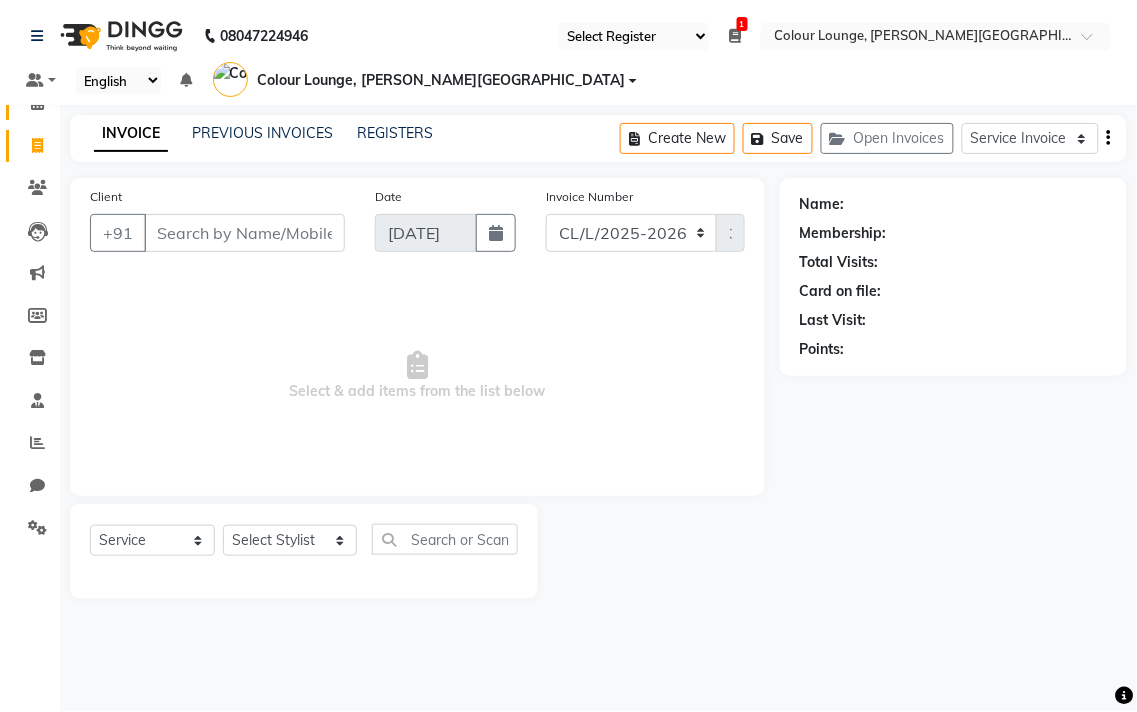 click 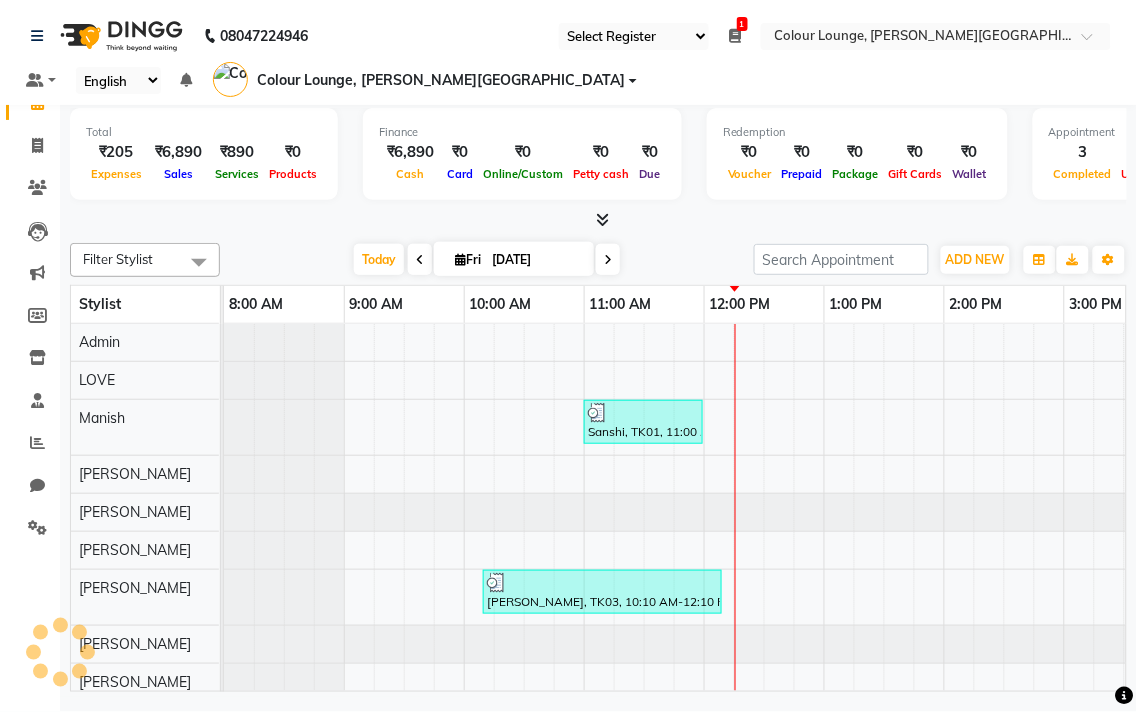scroll, scrollTop: 26, scrollLeft: 0, axis: vertical 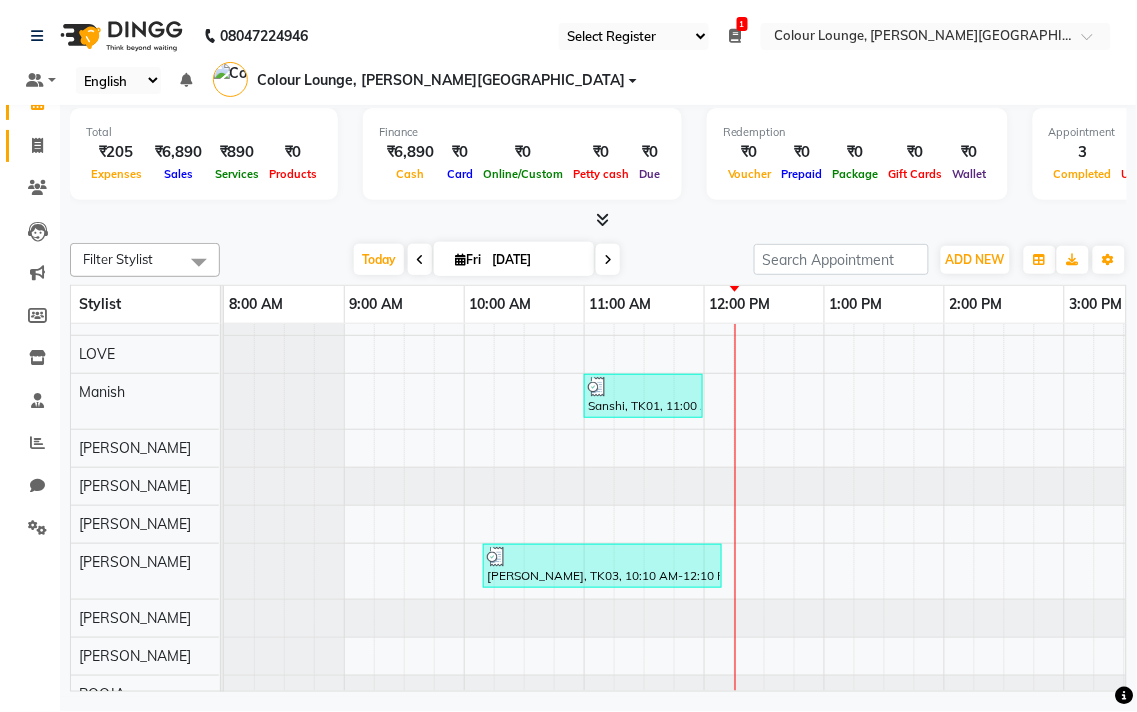 click 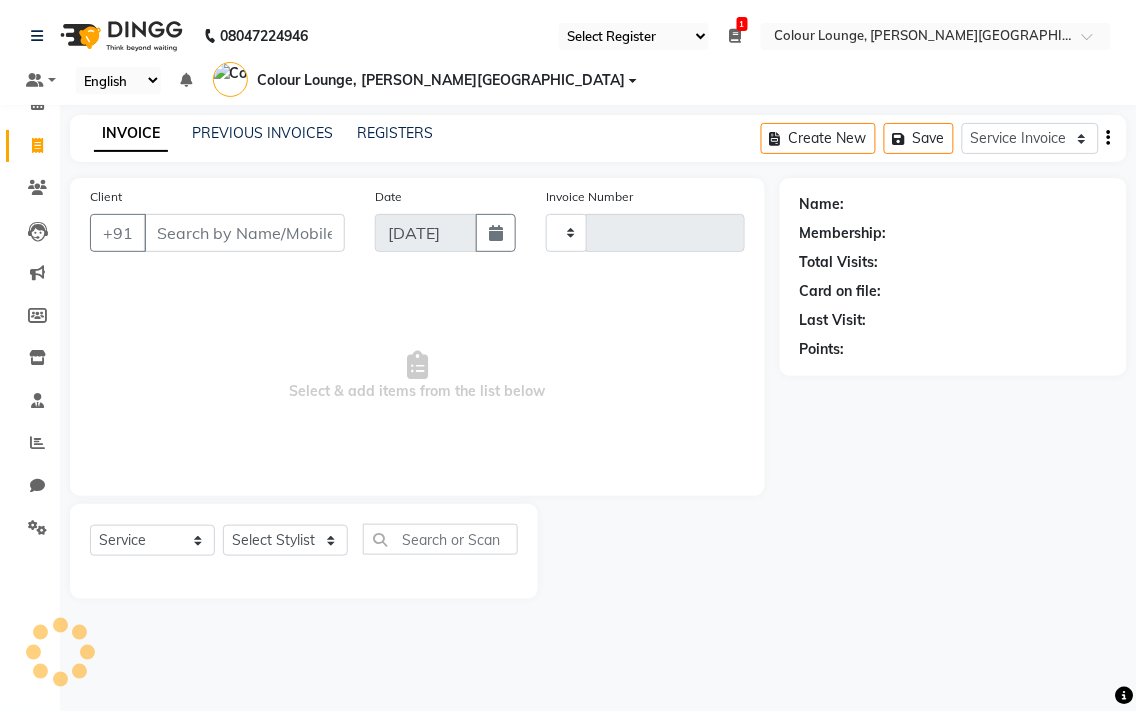 type on "3381" 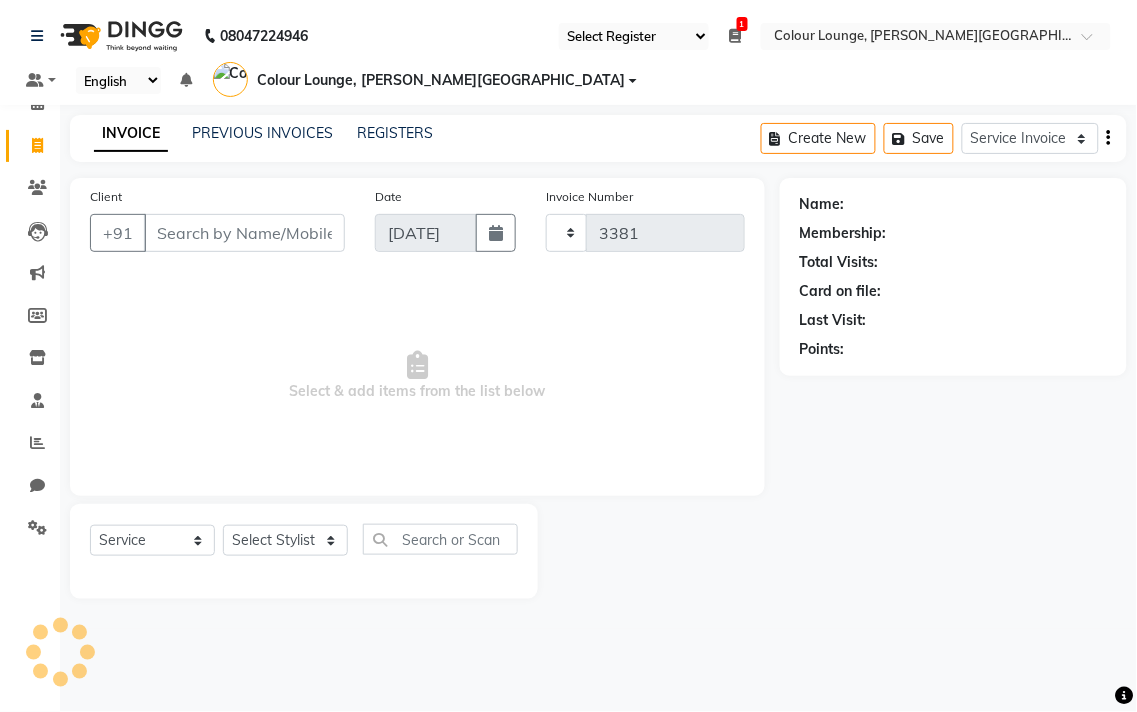 select on "8011" 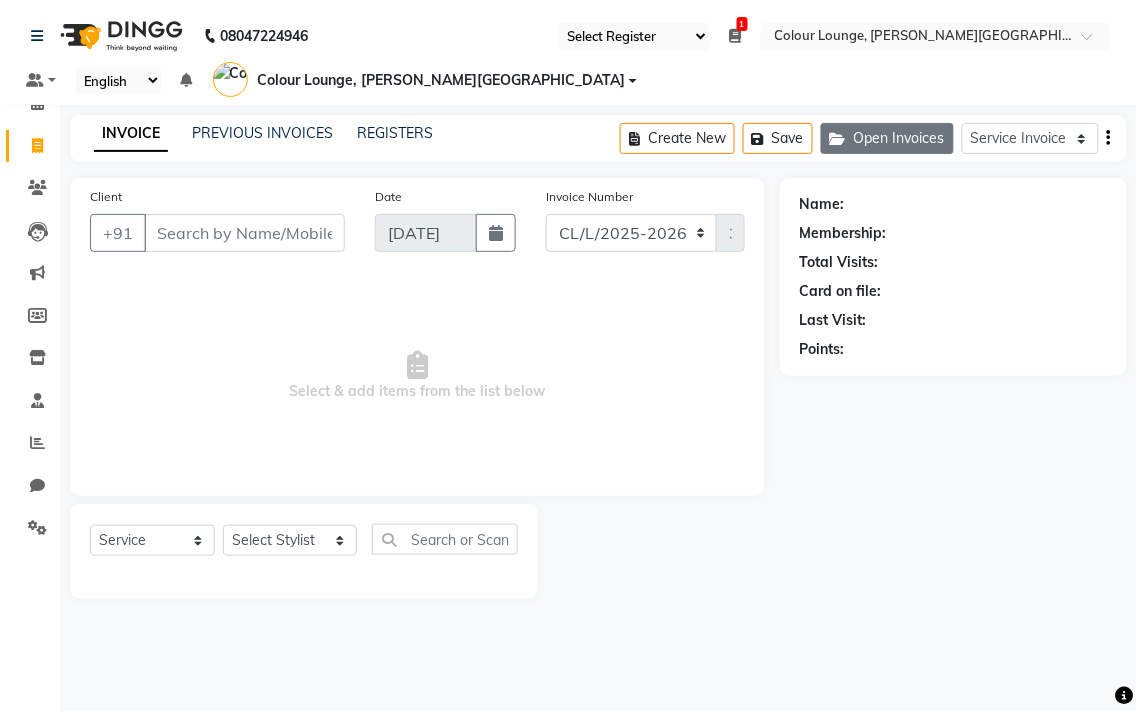click on "Open Invoices" 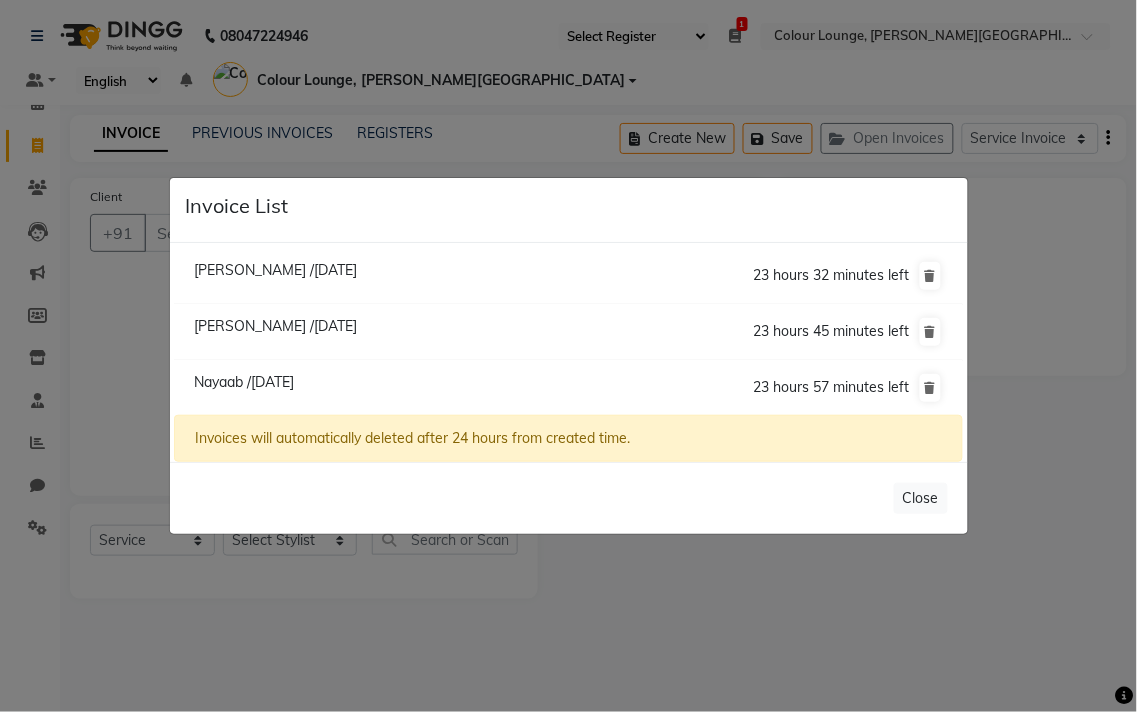 click on "[PERSON_NAME] /[DATE]" 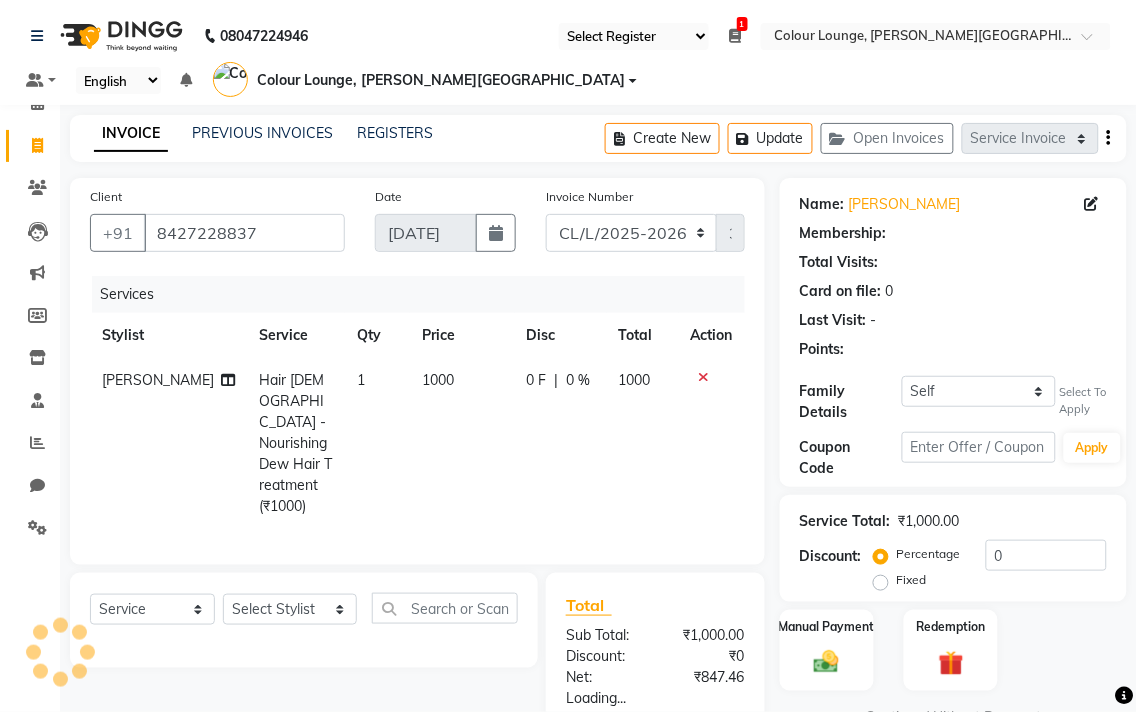 select on "1: Object" 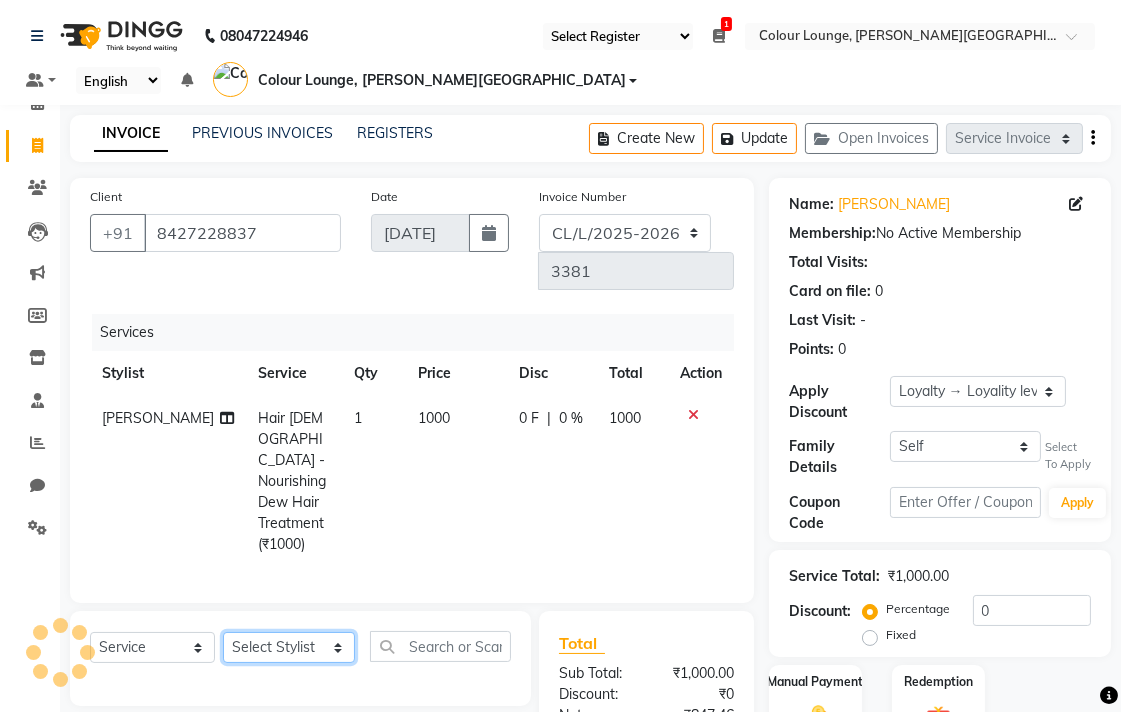 click on "Select Stylist Admin AMIT [PERSON_NAME] [PERSON_NAME] BALBHARTI SHARMA Colour Lounge, [PERSON_NAME][GEOGRAPHIC_DATA] Colour Lounge, [PERSON_NAME][GEOGRAPHIC_DATA] DINGG [PERSON_NAME] [PERSON_NAME] [PERSON_NAME] [PERSON_NAME] LOVE [PERSON_NAME] [PERSON_NAME] [PERSON_NAME] [PERSON_NAME] [PERSON_NAME] POOJA Pooja [PERSON_NAME] [PERSON_NAME] PRINCE [PERSON_NAME] [PERSON_NAME] [PERSON_NAME] [PERSON_NAME] Sameer [PERSON_NAME] [PERSON_NAME] [PERSON_NAME]  Sunny TULOSH [PERSON_NAME] [PERSON_NAME] VISHAL" 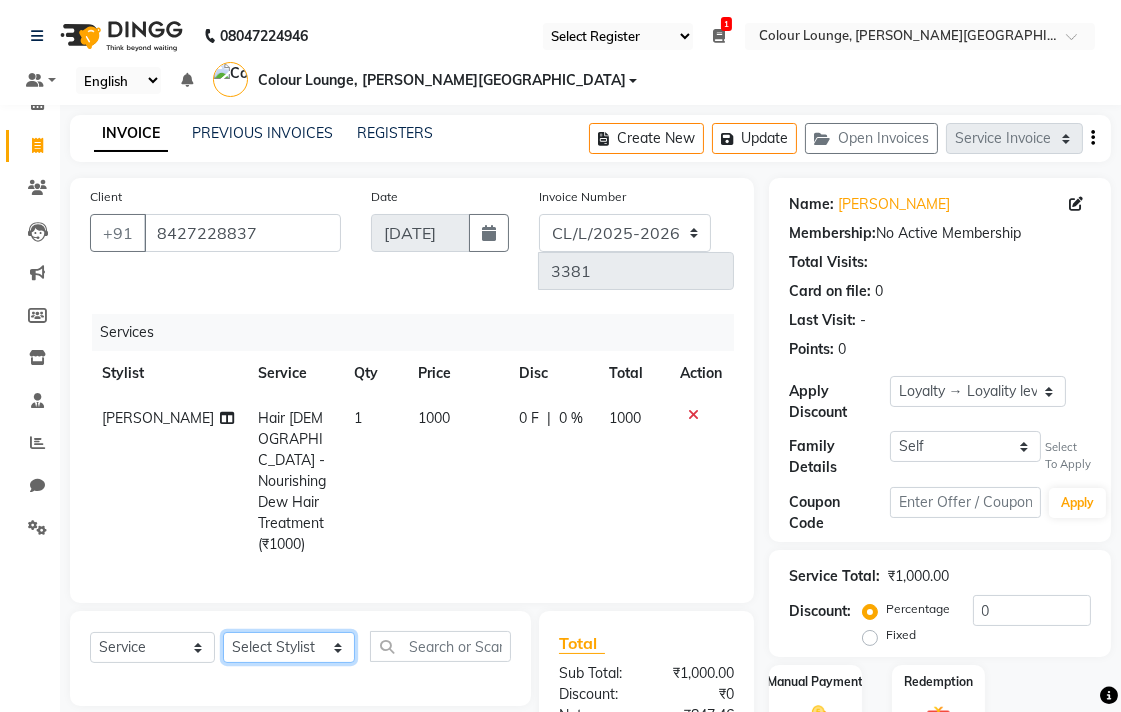 select on "70018" 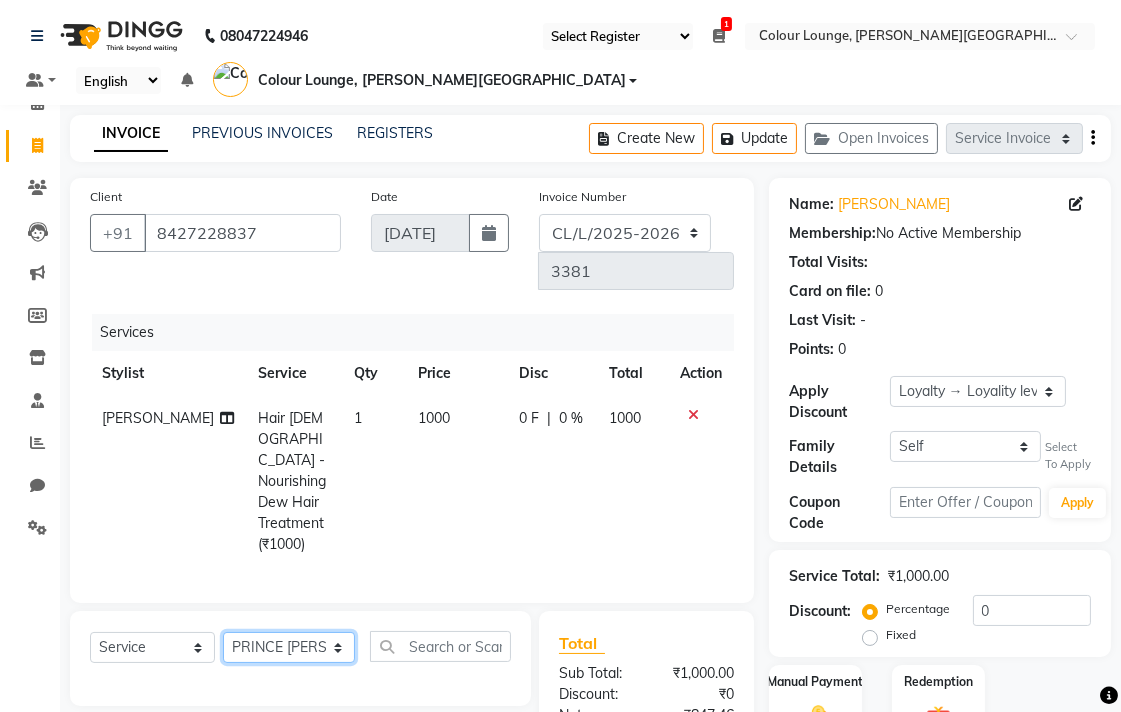 click on "Select Stylist Admin AMIT [PERSON_NAME] [PERSON_NAME] BALBHARTI SHARMA Colour Lounge, [PERSON_NAME][GEOGRAPHIC_DATA] Colour Lounge, [PERSON_NAME][GEOGRAPHIC_DATA] DINGG [PERSON_NAME] [PERSON_NAME] [PERSON_NAME] [PERSON_NAME] LOVE [PERSON_NAME] [PERSON_NAME] [PERSON_NAME] [PERSON_NAME] [PERSON_NAME] POOJA Pooja [PERSON_NAME] [PERSON_NAME] PRINCE [PERSON_NAME] [PERSON_NAME] [PERSON_NAME] [PERSON_NAME] Sameer [PERSON_NAME] [PERSON_NAME] [PERSON_NAME]  Sunny TULOSH [PERSON_NAME] [PERSON_NAME] VISHAL" 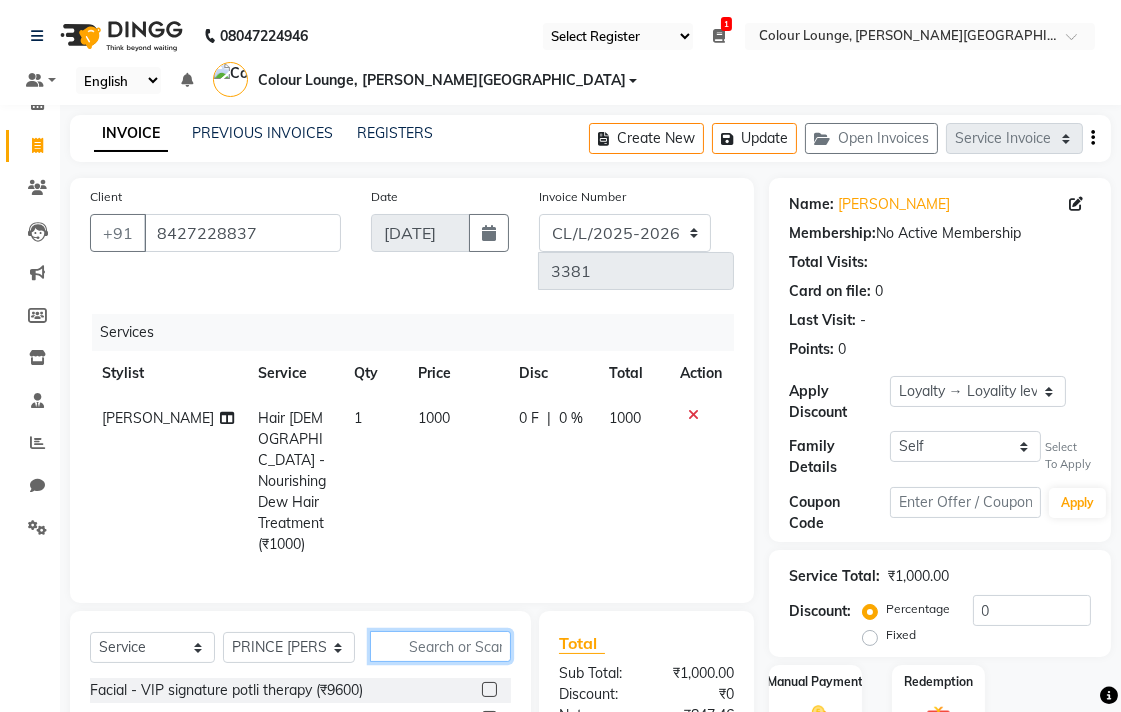 click 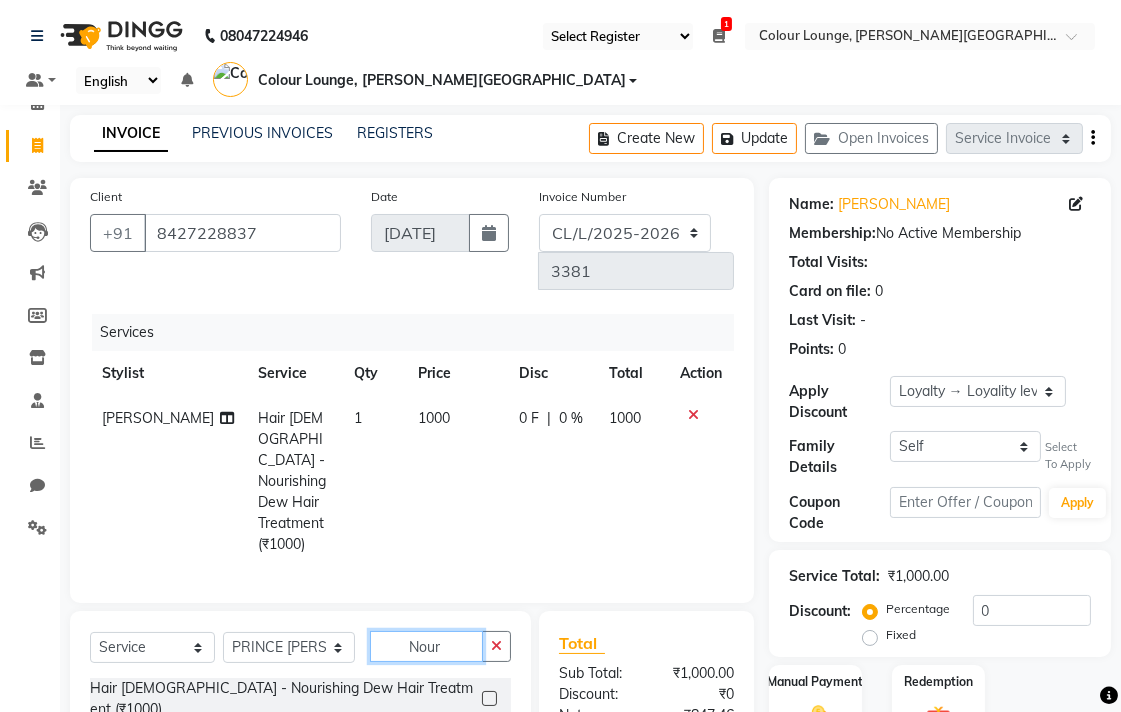 type on "Nour" 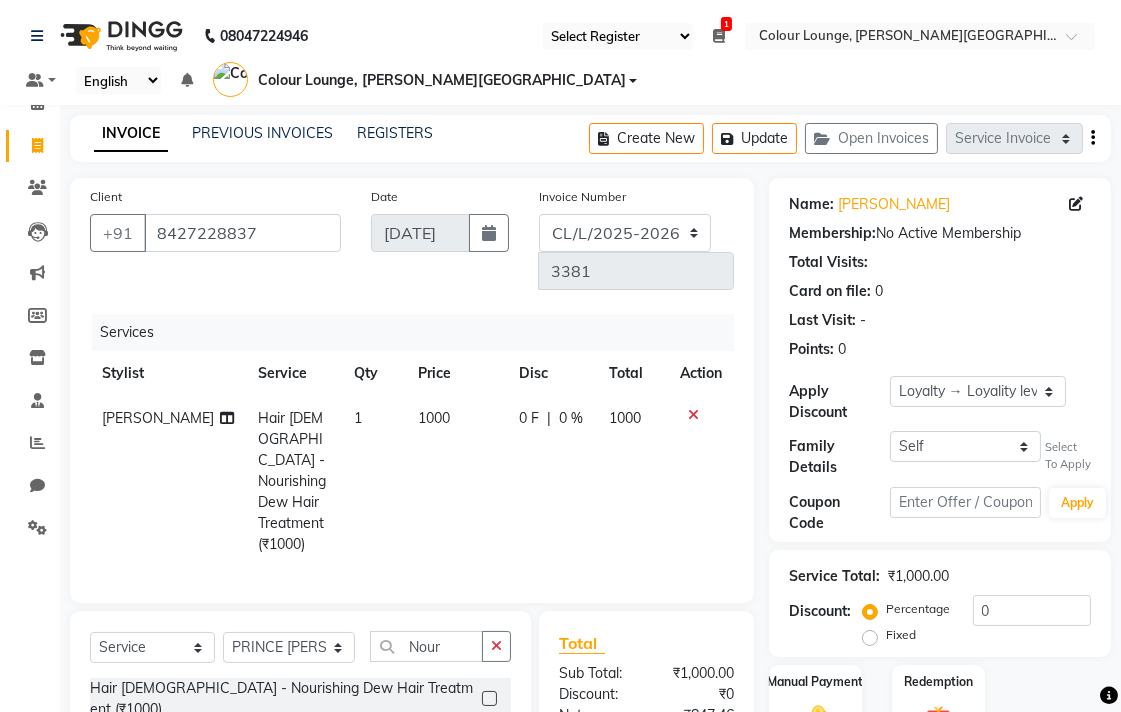 click 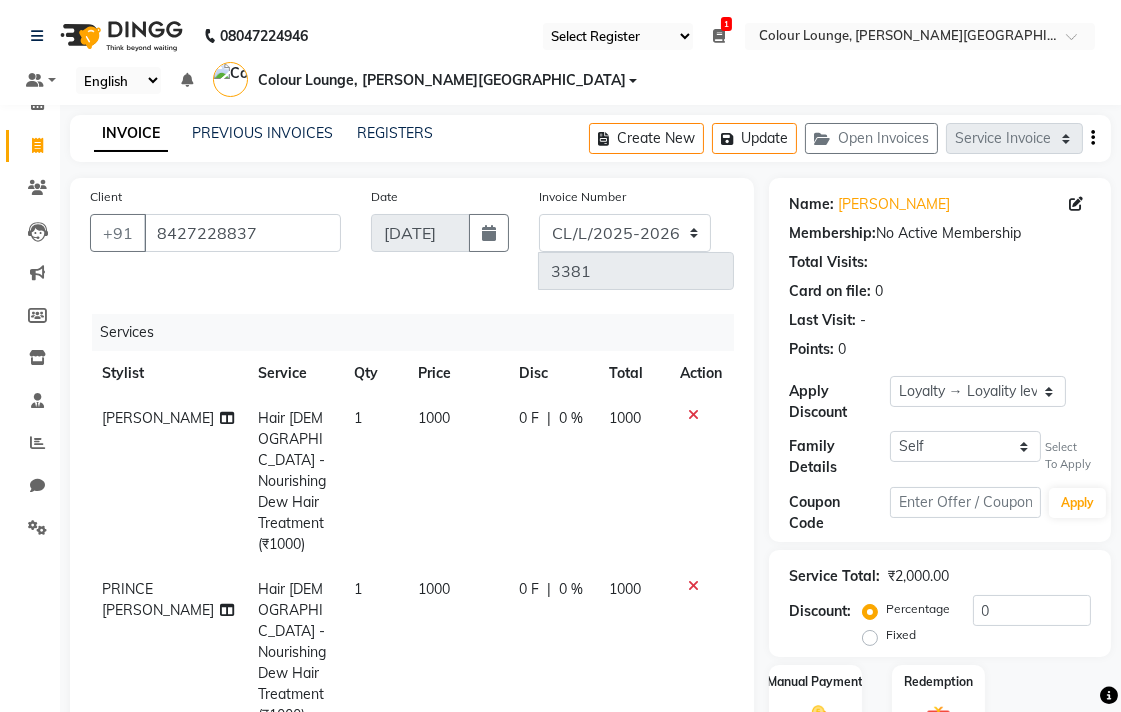 checkbox on "false" 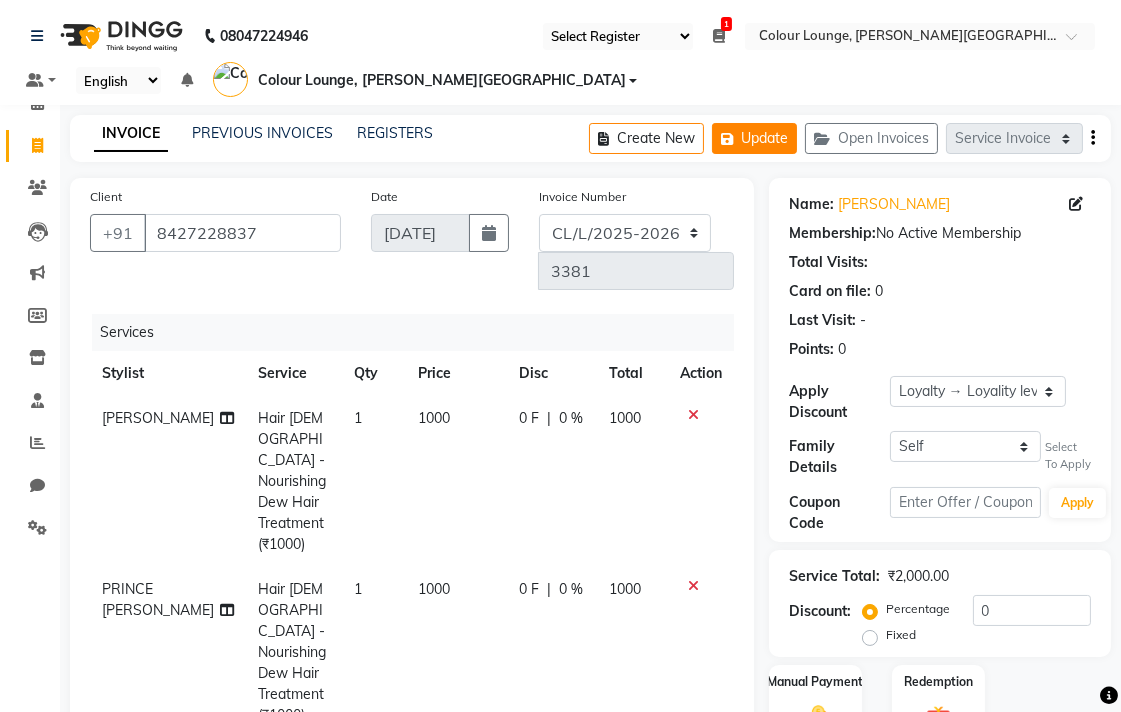click on "Update" 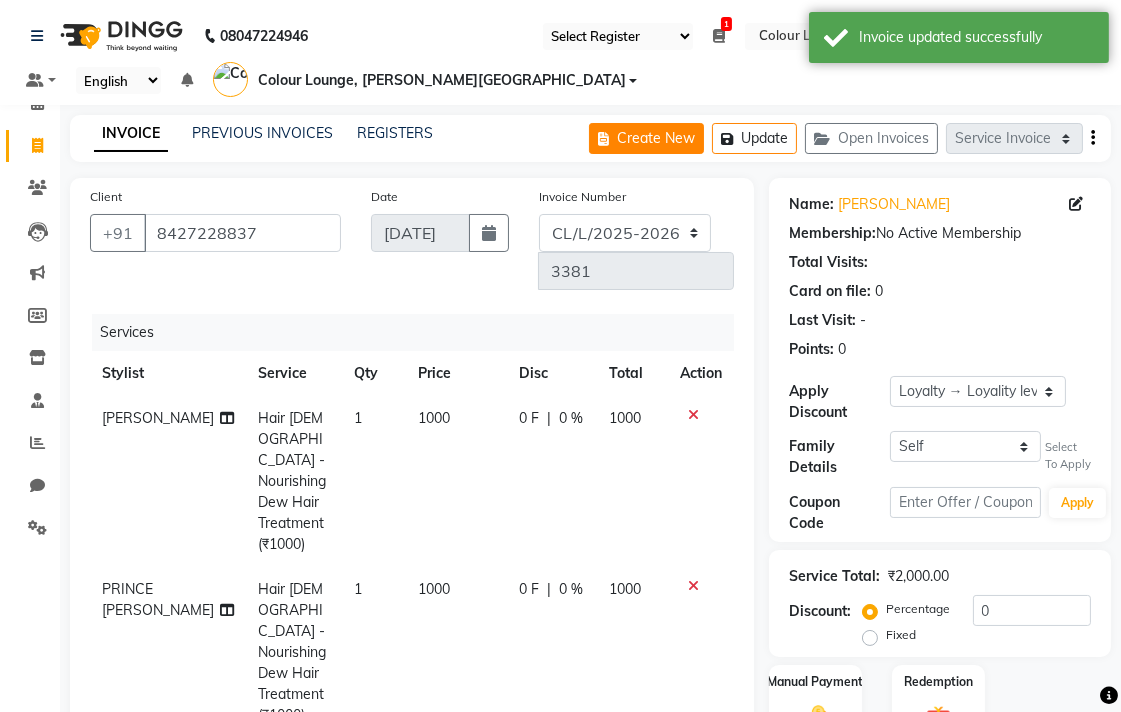 click on "Create New" 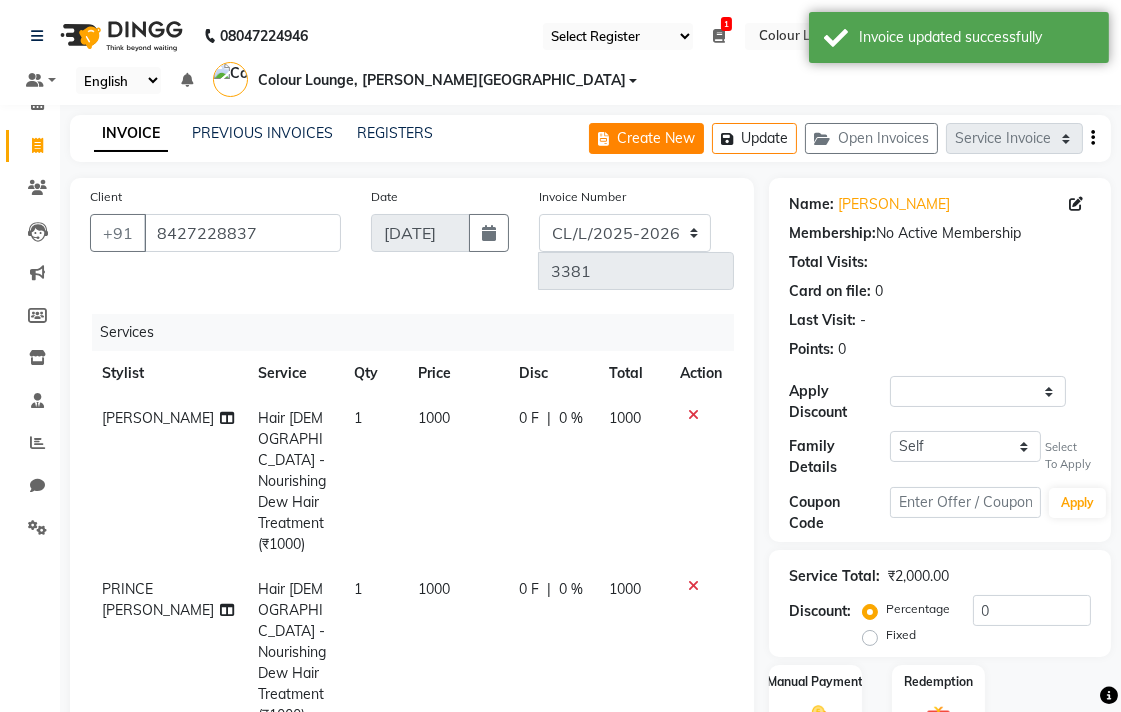 select on "service" 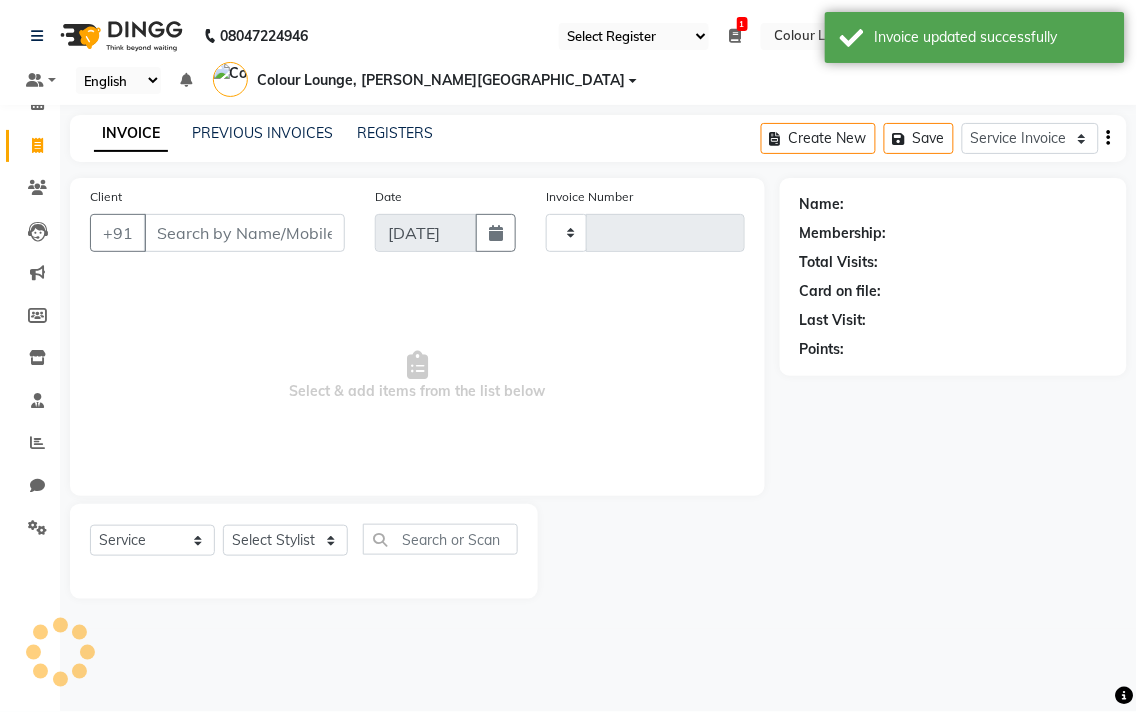 type on "3381" 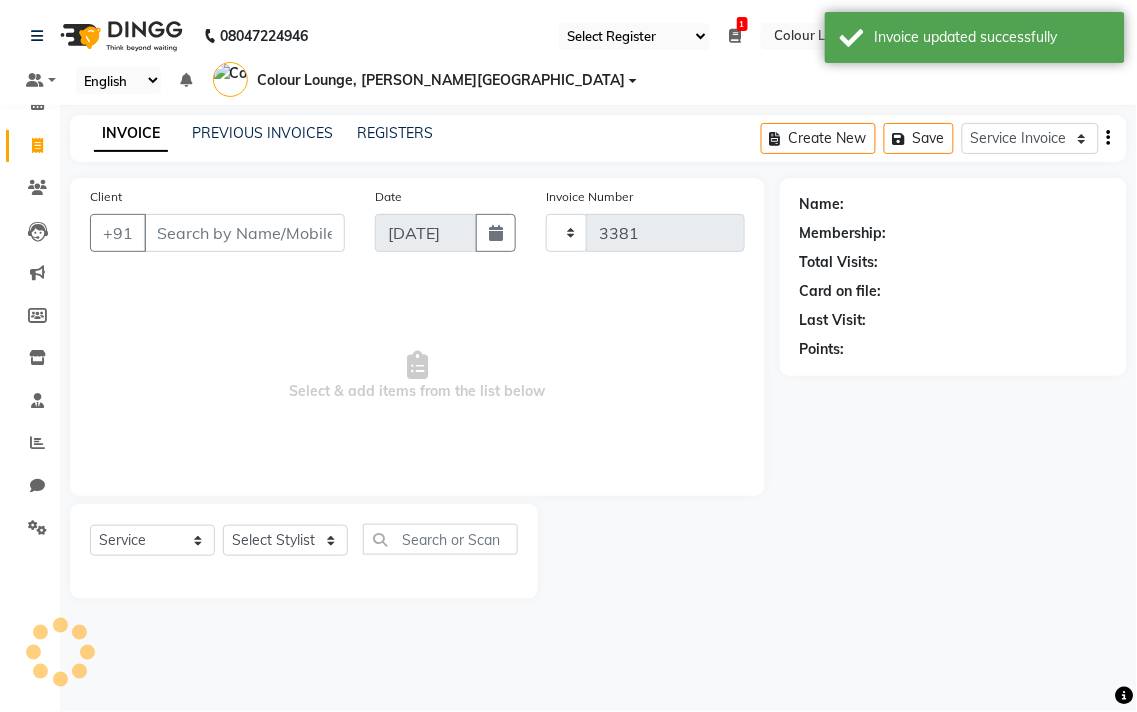 select on "8011" 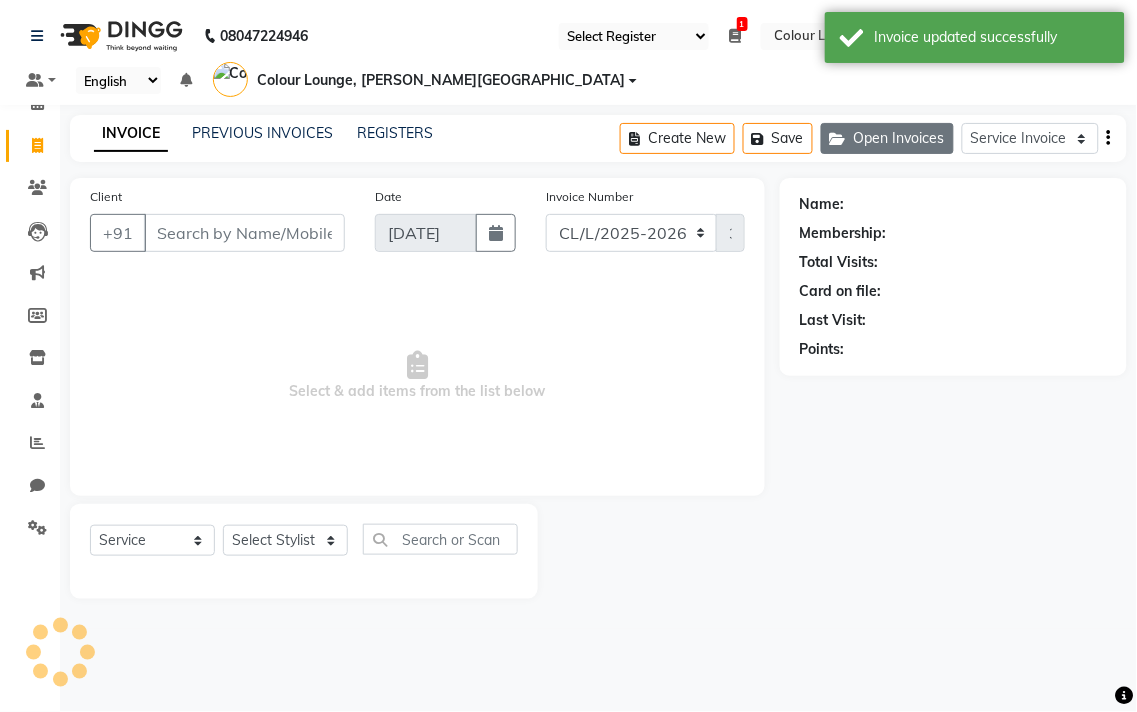 click on "Open Invoices" 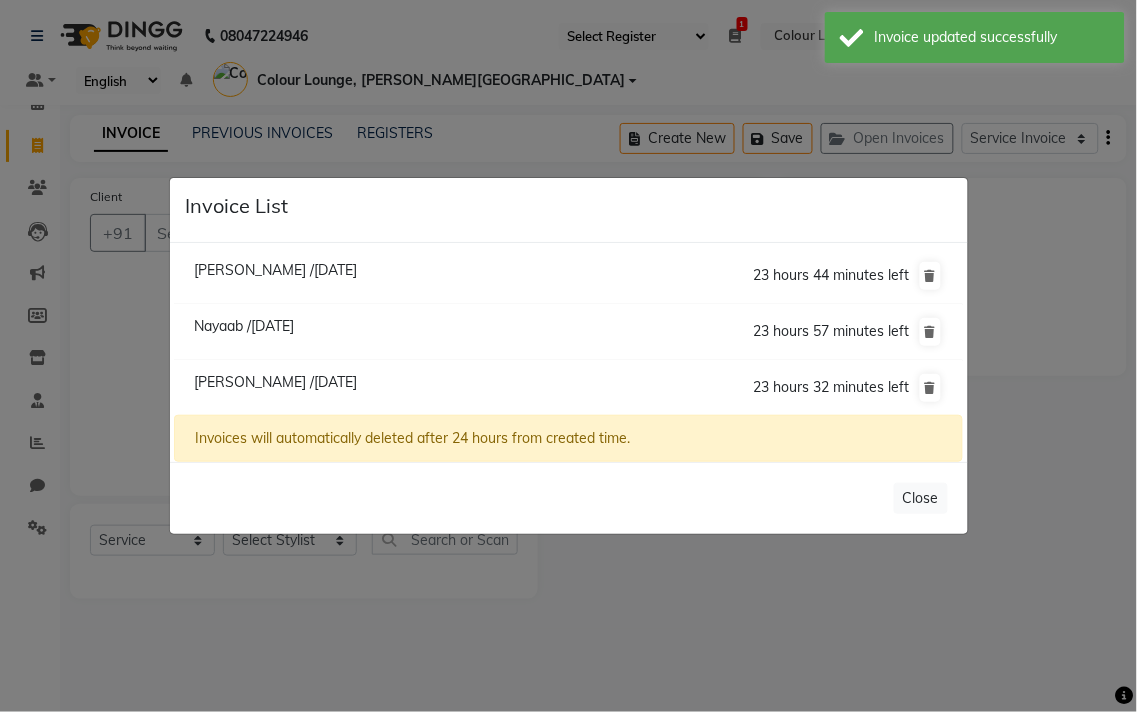 click on "Invoice List  [PERSON_NAME] /[DATE]  23 hours 44 minutes left  [GEOGRAPHIC_DATA] /[DATE]  23 hours 57 minutes left  [GEOGRAPHIC_DATA] /[DATE]  23 hours 32 minutes left  Invoices will automatically deleted after 24 hours from created time.   Close" 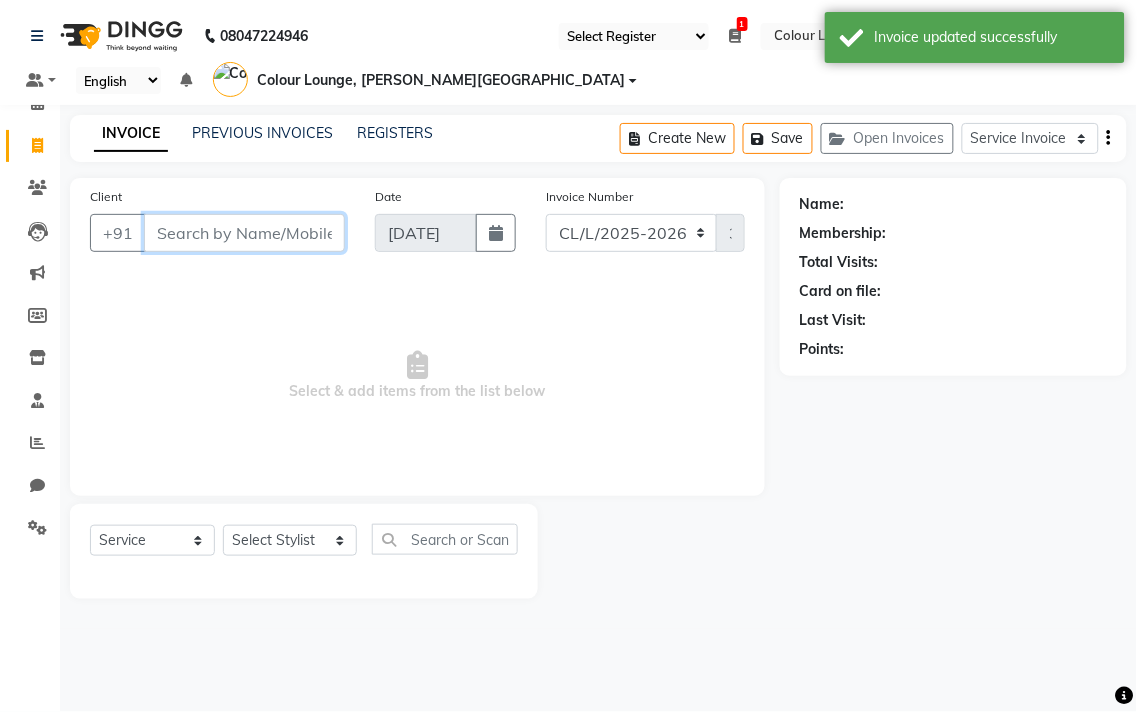 click on "Client" at bounding box center (244, 233) 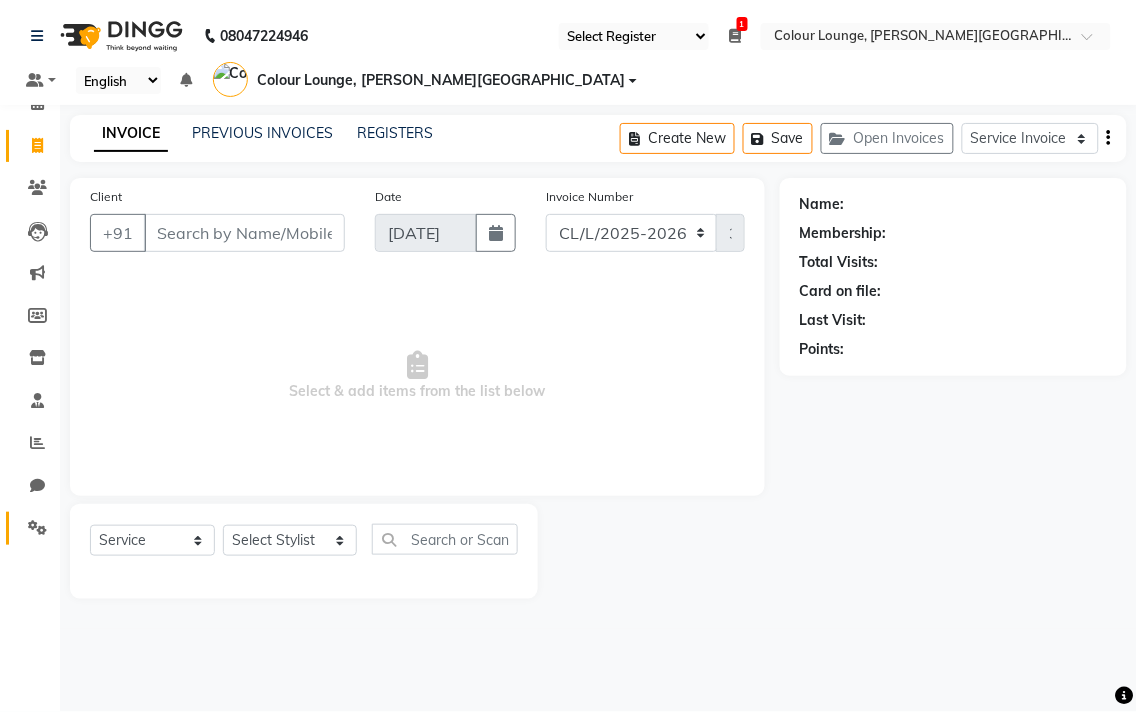 click 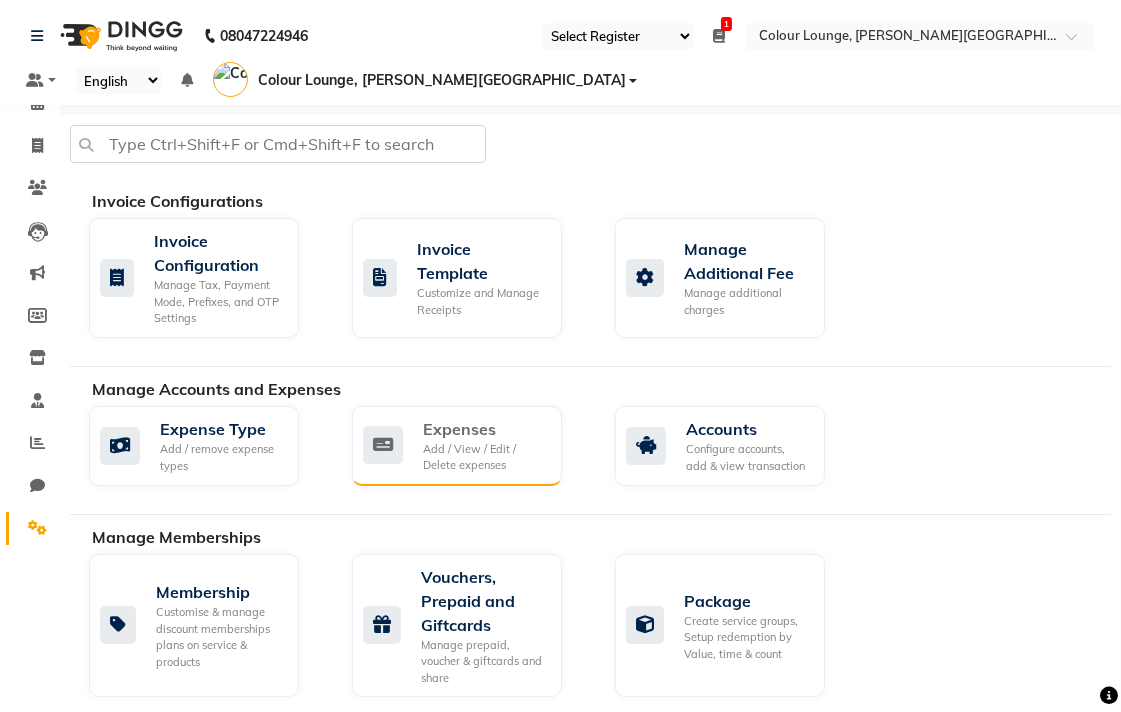 click on "Add / View / Edit / Delete expenses" 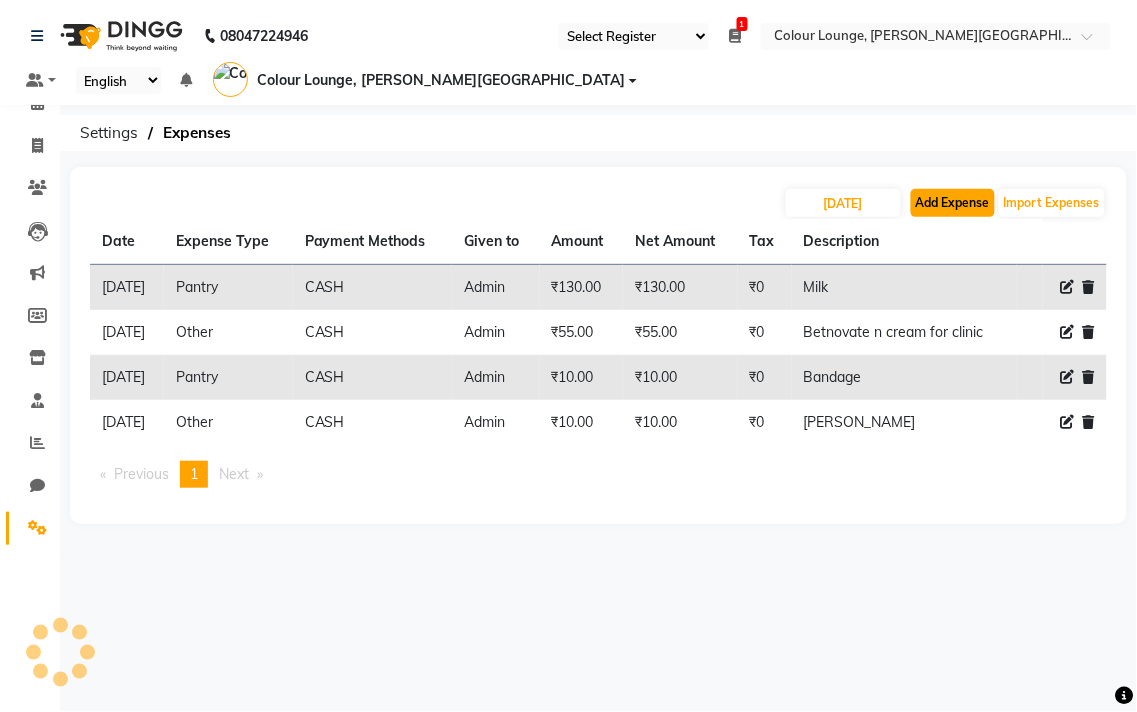 click on "Add Expense" 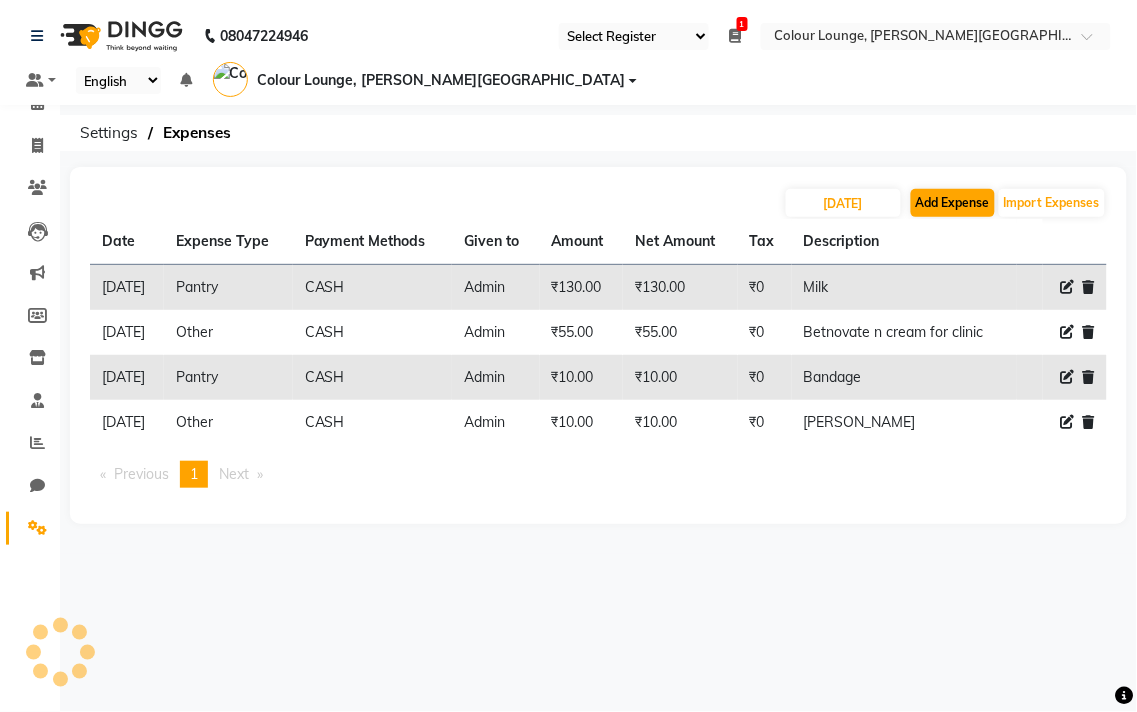 select on "1" 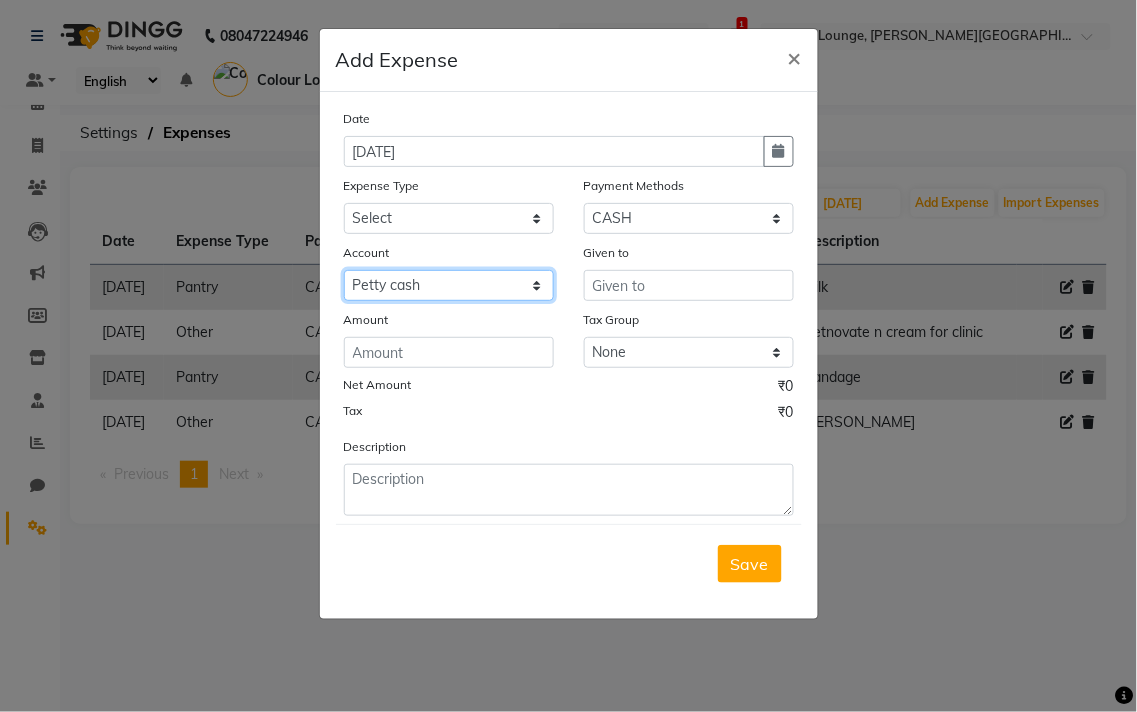 click on "Select [PERSON_NAME] cash Default account Expense account" 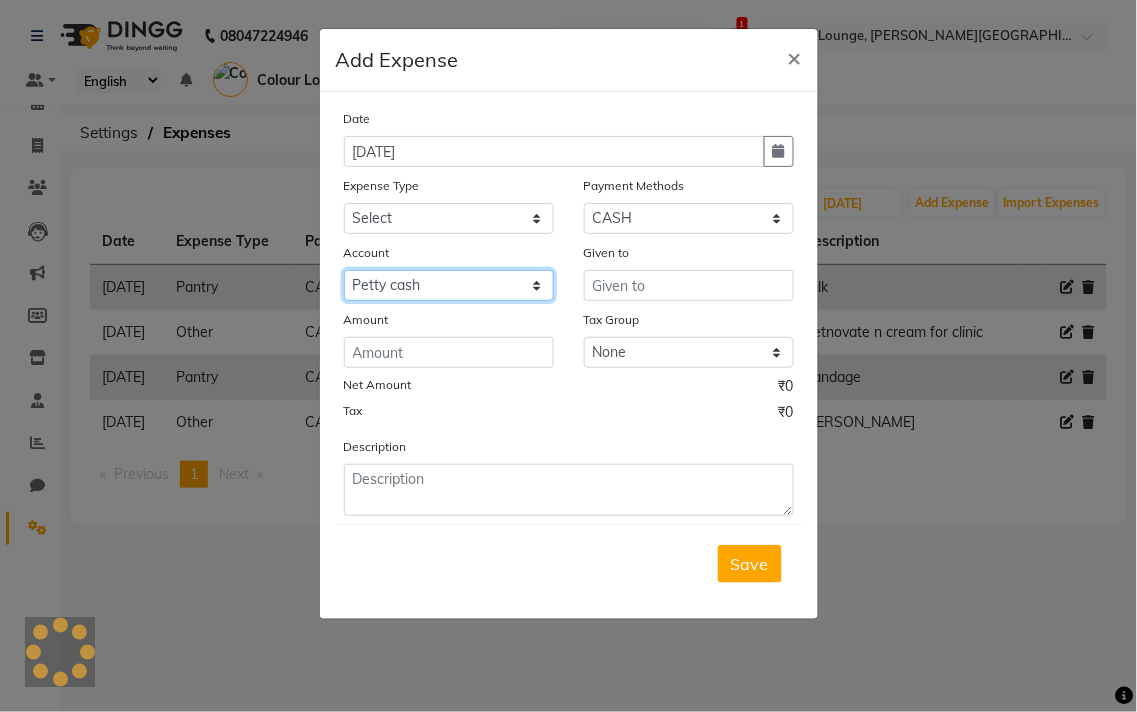 select on "7234" 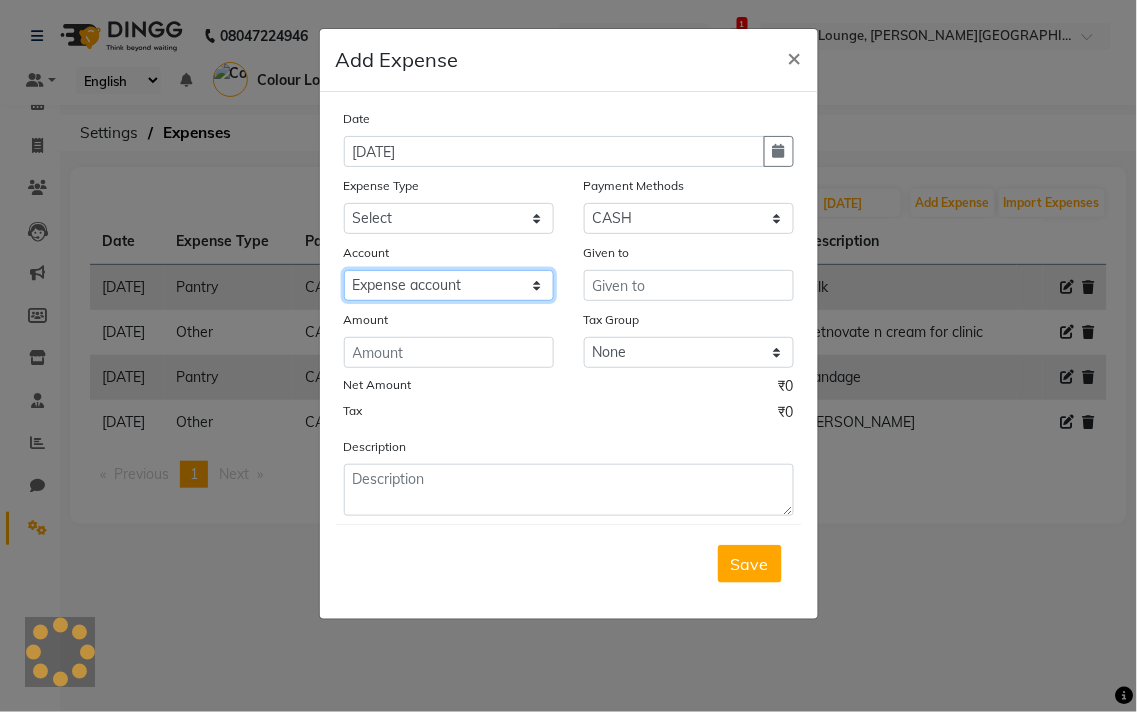 click on "Select [PERSON_NAME] cash Default account Expense account" 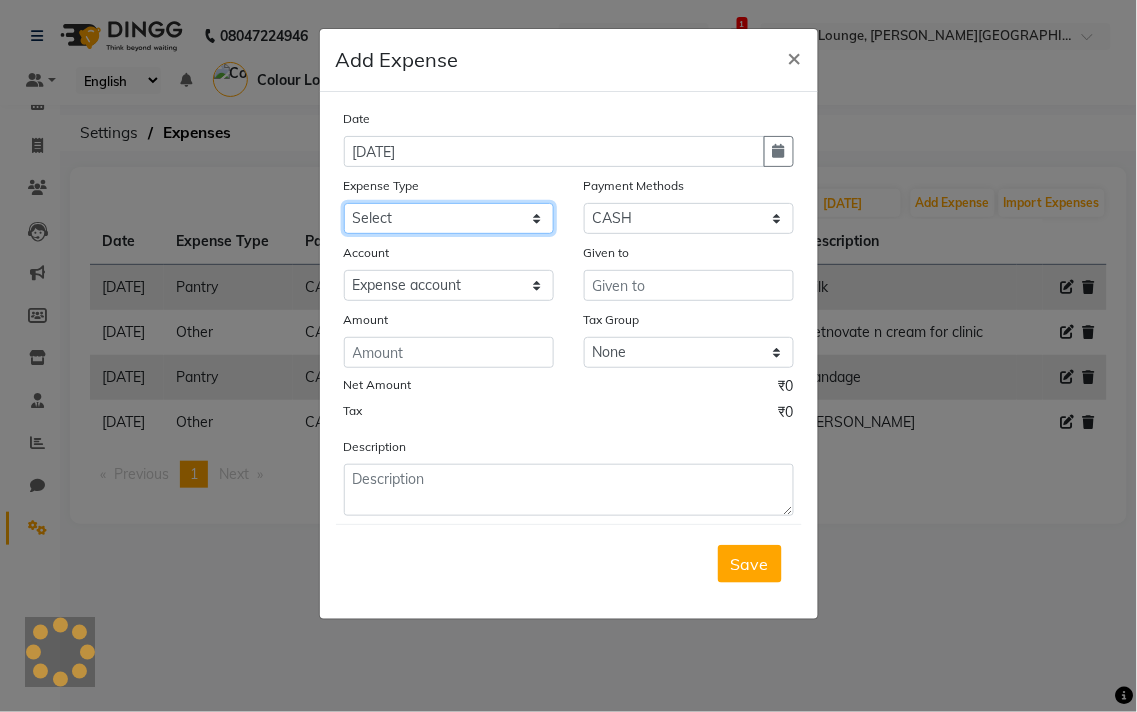 click on "Select Advance Salary Bank charges Car maintenance  Cash transfer to bank Cash transfer to hub Client Snacks Clinical charges Equipment Fuel Govt fee Incentive Insurance International purchase Loan Repayment Maintenance Marketing Miscellaneous MRA Other Pantry Product Rent Salary Staff Snacks Tax Tea & Refreshment Utilities" 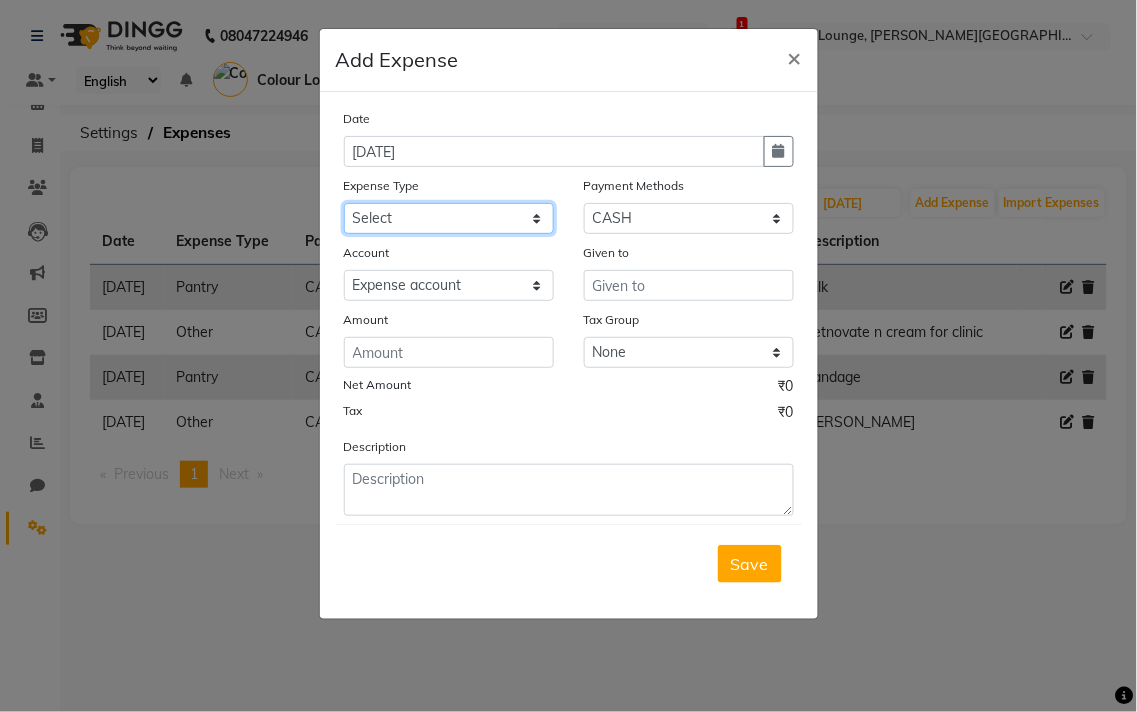 select on "10" 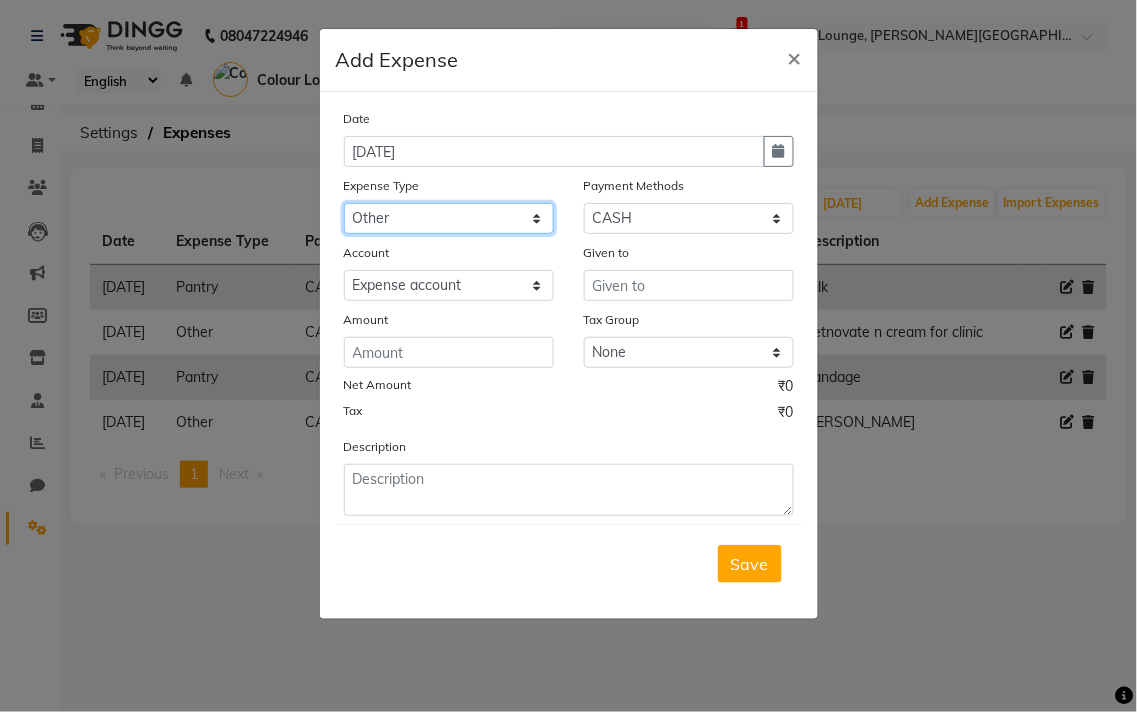 click on "Select Advance Salary Bank charges Car maintenance  Cash transfer to bank Cash transfer to hub Client Snacks Clinical charges Equipment Fuel Govt fee Incentive Insurance International purchase Loan Repayment Maintenance Marketing Miscellaneous MRA Other Pantry Product Rent Salary Staff Snacks Tax Tea & Refreshment Utilities" 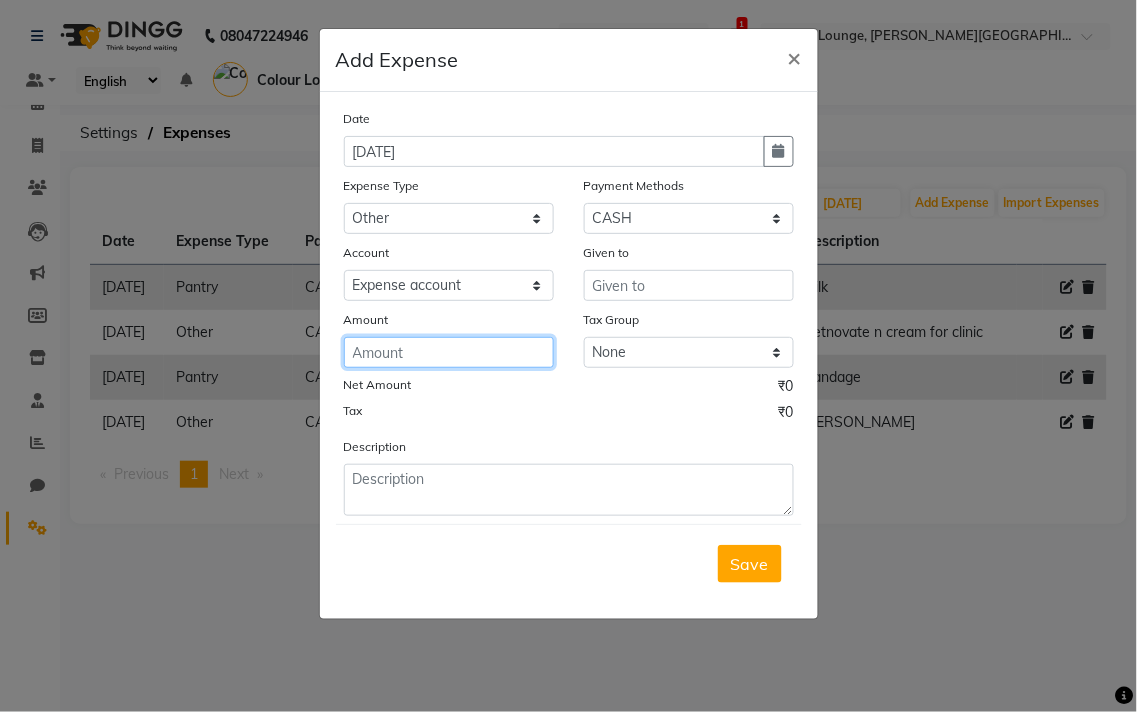 click 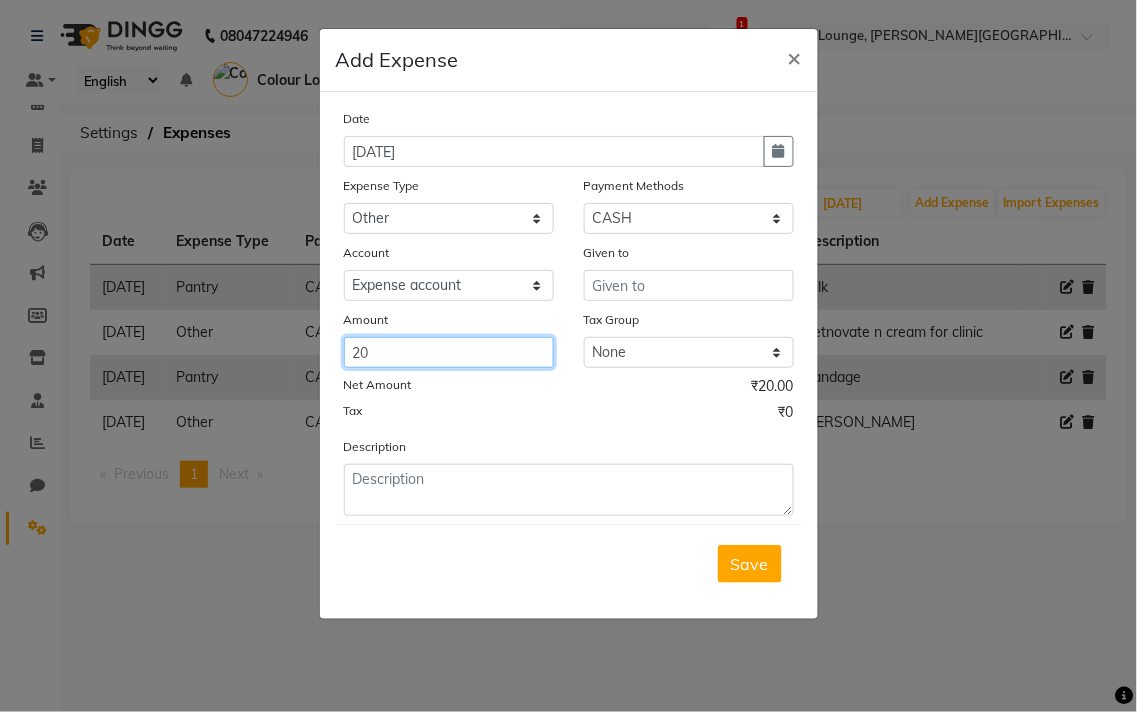 type on "20" 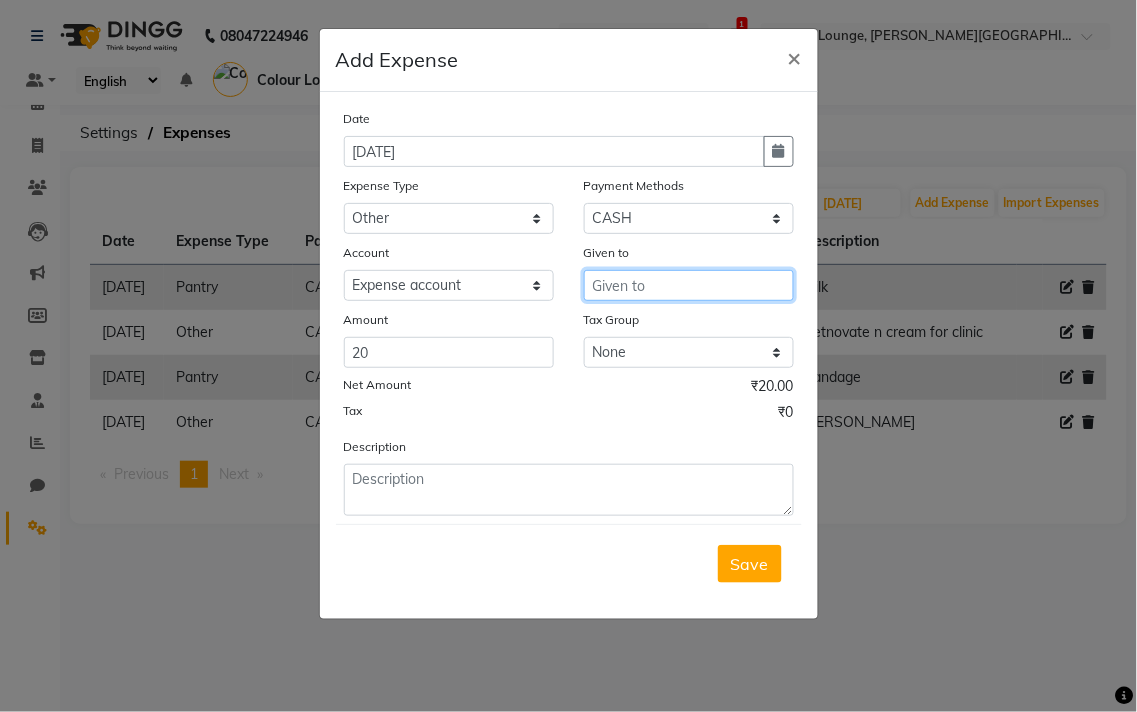 click at bounding box center (689, 285) 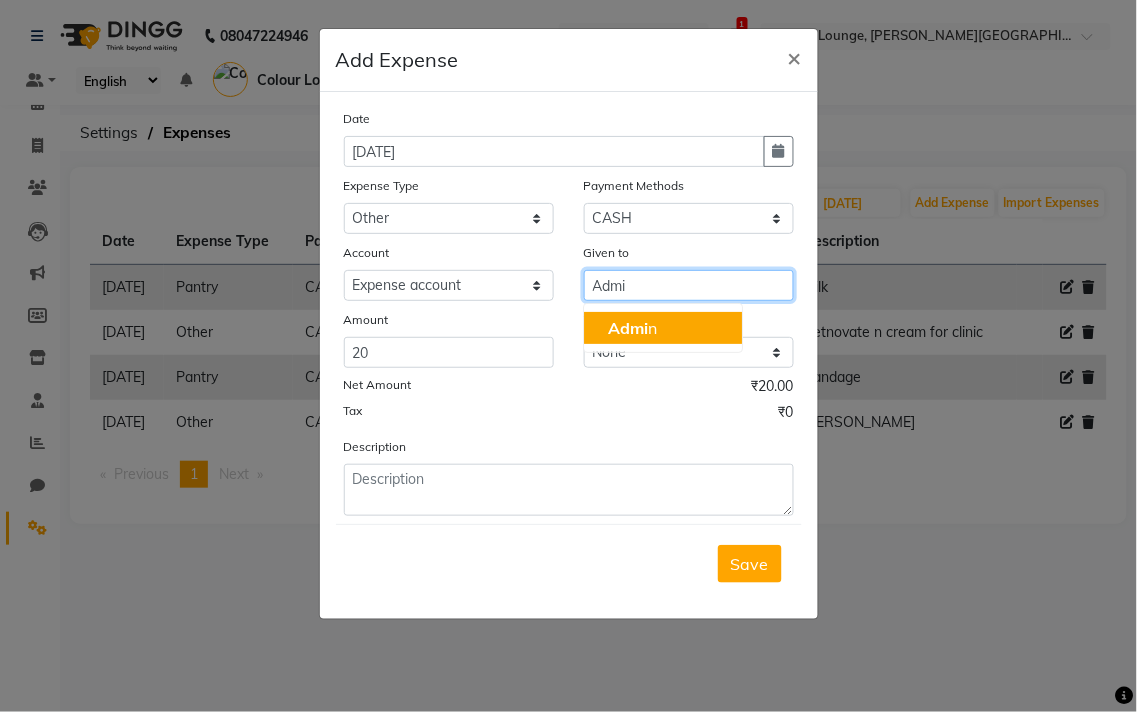click on "Admi n" at bounding box center [663, 328] 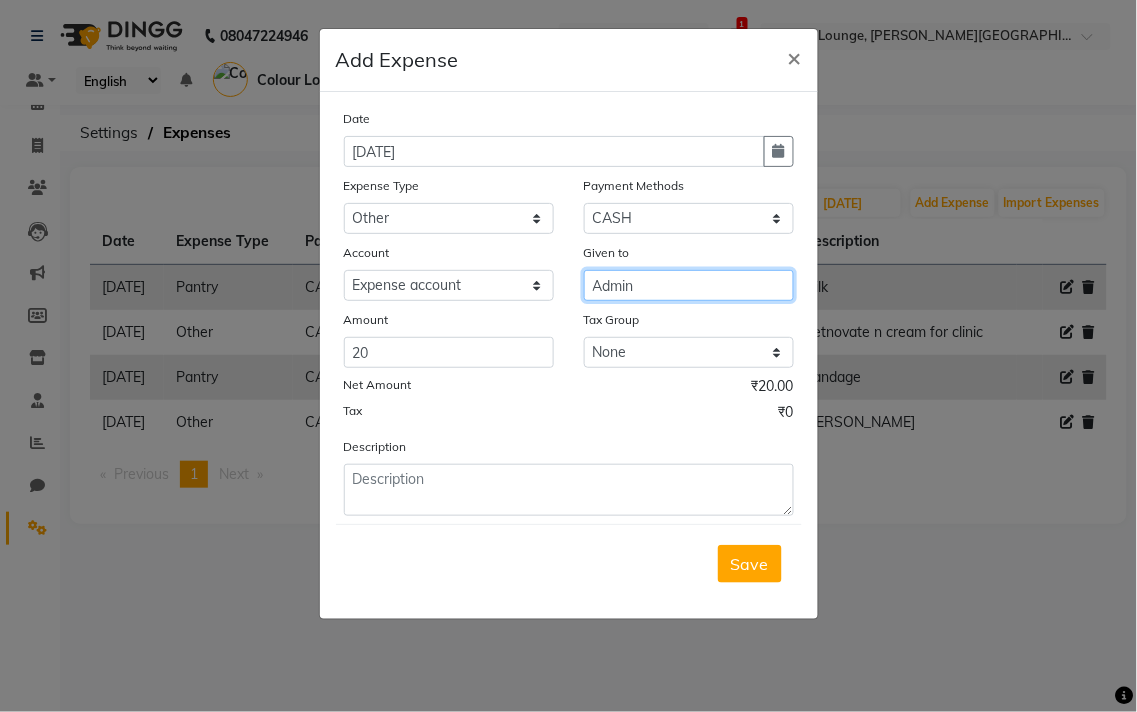 type on "Admin" 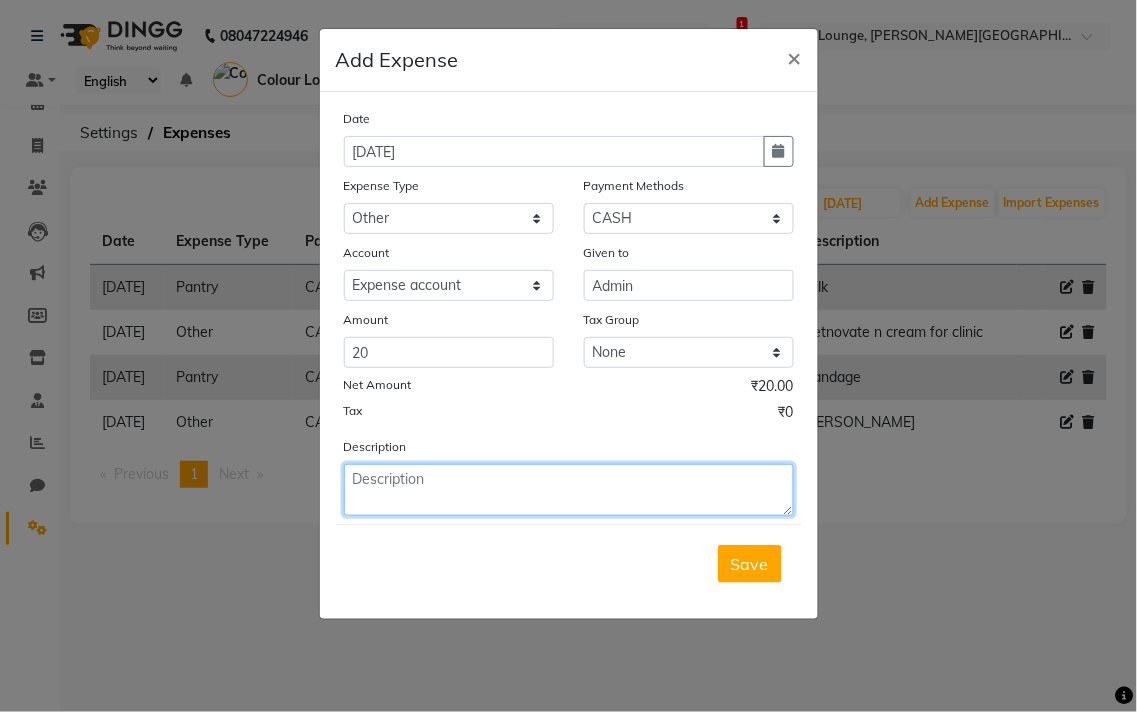 click 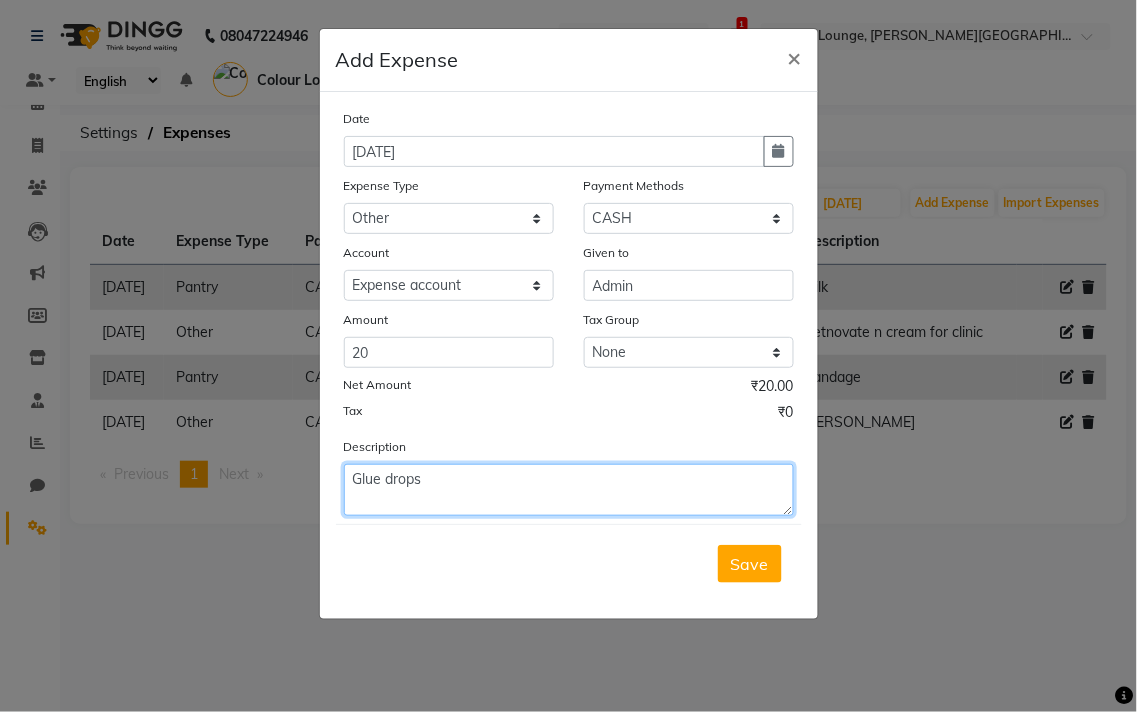 type on "Glue drops" 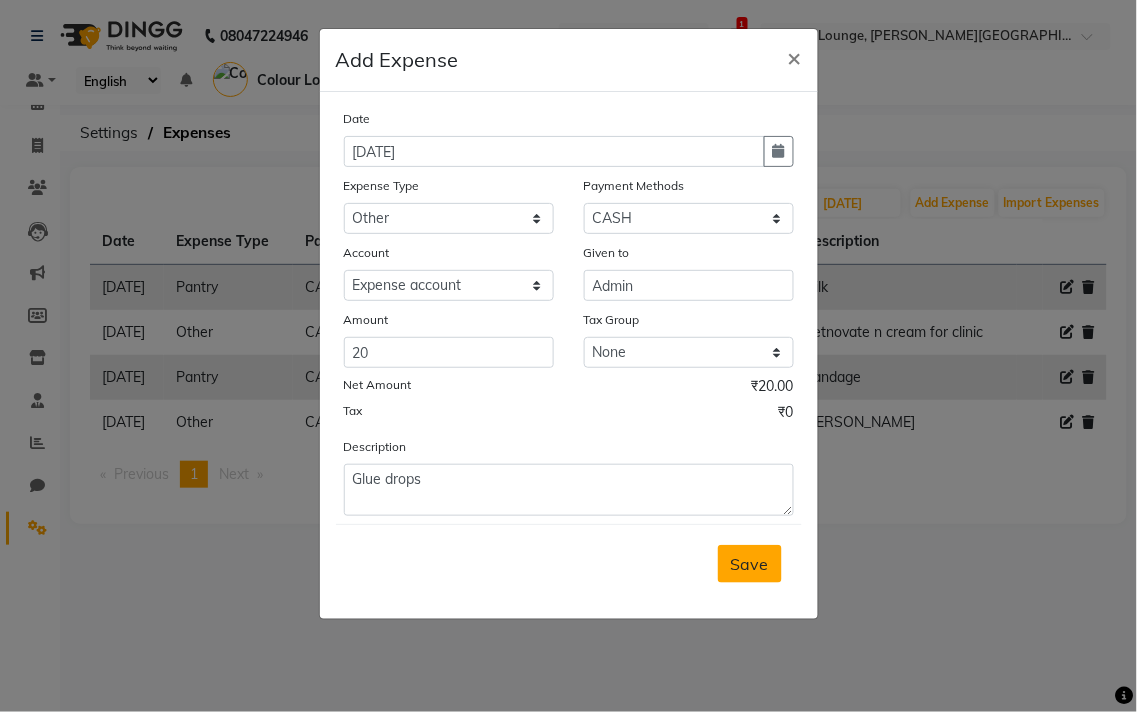 click on "Save" at bounding box center [750, 564] 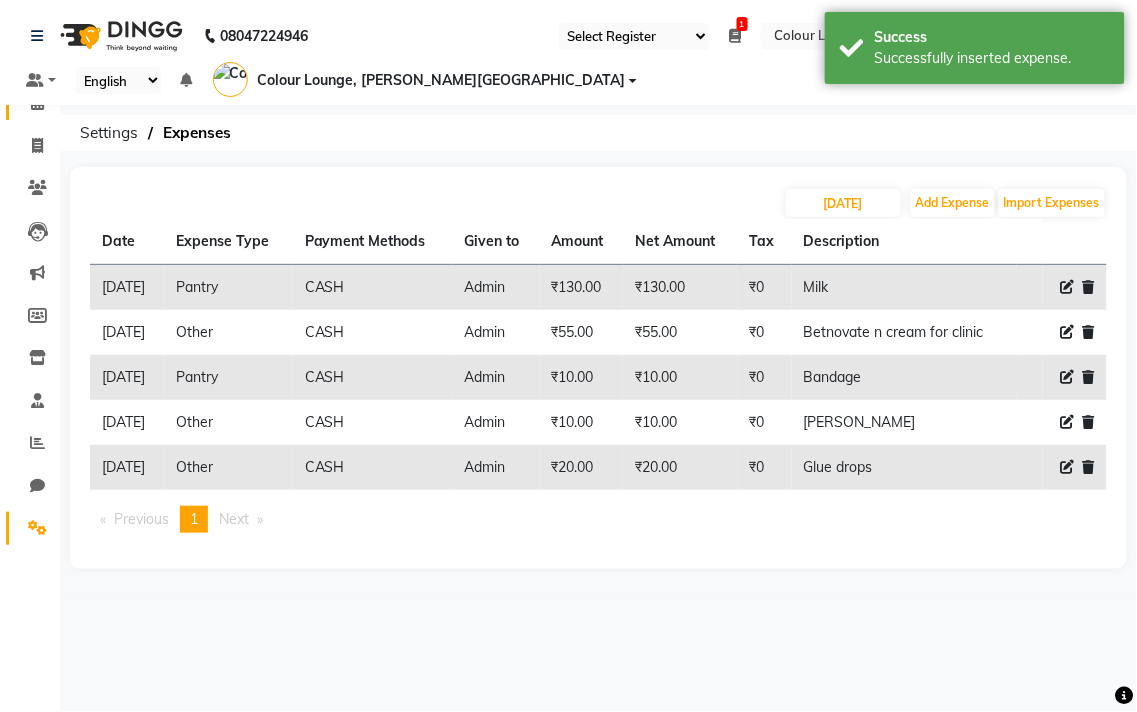 click 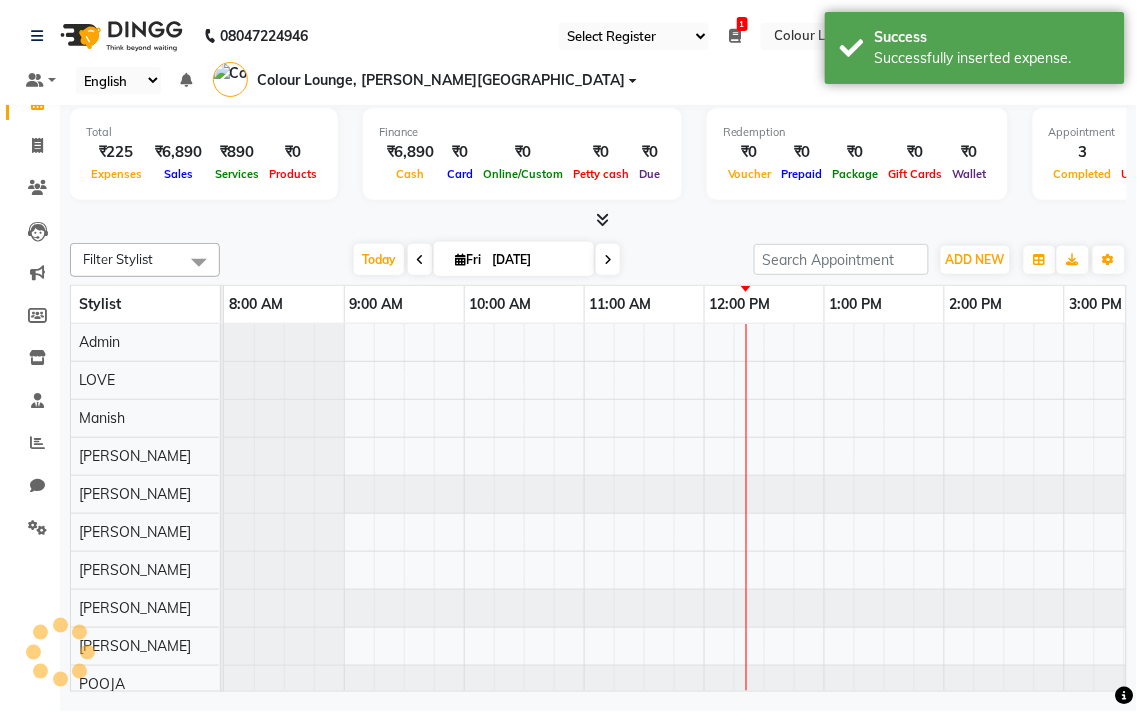 click on "08047224946 Select Register Evening Shift (Service) Morning Shift (Service) 1 Daily Open Registers nothing to show Select Location × Colour Lounge, [PERSON_NAME] Road Default Panel My Panel English ENGLISH Español العربية मराठी हिंदी ગુજરાતી தமிழ் 中文 Notifications nothing to show Colour Lounge, [PERSON_NAME] Road Manage Profile Change Password Sign out  Version:3.15.4" 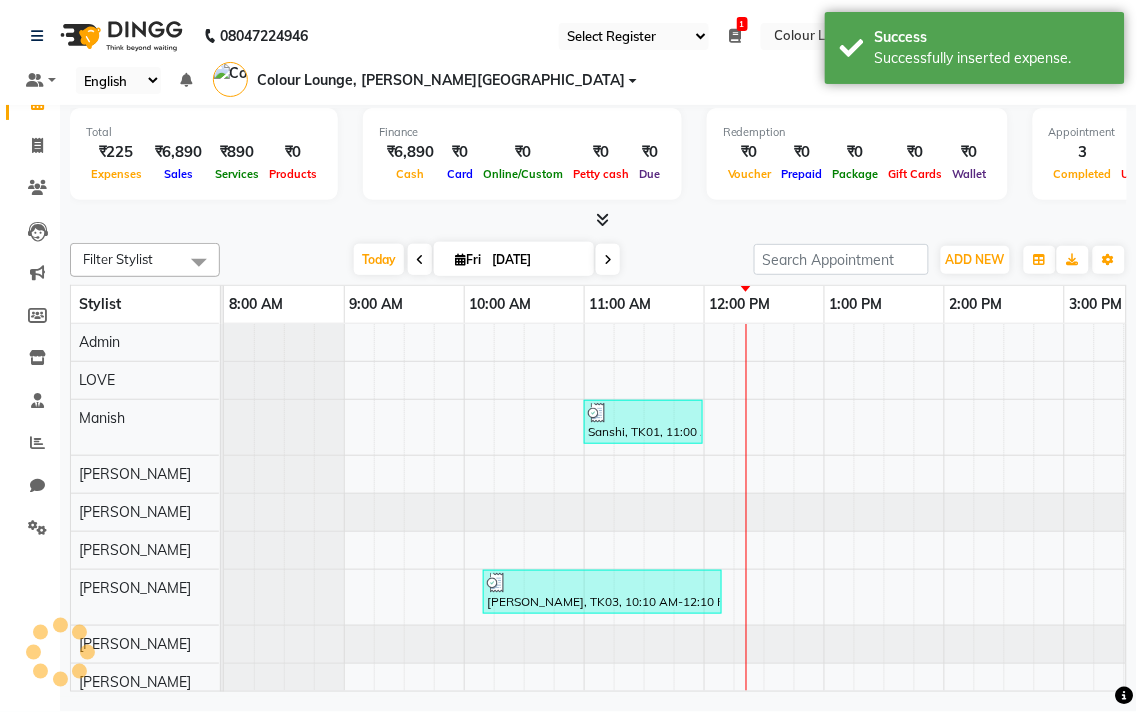 scroll, scrollTop: 0, scrollLeft: 0, axis: both 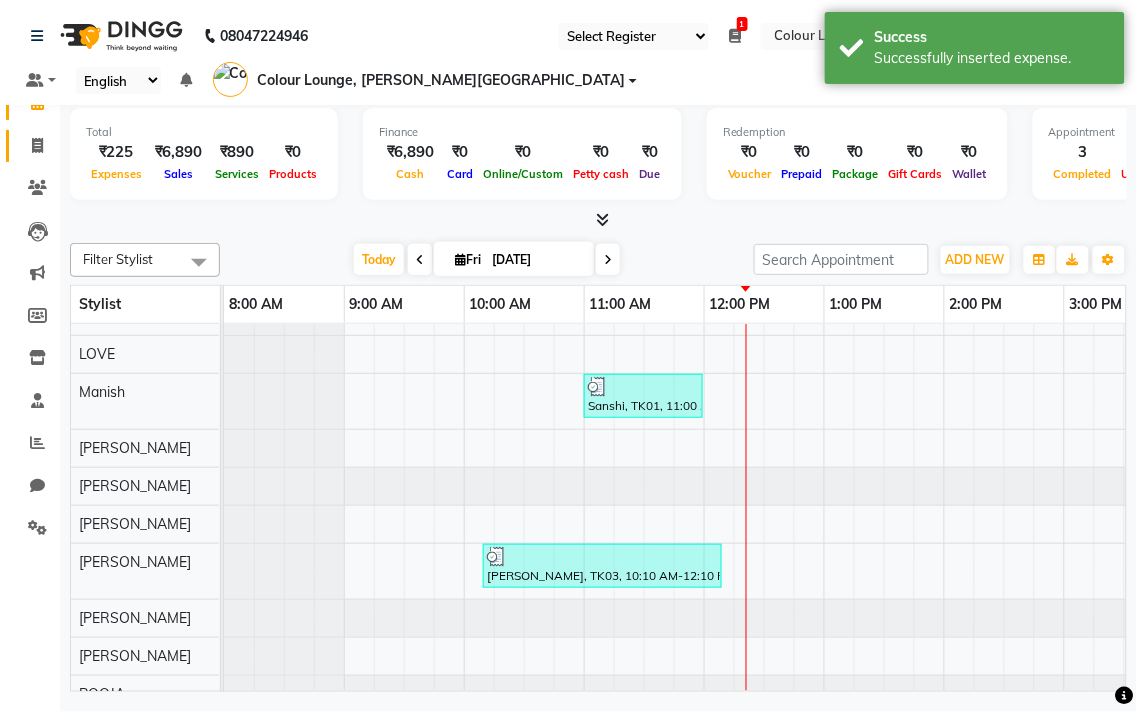 click 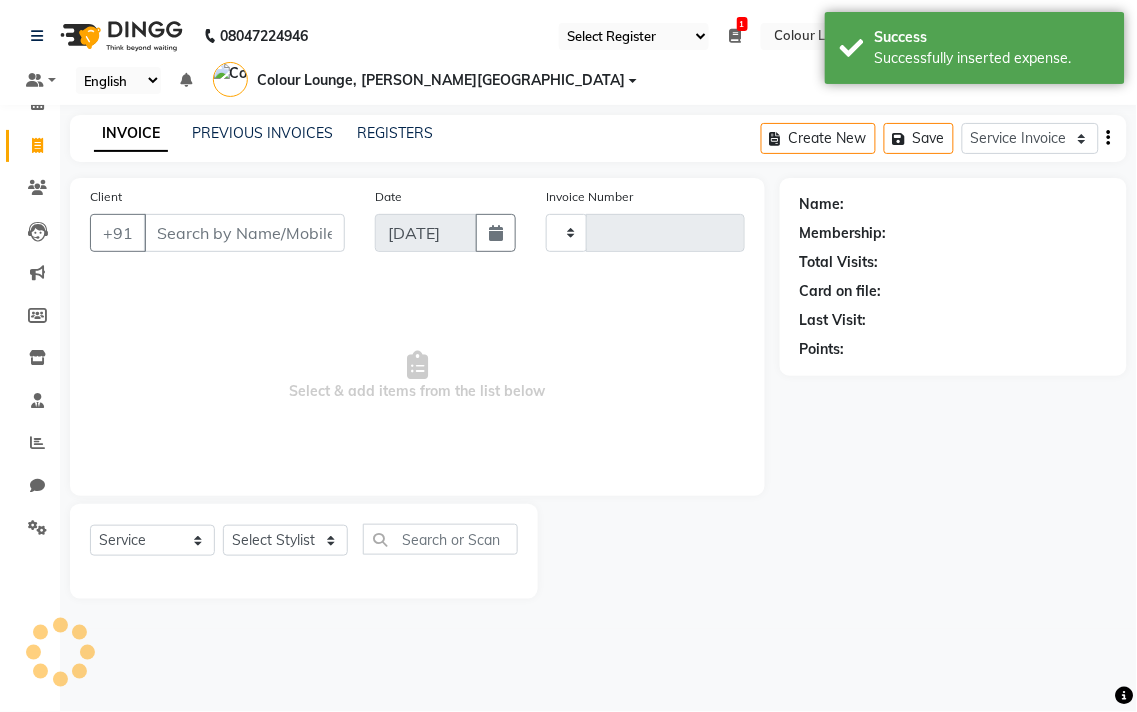 type 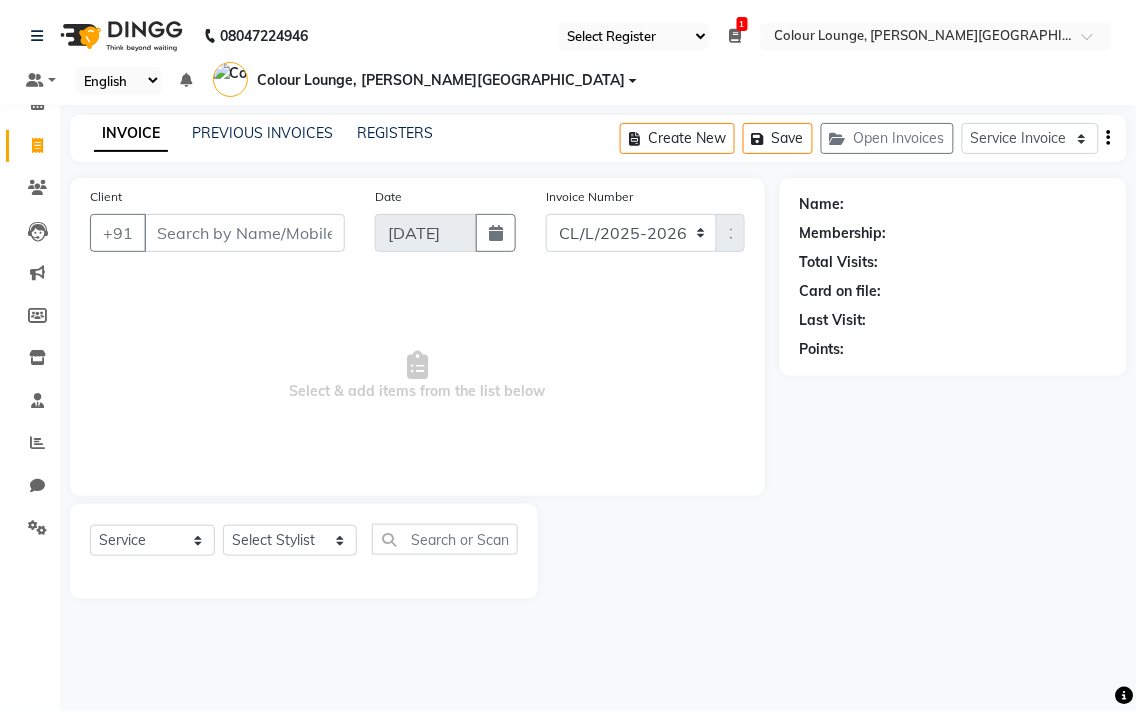 click on "Client" at bounding box center [244, 233] 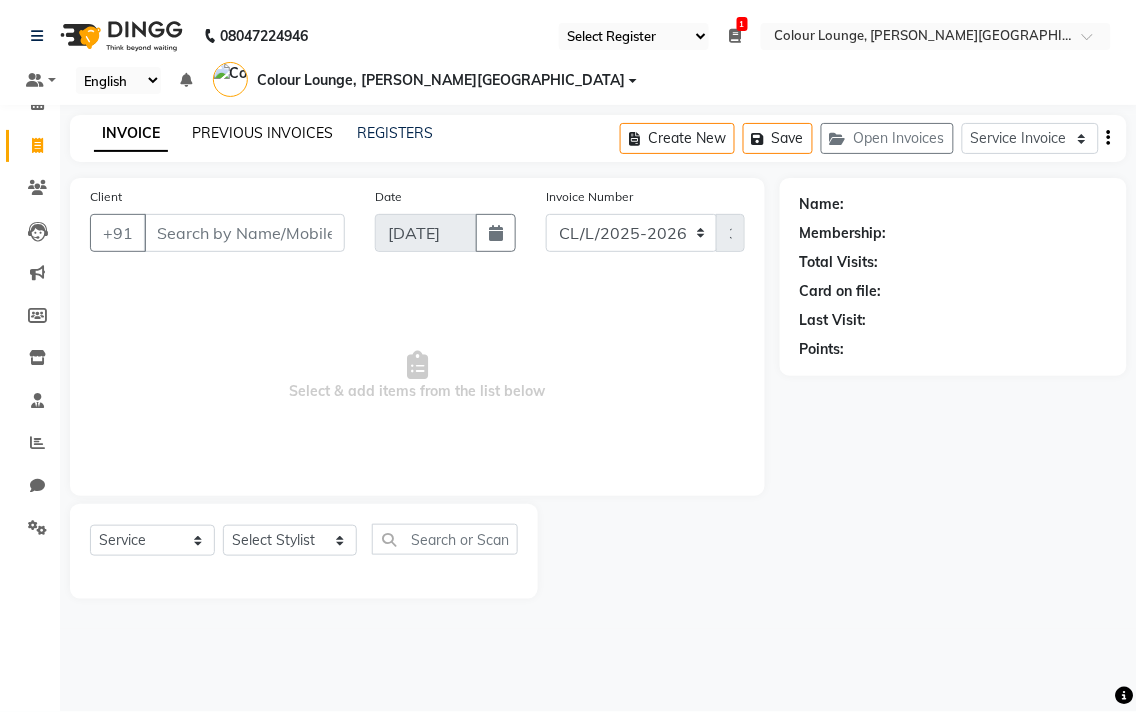 click on "PREVIOUS INVOICES" 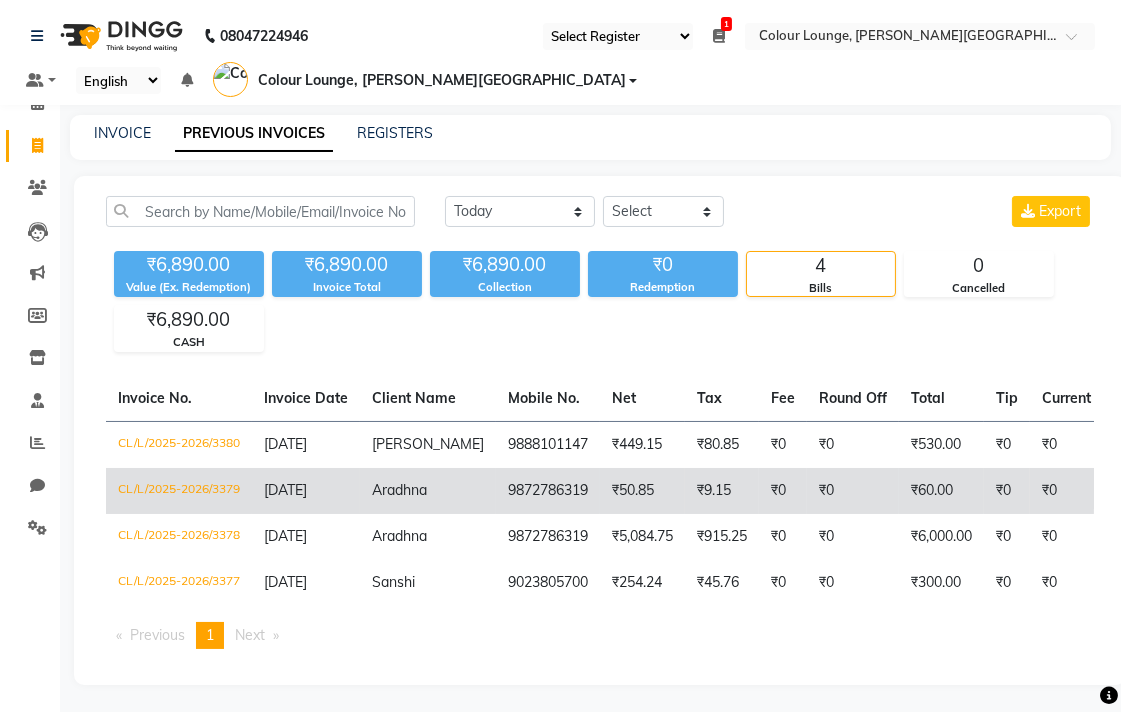 click on "Aradhna" 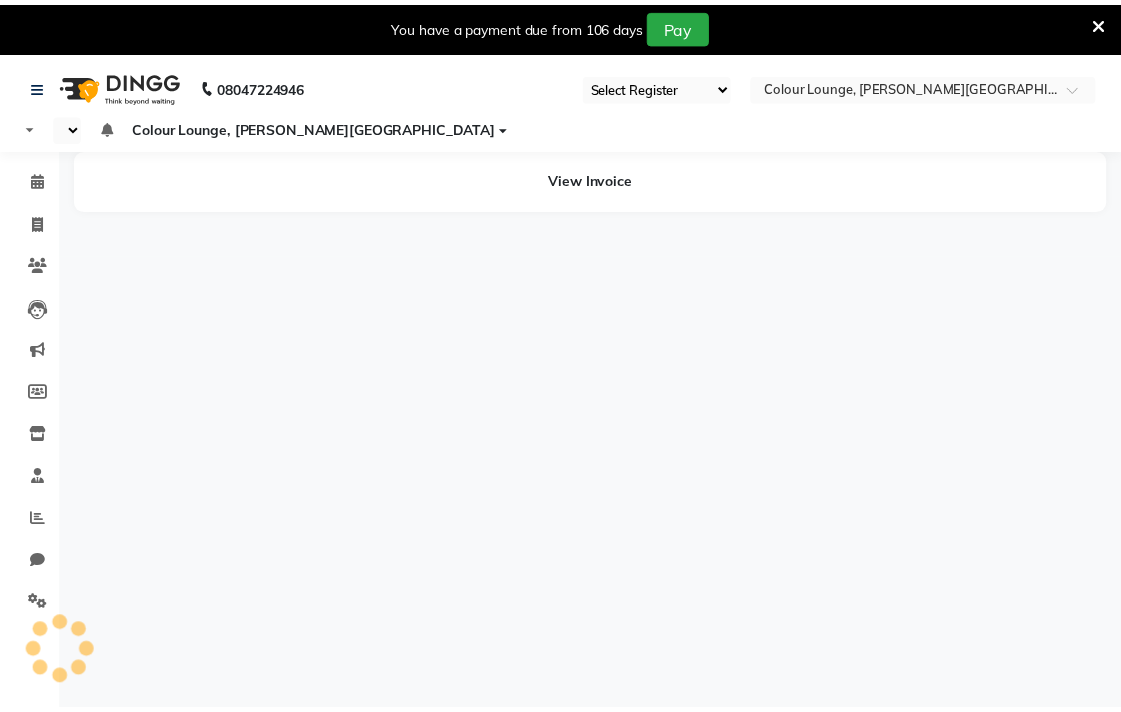 scroll, scrollTop: 0, scrollLeft: 0, axis: both 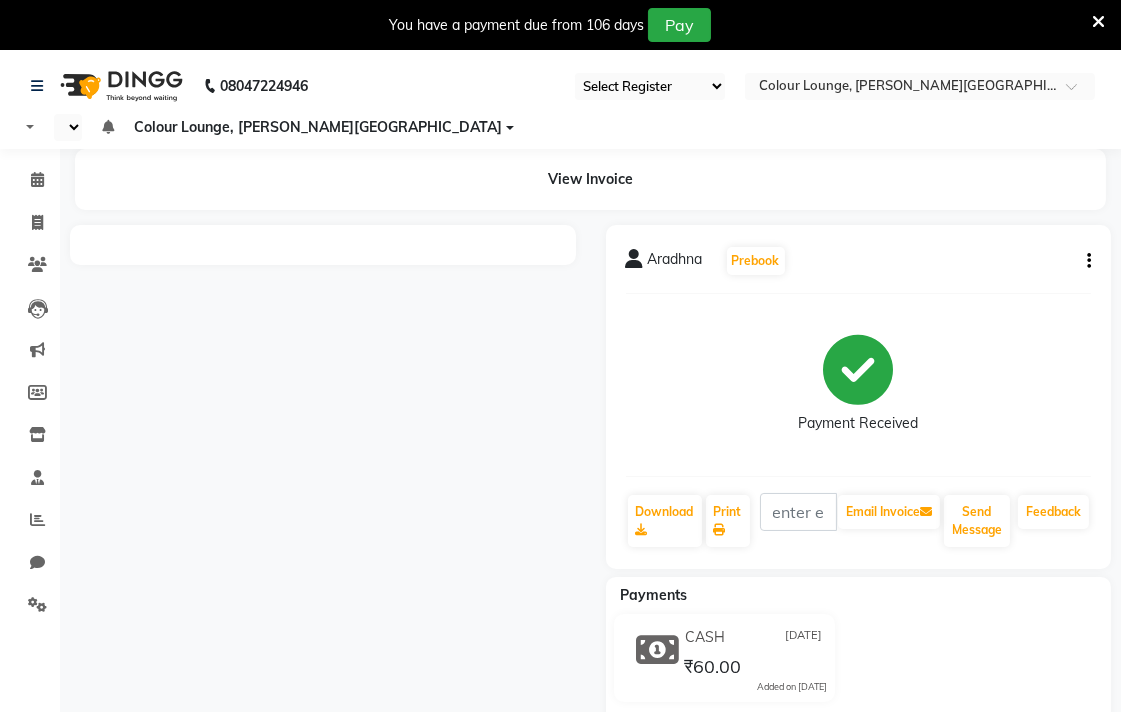select on "en" 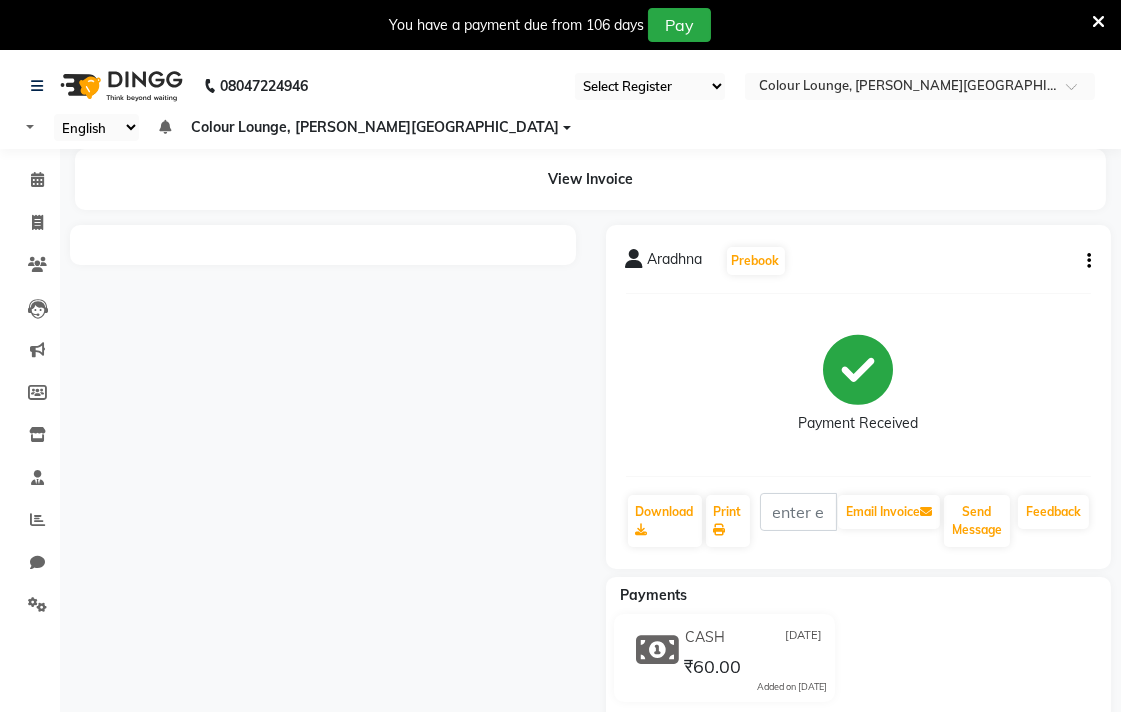 select on "67" 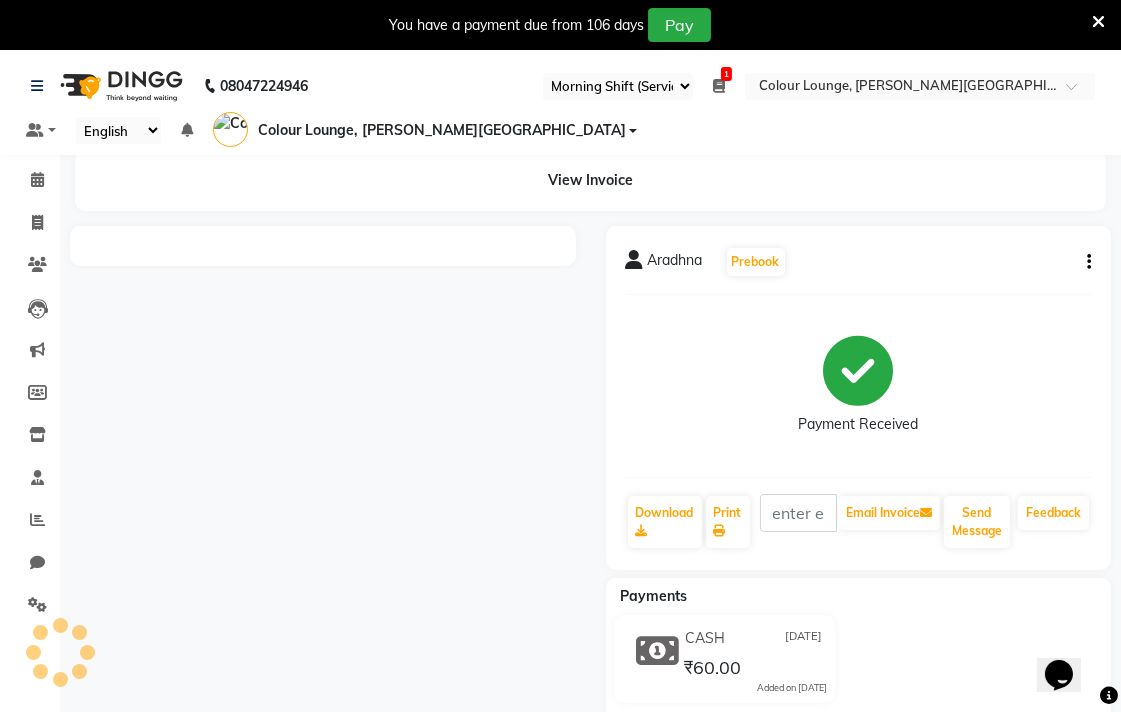 scroll, scrollTop: 0, scrollLeft: 0, axis: both 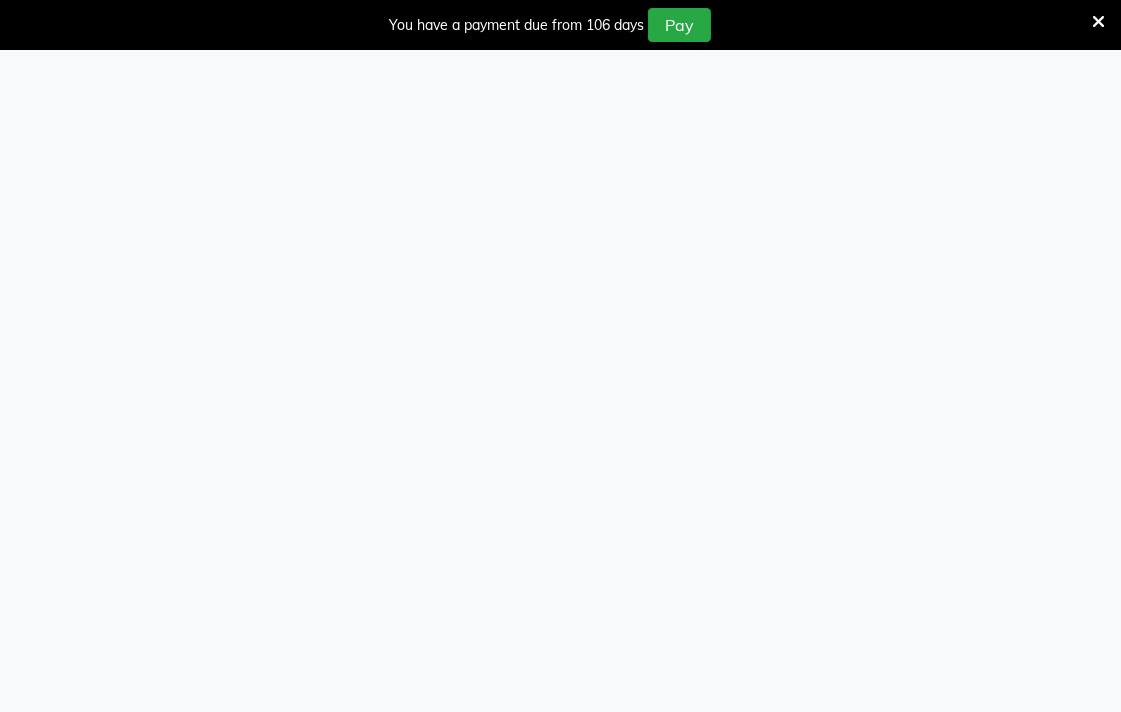 select on "67" 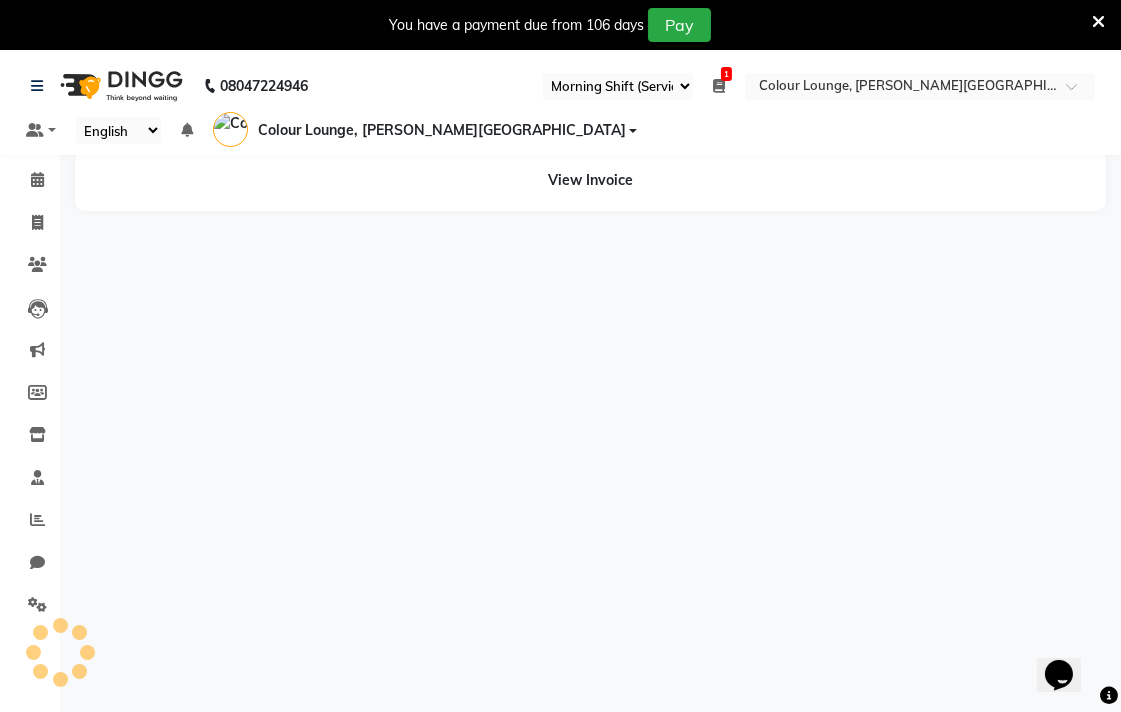 scroll, scrollTop: 0, scrollLeft: 0, axis: both 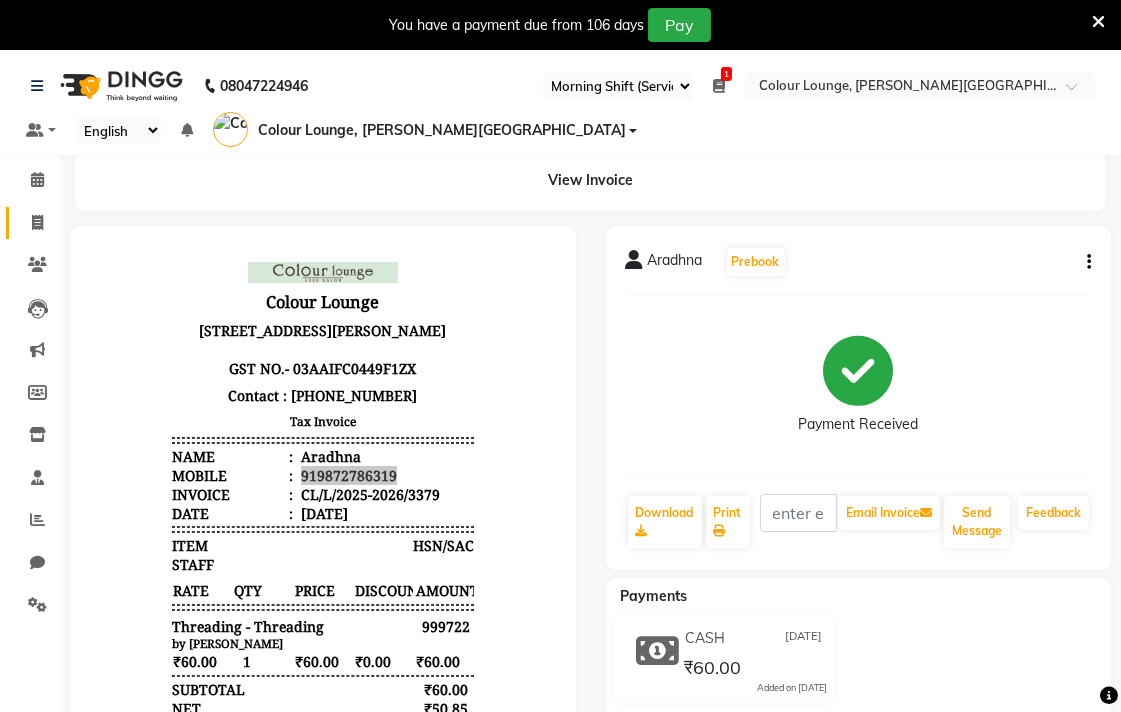 click 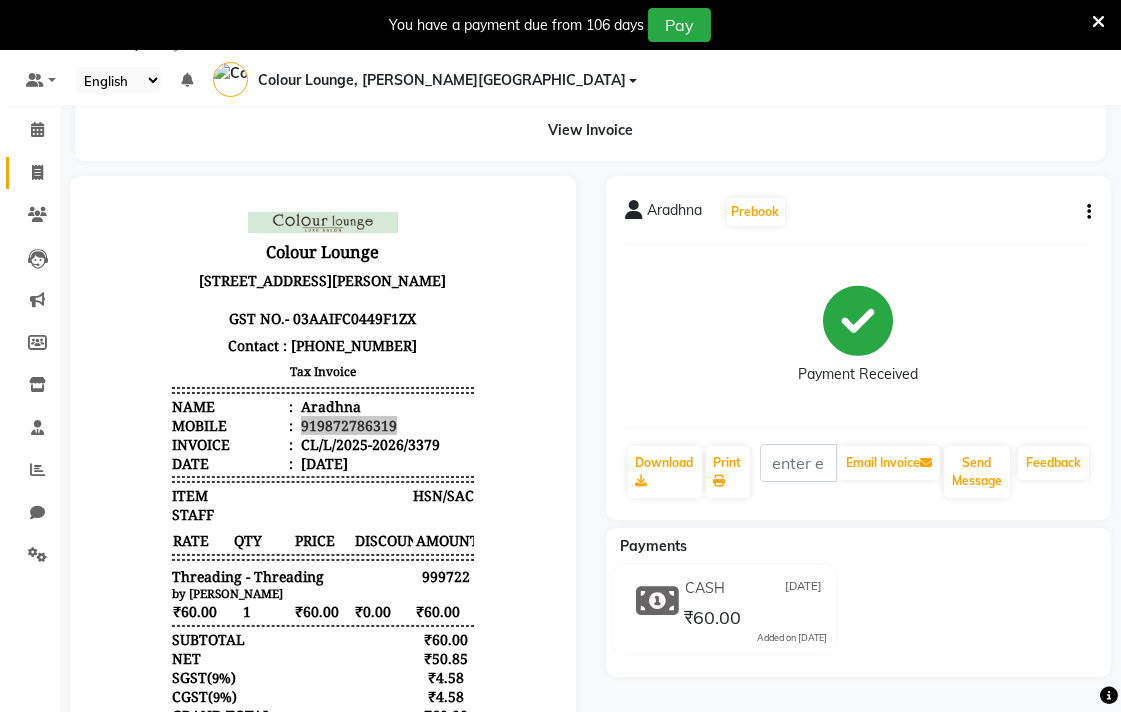 select on "service" 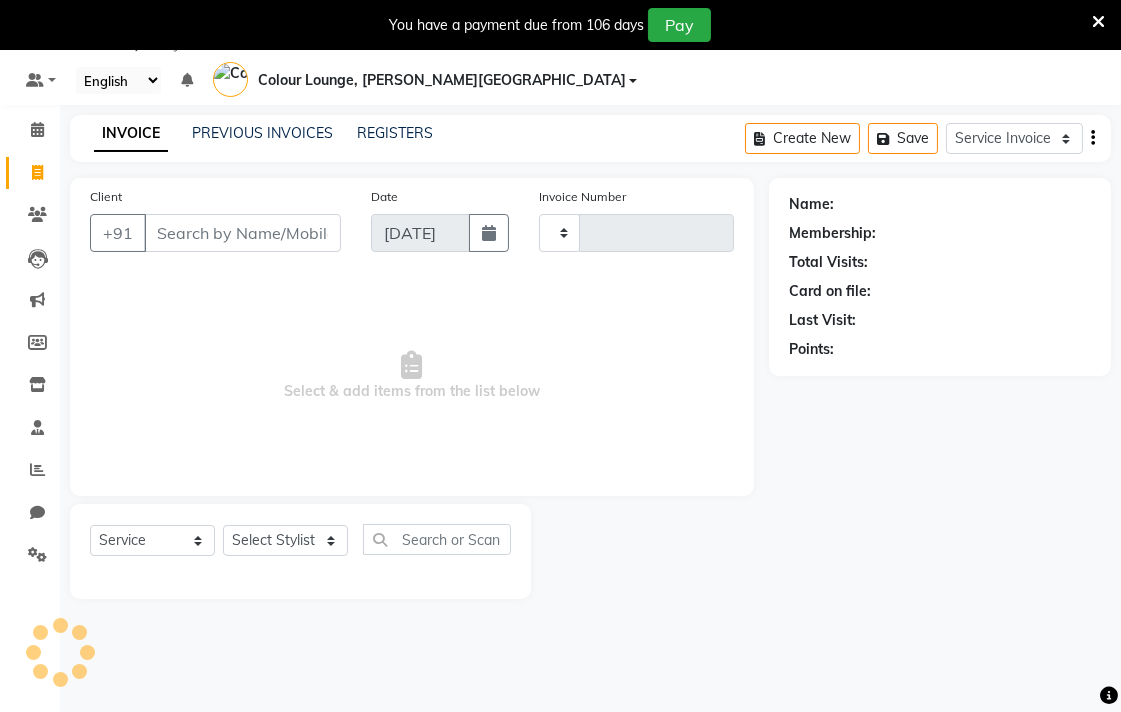 type on "3381" 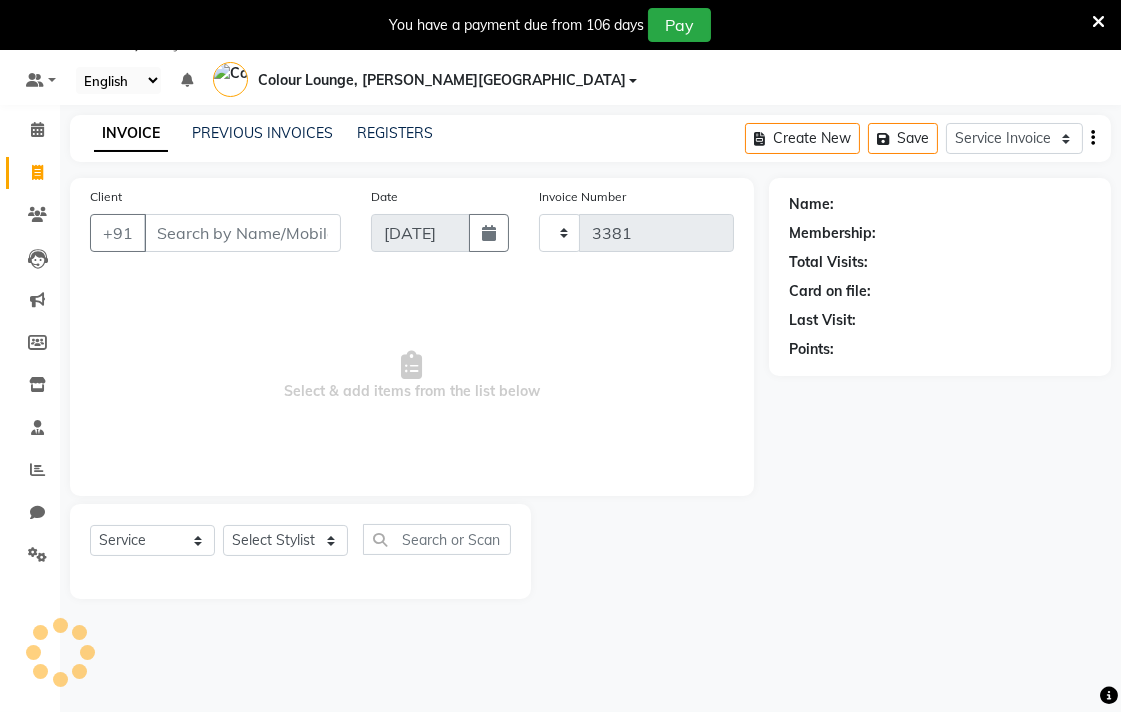 select on "8011" 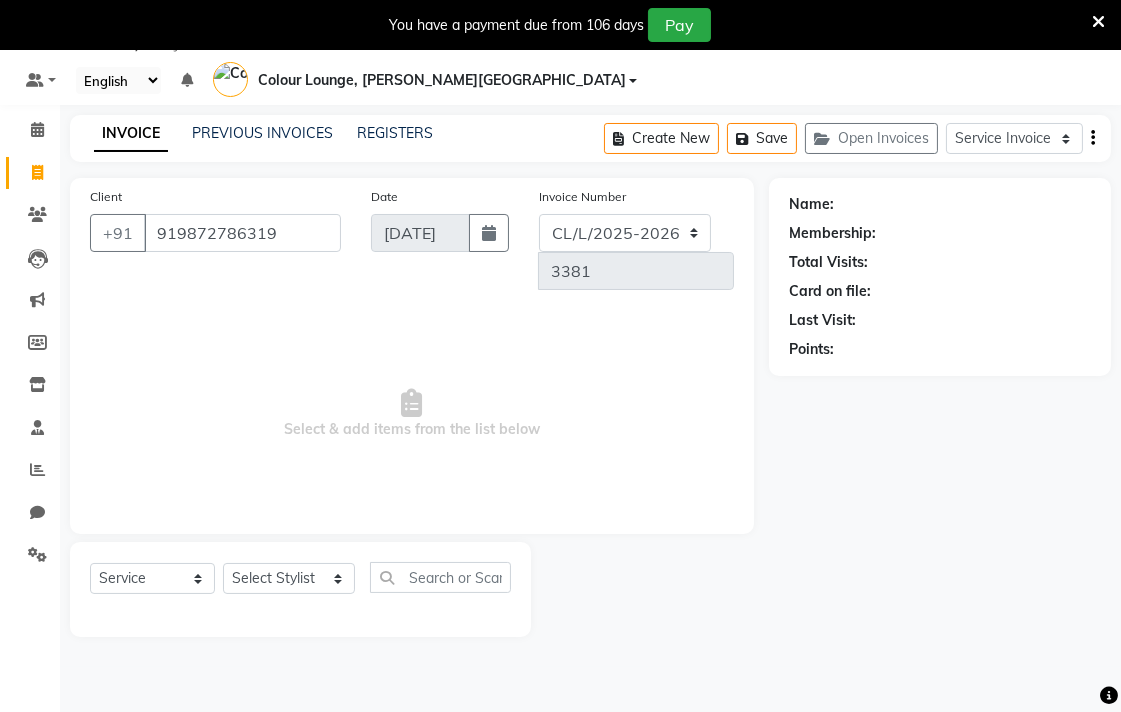 type on "919872786319" 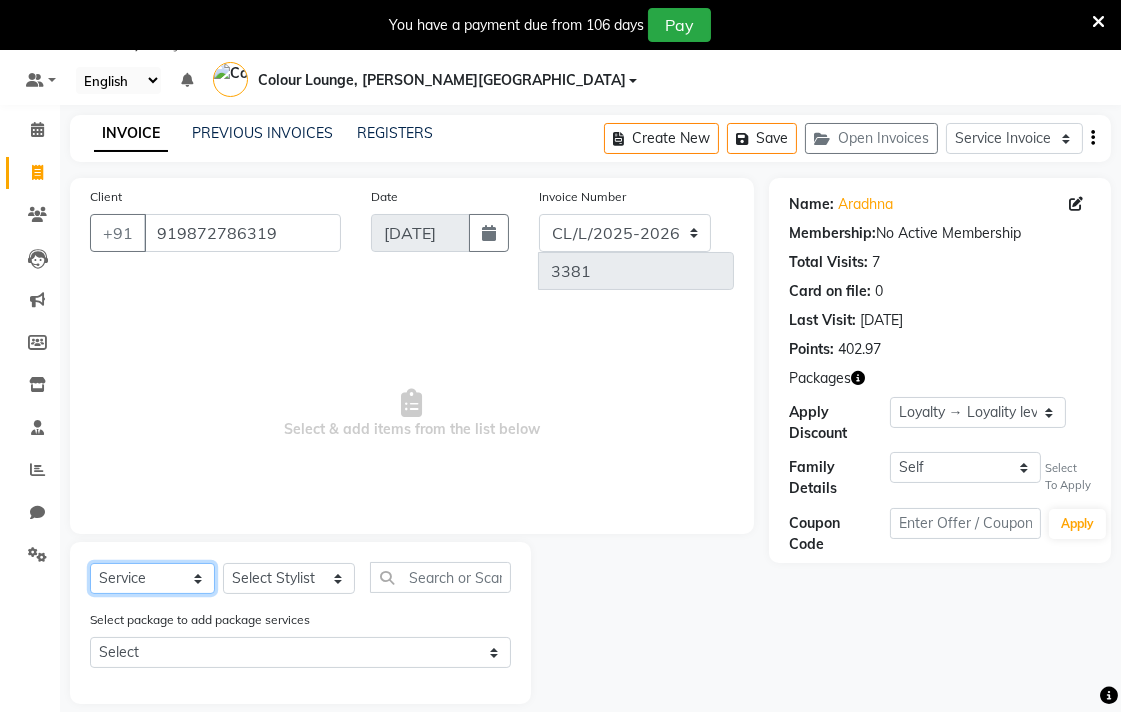 click on "Select  Service  Membership  Package Voucher Prepaid Gift Card" 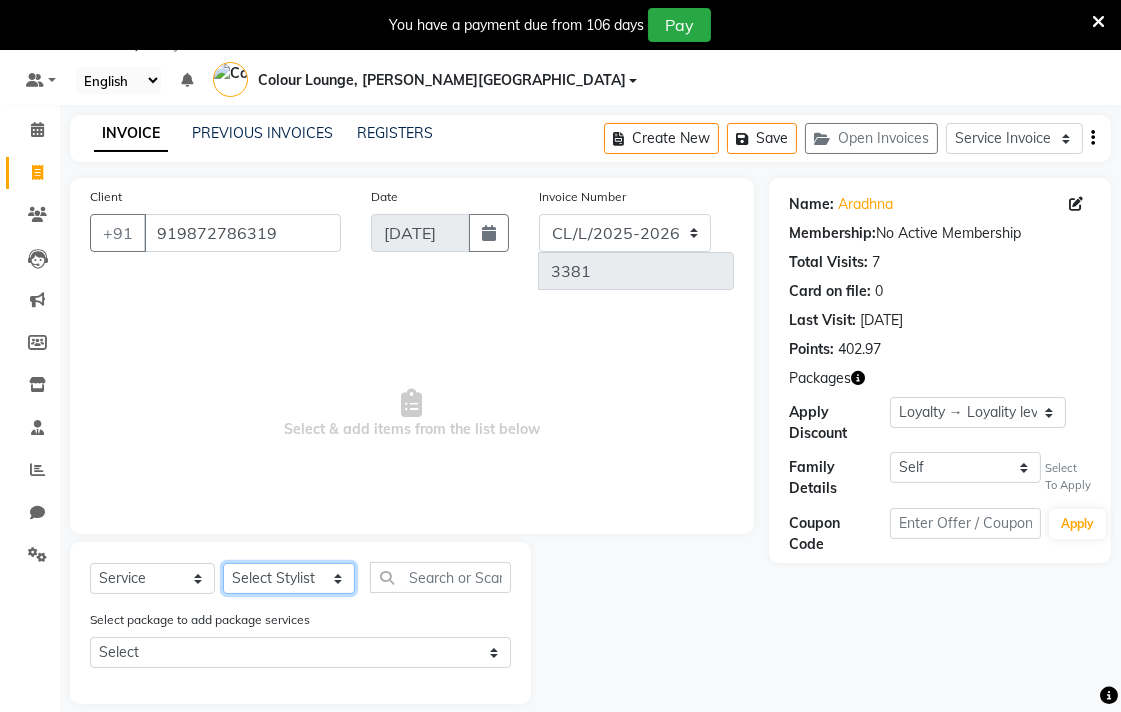 click on "Select Stylist Admin AMIT [PERSON_NAME] [PERSON_NAME] BALBHARTI SHARMA Colour Lounge, [PERSON_NAME][GEOGRAPHIC_DATA] Colour Lounge, [PERSON_NAME][GEOGRAPHIC_DATA] DINGG [PERSON_NAME] [PERSON_NAME] [PERSON_NAME] [PERSON_NAME] LOVE [PERSON_NAME] [PERSON_NAME] [PERSON_NAME] [PERSON_NAME] [PERSON_NAME] POOJA Pooja [PERSON_NAME] [PERSON_NAME] PRINCE [PERSON_NAME] [PERSON_NAME] [PERSON_NAME] [PERSON_NAME] Sameer [PERSON_NAME] [PERSON_NAME] [PERSON_NAME]  Sunny TULOSH [PERSON_NAME] [PERSON_NAME] VISHAL" 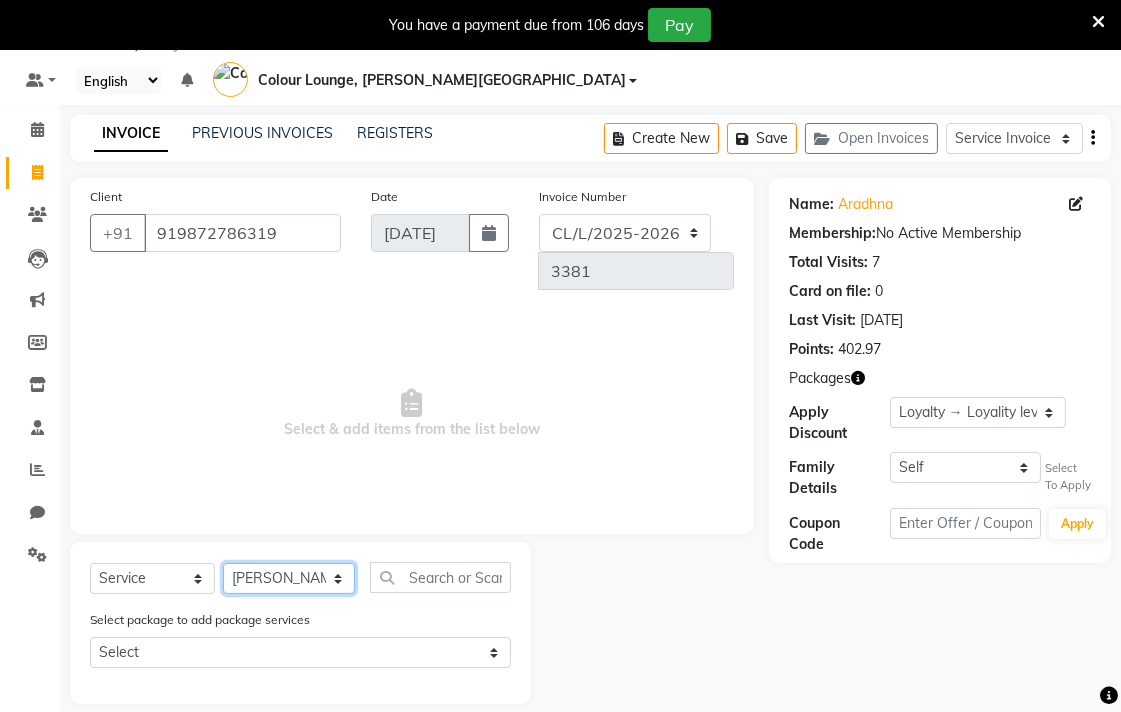 click on "Select Stylist Admin AMIT [PERSON_NAME] [PERSON_NAME] BALBHARTI SHARMA Colour Lounge, [PERSON_NAME][GEOGRAPHIC_DATA] Colour Lounge, [PERSON_NAME][GEOGRAPHIC_DATA] DINGG [PERSON_NAME] [PERSON_NAME] [PERSON_NAME] [PERSON_NAME] LOVE [PERSON_NAME] [PERSON_NAME] [PERSON_NAME] [PERSON_NAME] [PERSON_NAME] POOJA Pooja [PERSON_NAME] [PERSON_NAME] PRINCE [PERSON_NAME] [PERSON_NAME] [PERSON_NAME] [PERSON_NAME] Sameer [PERSON_NAME] [PERSON_NAME] [PERSON_NAME]  Sunny TULOSH [PERSON_NAME] [PERSON_NAME] VISHAL" 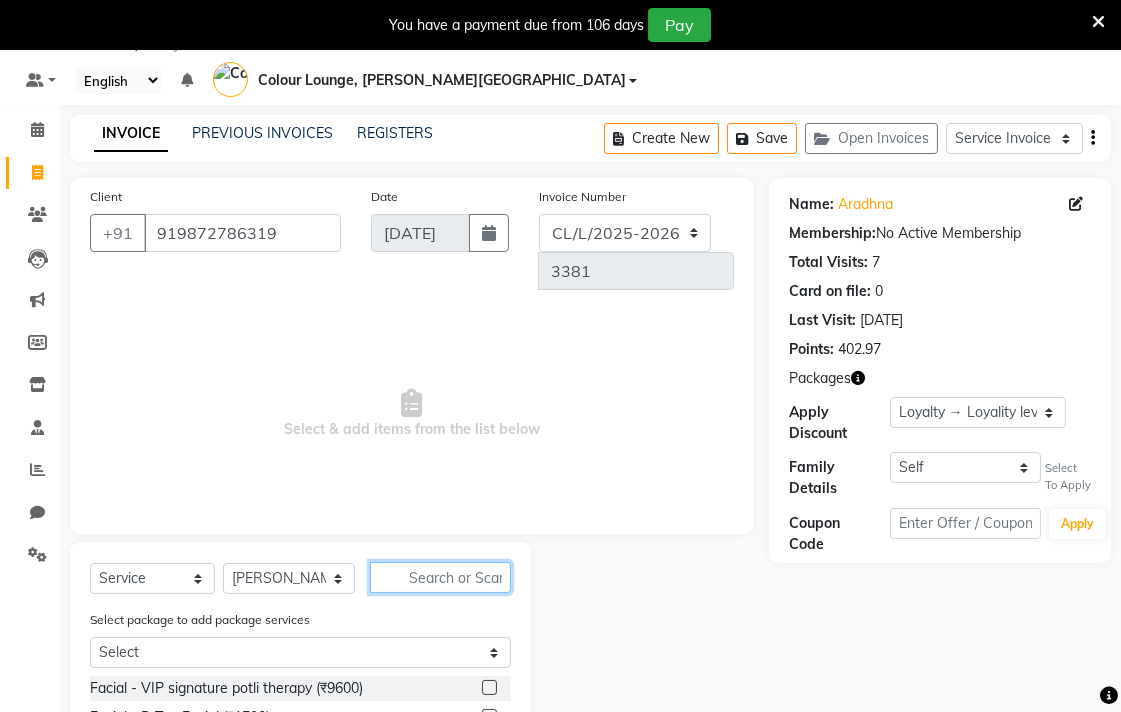click 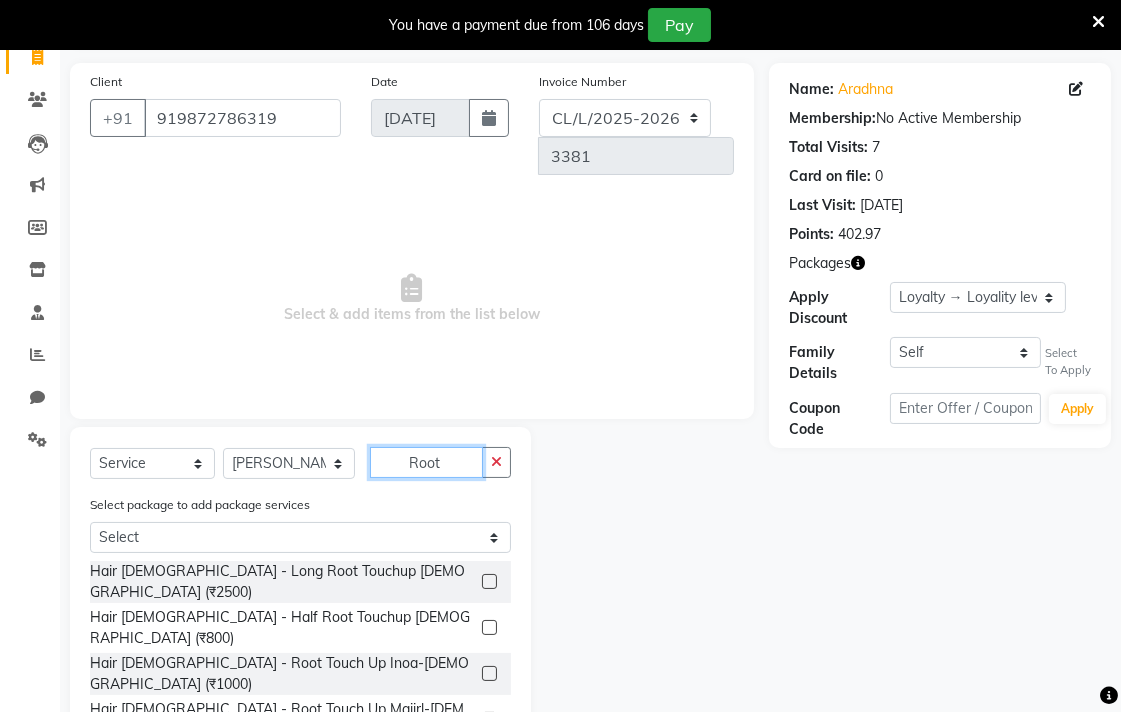 scroll, scrollTop: 178, scrollLeft: 0, axis: vertical 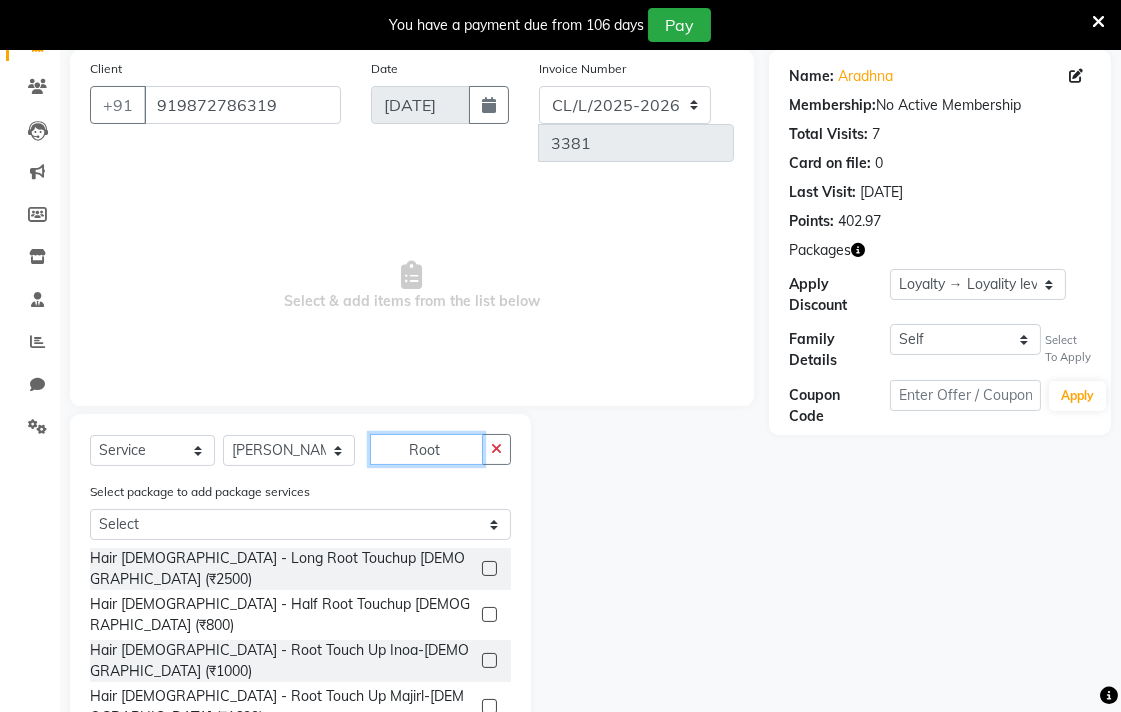 type on "Root" 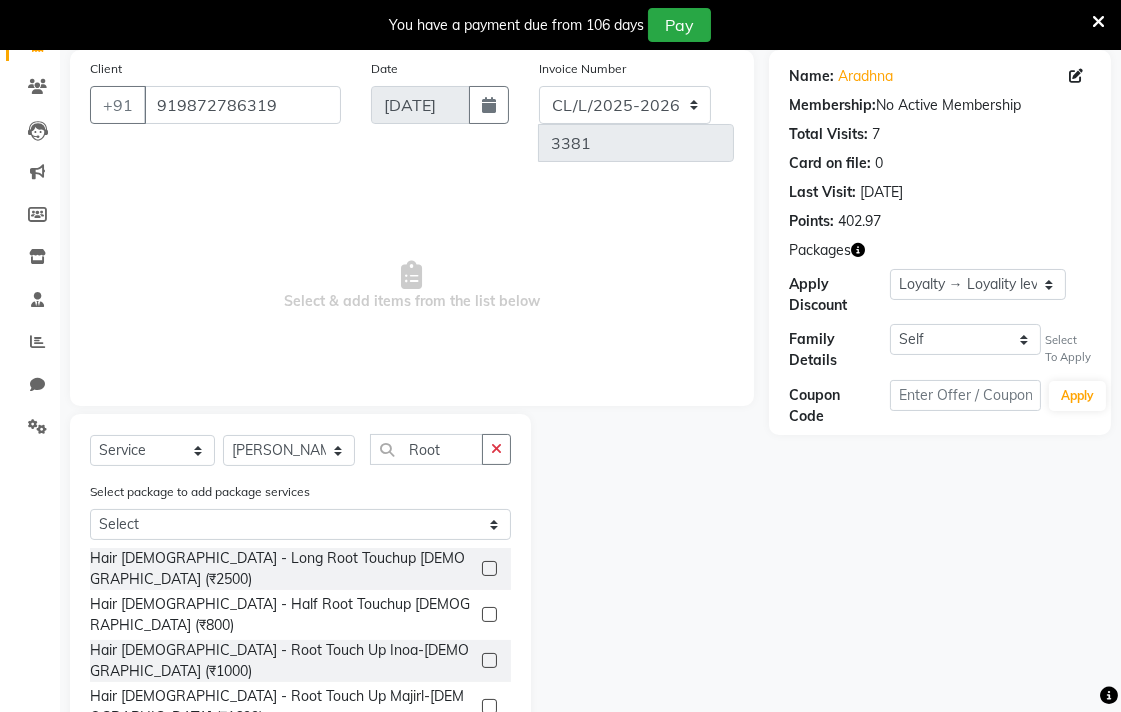 click 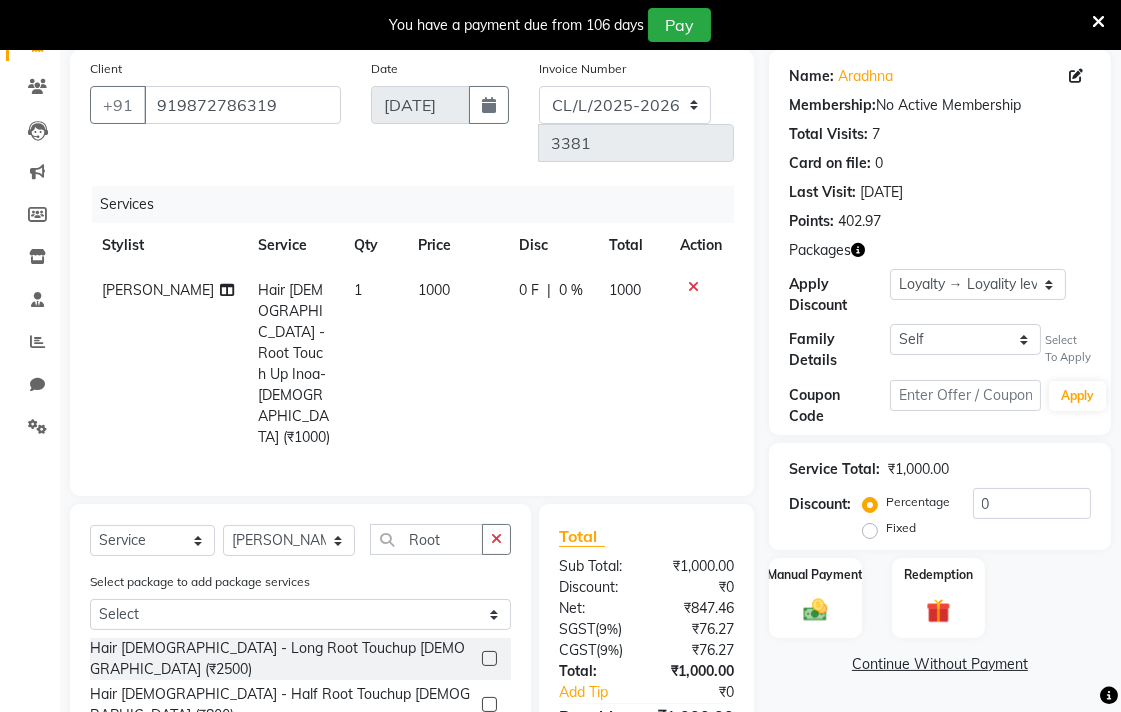 checkbox on "false" 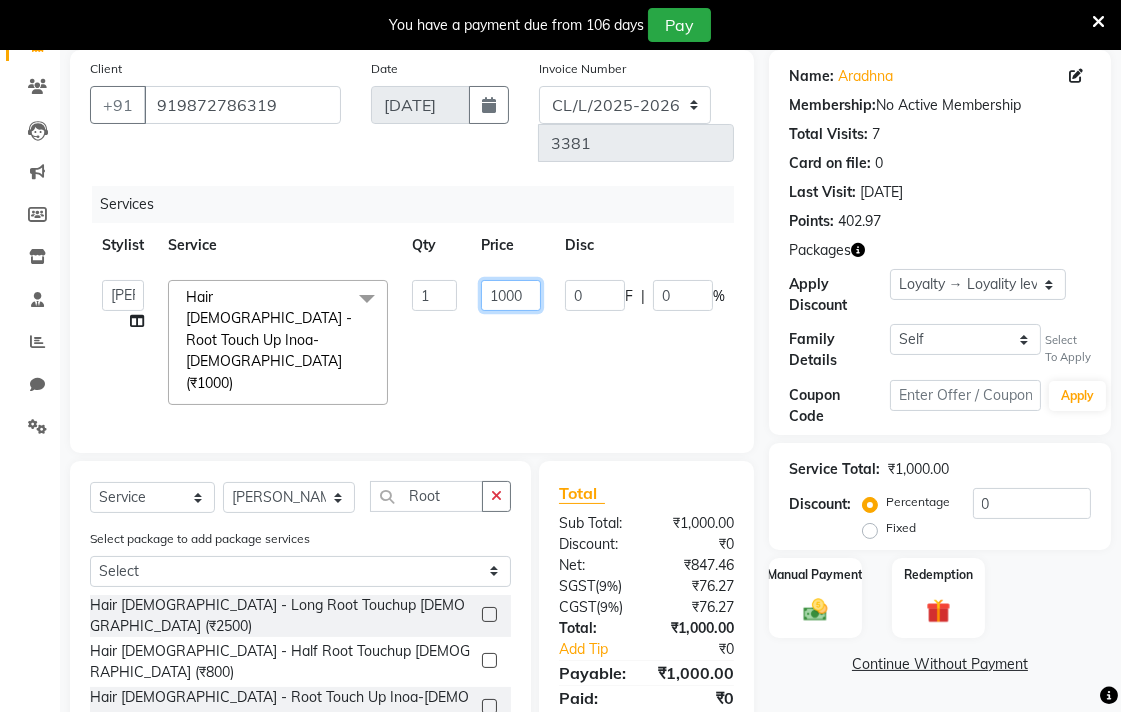 click on "1000" 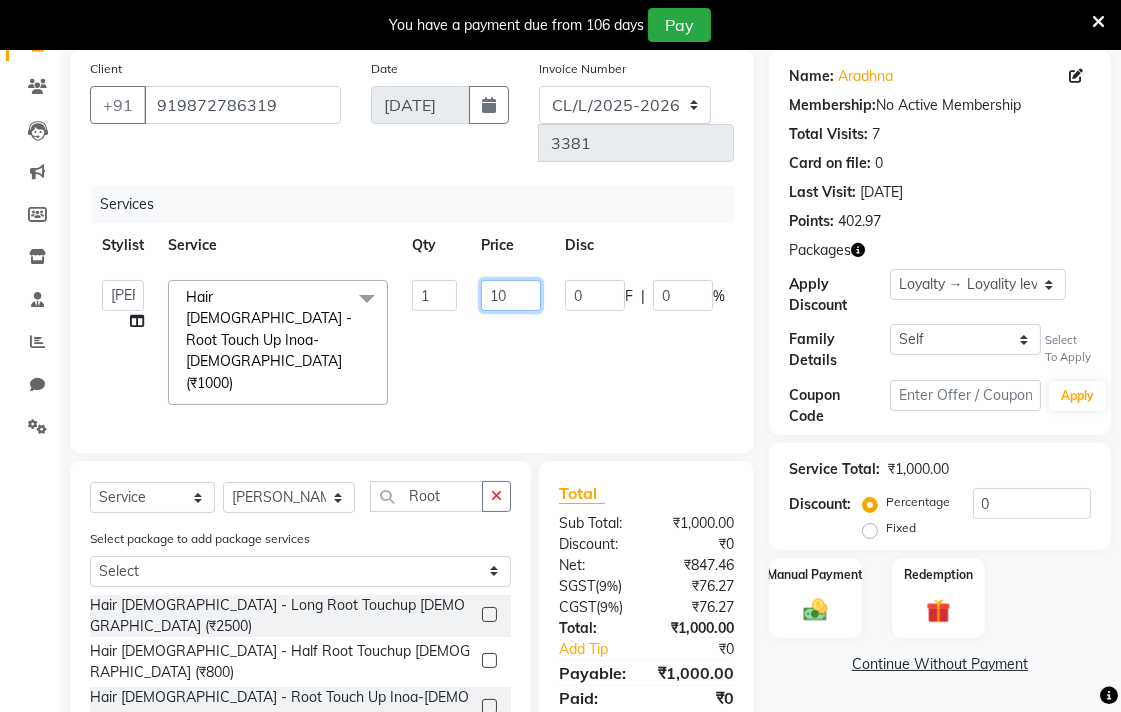 type on "1" 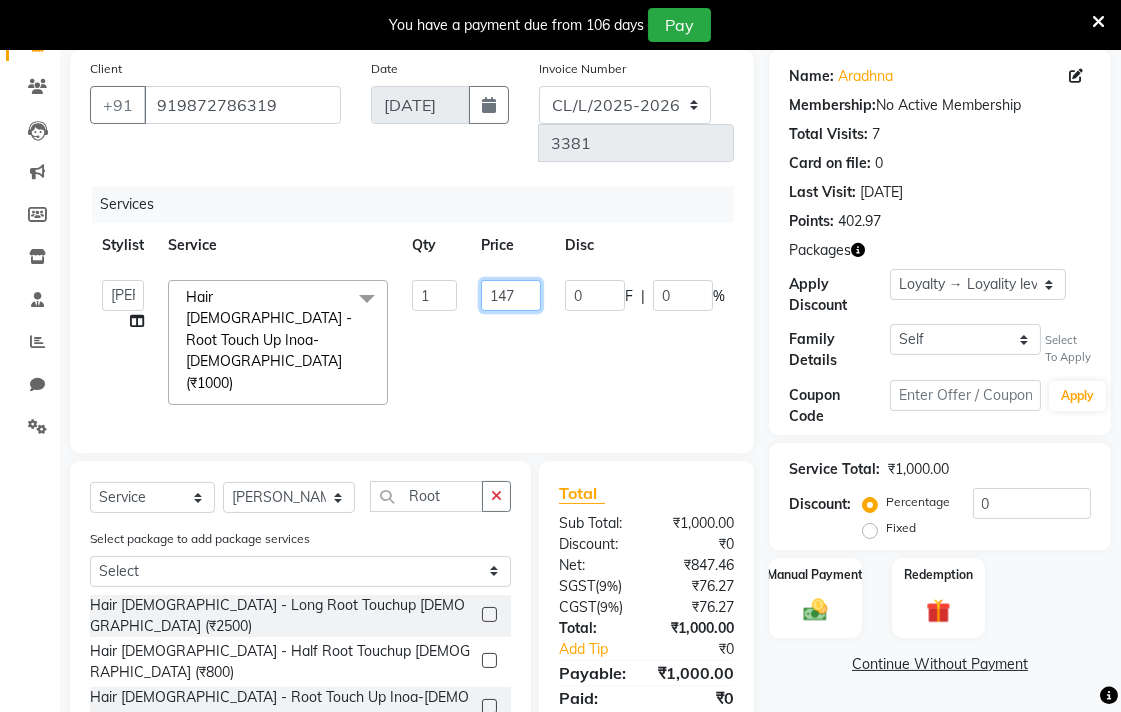 type on "1470" 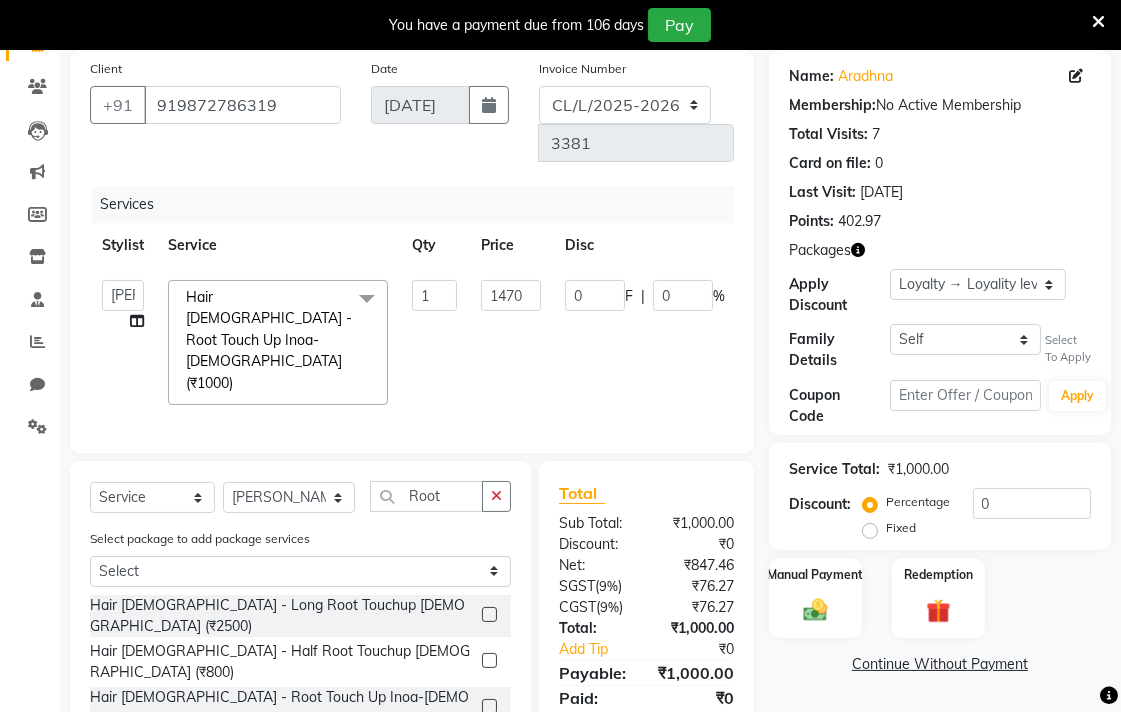 click on "Admin   AMIT   Ankush   Ansh Nayyar   BALBHARTI SHARMA   Colour Lounge, Lawrence Road   Colour Lounge, Lawrence Road   DINGG   HARJEET RANDHAWA   HARPREET KAUR   Jagpreet   Kajal   LALIMA   LOVE   Manish   MANPREET KAUR   Navneet   Neelam   NEENA   PALWINDER KAUR   POOJA   Pooja negi   PRABHDEEP SINGH   PRINCE KUMAR   PURAN CHAND   RAKESH KUMAR   Rambachan    Resham Kaur    Robin   Sameer   Sapna   SATWANT KAUR   Simran    Sunny   TULOSH SUBBA   Urvashi   Varun kumar   VISHAL  Hair Female - Root Touch Up Inoa-Female (₹1000)  x Facial - VIP signature potli therapy (₹9600) Facial - D Tan Facial (₹1590) Facial - French Facial (₹1770) Facial - Glow Facial (₹2500) Facial - Dermasage Luxury Skin Treatment (₹8000) Facial - Algotherm Luxury Facial (₹10000) Facial - Vitamin C Retinol Facial (₹6000) Facial - Vip Signature Facial B (₹7000) Facial - Organic Facial (₹2359) Facial - Vitamin C Whiteninig Brightening facial (₹5000) Facial - Nirvana Facial (₹2712) Hair extension (₹1000) 1 1470 0 F" 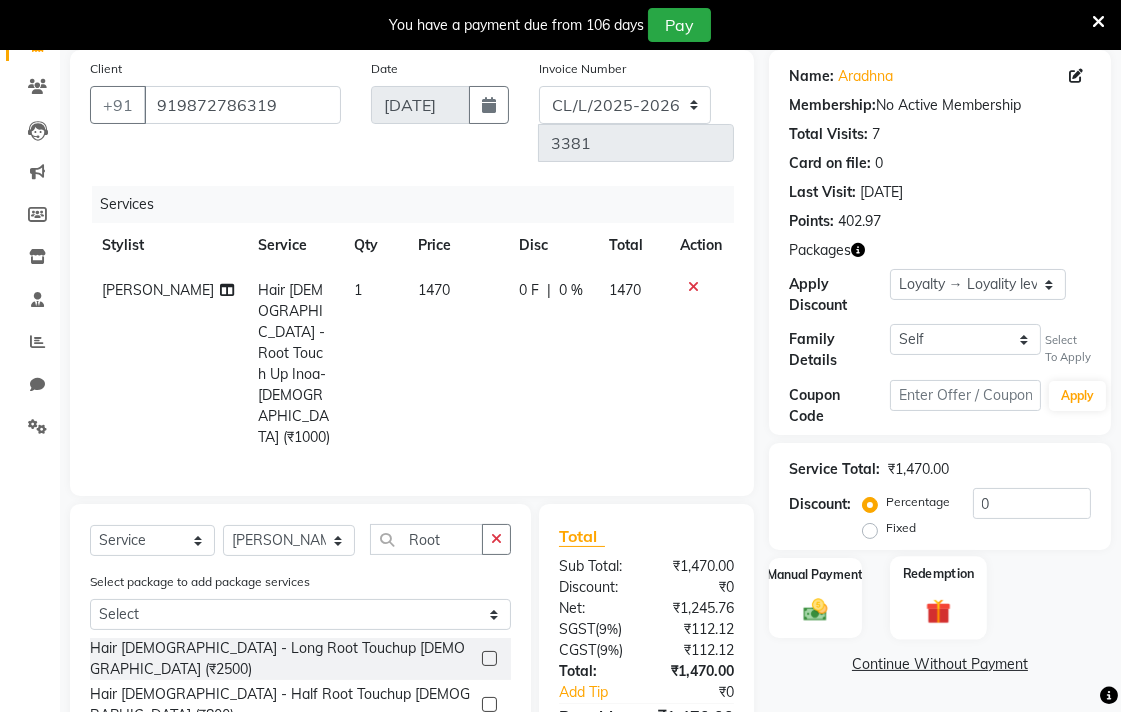 click 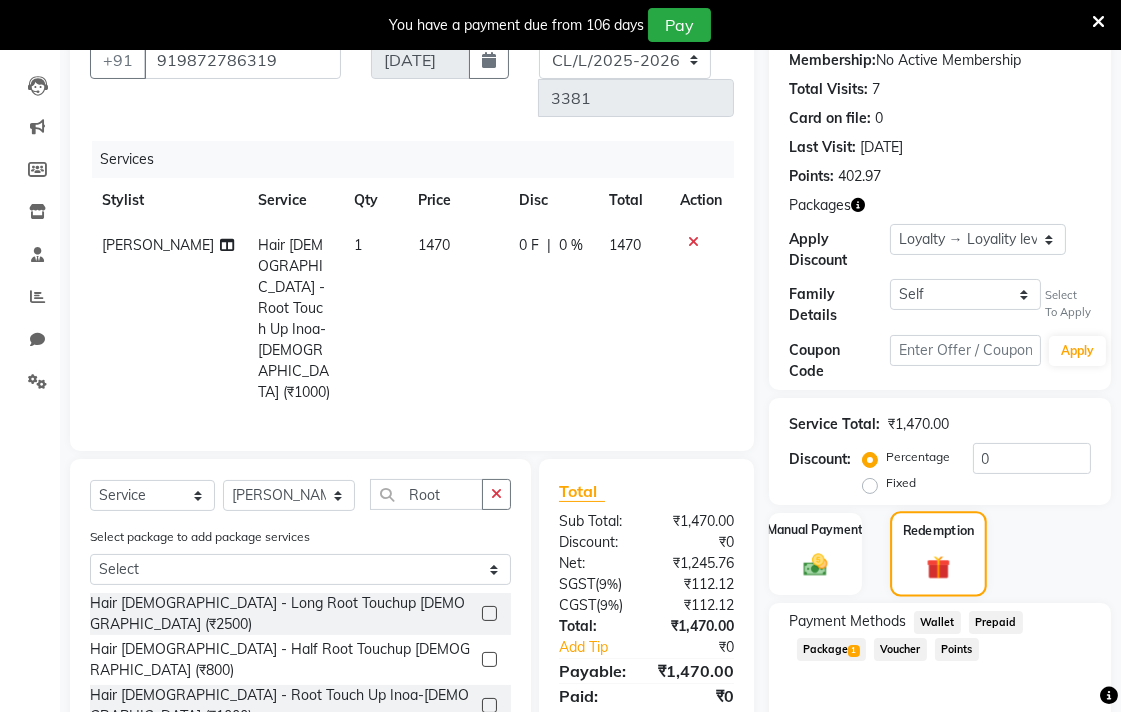 scroll, scrollTop: 303, scrollLeft: 0, axis: vertical 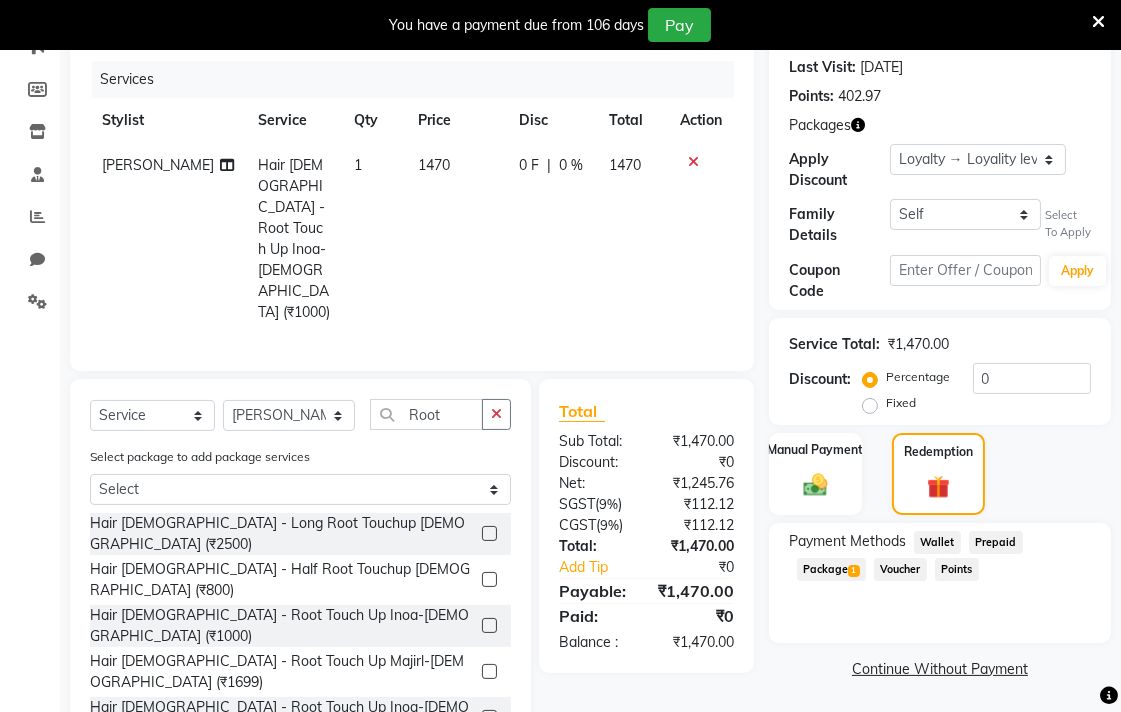 click on "1" 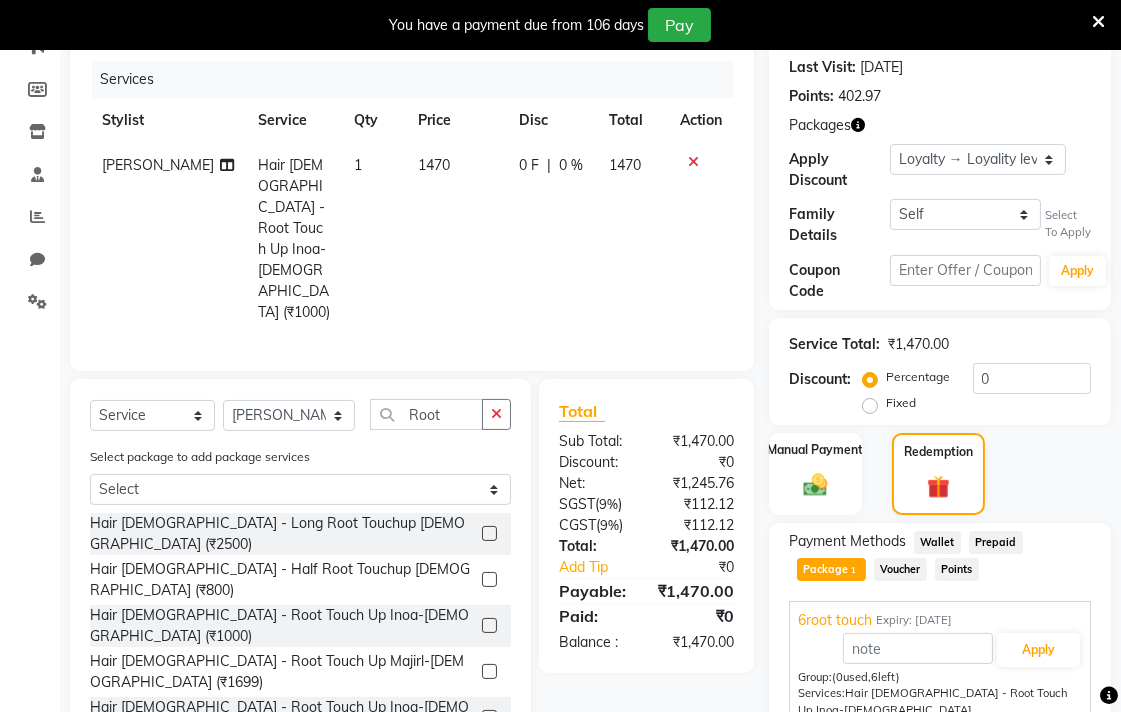 scroll, scrollTop: 397, scrollLeft: 0, axis: vertical 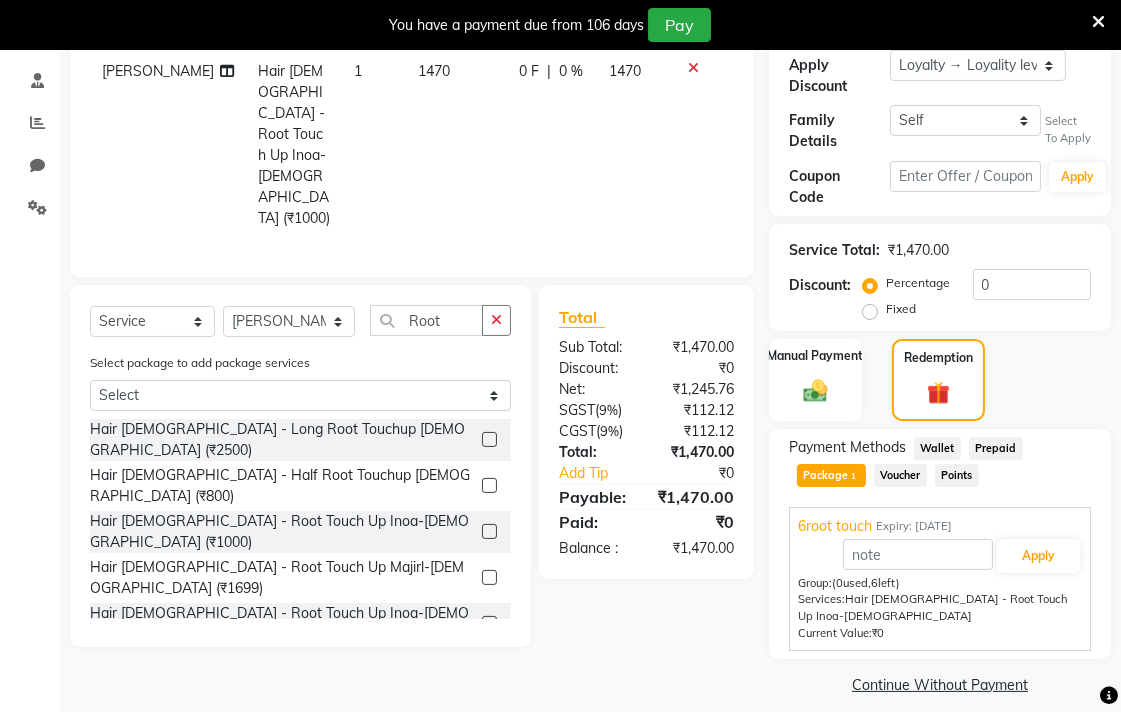 click on "Prepaid" 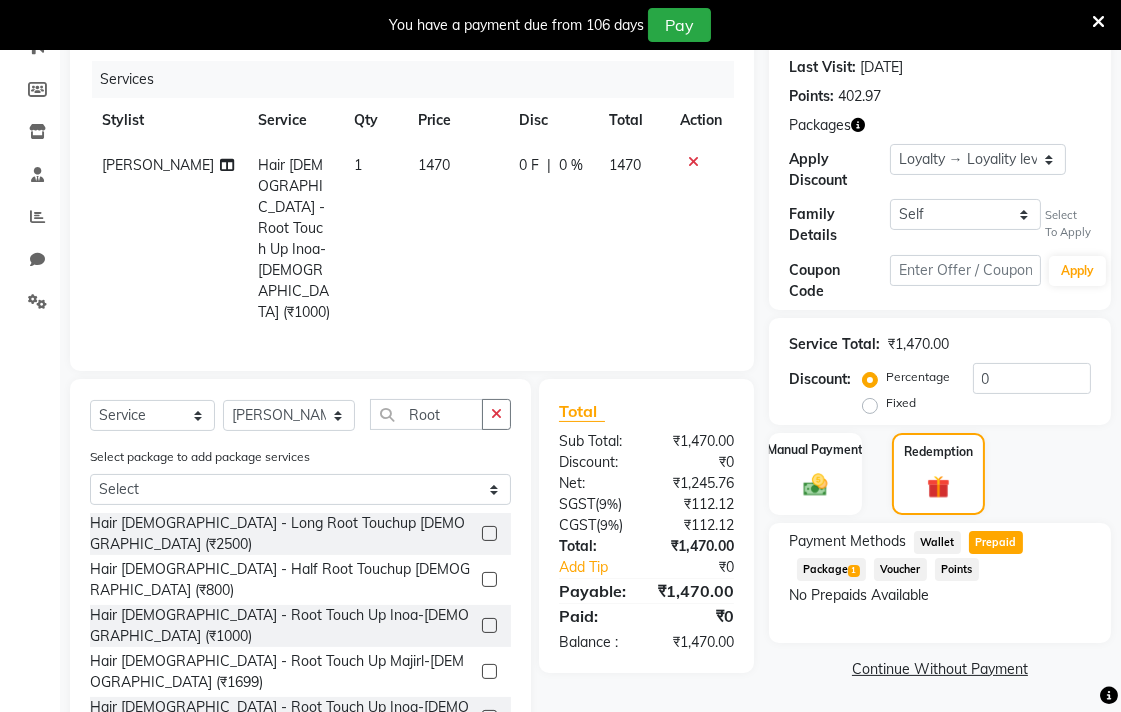 click on "Package  1" 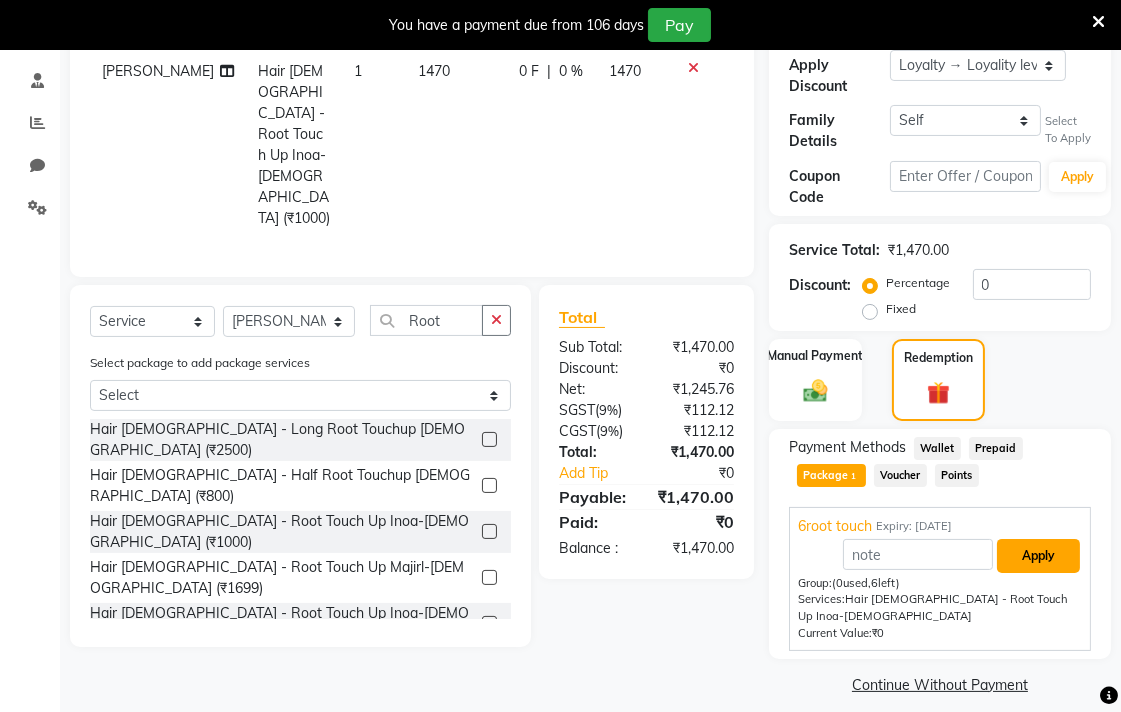click on "Apply" at bounding box center [1038, 556] 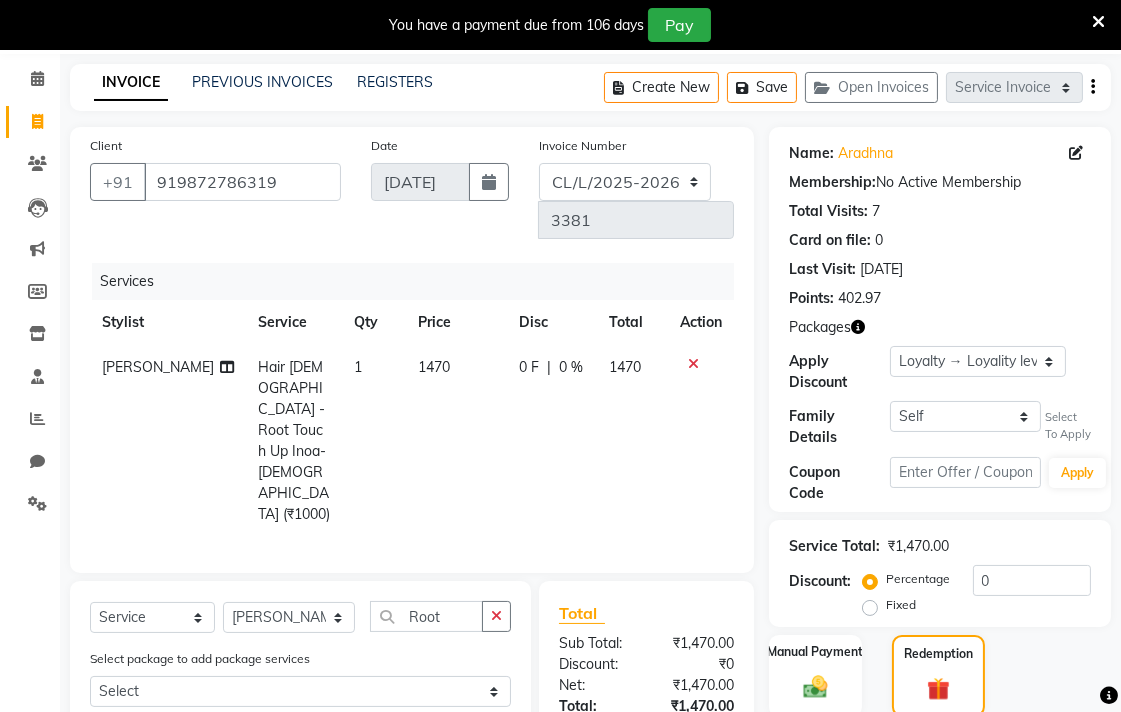 scroll, scrollTop: 494, scrollLeft: 0, axis: vertical 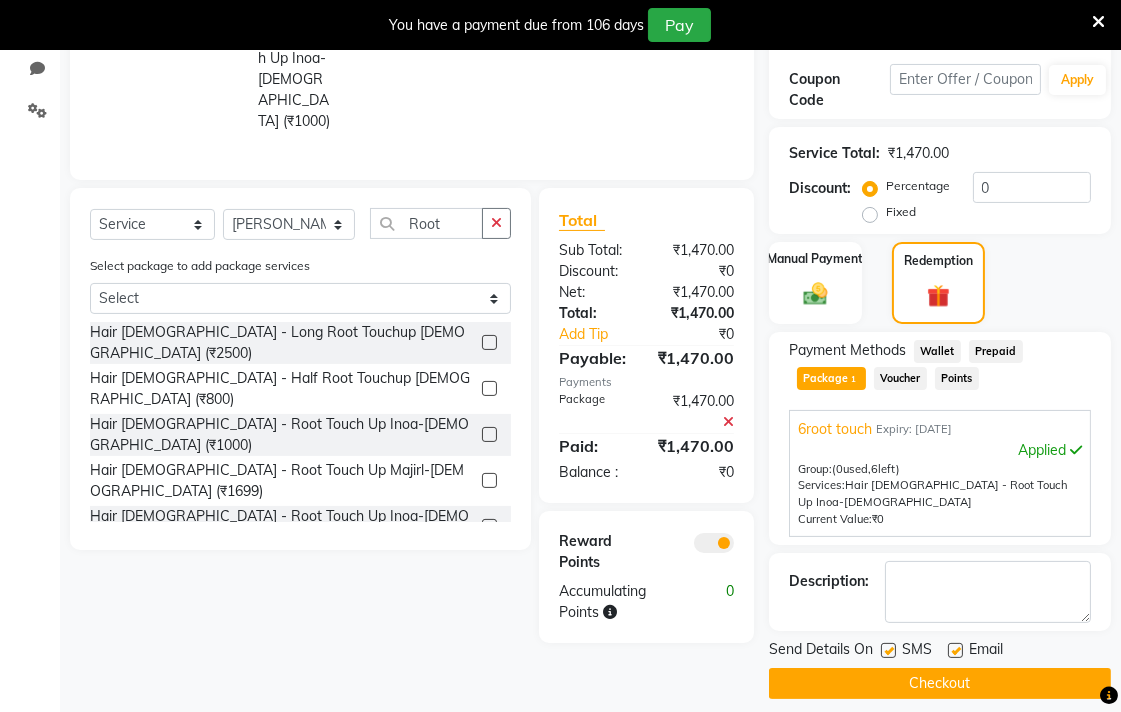 click 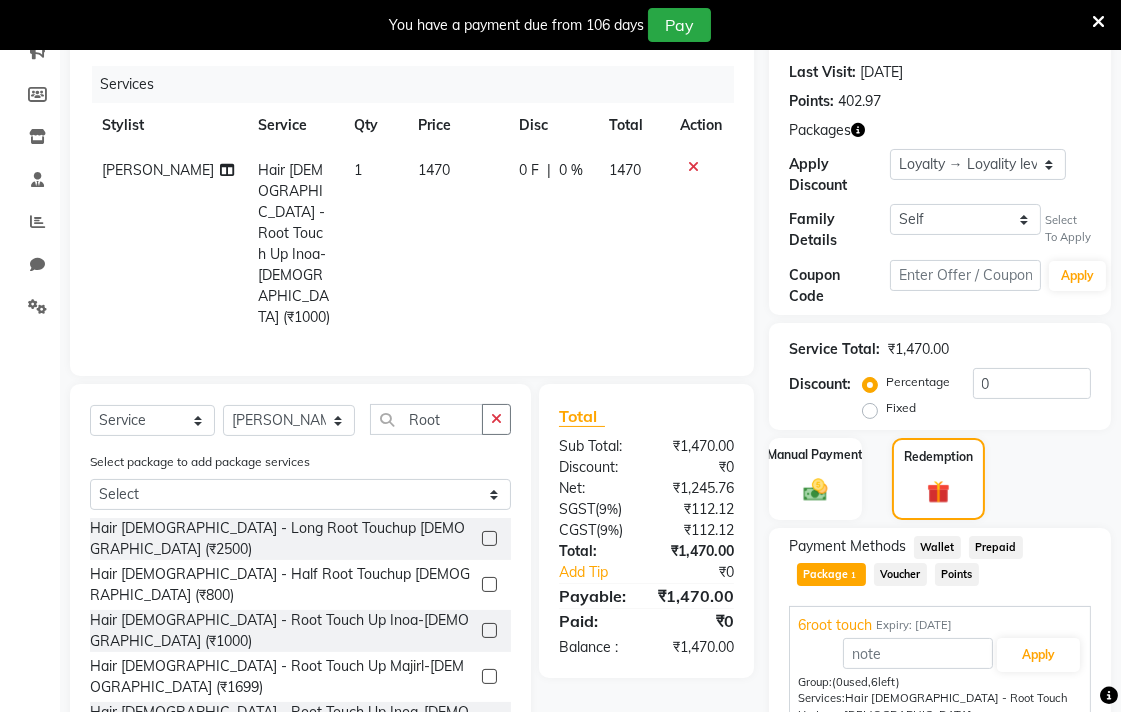 scroll, scrollTop: 0, scrollLeft: 0, axis: both 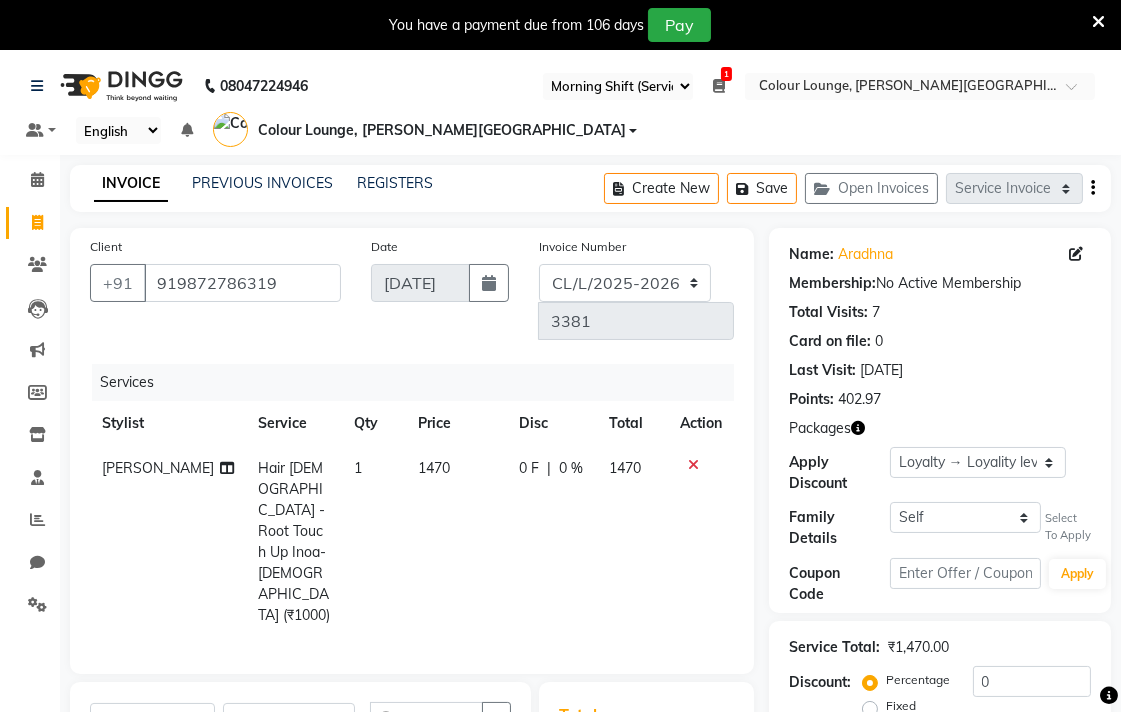 click on "1470" 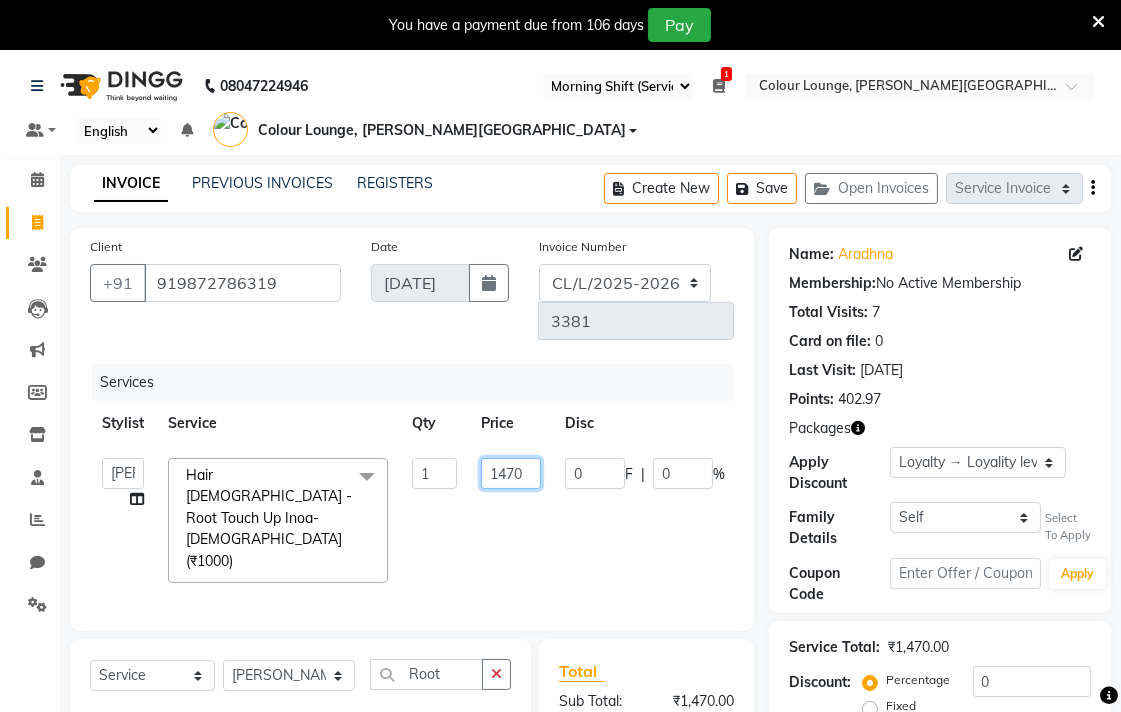 click on "1470" 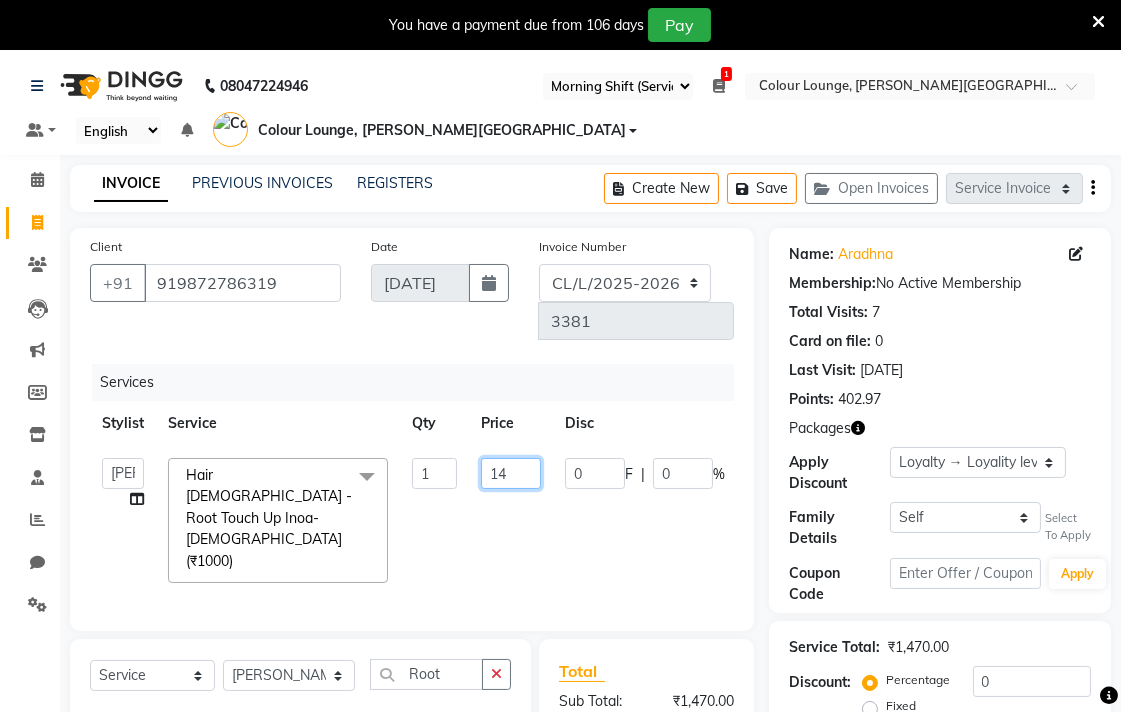 type on "1" 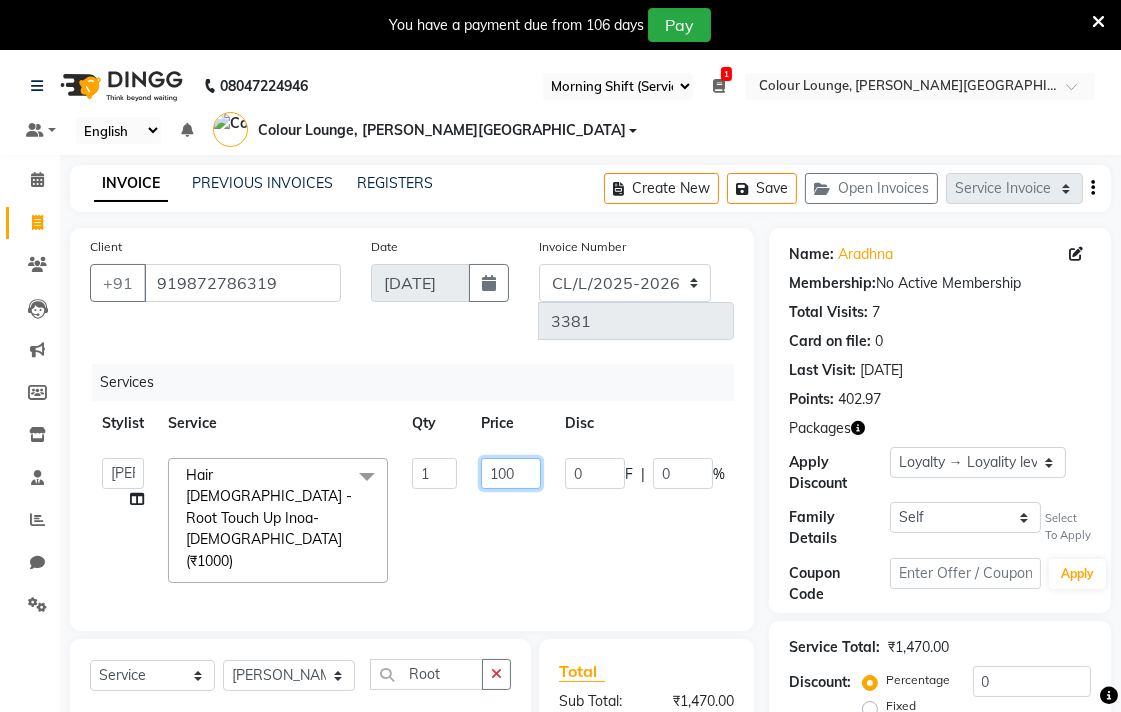type on "1000" 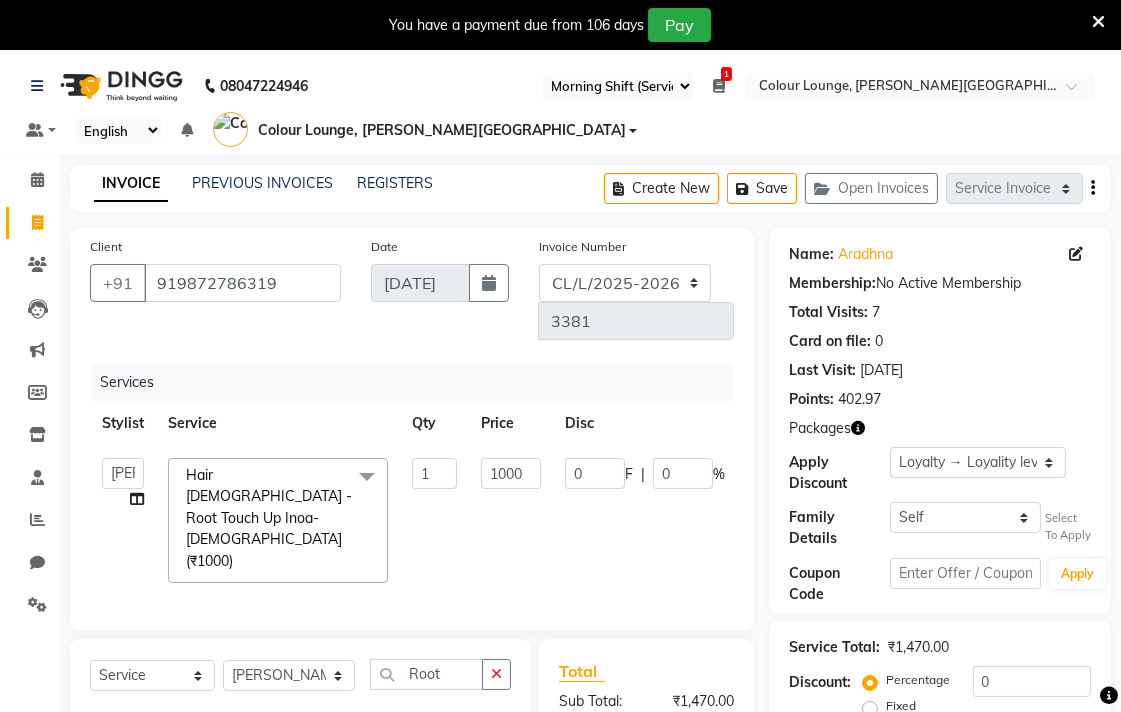 click on "1000" 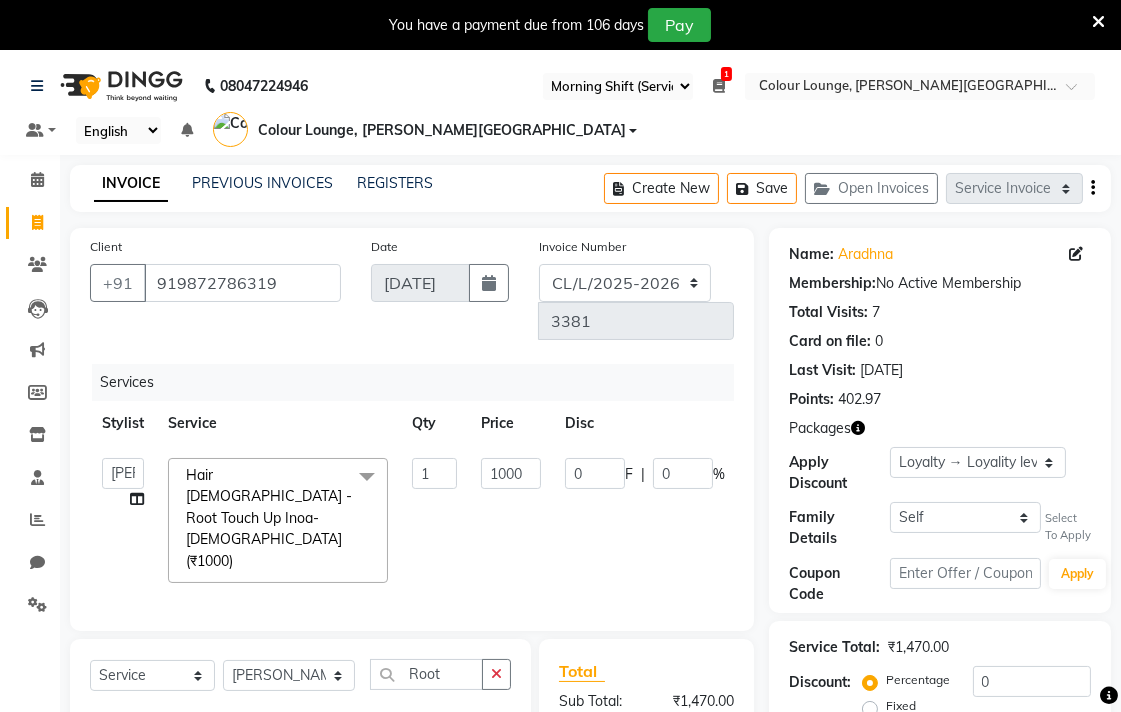 select on "70010" 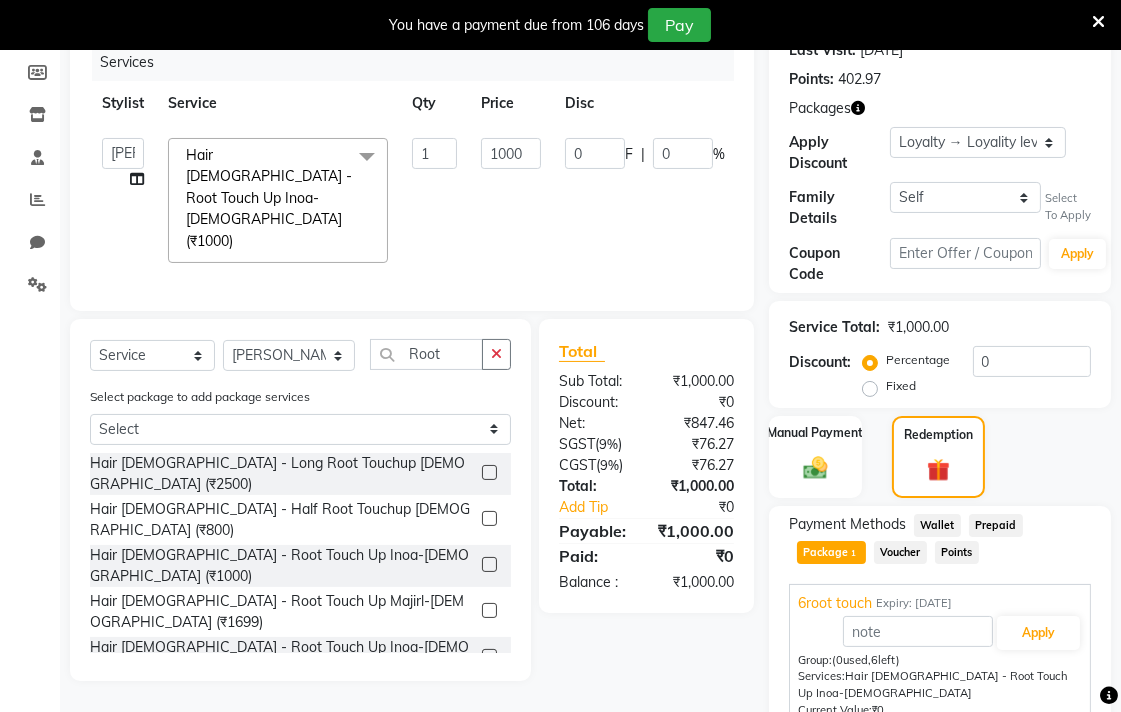 scroll, scrollTop: 397, scrollLeft: 0, axis: vertical 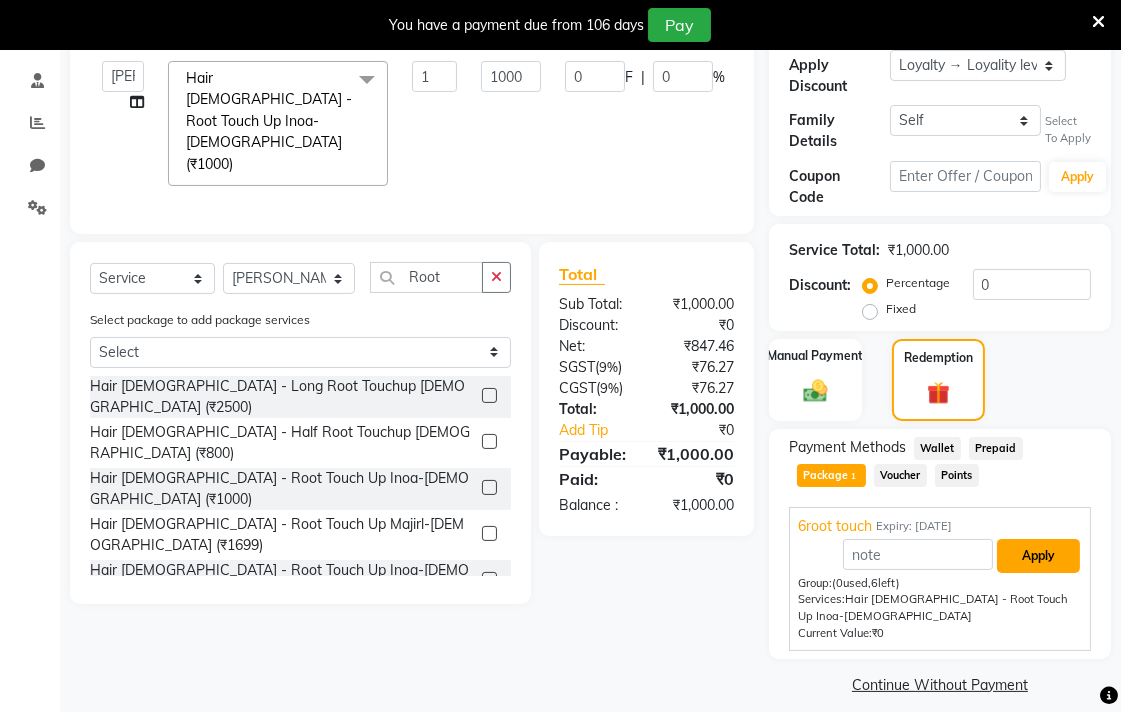 click on "Apply" at bounding box center [1038, 556] 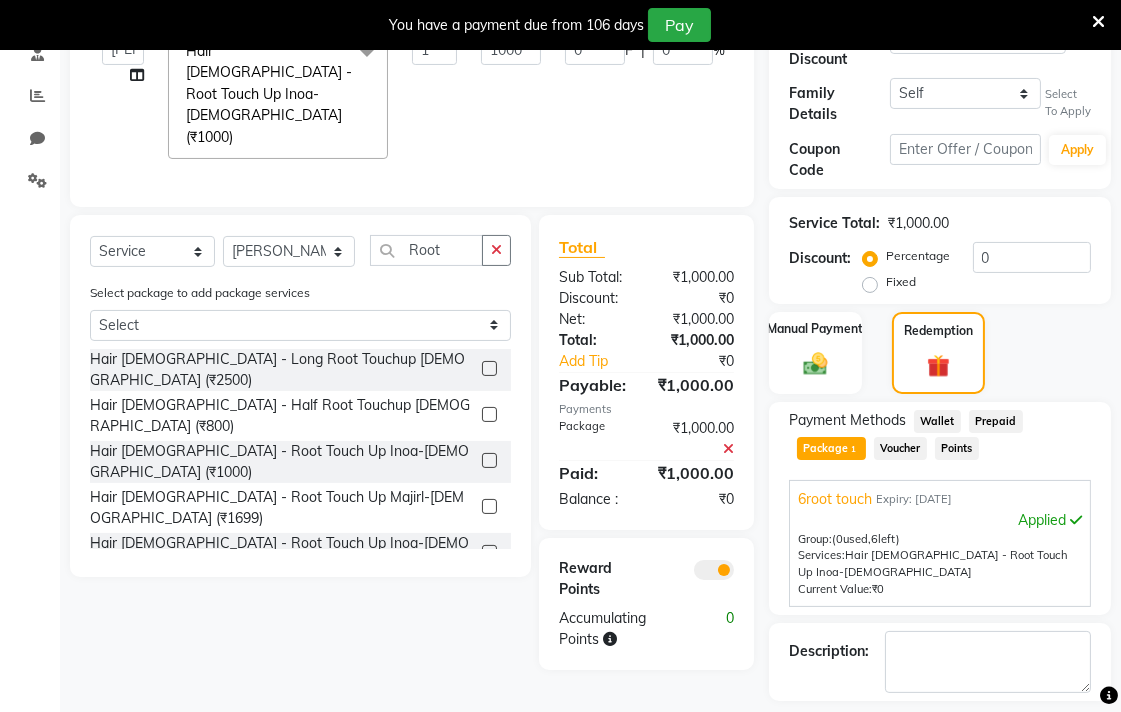 scroll, scrollTop: 494, scrollLeft: 0, axis: vertical 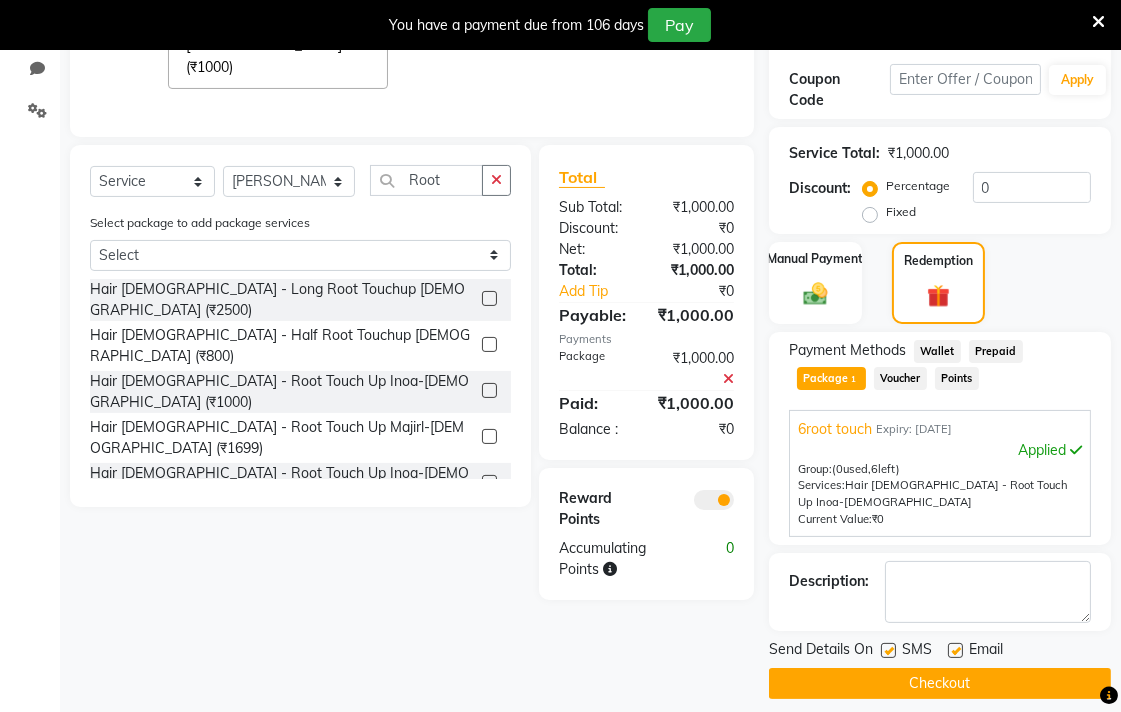 click on "Checkout" 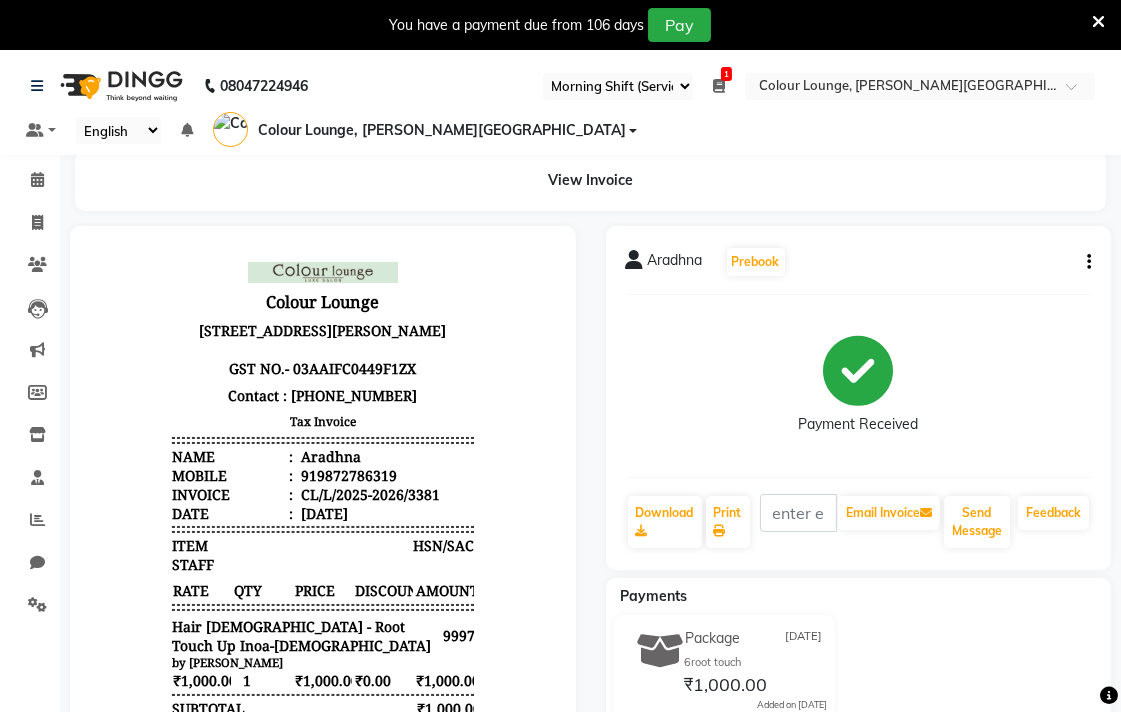 scroll, scrollTop: 15, scrollLeft: 0, axis: vertical 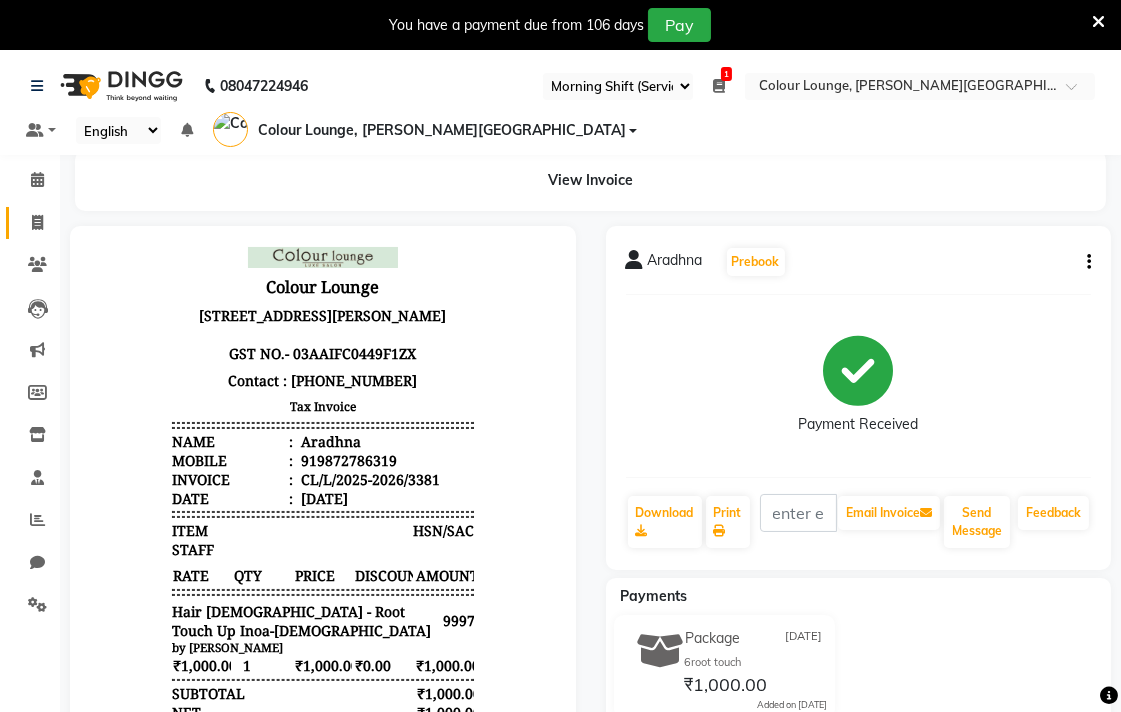 click 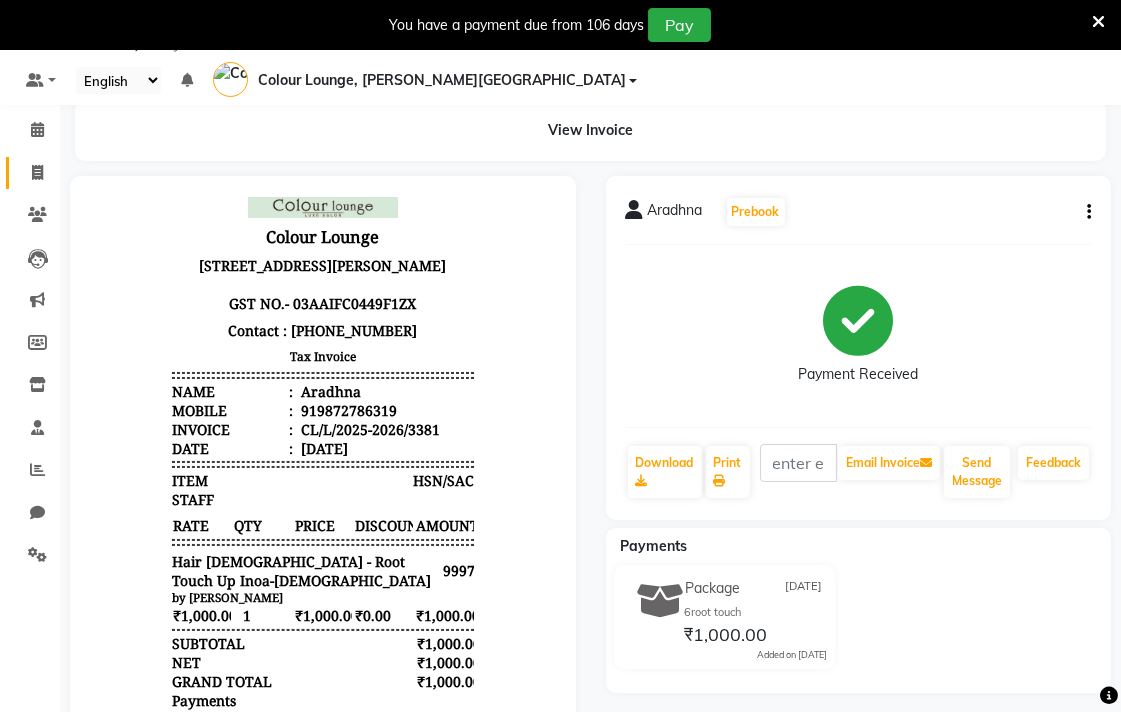 select on "service" 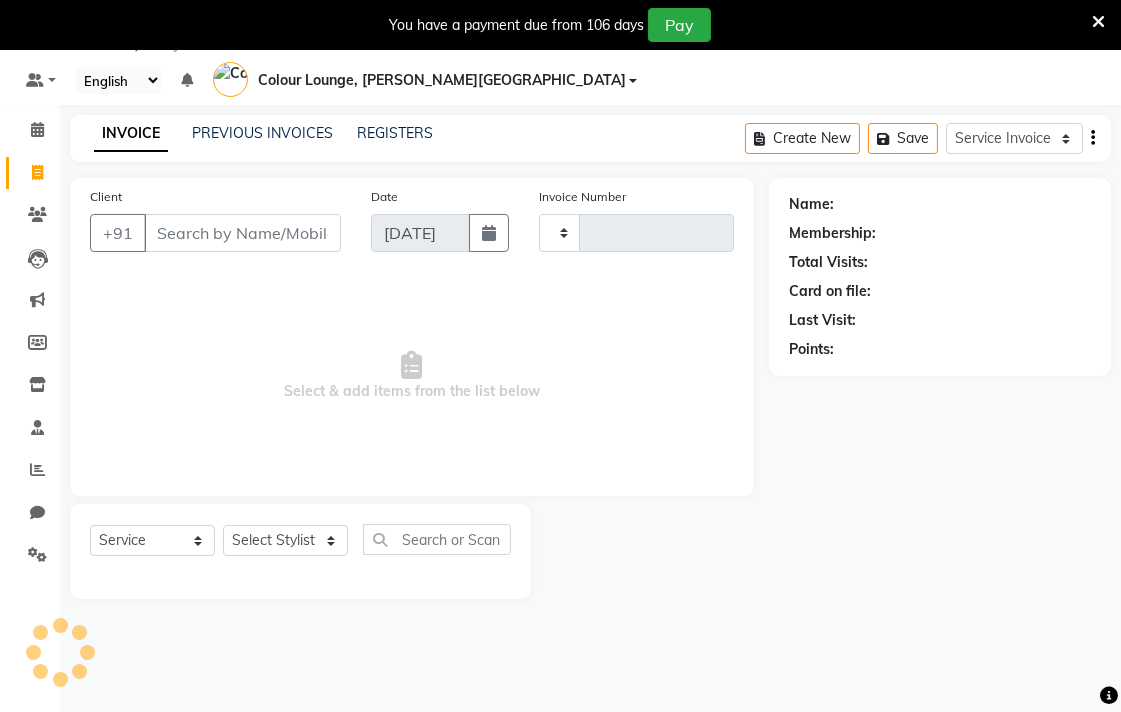 type on "3382" 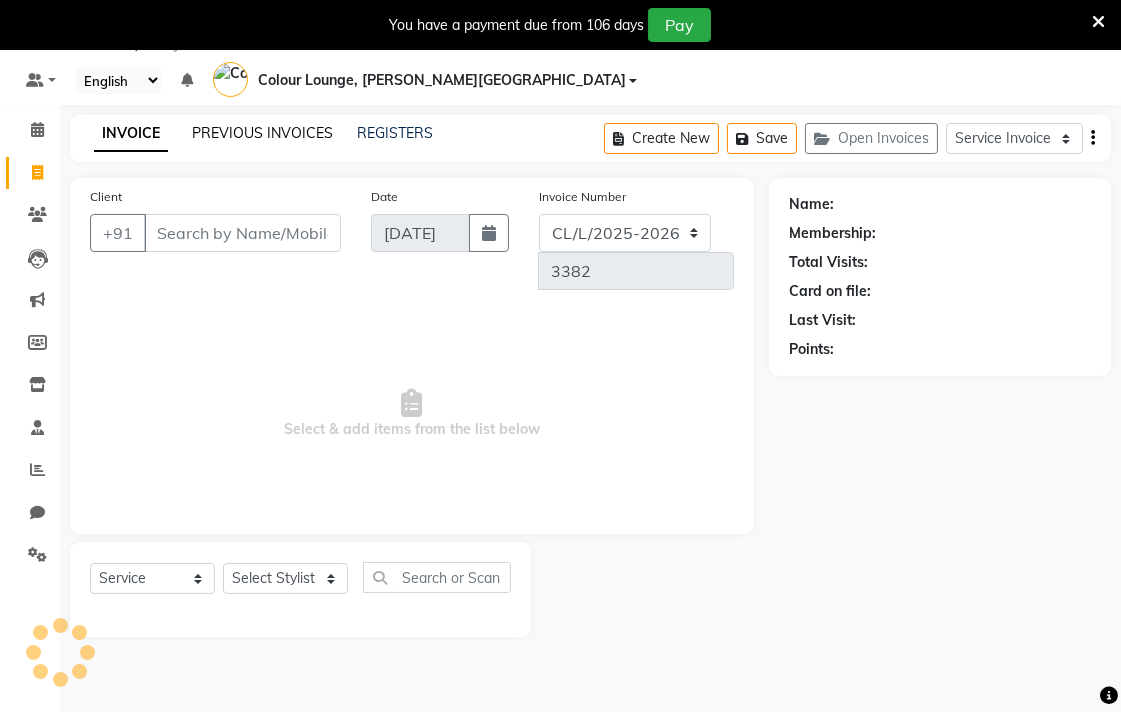 click on "PREVIOUS INVOICES" 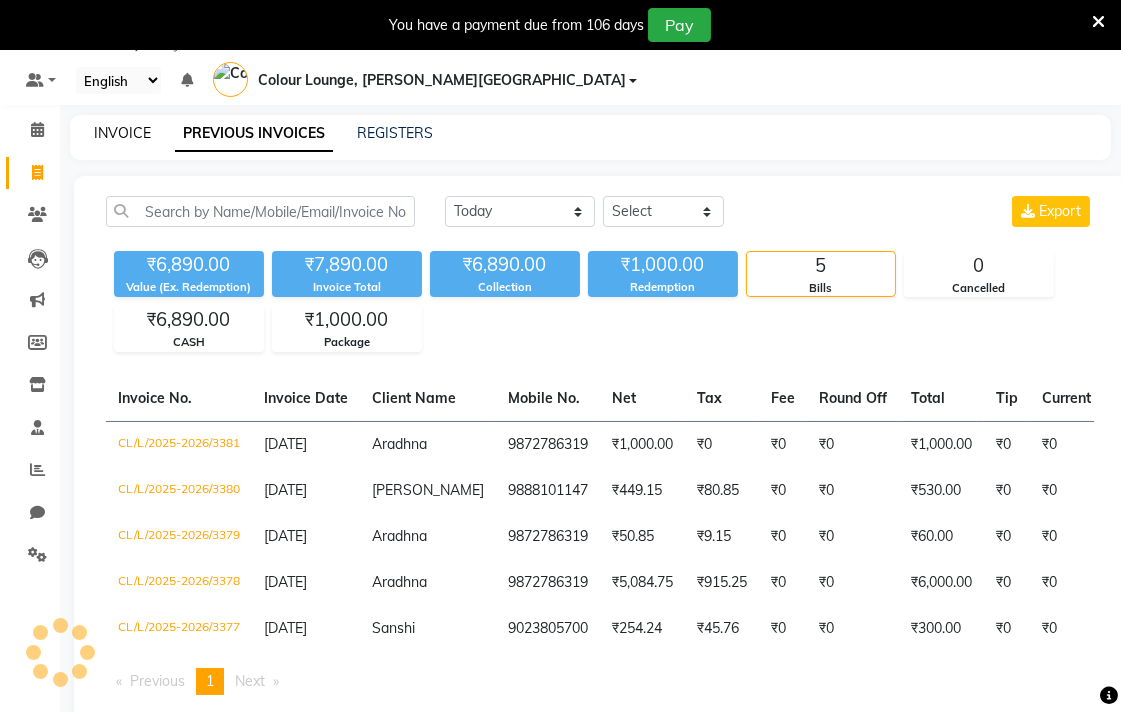 click on "INVOICE" 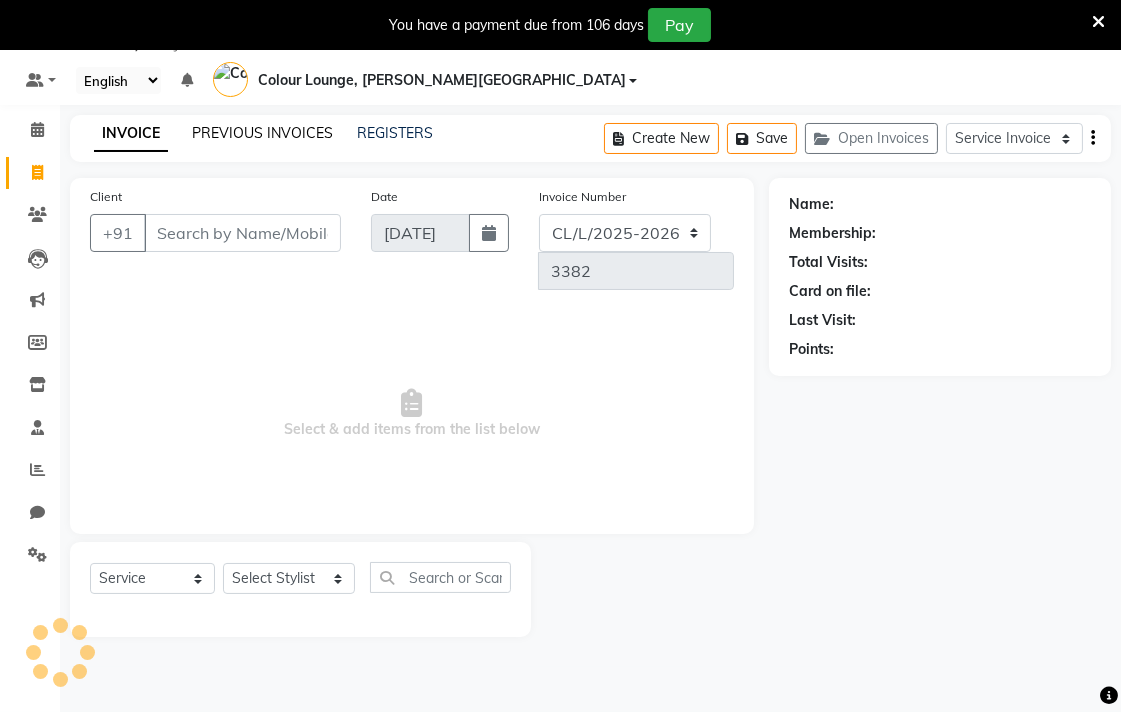click on "PREVIOUS INVOICES" 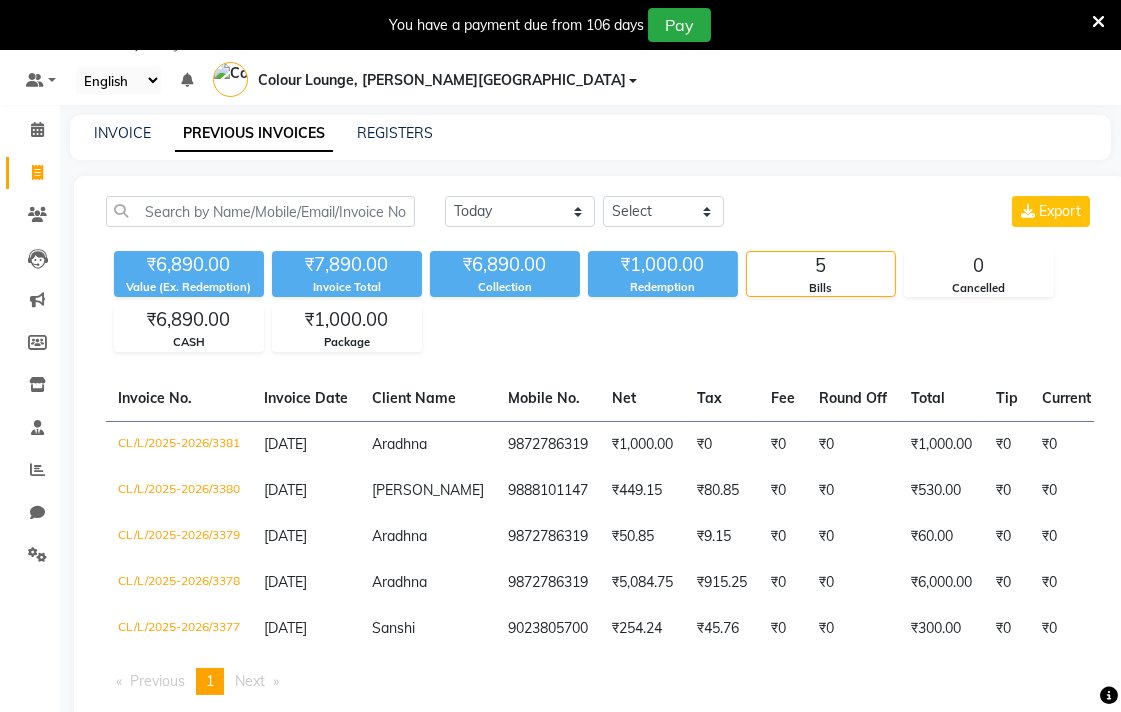 scroll, scrollTop: 0, scrollLeft: 0, axis: both 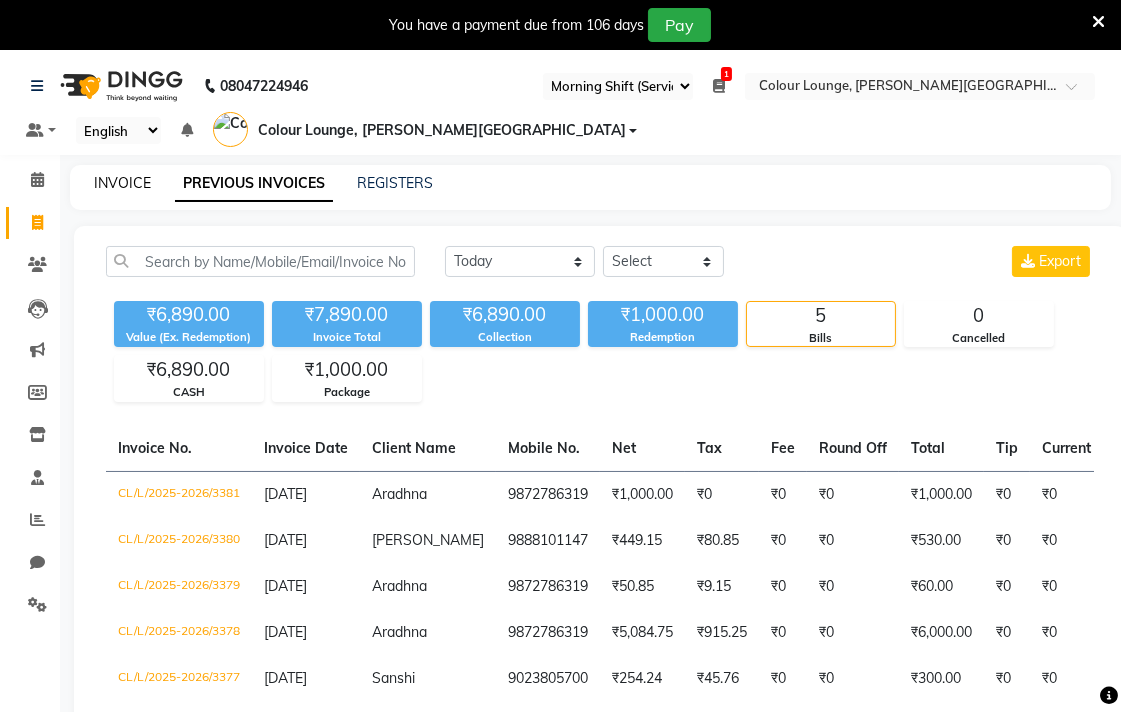 click on "INVOICE" 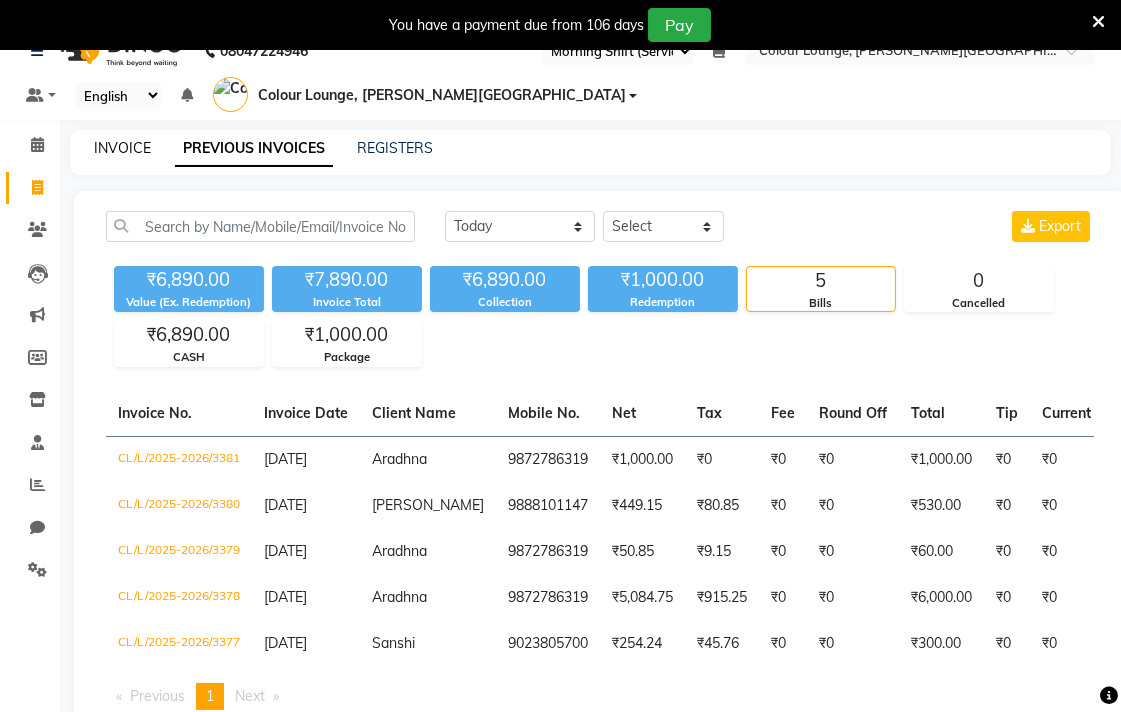 select on "service" 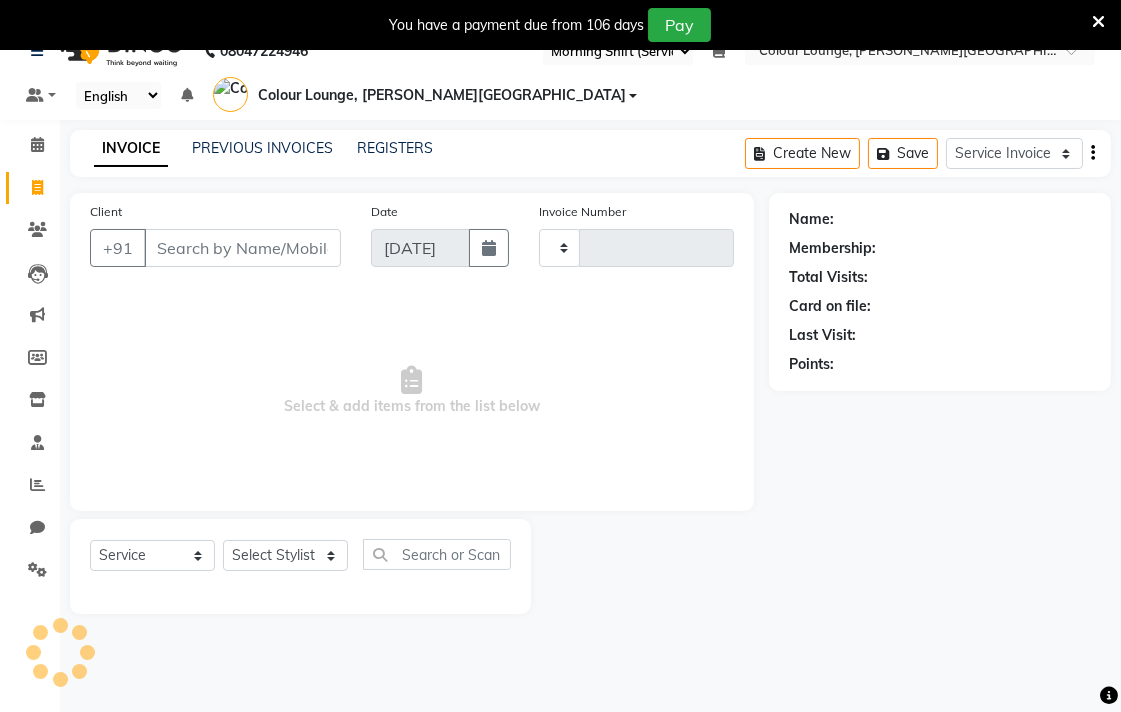 type on "3382" 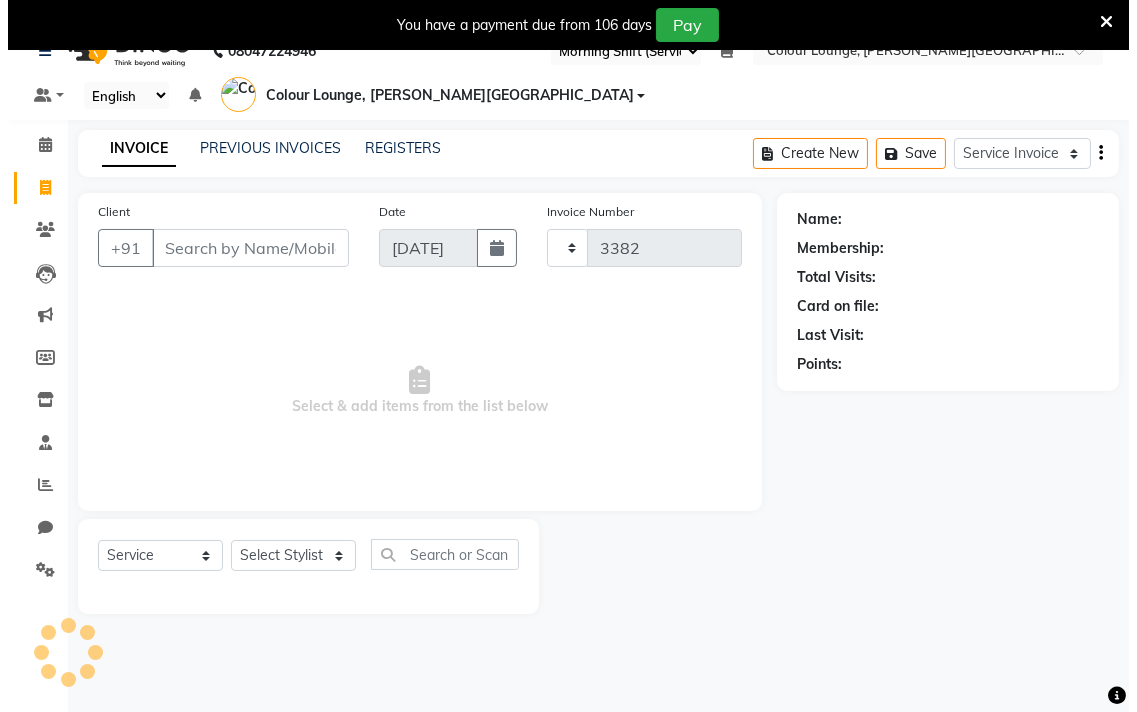 scroll, scrollTop: 50, scrollLeft: 0, axis: vertical 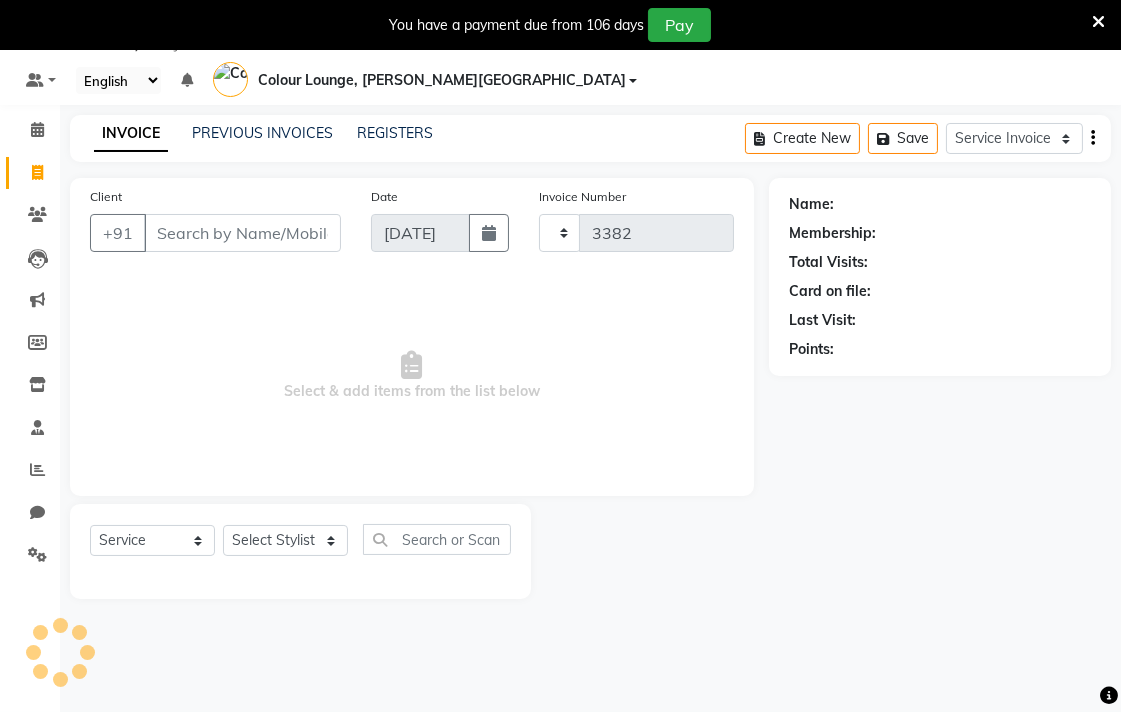 select on "8011" 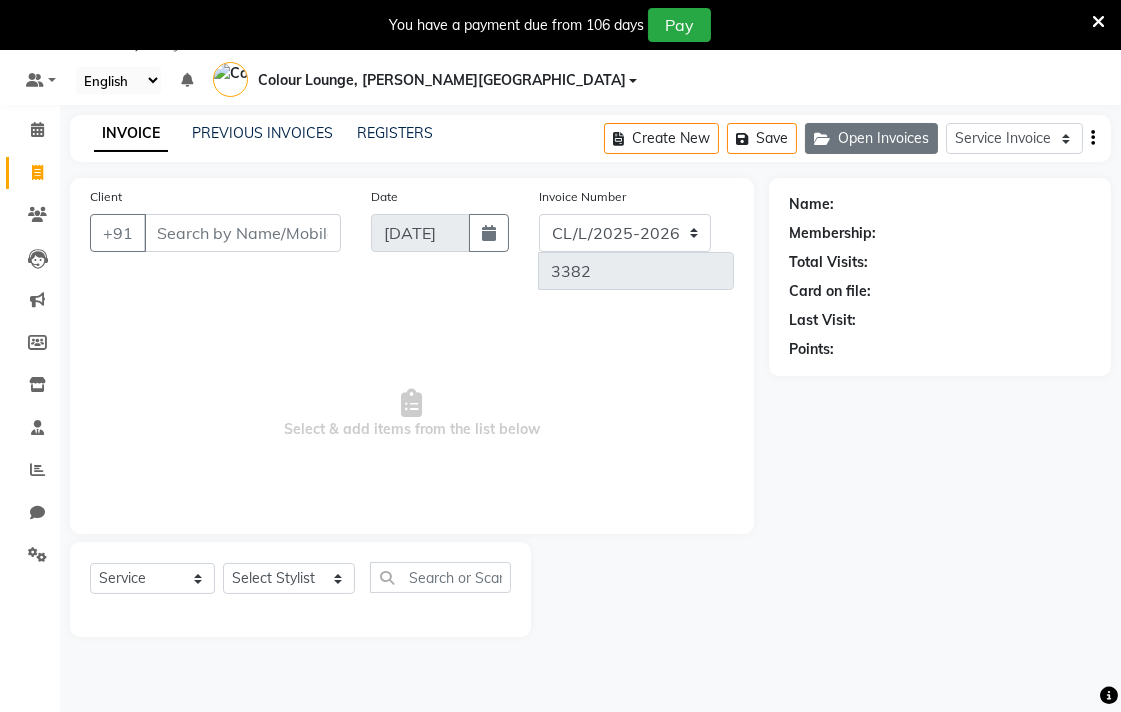 click on "Open Invoices" 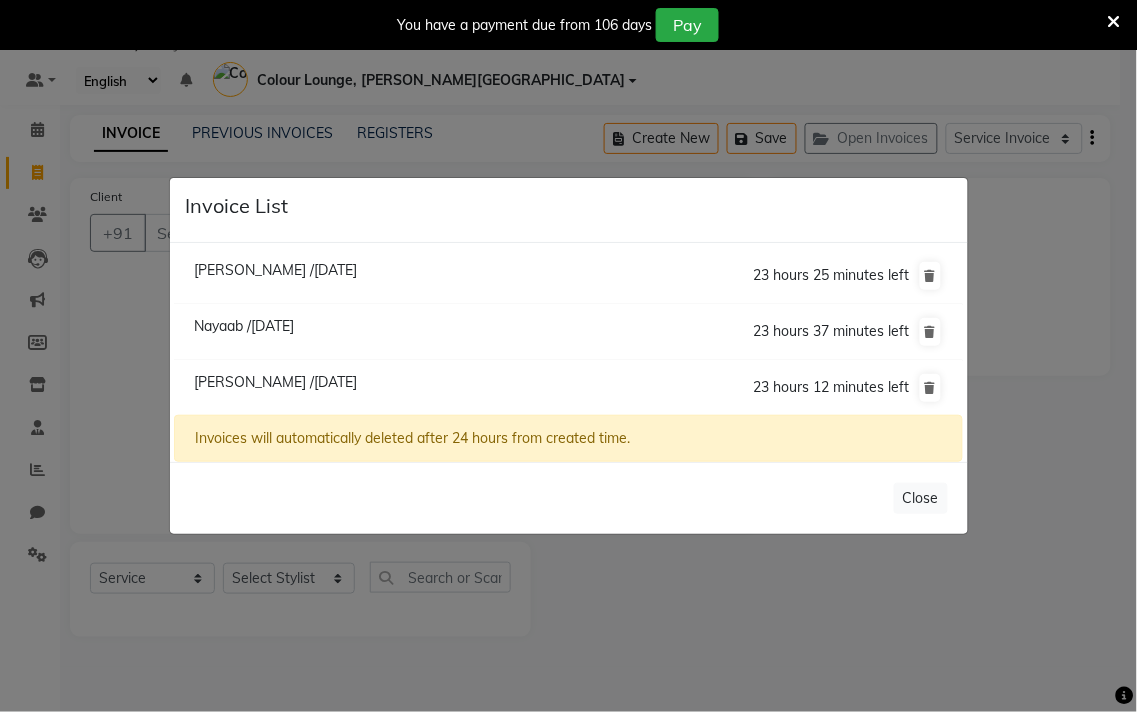 click on "Nayaab /[DATE]" 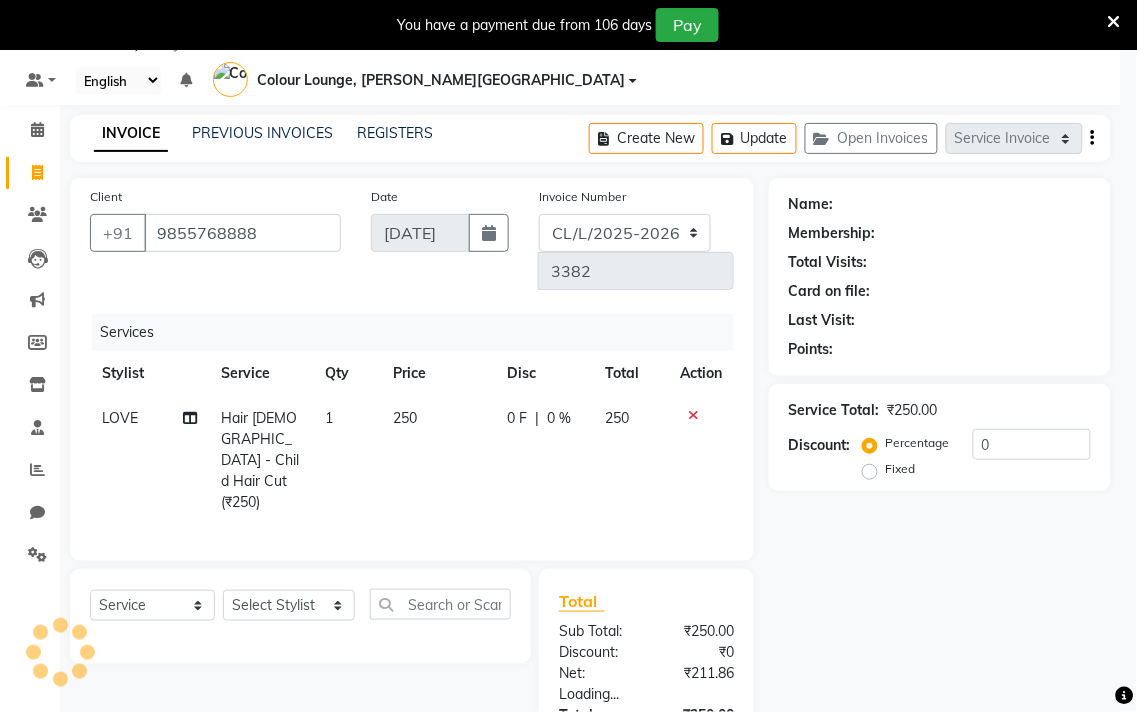 select on "1: Object" 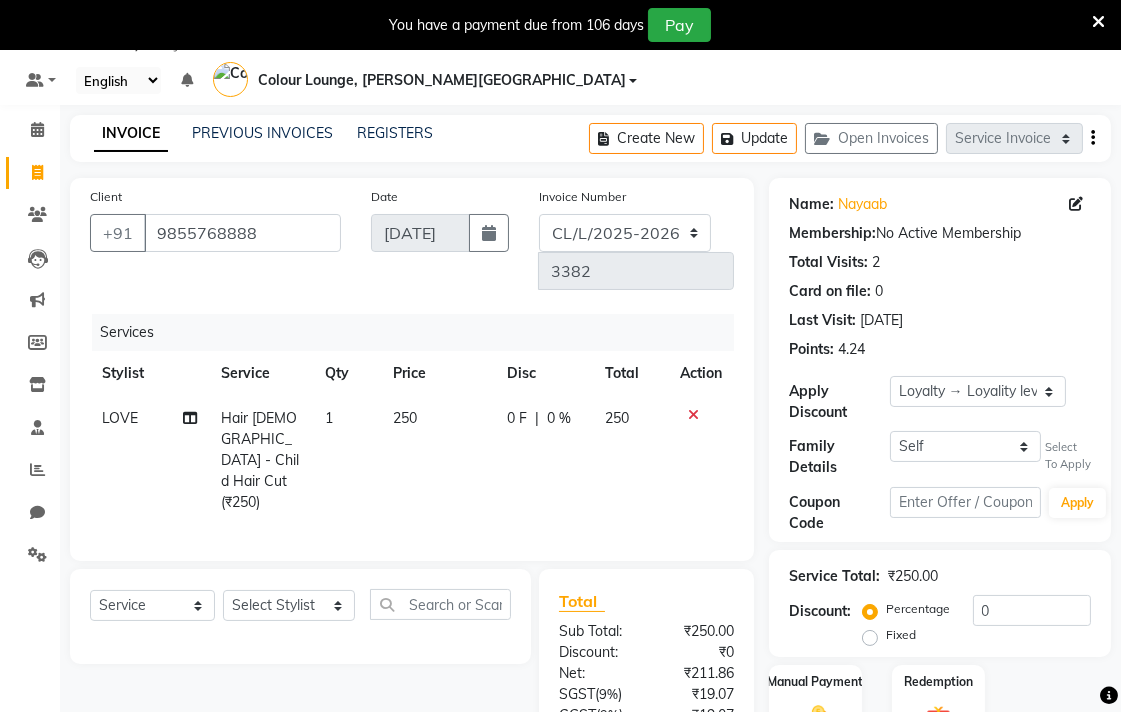 click 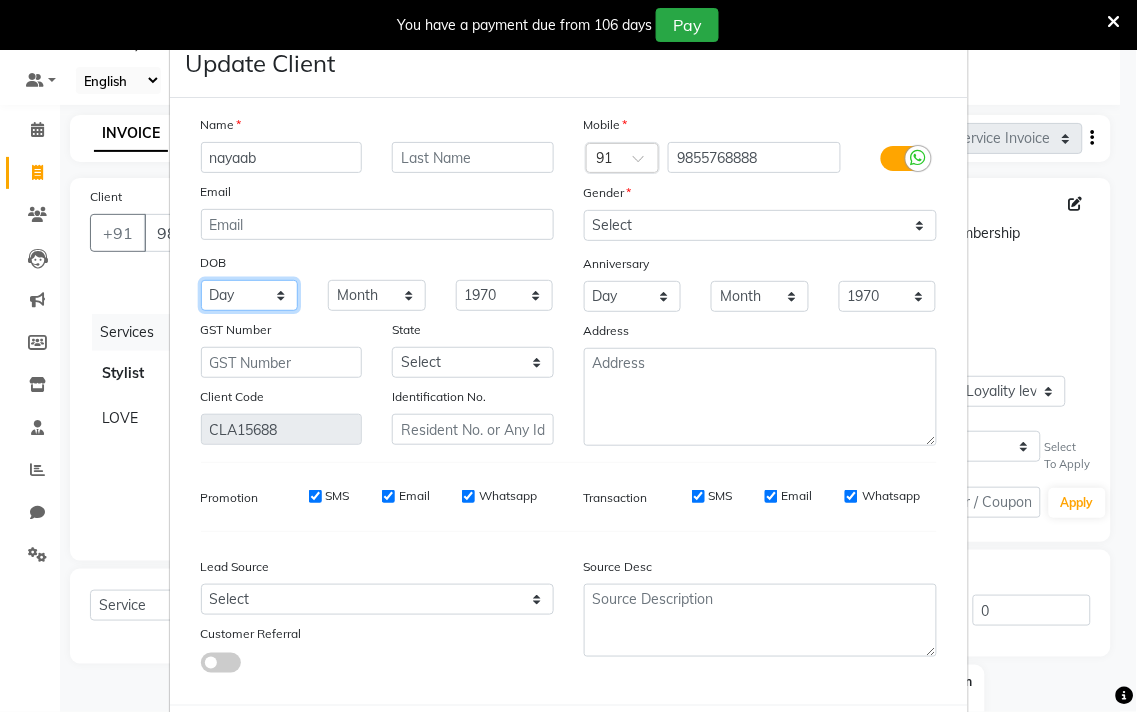 click on "Day 01 02 03 04 05 06 07 08 09 10 11 12 13 14 15 16 17 18 19 20 21 22 23 24 25 26 27 28 29 30 31" at bounding box center [250, 295] 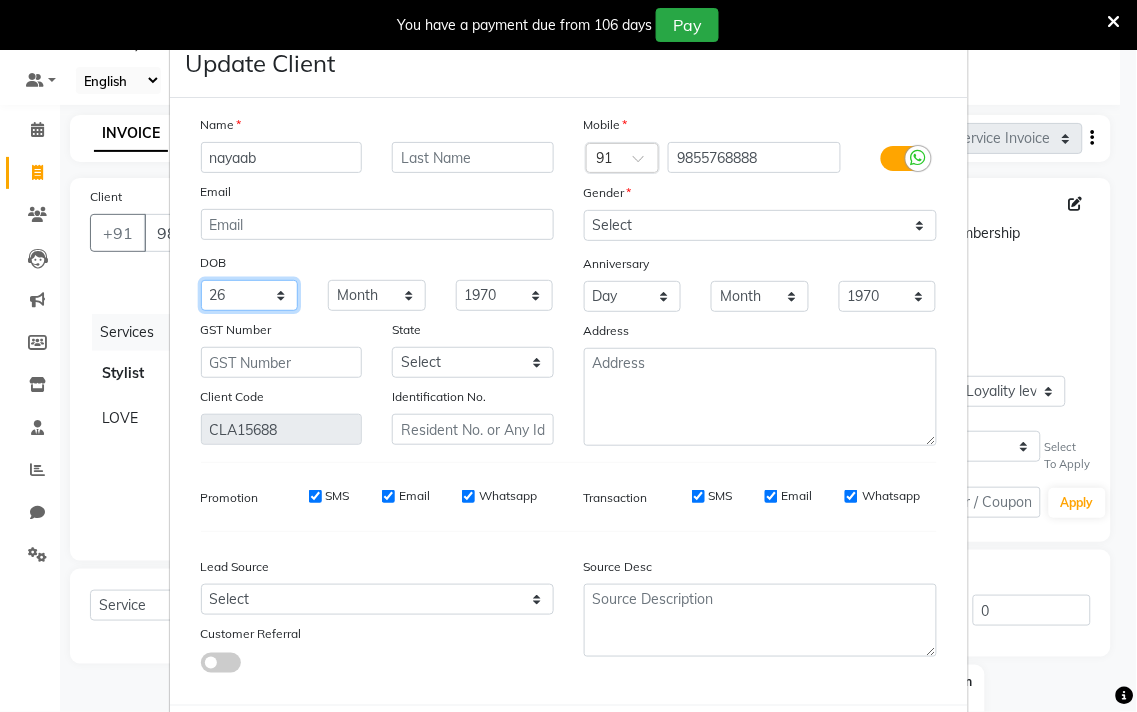 click on "Day 01 02 03 04 05 06 07 08 09 10 11 12 13 14 15 16 17 18 19 20 21 22 23 24 25 26 27 28 29 30 31" at bounding box center [250, 295] 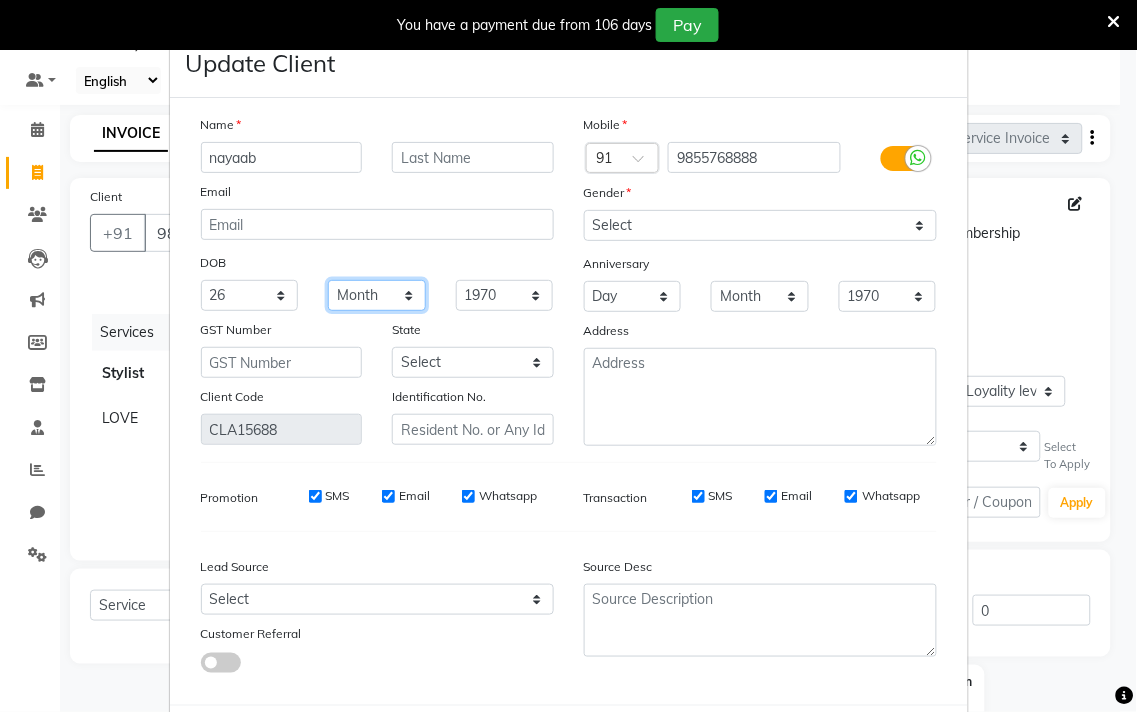 click on "Month January February March April May June July August September October November December" at bounding box center (377, 295) 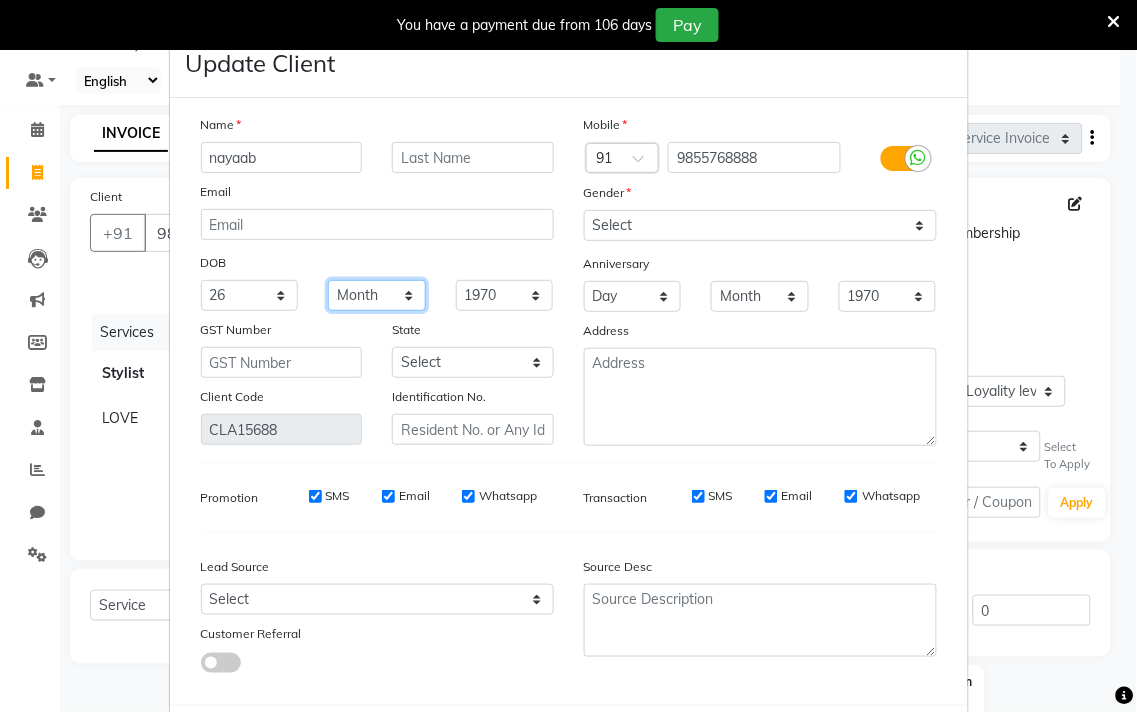 select on "10" 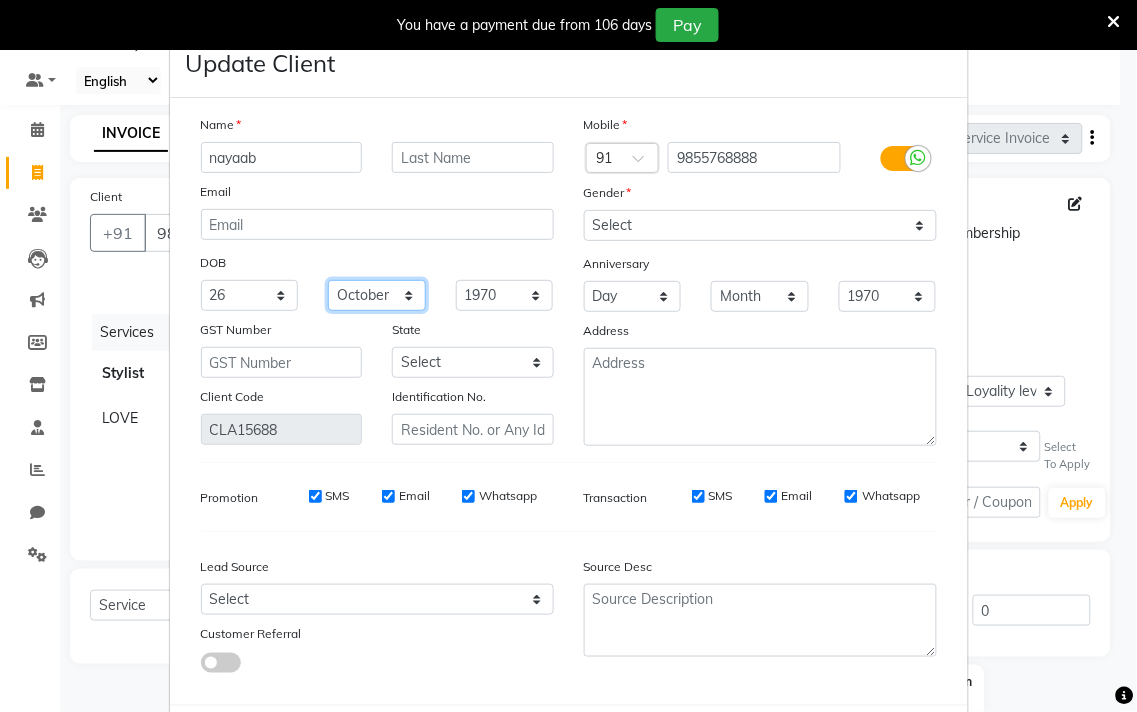click on "Month January February March April May June July August September October November December" at bounding box center [377, 295] 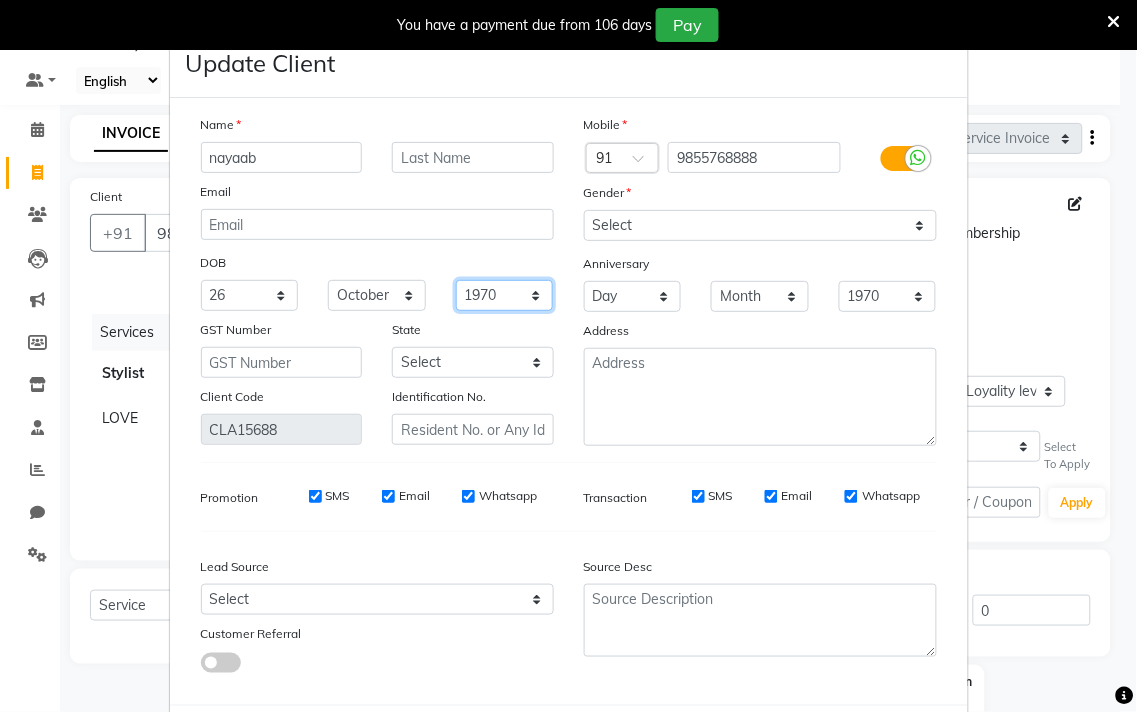 click on "1940 1941 1942 1943 1944 1945 1946 1947 1948 1949 1950 1951 1952 1953 1954 1955 1956 1957 1958 1959 1960 1961 1962 1963 1964 1965 1966 1967 1968 1969 1970 1971 1972 1973 1974 1975 1976 1977 1978 1979 1980 1981 1982 1983 1984 1985 1986 1987 1988 1989 1990 1991 1992 1993 1994 1995 1996 1997 1998 1999 2000 2001 2002 2003 2004 2005 2006 2007 2008 2009 2010 2011 2012 2013 2014 2015 2016 2017 2018 2019 2020 2021 2022 2023 2024" at bounding box center (505, 295) 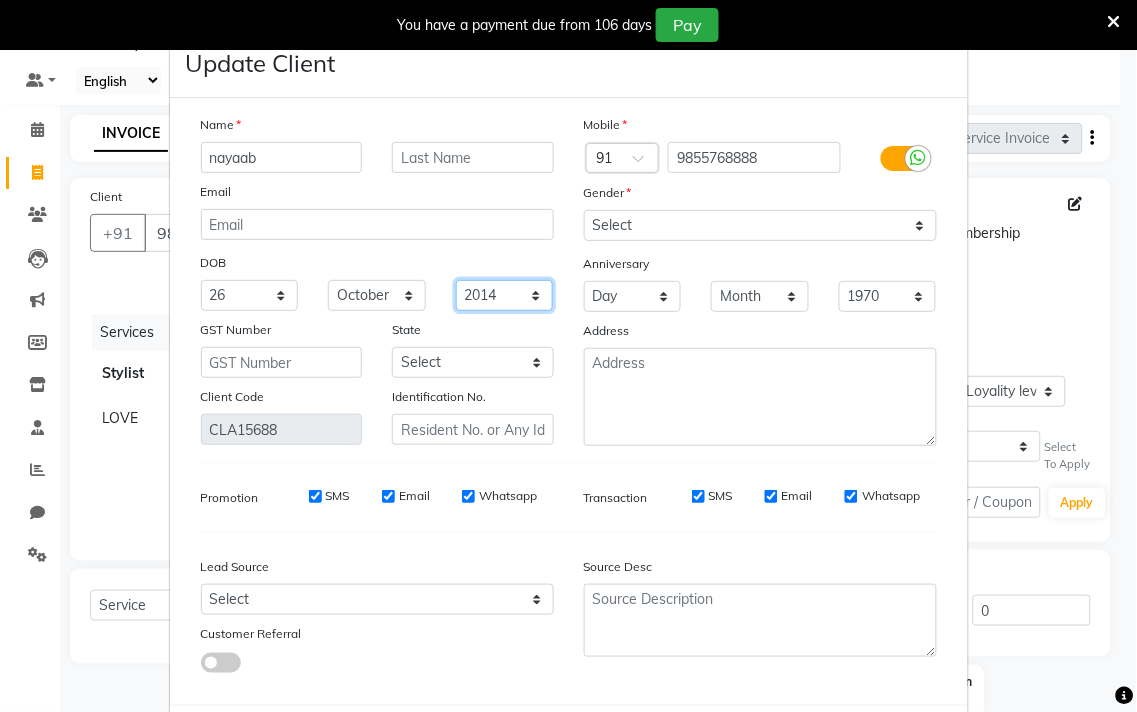 click on "1940 1941 1942 1943 1944 1945 1946 1947 1948 1949 1950 1951 1952 1953 1954 1955 1956 1957 1958 1959 1960 1961 1962 1963 1964 1965 1966 1967 1968 1969 1970 1971 1972 1973 1974 1975 1976 1977 1978 1979 1980 1981 1982 1983 1984 1985 1986 1987 1988 1989 1990 1991 1992 1993 1994 1995 1996 1997 1998 1999 2000 2001 2002 2003 2004 2005 2006 2007 2008 2009 2010 2011 2012 2013 2014 2015 2016 2017 2018 2019 2020 2021 2022 2023 2024" at bounding box center (505, 295) 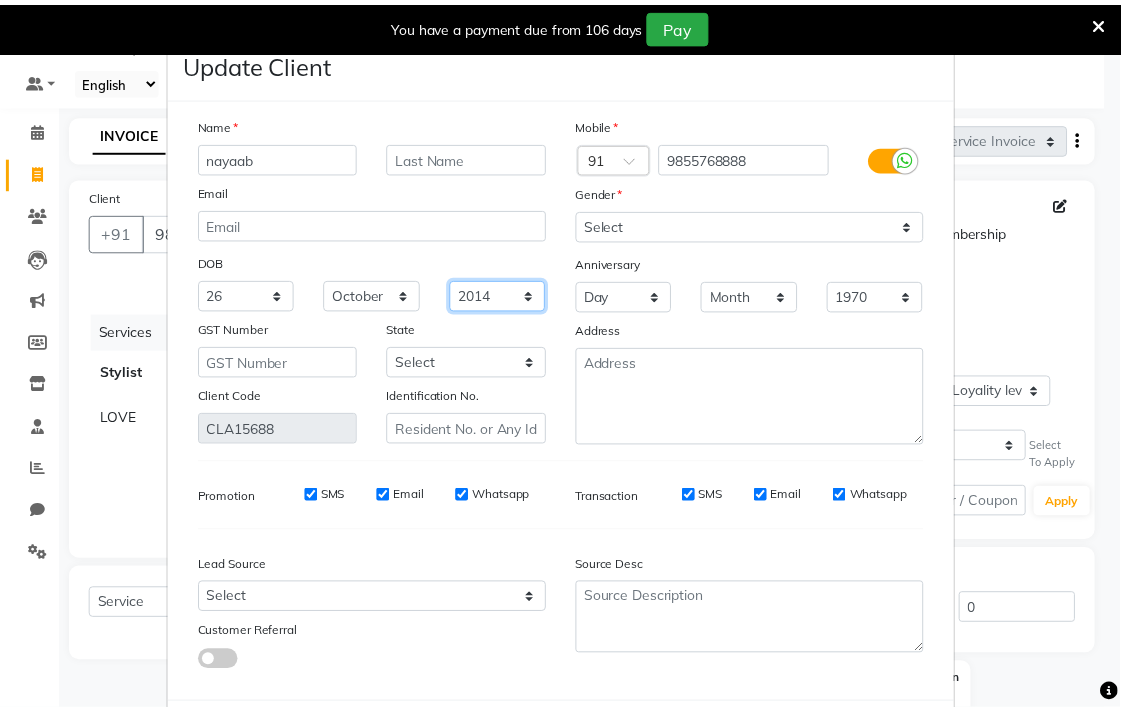 scroll, scrollTop: 103, scrollLeft: 0, axis: vertical 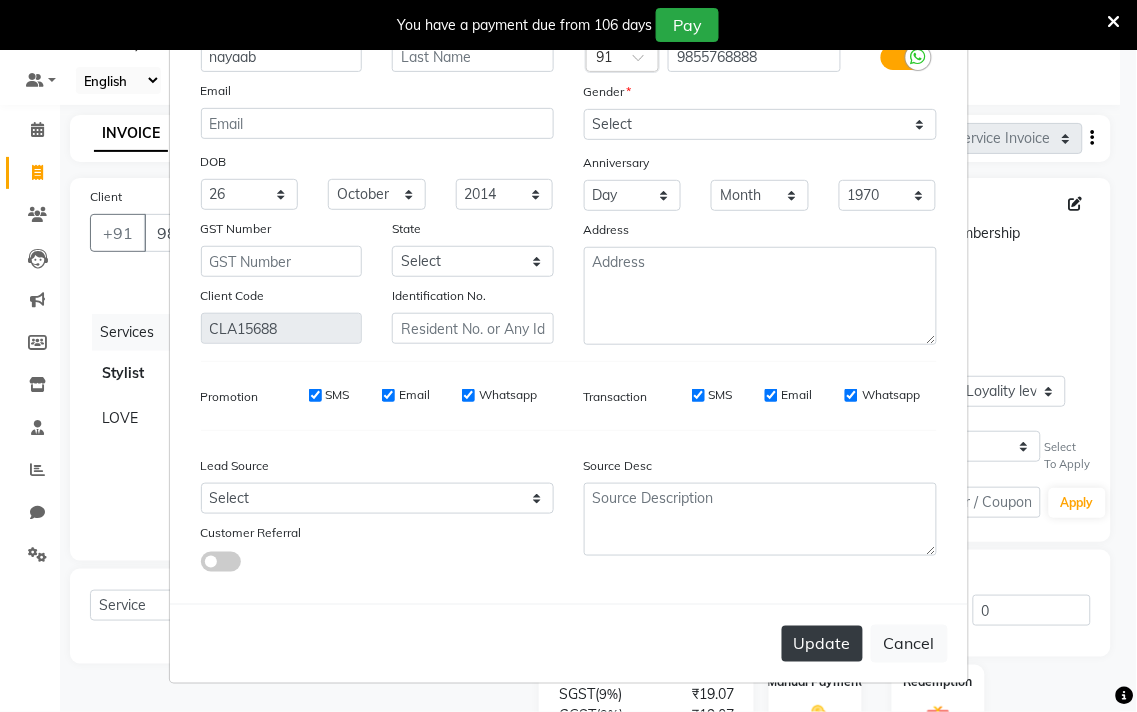 click on "Update" at bounding box center (822, 644) 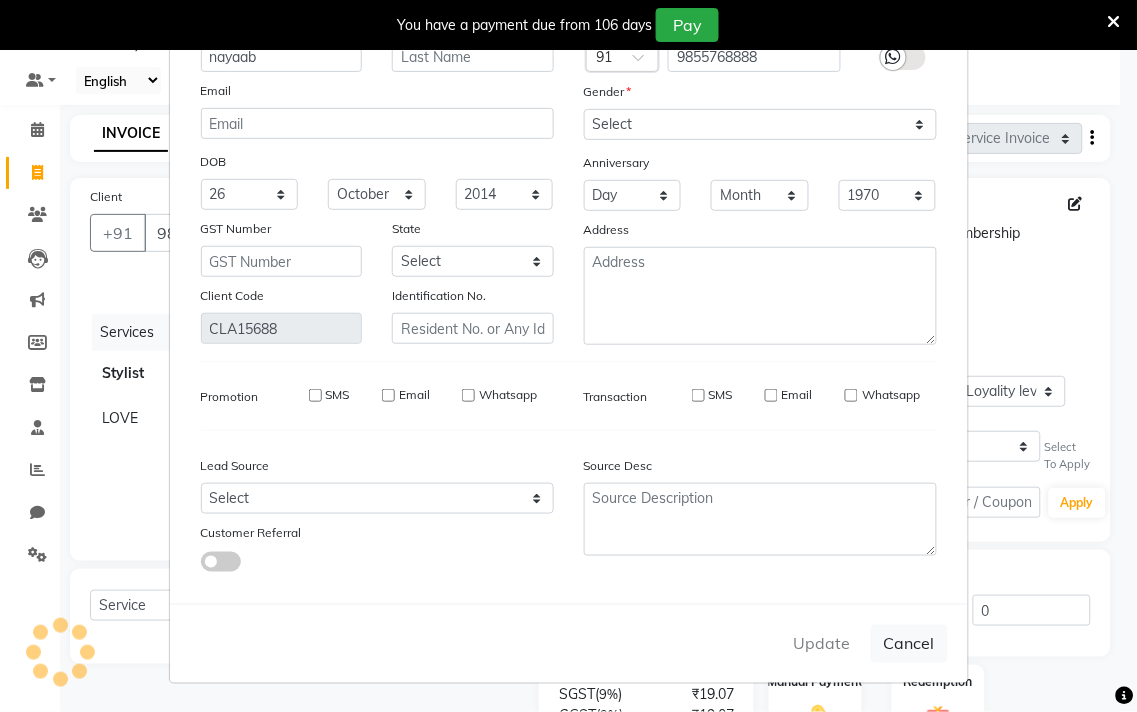 type 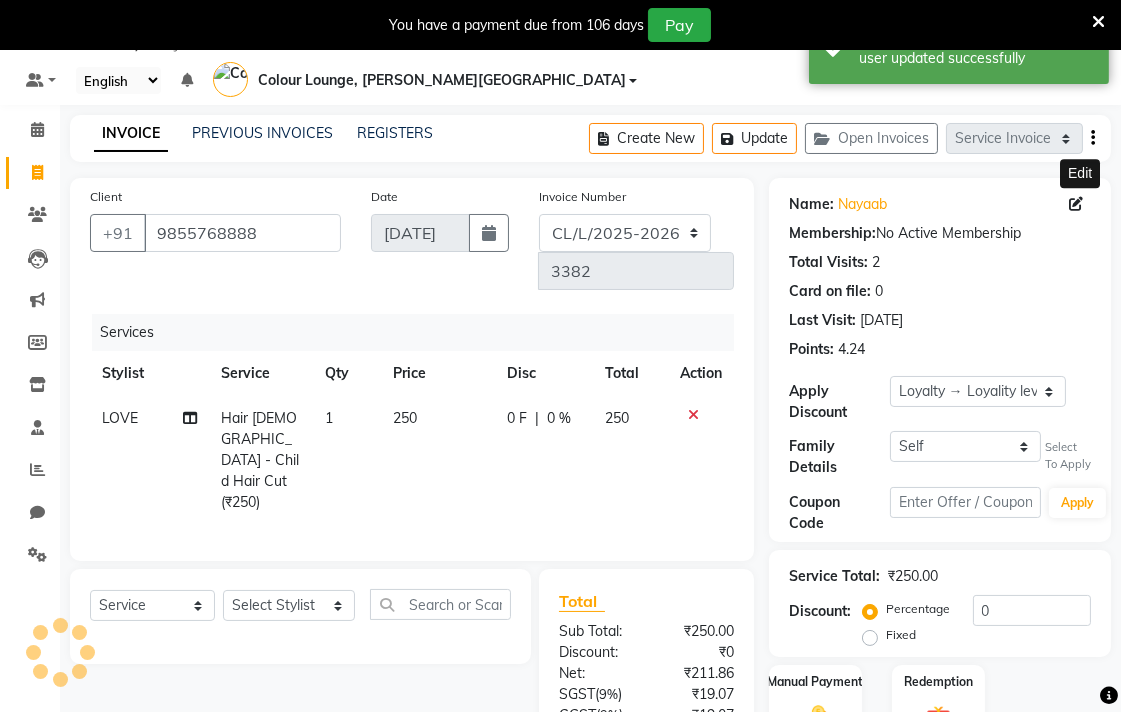 select on "1: Object" 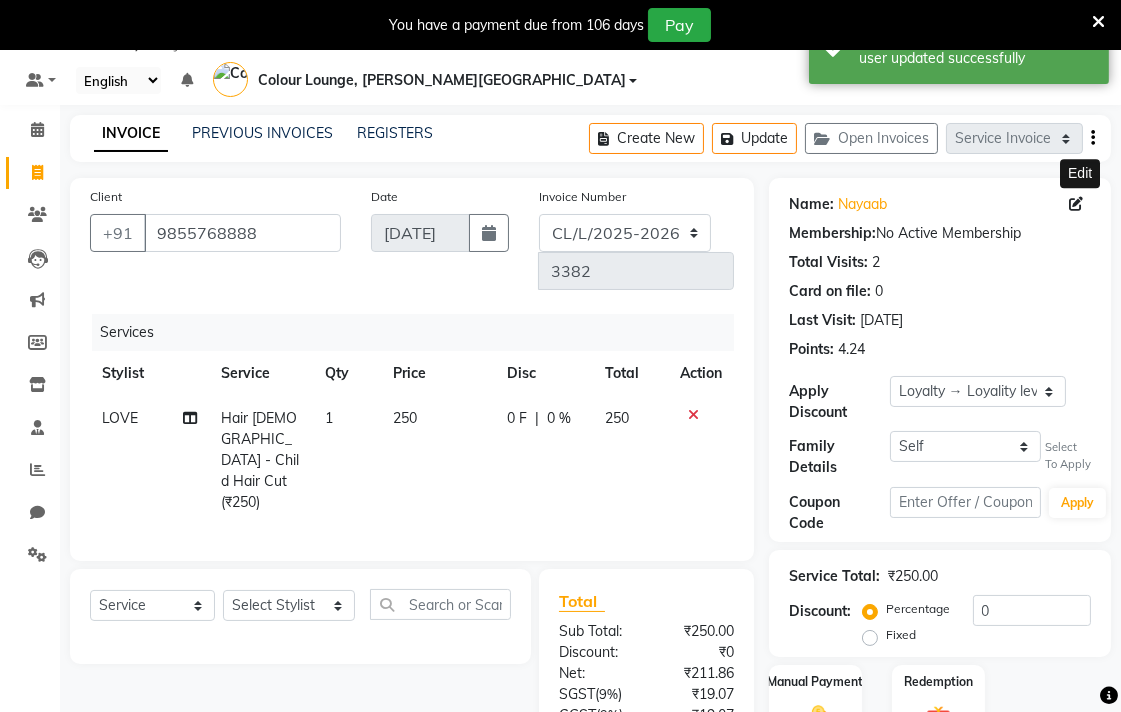 scroll, scrollTop: 167, scrollLeft: 0, axis: vertical 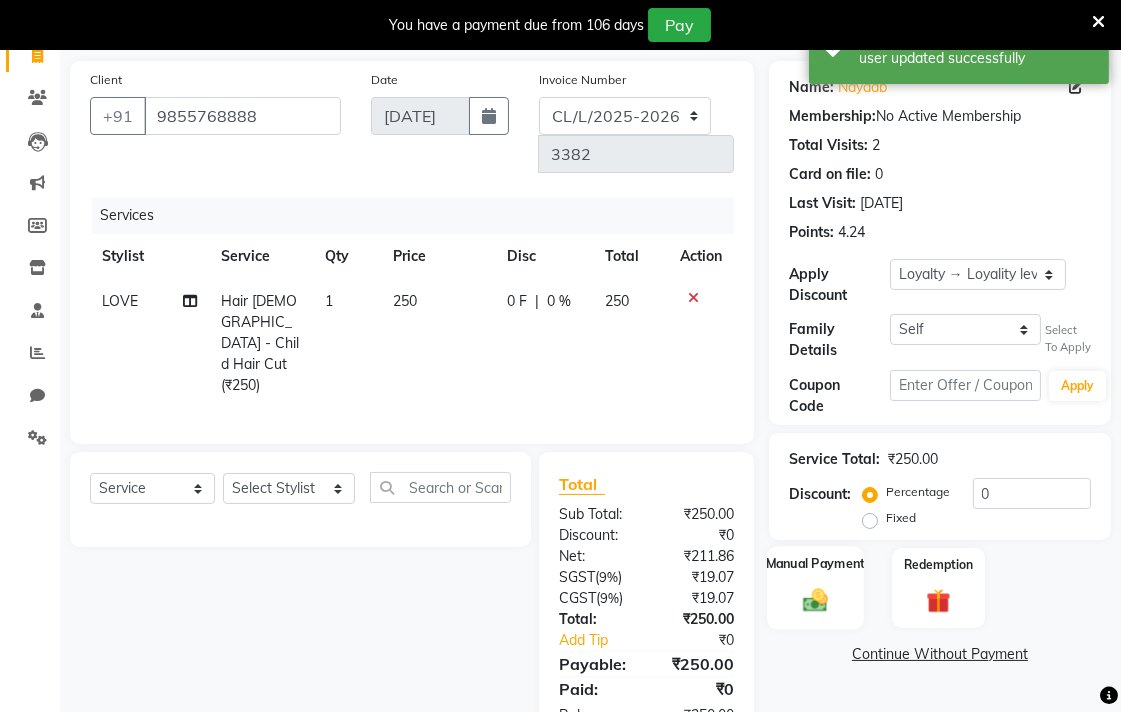 click on "Manual Payment" 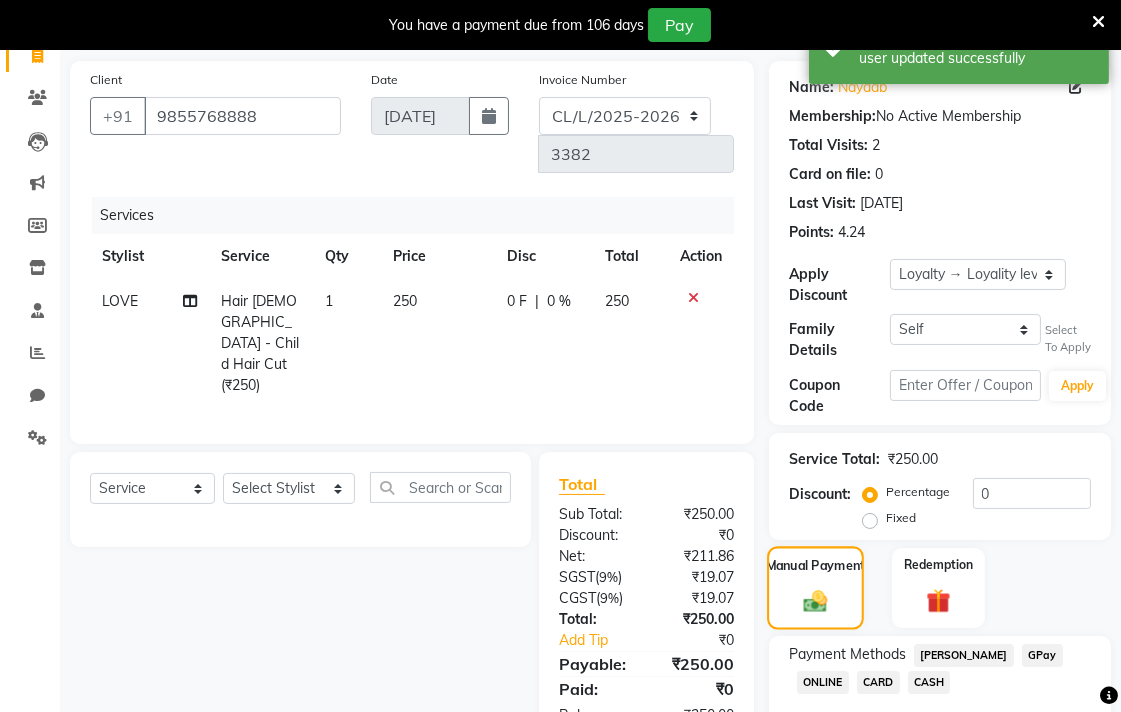 scroll, scrollTop: 282, scrollLeft: 0, axis: vertical 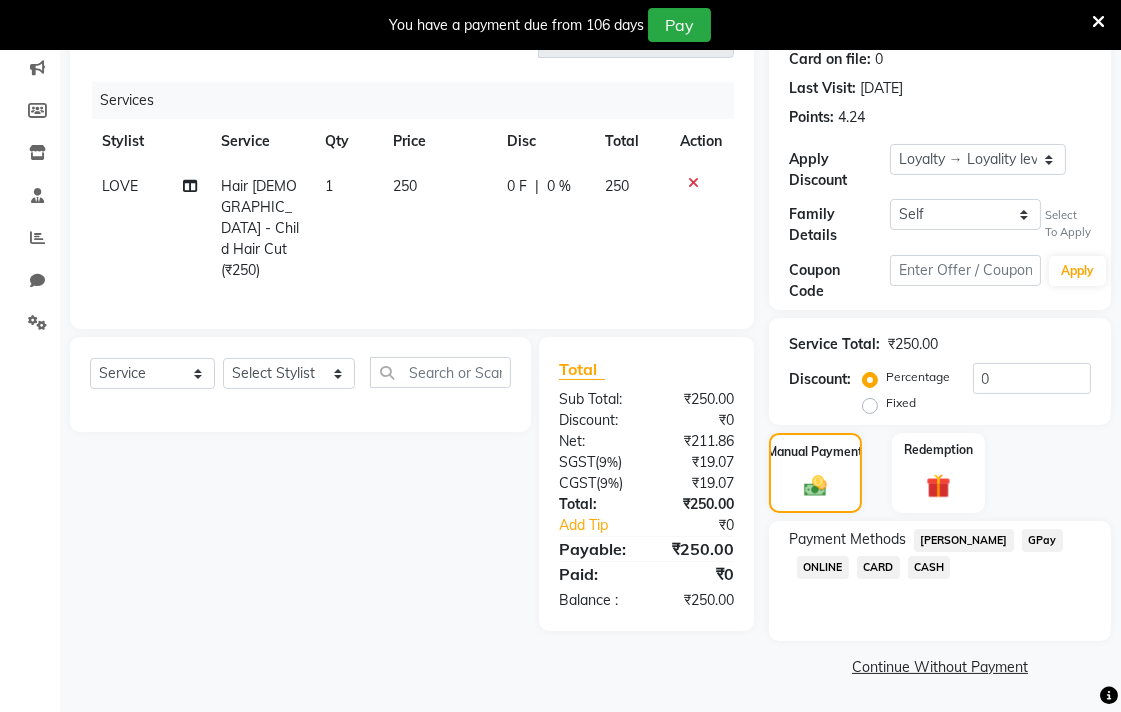 click on "CASH" 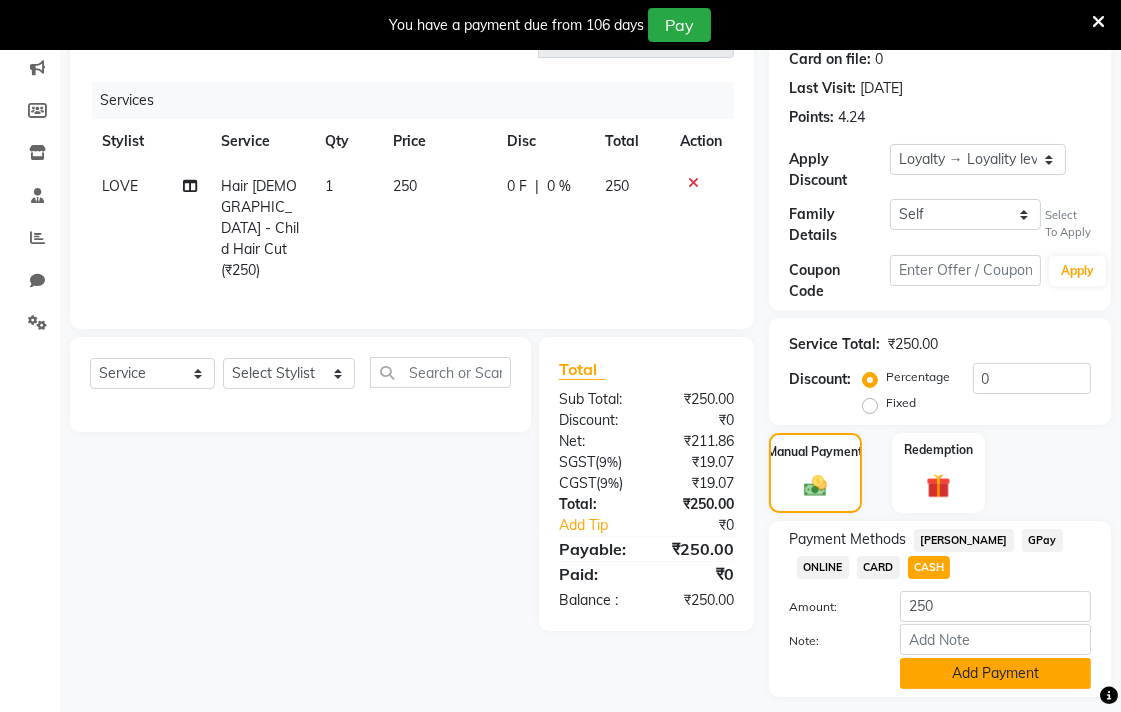 click on "Add Payment" 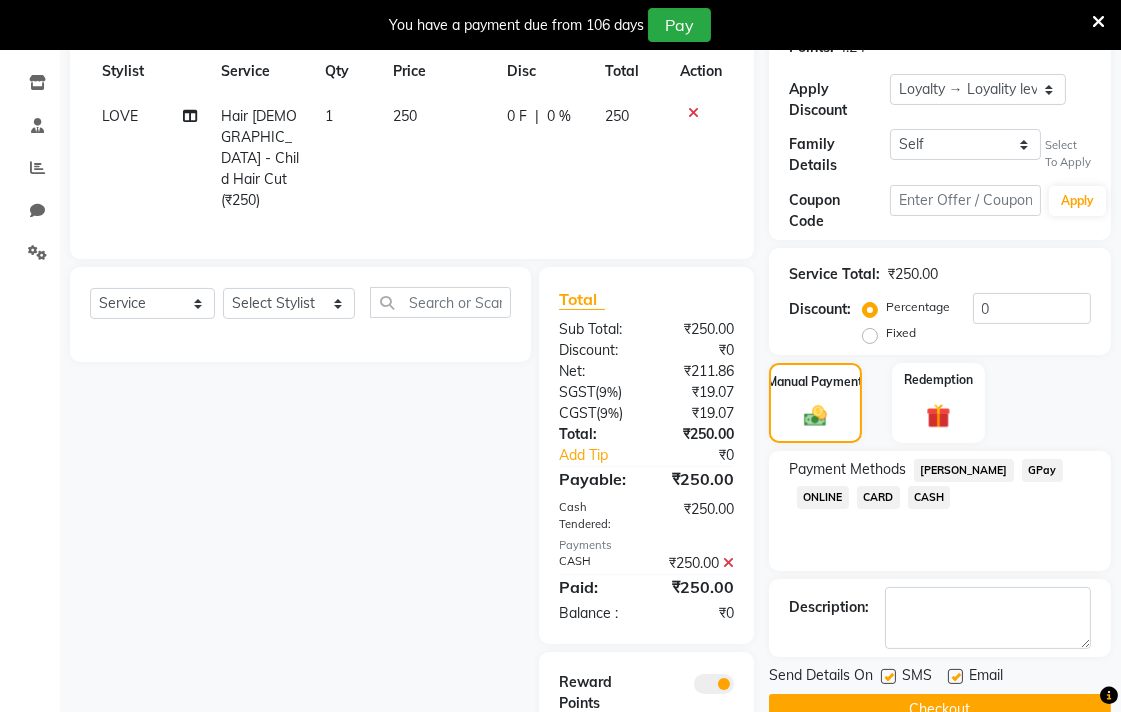 scroll, scrollTop: 412, scrollLeft: 0, axis: vertical 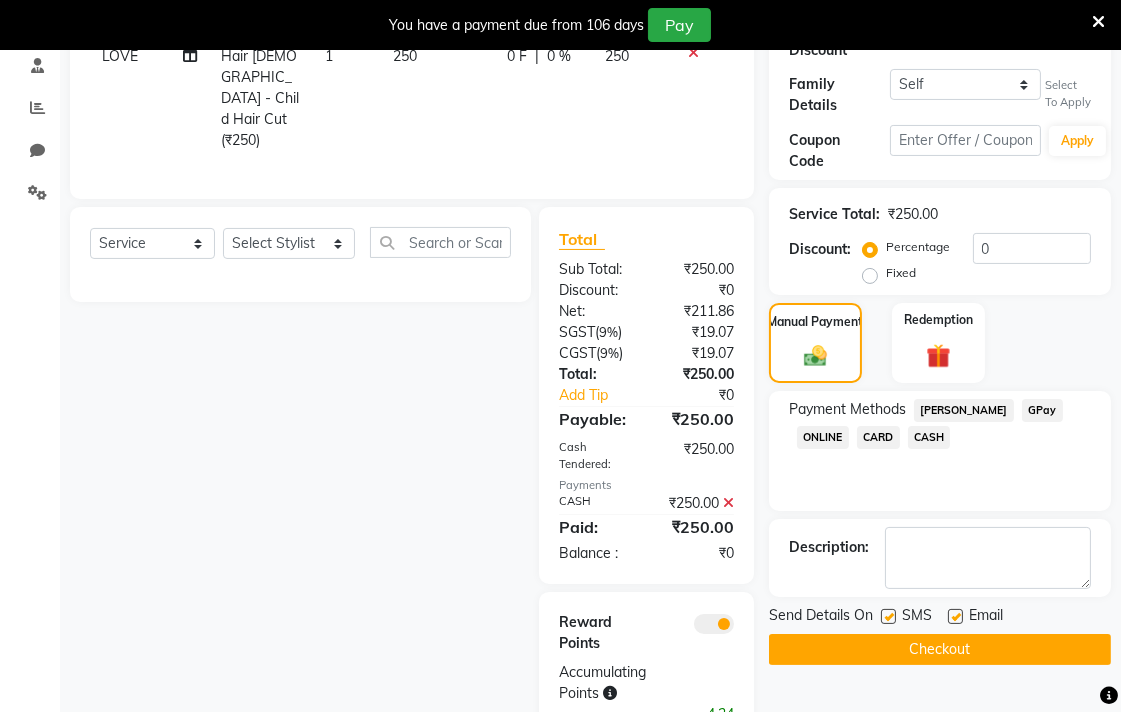 click on "Checkout" 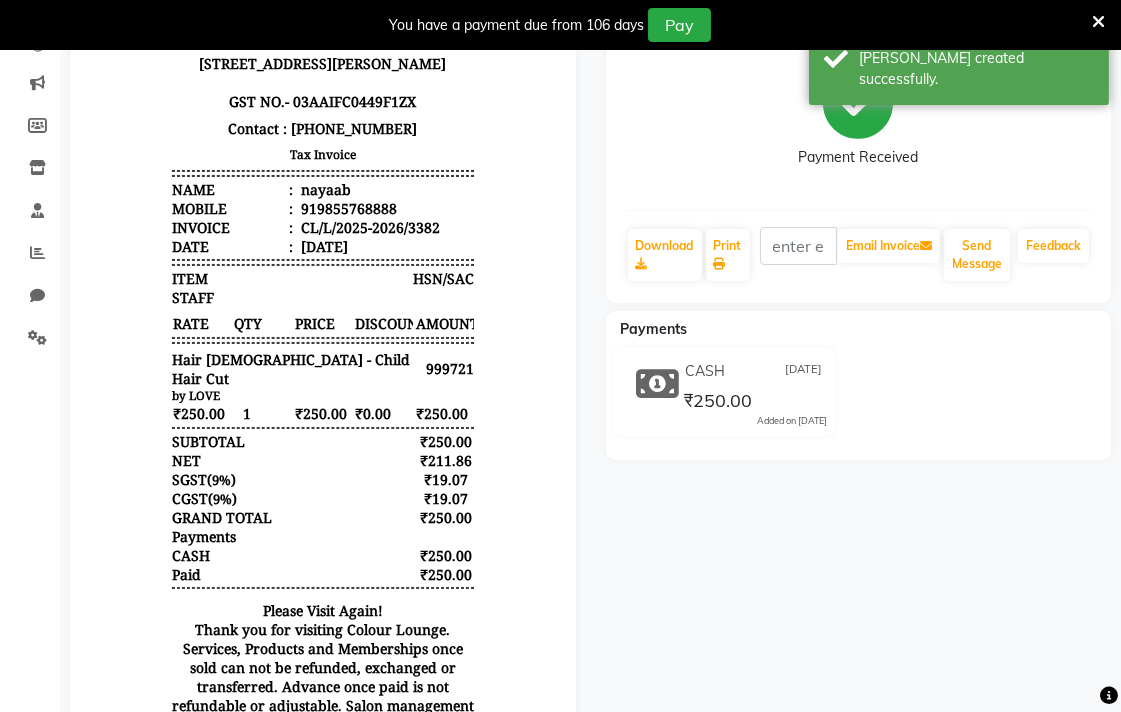 scroll, scrollTop: 248, scrollLeft: 0, axis: vertical 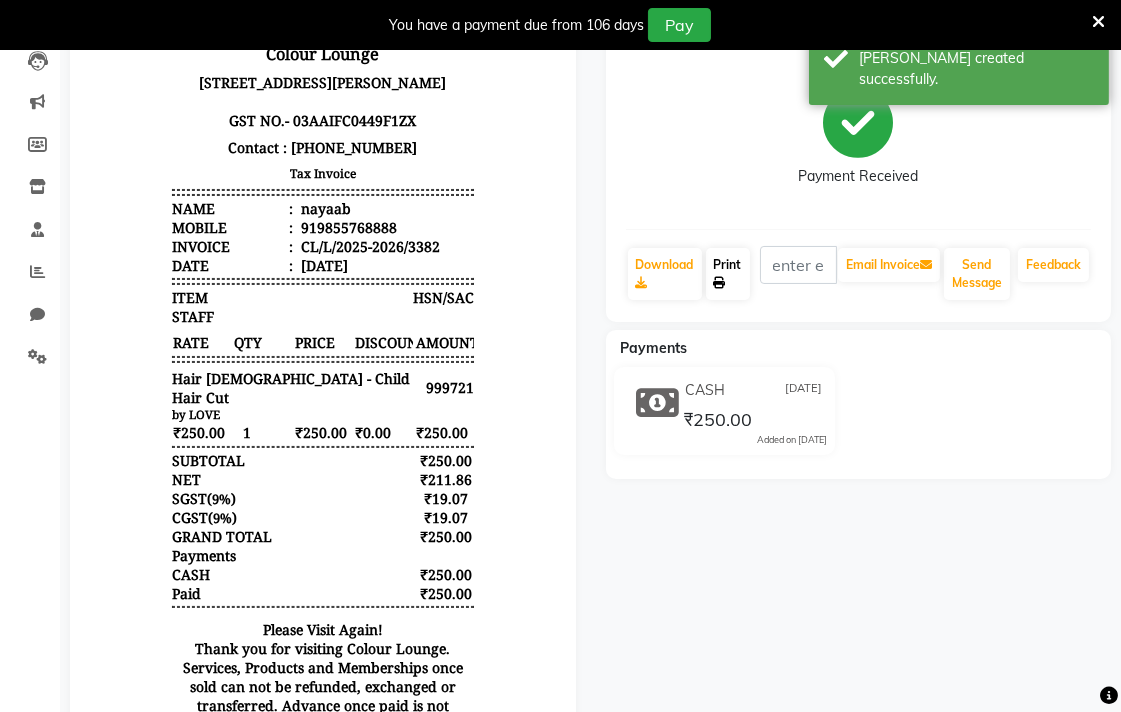 click on "Print" 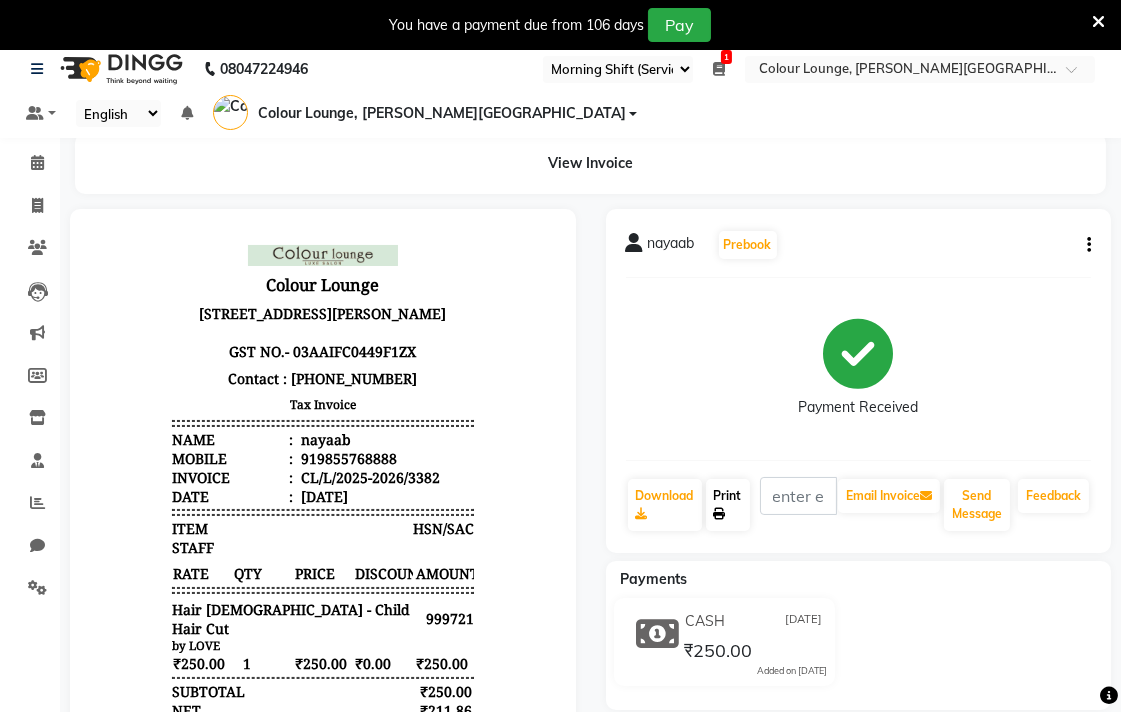 scroll, scrollTop: 0, scrollLeft: 0, axis: both 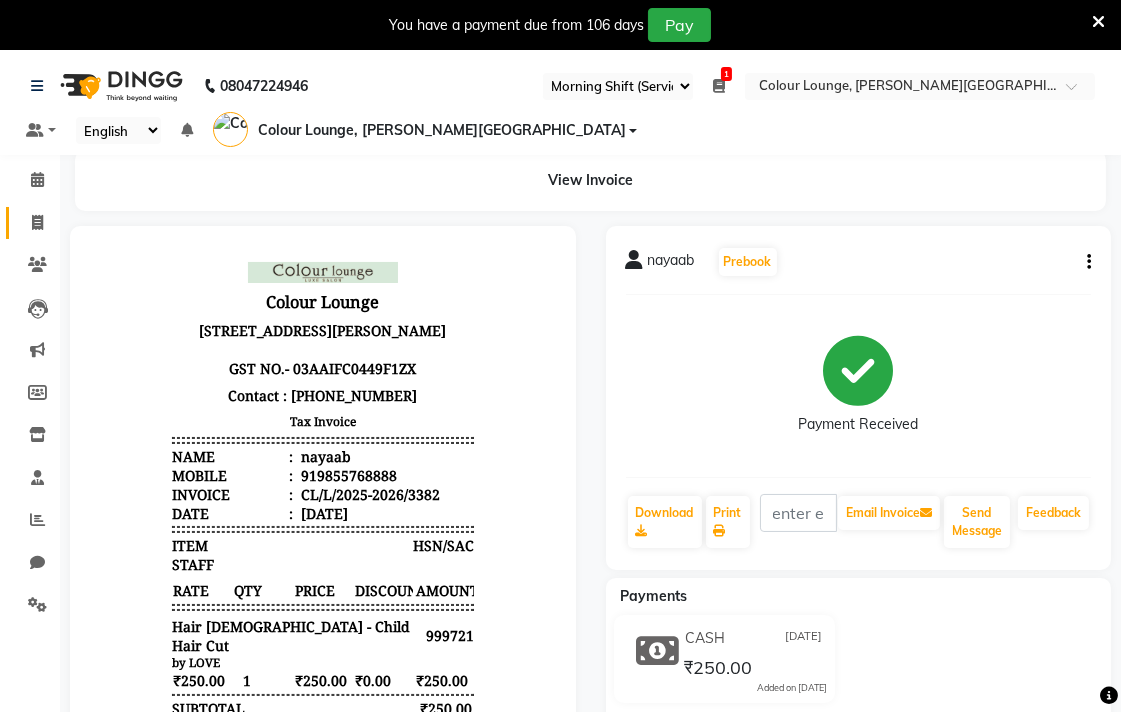 click 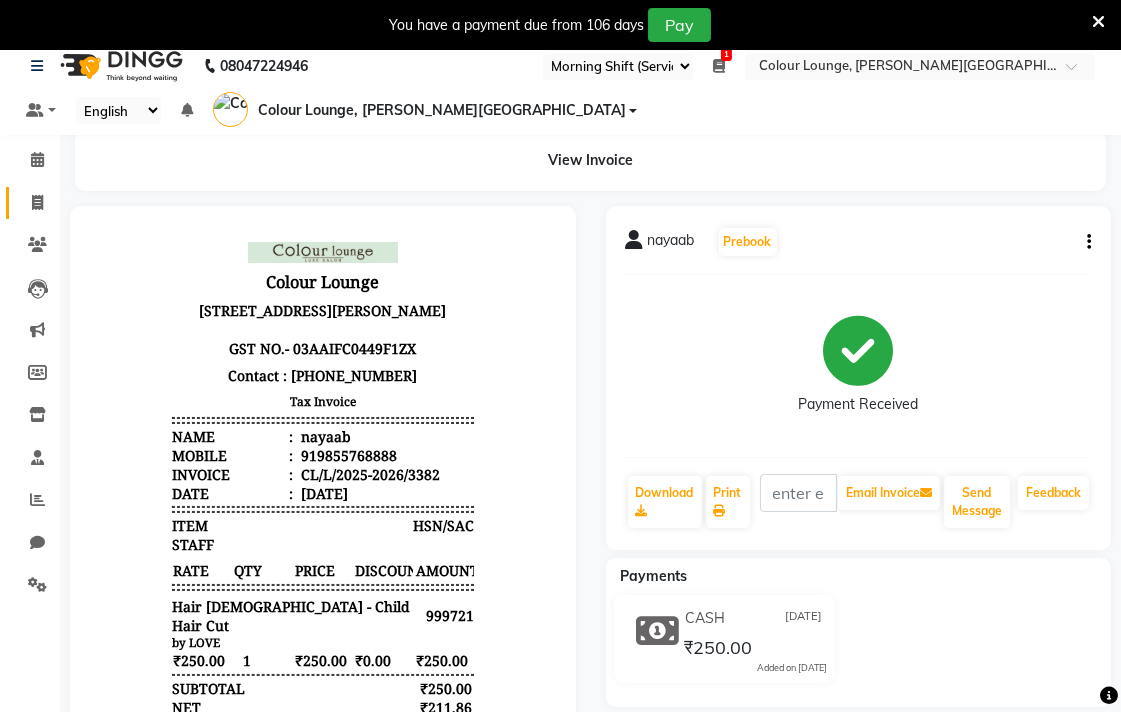 select on "service" 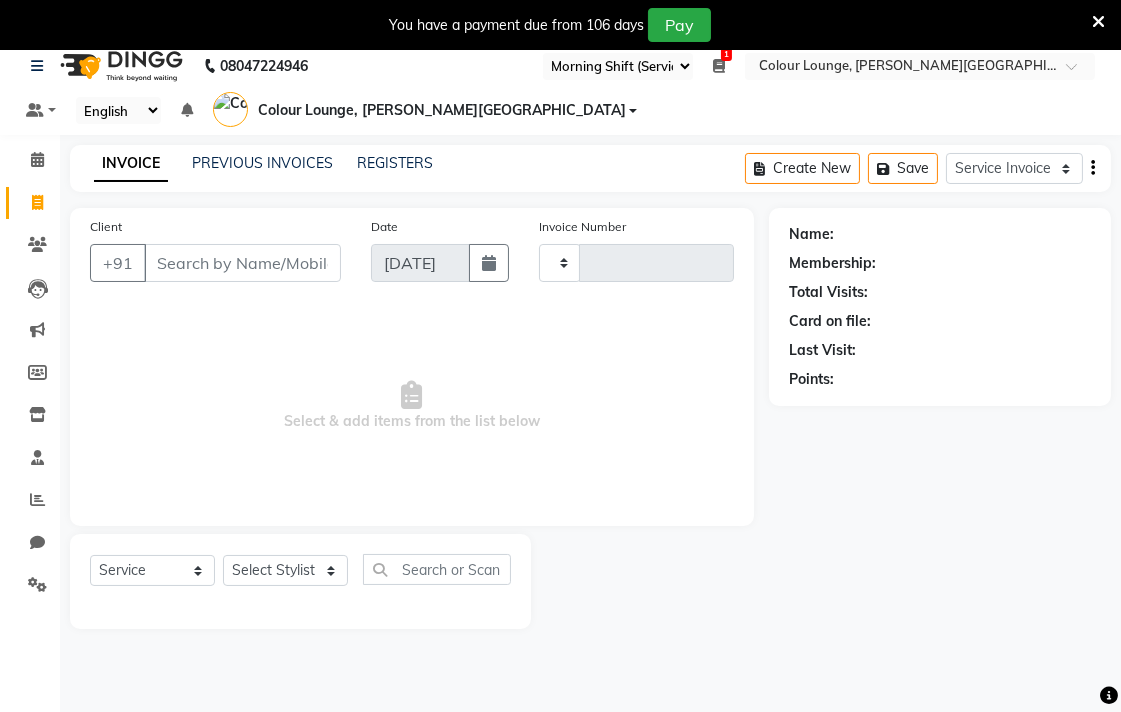 type on "3383" 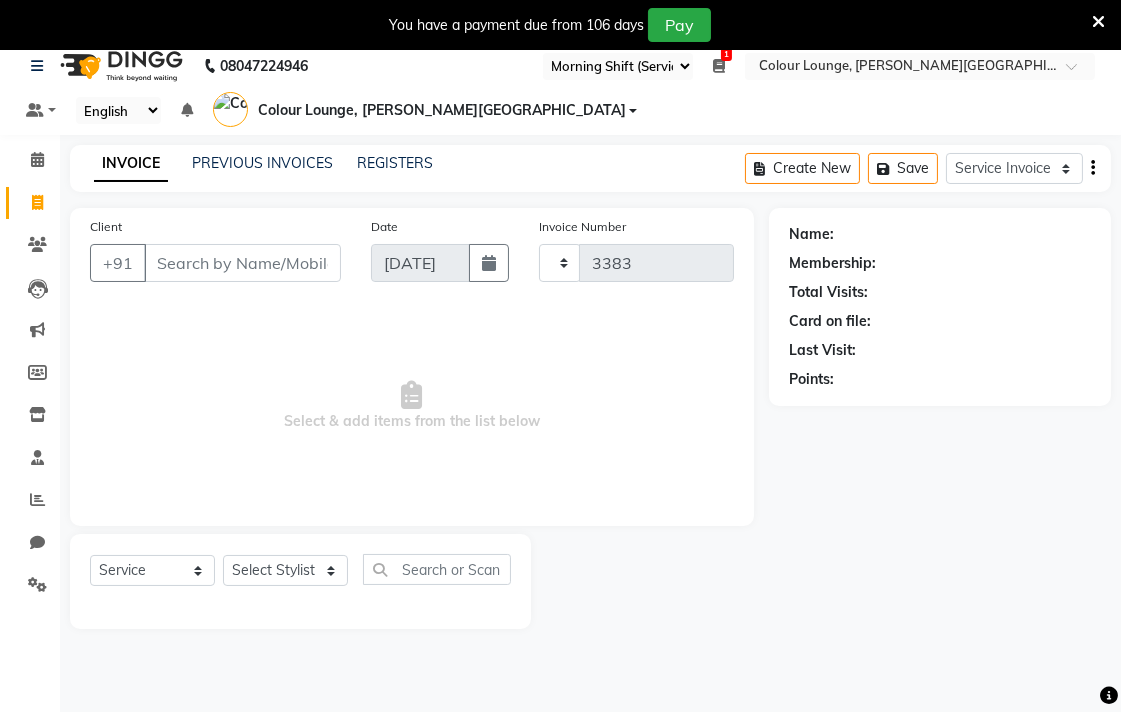 select on "8011" 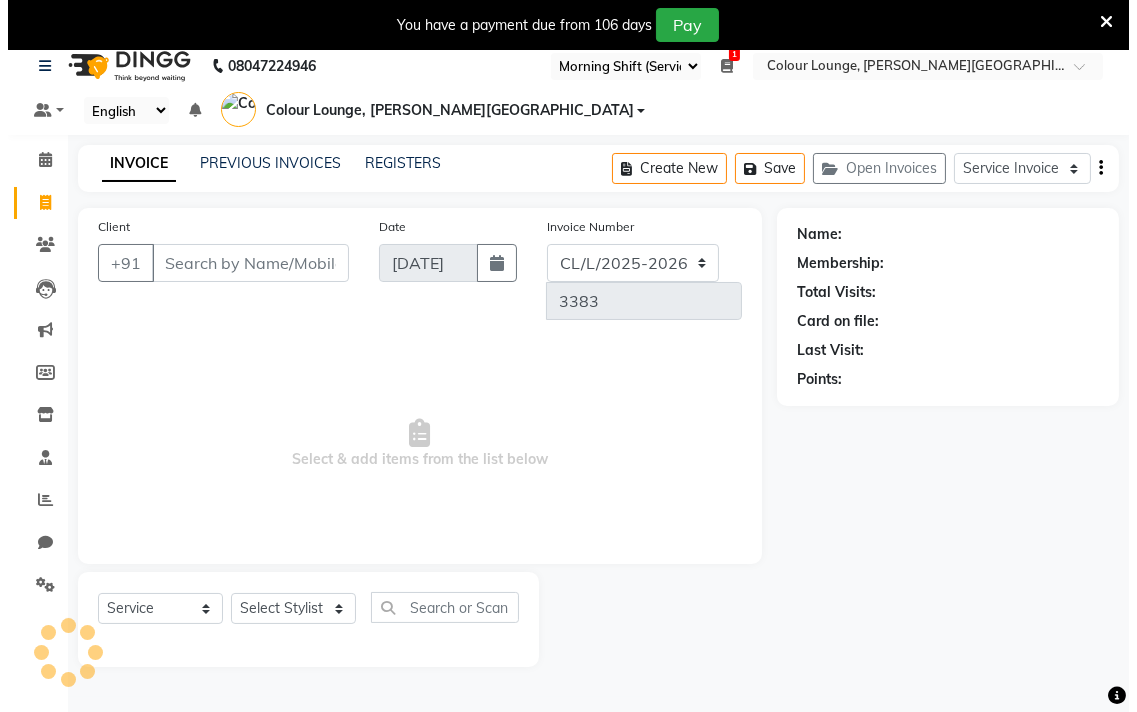 scroll, scrollTop: 50, scrollLeft: 0, axis: vertical 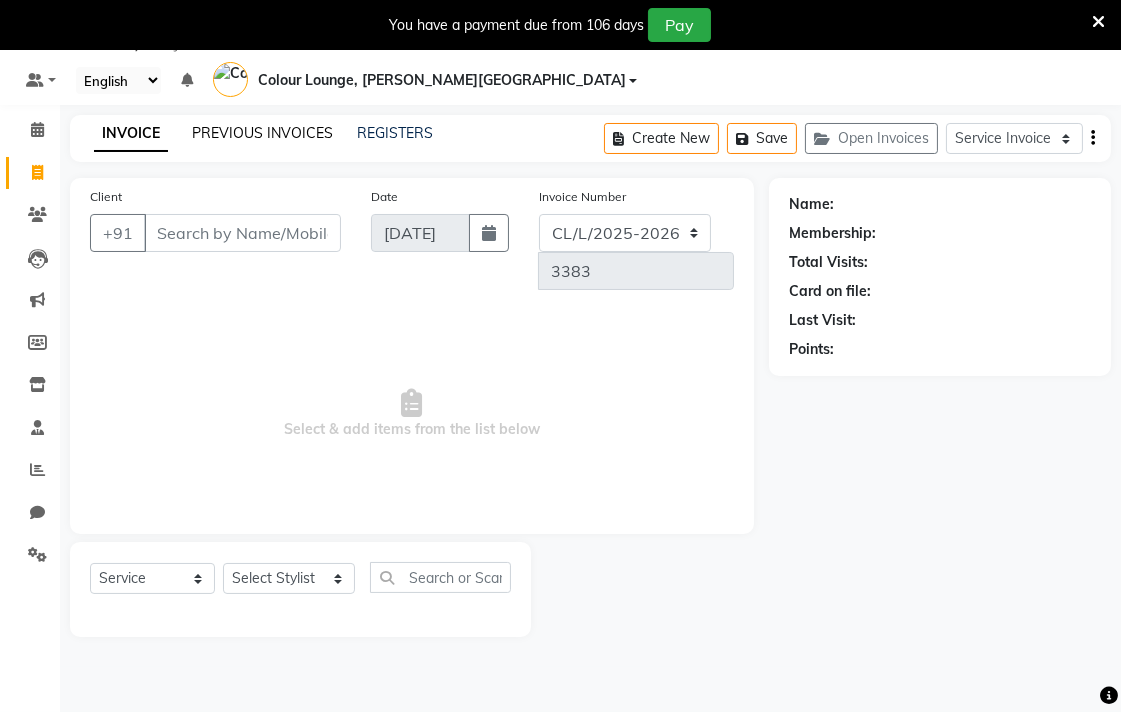 click on "PREVIOUS INVOICES" 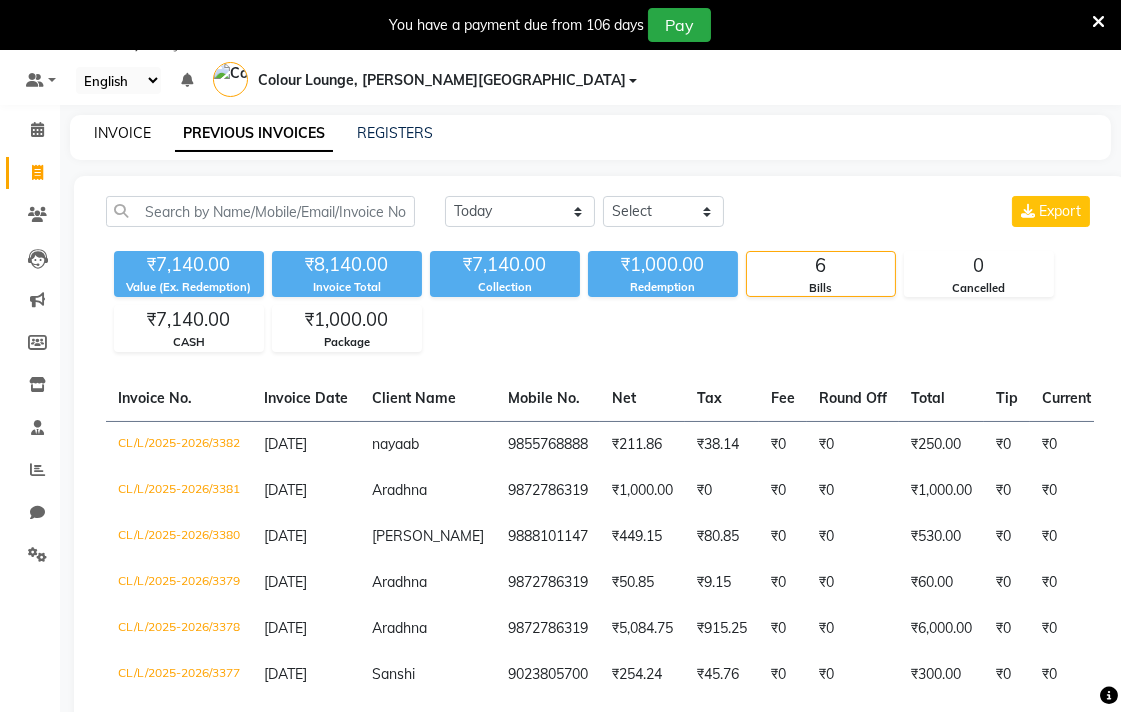 click on "INVOICE" 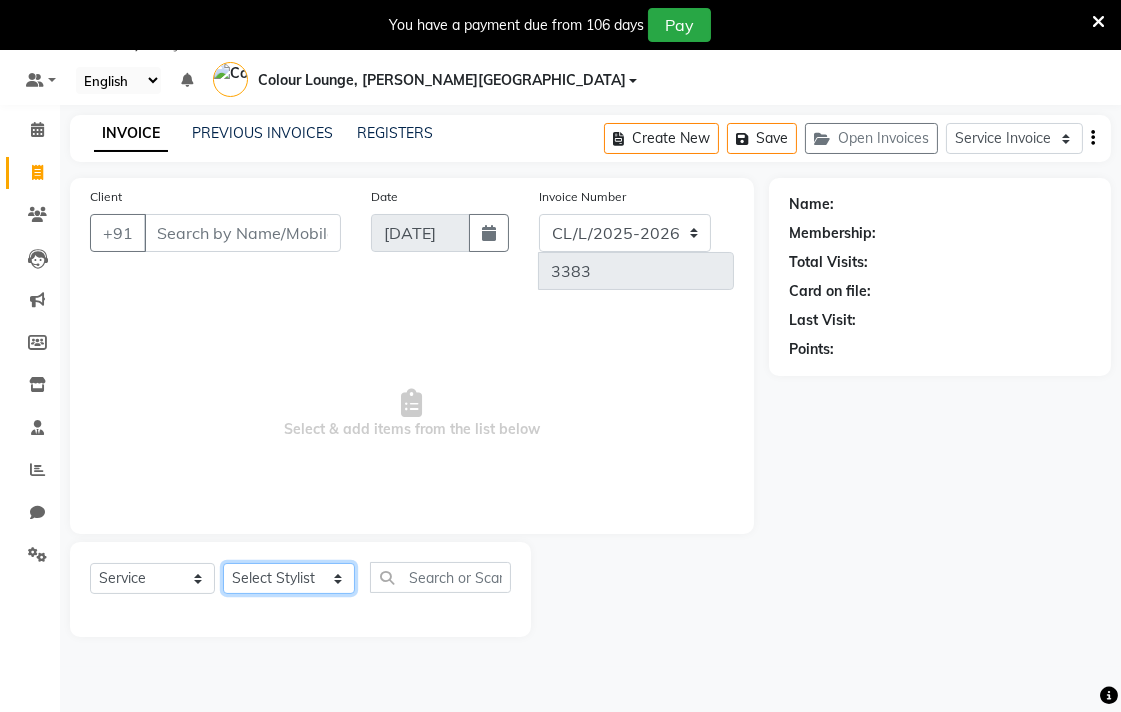 click on "Select Stylist Admin AMIT [PERSON_NAME] [PERSON_NAME] BALBHARTI SHARMA Colour Lounge, [PERSON_NAME][GEOGRAPHIC_DATA] Colour Lounge, [PERSON_NAME][GEOGRAPHIC_DATA] DINGG [PERSON_NAME] [PERSON_NAME] [PERSON_NAME] [PERSON_NAME] LOVE [PERSON_NAME] [PERSON_NAME] [PERSON_NAME] [PERSON_NAME] [PERSON_NAME] POOJA Pooja [PERSON_NAME] [PERSON_NAME] PRINCE [PERSON_NAME] [PERSON_NAME] [PERSON_NAME] [PERSON_NAME] Sameer [PERSON_NAME] [PERSON_NAME] [PERSON_NAME]  Sunny TULOSH [PERSON_NAME] [PERSON_NAME] VISHAL" 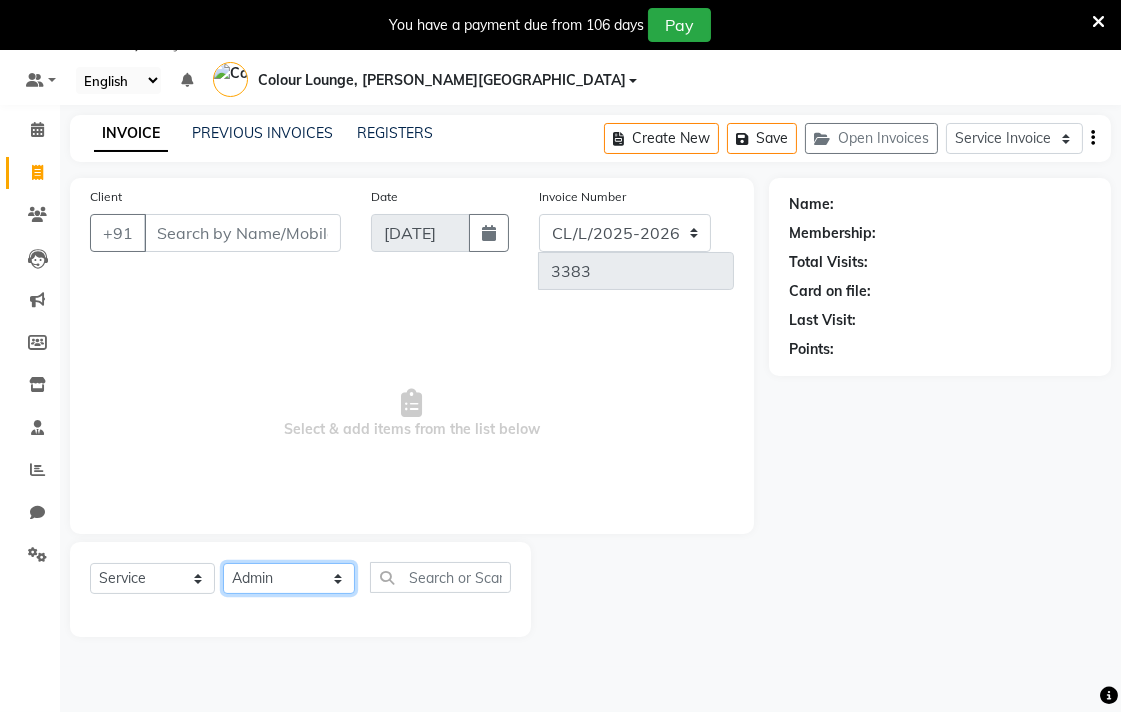 click on "Select Stylist Admin AMIT [PERSON_NAME] [PERSON_NAME] BALBHARTI SHARMA Colour Lounge, [PERSON_NAME][GEOGRAPHIC_DATA] Colour Lounge, [PERSON_NAME][GEOGRAPHIC_DATA] DINGG [PERSON_NAME] [PERSON_NAME] [PERSON_NAME] [PERSON_NAME] LOVE [PERSON_NAME] [PERSON_NAME] [PERSON_NAME] [PERSON_NAME] [PERSON_NAME] POOJA Pooja [PERSON_NAME] [PERSON_NAME] PRINCE [PERSON_NAME] [PERSON_NAME] [PERSON_NAME] [PERSON_NAME] Sameer [PERSON_NAME] [PERSON_NAME] [PERSON_NAME]  Sunny TULOSH [PERSON_NAME] [PERSON_NAME] VISHAL" 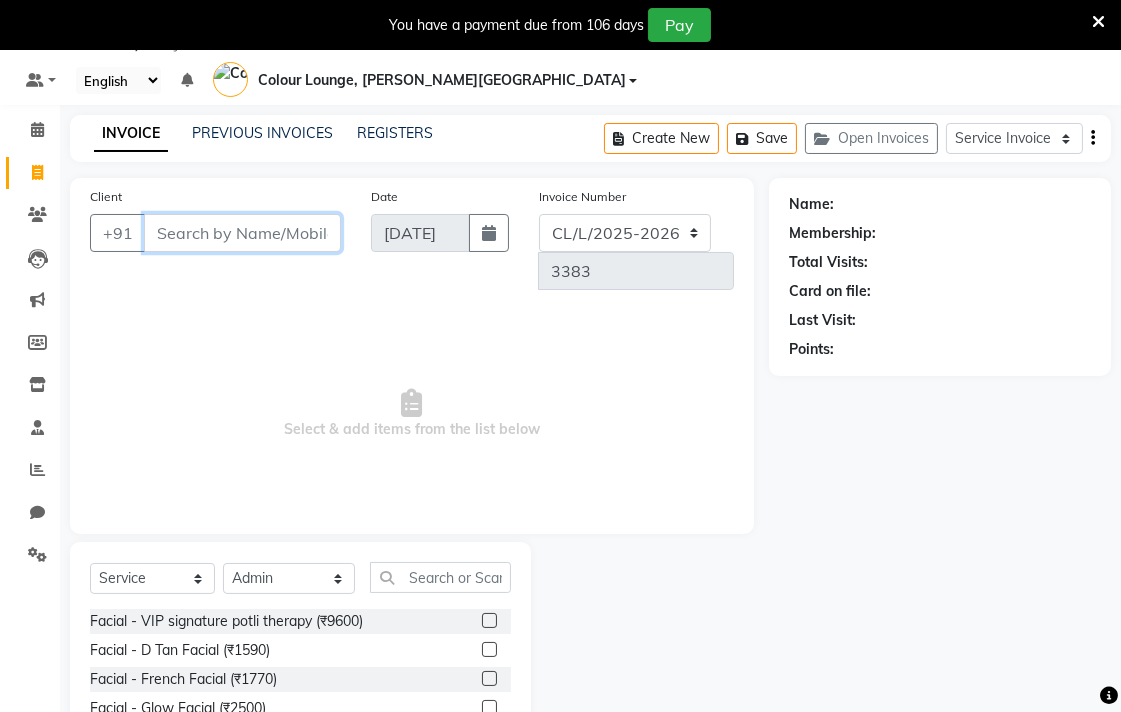 click on "Client" at bounding box center [242, 233] 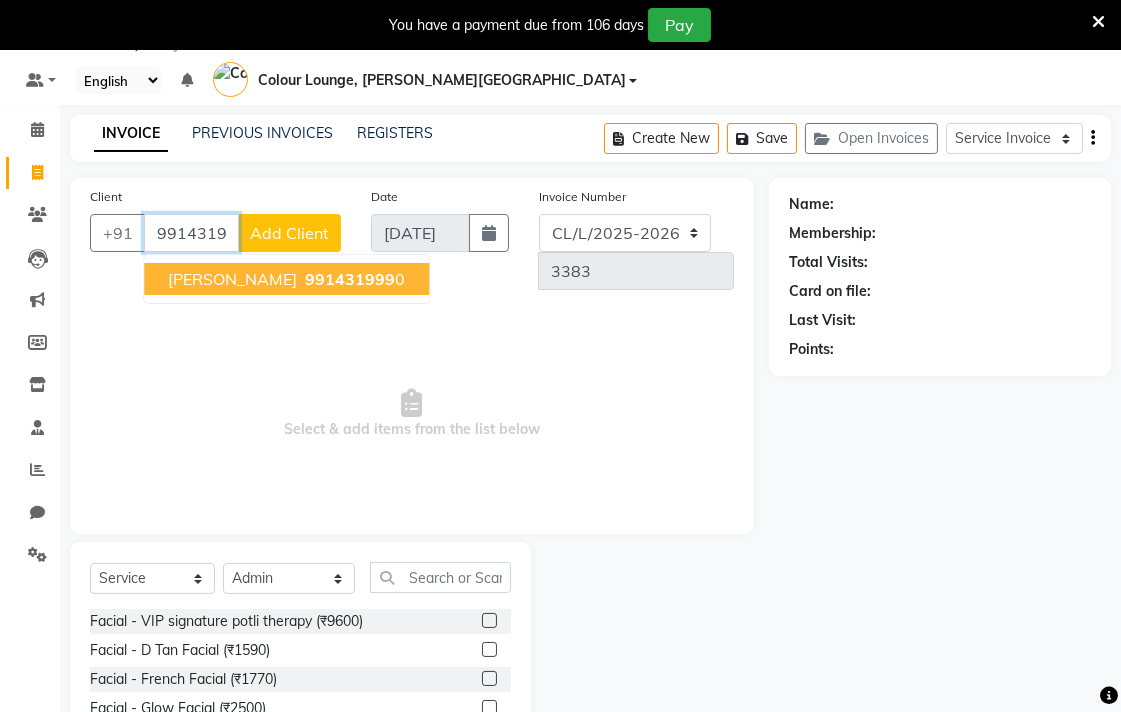 click on "kanika   991431999 0" at bounding box center (286, 279) 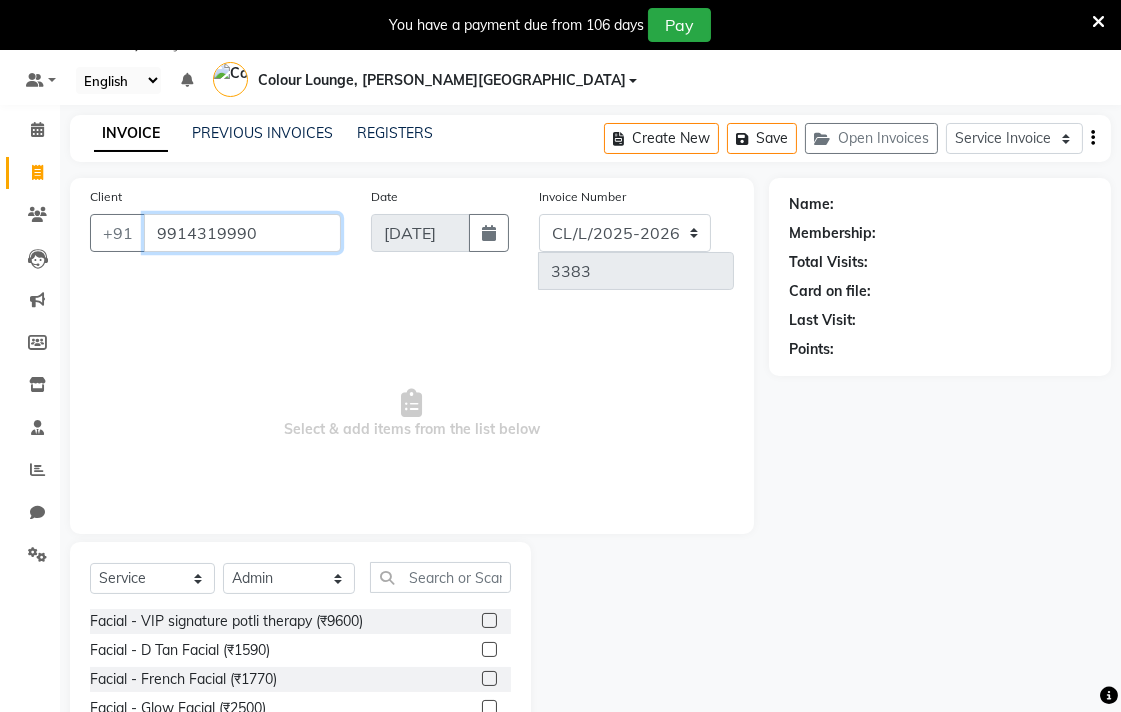 type on "9914319990" 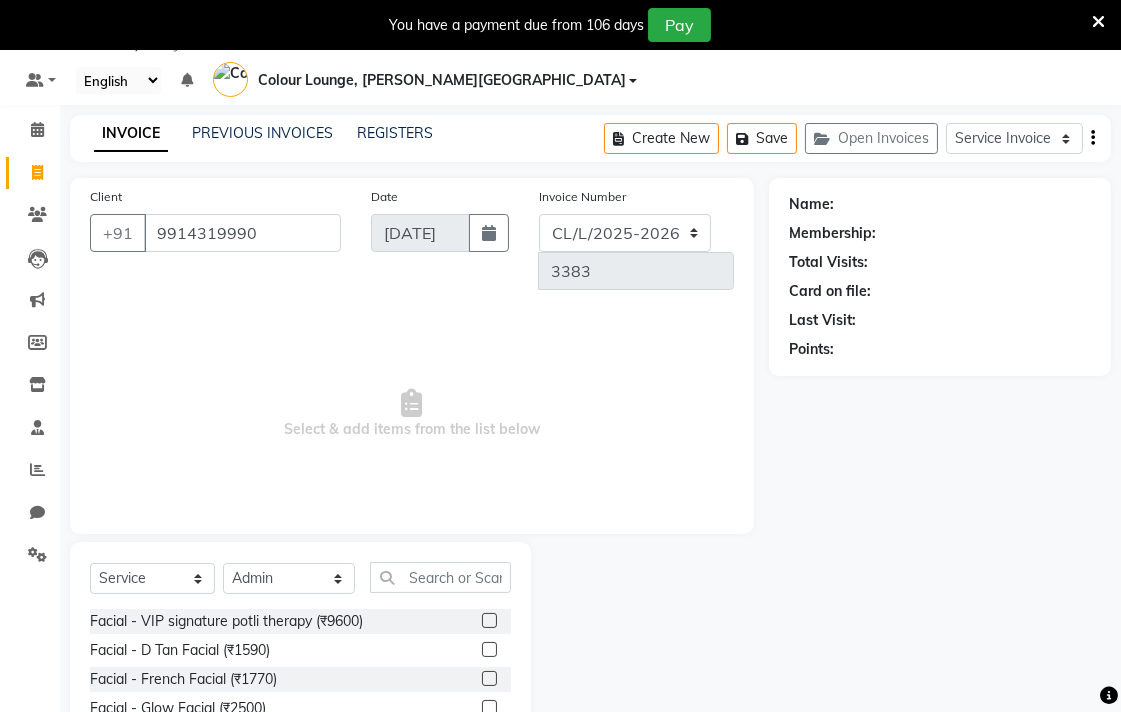 select on "1: Object" 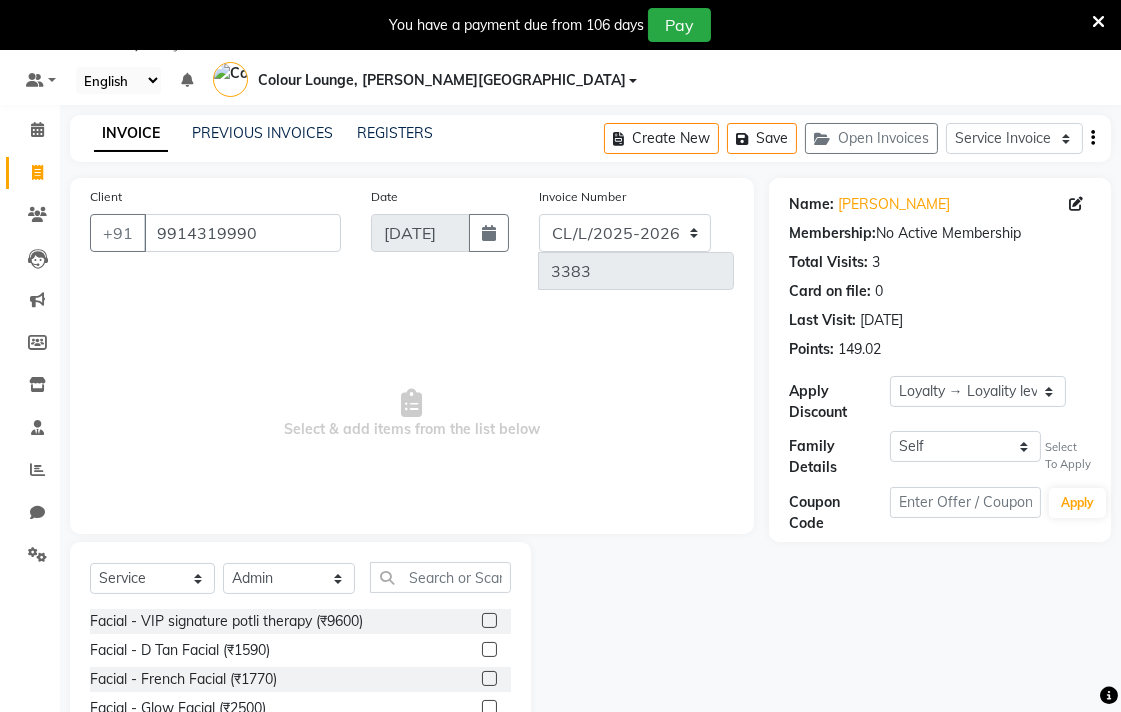 click 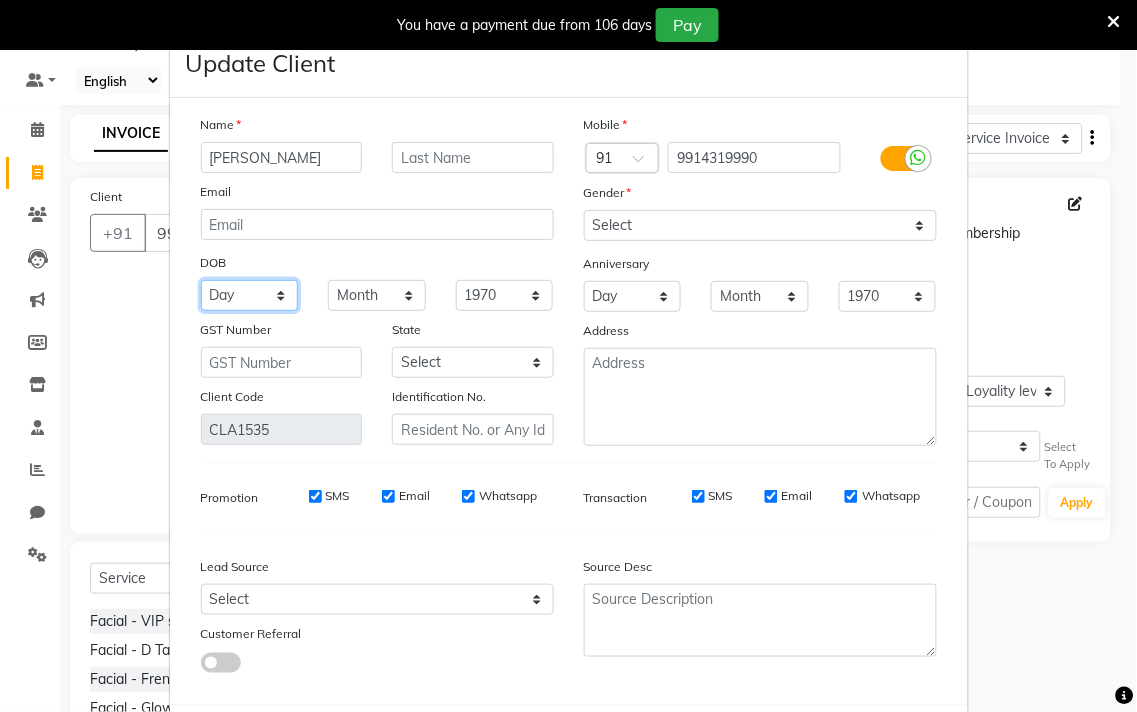 click on "Day 01 02 03 04 05 06 07 08 09 10 11 12 13 14 15 16 17 18 19 20 21 22 23 24 25 26 27 28 29 30 31" at bounding box center [250, 295] 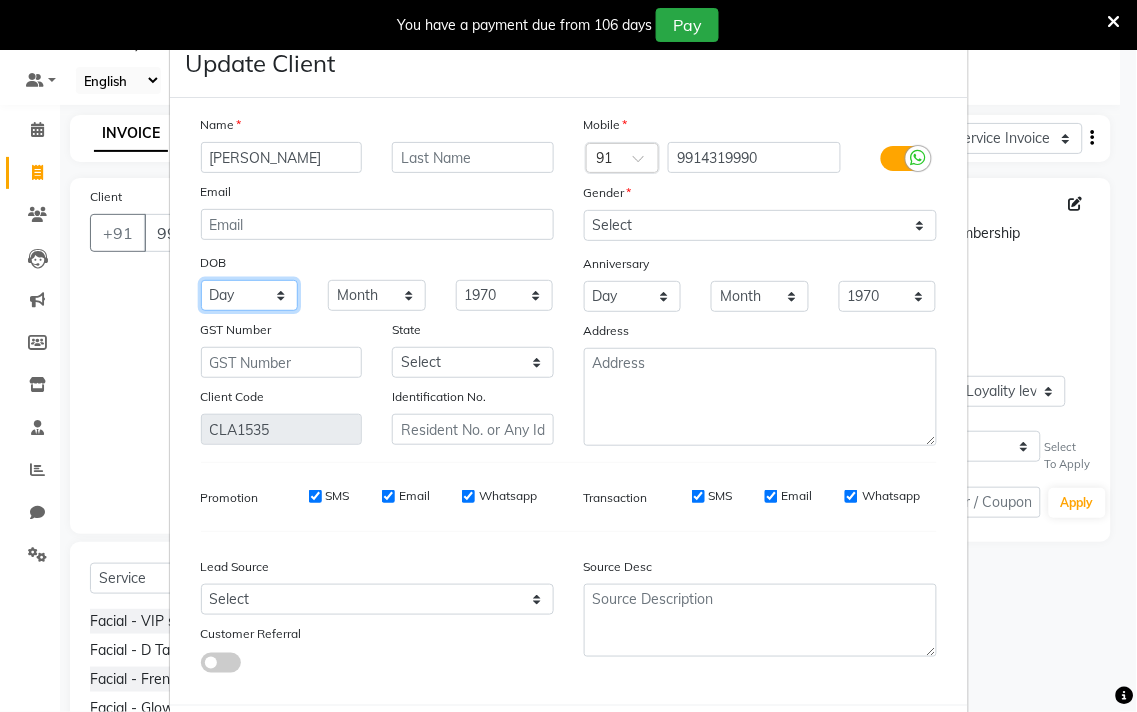 select on "16" 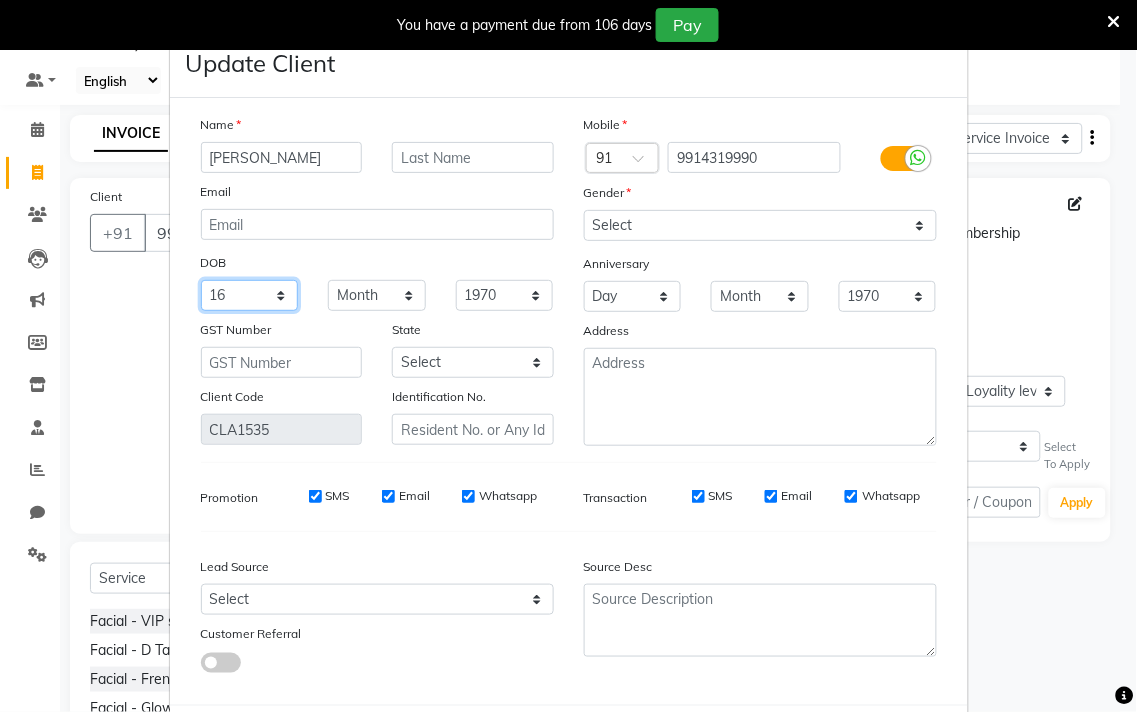 click on "Day 01 02 03 04 05 06 07 08 09 10 11 12 13 14 15 16 17 18 19 20 21 22 23 24 25 26 27 28 29 30 31" at bounding box center [250, 295] 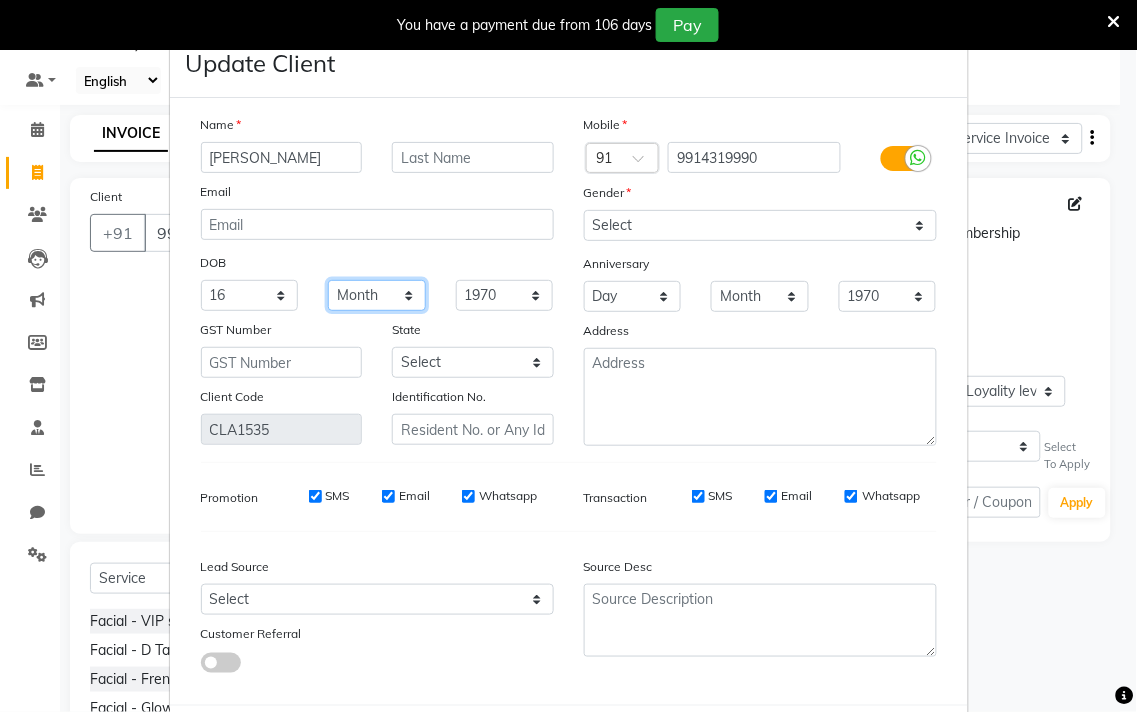 click on "Month January February March April May June July August September October November December" at bounding box center (377, 295) 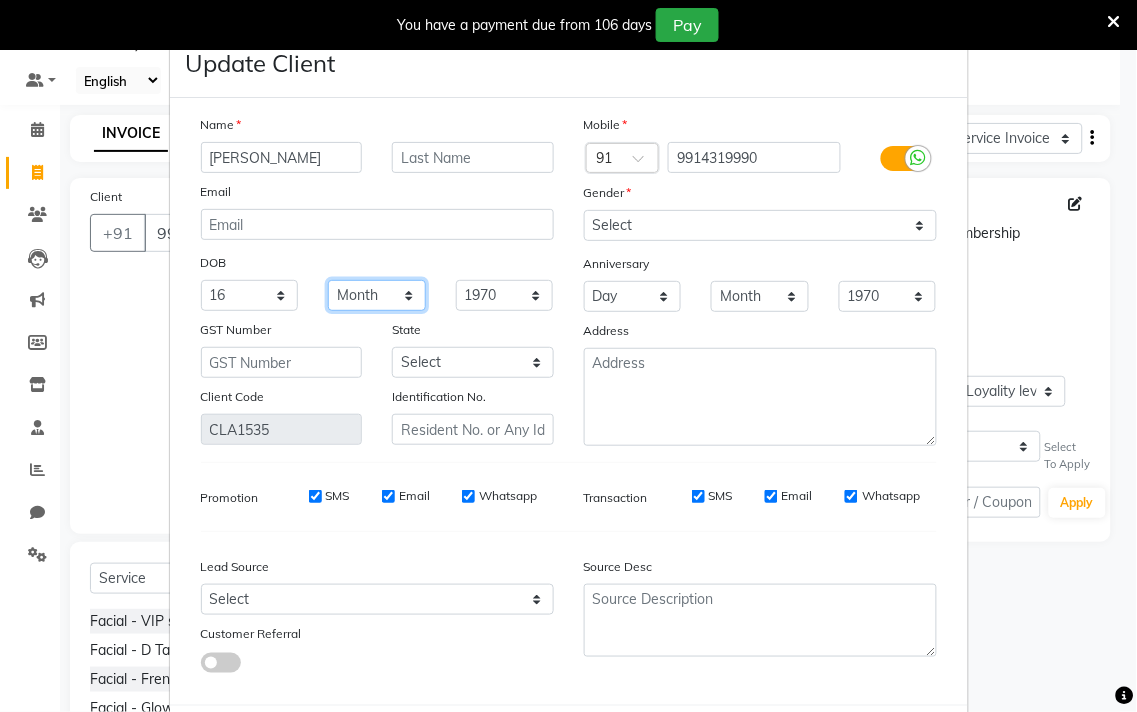 select on "07" 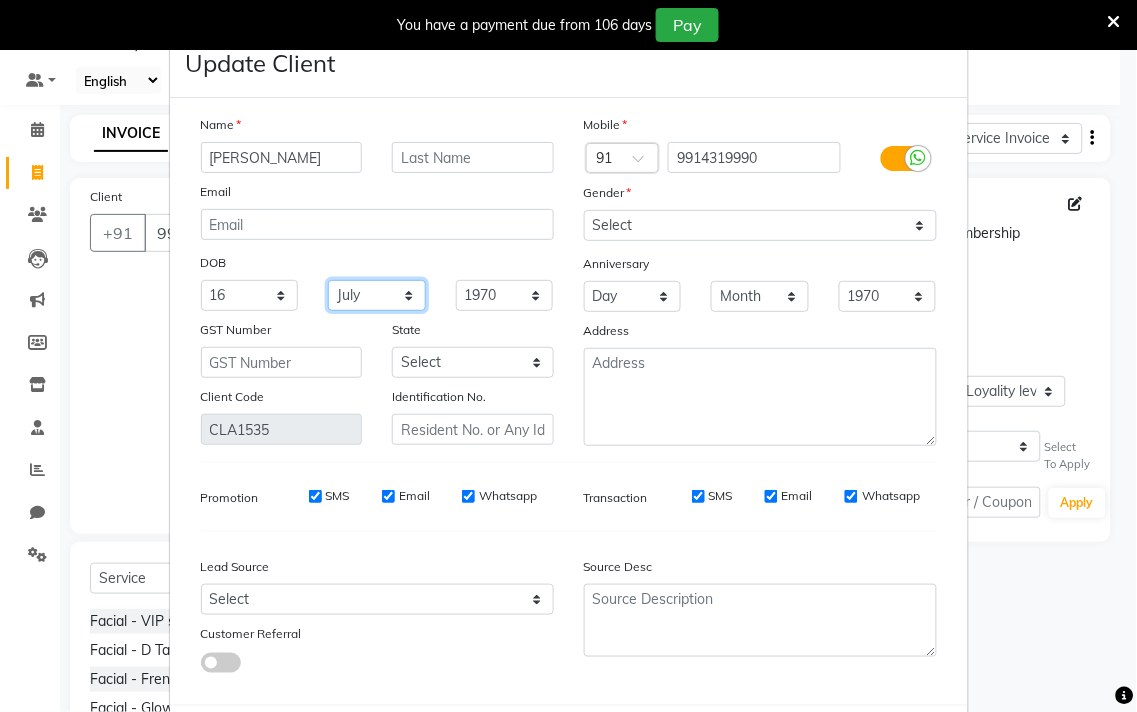 click on "Month January February March April May June July August September October November December" at bounding box center [377, 295] 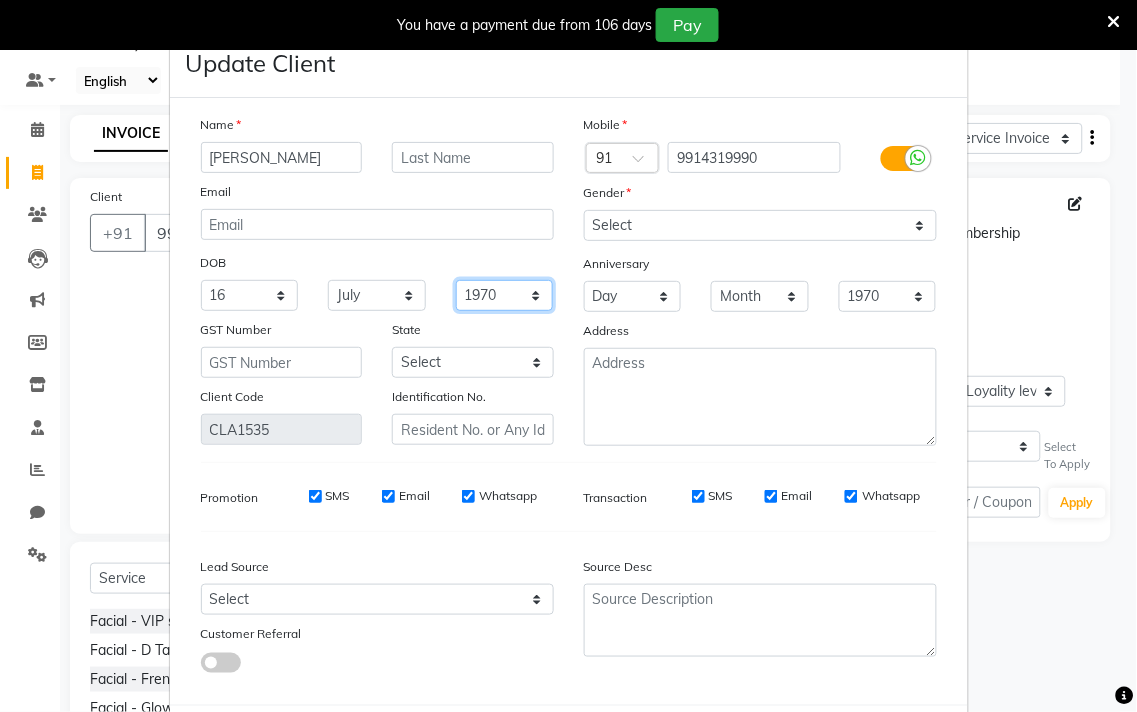 click on "1940 1941 1942 1943 1944 1945 1946 1947 1948 1949 1950 1951 1952 1953 1954 1955 1956 1957 1958 1959 1960 1961 1962 1963 1964 1965 1966 1967 1968 1969 1970 1971 1972 1973 1974 1975 1976 1977 1978 1979 1980 1981 1982 1983 1984 1985 1986 1987 1988 1989 1990 1991 1992 1993 1994 1995 1996 1997 1998 1999 2000 2001 2002 2003 2004 2005 2006 2007 2008 2009 2010 2011 2012 2013 2014 2015 2016 2017 2018 2019 2020 2021 2022 2023 2024" at bounding box center (505, 295) 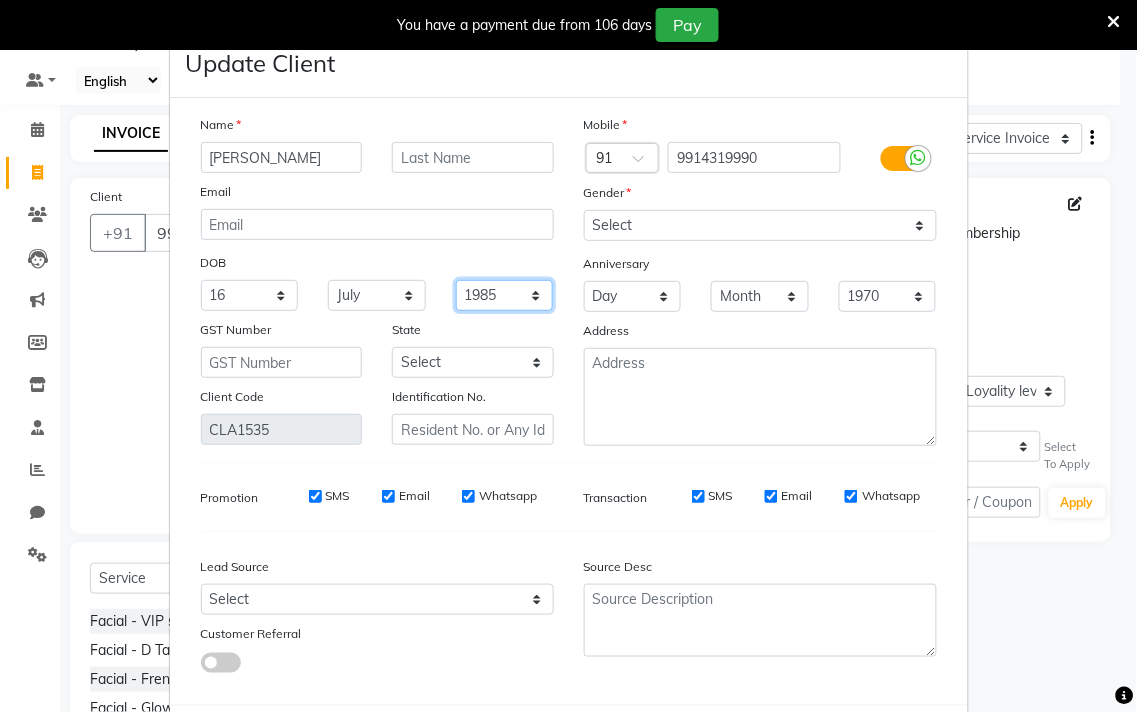 click on "1940 1941 1942 1943 1944 1945 1946 1947 1948 1949 1950 1951 1952 1953 1954 1955 1956 1957 1958 1959 1960 1961 1962 1963 1964 1965 1966 1967 1968 1969 1970 1971 1972 1973 1974 1975 1976 1977 1978 1979 1980 1981 1982 1983 1984 1985 1986 1987 1988 1989 1990 1991 1992 1993 1994 1995 1996 1997 1998 1999 2000 2001 2002 2003 2004 2005 2006 2007 2008 2009 2010 2011 2012 2013 2014 2015 2016 2017 2018 2019 2020 2021 2022 2023 2024" at bounding box center (505, 295) 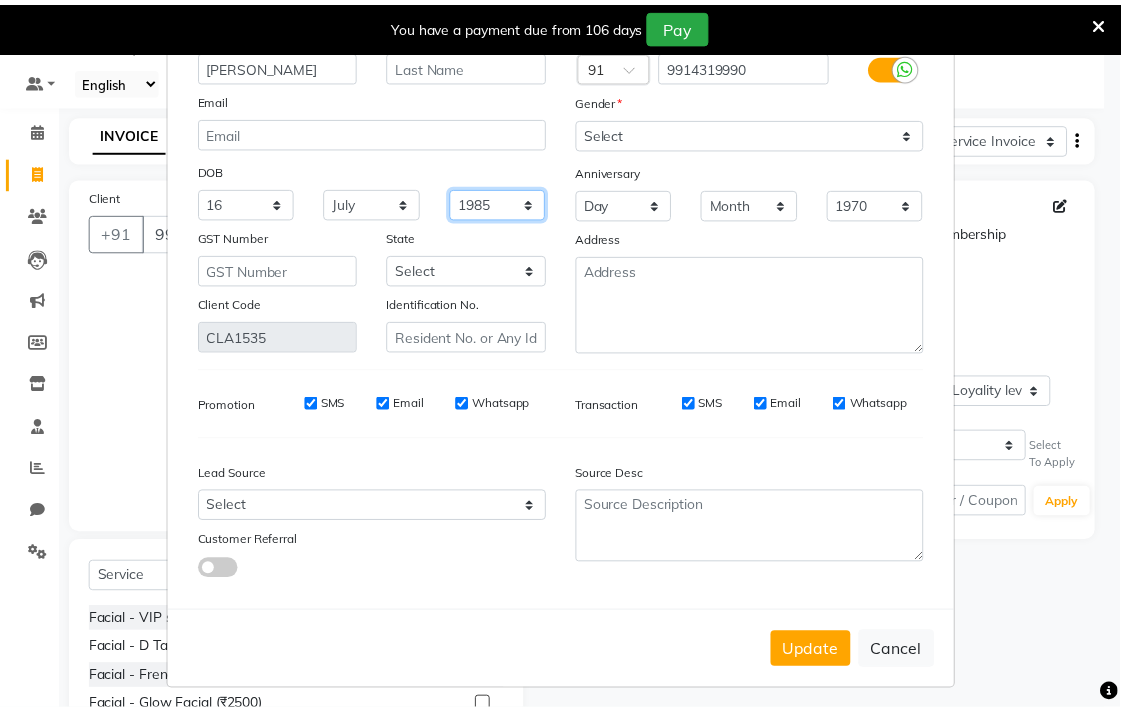 scroll, scrollTop: 103, scrollLeft: 0, axis: vertical 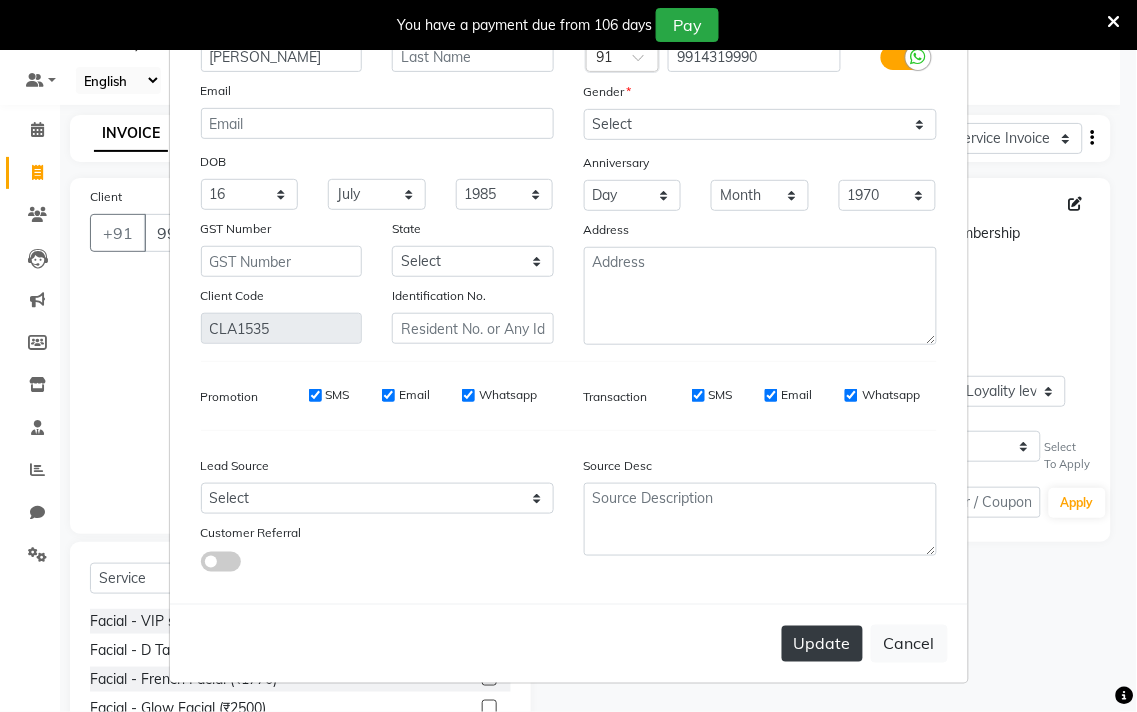 click on "Update" at bounding box center (822, 644) 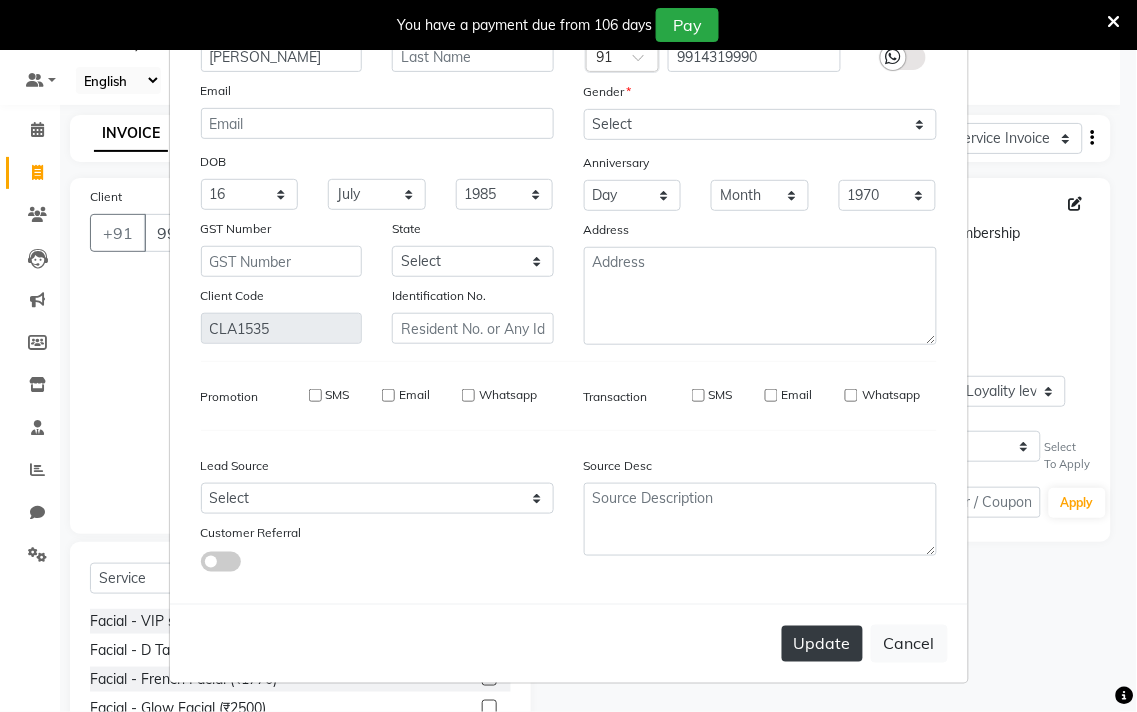 type 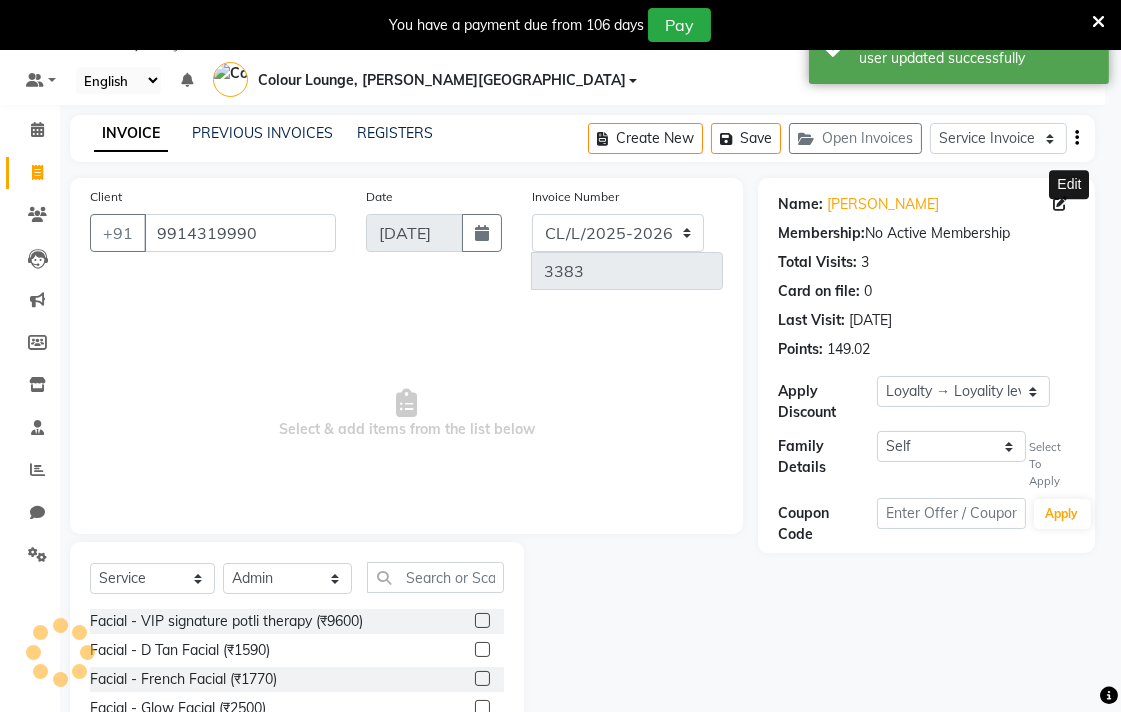 select on "1: Object" 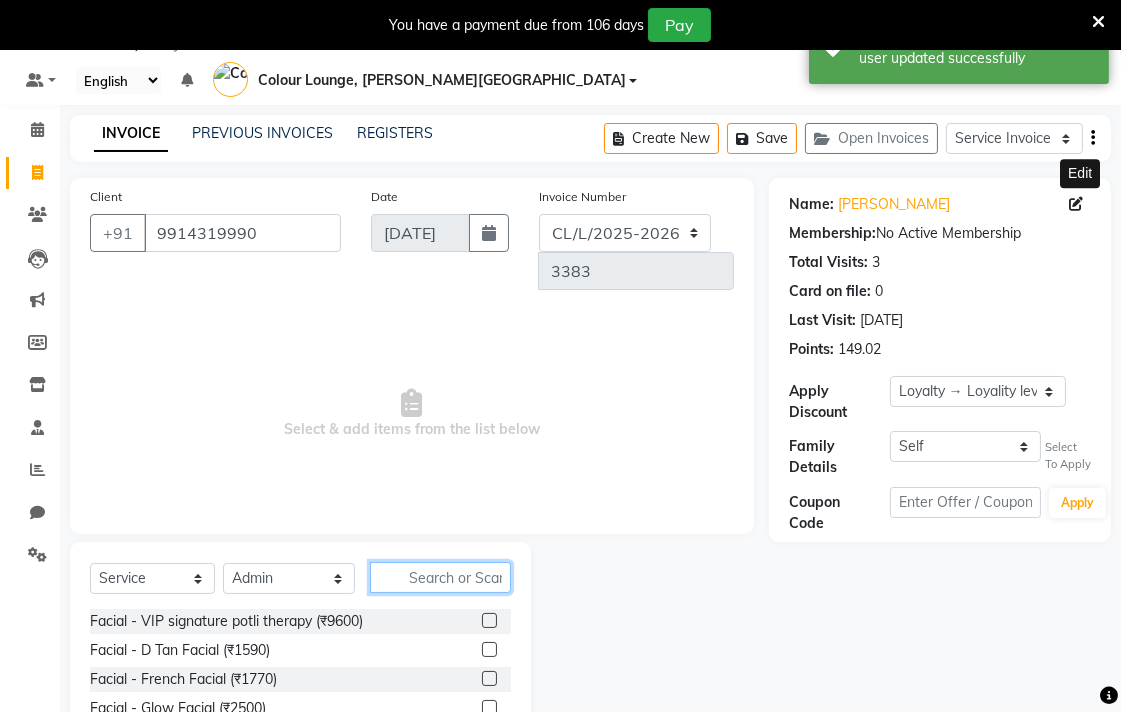 click 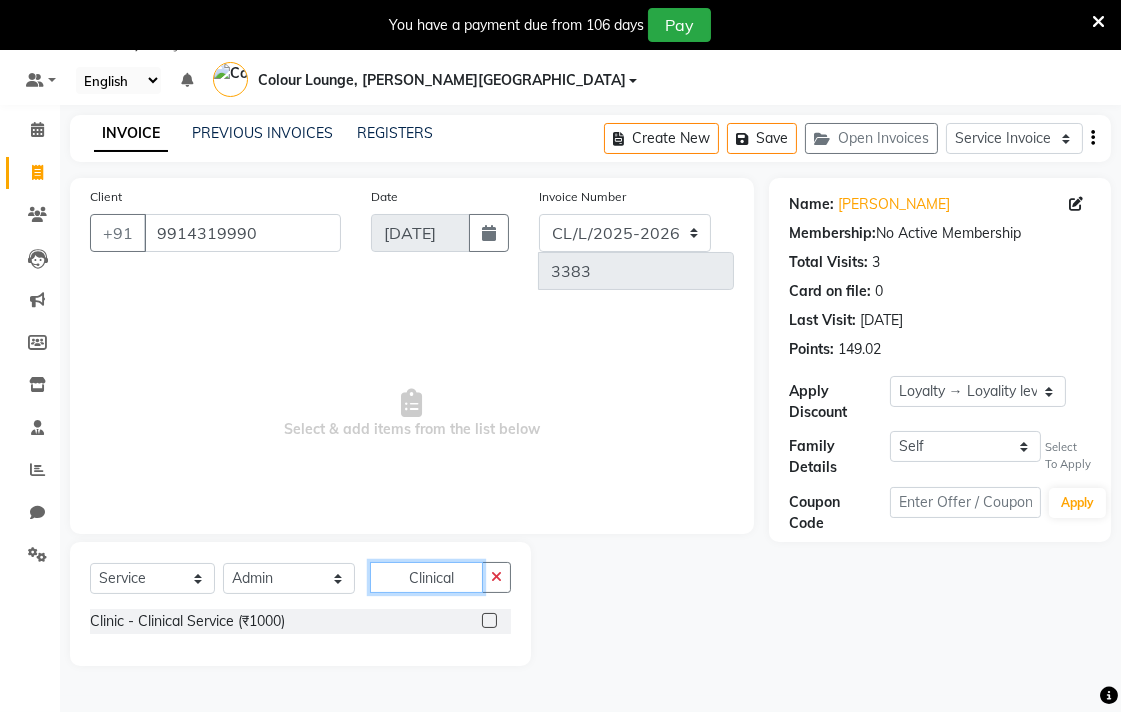 type on "Clinical" 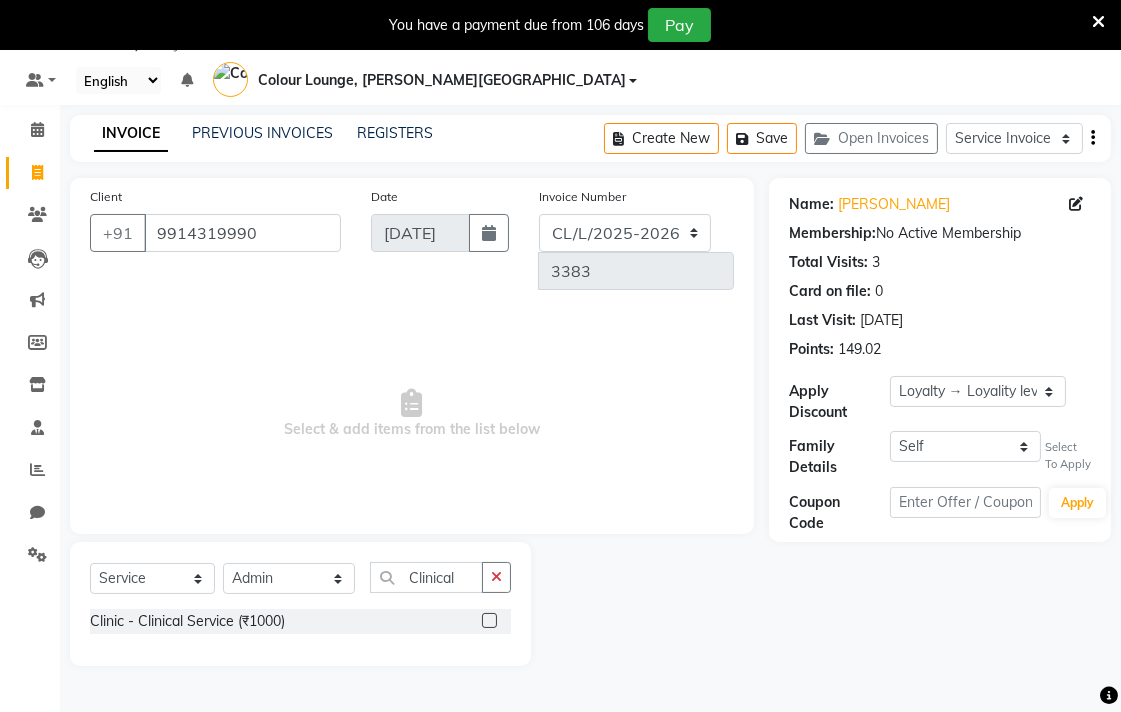 click 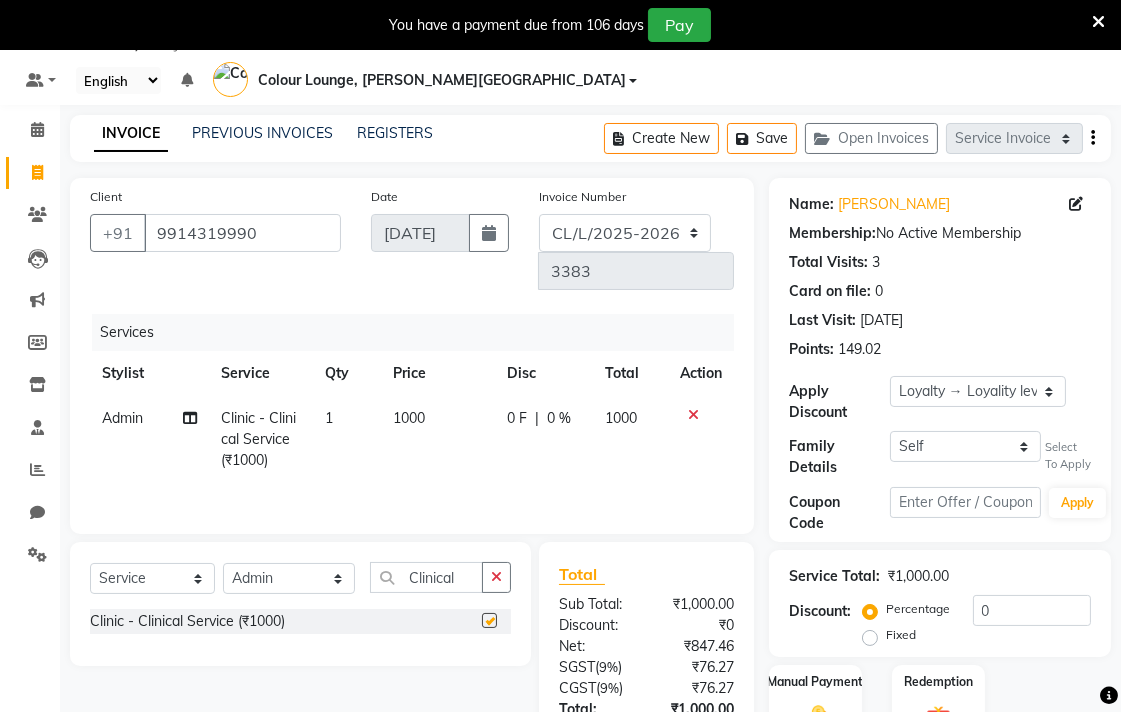 checkbox on "false" 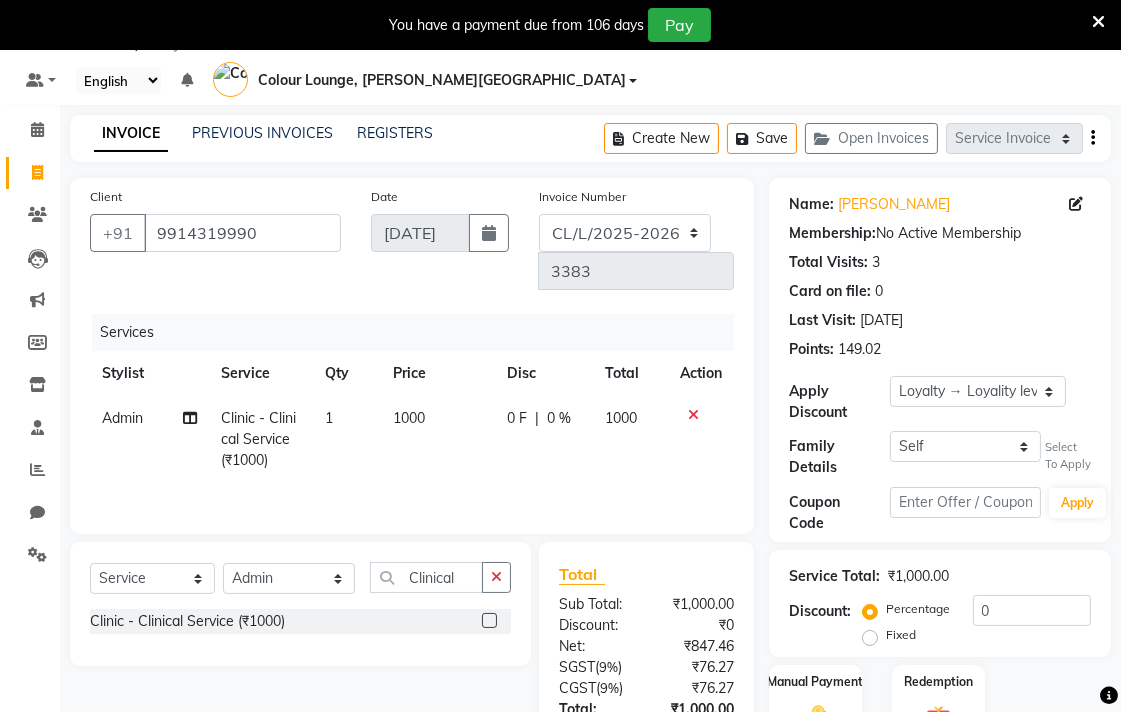 click on "1000" 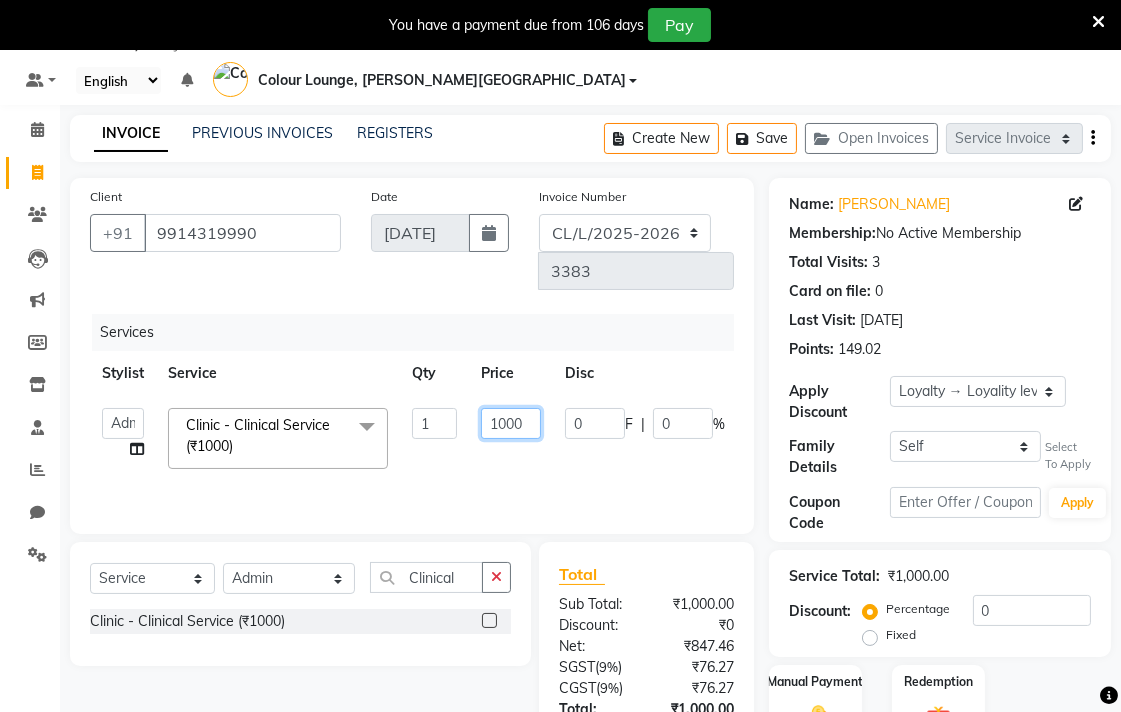 click on "1000" 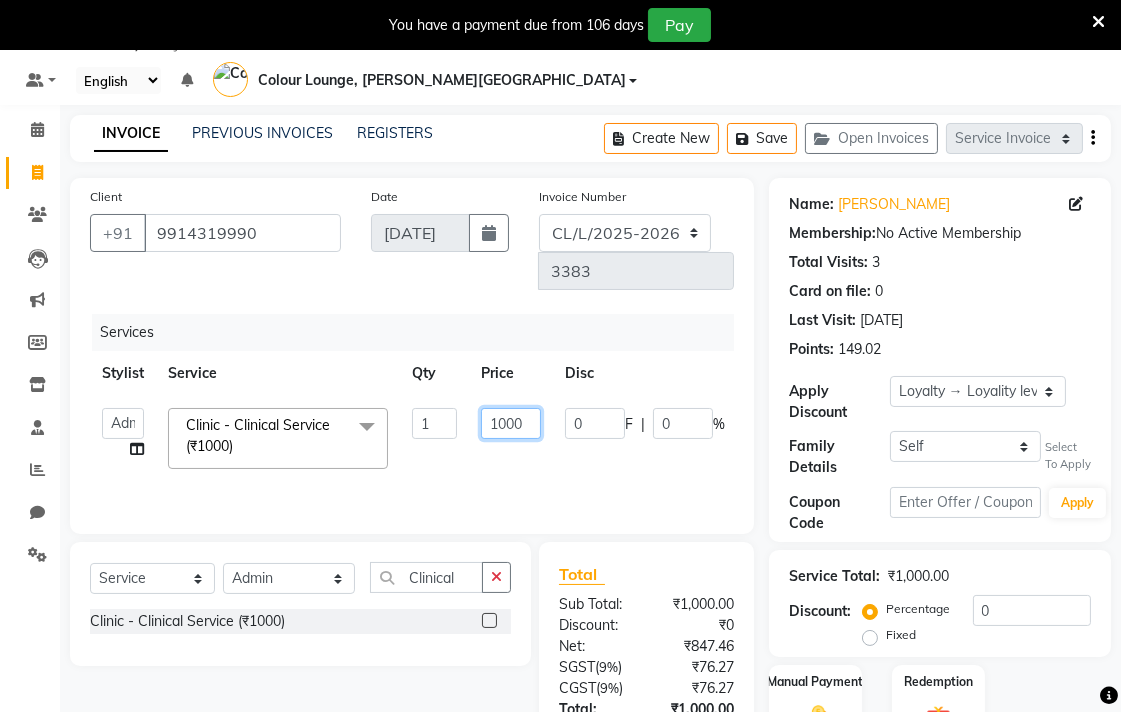 type on "10000" 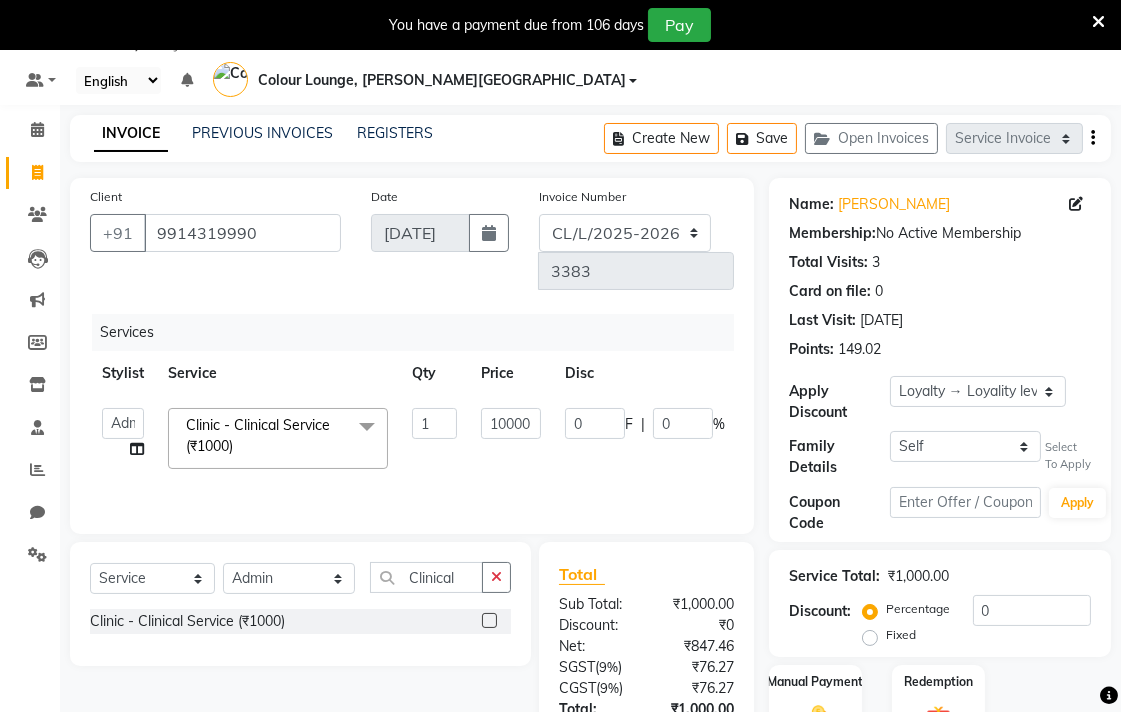 click on "Admin   AMIT   Ankush   Ansh Nayyar   BALBHARTI SHARMA   Colour Lounge, Lawrence Road   Colour Lounge, Lawrence Road   DINGG   HARJEET RANDHAWA   HARPREET KAUR   Jagpreet   Kajal   LALIMA   LOVE   Manish   MANPREET KAUR   Navneet   Neelam   NEENA   PALWINDER KAUR   POOJA   Pooja negi   PRABHDEEP SINGH   PRINCE KUMAR   PURAN CHAND   RAKESH KUMAR   Rambachan    Resham Kaur    Robin   Sameer   Sapna   SATWANT KAUR   Simran    Sunny   TULOSH SUBBA   Urvashi   Varun kumar   VISHAL  Clinic - Clinical Service (₹1000)  x Facial - VIP signature potli therapy (₹9600) Facial - D Tan Facial (₹1590) Facial - French Facial (₹1770) Facial - Glow Facial (₹2500) Facial - Dermasage Luxury Skin Treatment (₹8000) Facial - Algotherm Luxury Facial (₹10000) Facial - Vitamin C Retinol Facial (₹6000) Facial - Vip Signature Facial B (₹7000) Facial - Organic Facial (₹2359) Facial - Vitamin C Whiteninig Brightening facial (₹5000) Facial - Nirvana Facial (₹2712) Facial - Bio Whitening Facial (₹2595) 1 10000 0" 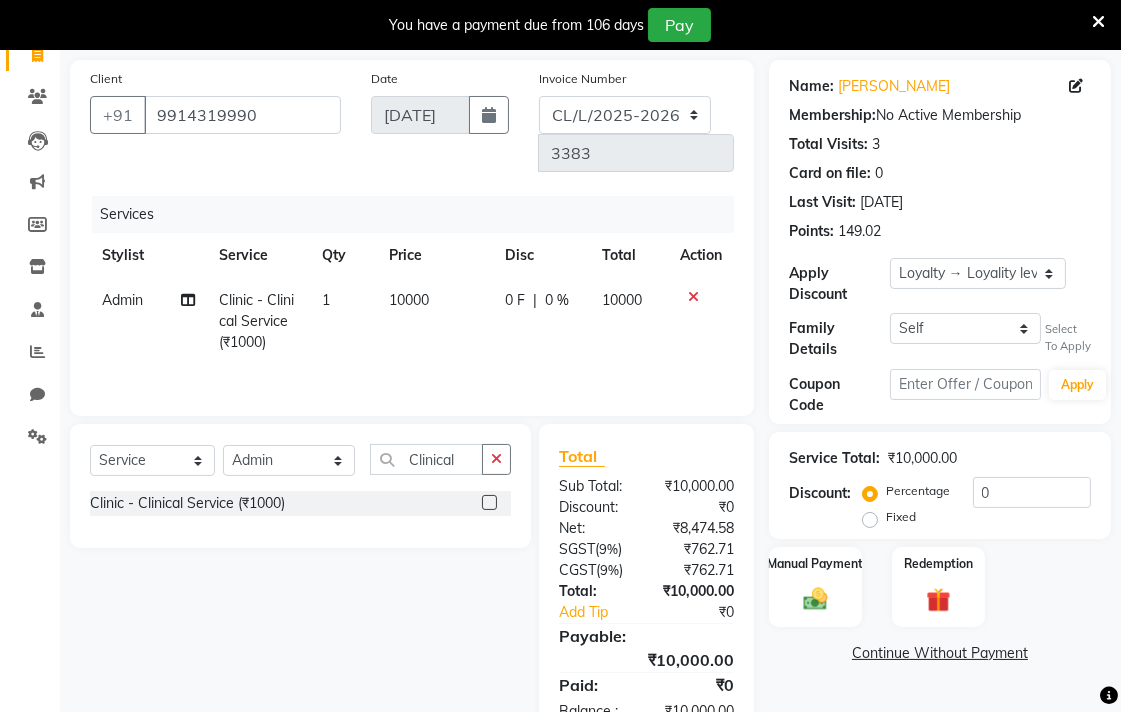 scroll, scrollTop: 192, scrollLeft: 0, axis: vertical 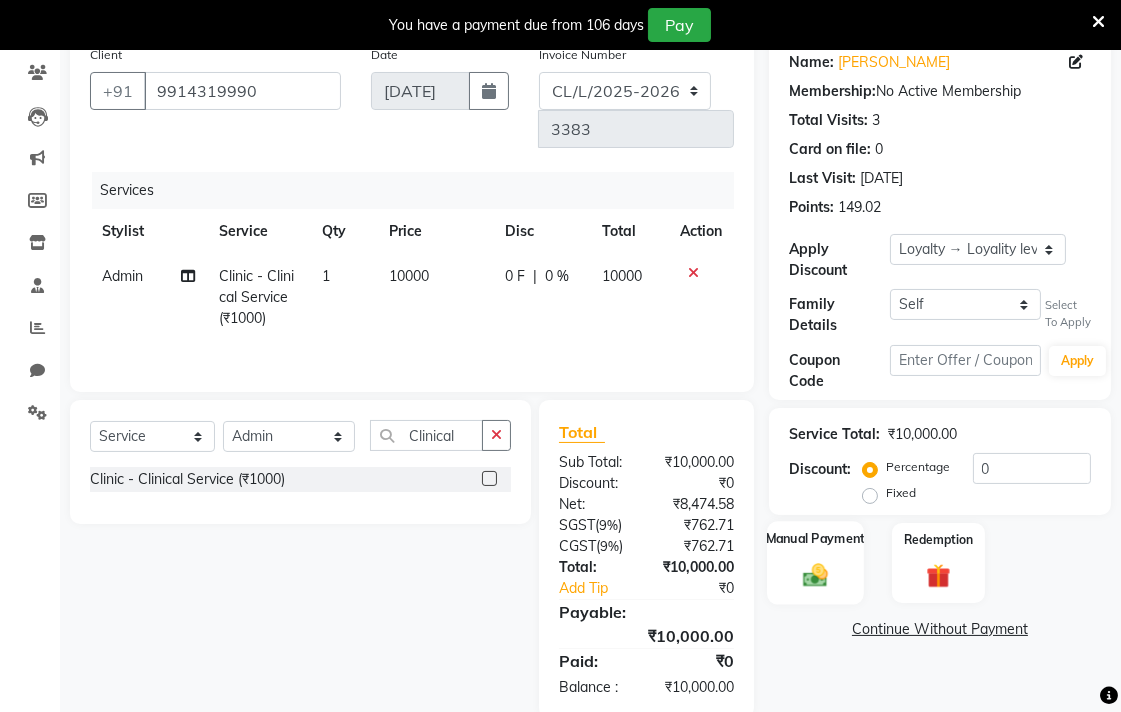 click 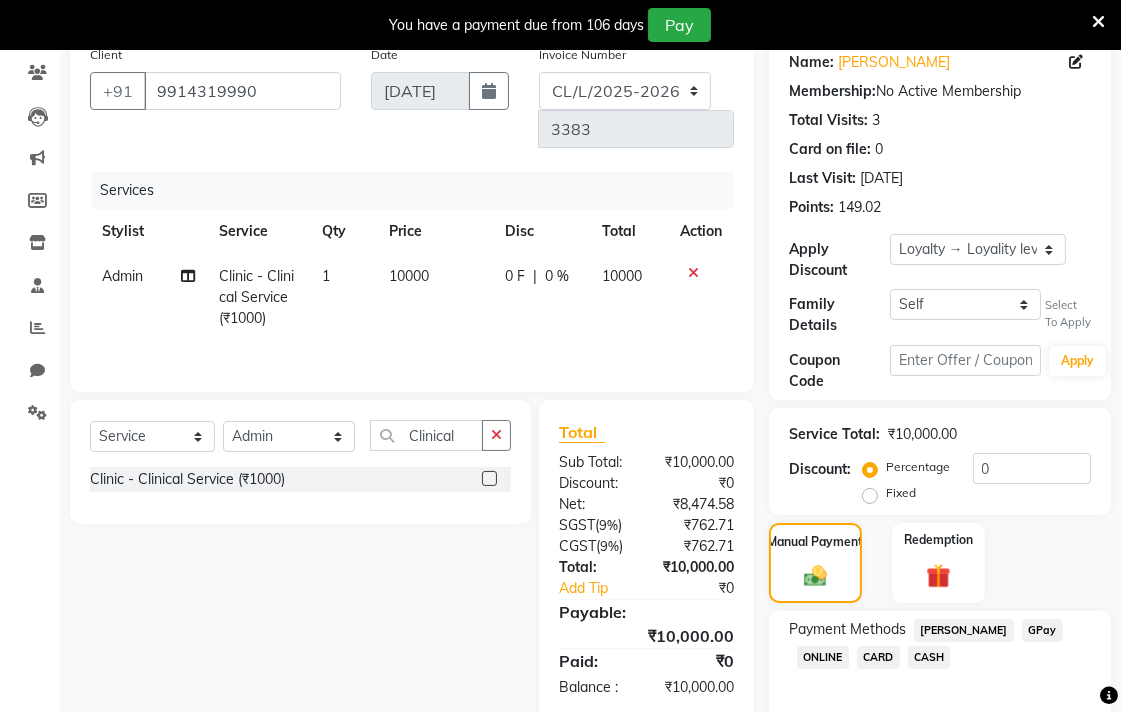 click on "CASH" 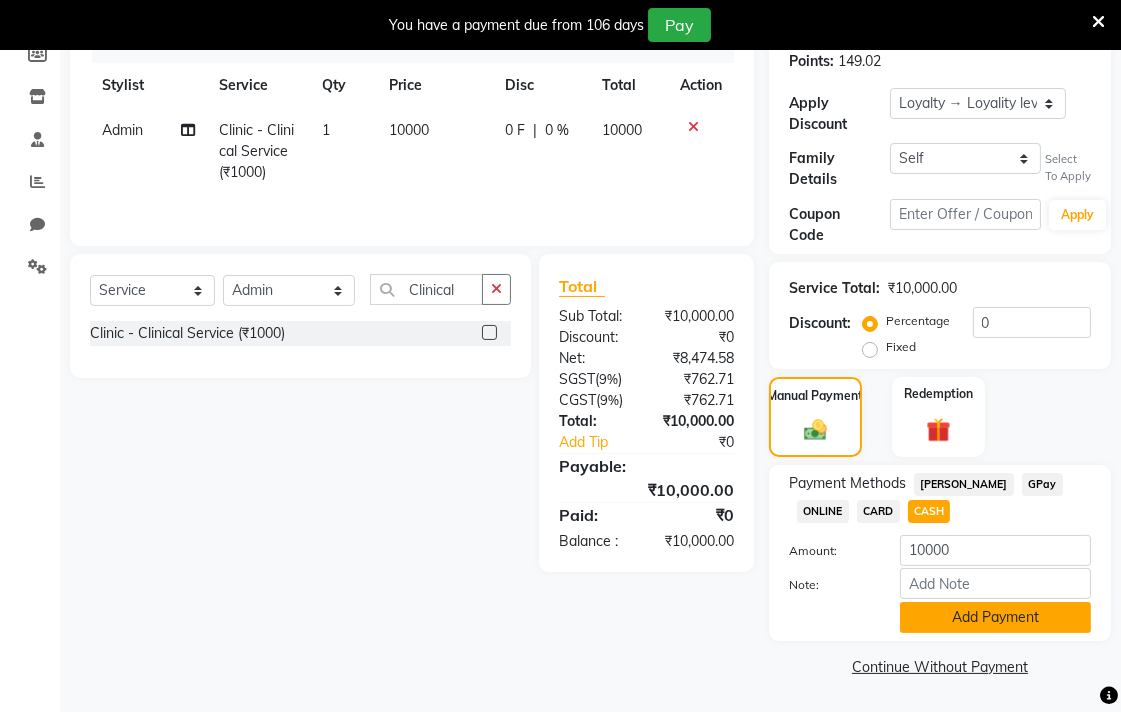 click on "Add Payment" 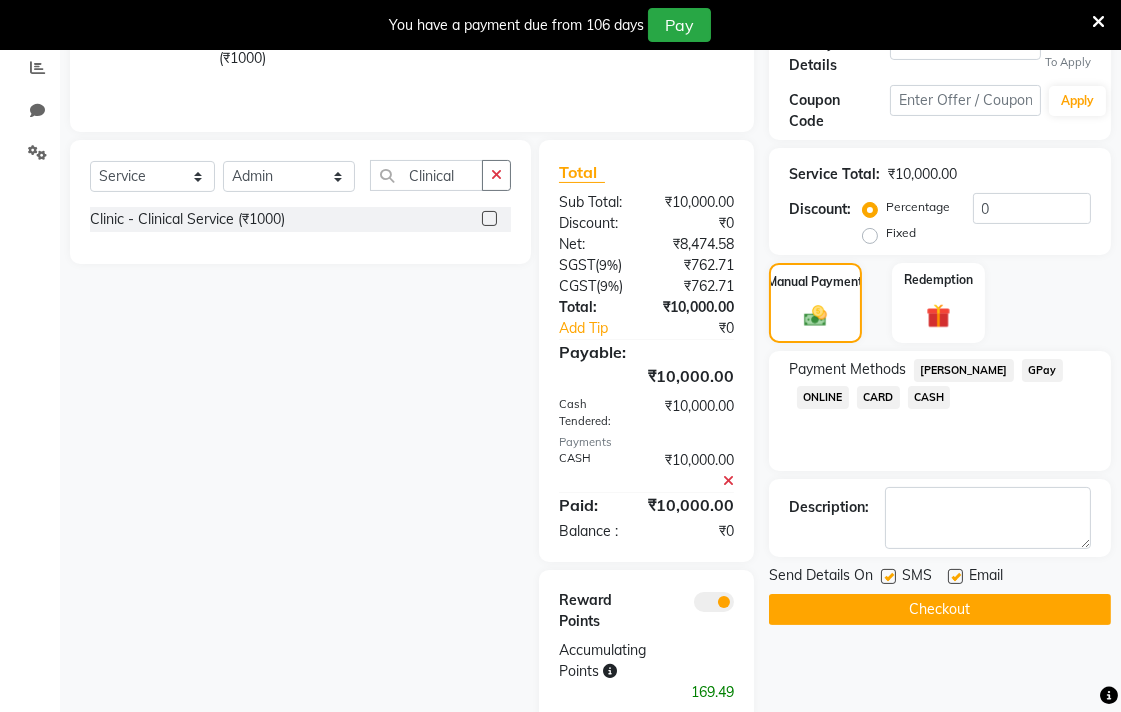 scroll, scrollTop: 456, scrollLeft: 0, axis: vertical 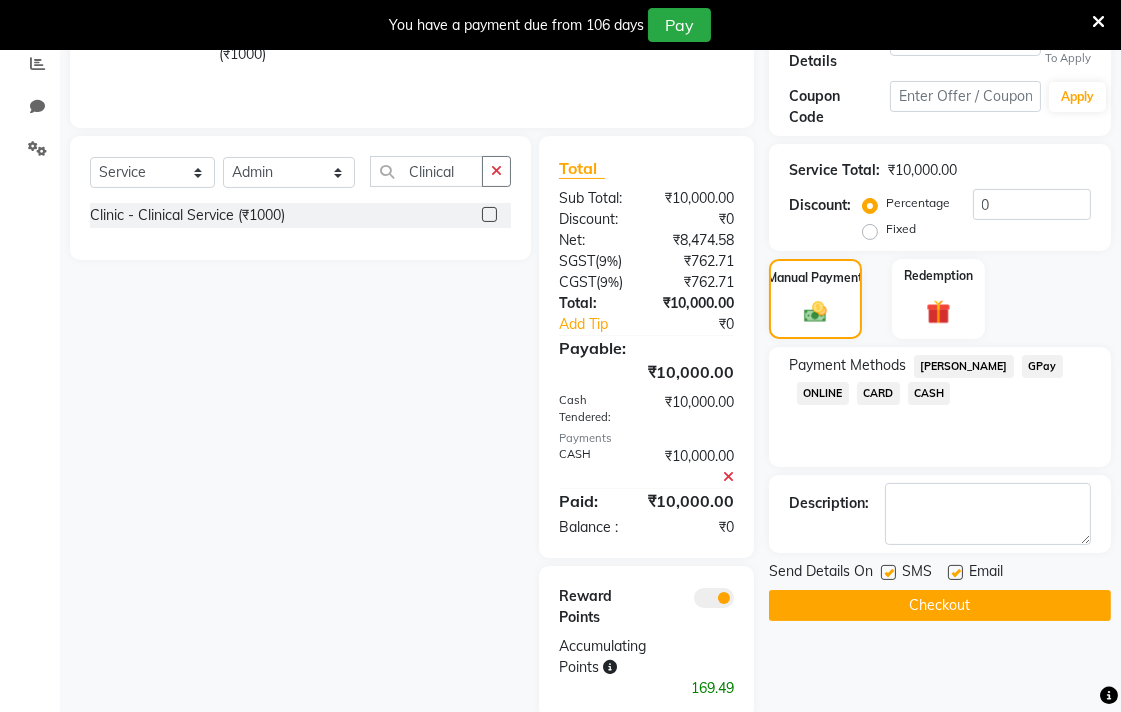 click on "Checkout" 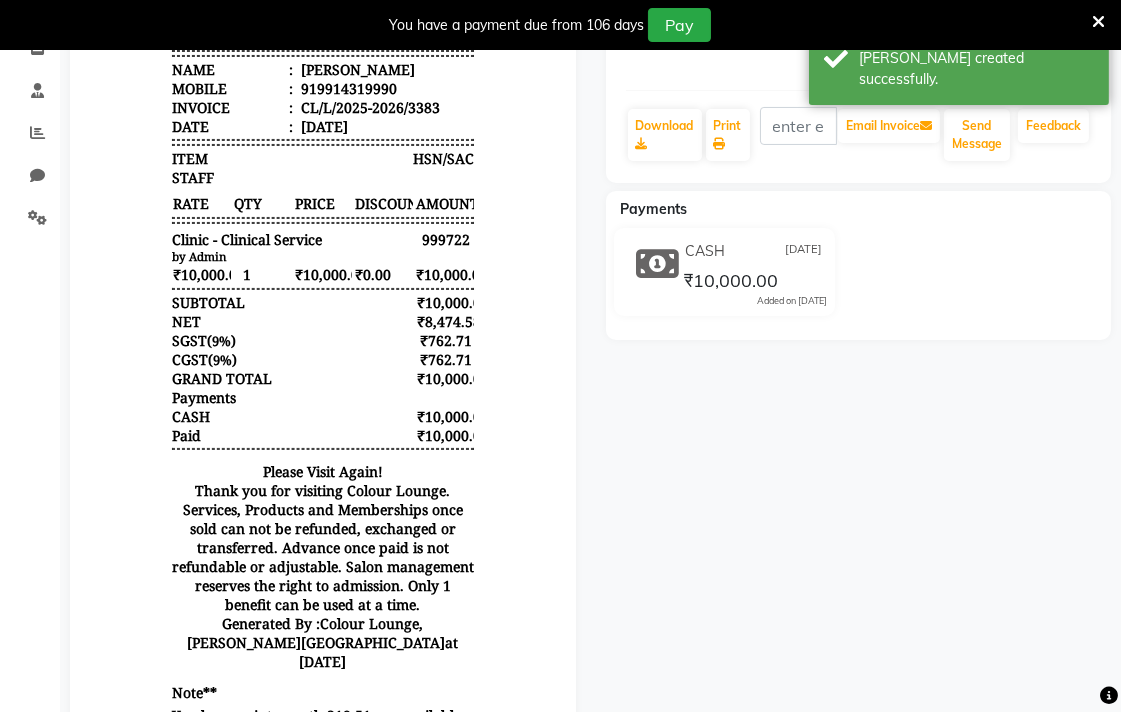 scroll, scrollTop: 228, scrollLeft: 0, axis: vertical 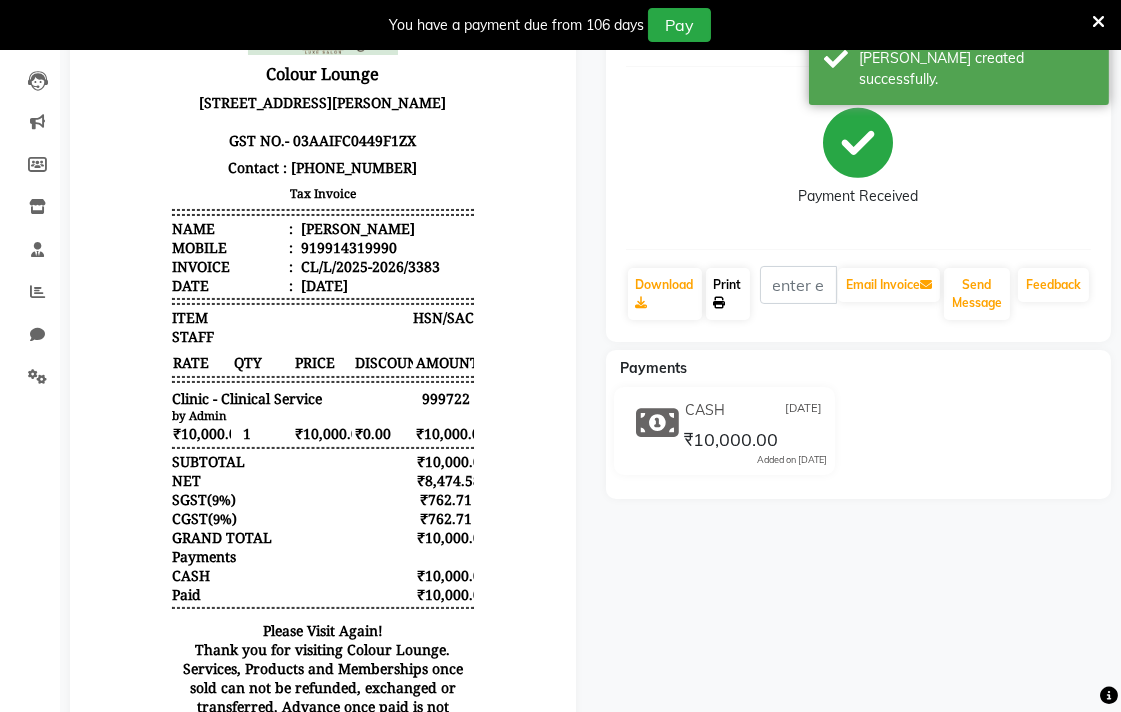 click on "Print" 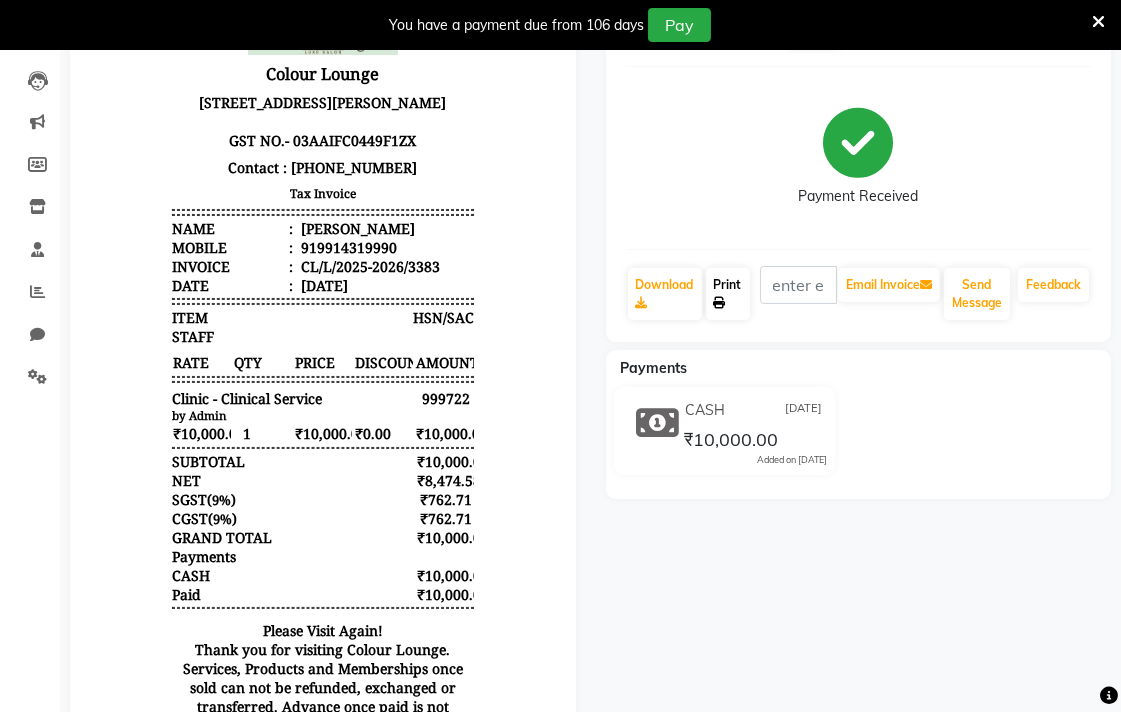 scroll, scrollTop: 0, scrollLeft: 0, axis: both 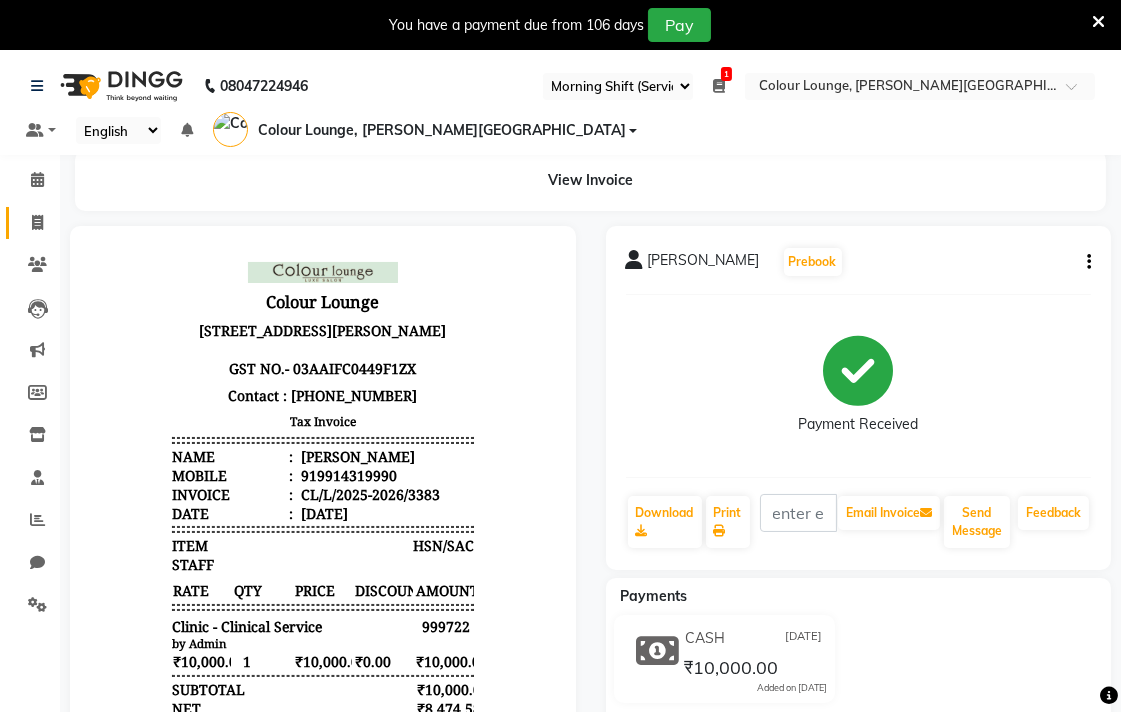 click 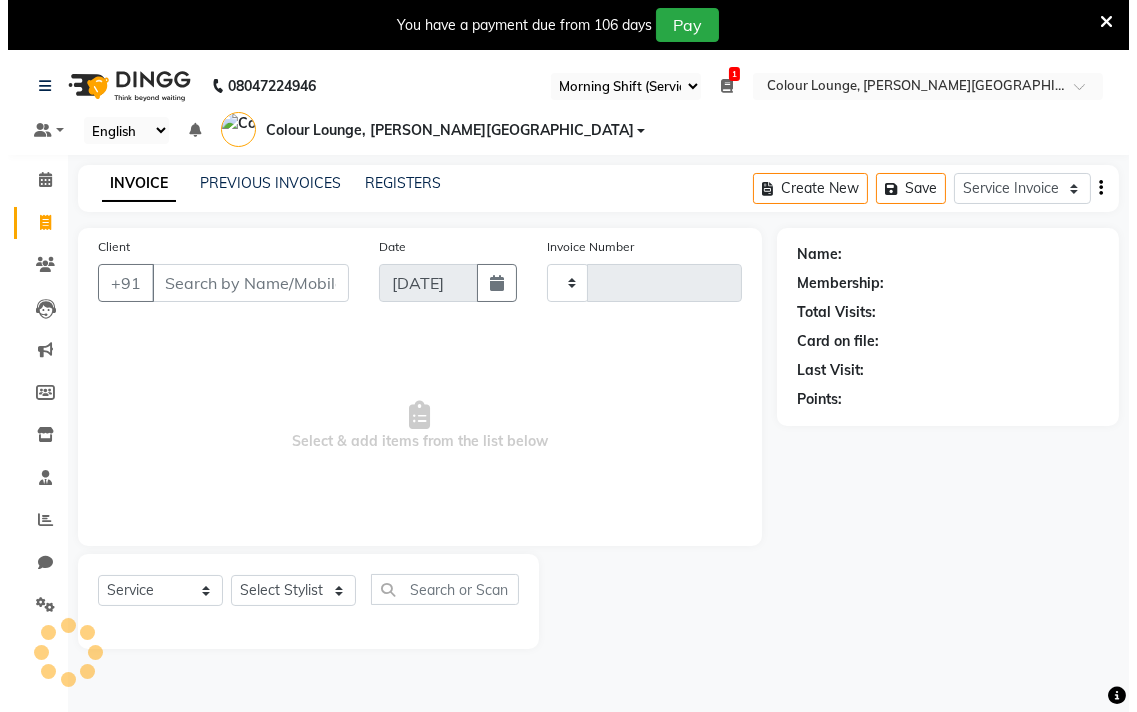 scroll, scrollTop: 50, scrollLeft: 0, axis: vertical 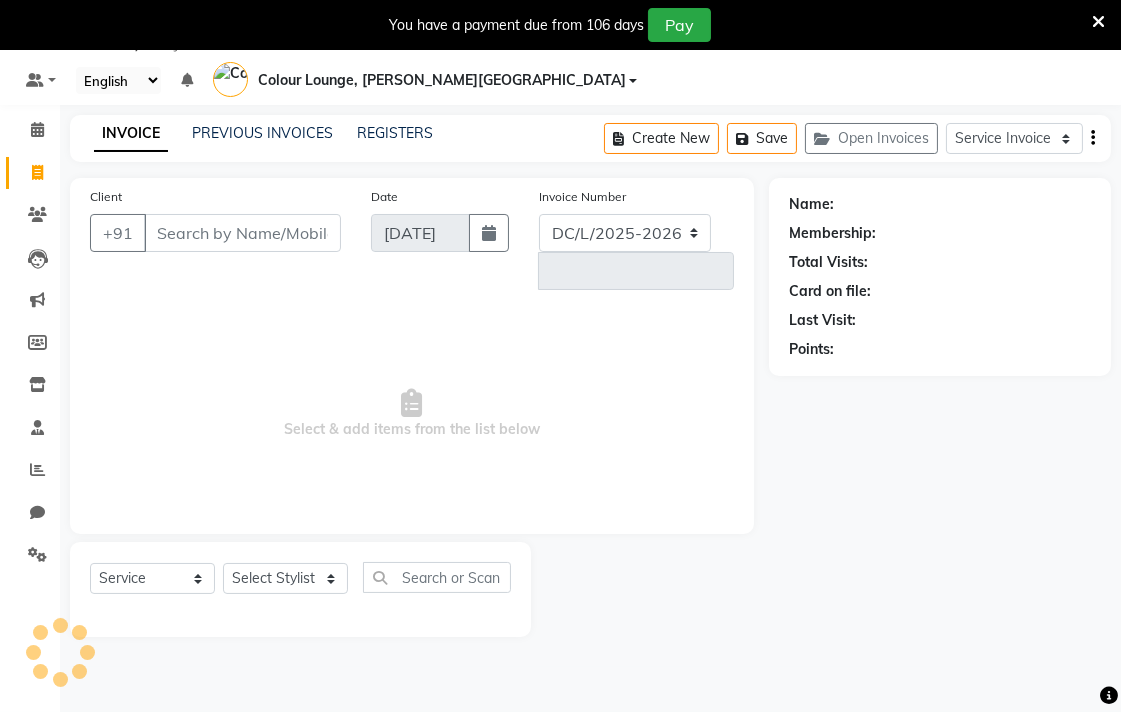 select on "8011" 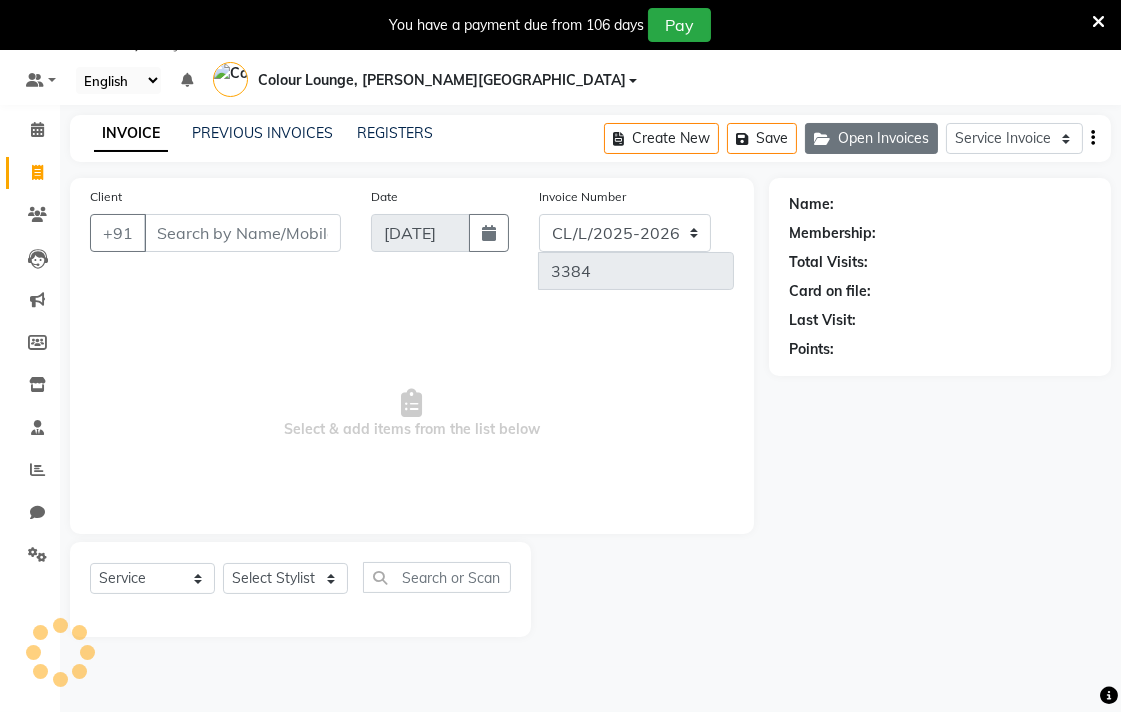 click on "Open Invoices" 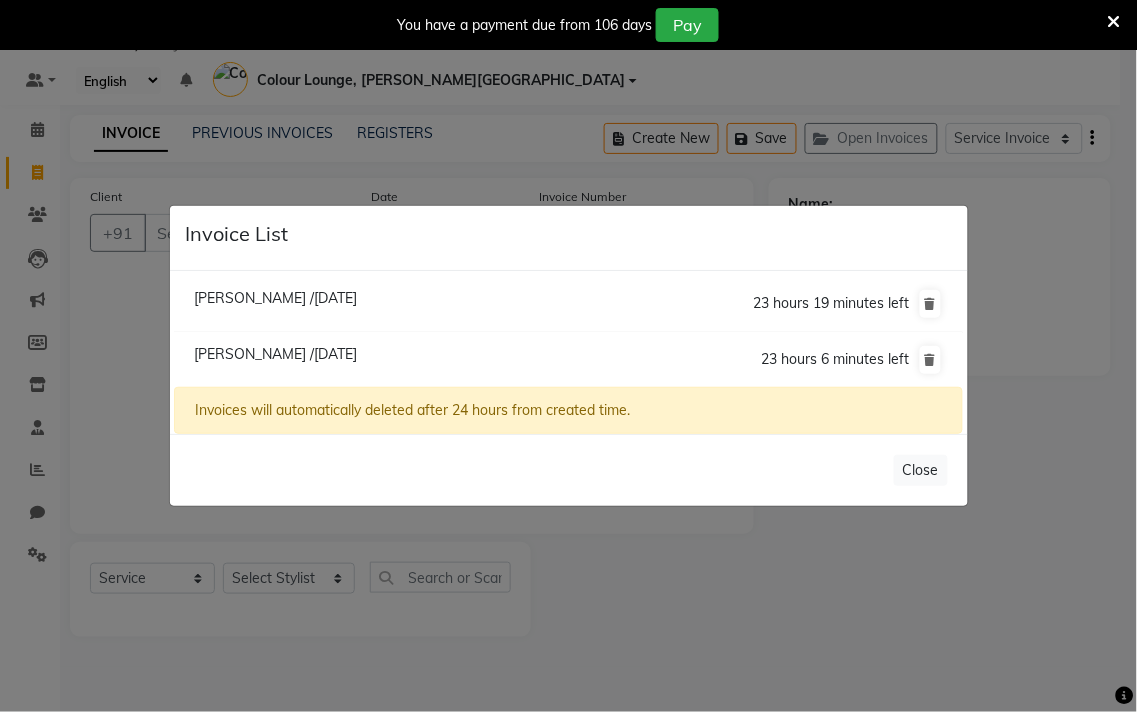click on "Invoice List  Sahil /11 July 2025  23 hours 19 minutes left  Madhvi /11 July 2025  23 hours 6 minutes left  Invoices will automatically deleted after 24 hours from created time.   Close" 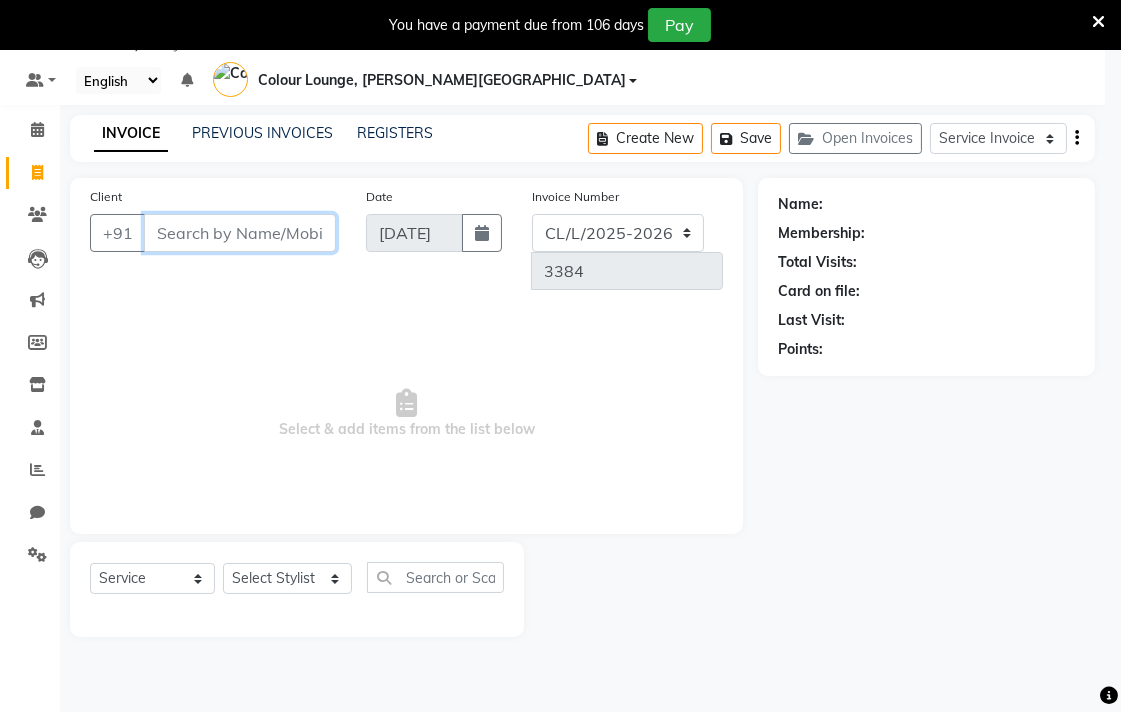 click on "Client" at bounding box center [240, 233] 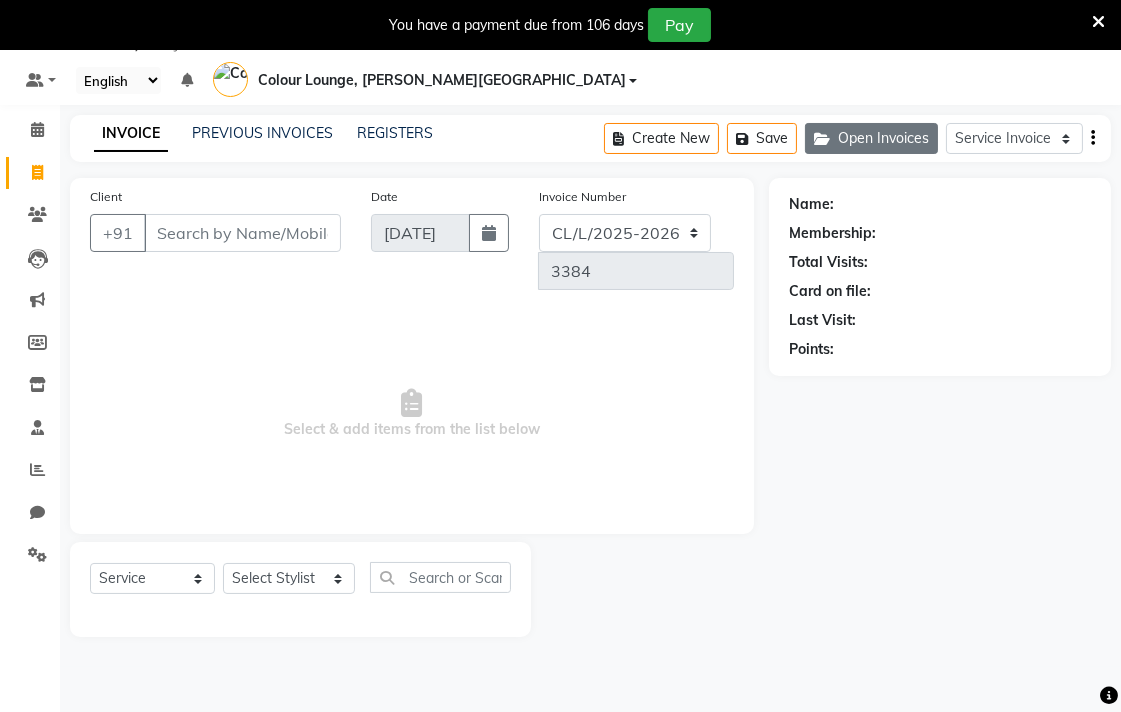 click on "Open Invoices" 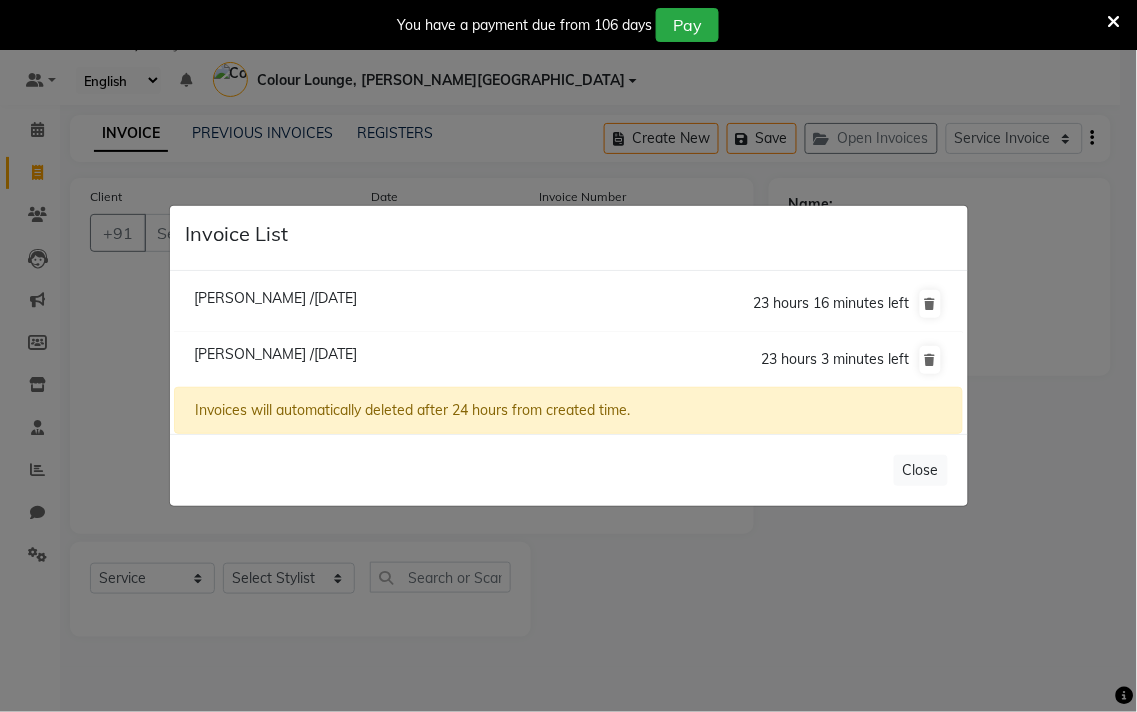 click on "[PERSON_NAME] /[DATE]" 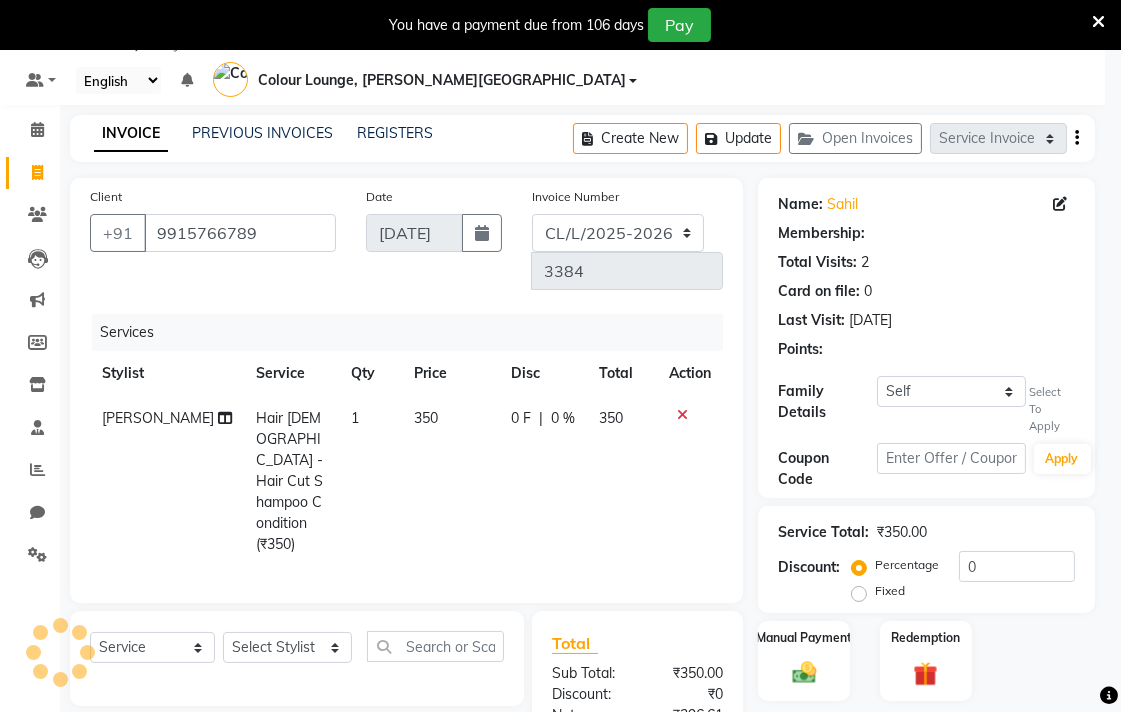 select on "1: Object" 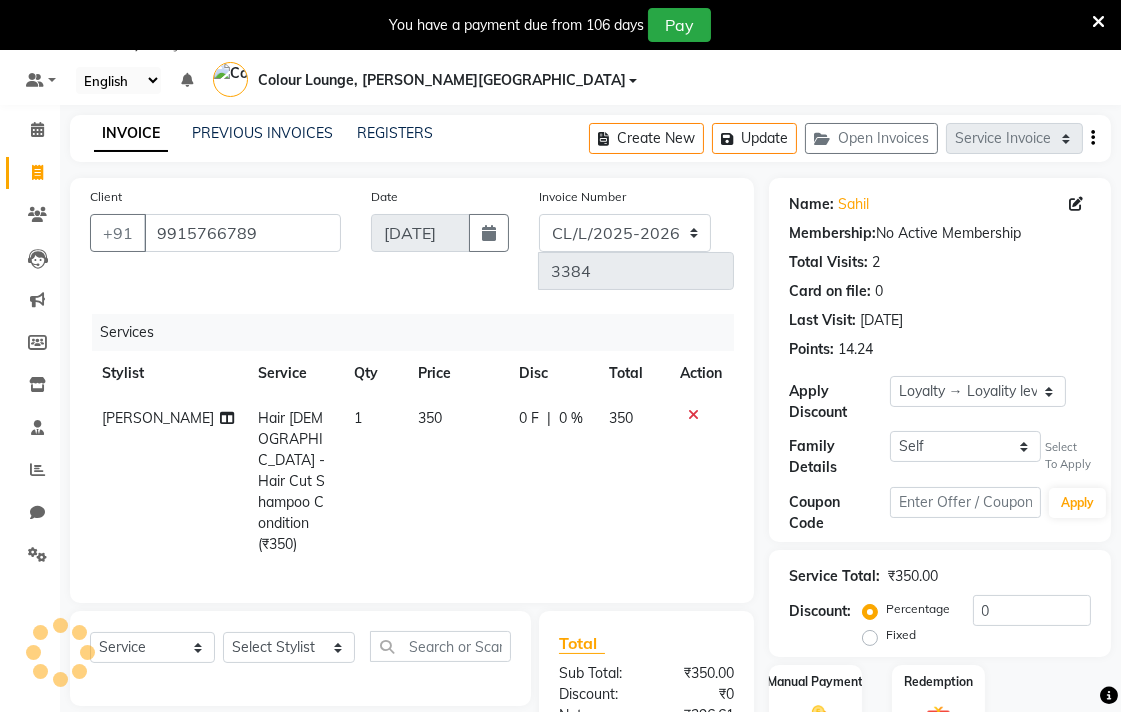 click 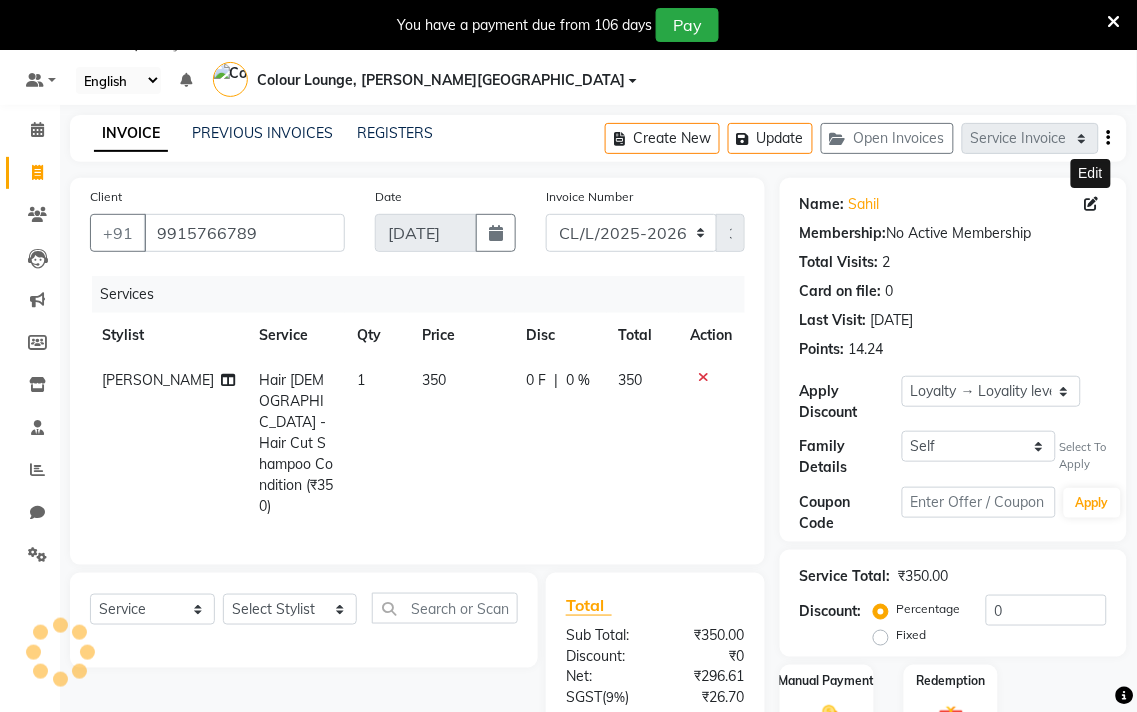 select on "[DEMOGRAPHIC_DATA]" 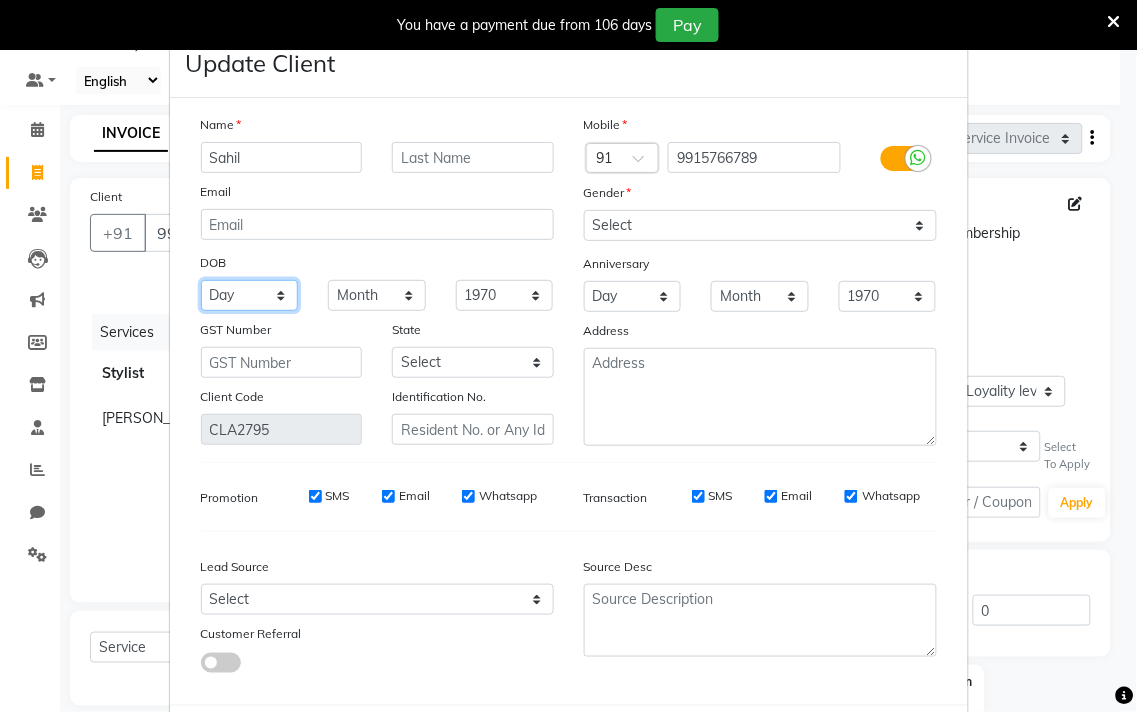 click on "Day 01 02 03 04 05 06 07 08 09 10 11 12 13 14 15 16 17 18 19 20 21 22 23 24 25 26 27 28 29 30 31" at bounding box center (250, 295) 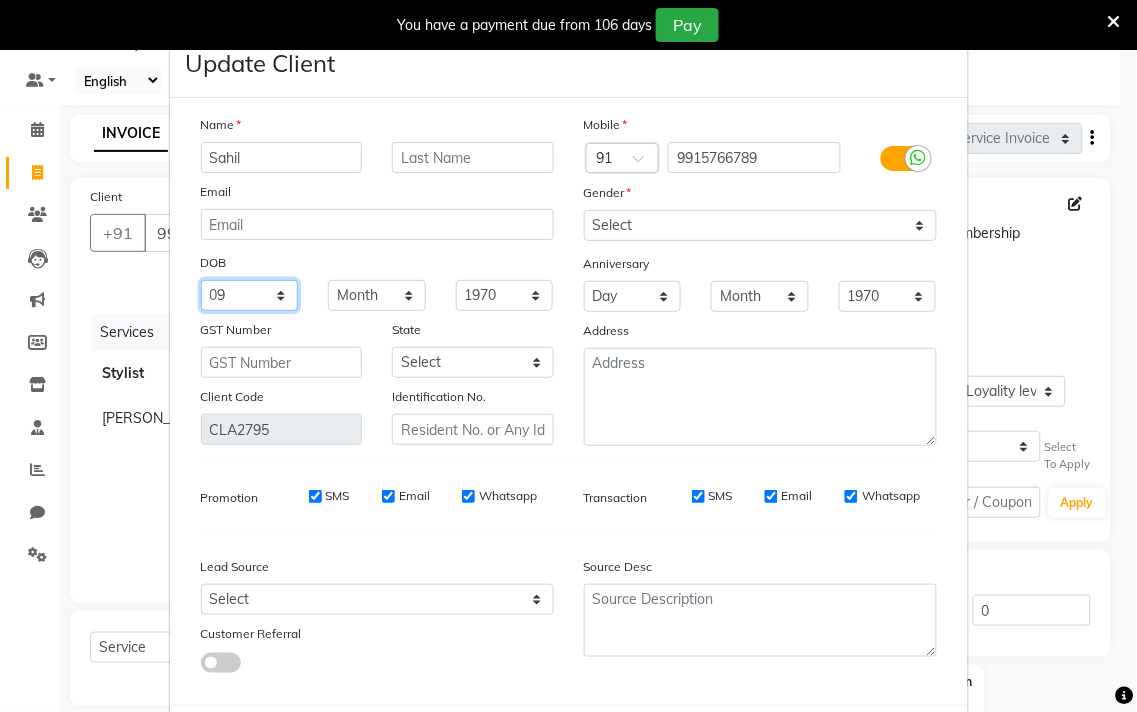 click on "Day 01 02 03 04 05 06 07 08 09 10 11 12 13 14 15 16 17 18 19 20 21 22 23 24 25 26 27 28 29 30 31" at bounding box center (250, 295) 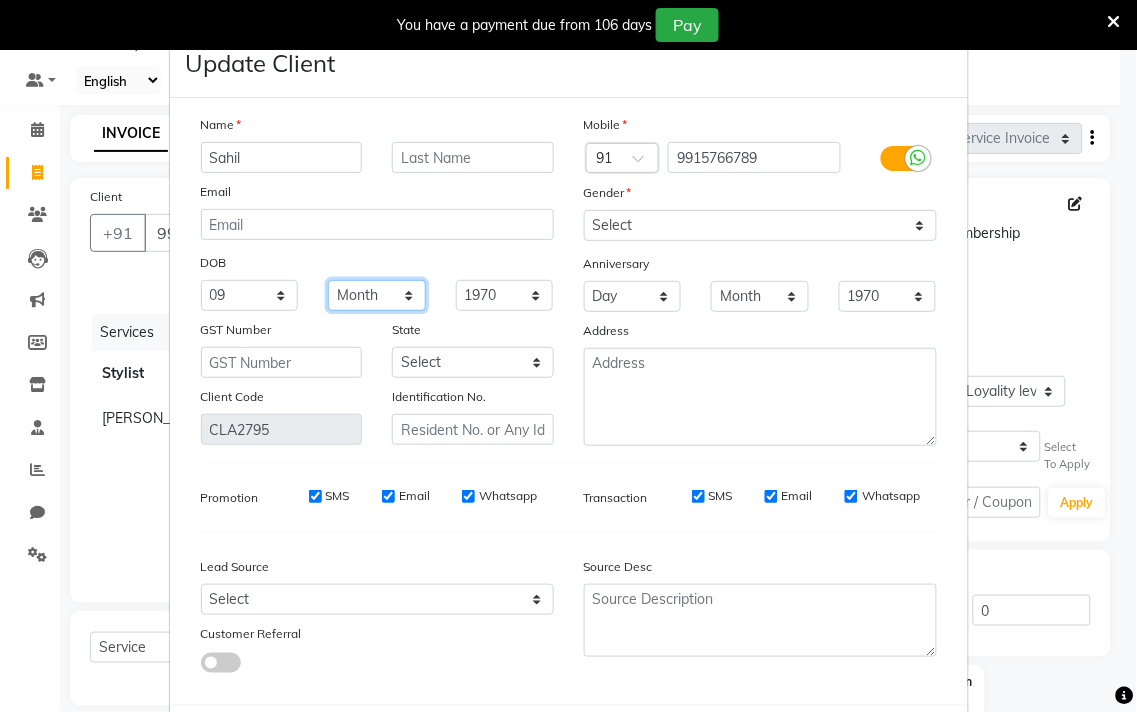 click on "Month January February March April May June July August September October November December" at bounding box center (377, 295) 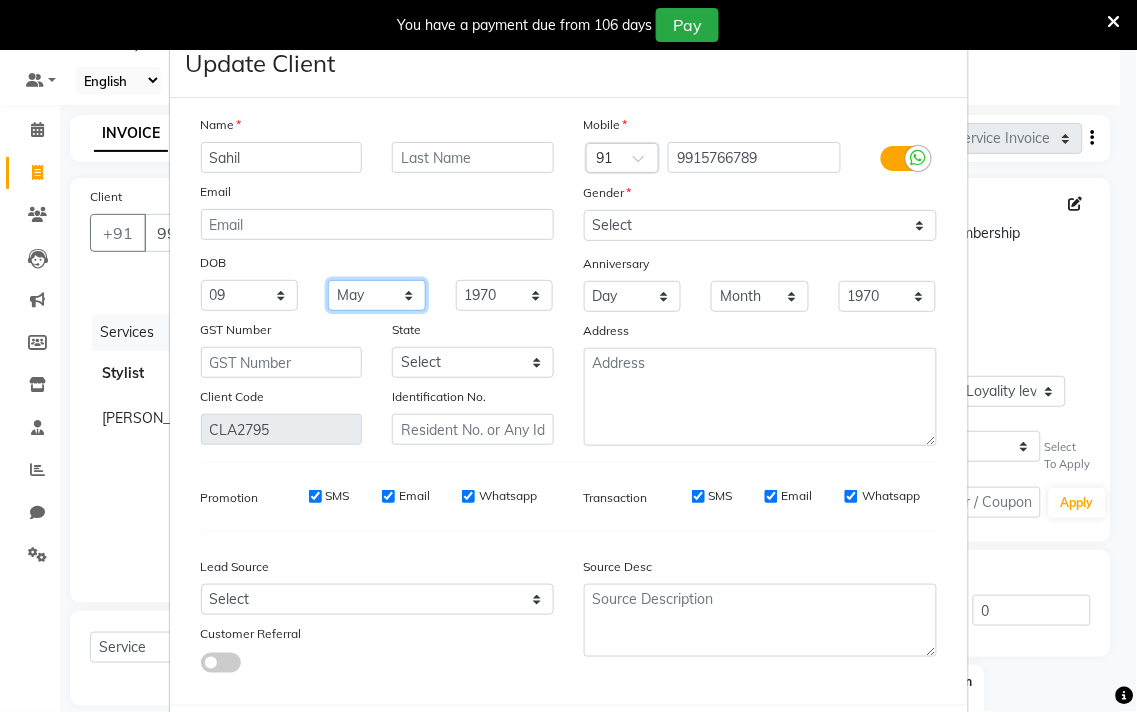 click on "Month January February March April May June July August September October November December" at bounding box center [377, 295] 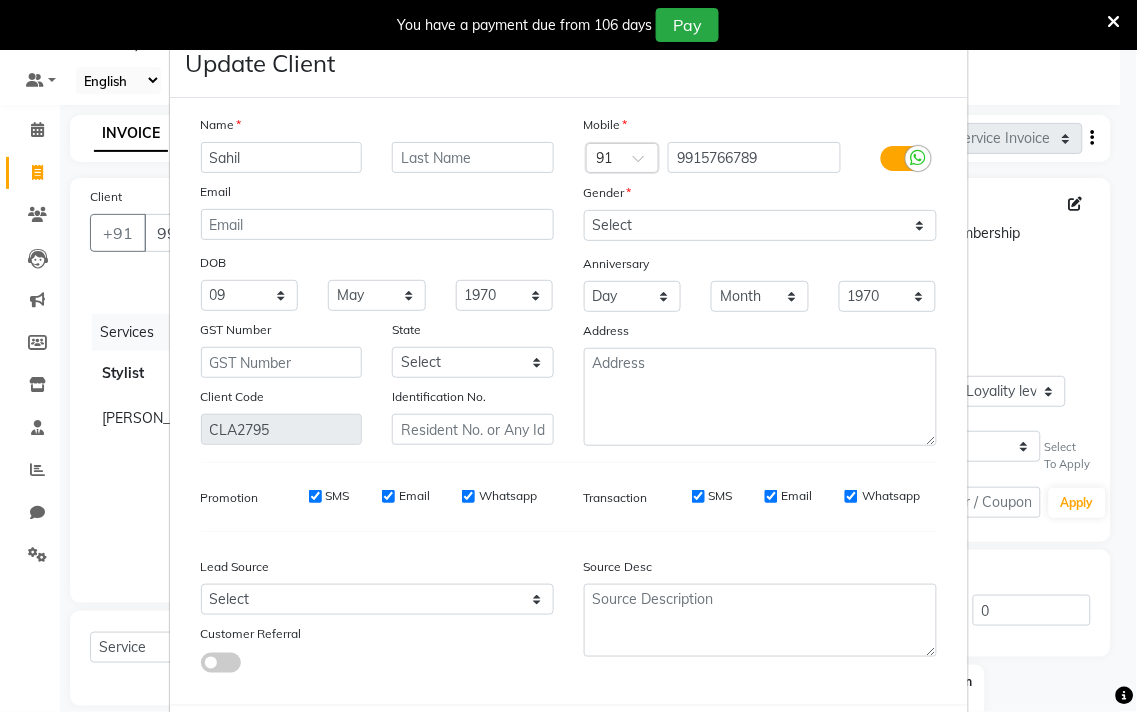 click on "Name Sahil Email DOB Day 01 02 03 04 05 06 07 08 09 10 11 12 13 14 15 16 17 18 19 20 21 22 23 24 25 26 27 28 29 30 31 Month January February March April May June July August September October November December 1940 1941 1942 1943 1944 1945 1946 1947 1948 1949 1950 1951 1952 1953 1954 1955 1956 1957 1958 1959 1960 1961 1962 1963 1964 1965 1966 1967 1968 1969 1970 1971 1972 1973 1974 1975 1976 1977 1978 1979 1980 1981 1982 1983 1984 1985 1986 1987 1988 1989 1990 1991 1992 1993 1994 1995 1996 1997 1998 1999 2000 2001 2002 2003 2004 2005 2006 2007 2008 2009 2010 2011 2012 2013 2014 2015 2016 2017 2018 2019 2020 2021 2022 2023 2024 GST Number State Select Andaman and Nicobar Islands Andhra Pradesh Arunachal Pradesh Assam Bihar Chandigarh Chhattisgarh Dadra and Nagar Haveli Daman and Diu Delhi Goa Gujarat Haryana Himachal Pradesh Jammu and Kashmir Jharkhand Karnataka Kerala Lakshadweep Madhya Pradesh Maharashtra Manipur Meghalaya Mizoram Nagaland Odisha Pondicherry Punjab Rajasthan Sikkim Tamil Nadu Telangana × 91" at bounding box center (569, 401) 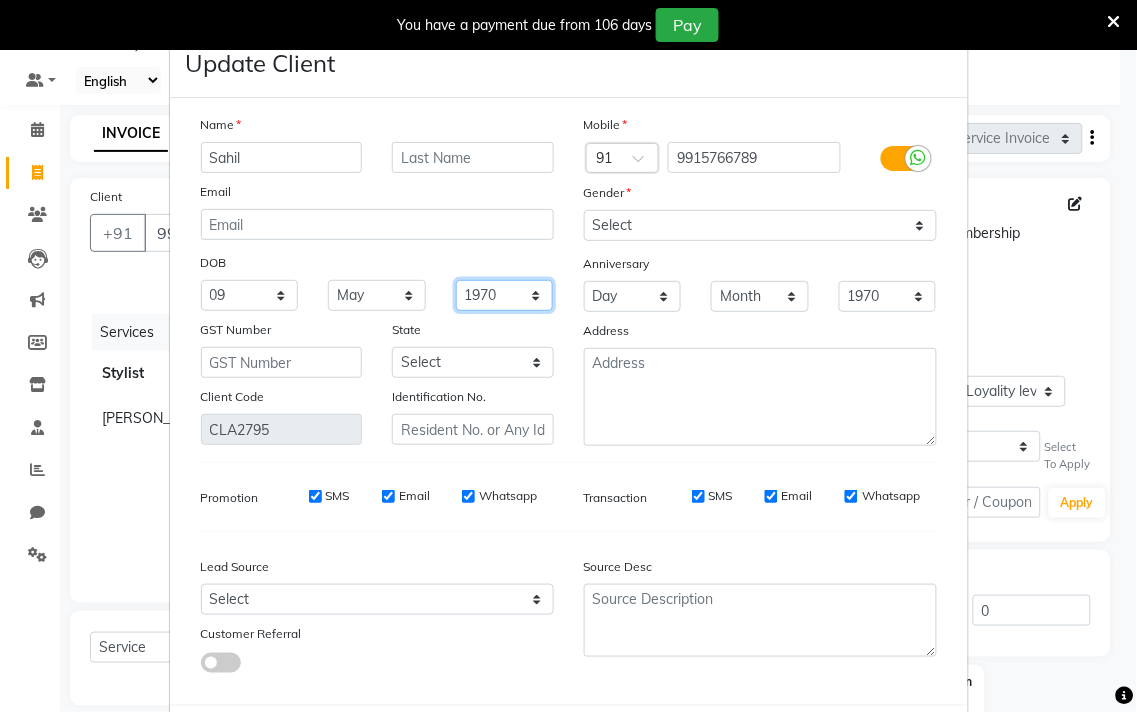 click on "1940 1941 1942 1943 1944 1945 1946 1947 1948 1949 1950 1951 1952 1953 1954 1955 1956 1957 1958 1959 1960 1961 1962 1963 1964 1965 1966 1967 1968 1969 1970 1971 1972 1973 1974 1975 1976 1977 1978 1979 1980 1981 1982 1983 1984 1985 1986 1987 1988 1989 1990 1991 1992 1993 1994 1995 1996 1997 1998 1999 2000 2001 2002 2003 2004 2005 2006 2007 2008 2009 2010 2011 2012 2013 2014 2015 2016 2017 2018 2019 2020 2021 2022 2023 2024" at bounding box center [505, 295] 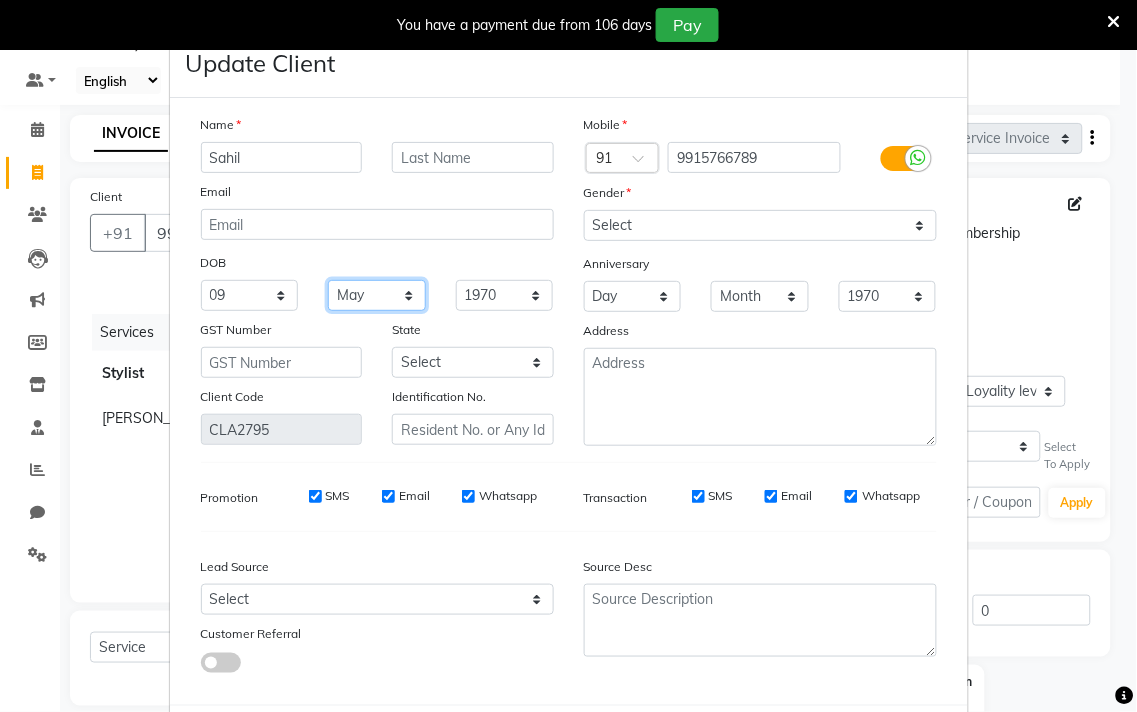 click on "Month January February March April May June July August September October November December" at bounding box center (377, 295) 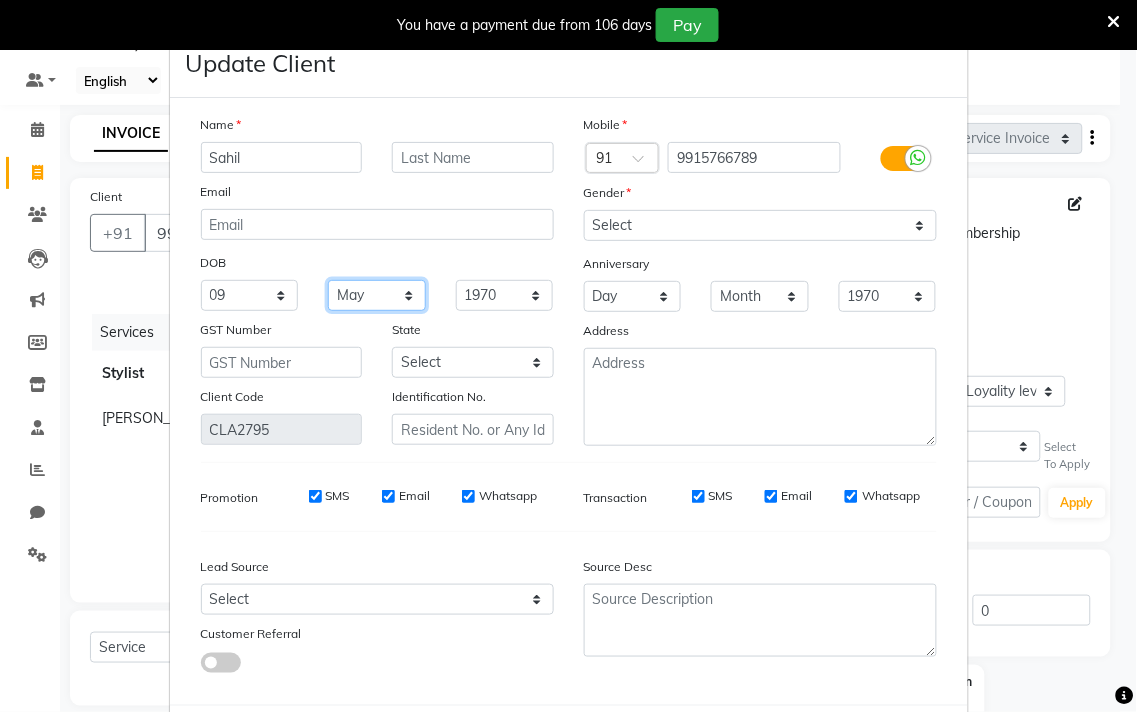 select on "06" 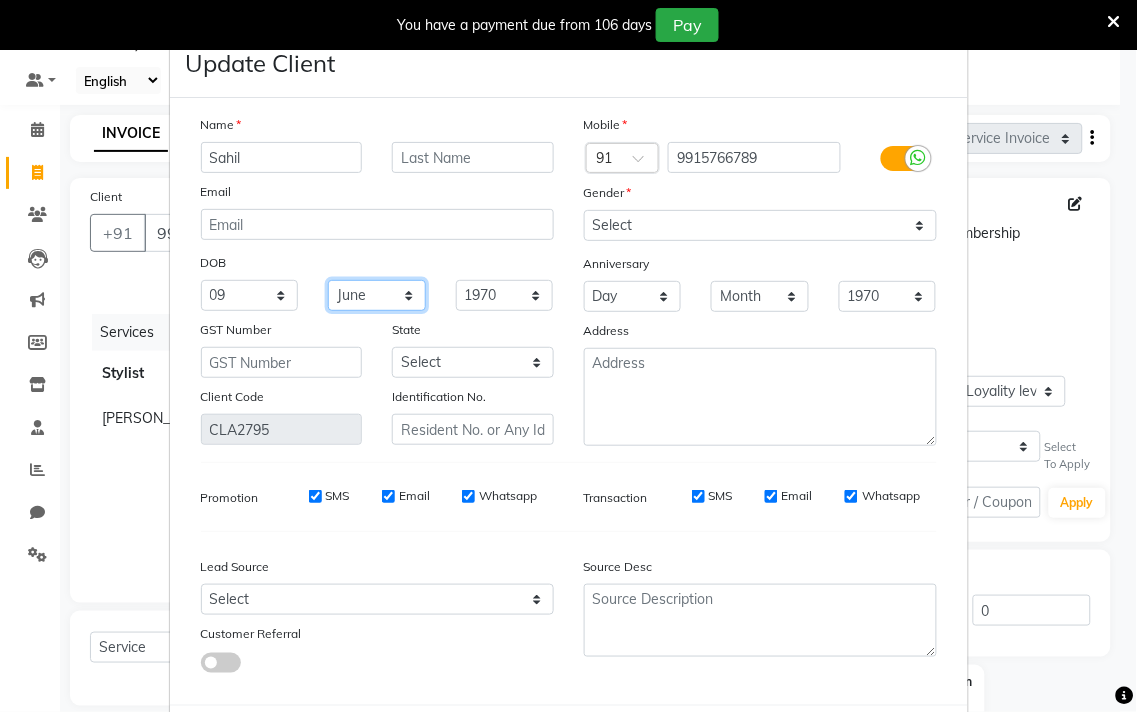 click on "Month January February March April May June July August September October November December" at bounding box center [377, 295] 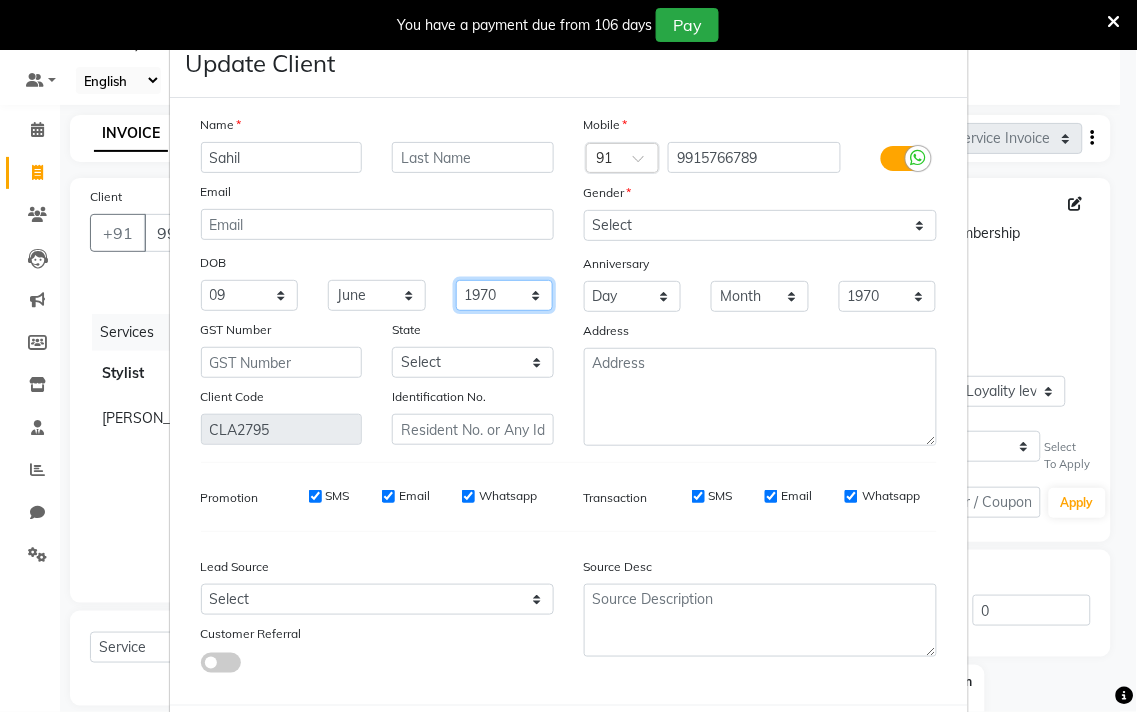 click on "1940 1941 1942 1943 1944 1945 1946 1947 1948 1949 1950 1951 1952 1953 1954 1955 1956 1957 1958 1959 1960 1961 1962 1963 1964 1965 1966 1967 1968 1969 1970 1971 1972 1973 1974 1975 1976 1977 1978 1979 1980 1981 1982 1983 1984 1985 1986 1987 1988 1989 1990 1991 1992 1993 1994 1995 1996 1997 1998 1999 2000 2001 2002 2003 2004 2005 2006 2007 2008 2009 2010 2011 2012 2013 2014 2015 2016 2017 2018 2019 2020 2021 2022 2023 2024" at bounding box center [505, 295] 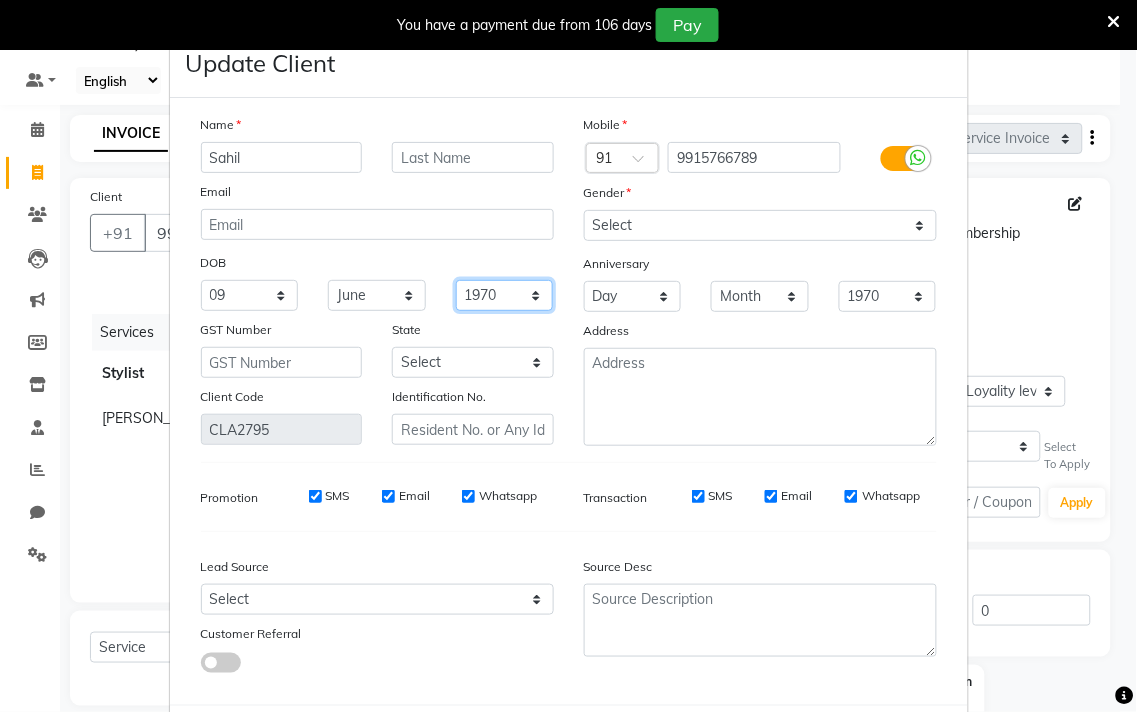 select on "1988" 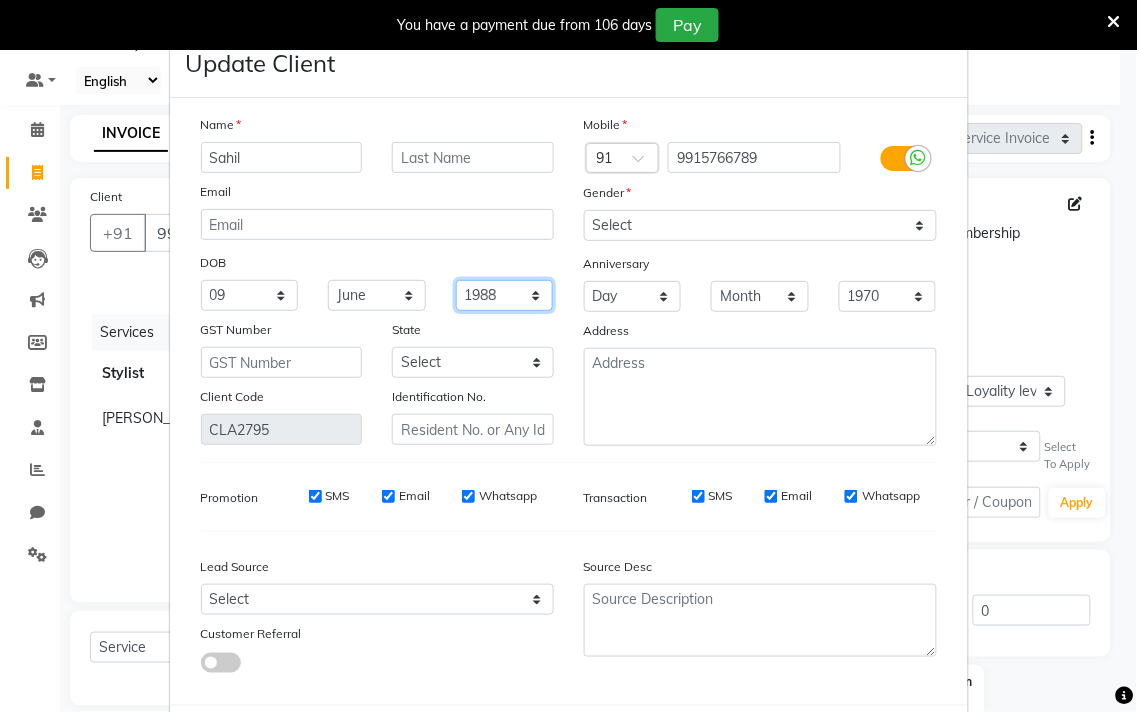 click on "1940 1941 1942 1943 1944 1945 1946 1947 1948 1949 1950 1951 1952 1953 1954 1955 1956 1957 1958 1959 1960 1961 1962 1963 1964 1965 1966 1967 1968 1969 1970 1971 1972 1973 1974 1975 1976 1977 1978 1979 1980 1981 1982 1983 1984 1985 1986 1987 1988 1989 1990 1991 1992 1993 1994 1995 1996 1997 1998 1999 2000 2001 2002 2003 2004 2005 2006 2007 2008 2009 2010 2011 2012 2013 2014 2015 2016 2017 2018 2019 2020 2021 2022 2023 2024" at bounding box center [505, 295] 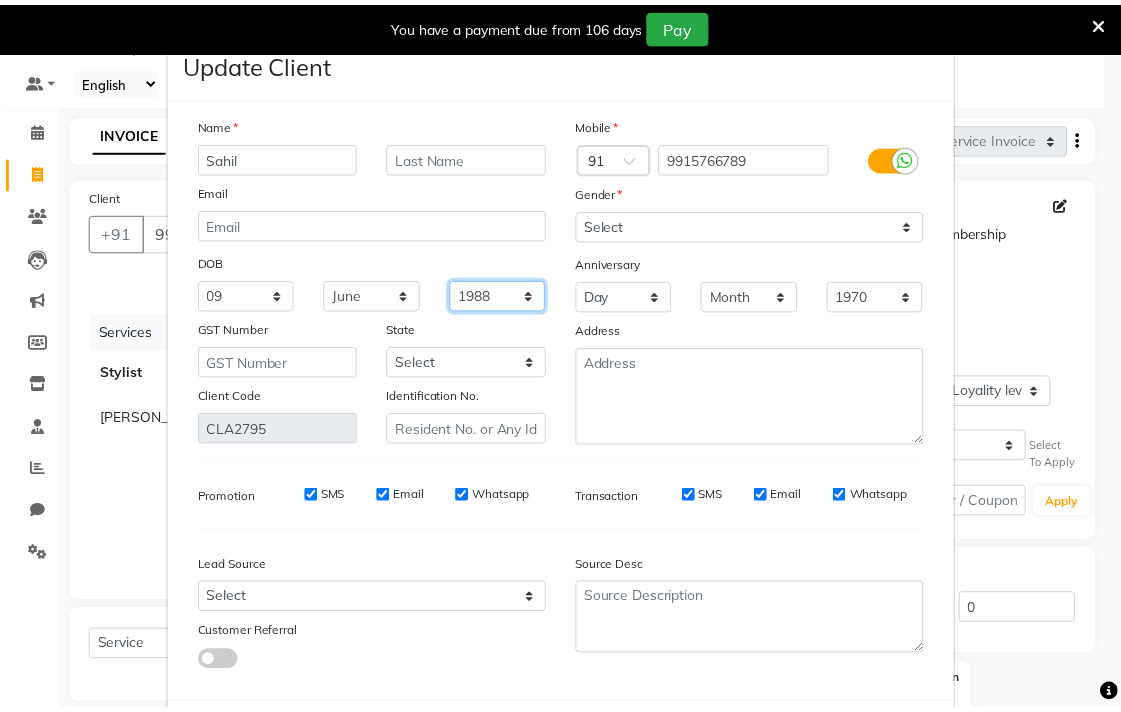 scroll, scrollTop: 103, scrollLeft: 0, axis: vertical 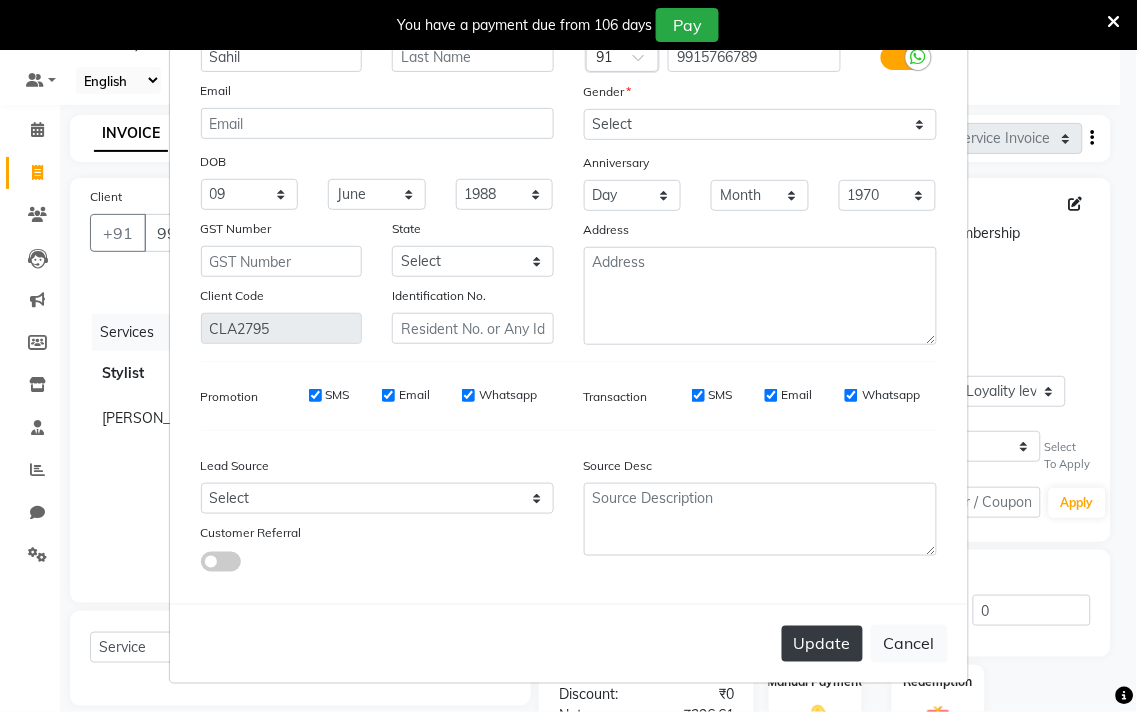 click on "Update" at bounding box center [822, 644] 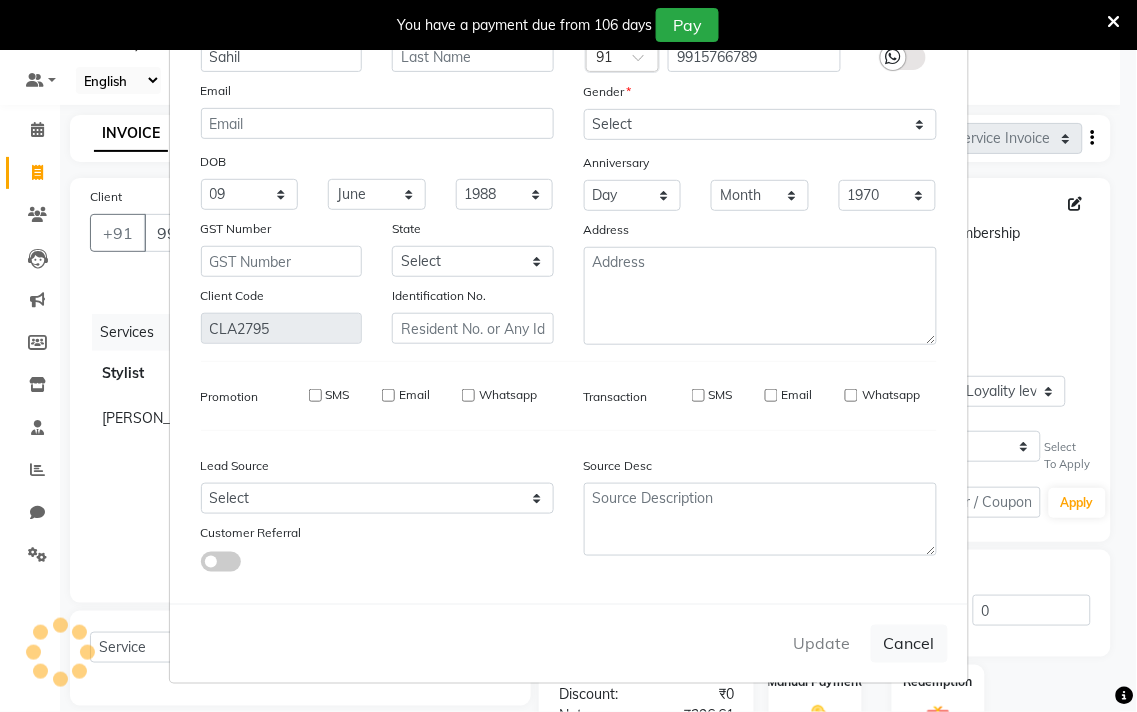 type 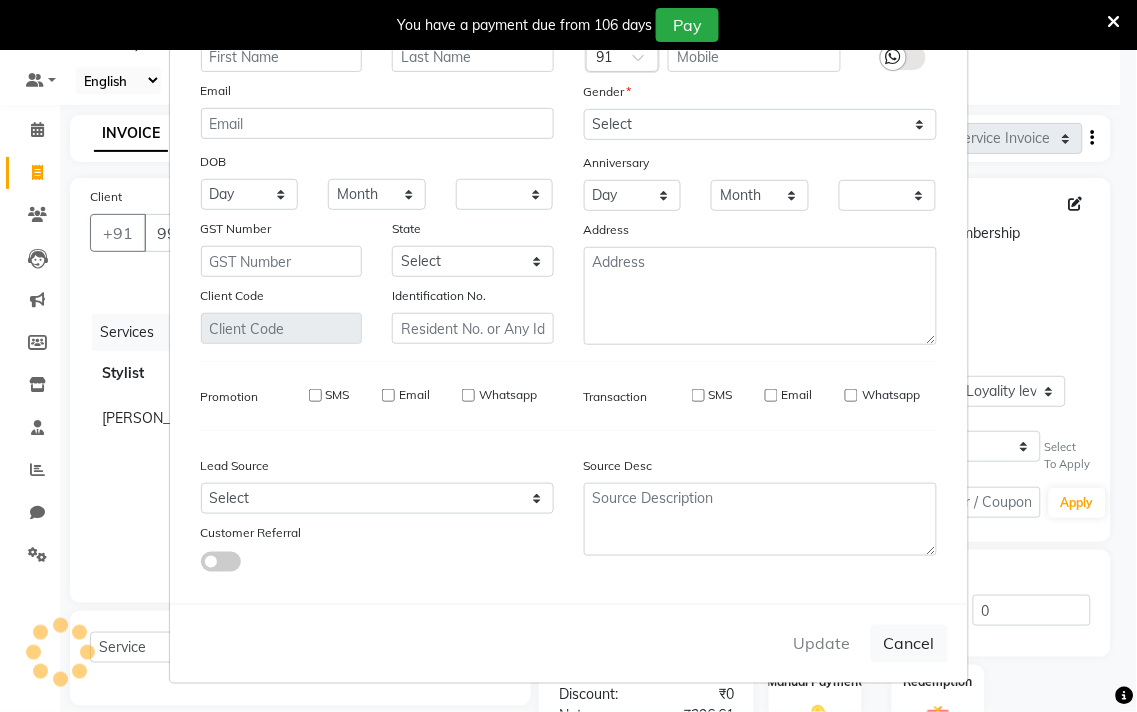 checkbox on "false" 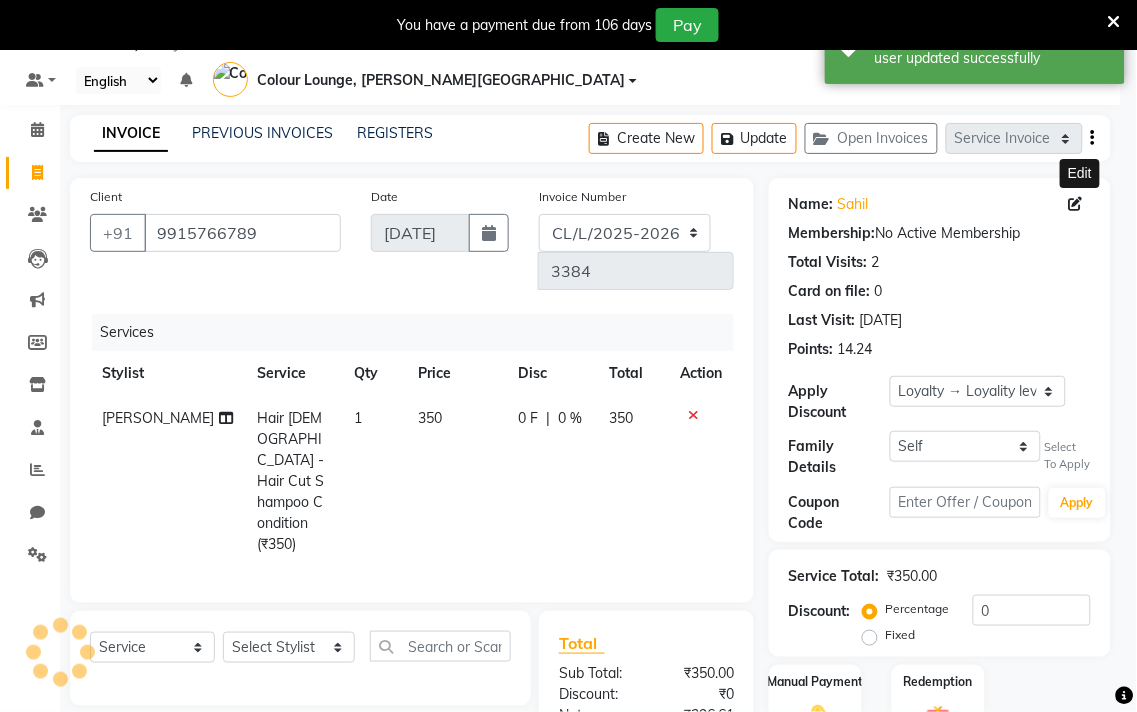 select on "1: Object" 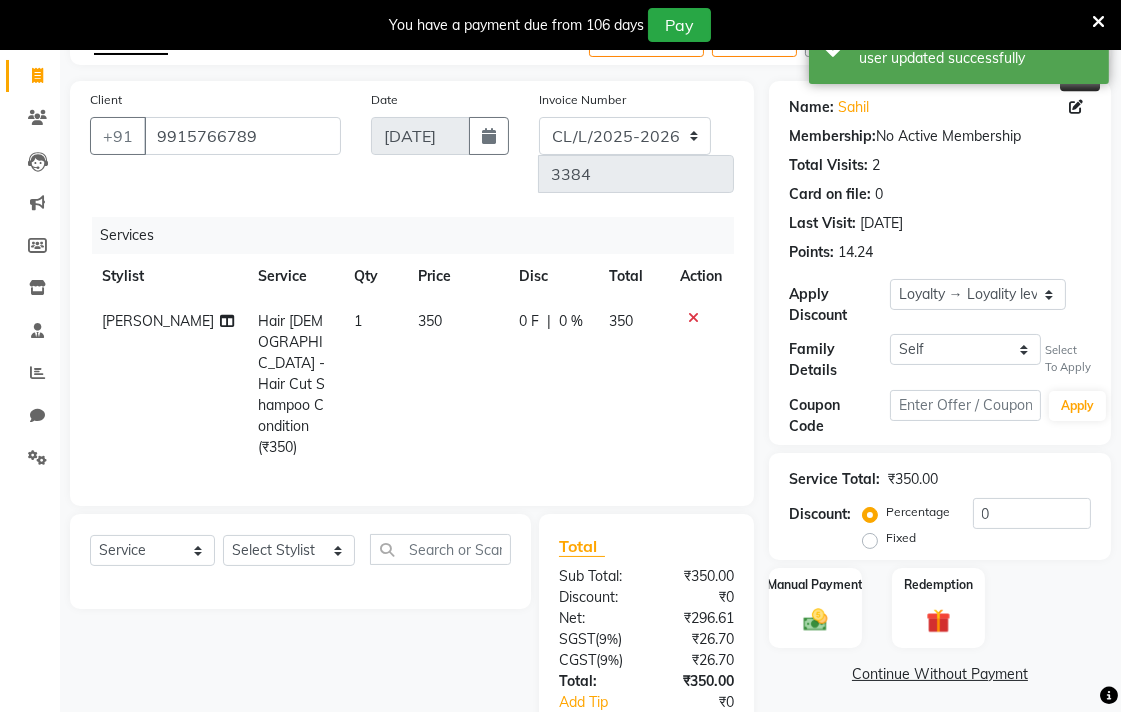 scroll, scrollTop: 210, scrollLeft: 0, axis: vertical 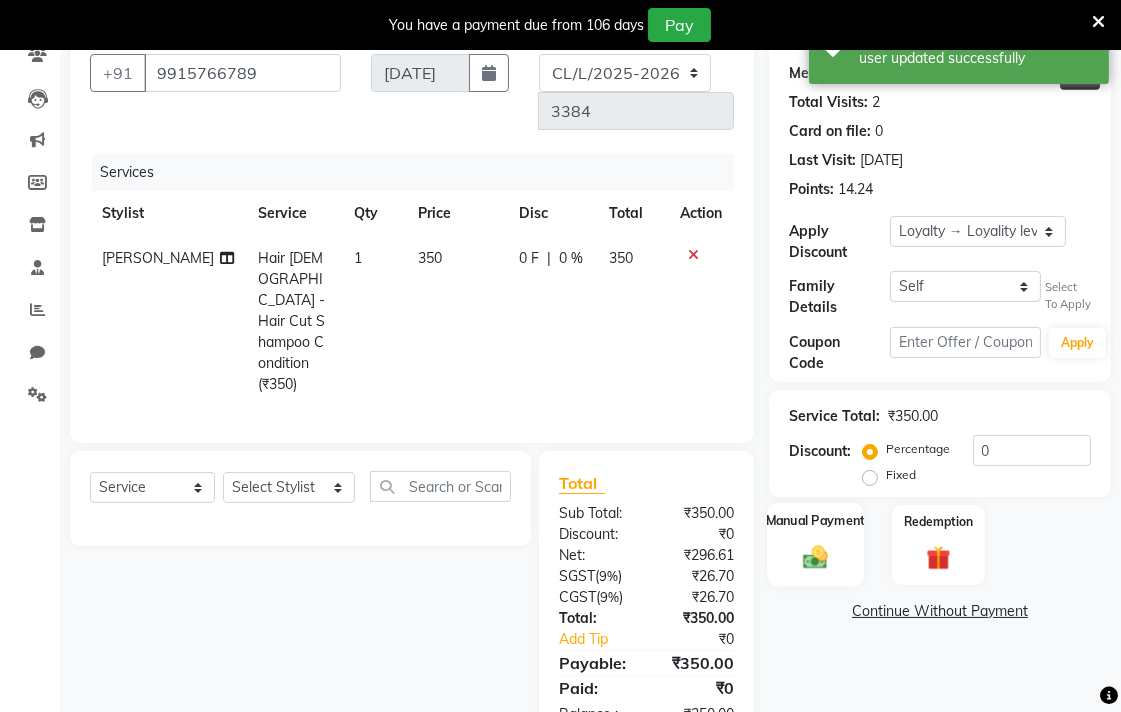 click 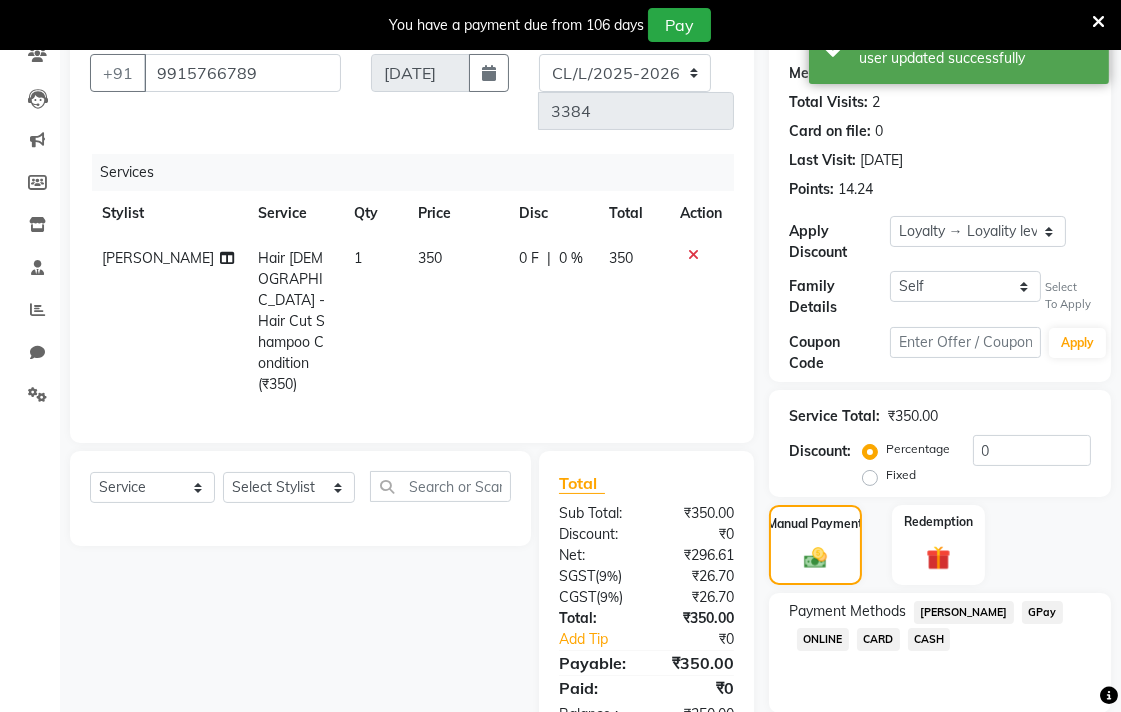 click on "CARD" 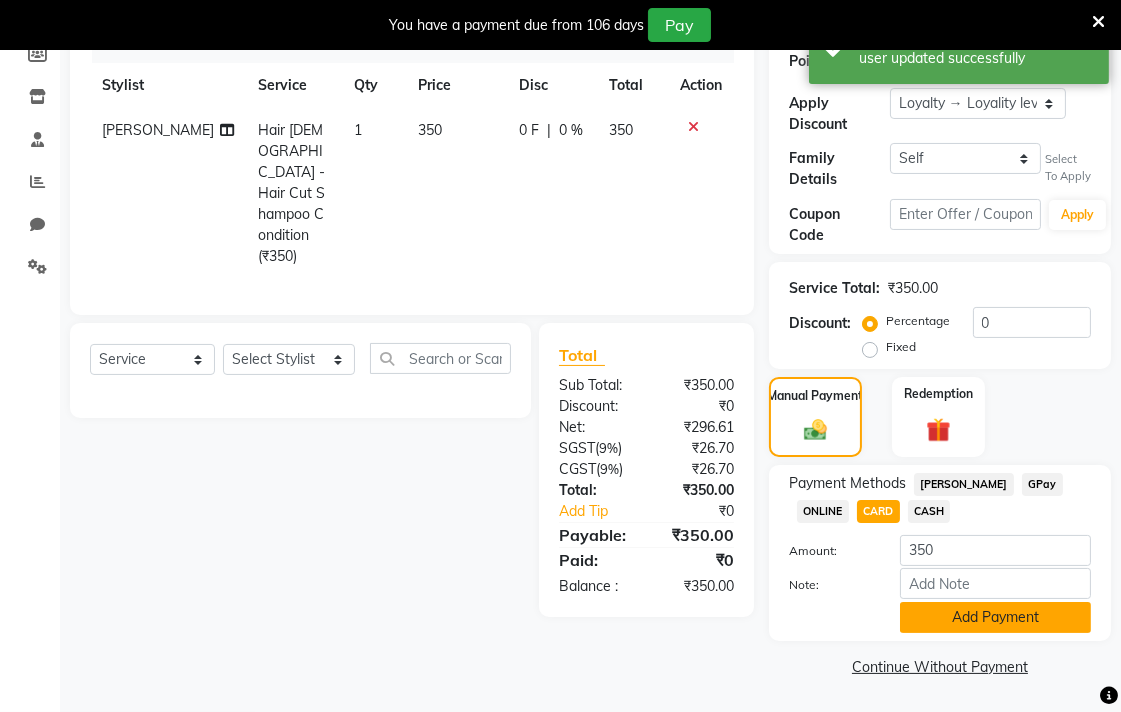 click on "Add Payment" 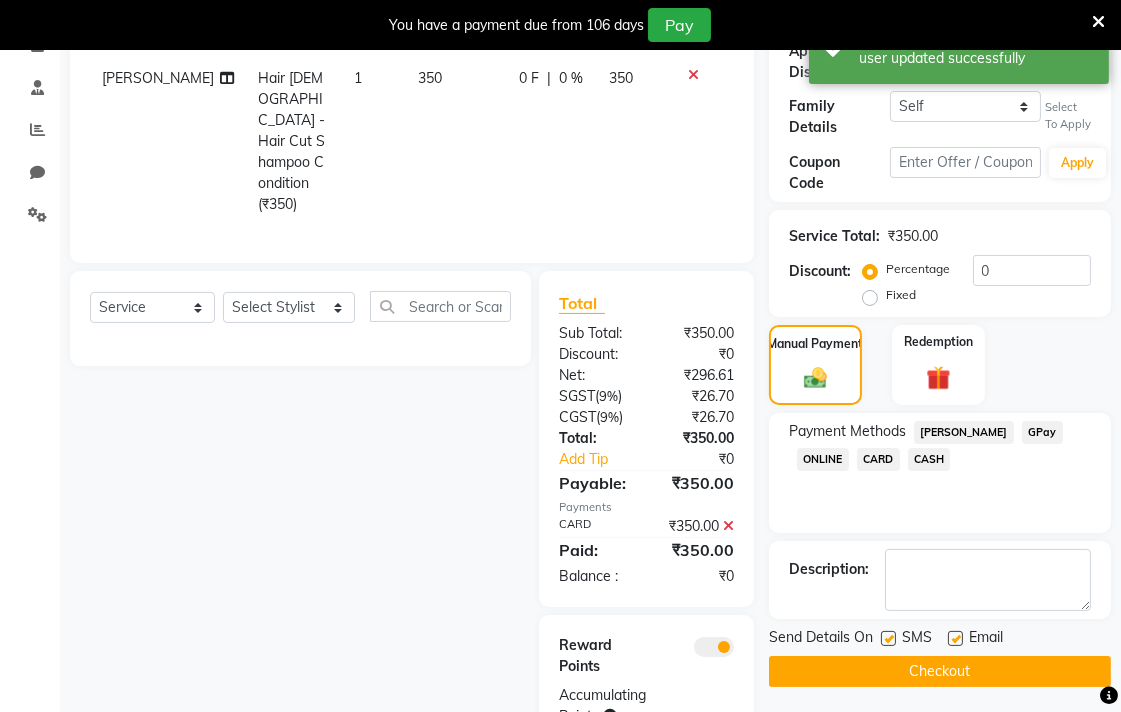 scroll, scrollTop: 412, scrollLeft: 0, axis: vertical 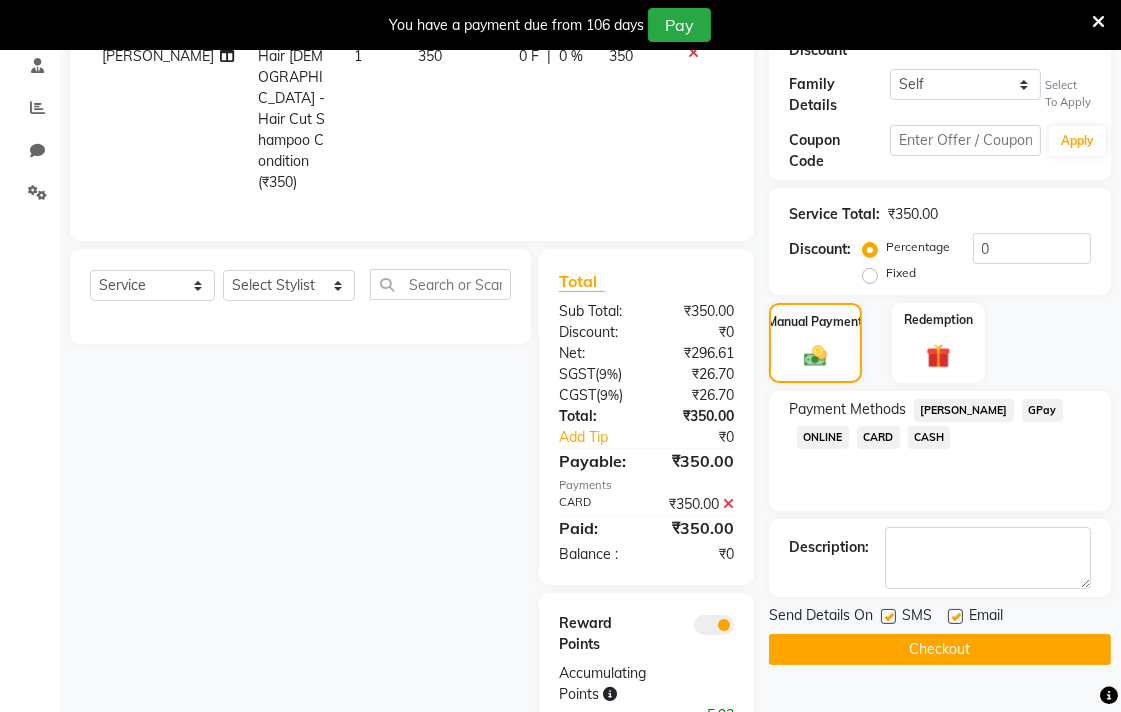 click on "Checkout" 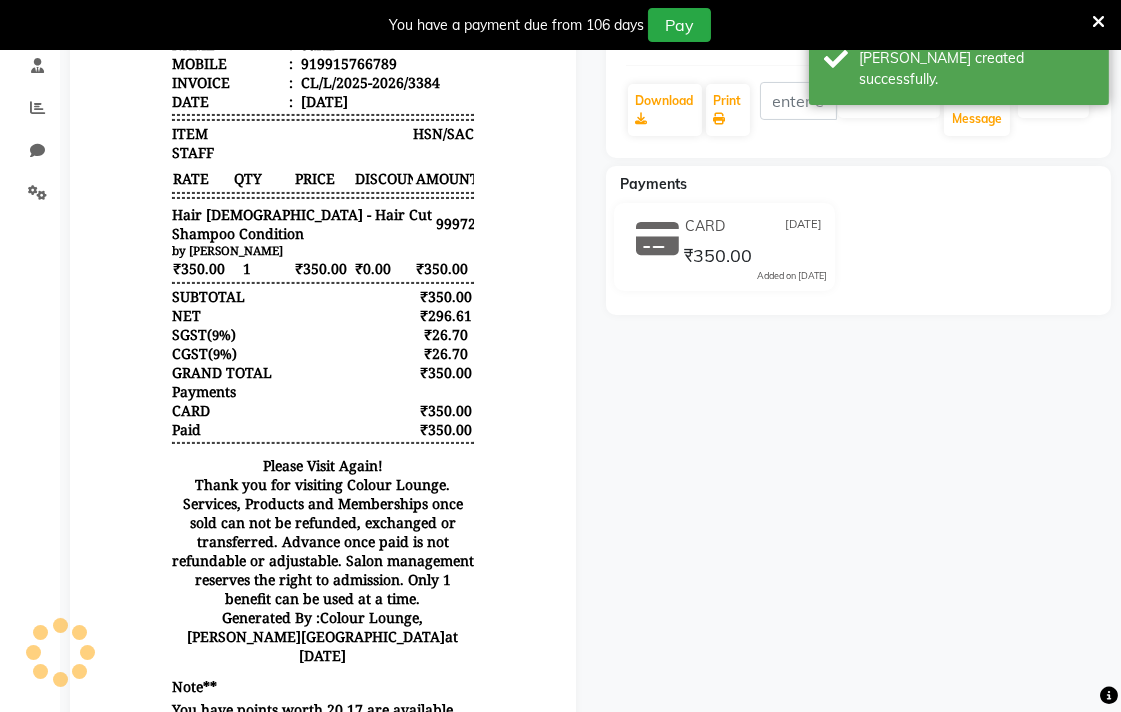 scroll, scrollTop: 0, scrollLeft: 0, axis: both 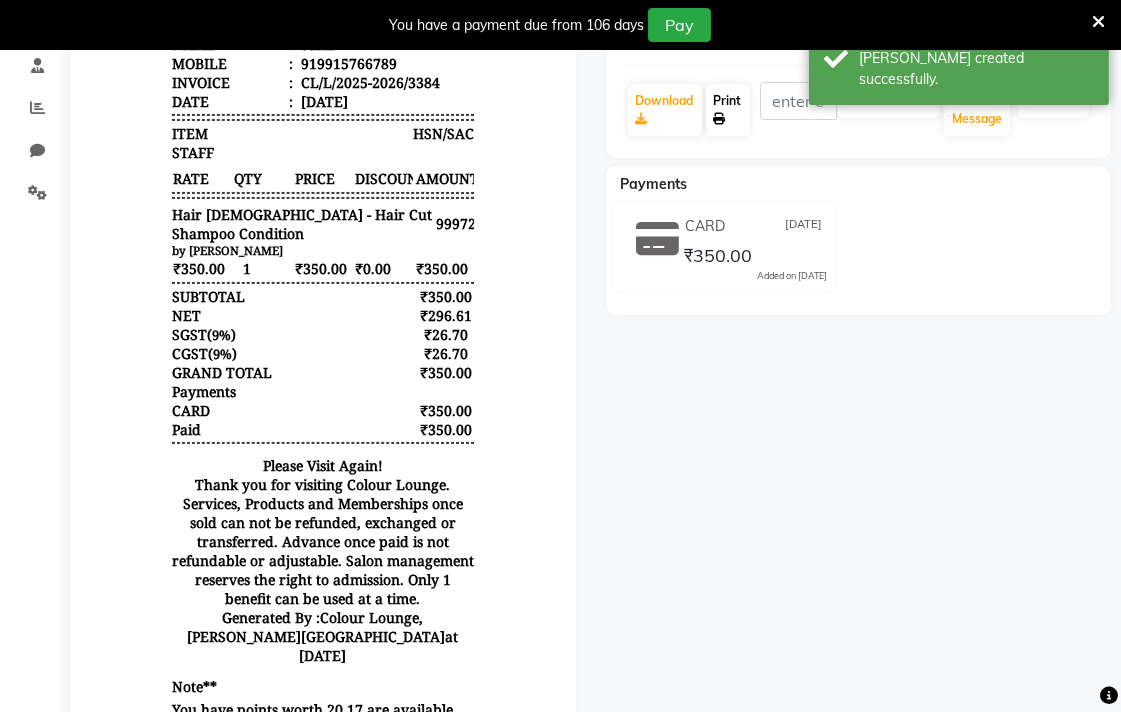 click on "Print" 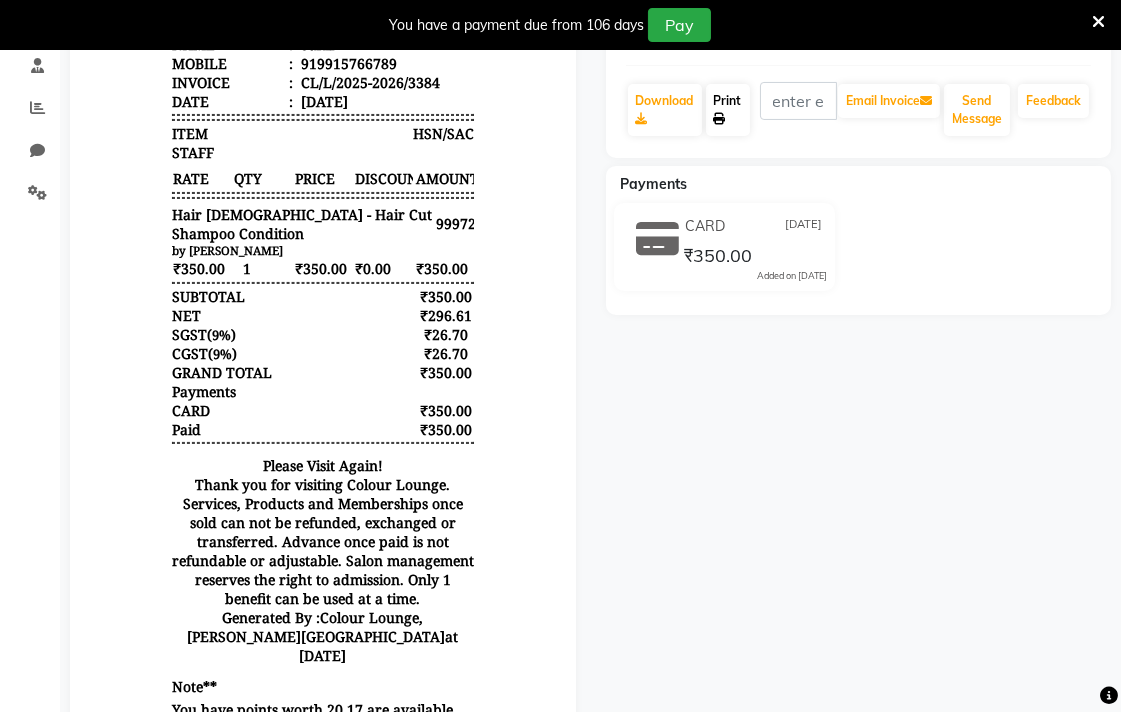 scroll, scrollTop: 0, scrollLeft: 0, axis: both 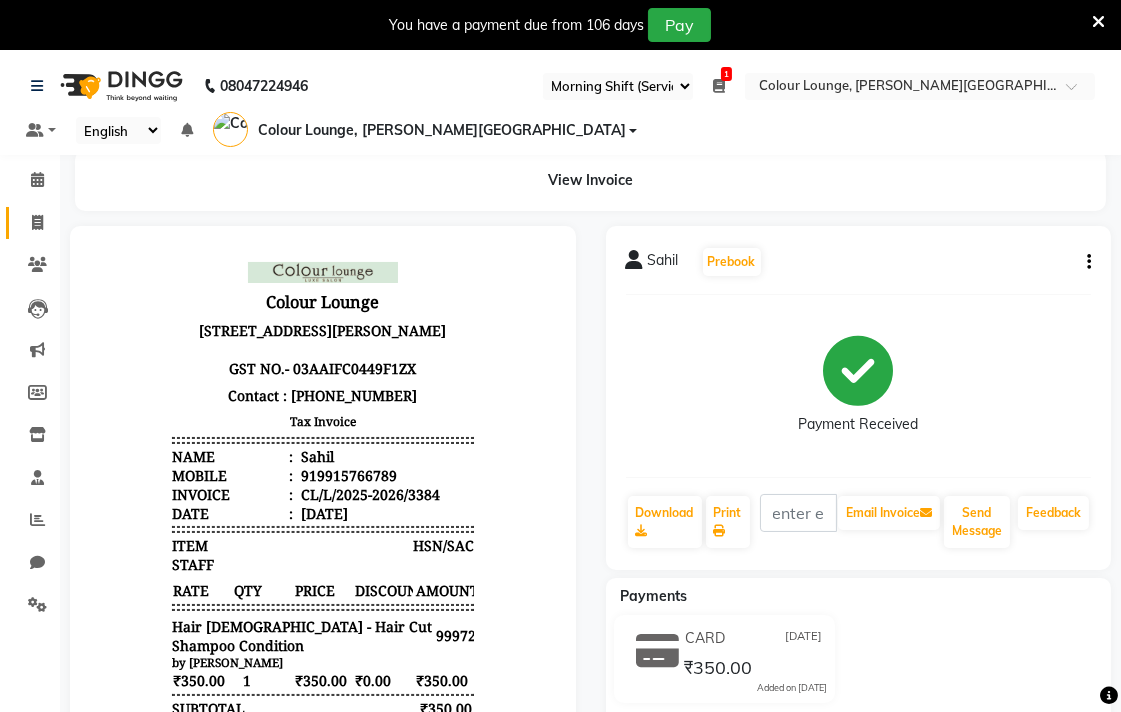 click 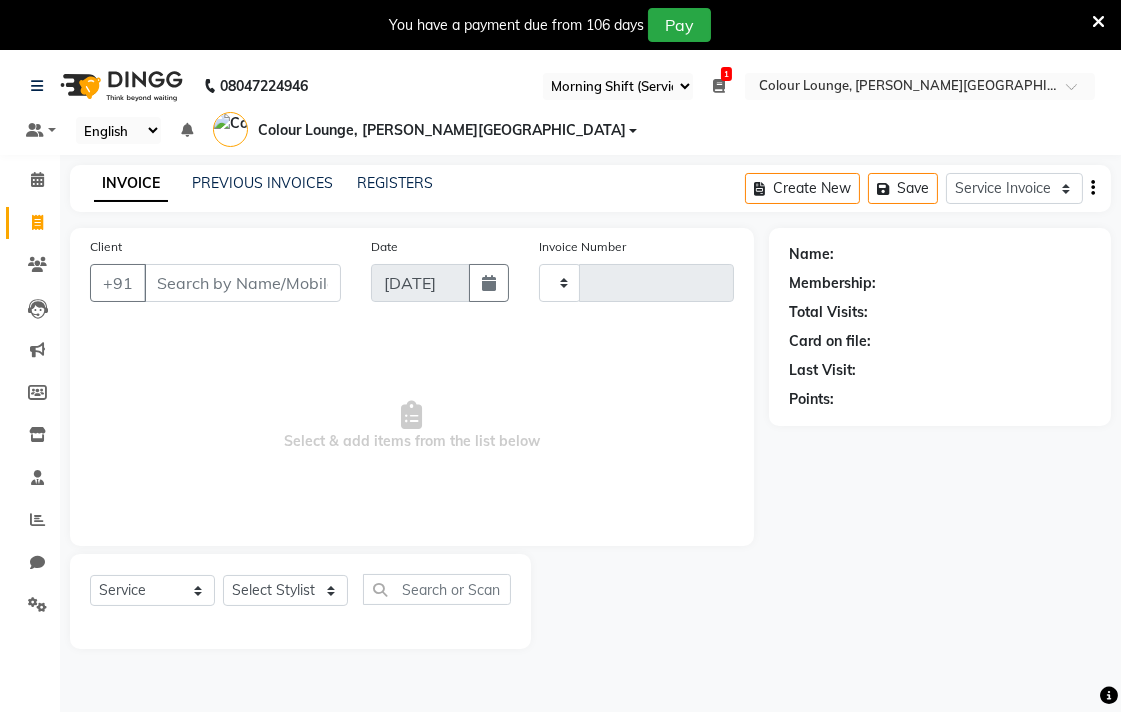 scroll, scrollTop: 50, scrollLeft: 0, axis: vertical 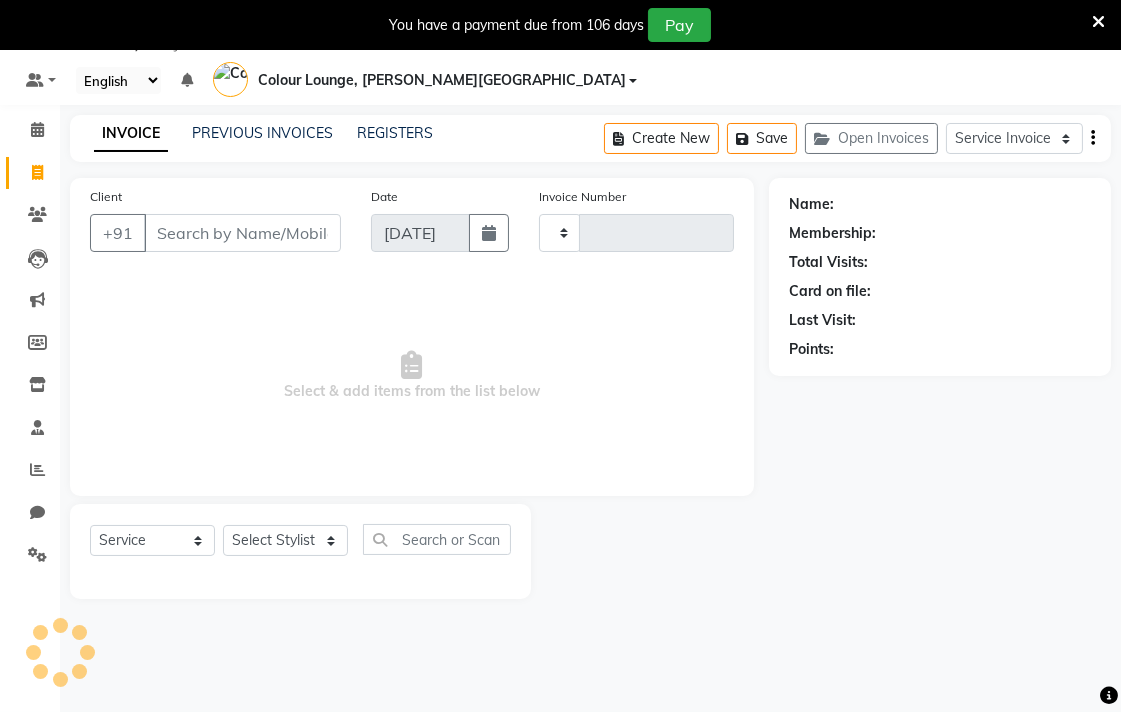 type on "3385" 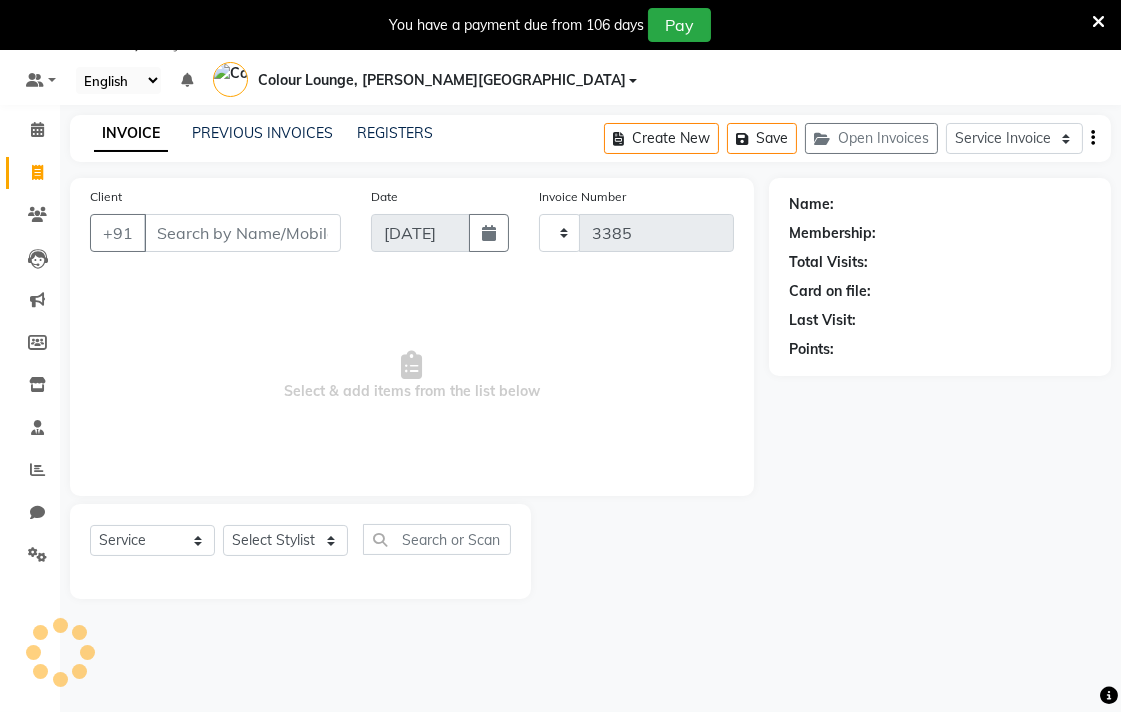 select on "8011" 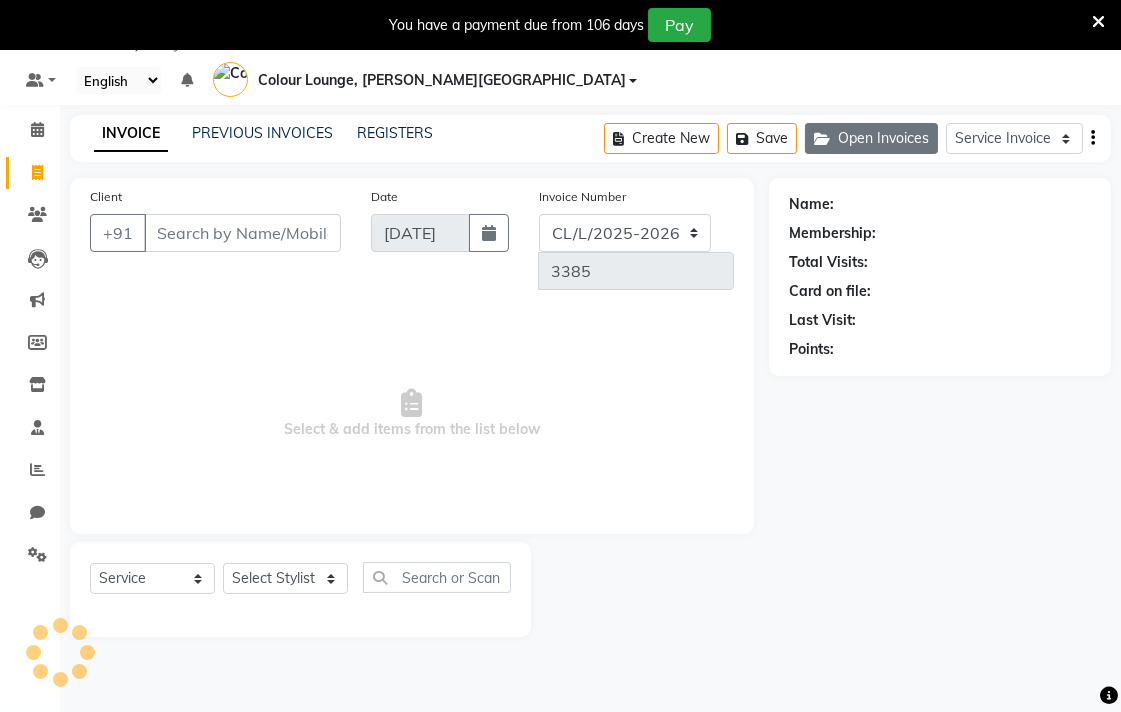 click on "Open Invoices" 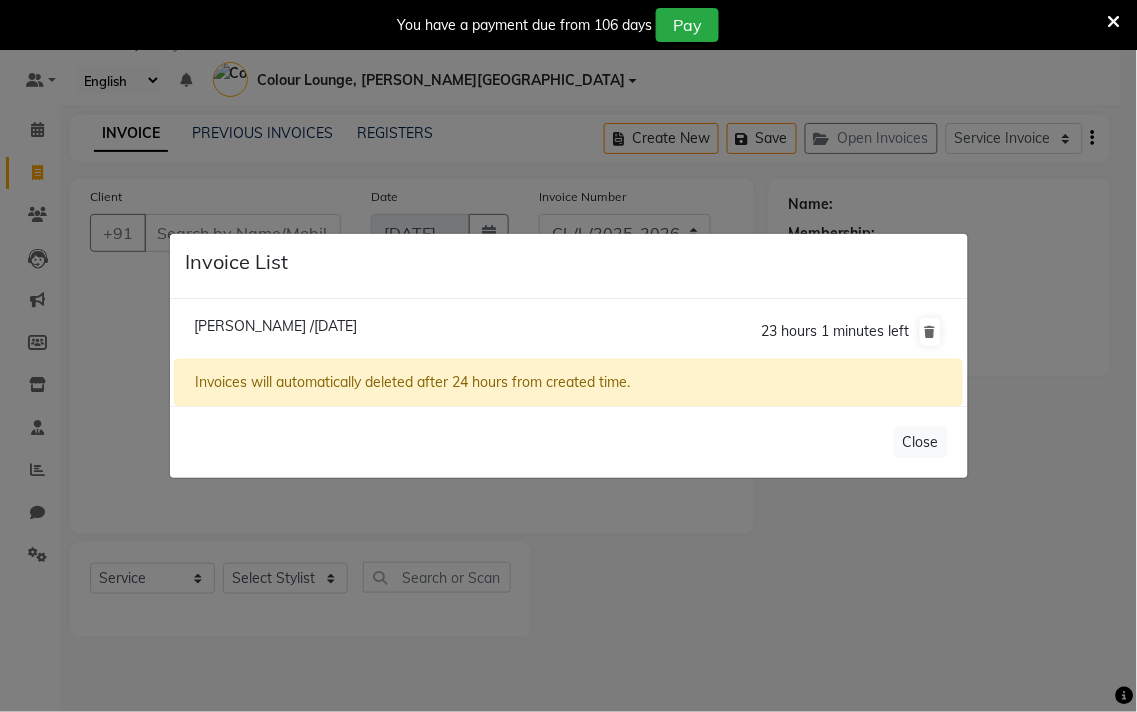 click on "Invoice List  Madhvi /11 July 2025  23 hours 1 minutes left  Invoices will automatically deleted after 24 hours from created time.   Close" 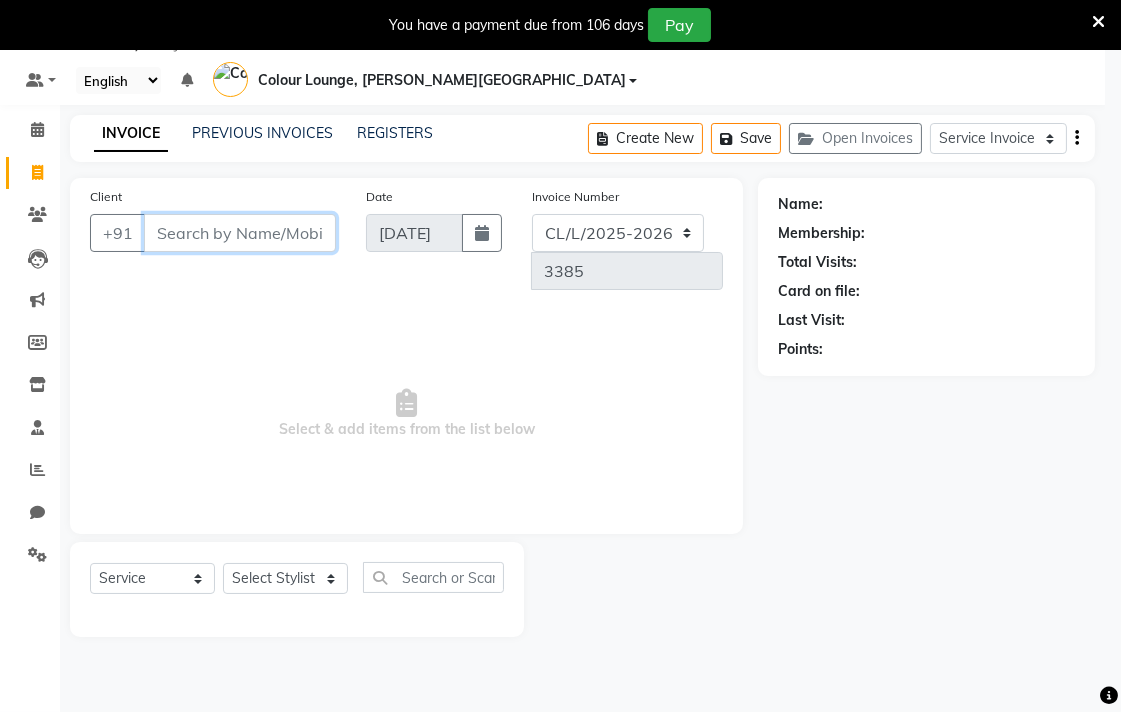 click on "Client" at bounding box center (240, 233) 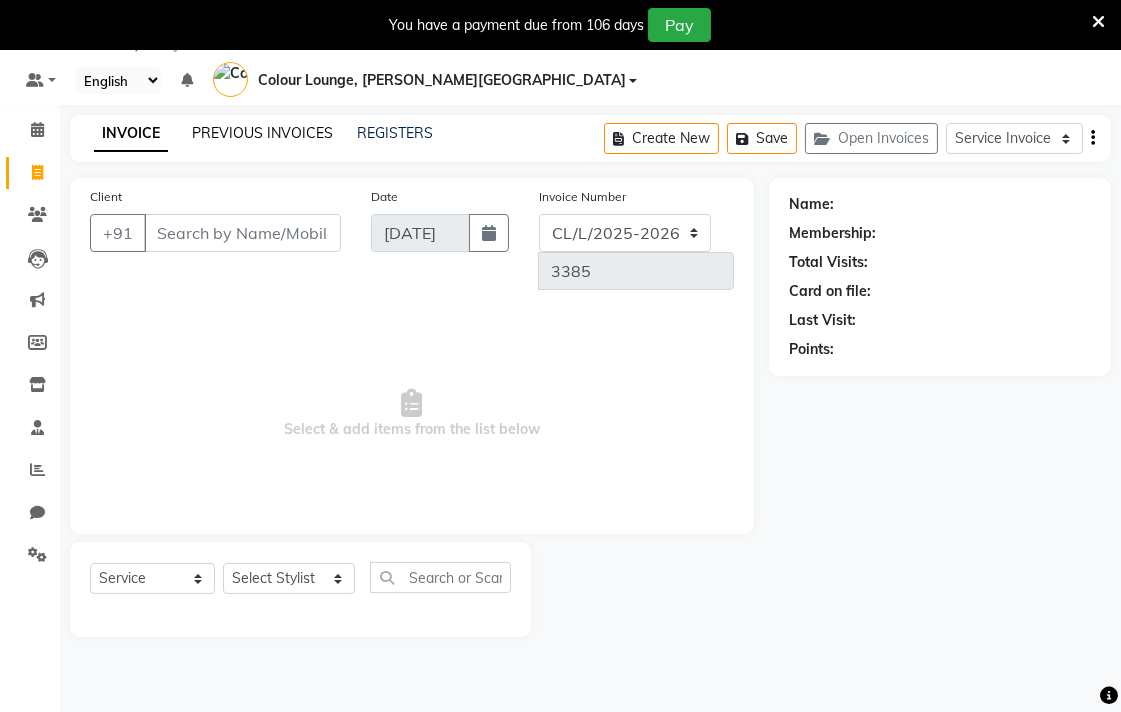 click on "PREVIOUS INVOICES" 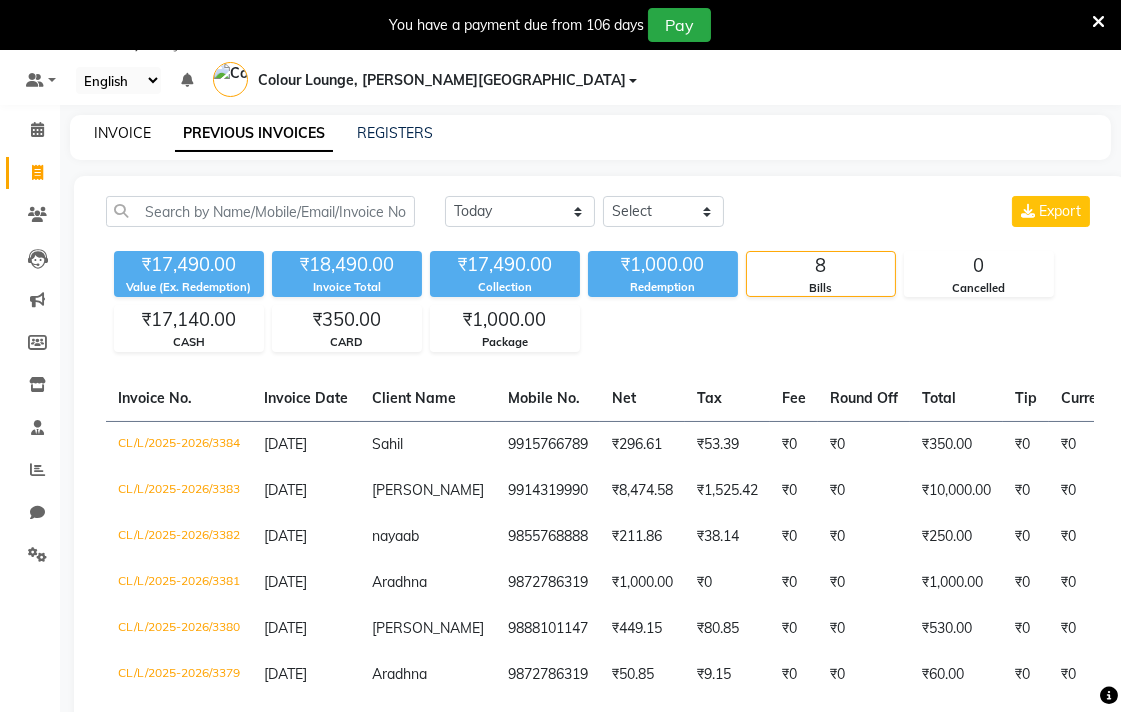 click on "INVOICE" 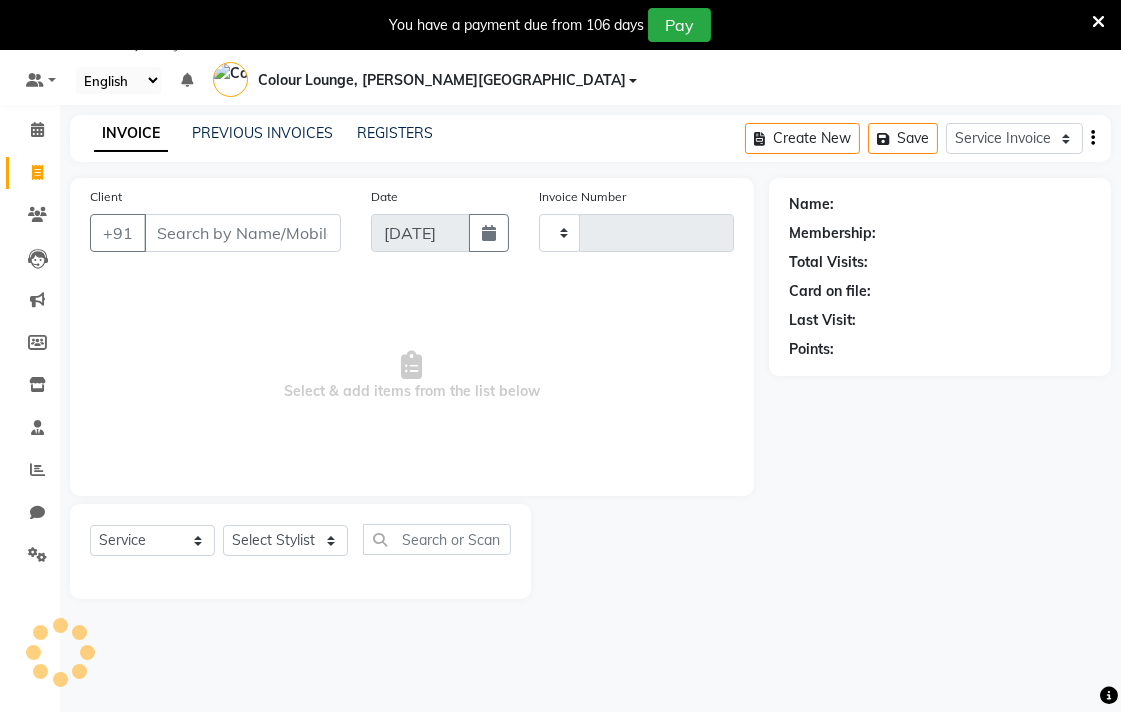 type on "3385" 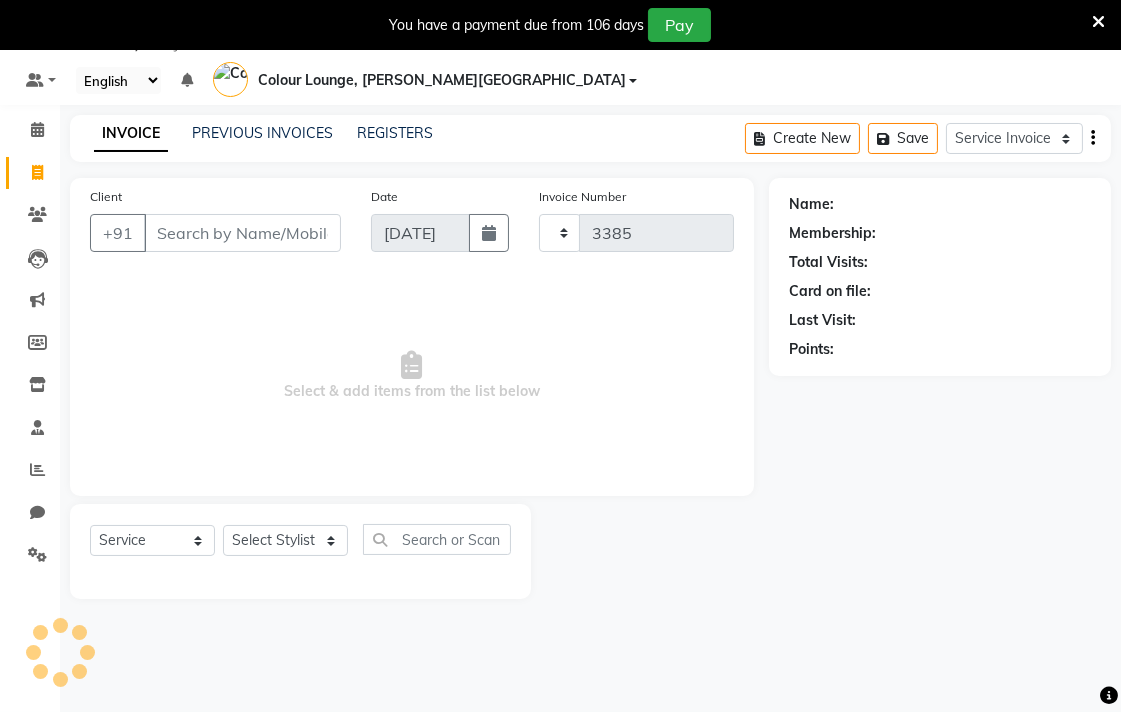 select on "8011" 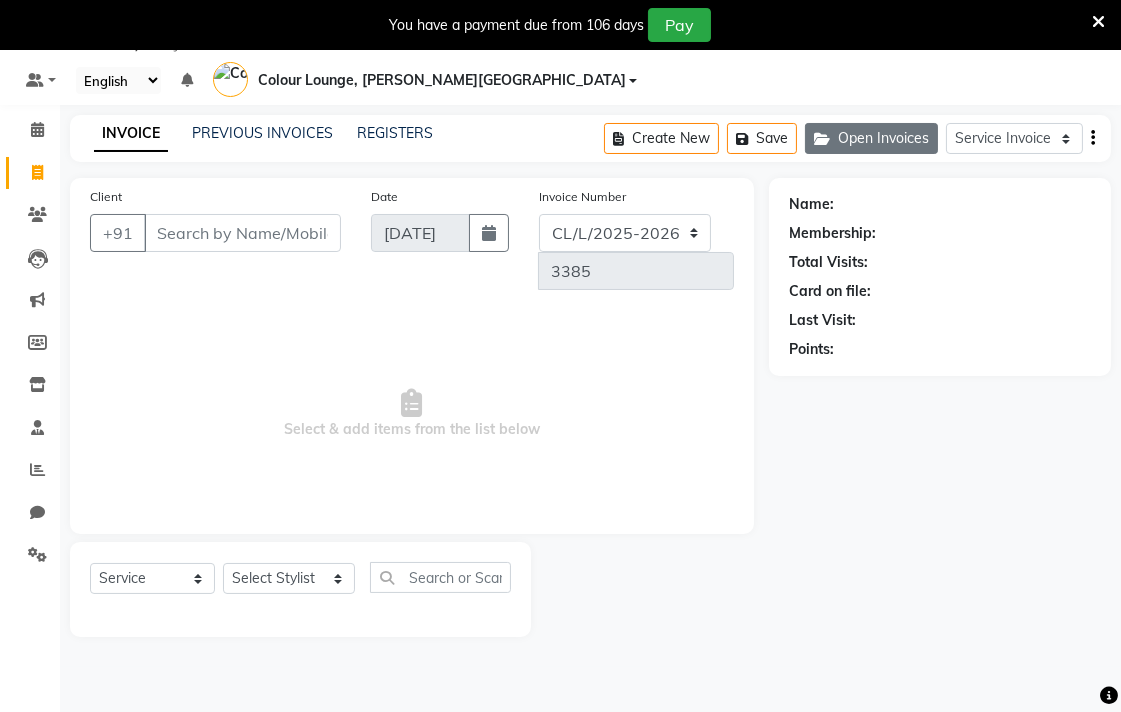 click on "Open Invoices" 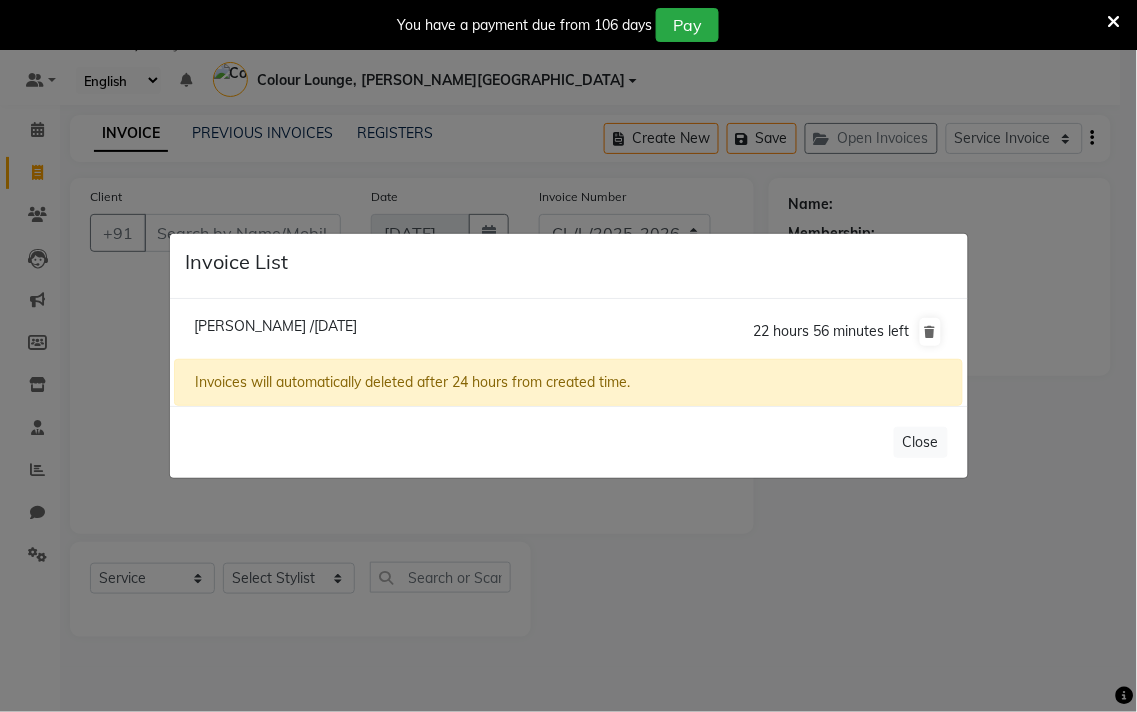 click on "[PERSON_NAME] /[DATE]" 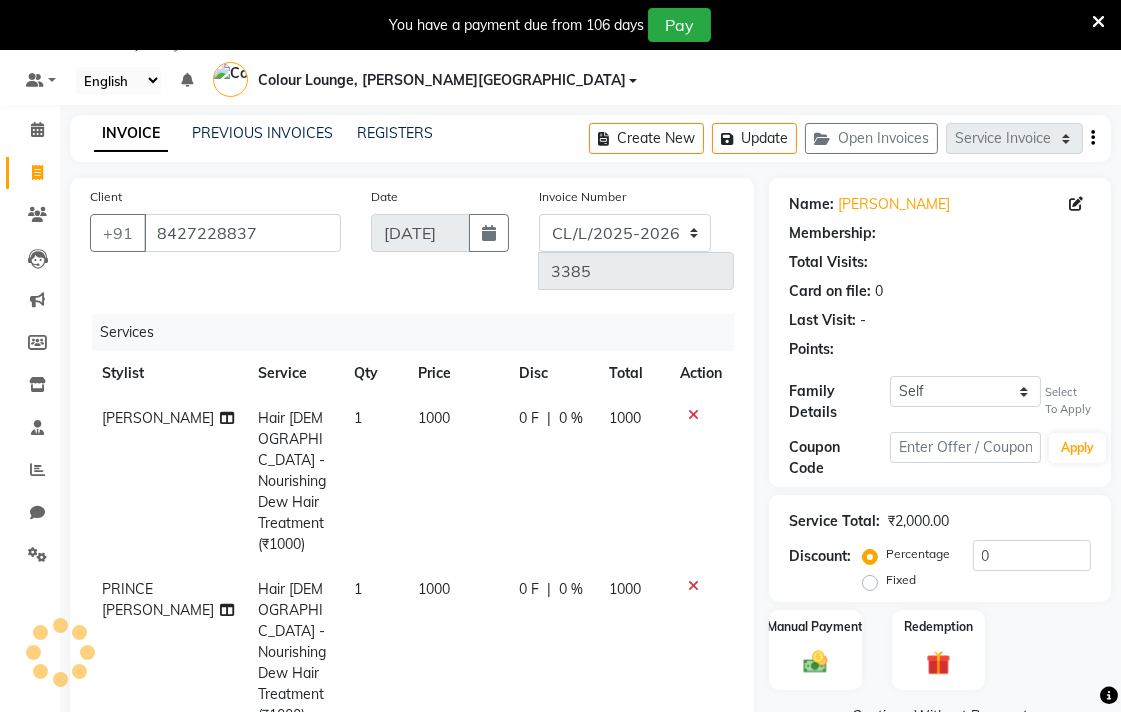 select on "1: Object" 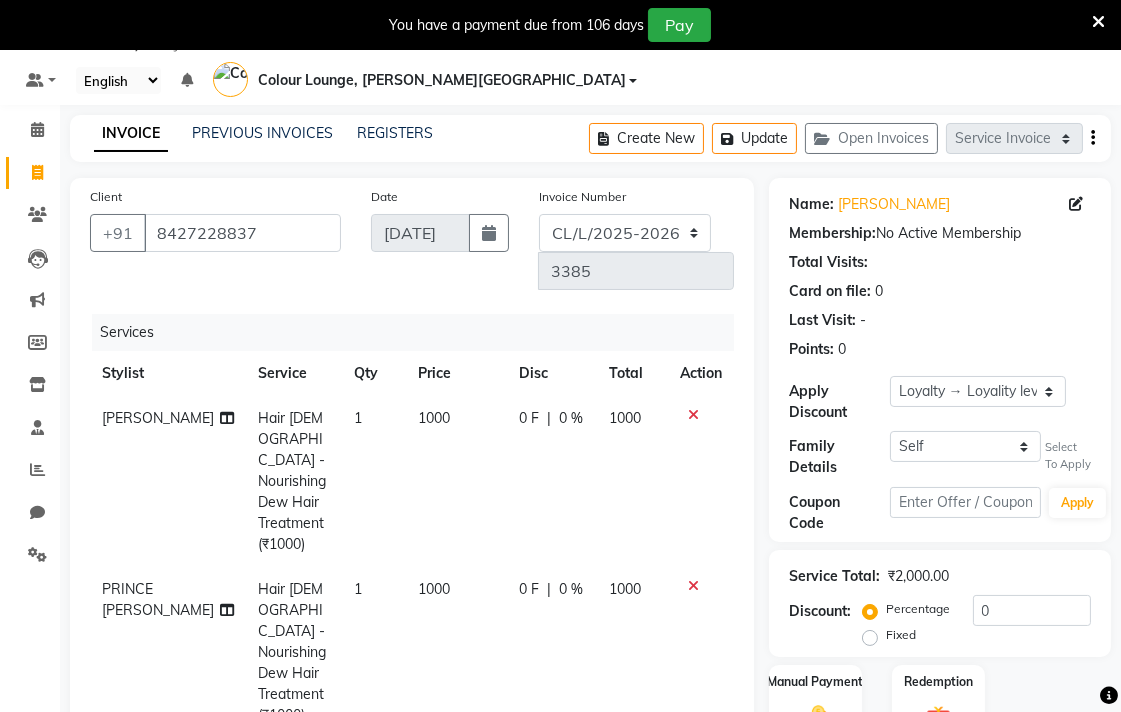 click on "1000" 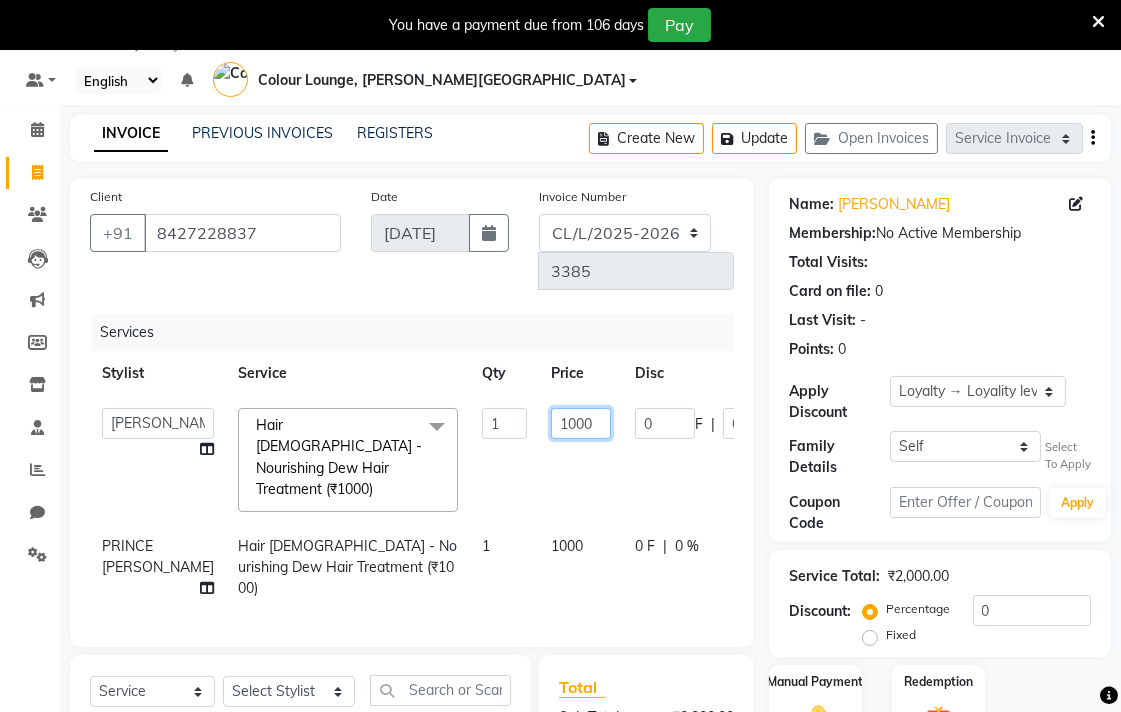 click on "1000" 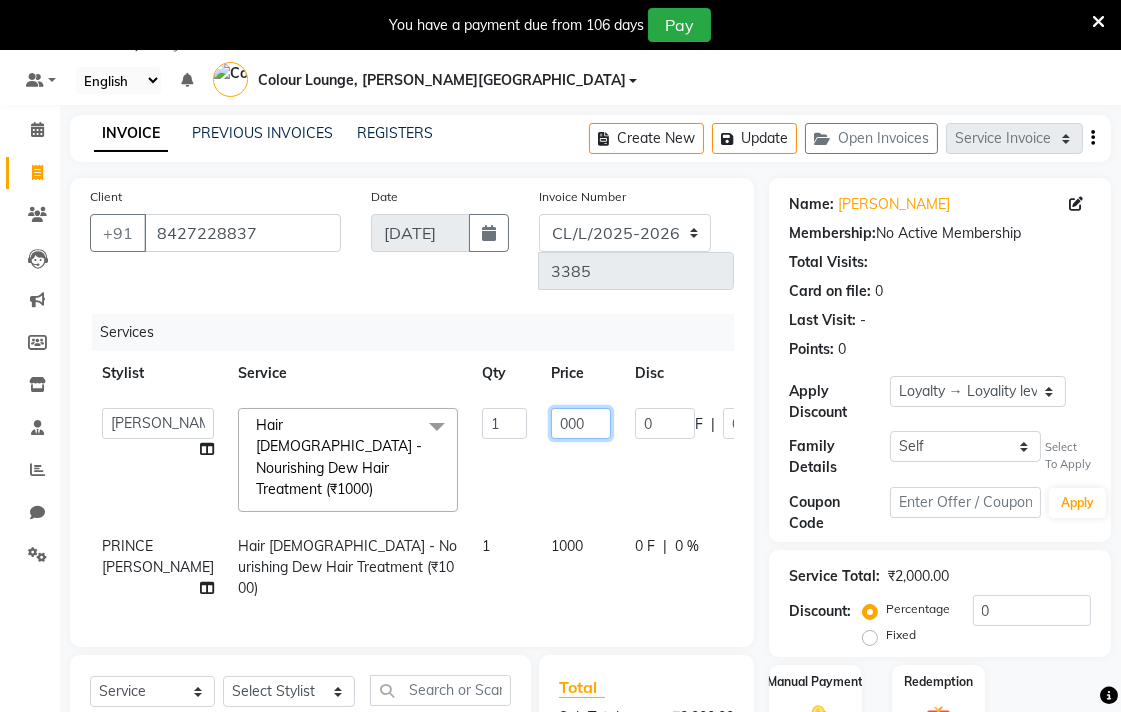 type on "2000" 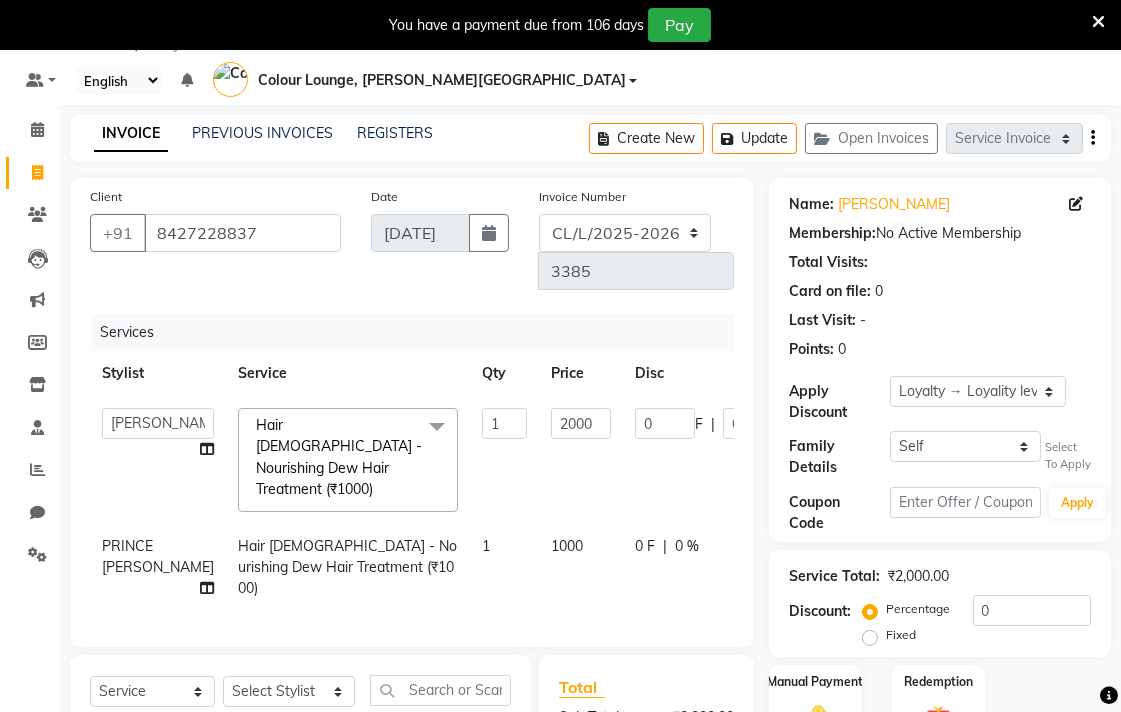 click on "1000" 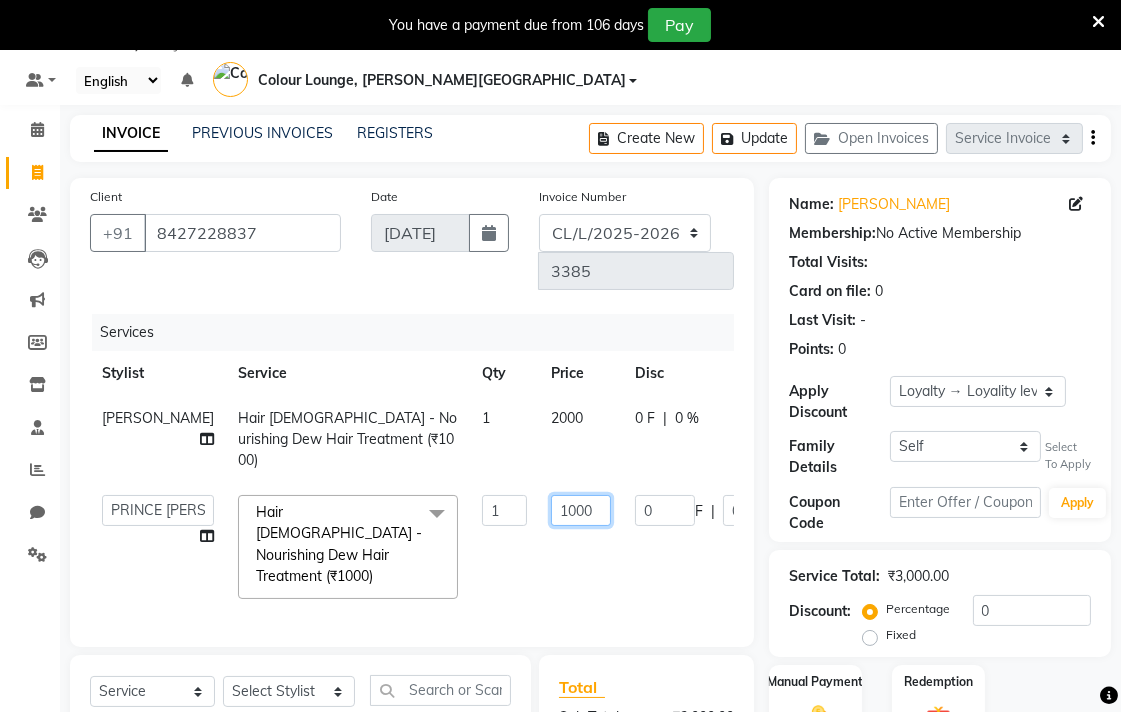 click on "1000" 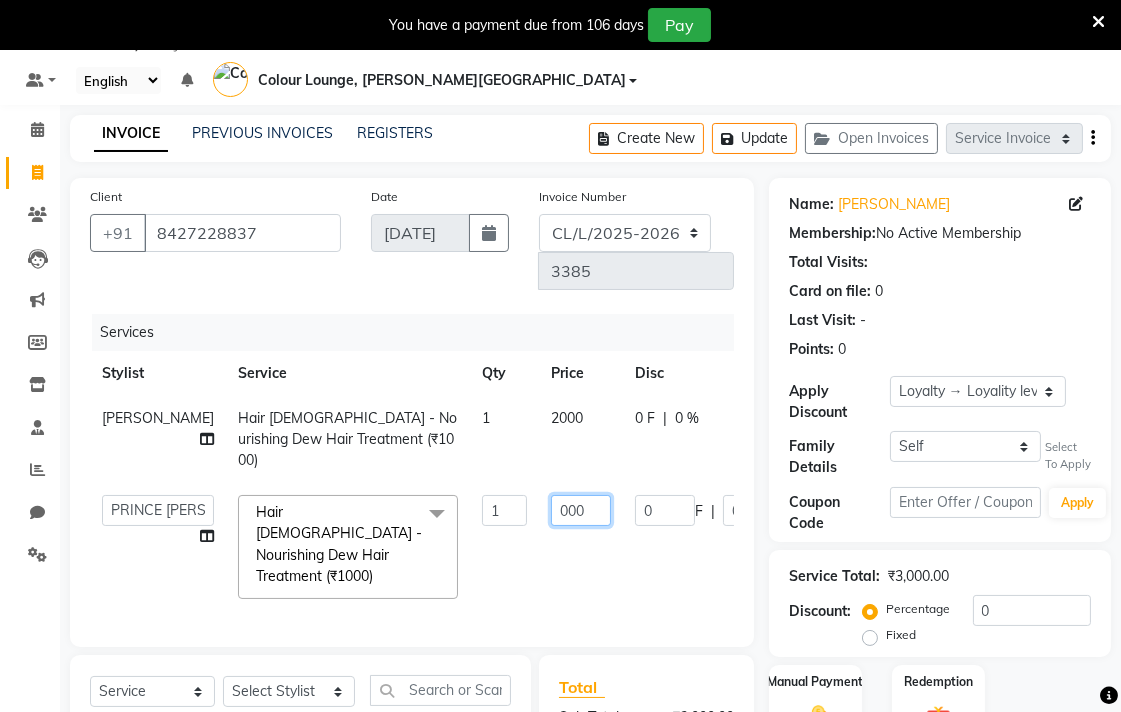 type on "2000" 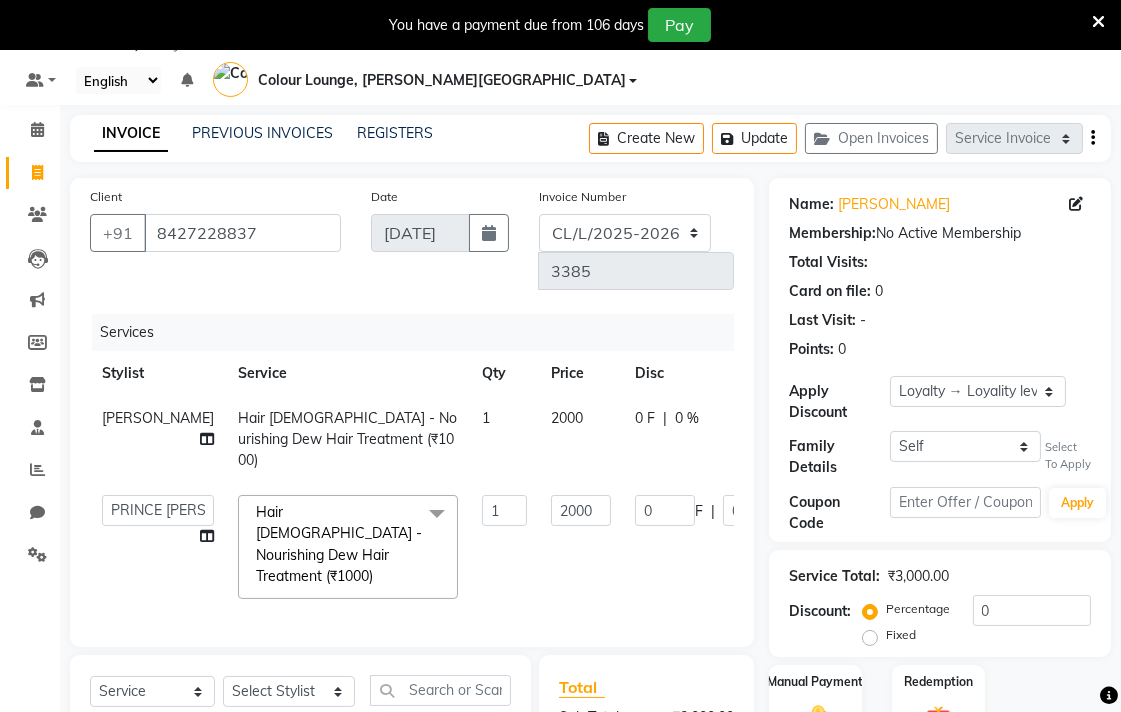 click on "Admin   AMIT   Ankush   Ansh Nayyar   BALBHARTI SHARMA   Colour Lounge, Lawrence Road   Colour Lounge, Lawrence Road   DINGG   HARJEET RANDHAWA   HARPREET KAUR   Jagpreet   Kajal   LALIMA   LOVE   Manish   MANPREET KAUR   Navneet   Neelam   NEENA   PALWINDER KAUR   POOJA   Pooja negi   PRABHDEEP SINGH   PRINCE KUMAR   PURAN CHAND   RAKESH KUMAR   Rambachan    Resham Kaur    Robin   Sameer   Sapna   SATWANT KAUR   Simran    Sunny   TULOSH SUBBA   Urvashi   Varun kumar   VISHAL  Hair Female - Nourishing Dew Hair Treatment (₹1000)  x Facial - VIP signature potli therapy (₹9600) Facial - D Tan Facial (₹1590) Facial - French Facial (₹1770) Facial - Glow Facial (₹2500) Facial - Dermasage Luxury Skin Treatment (₹8000) Facial - Algotherm Luxury Facial (₹10000) Facial - Vitamin C Retinol Facial (₹6000) Facial - Vip Signature Facial B (₹7000) Facial - Organic Facial (₹2359) Facial - Vitamin C Whiteninig Brightening facial (₹5000) Facial - Nirvana Facial (₹2712) Hair extension (₹1000) 1 2000" 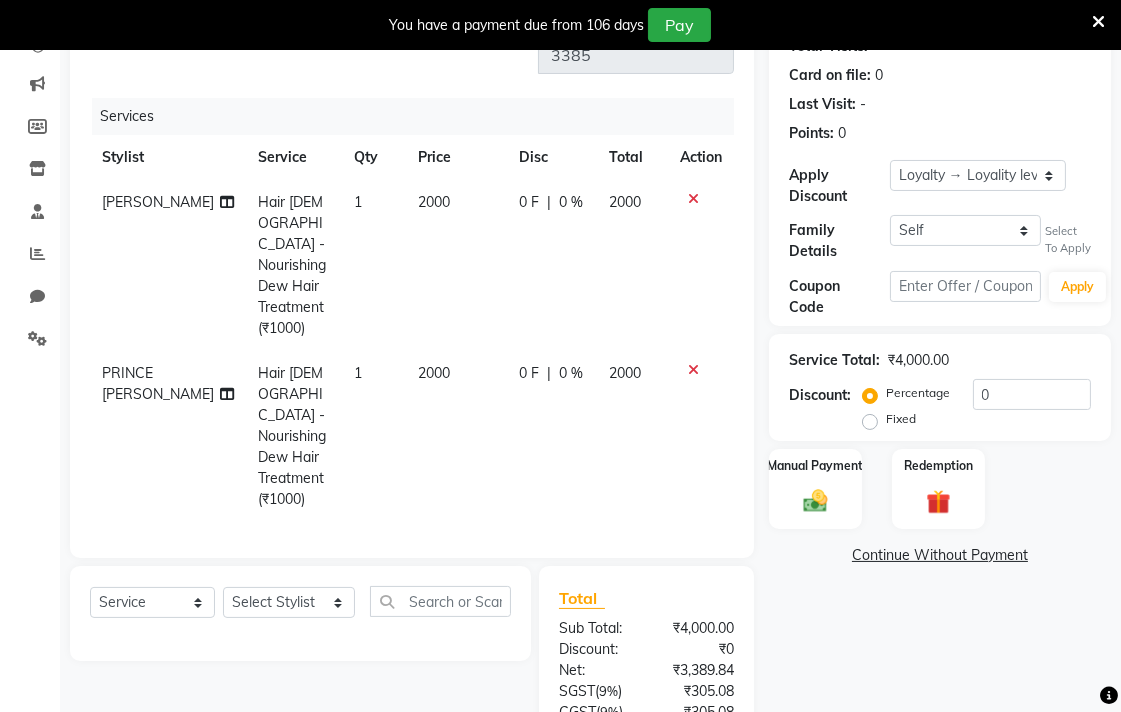 scroll, scrollTop: 258, scrollLeft: 0, axis: vertical 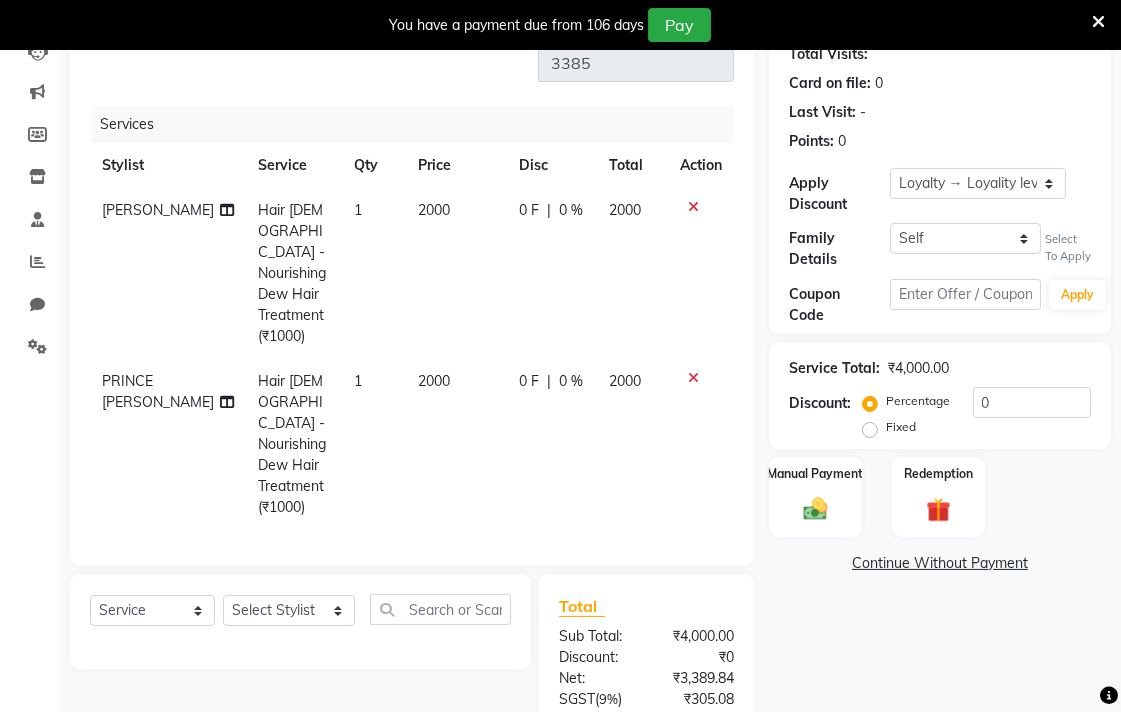 click 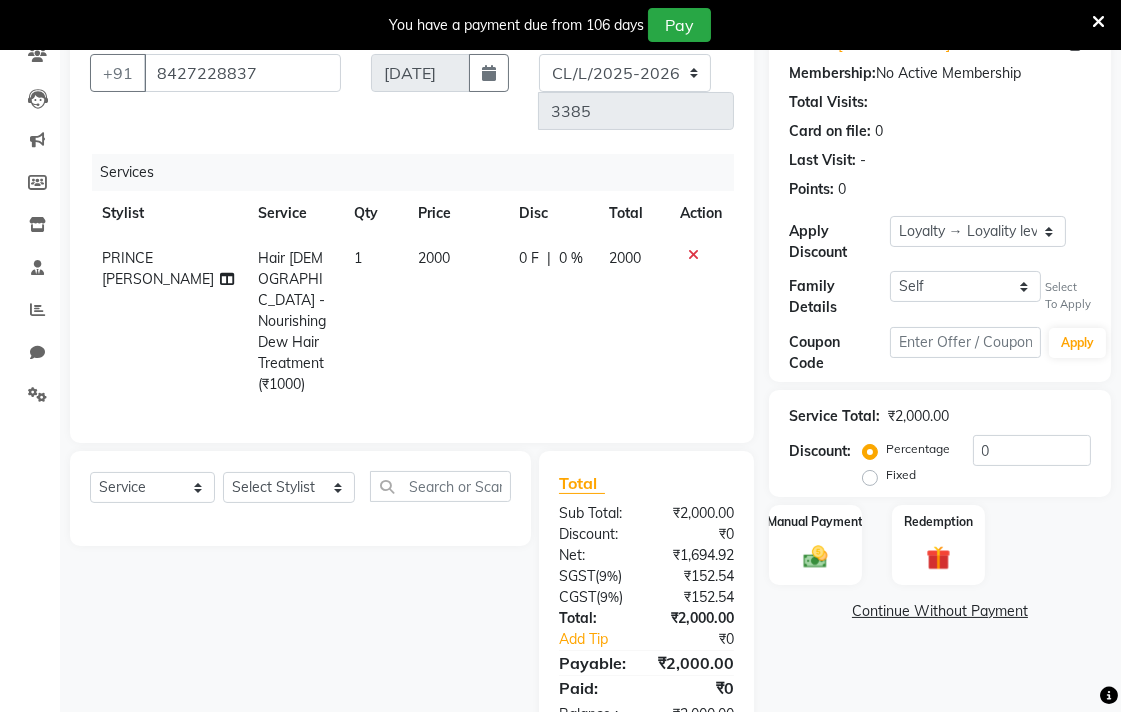 click 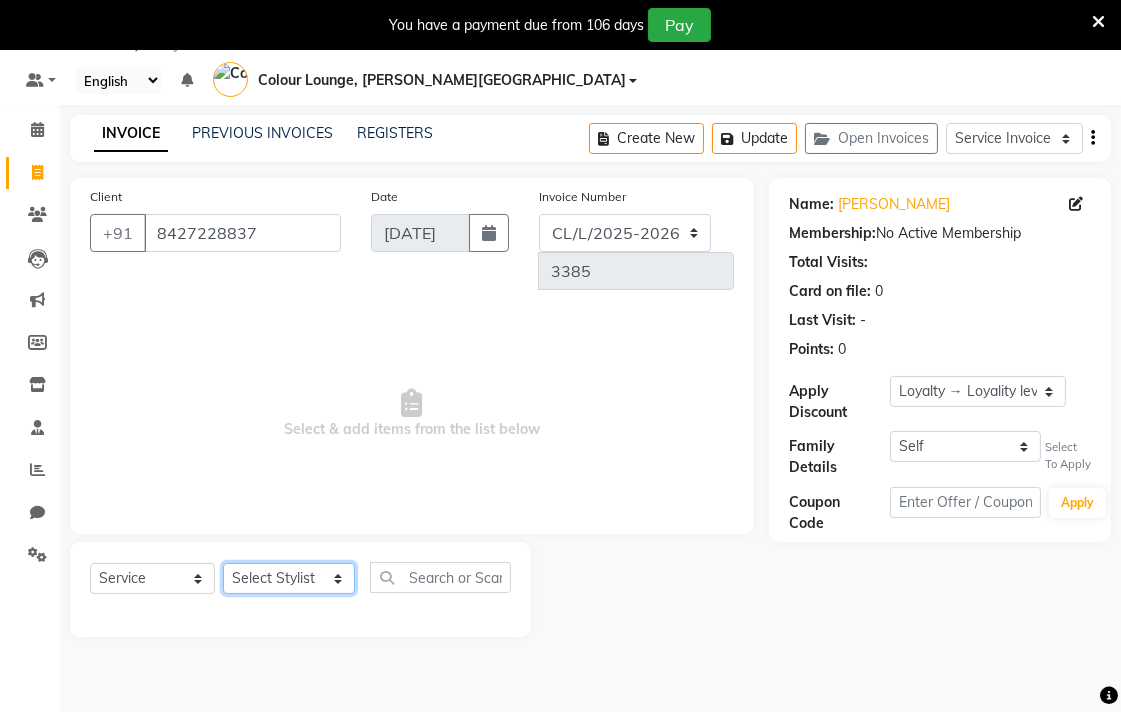click on "Select Stylist Admin AMIT [PERSON_NAME] [PERSON_NAME] BALBHARTI SHARMA Colour Lounge, [PERSON_NAME][GEOGRAPHIC_DATA] Colour Lounge, [PERSON_NAME][GEOGRAPHIC_DATA] DINGG [PERSON_NAME] [PERSON_NAME] [PERSON_NAME] [PERSON_NAME] LOVE [PERSON_NAME] [PERSON_NAME] [PERSON_NAME] [PERSON_NAME] [PERSON_NAME] POOJA Pooja [PERSON_NAME] [PERSON_NAME] PRINCE [PERSON_NAME] [PERSON_NAME] [PERSON_NAME] [PERSON_NAME] Sameer [PERSON_NAME] [PERSON_NAME] [PERSON_NAME]  Sunny TULOSH [PERSON_NAME] [PERSON_NAME] VISHAL" 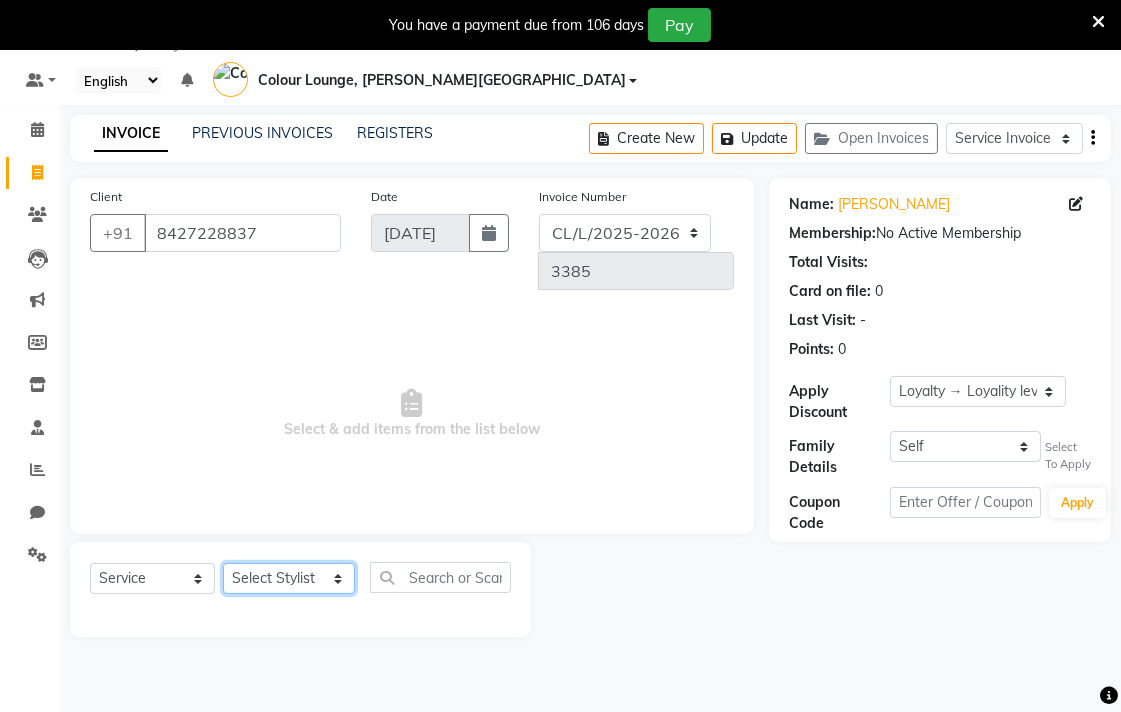 select on "70028" 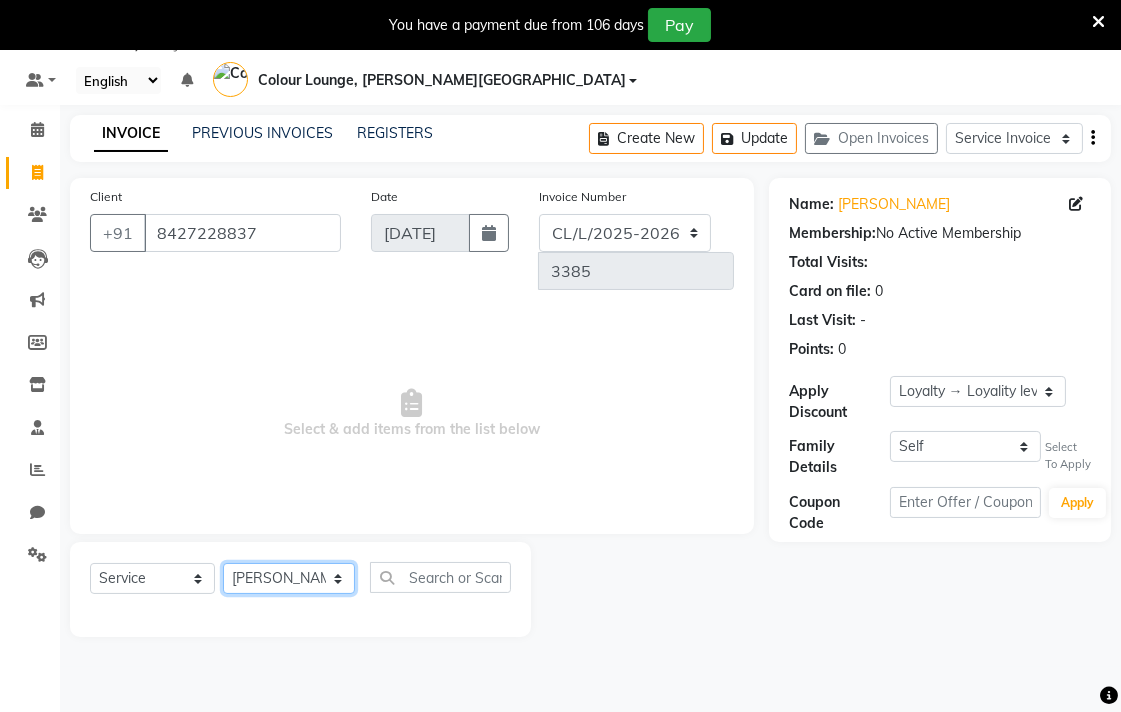 click on "Select Stylist Admin AMIT [PERSON_NAME] [PERSON_NAME] BALBHARTI SHARMA Colour Lounge, [PERSON_NAME][GEOGRAPHIC_DATA] Colour Lounge, [PERSON_NAME][GEOGRAPHIC_DATA] DINGG [PERSON_NAME] [PERSON_NAME] [PERSON_NAME] [PERSON_NAME] LOVE [PERSON_NAME] [PERSON_NAME] [PERSON_NAME] [PERSON_NAME] [PERSON_NAME] POOJA Pooja [PERSON_NAME] [PERSON_NAME] PRINCE [PERSON_NAME] [PERSON_NAME] [PERSON_NAME] [PERSON_NAME] Sameer [PERSON_NAME] [PERSON_NAME] [PERSON_NAME]  Sunny TULOSH [PERSON_NAME] [PERSON_NAME] VISHAL" 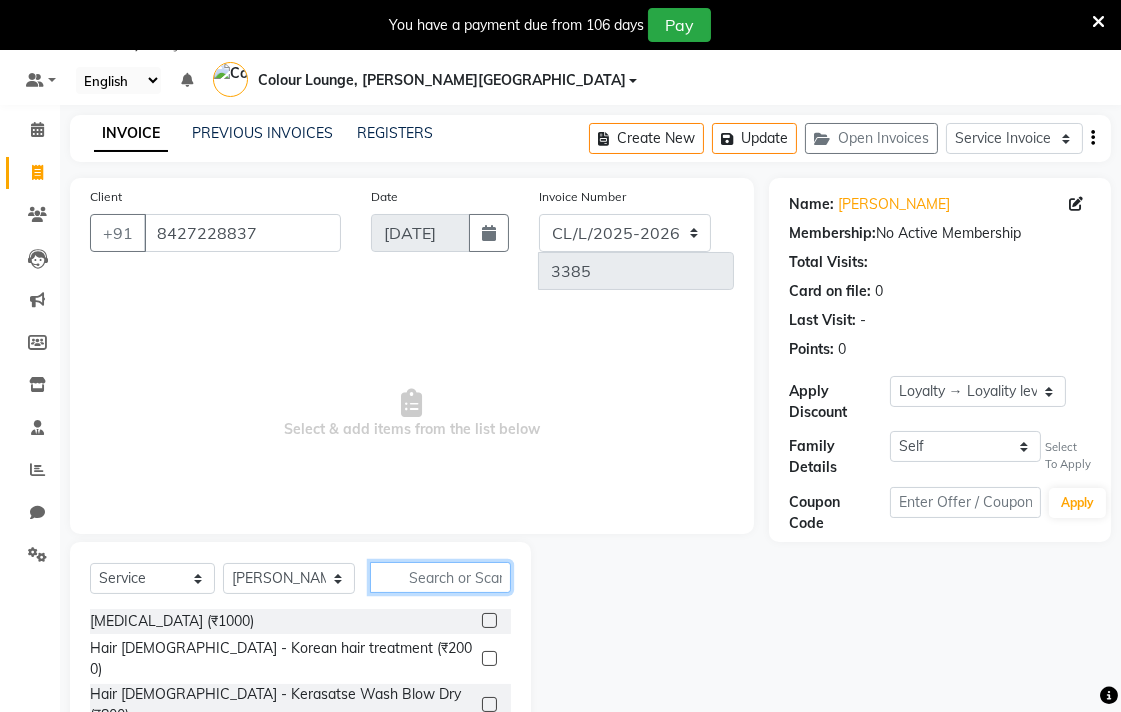 click 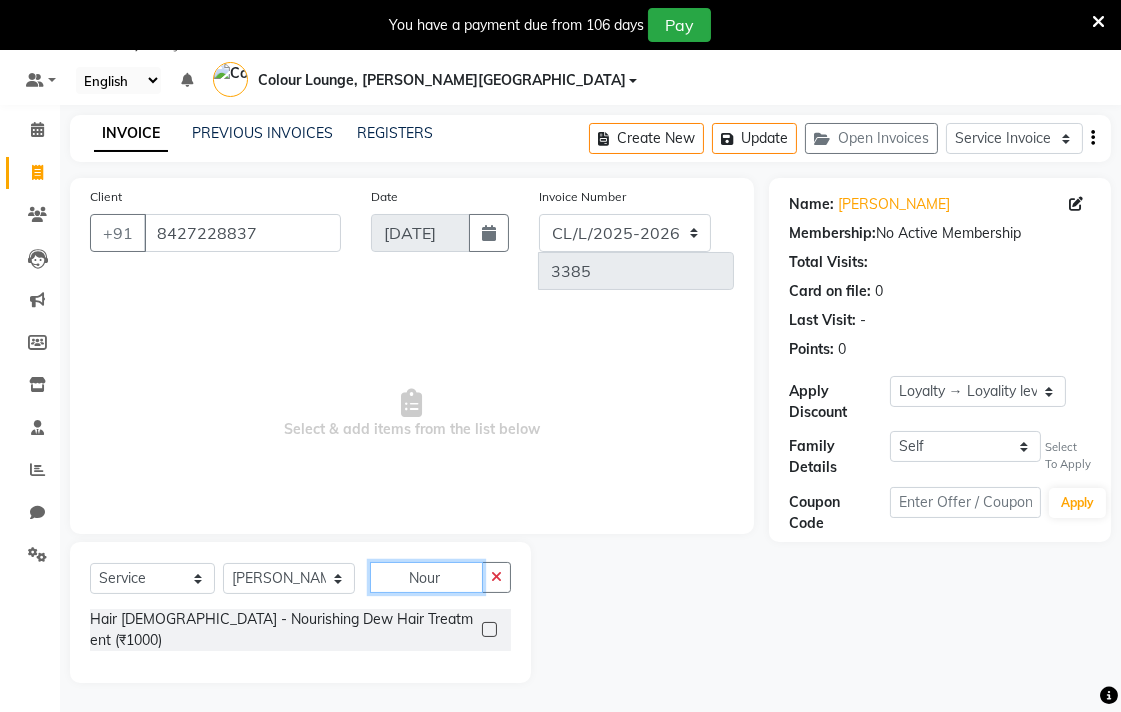 type on "Nour" 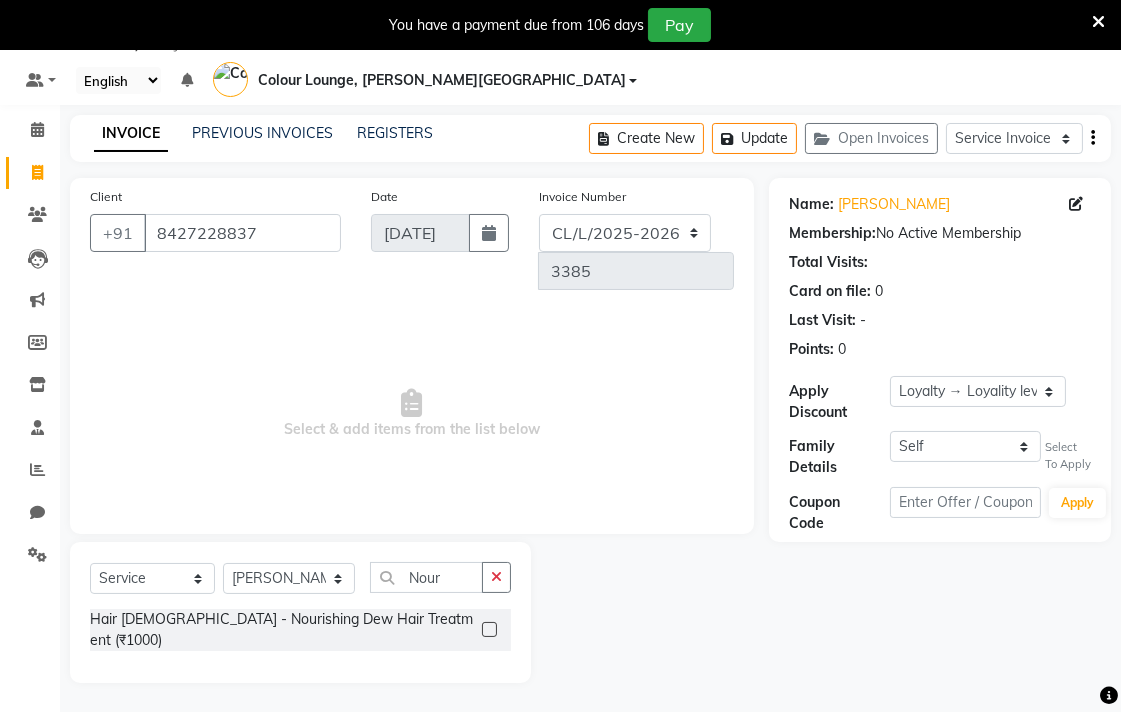 click 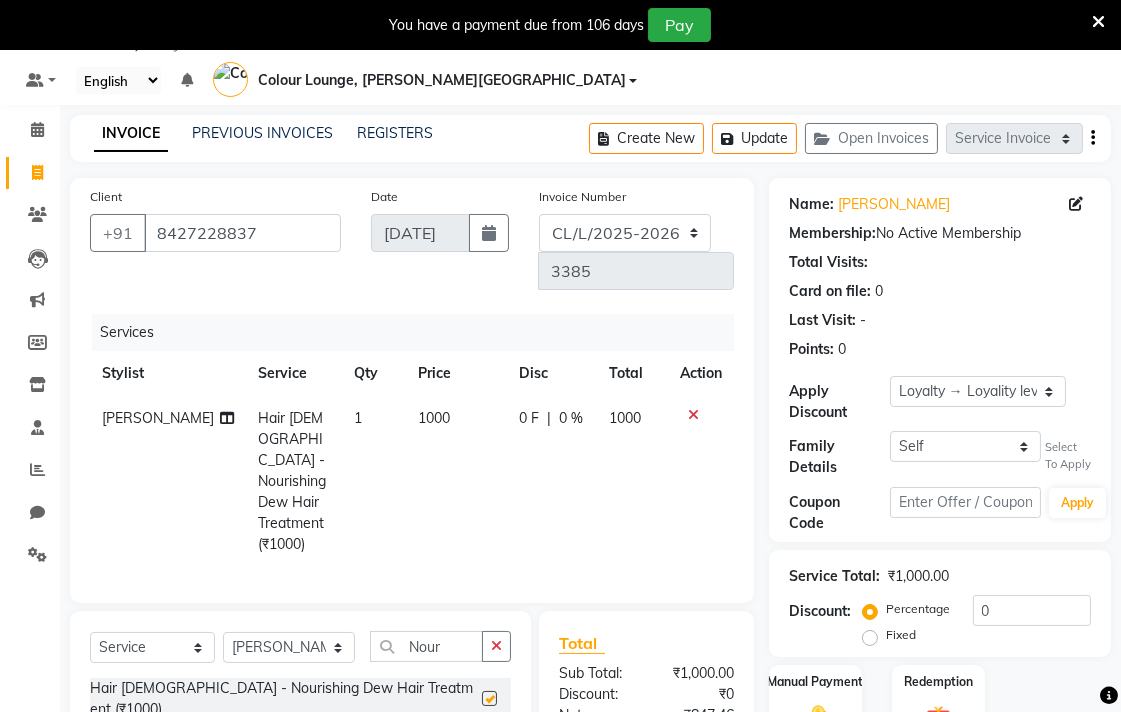 checkbox on "false" 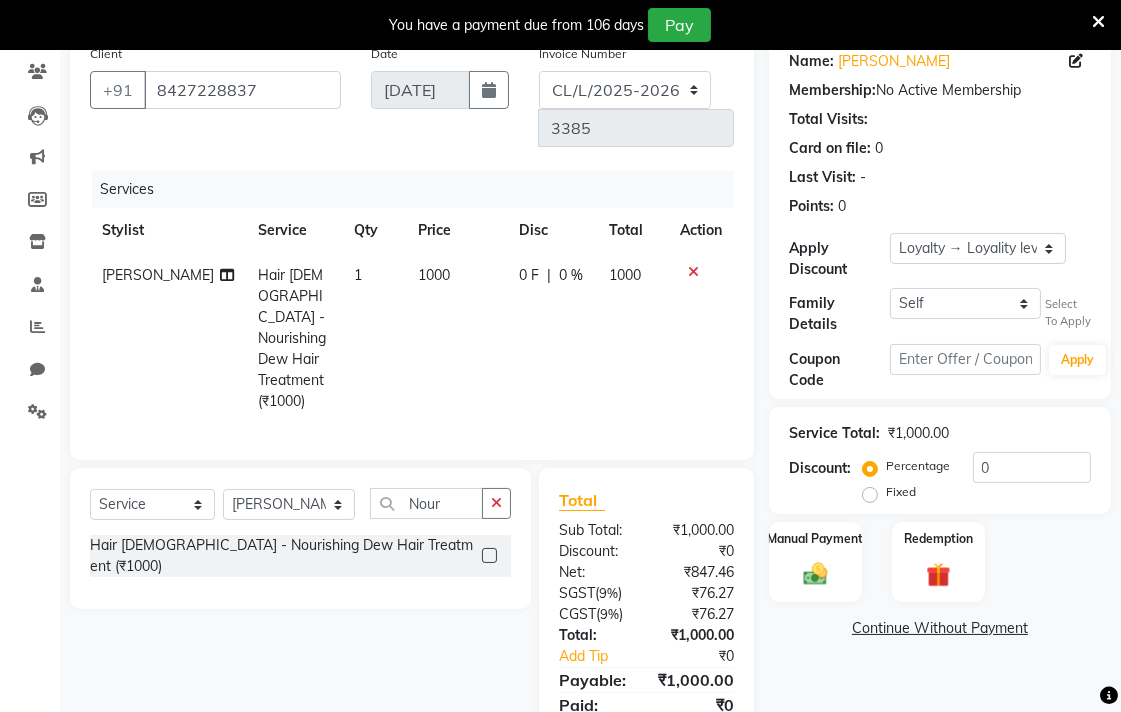 click on "0 F | 0 %" 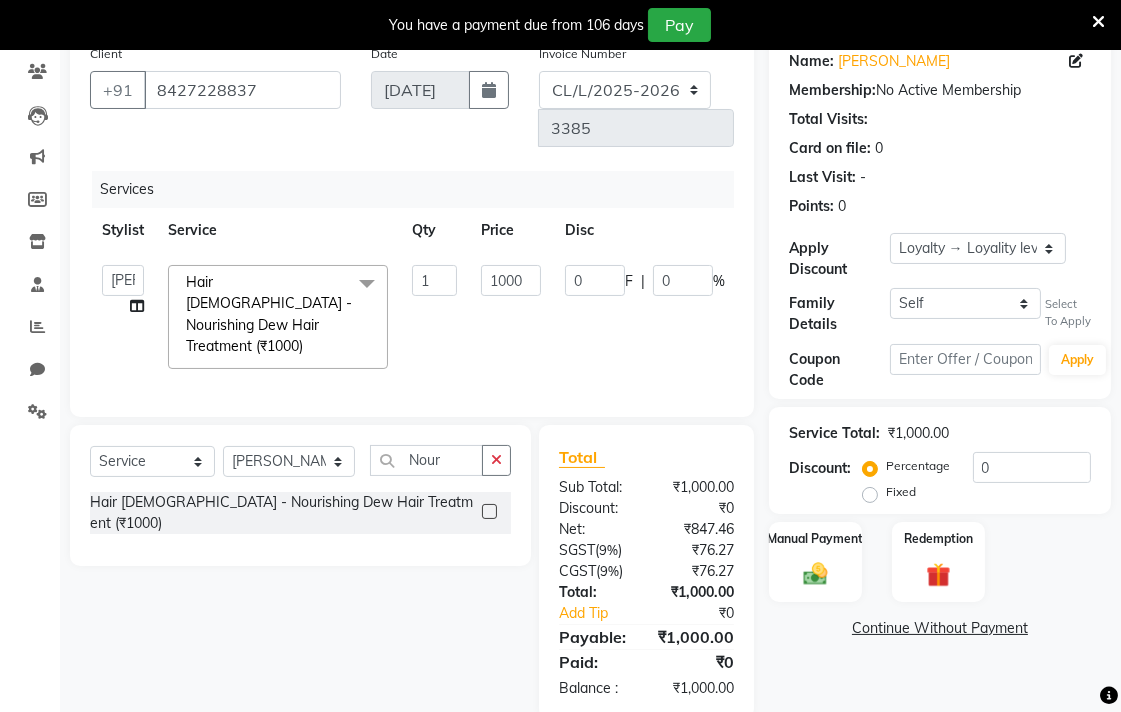 scroll, scrollTop: 186, scrollLeft: 0, axis: vertical 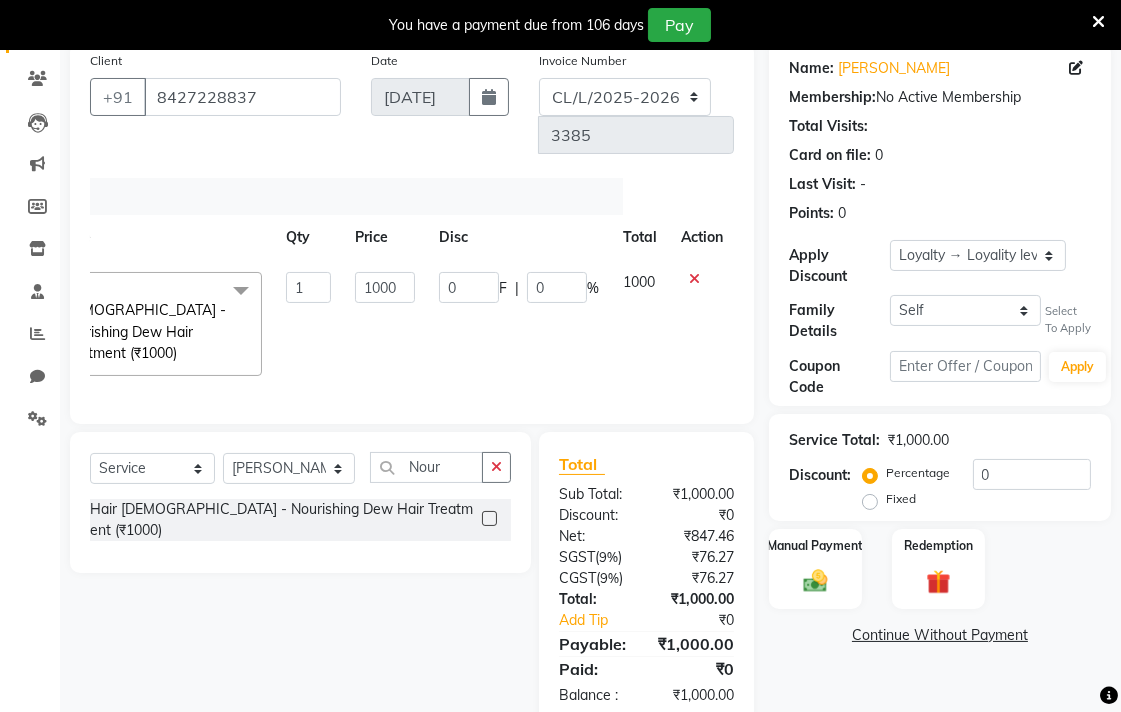 click on "1000" 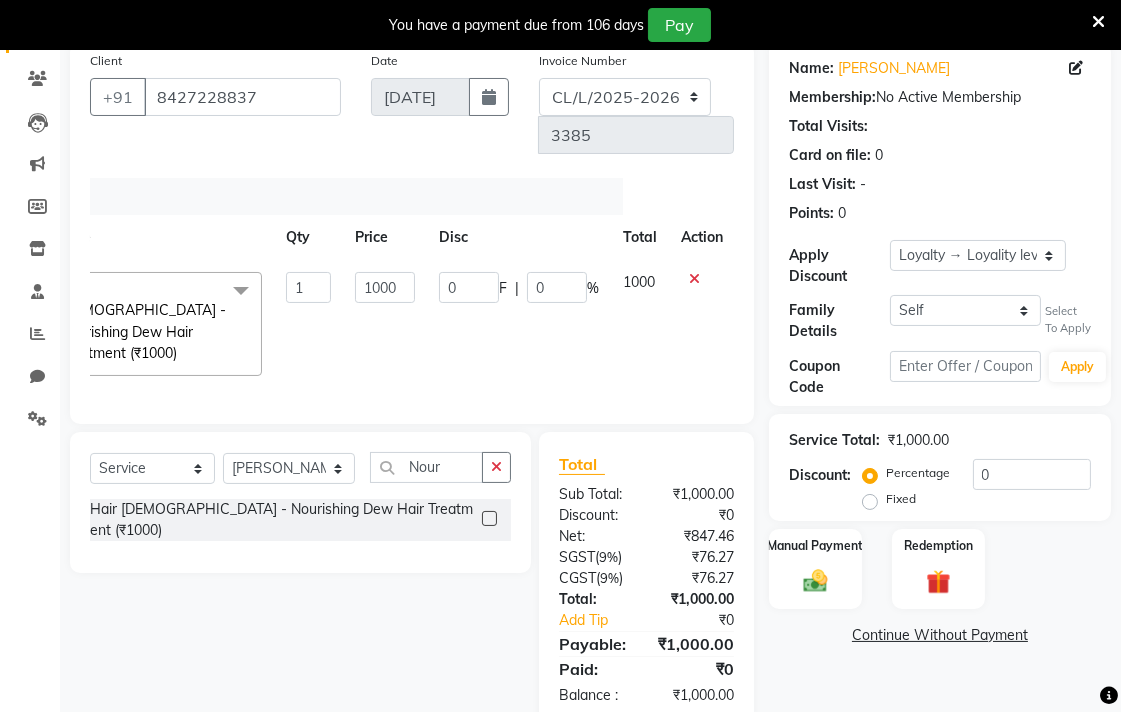 click on "1000" 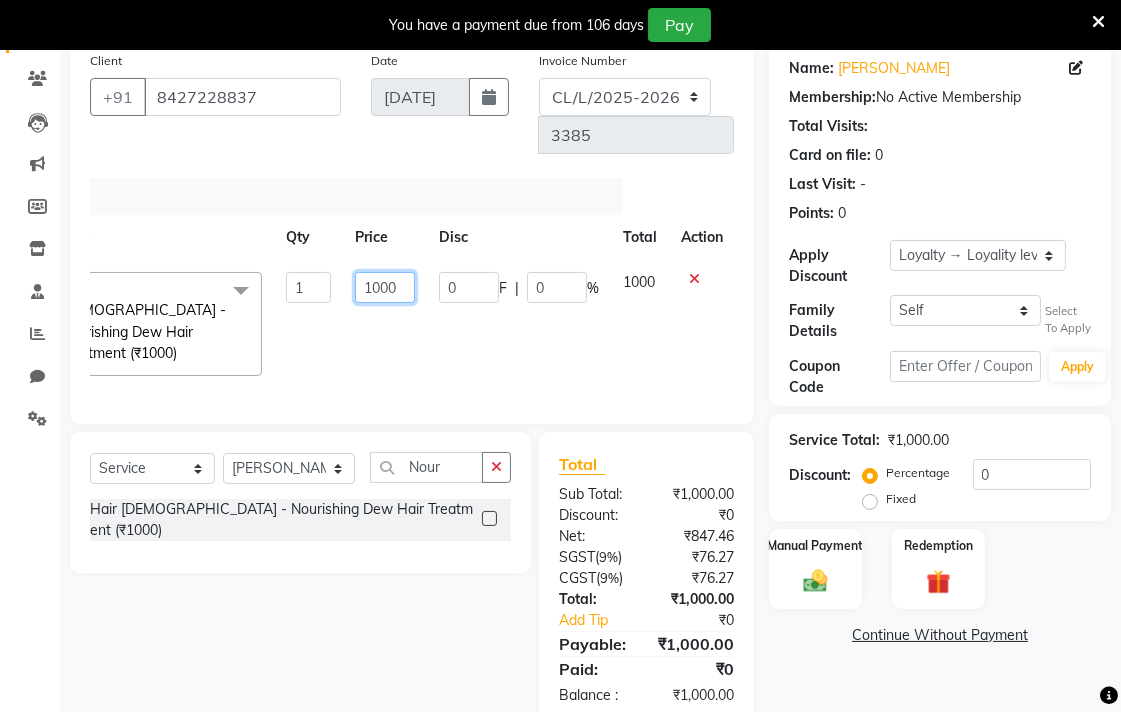 click on "1000" 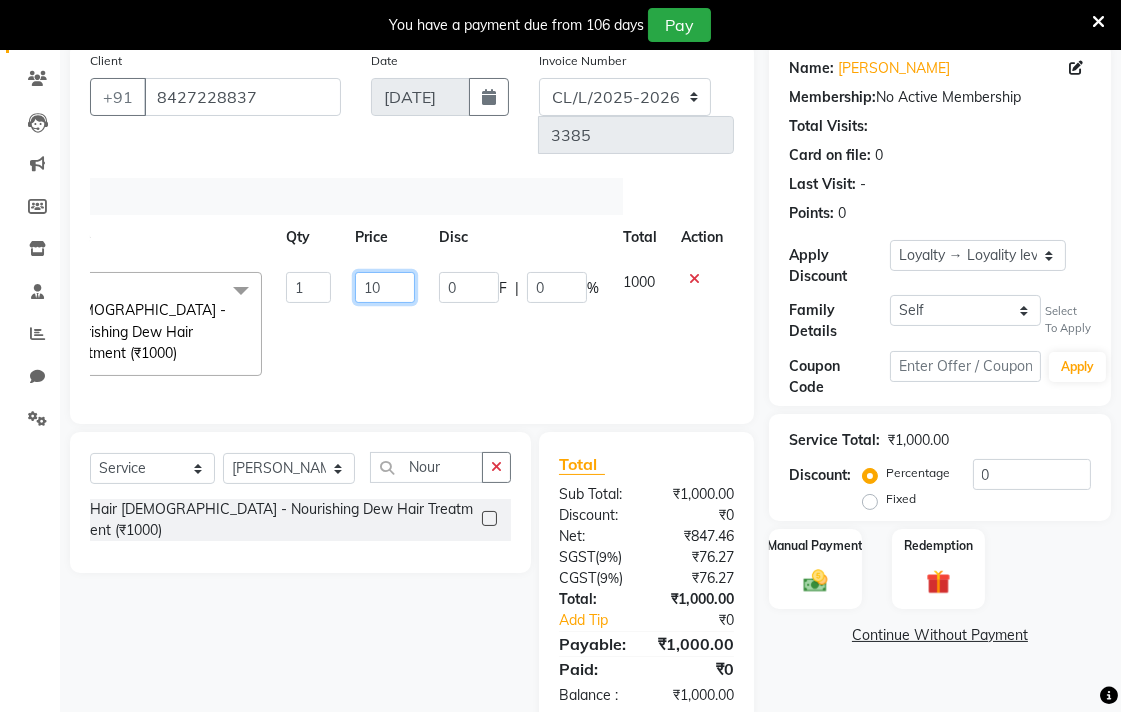 type on "1" 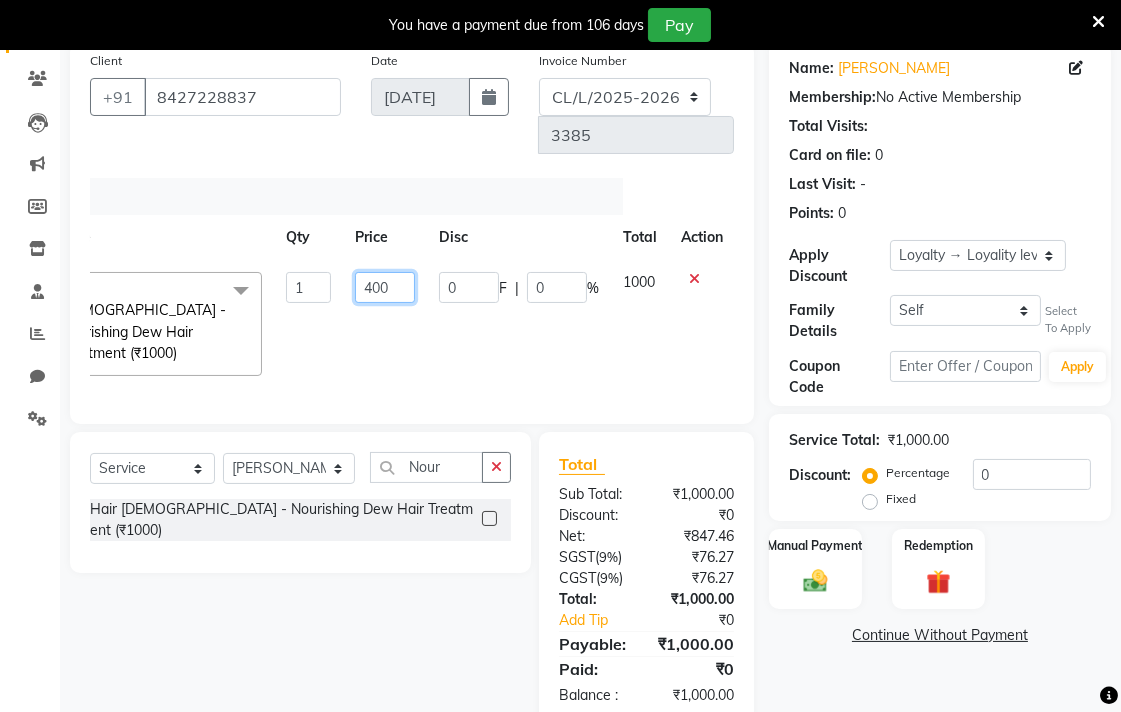 type on "4000" 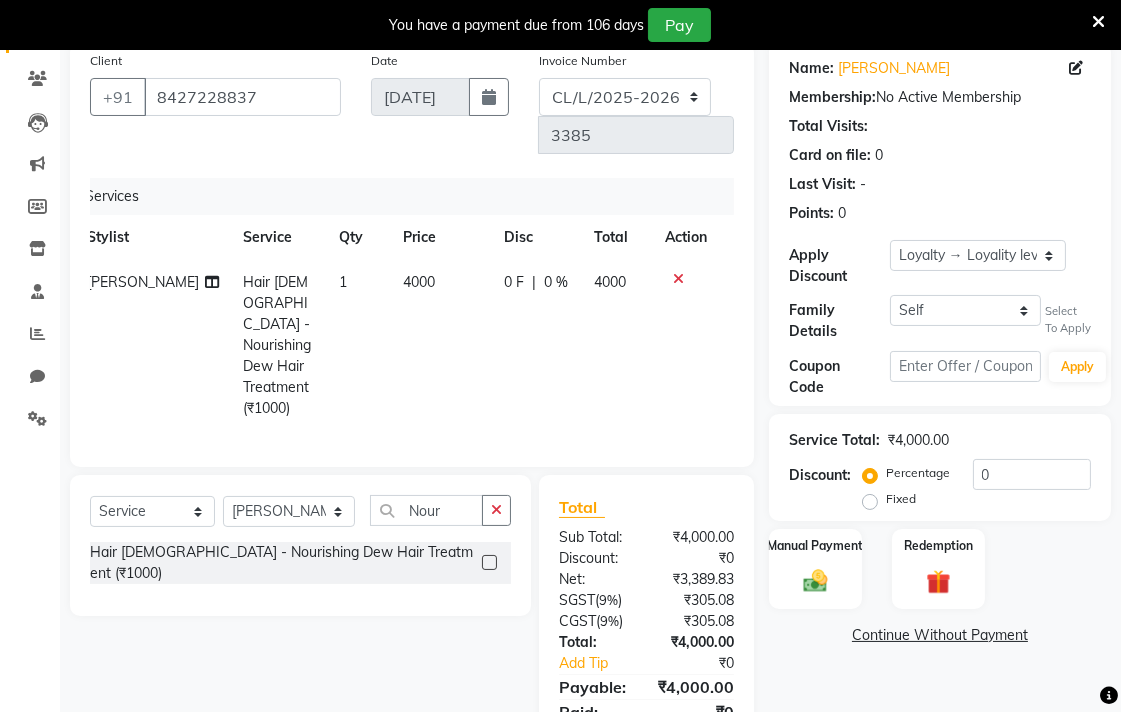 scroll, scrollTop: 0, scrollLeft: 14, axis: horizontal 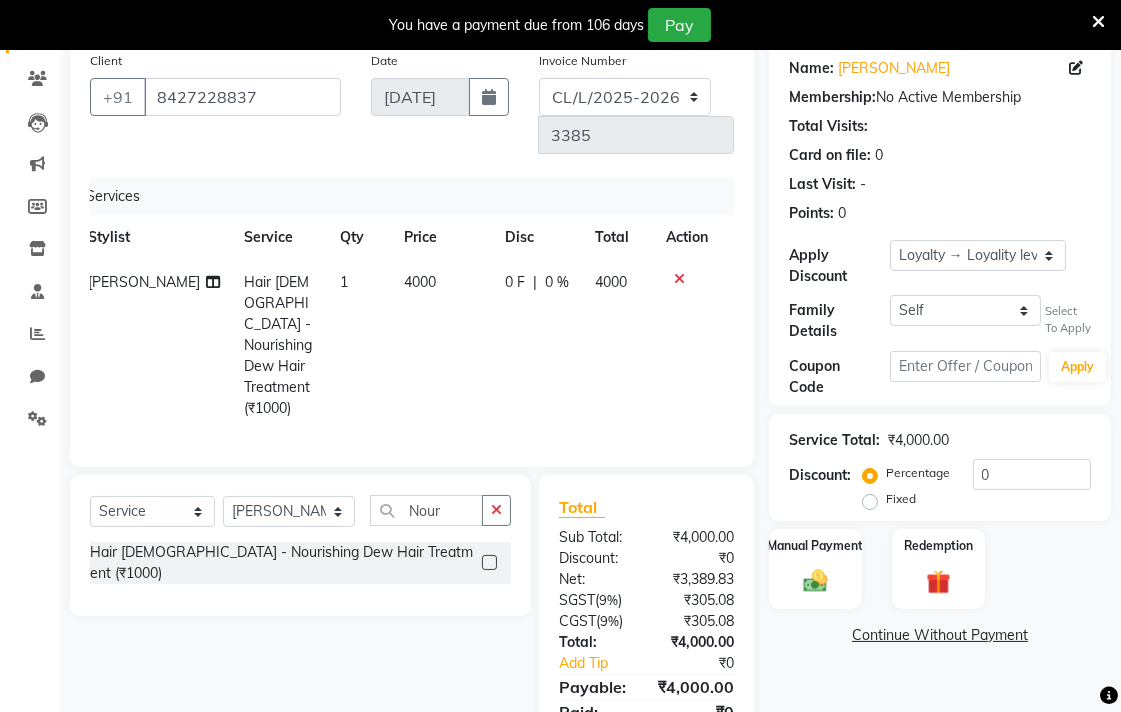 click on "0 %" 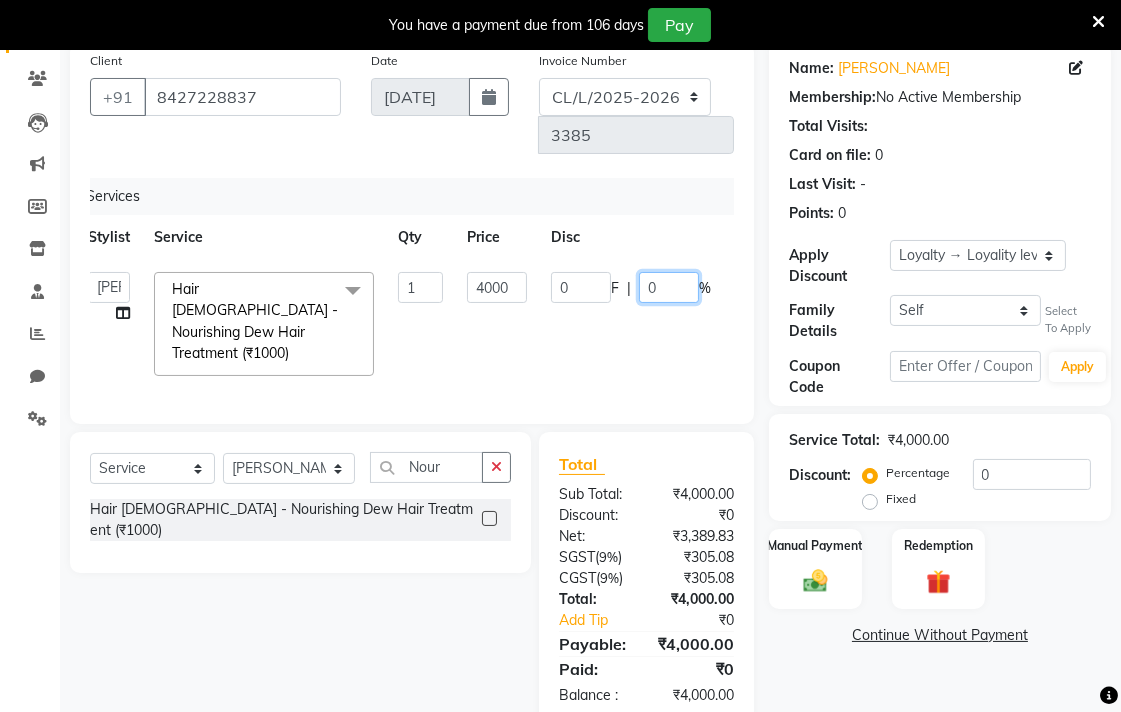 click on "0" 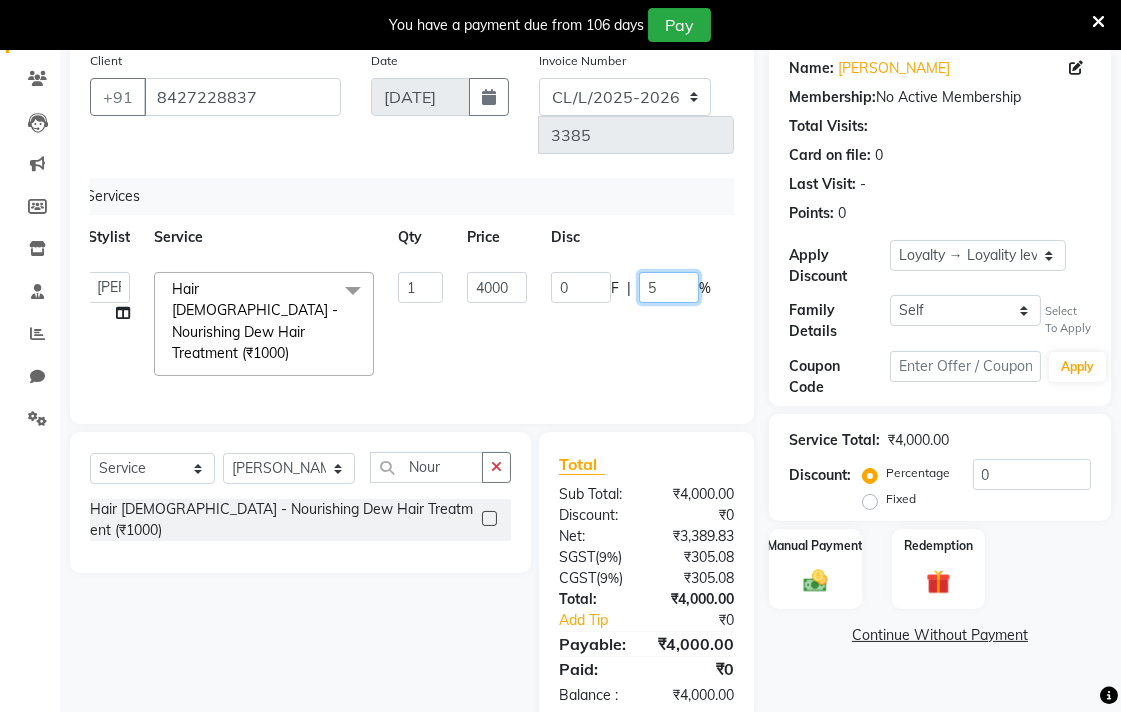 type on "50" 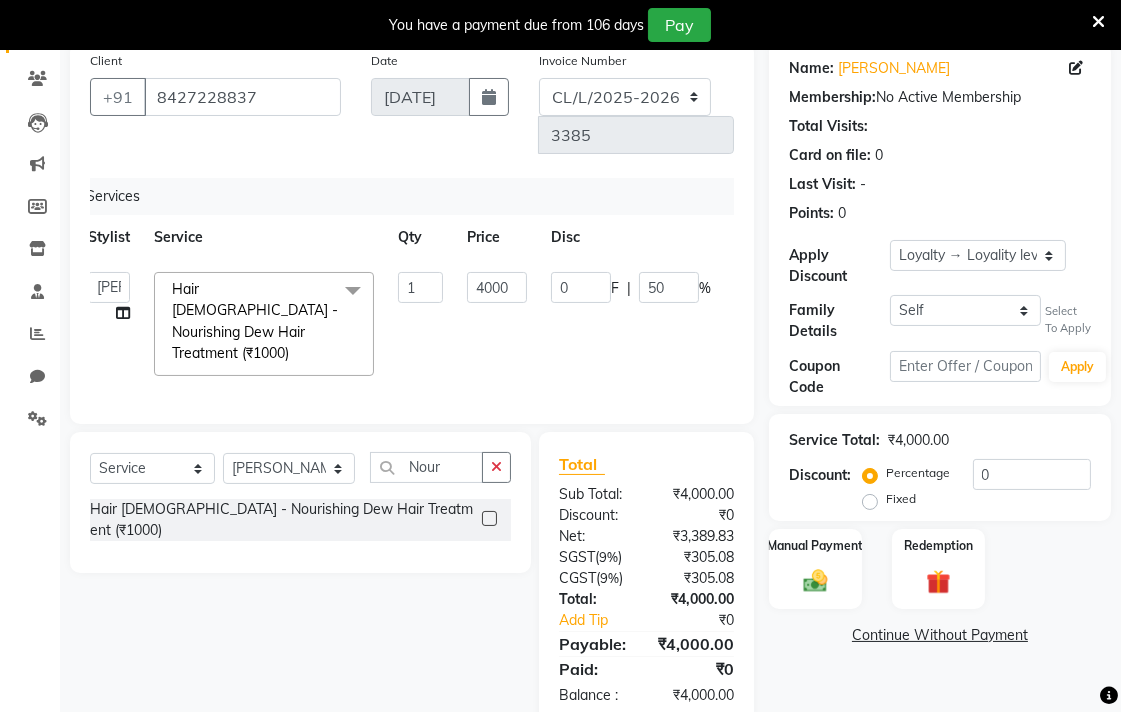 click on "Admin   AMIT   Ankush   Ansh Nayyar   BALBHARTI SHARMA   Colour Lounge, Lawrence Road   Colour Lounge, Lawrence Road   DINGG   HARJEET RANDHAWA   HARPREET KAUR   Jagpreet   Kajal   LALIMA   LOVE   Manish   MANPREET KAUR   Navneet   Neelam   NEENA   PALWINDER KAUR   POOJA   Pooja negi   PRABHDEEP SINGH   PRINCE KUMAR   PURAN CHAND   RAKESH KUMAR   Rambachan    Resham Kaur    Robin   Sameer   Sapna   SATWANT KAUR   Simran    Sunny   TULOSH SUBBA   Urvashi   Varun kumar   VISHAL  Hair Female - Nourishing Dew Hair Treatment (₹1000)  x Hair extension (₹1000) Hair Female - Korean hair treatment (₹2000) Hair Female - Kerasatse Wash Blow Dry (₹800) Hair Female - Long Root Touchup Female (₹2500) Hair Female - Baby Hair Cut Female (₹550) Hair Female - Hair Cut with Kerastase Wash Female (₹1000) Hair Female - Hair Biotin (₹18000) Hair Female - Hair Botox (₹20000) Hair Female - Kerasmooth Female (₹20000) Hair Female - ARM Treatment (₹3500) Hair Female - K Water (₹1000) Hair Male - Shave (₹100)" 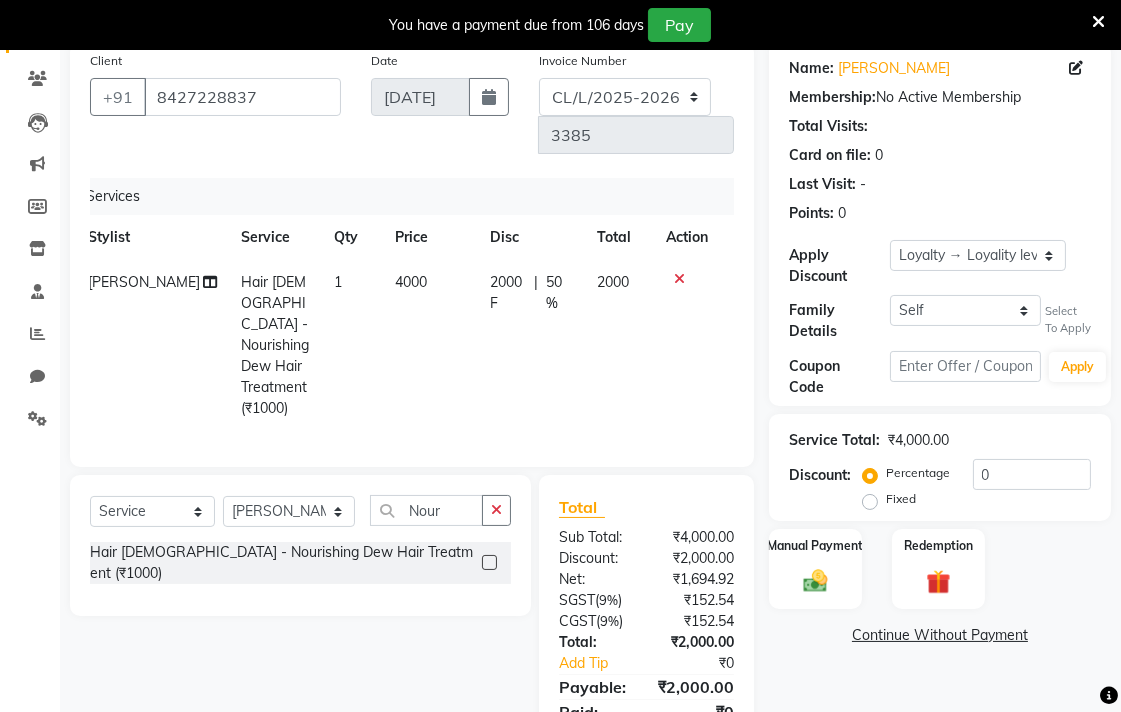 scroll, scrollTop: 210, scrollLeft: 0, axis: vertical 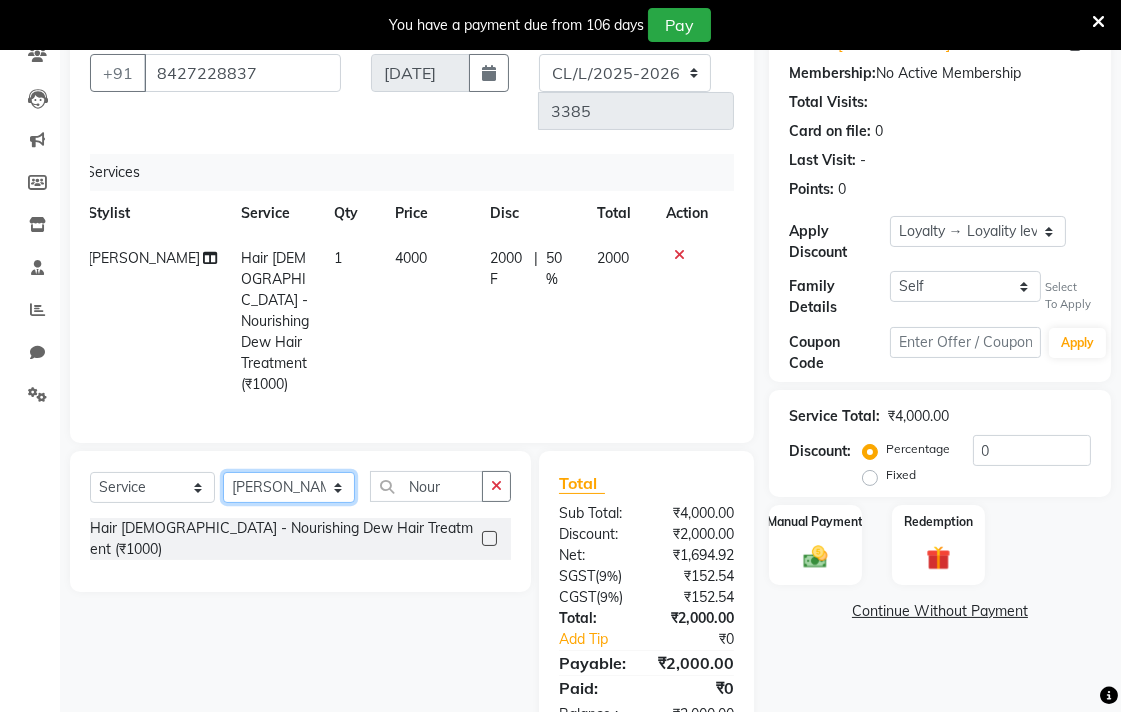 click on "Select Stylist Admin AMIT [PERSON_NAME] [PERSON_NAME] BALBHARTI SHARMA Colour Lounge, [PERSON_NAME][GEOGRAPHIC_DATA] Colour Lounge, [PERSON_NAME][GEOGRAPHIC_DATA] DINGG [PERSON_NAME] [PERSON_NAME] [PERSON_NAME] [PERSON_NAME] LOVE [PERSON_NAME] [PERSON_NAME] [PERSON_NAME] [PERSON_NAME] [PERSON_NAME] POOJA Pooja [PERSON_NAME] [PERSON_NAME] PRINCE [PERSON_NAME] [PERSON_NAME] [PERSON_NAME] [PERSON_NAME] Sameer [PERSON_NAME] [PERSON_NAME] [PERSON_NAME]  Sunny TULOSH [PERSON_NAME] [PERSON_NAME] VISHAL" 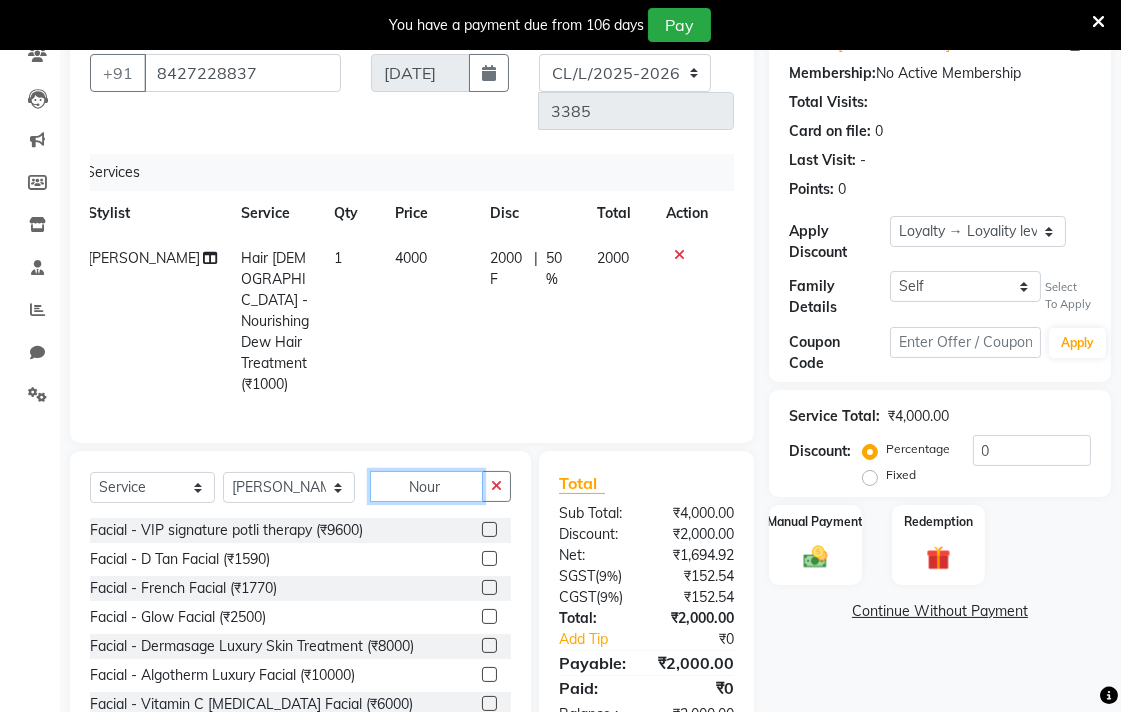 click on "Nour" 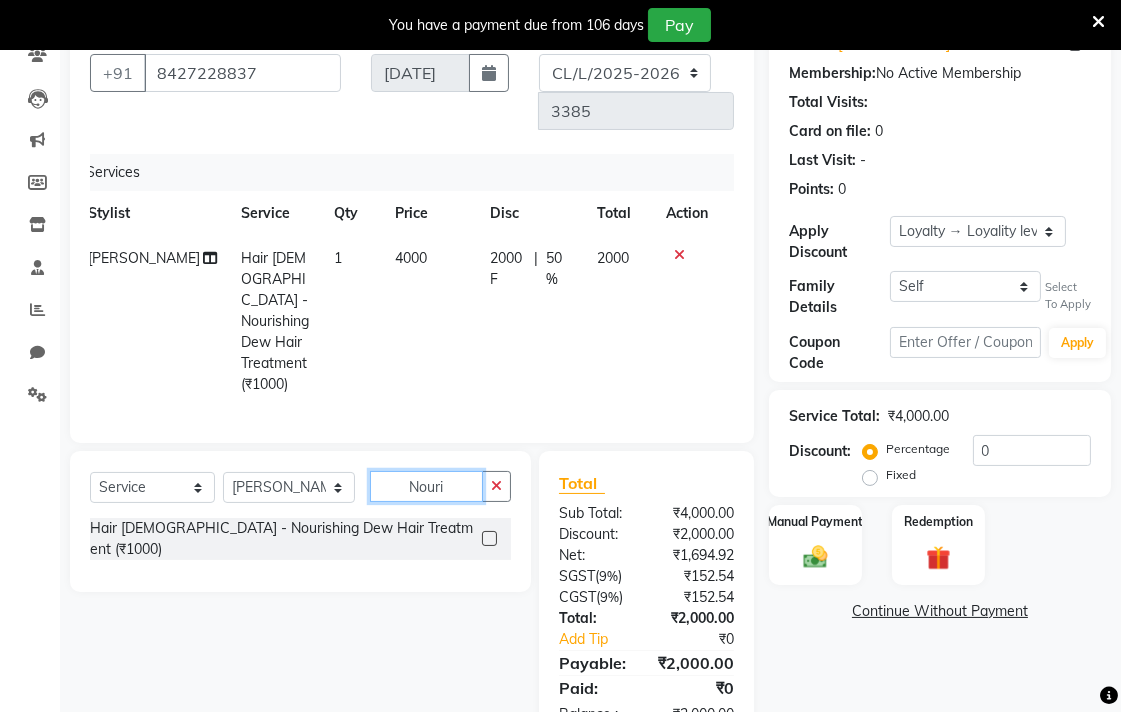 type on "Nouri" 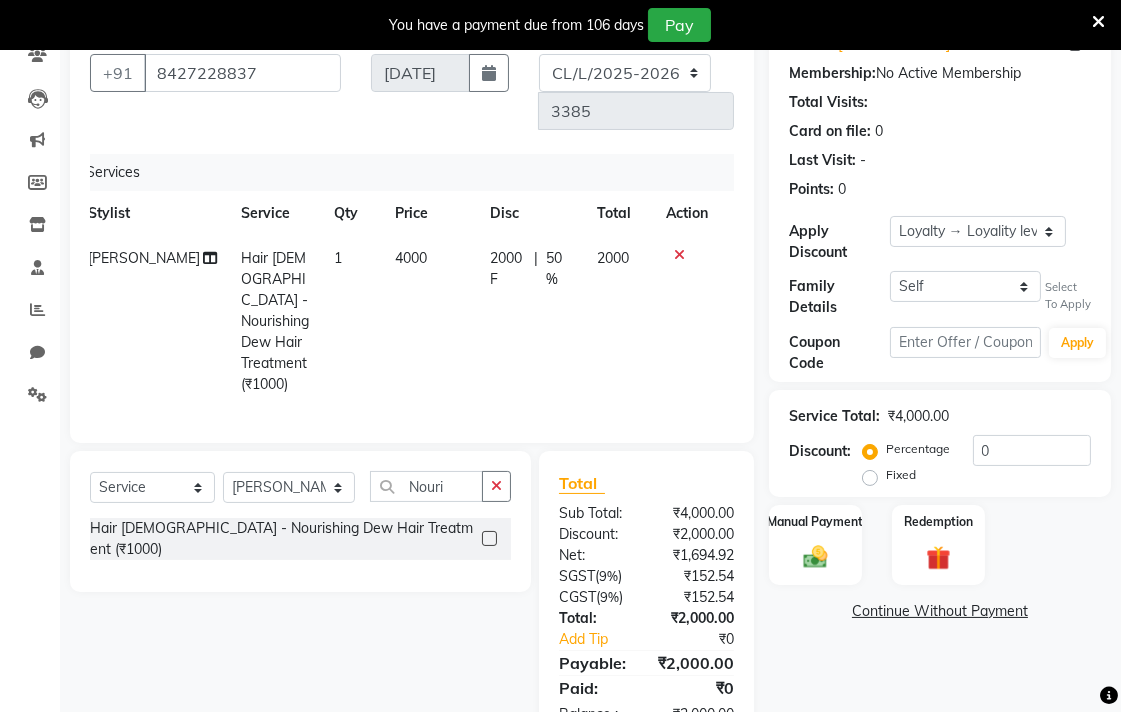 click 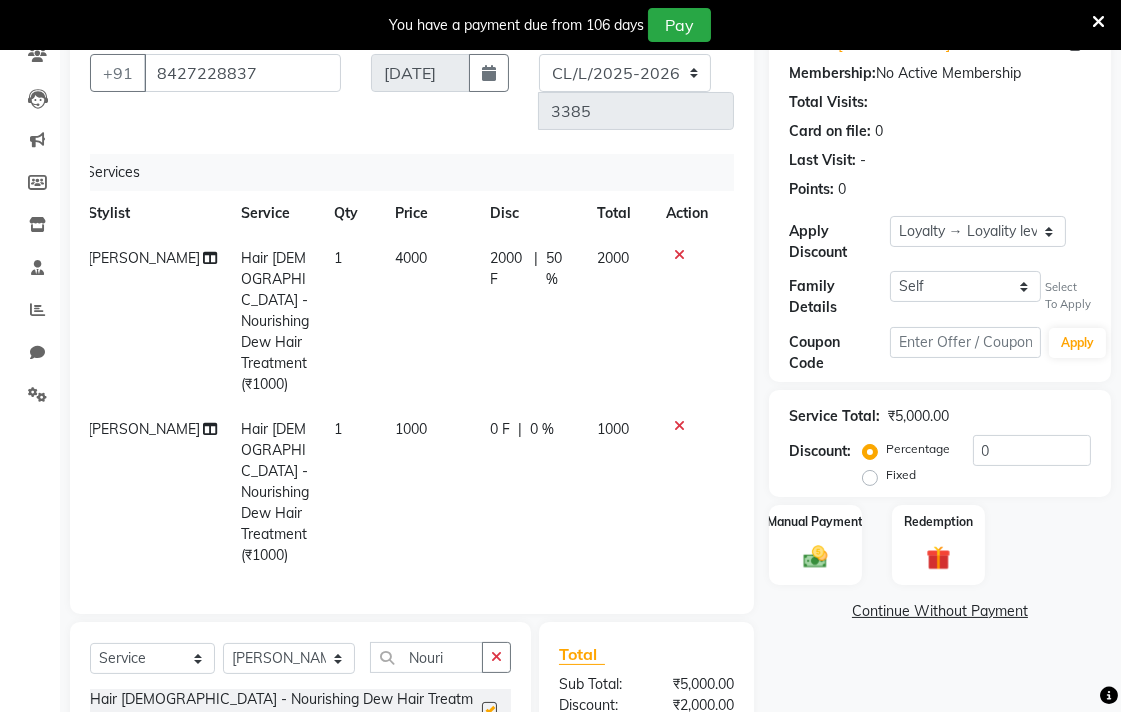 checkbox on "false" 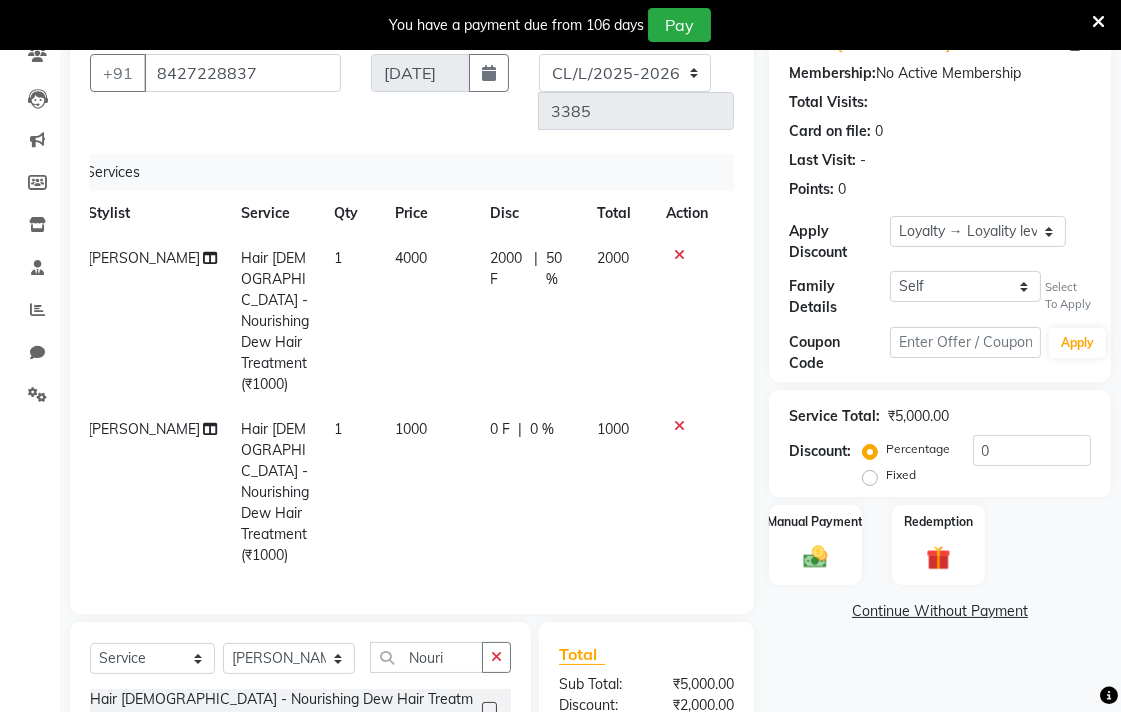 click on "1000" 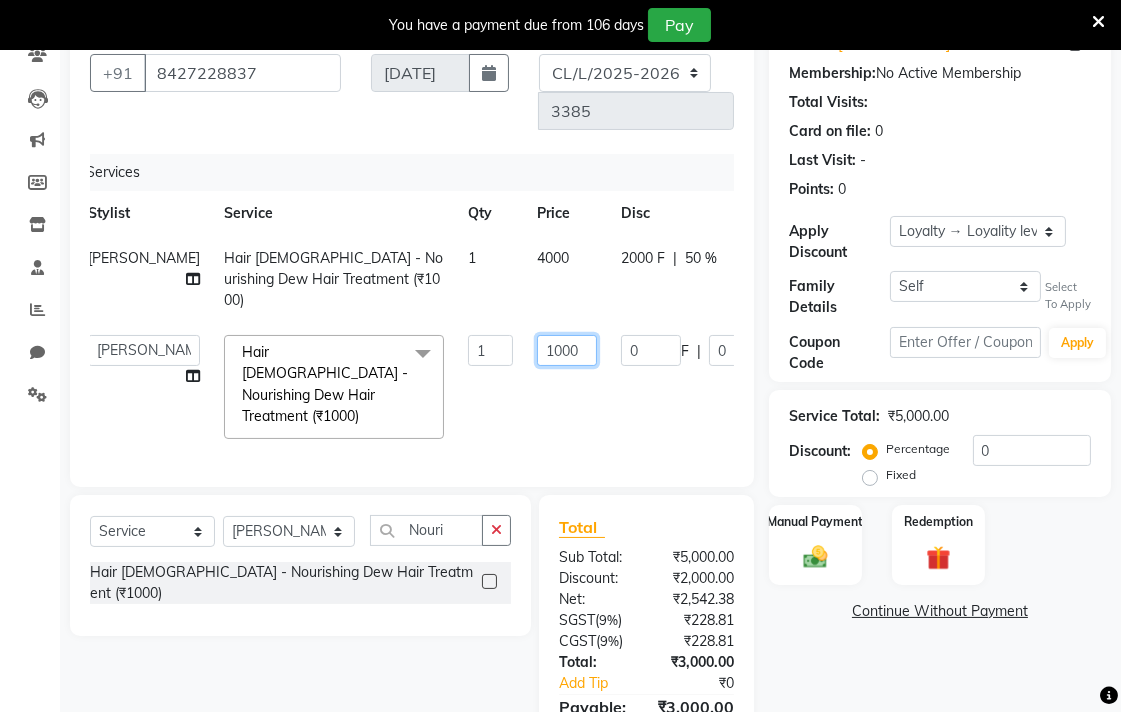 click on "1000" 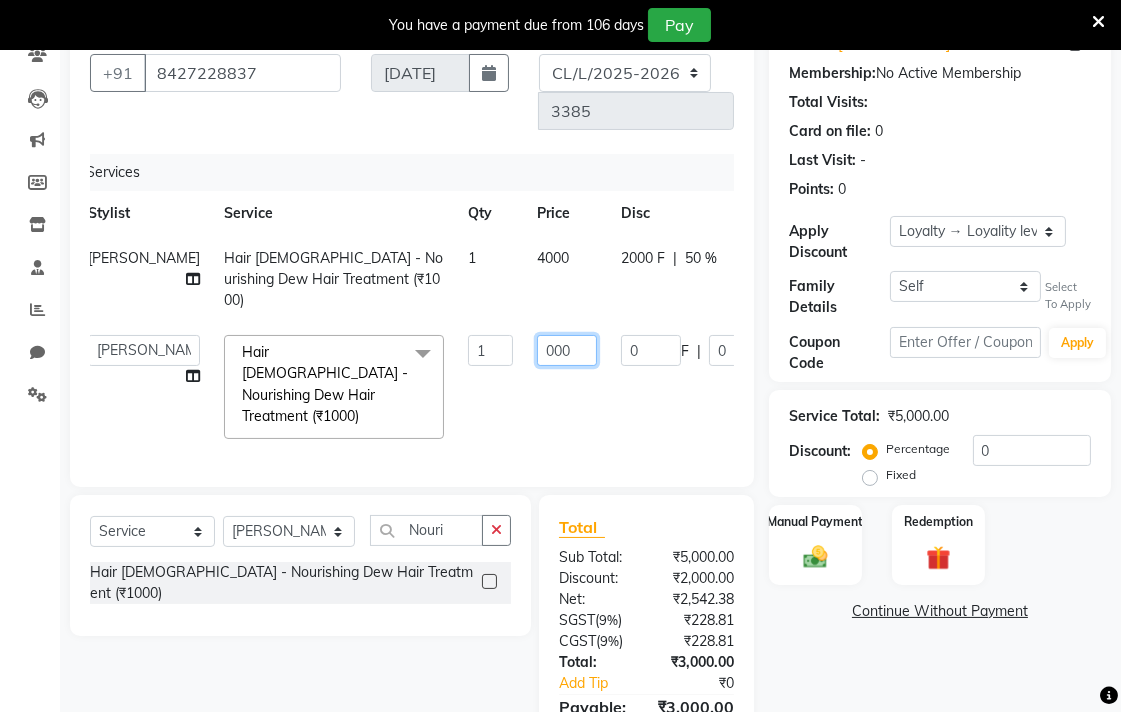 type on "4000" 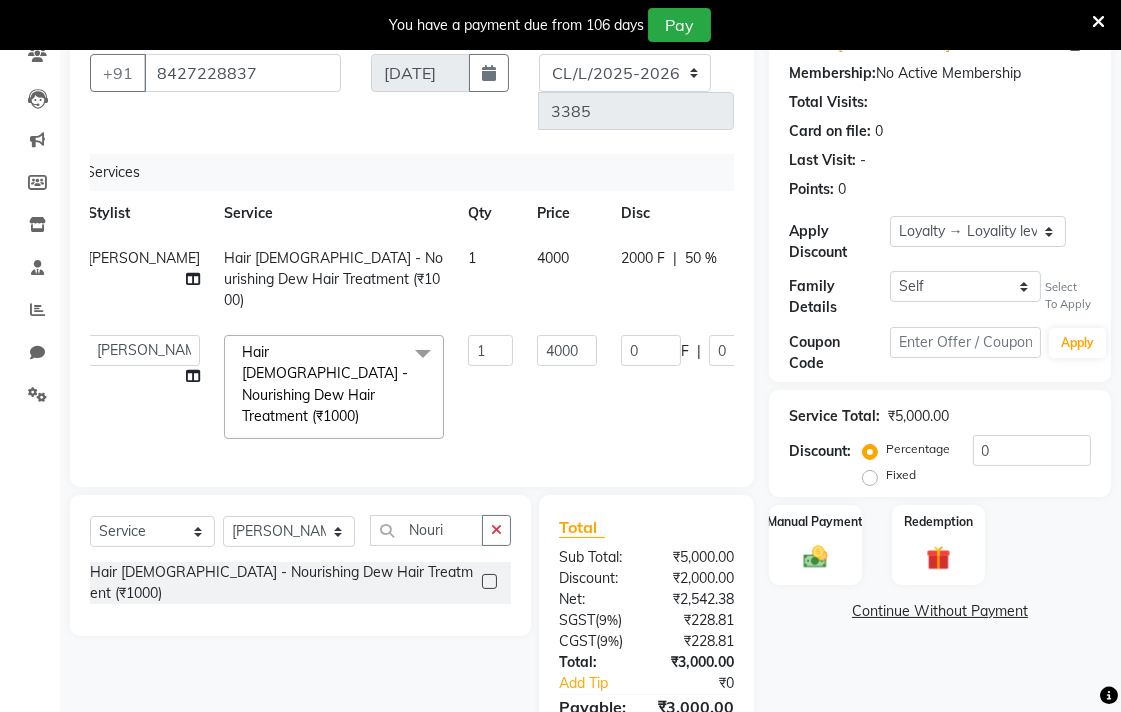 click on "Admin   AMIT   Ankush   Ansh Nayyar   BALBHARTI SHARMA   Colour Lounge, Lawrence Road   Colour Lounge, Lawrence Road   DINGG   HARJEET RANDHAWA   HARPREET KAUR   Jagpreet   Kajal   LALIMA   LOVE   Manish   MANPREET KAUR   Navneet   Neelam   NEENA   PALWINDER KAUR   POOJA   Pooja negi   PRABHDEEP SINGH   PRINCE KUMAR   PURAN CHAND   RAKESH KUMAR   Rambachan    Resham Kaur    Robin   Sameer   Sapna   SATWANT KAUR   Simran    Sunny   TULOSH SUBBA   Urvashi   Varun kumar   VISHAL  Hair Female - Nourishing Dew Hair Treatment (₹1000)  x Facial - VIP signature potli therapy (₹9600) Facial - D Tan Facial (₹1590) Facial - French Facial (₹1770) Facial - Glow Facial (₹2500) Facial - Dermasage Luxury Skin Treatment (₹8000) Facial - Algotherm Luxury Facial (₹10000) Facial - Vitamin C Retinol Facial (₹6000) Facial - Vip Signature Facial B (₹7000) Facial - Organic Facial (₹2359) Facial - Vitamin C Whiteninig Brightening facial (₹5000) Facial - Nirvana Facial (₹2712) Hair extension (₹1000) 1 4000" 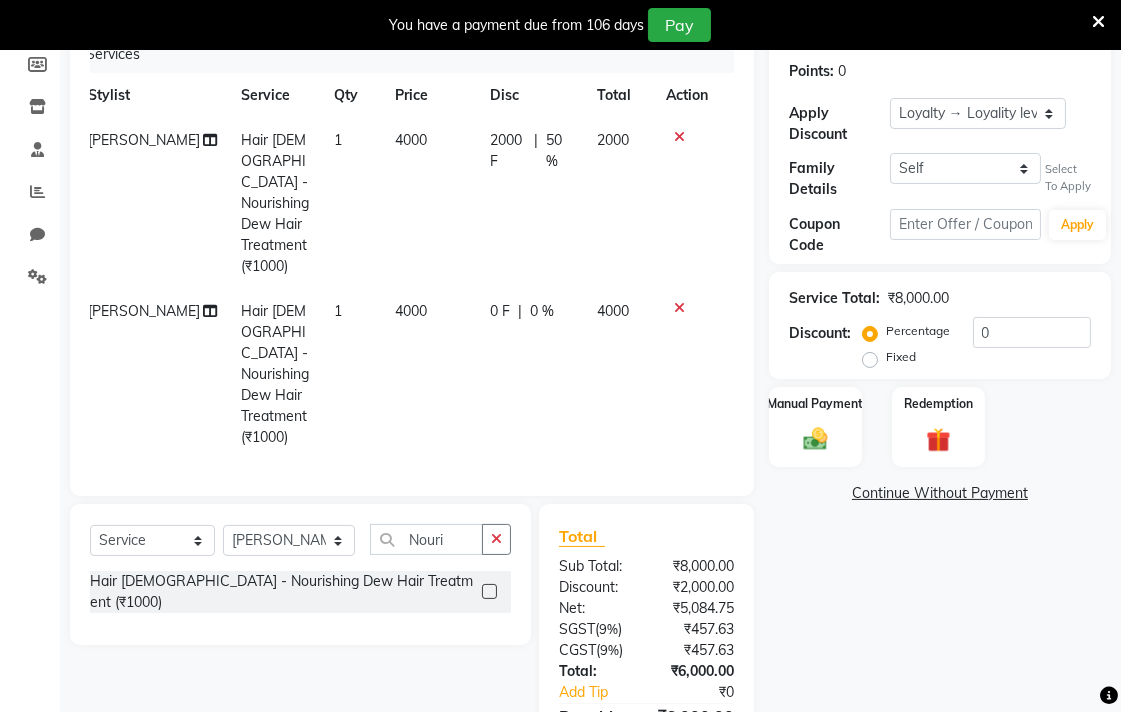 scroll, scrollTop: 338, scrollLeft: 0, axis: vertical 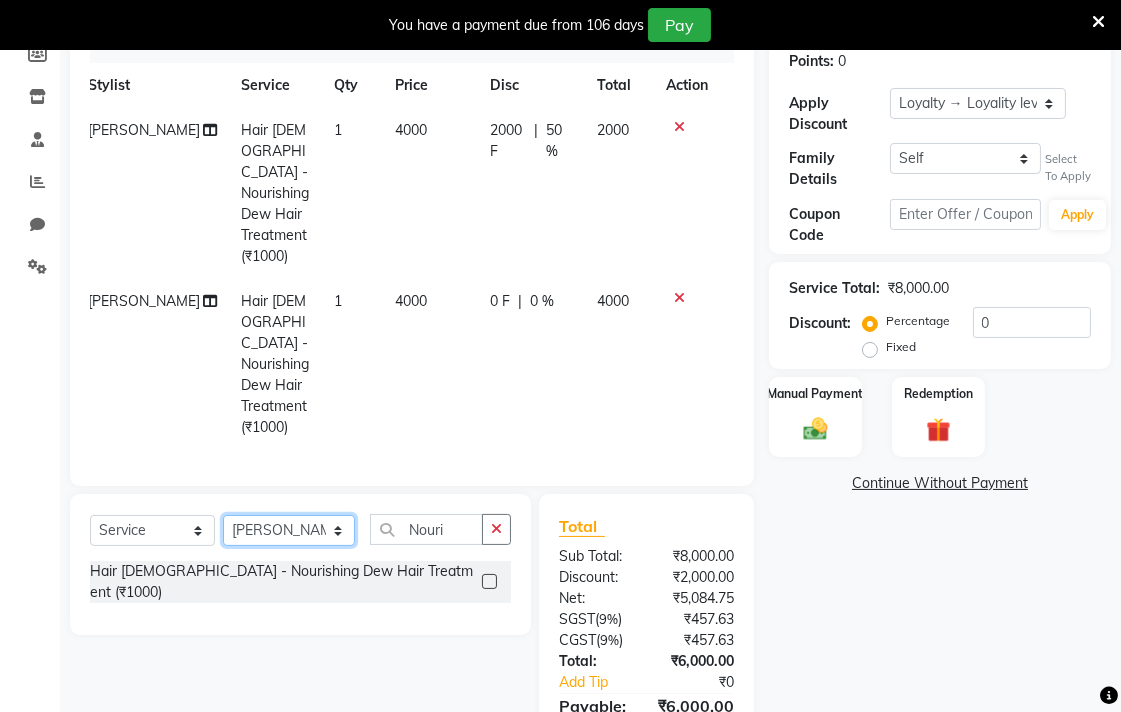 click on "Select Stylist Admin AMIT [PERSON_NAME] [PERSON_NAME] BALBHARTI SHARMA Colour Lounge, [PERSON_NAME][GEOGRAPHIC_DATA] Colour Lounge, [PERSON_NAME][GEOGRAPHIC_DATA] DINGG [PERSON_NAME] [PERSON_NAME] [PERSON_NAME] [PERSON_NAME] LOVE [PERSON_NAME] [PERSON_NAME] [PERSON_NAME] [PERSON_NAME] [PERSON_NAME] POOJA Pooja [PERSON_NAME] [PERSON_NAME] PRINCE [PERSON_NAME] [PERSON_NAME] [PERSON_NAME] [PERSON_NAME] Sameer [PERSON_NAME] [PERSON_NAME] [PERSON_NAME]  Sunny TULOSH [PERSON_NAME] [PERSON_NAME] VISHAL" 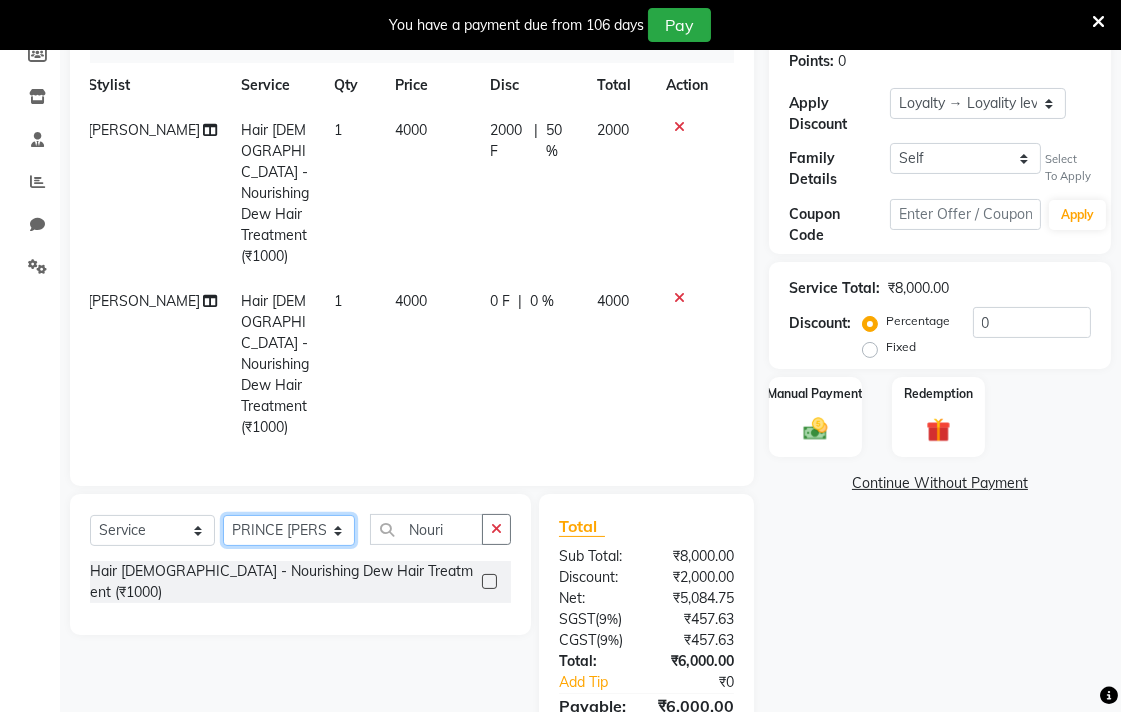 click on "Select Stylist Admin AMIT [PERSON_NAME] [PERSON_NAME] BALBHARTI SHARMA Colour Lounge, [PERSON_NAME][GEOGRAPHIC_DATA] Colour Lounge, [PERSON_NAME][GEOGRAPHIC_DATA] DINGG [PERSON_NAME] [PERSON_NAME] [PERSON_NAME] [PERSON_NAME] LOVE [PERSON_NAME] [PERSON_NAME] [PERSON_NAME] [PERSON_NAME] [PERSON_NAME] POOJA Pooja [PERSON_NAME] [PERSON_NAME] PRINCE [PERSON_NAME] [PERSON_NAME] [PERSON_NAME] [PERSON_NAME] Sameer [PERSON_NAME] [PERSON_NAME] [PERSON_NAME]  Sunny TULOSH [PERSON_NAME] [PERSON_NAME] VISHAL" 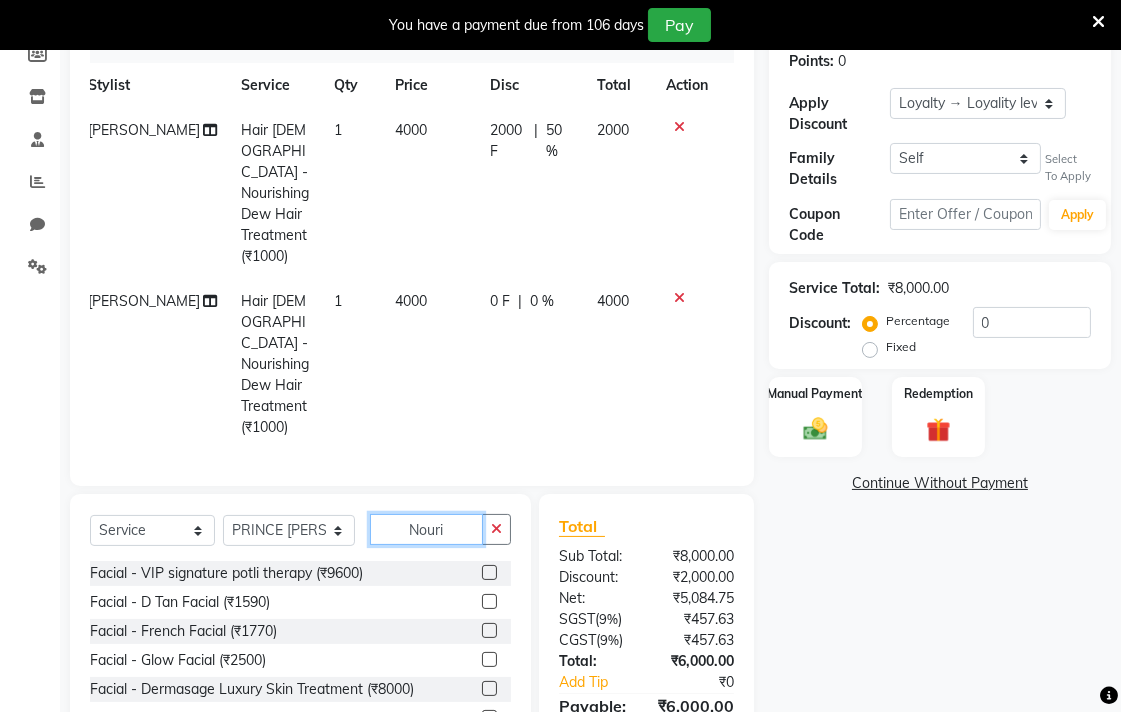 click on "Nouri" 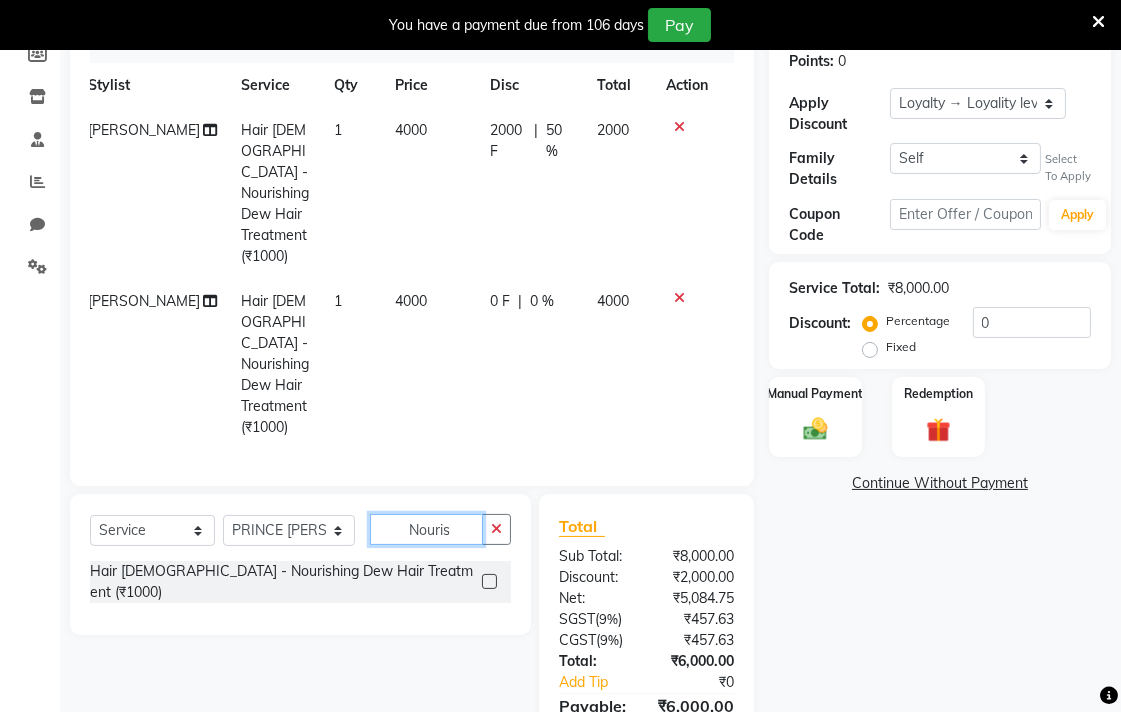 type on "Nouris" 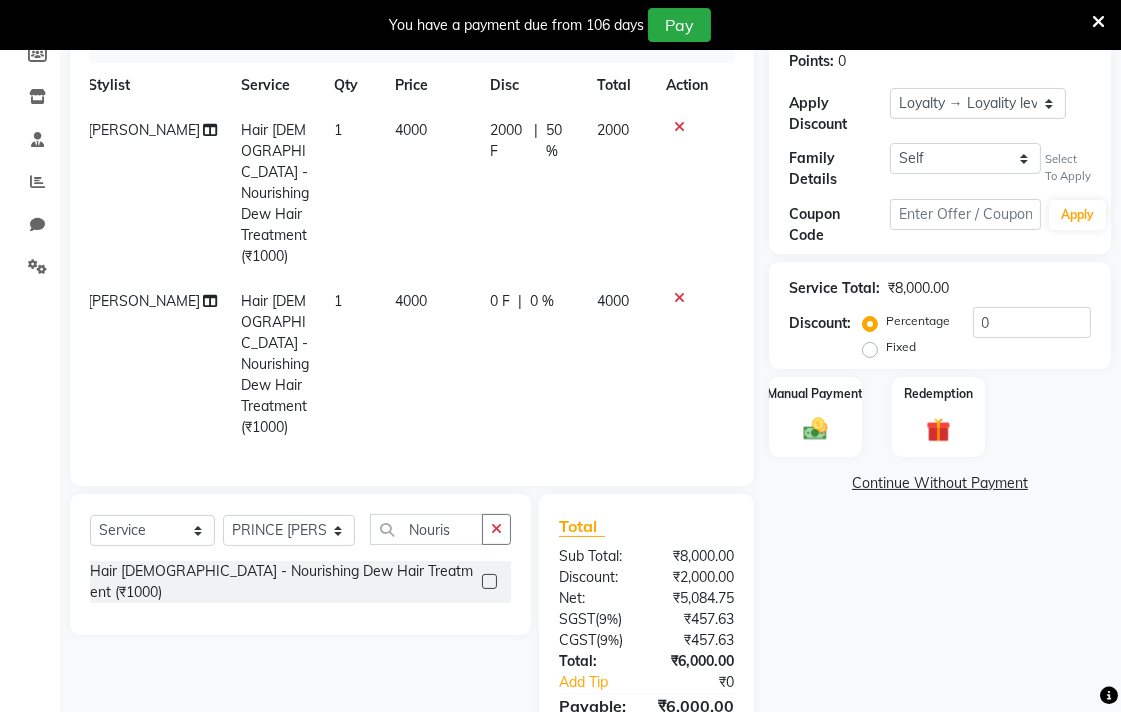 click 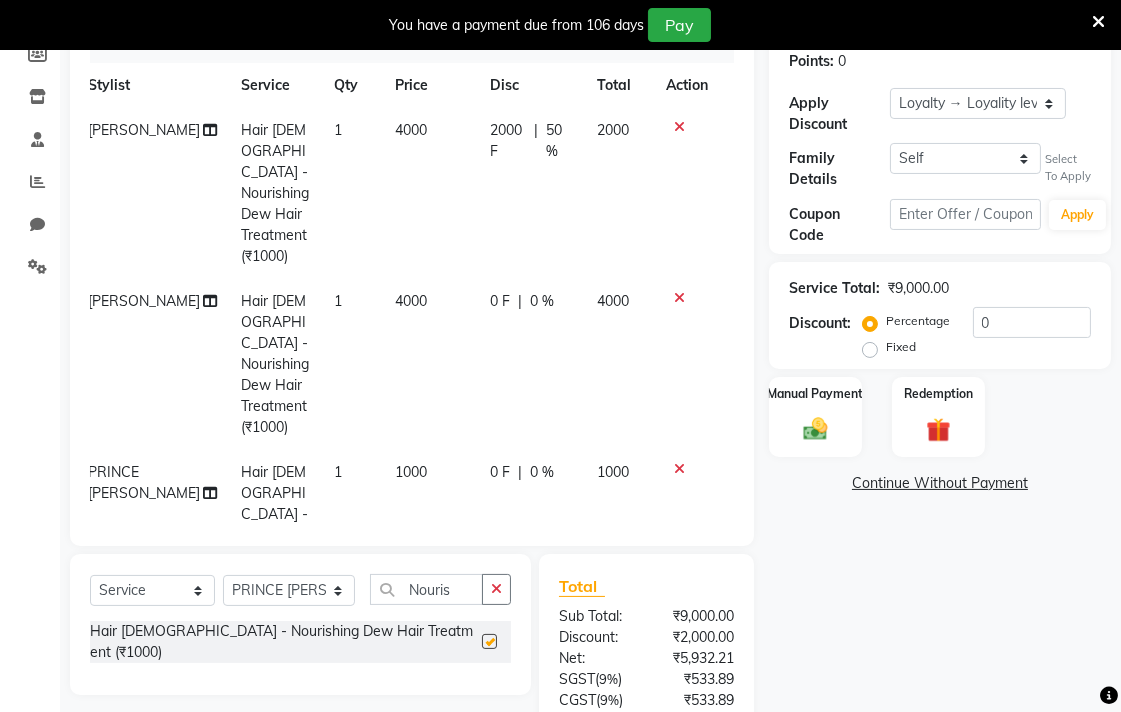 checkbox on "false" 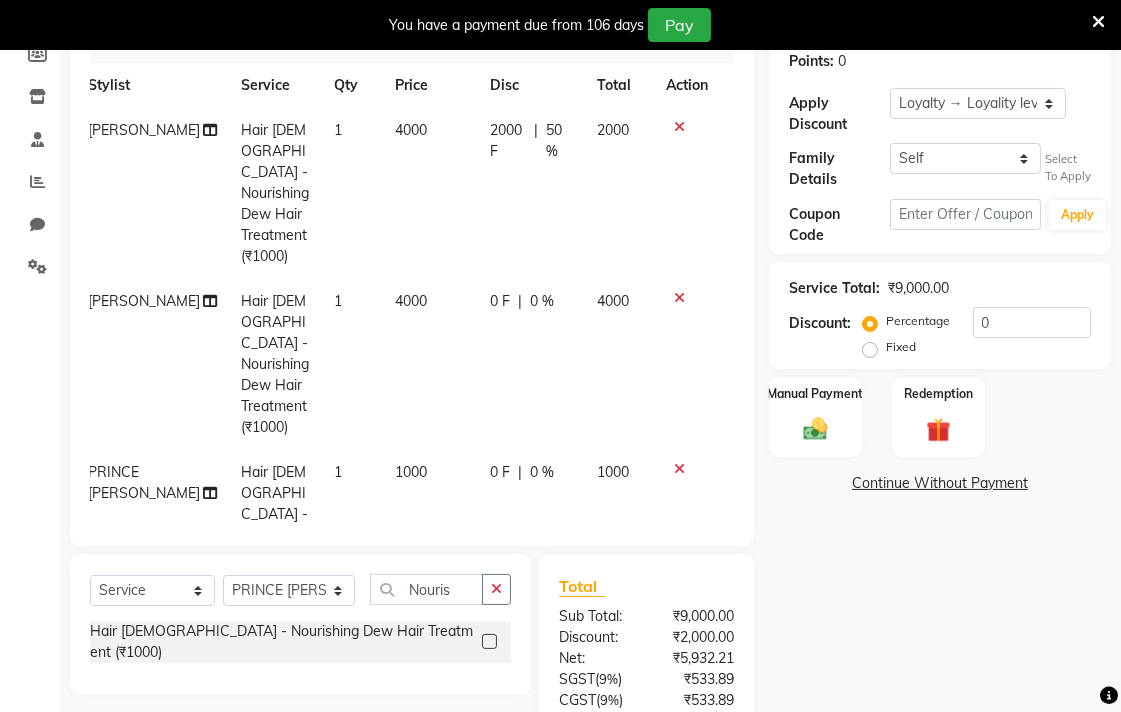 click on "1000" 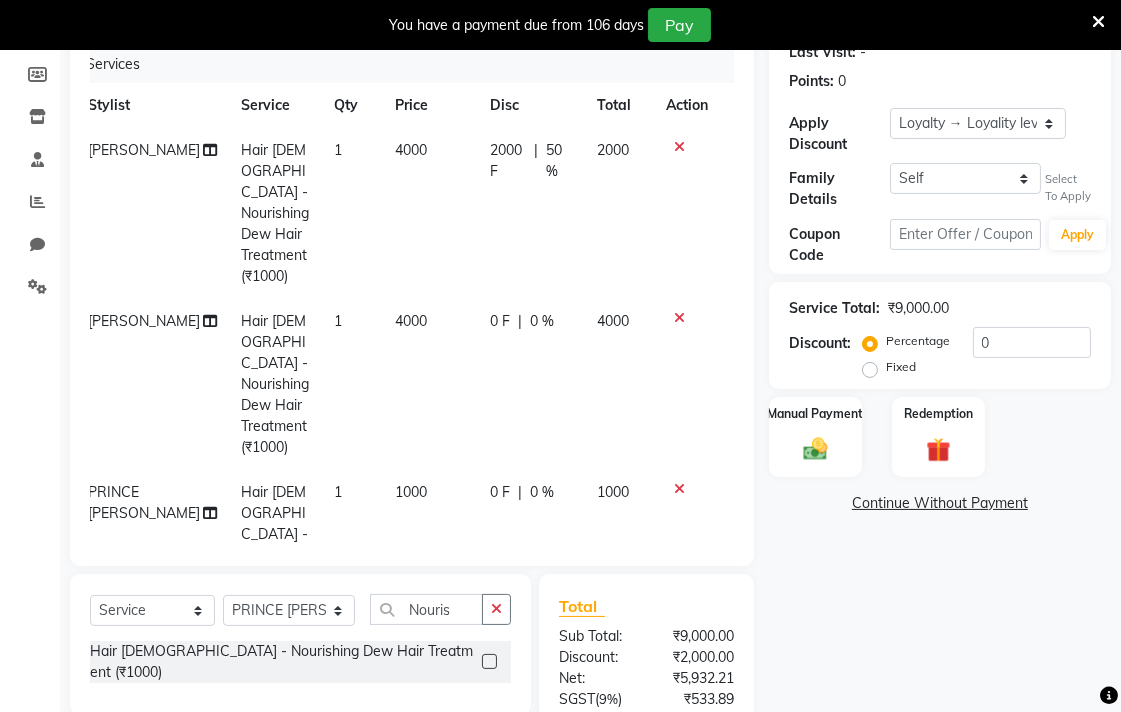 select on "70018" 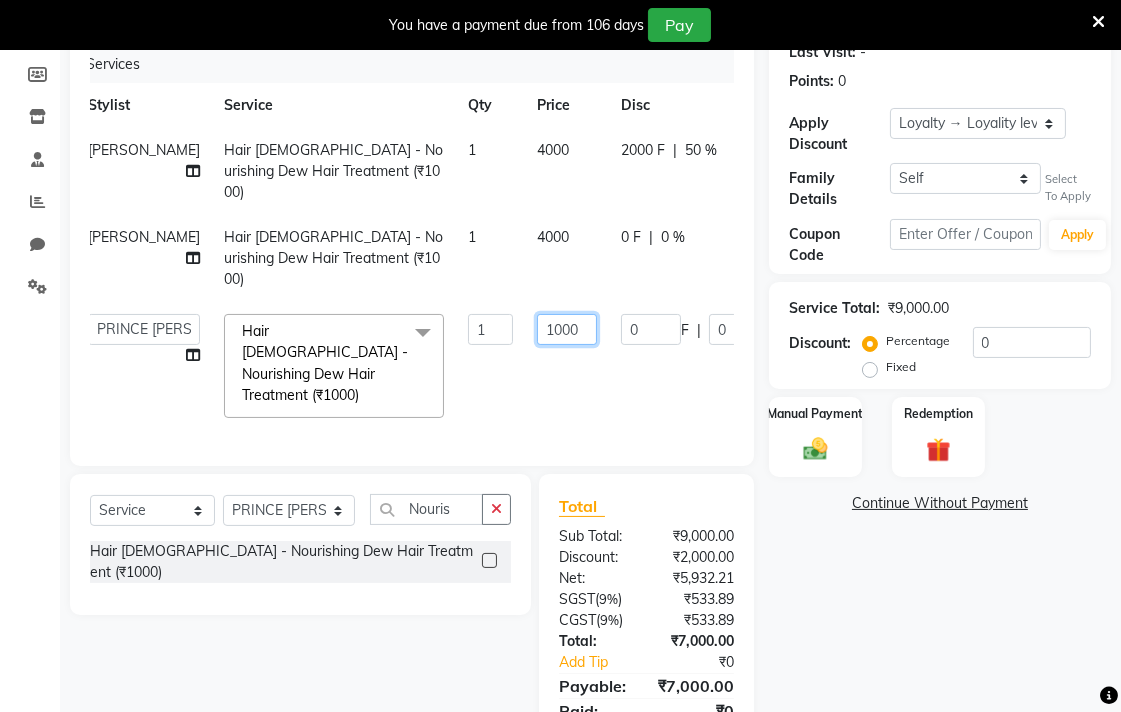 click on "1000" 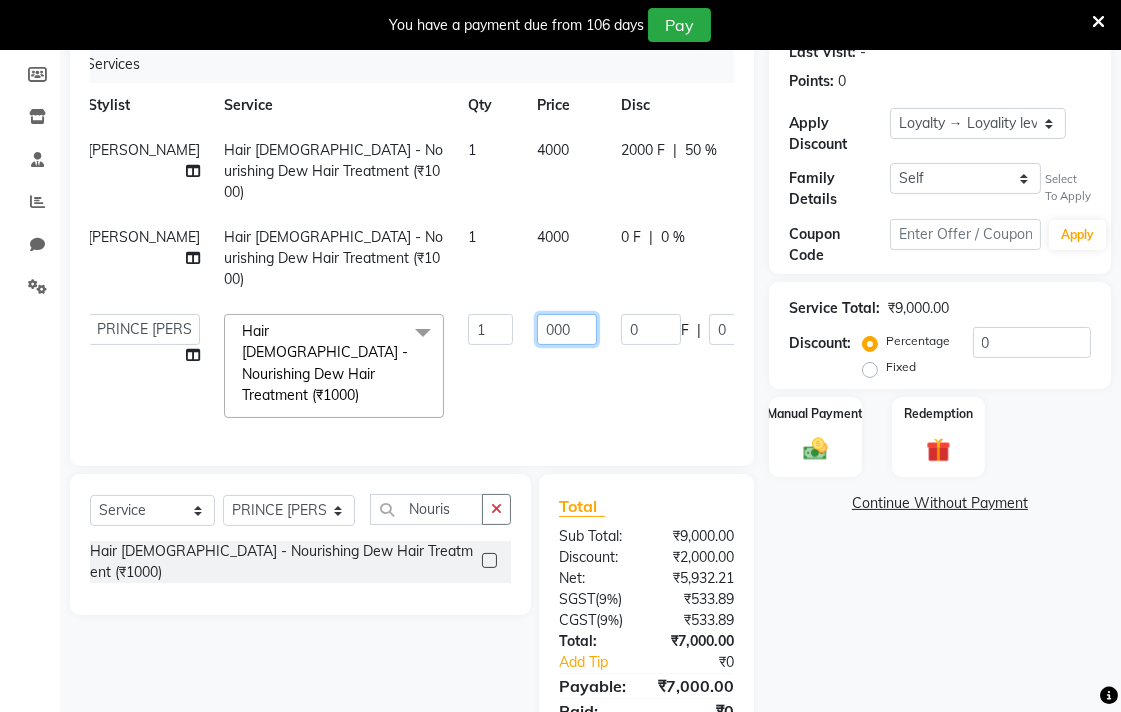 type on "4000" 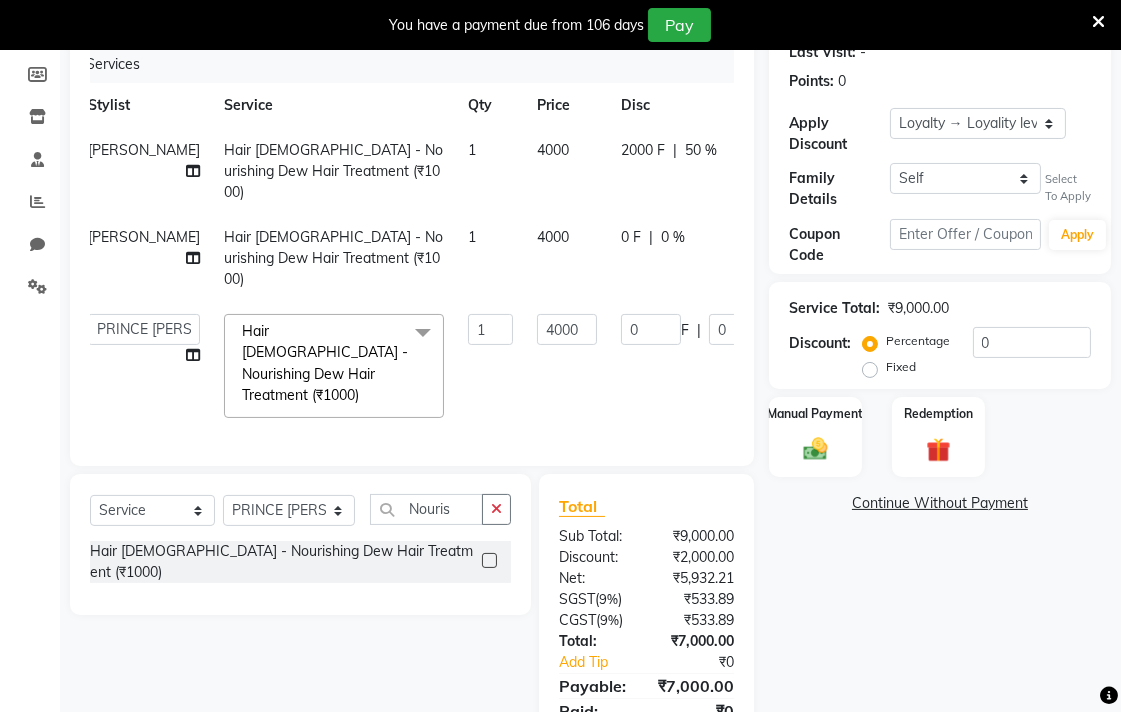 click on "Ankush Hair Female - Nourishing Dew Hair Treatment (₹1000) 1 4000 2000 F | 50 % 2000 Jagpreet Hair Female - Nourishing Dew Hair Treatment (₹1000) 1 4000 0 F | 0 % 4000  Admin   AMIT   Ankush   Ansh Nayyar   BALBHARTI SHARMA   Colour Lounge, Lawrence Road   Colour Lounge, Lawrence Road   DINGG   HARJEET RANDHAWA   HARPREET KAUR   Jagpreet   Kajal   LALIMA   LOVE   Manish   MANPREET KAUR   Navneet   Neelam   NEENA   PALWINDER KAUR   POOJA   Pooja negi   PRABHDEEP SINGH   PRINCE KUMAR   PURAN CHAND   RAKESH KUMAR   Rambachan    Resham Kaur    Robin   Sameer   Sapna   SATWANT KAUR   Simran    Sunny   TULOSH SUBBA   Urvashi   Varun kumar   VISHAL  Hair Female - Nourishing Dew Hair Treatment (₹1000)  x Facial - VIP signature potli therapy (₹9600) Facial - D Tan Facial (₹1590) Facial - French Facial (₹1770) Facial - Glow Facial (₹2500) Facial - Dermasage Luxury Skin Treatment (₹8000) Facial - Algotherm Luxury Facial (₹10000) Facial - Vitamin C Retinol Facial (₹6000) Hair extension (₹1000) 1 0" 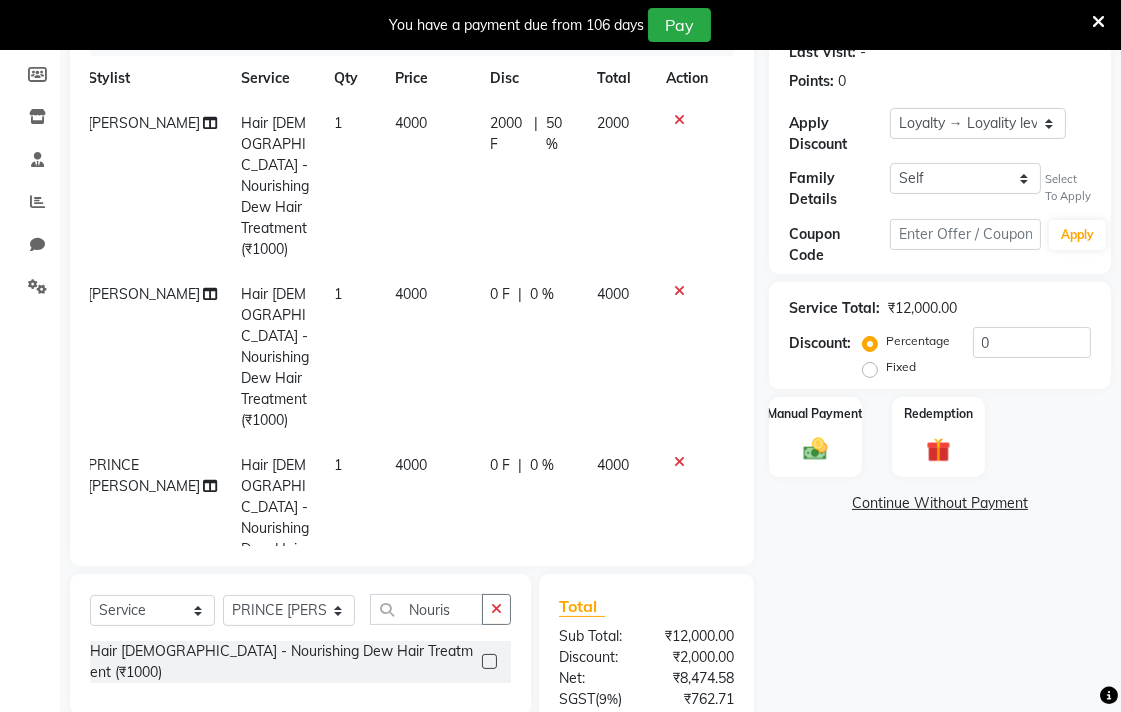 scroll, scrollTop: 0, scrollLeft: 14, axis: horizontal 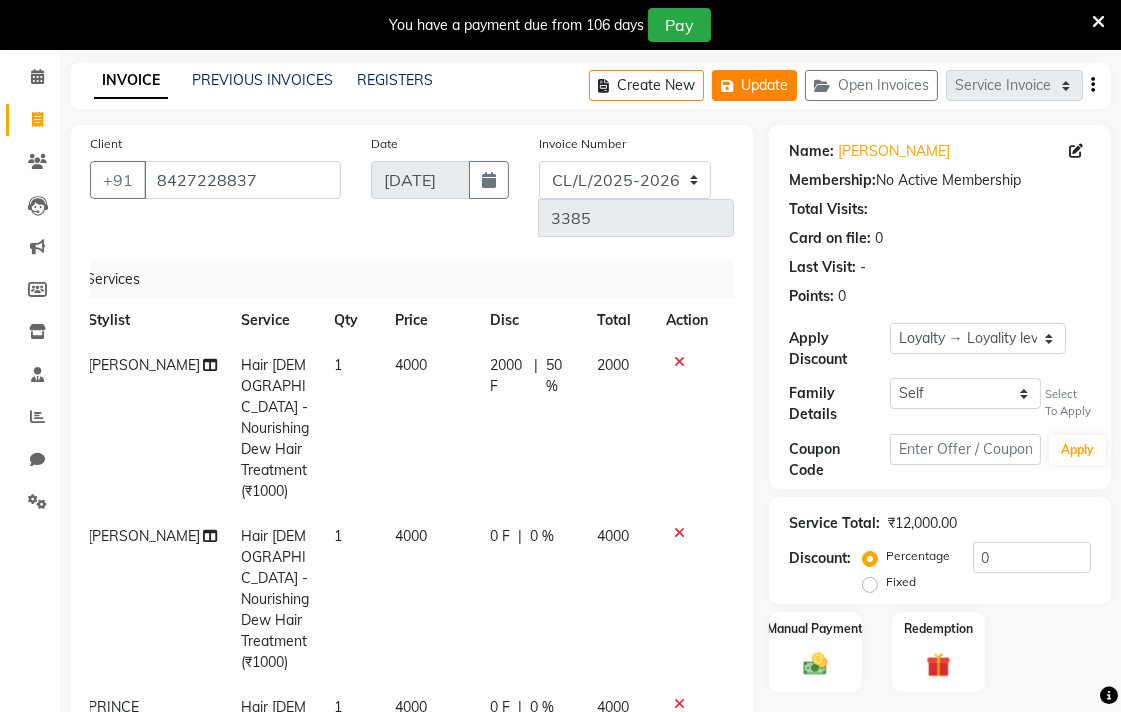 click on "Update" 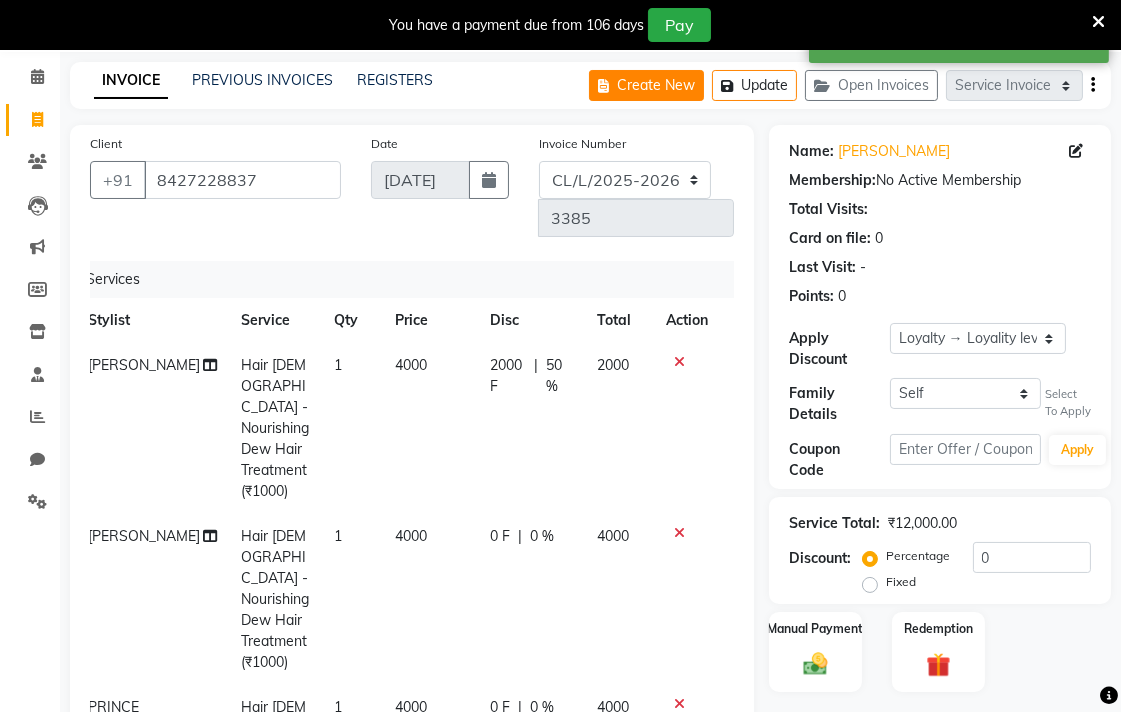 click on "Create New" 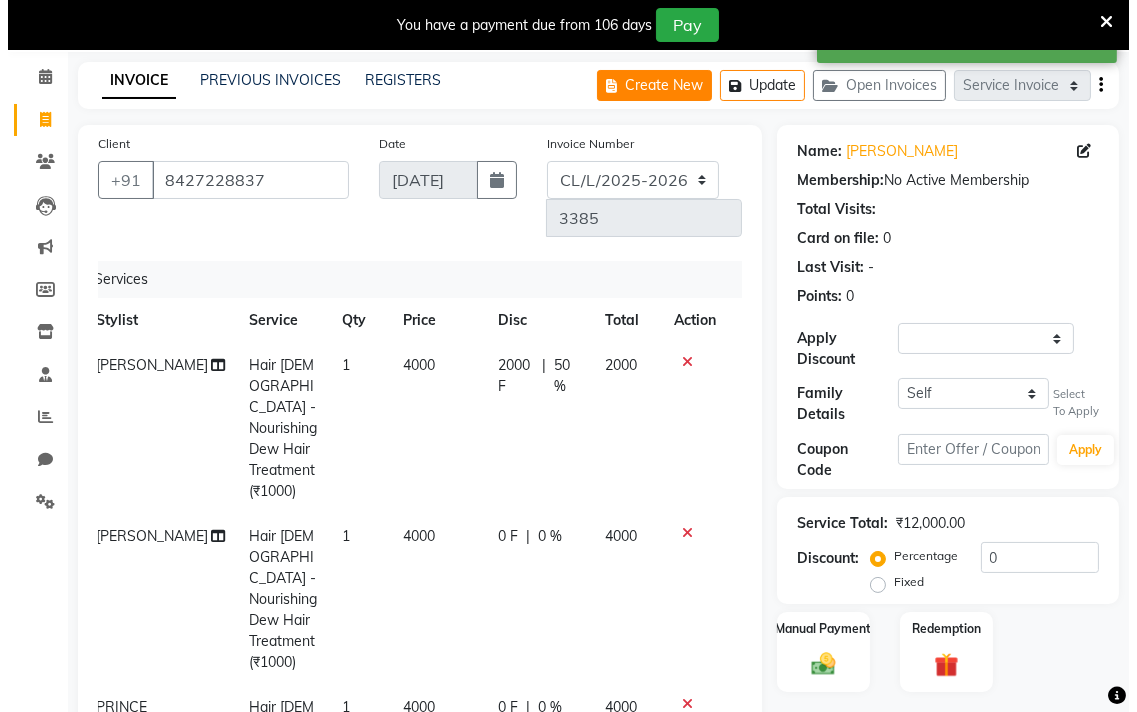 scroll, scrollTop: 50, scrollLeft: 0, axis: vertical 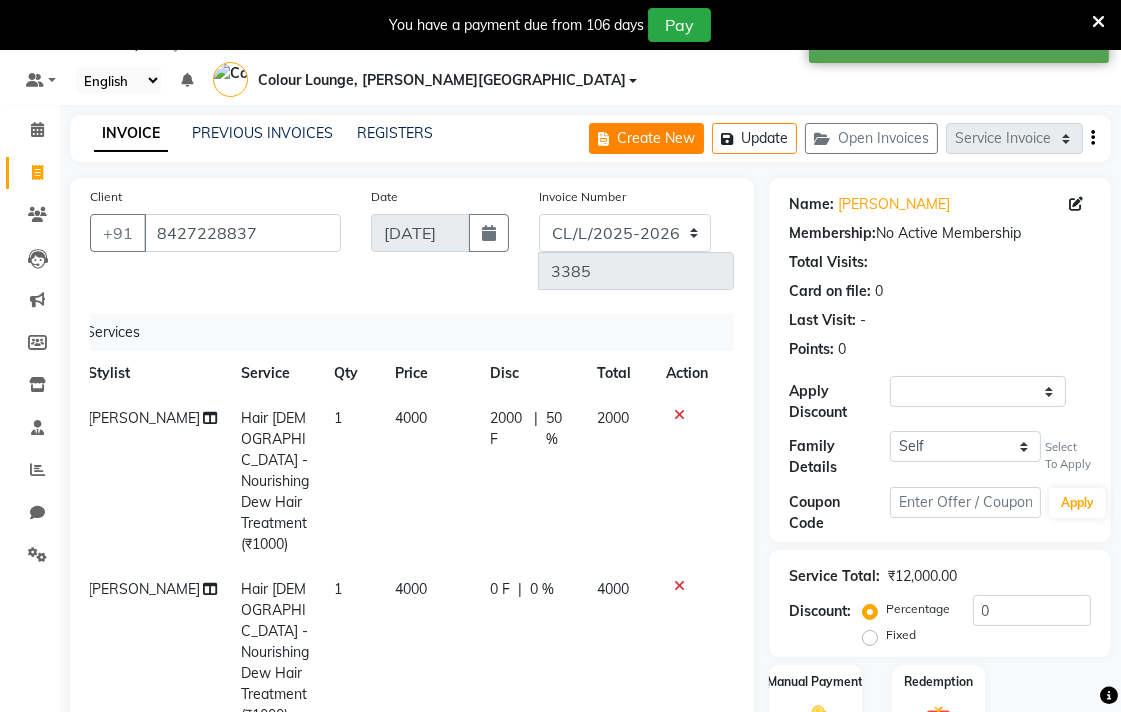 select on "8011" 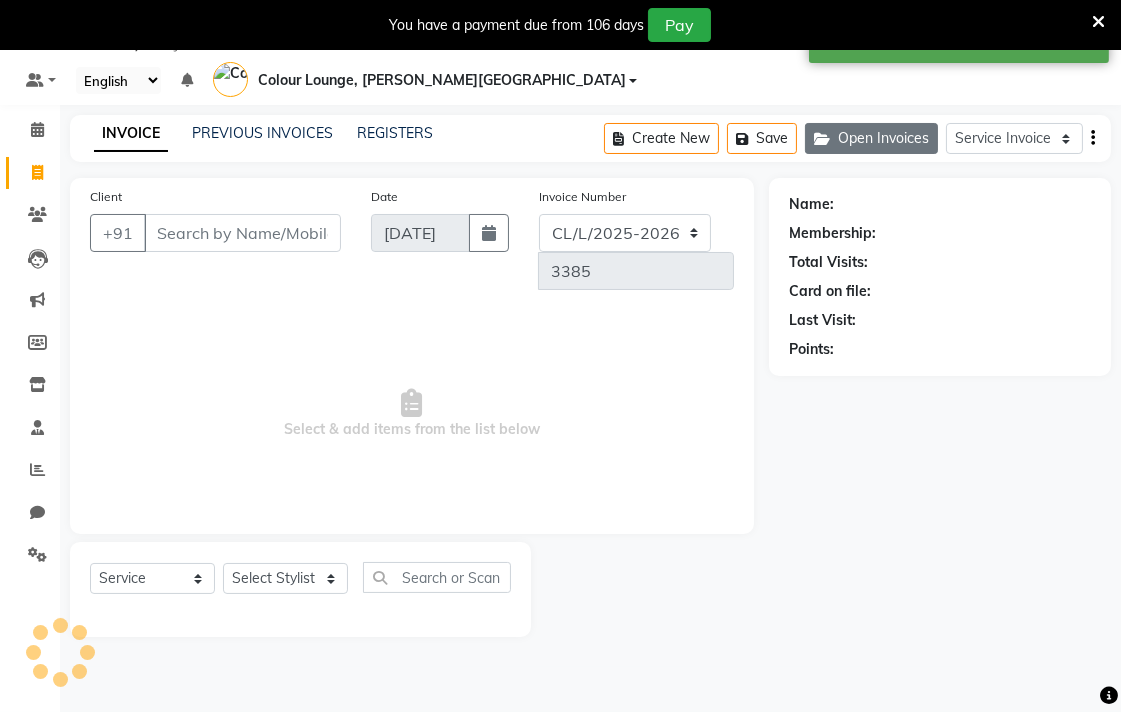 click on "Open Invoices" 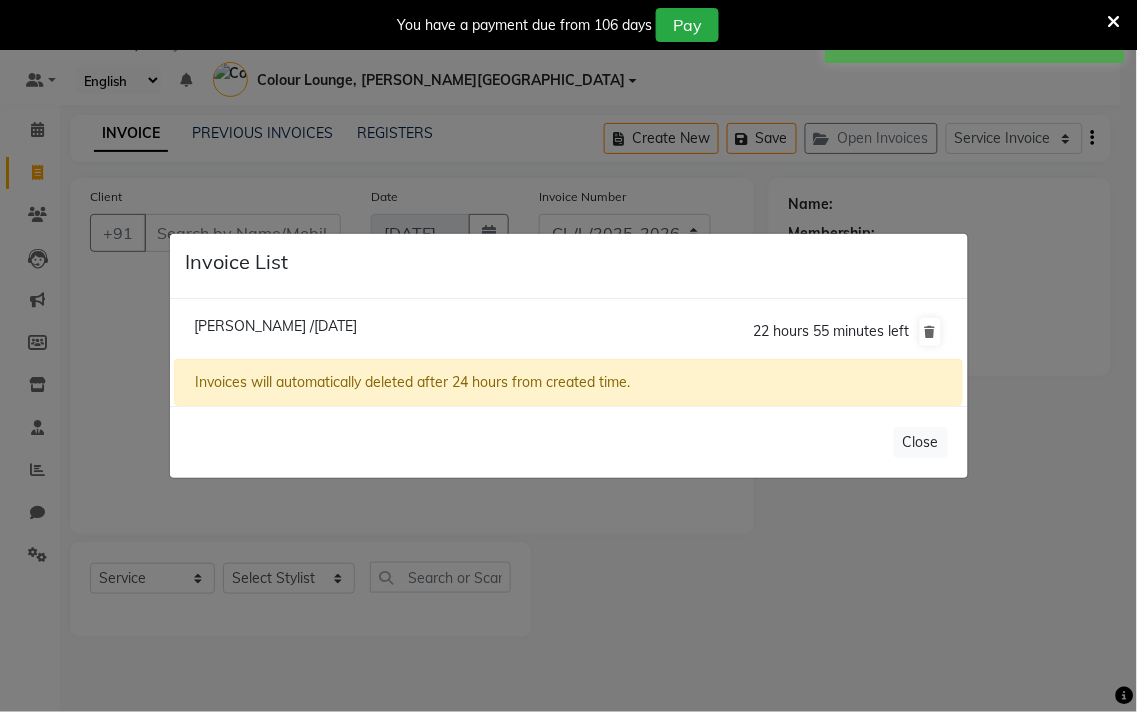 click on "Invoice List  Madhvi /11 July 2025  22 hours 55 minutes left  Invoices will automatically deleted after 24 hours from created time.   Close" 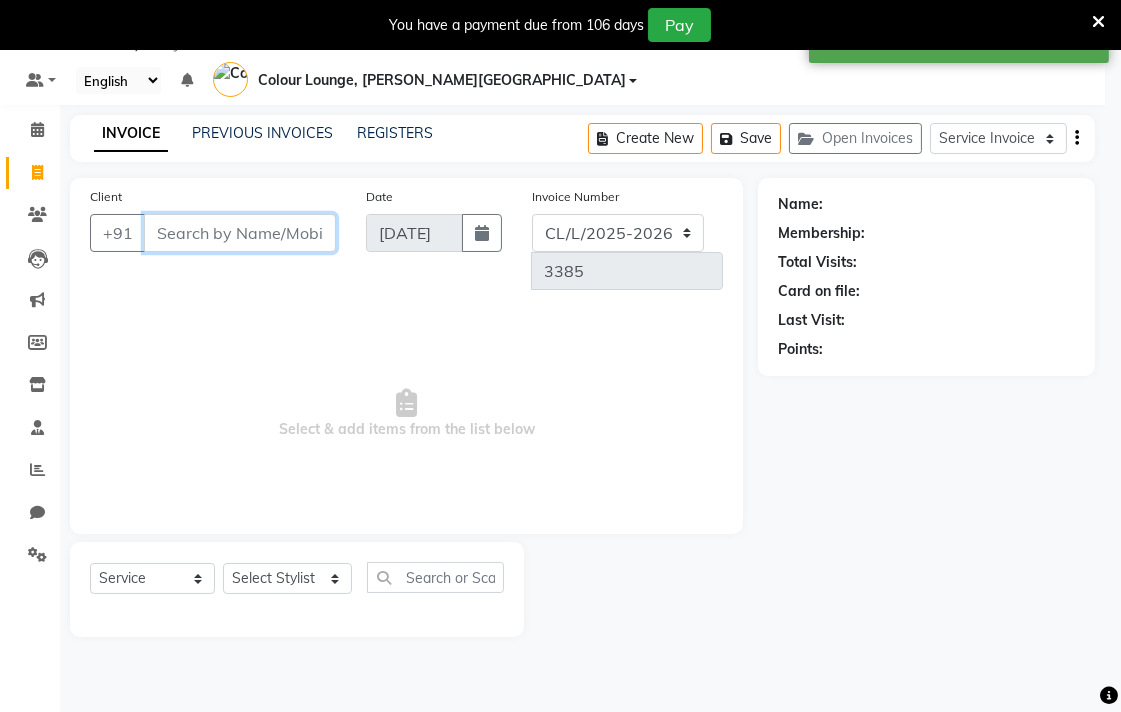 click on "Client" at bounding box center (240, 233) 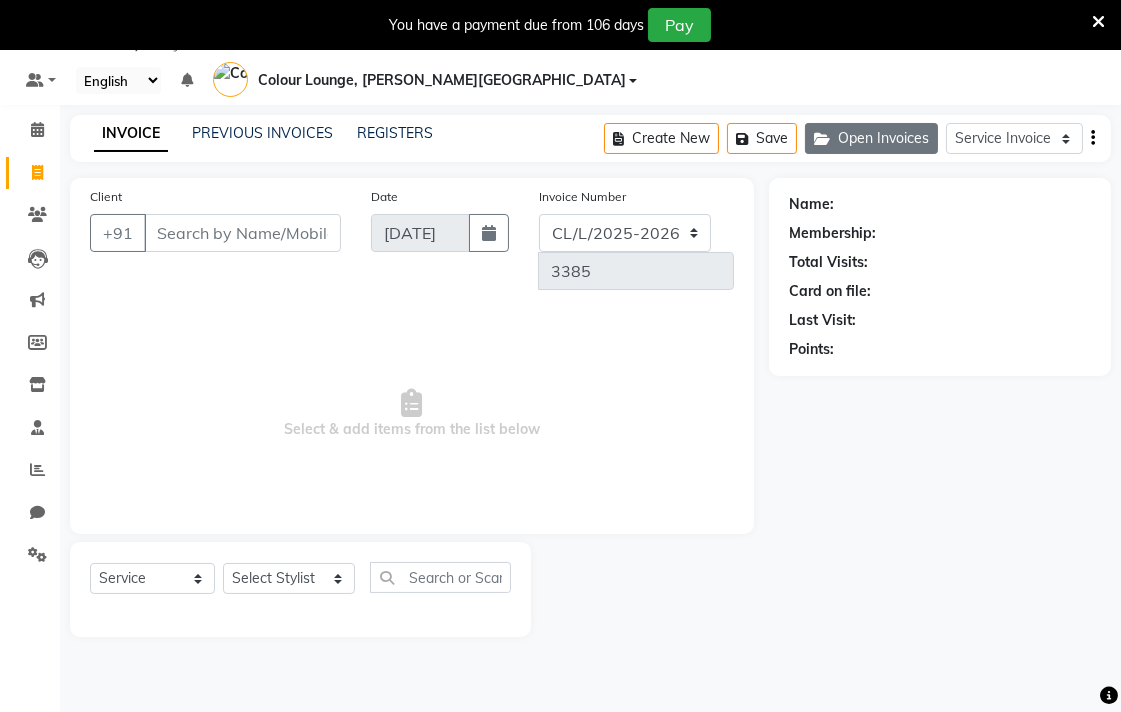 click on "Open Invoices" 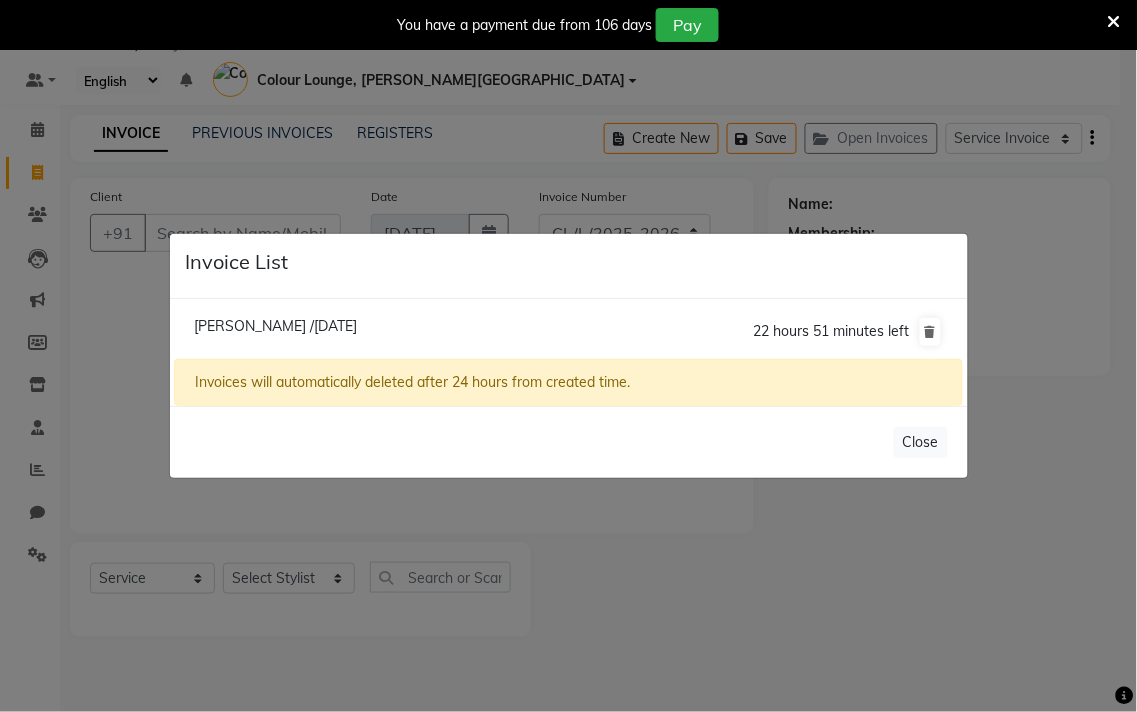 click on "Invoice List  Madhvi /11 July 2025  22 hours 51 minutes left  Invoices will automatically deleted after 24 hours from created time.   Close" 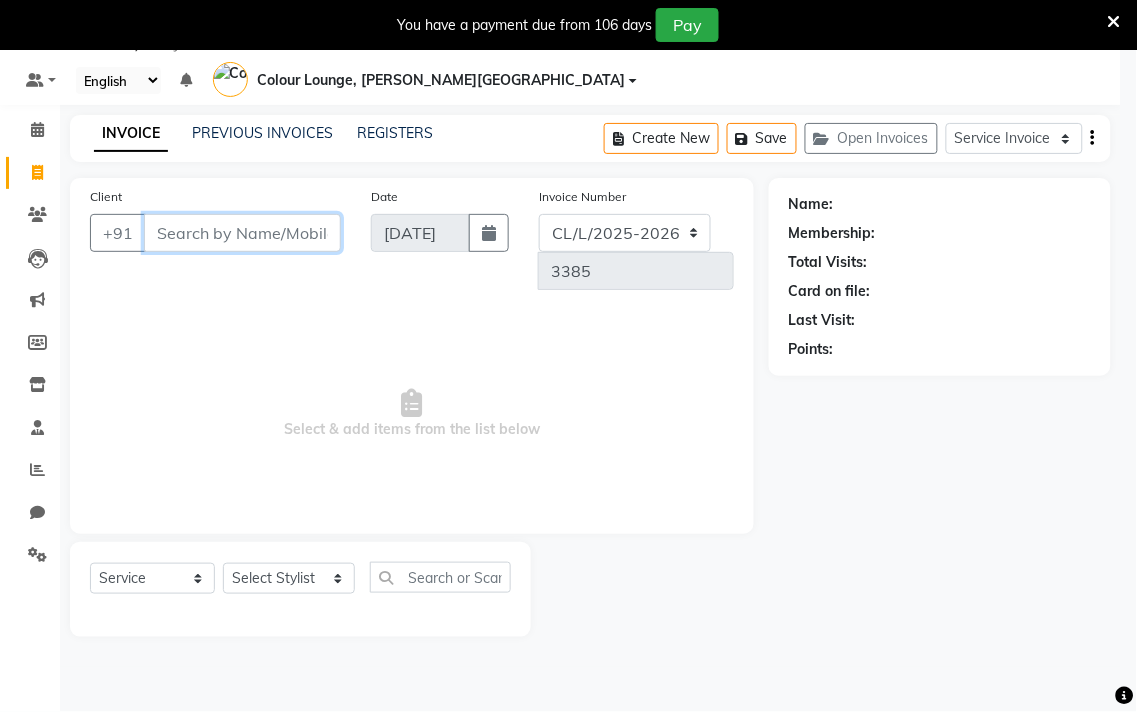 click on "Client" at bounding box center (242, 233) 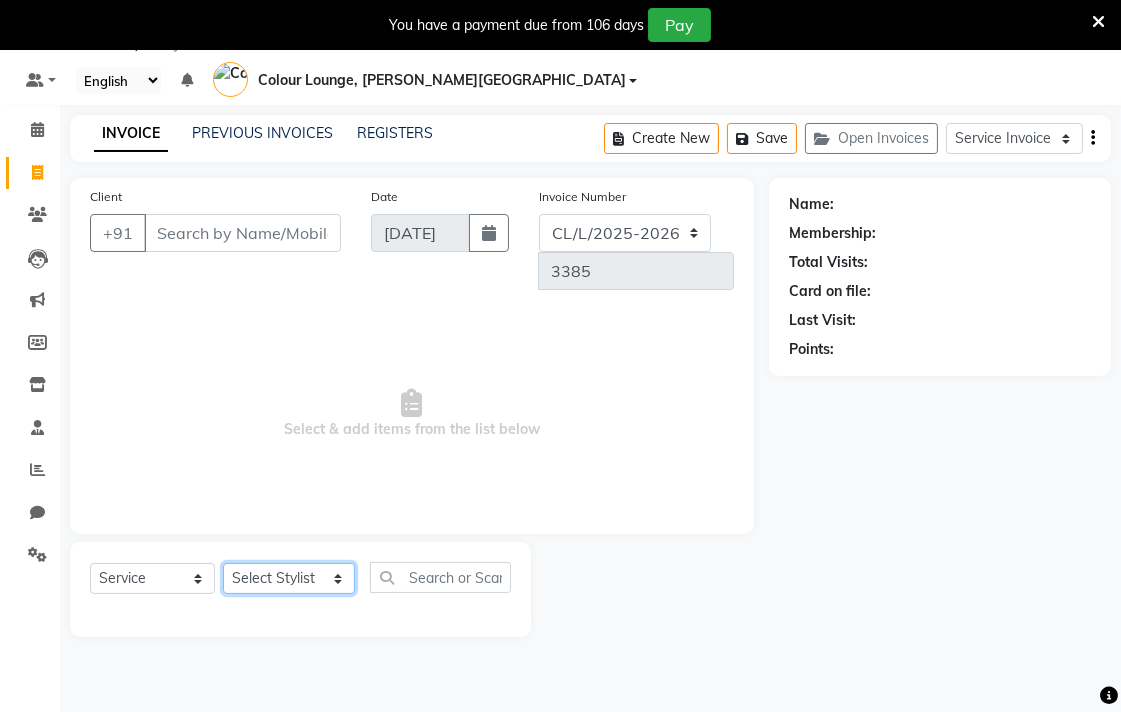 click on "Select Stylist Admin AMIT [PERSON_NAME] [PERSON_NAME] BALBHARTI SHARMA Colour Lounge, [PERSON_NAME][GEOGRAPHIC_DATA] Colour Lounge, [PERSON_NAME][GEOGRAPHIC_DATA] DINGG [PERSON_NAME] [PERSON_NAME] [PERSON_NAME] [PERSON_NAME] LOVE [PERSON_NAME] [PERSON_NAME] [PERSON_NAME] [PERSON_NAME] [PERSON_NAME] POOJA Pooja [PERSON_NAME] [PERSON_NAME] PRINCE [PERSON_NAME] [PERSON_NAME] [PERSON_NAME] [PERSON_NAME] Sameer [PERSON_NAME] [PERSON_NAME] [PERSON_NAME]  Sunny TULOSH [PERSON_NAME] [PERSON_NAME] VISHAL" 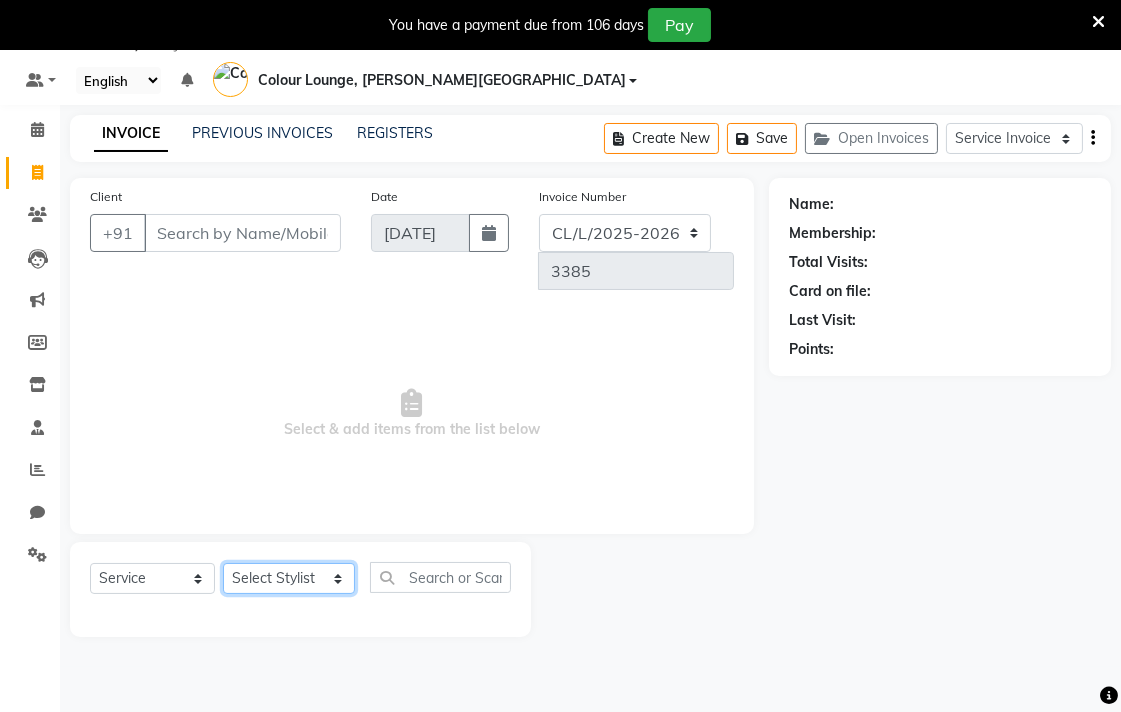 select on "70031" 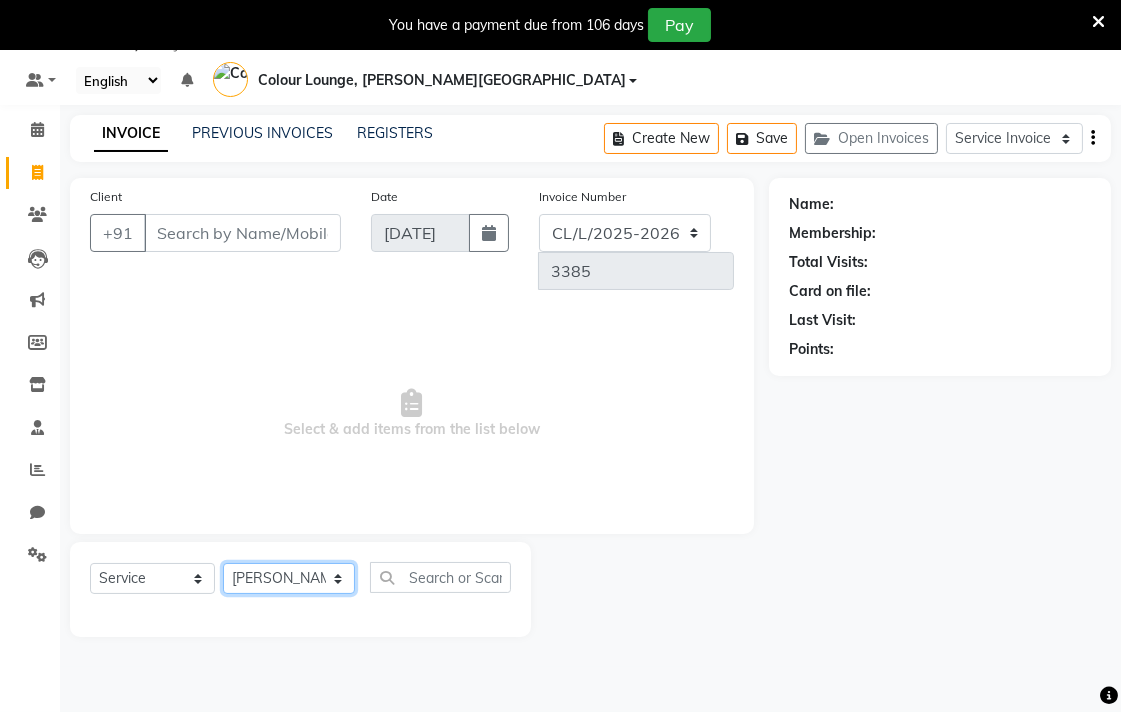 click on "Select Stylist Admin AMIT [PERSON_NAME] [PERSON_NAME] BALBHARTI SHARMA Colour Lounge, [PERSON_NAME][GEOGRAPHIC_DATA] Colour Lounge, [PERSON_NAME][GEOGRAPHIC_DATA] DINGG [PERSON_NAME] [PERSON_NAME] [PERSON_NAME] [PERSON_NAME] LOVE [PERSON_NAME] [PERSON_NAME] [PERSON_NAME] [PERSON_NAME] [PERSON_NAME] POOJA Pooja [PERSON_NAME] [PERSON_NAME] PRINCE [PERSON_NAME] [PERSON_NAME] [PERSON_NAME] [PERSON_NAME] Sameer [PERSON_NAME] [PERSON_NAME] [PERSON_NAME]  Sunny TULOSH [PERSON_NAME] [PERSON_NAME] VISHAL" 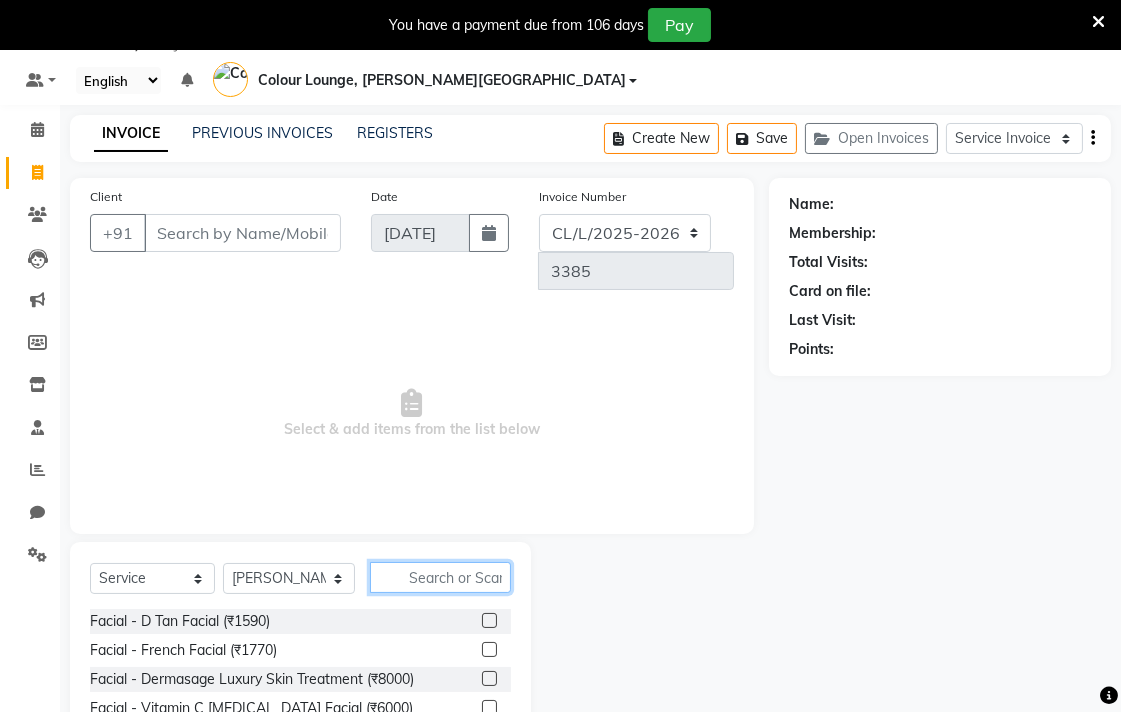 click 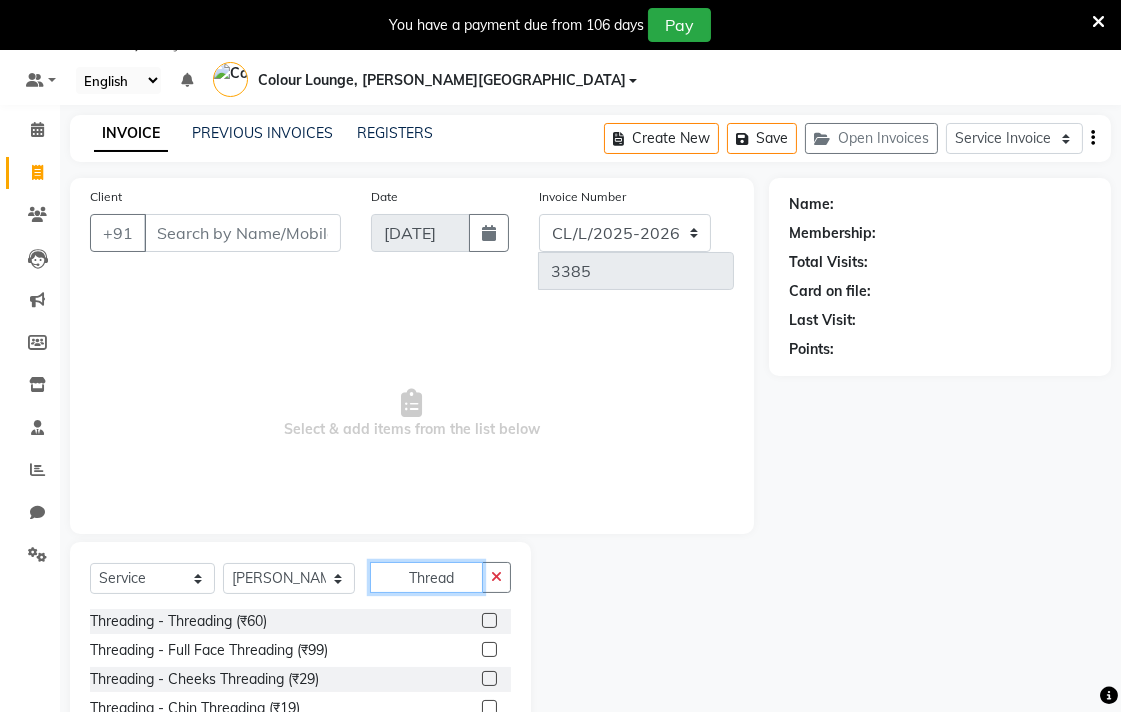 type on "Thread" 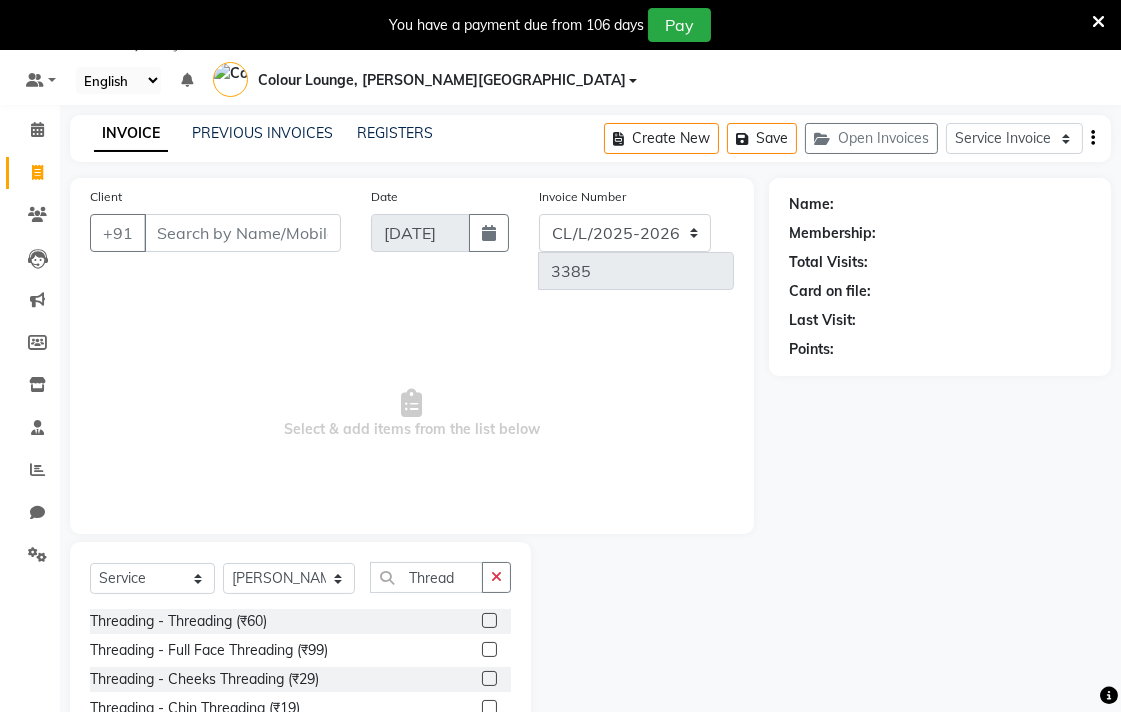 click 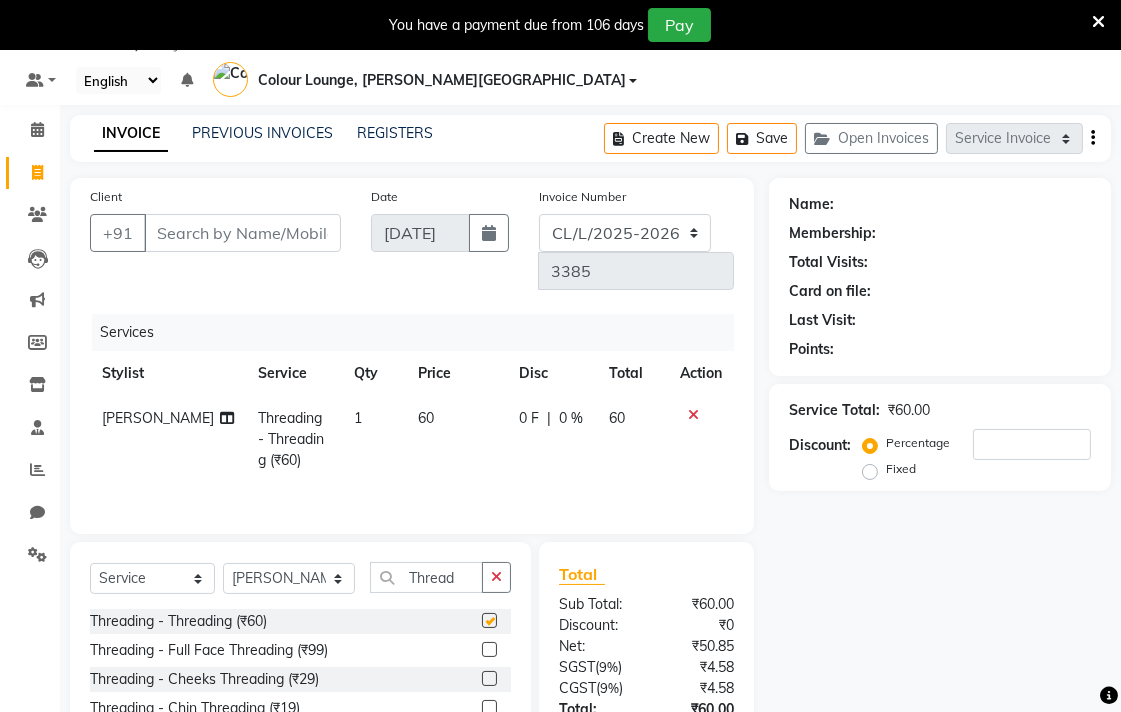 checkbox on "false" 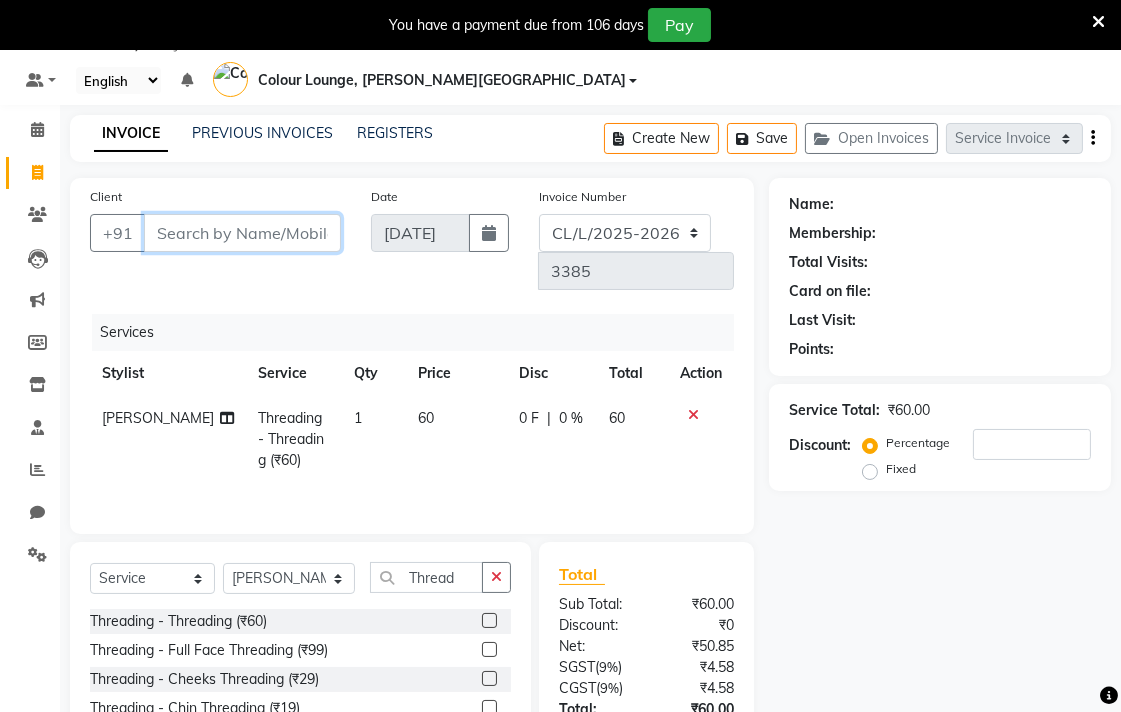 click on "Client" at bounding box center [242, 233] 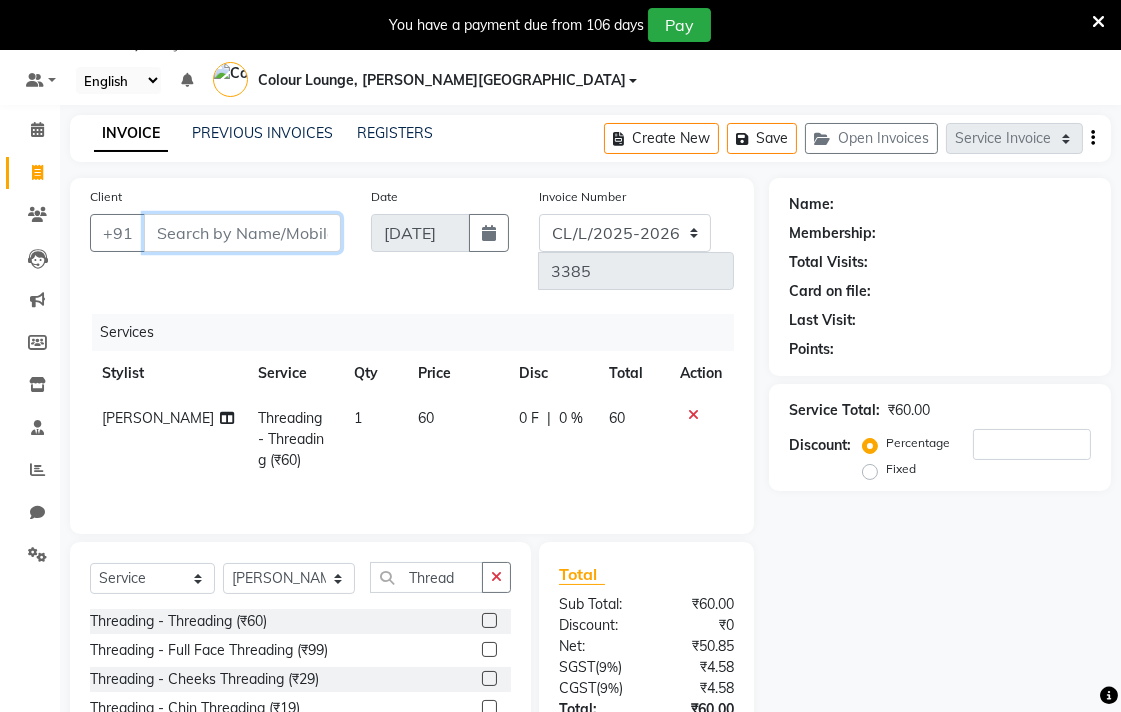 type on "6" 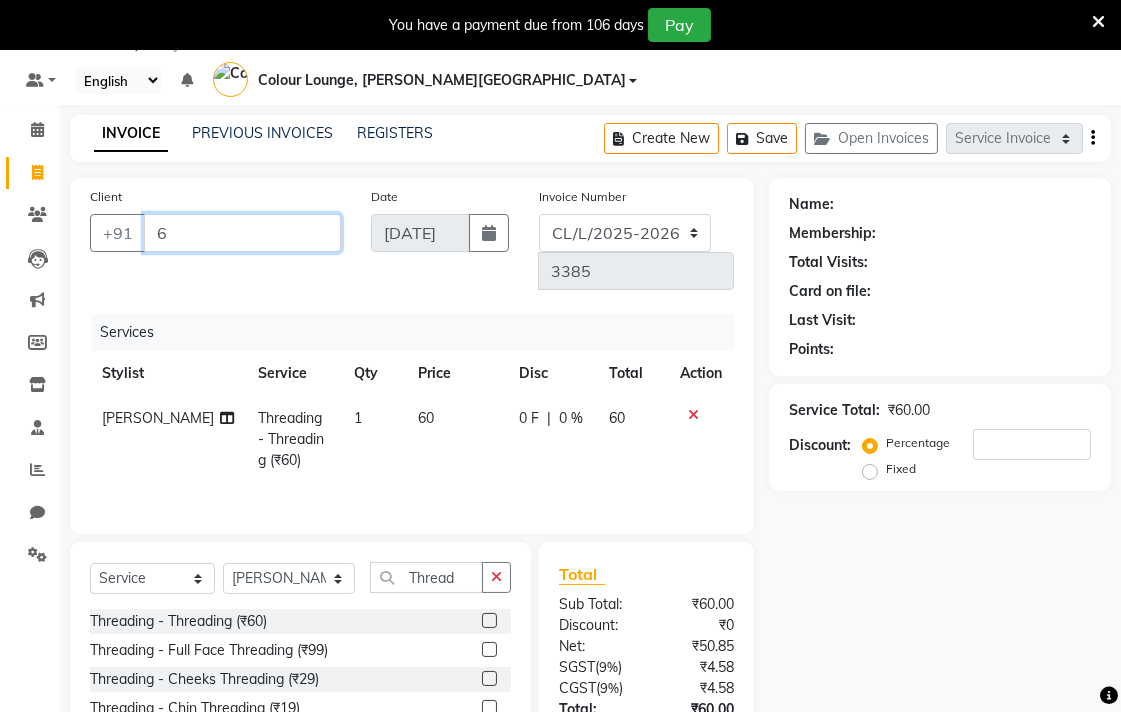 type on "0" 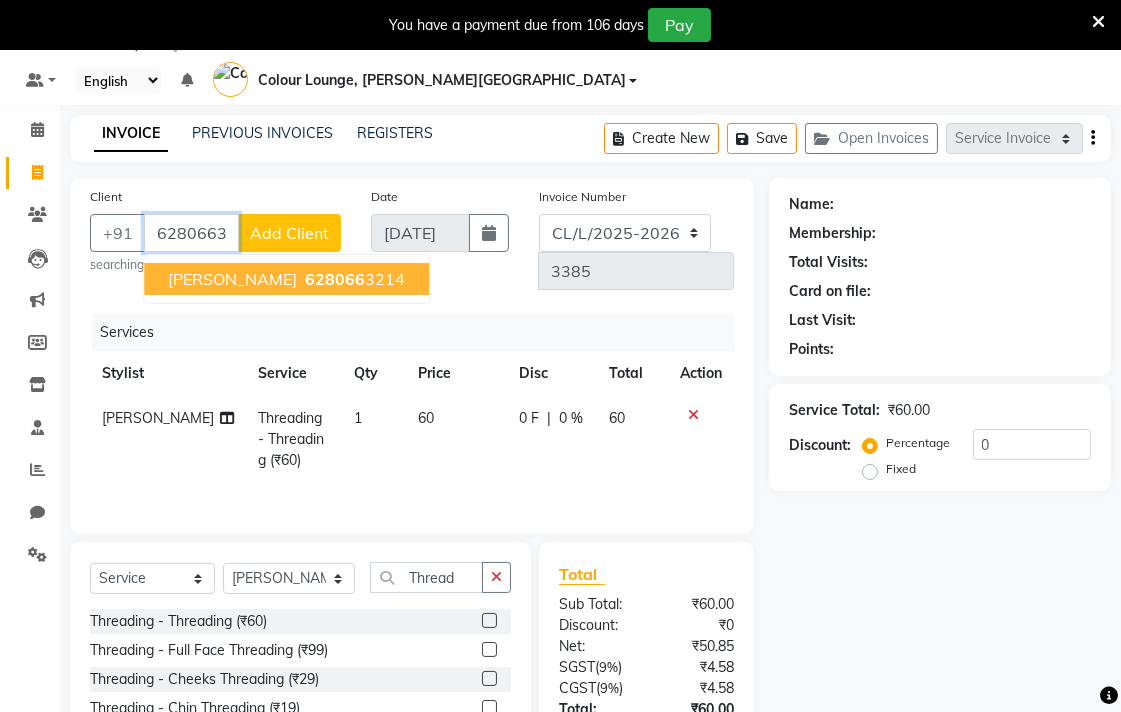 click on "Ishani   628066 3214" at bounding box center [286, 279] 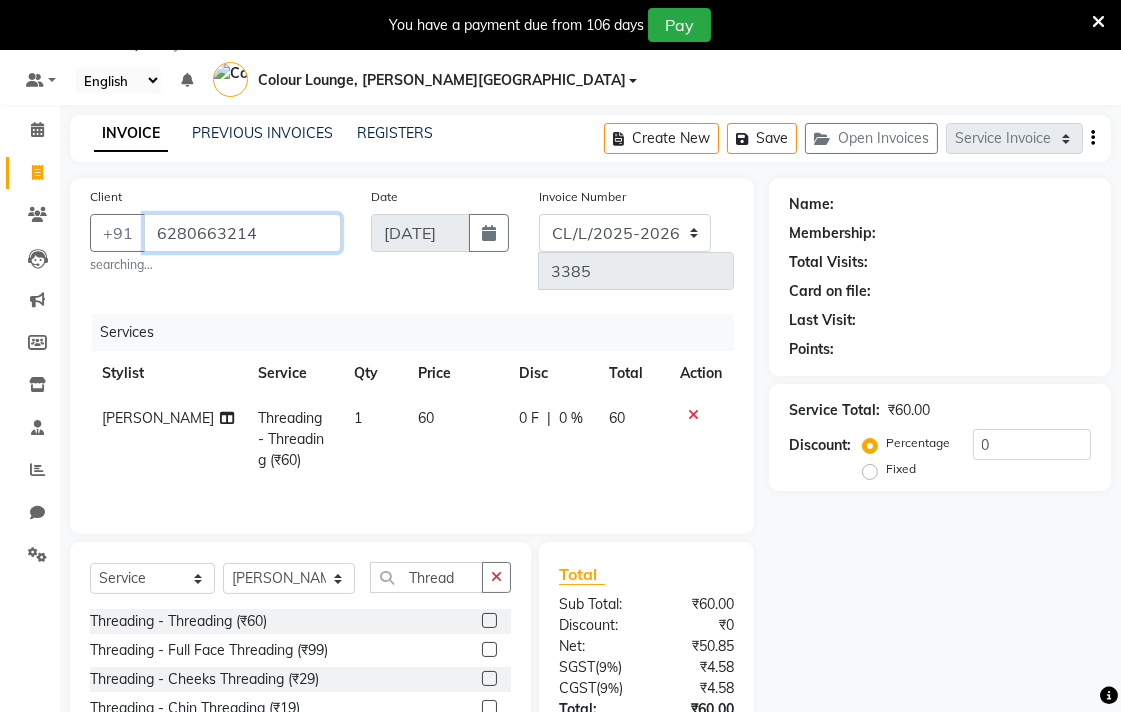 type on "6280663214" 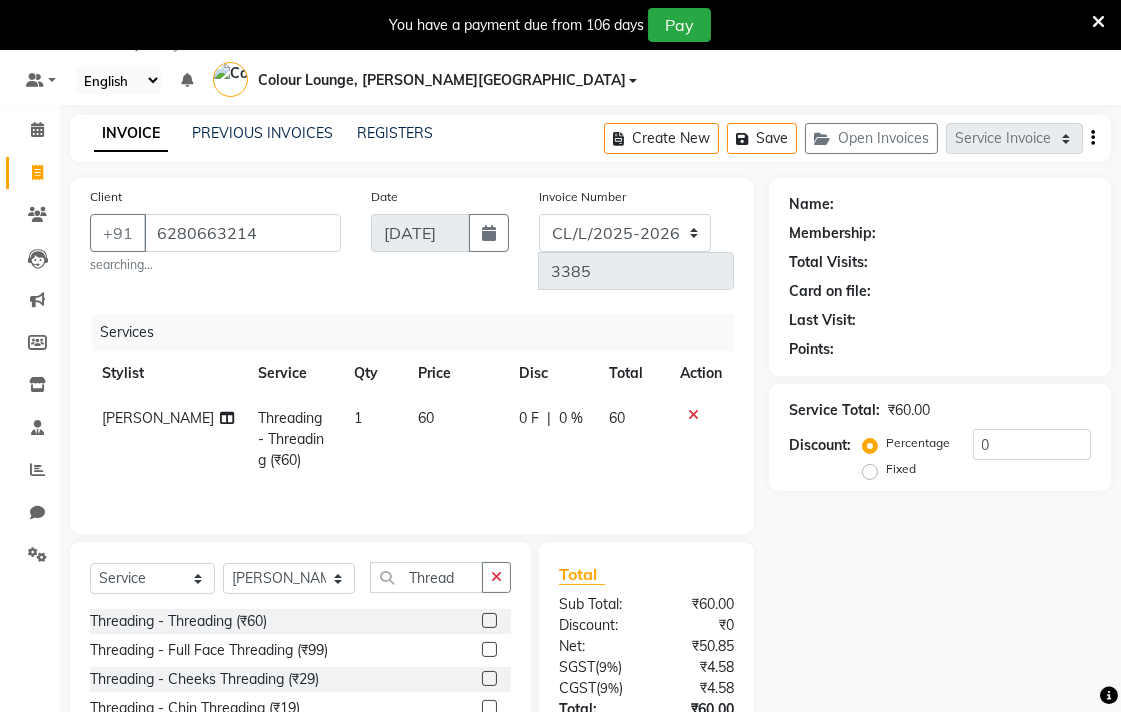 select on "1: Object" 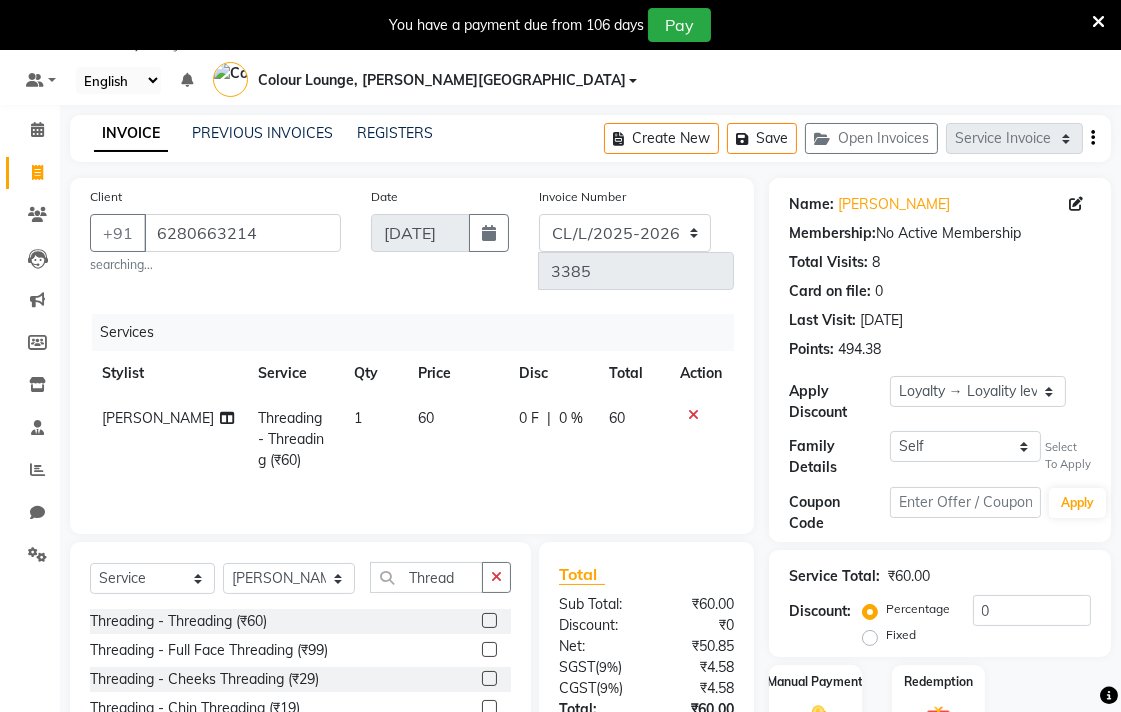 click 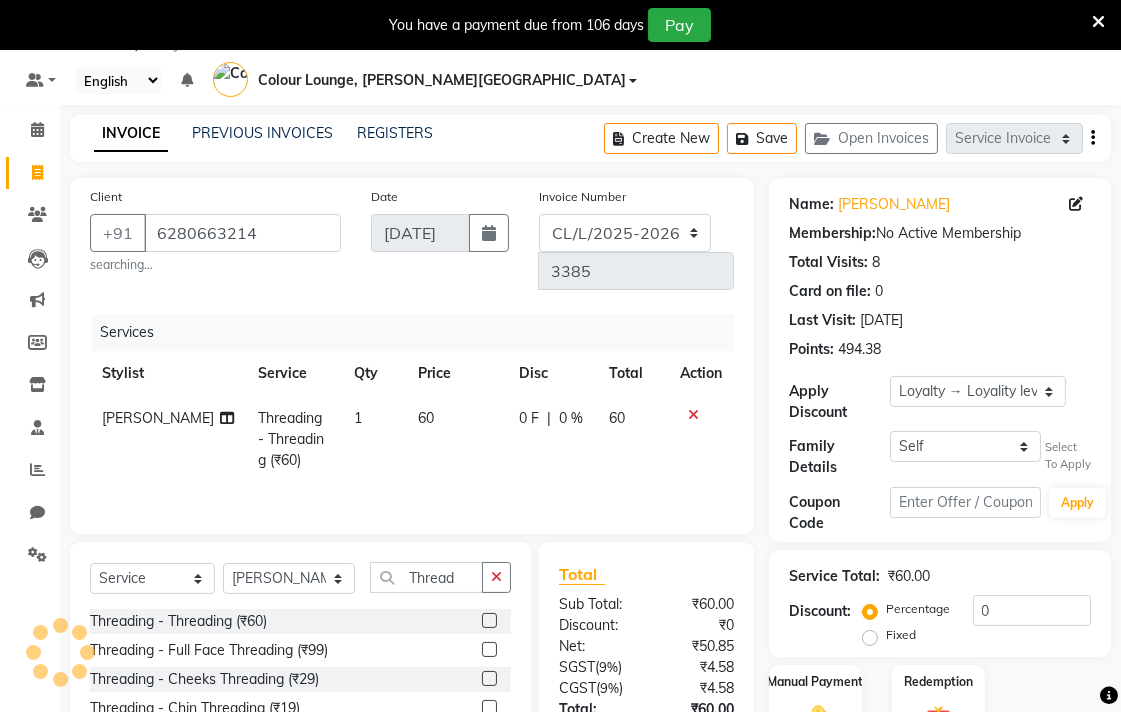 select on "[DEMOGRAPHIC_DATA]" 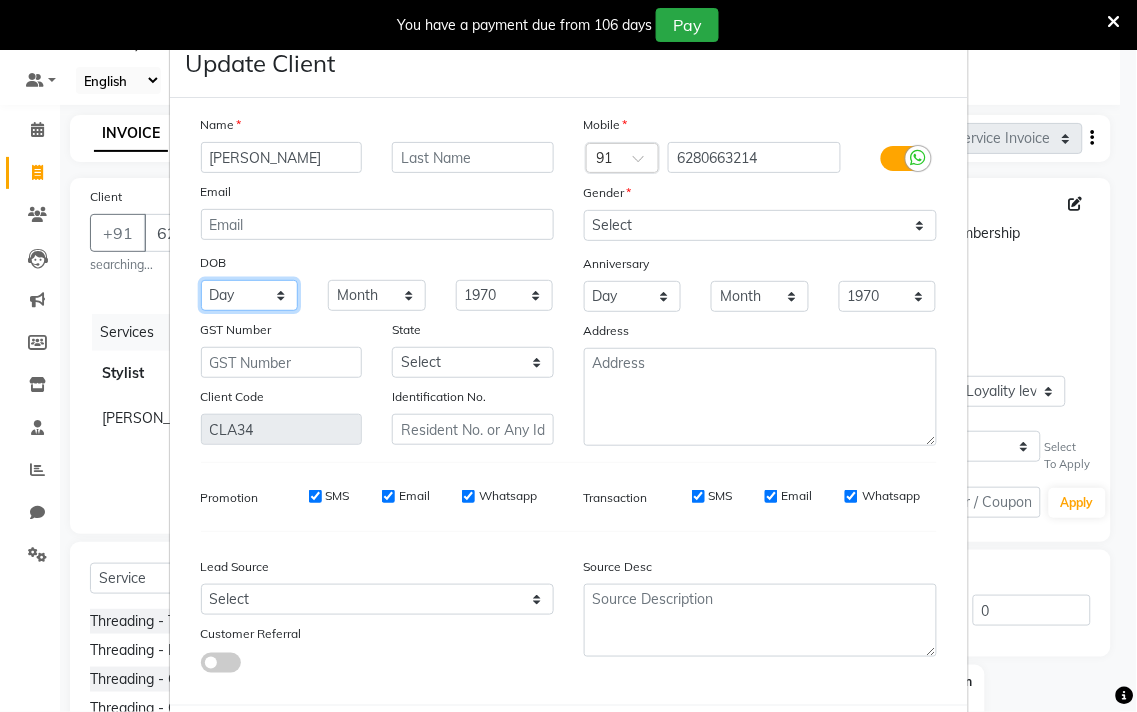 click on "Day 01 02 03 04 05 06 07 08 09 10 11 12 13 14 15 16 17 18 19 20 21 22 23 24 25 26 27 28 29 30 31" at bounding box center [250, 295] 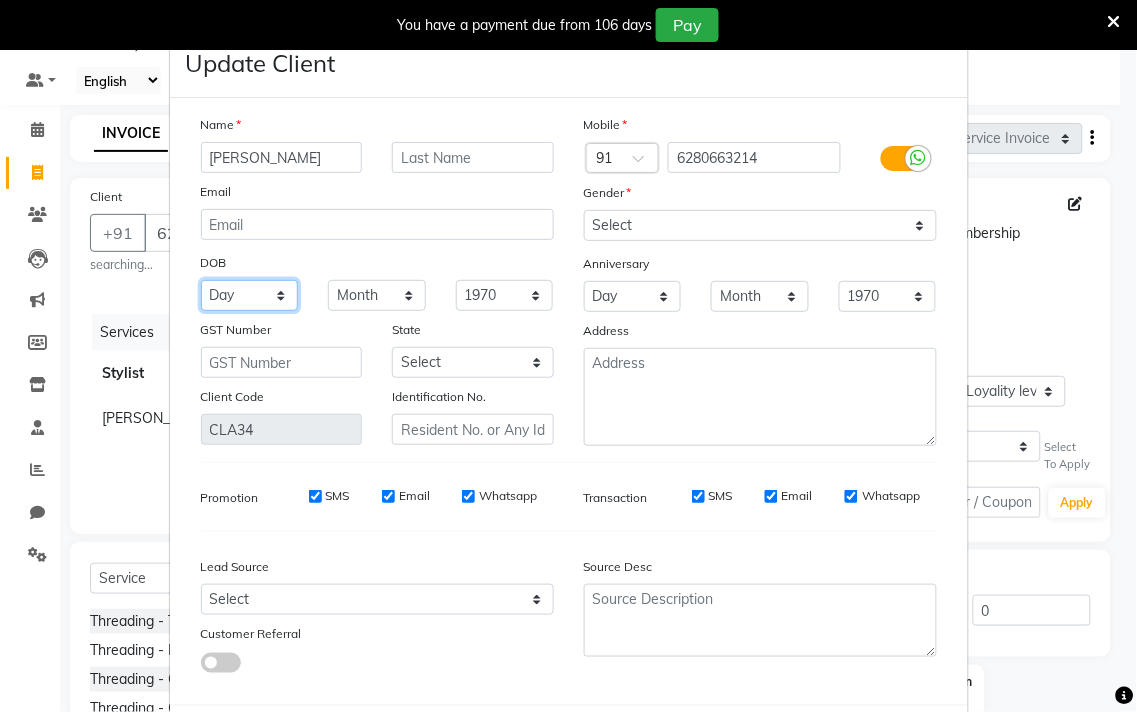 select on "15" 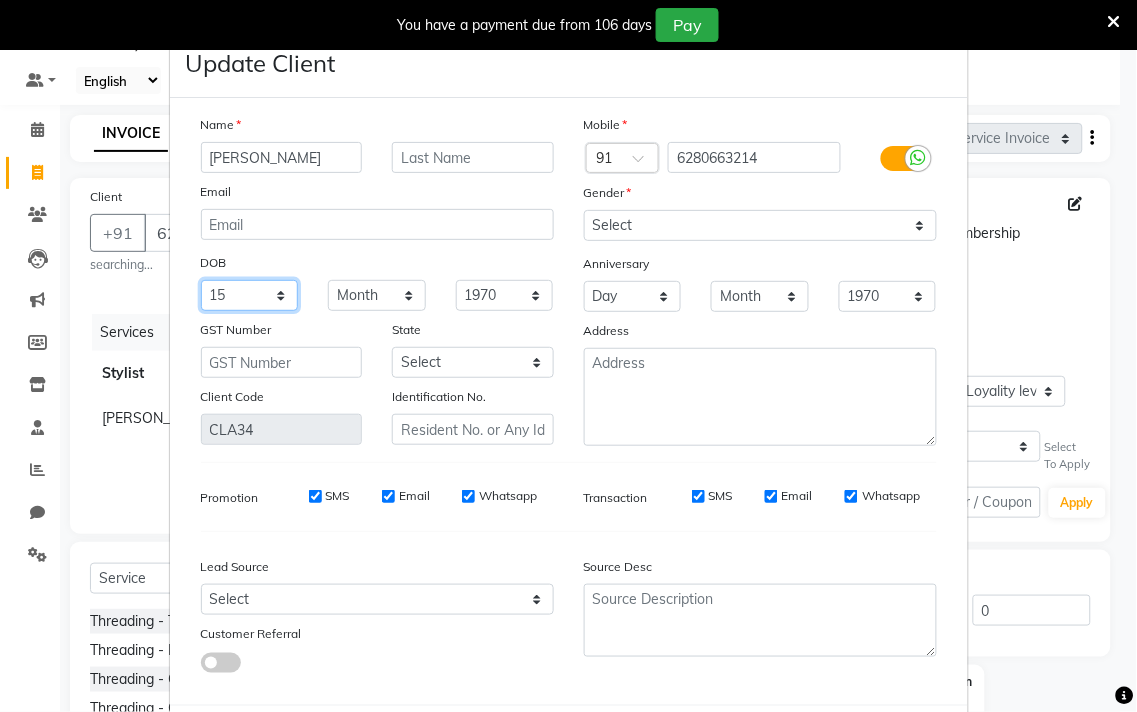 click on "Day 01 02 03 04 05 06 07 08 09 10 11 12 13 14 15 16 17 18 19 20 21 22 23 24 25 26 27 28 29 30 31" at bounding box center (250, 295) 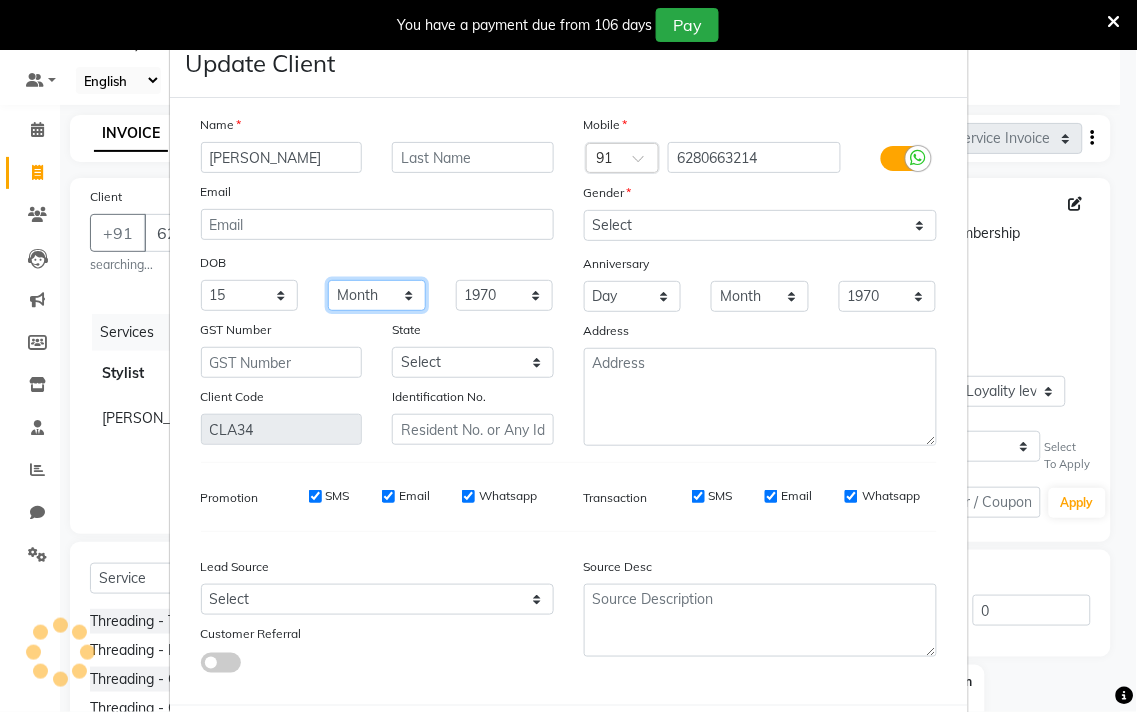 click on "Month January February March April May June July August September October November December" at bounding box center (377, 295) 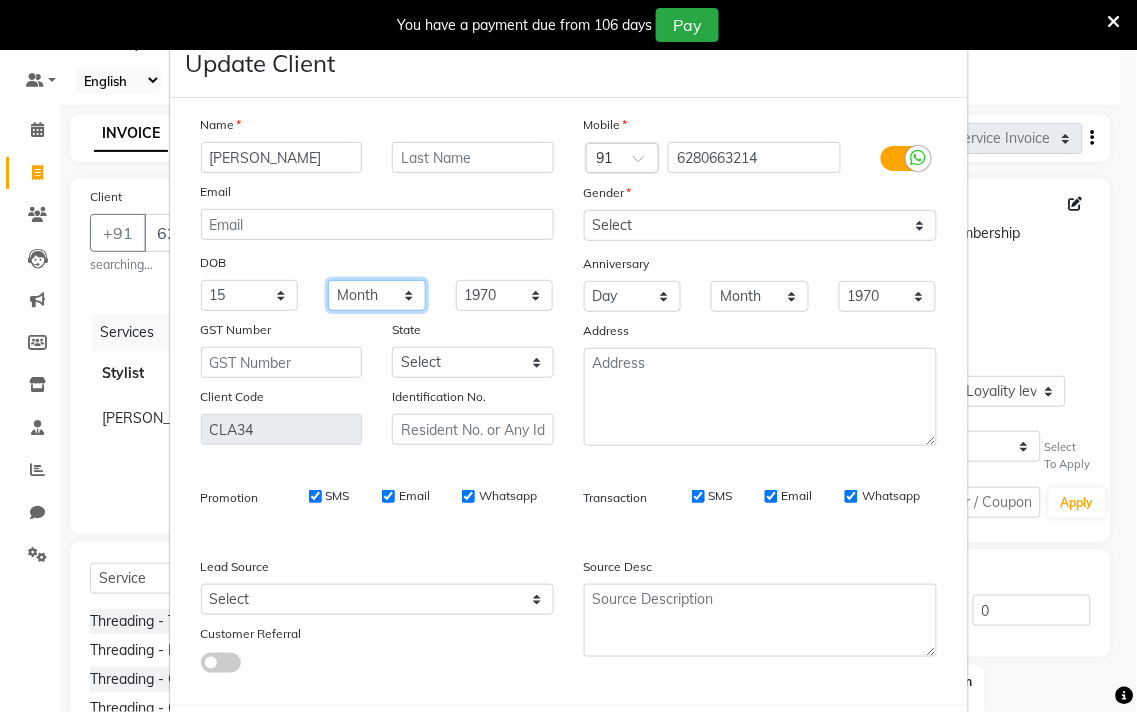 select on "10" 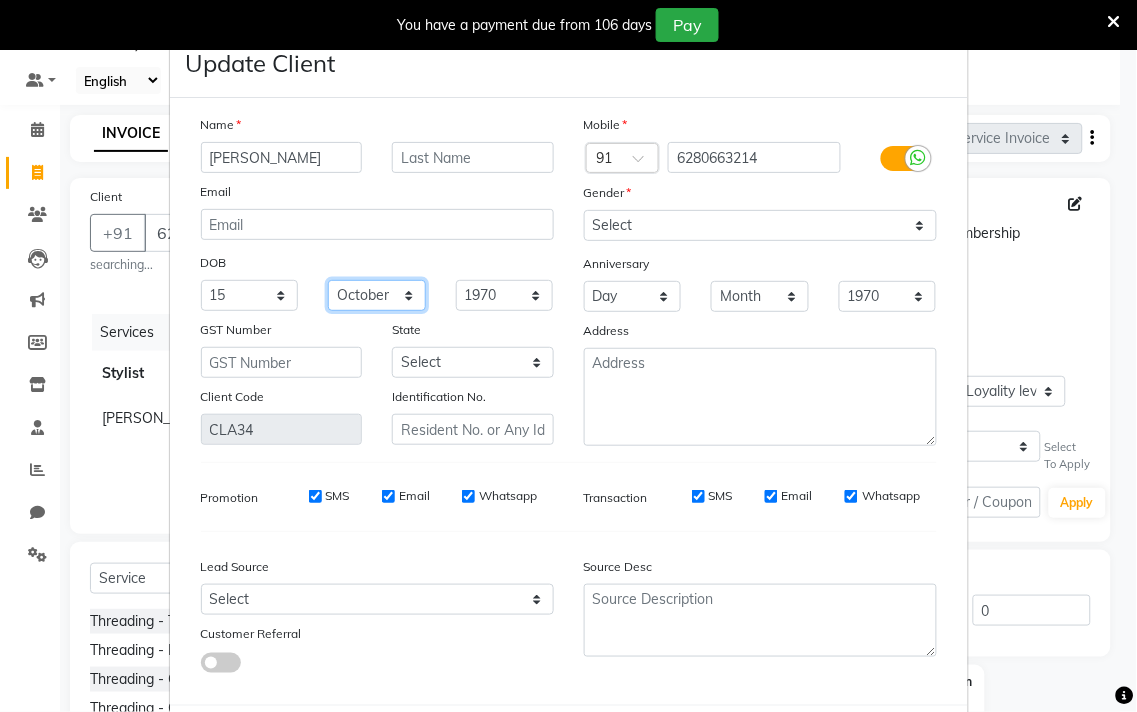 click on "Month January February March April May June July August September October November December" at bounding box center (377, 295) 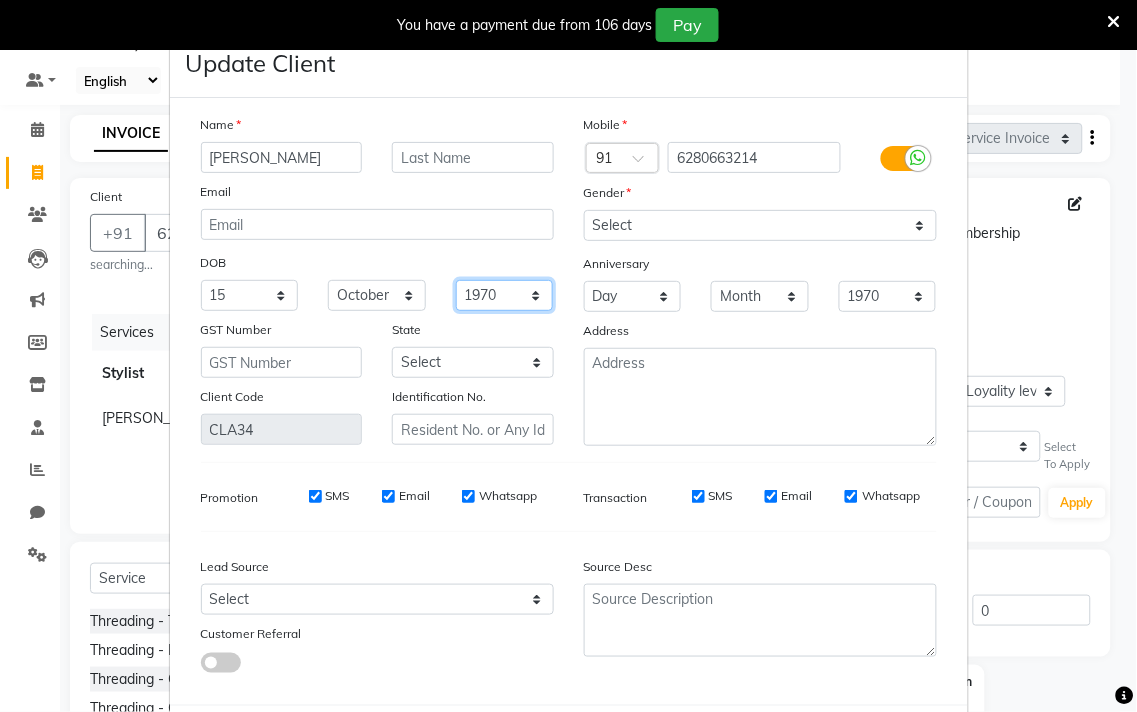 click on "1940 1941 1942 1943 1944 1945 1946 1947 1948 1949 1950 1951 1952 1953 1954 1955 1956 1957 1958 1959 1960 1961 1962 1963 1964 1965 1966 1967 1968 1969 1970 1971 1972 1973 1974 1975 1976 1977 1978 1979 1980 1981 1982 1983 1984 1985 1986 1987 1988 1989 1990 1991 1992 1993 1994 1995 1996 1997 1998 1999 2000 2001 2002 2003 2004 2005 2006 2007 2008 2009 2010 2011 2012 2013 2014 2015 2016 2017 2018 2019 2020 2021 2022 2023 2024" at bounding box center (505, 295) 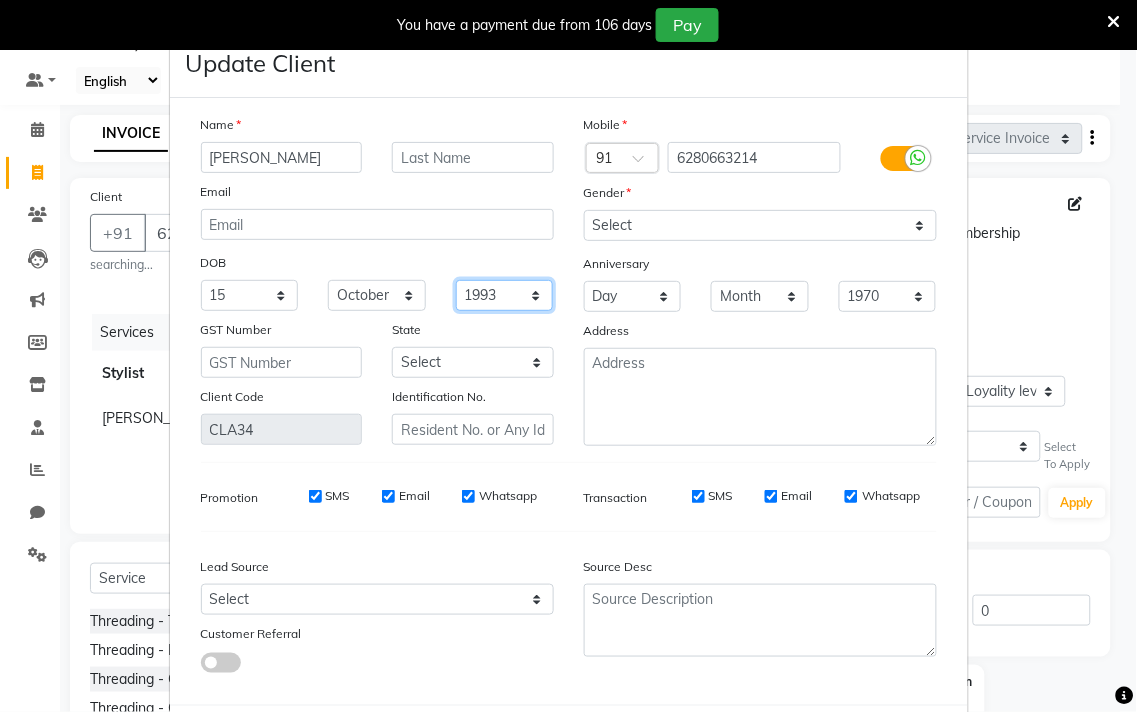 click on "1940 1941 1942 1943 1944 1945 1946 1947 1948 1949 1950 1951 1952 1953 1954 1955 1956 1957 1958 1959 1960 1961 1962 1963 1964 1965 1966 1967 1968 1969 1970 1971 1972 1973 1974 1975 1976 1977 1978 1979 1980 1981 1982 1983 1984 1985 1986 1987 1988 1989 1990 1991 1992 1993 1994 1995 1996 1997 1998 1999 2000 2001 2002 2003 2004 2005 2006 2007 2008 2009 2010 2011 2012 2013 2014 2015 2016 2017 2018 2019 2020 2021 2022 2023 2024" at bounding box center (505, 295) 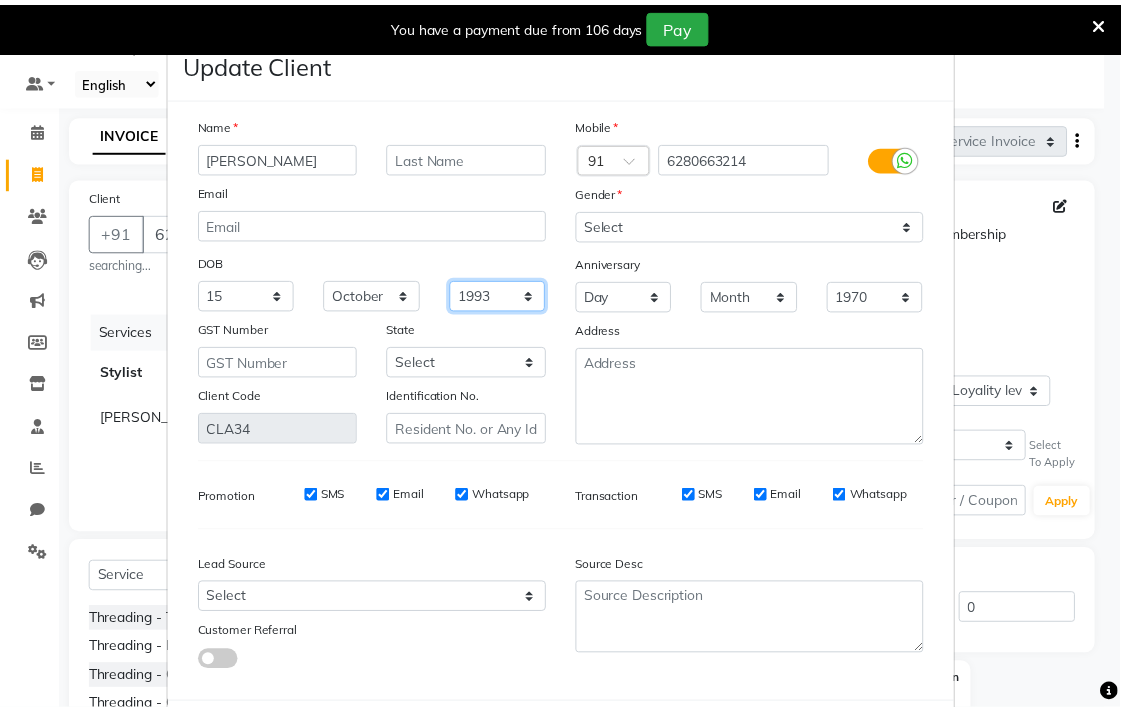 scroll, scrollTop: 103, scrollLeft: 0, axis: vertical 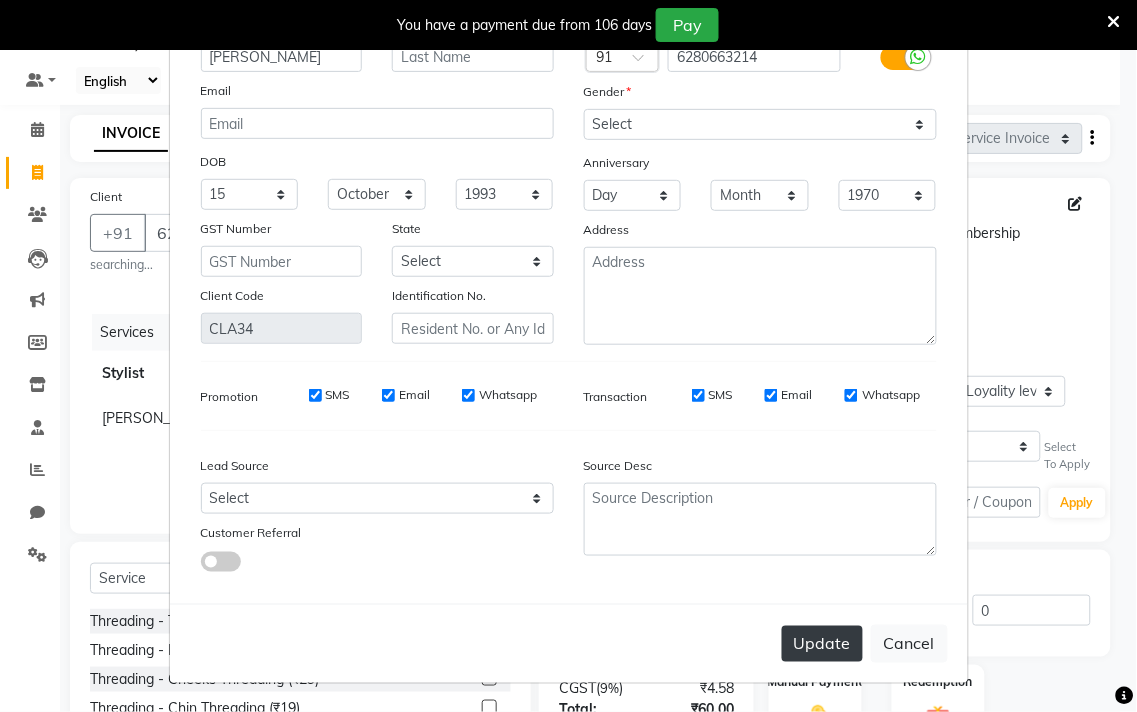 click on "Update" at bounding box center [822, 644] 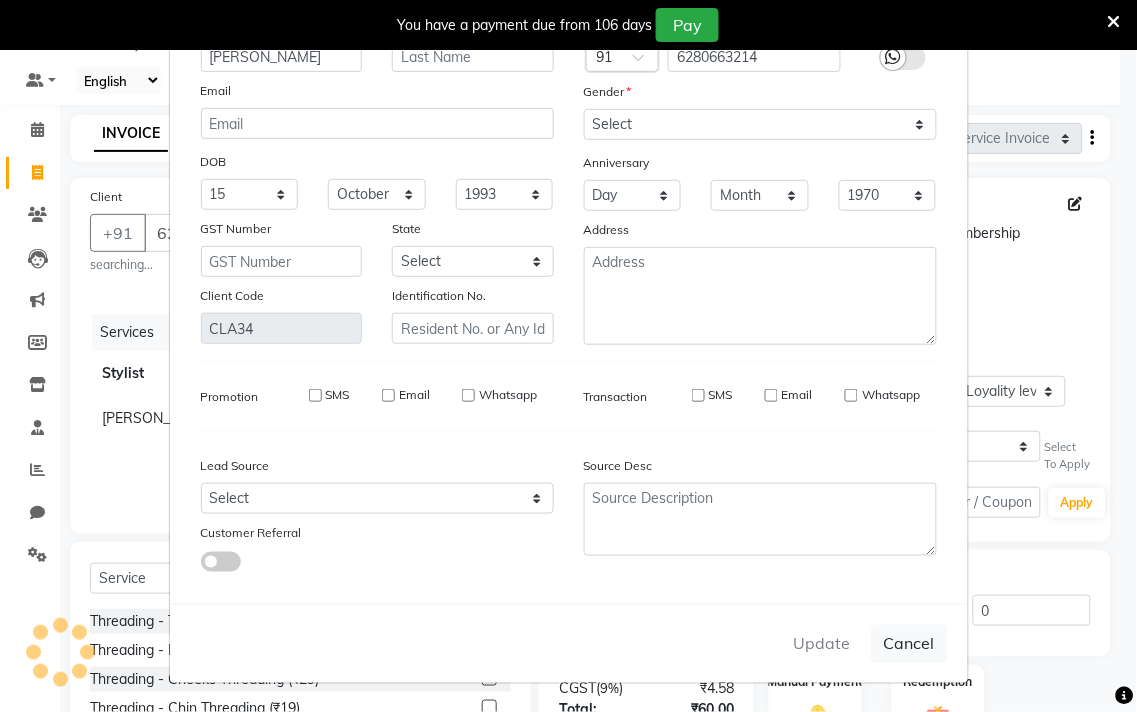 type 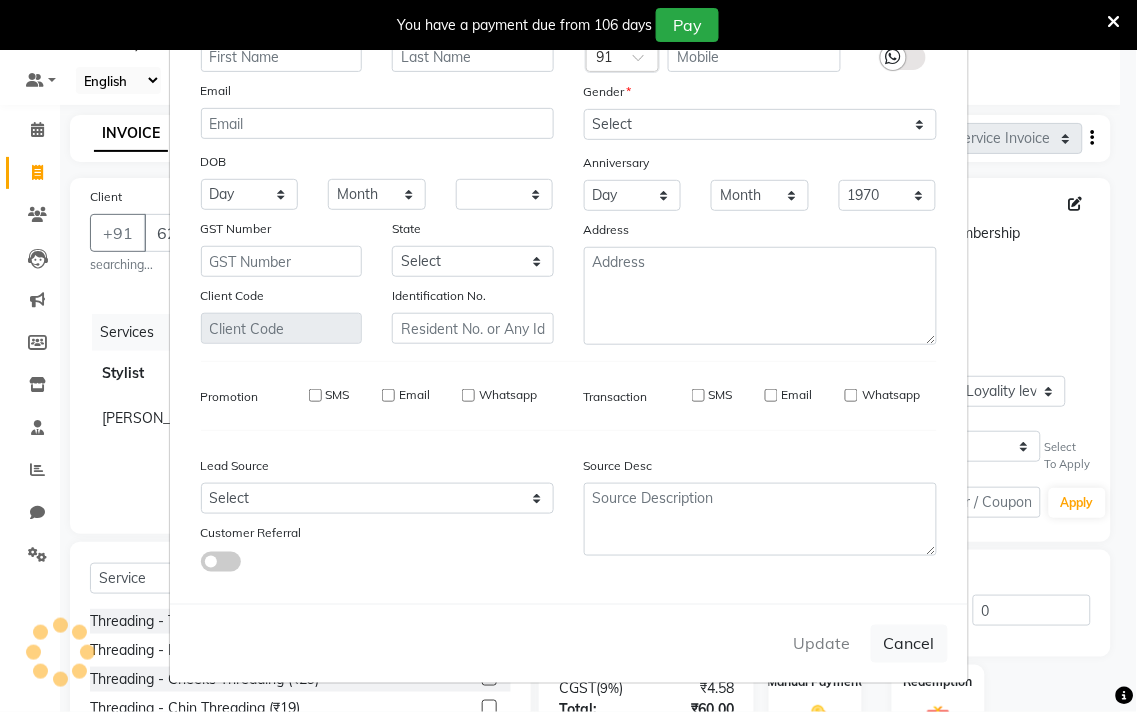 select 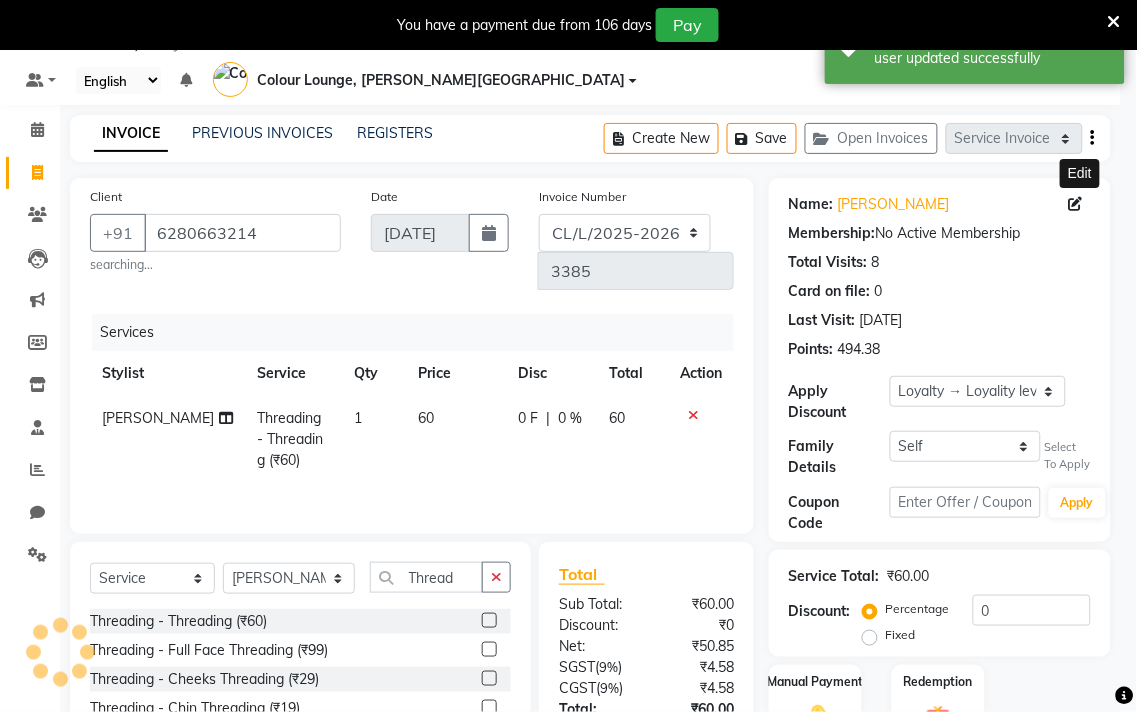 select on "1: Object" 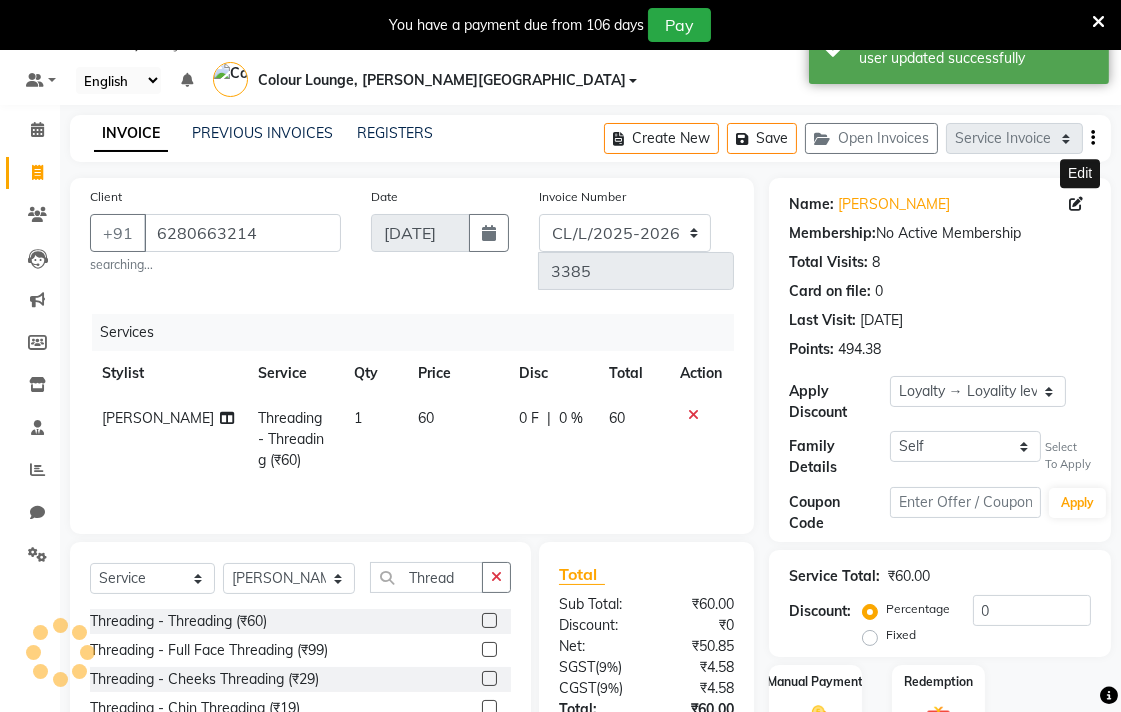 scroll, scrollTop: 175, scrollLeft: 0, axis: vertical 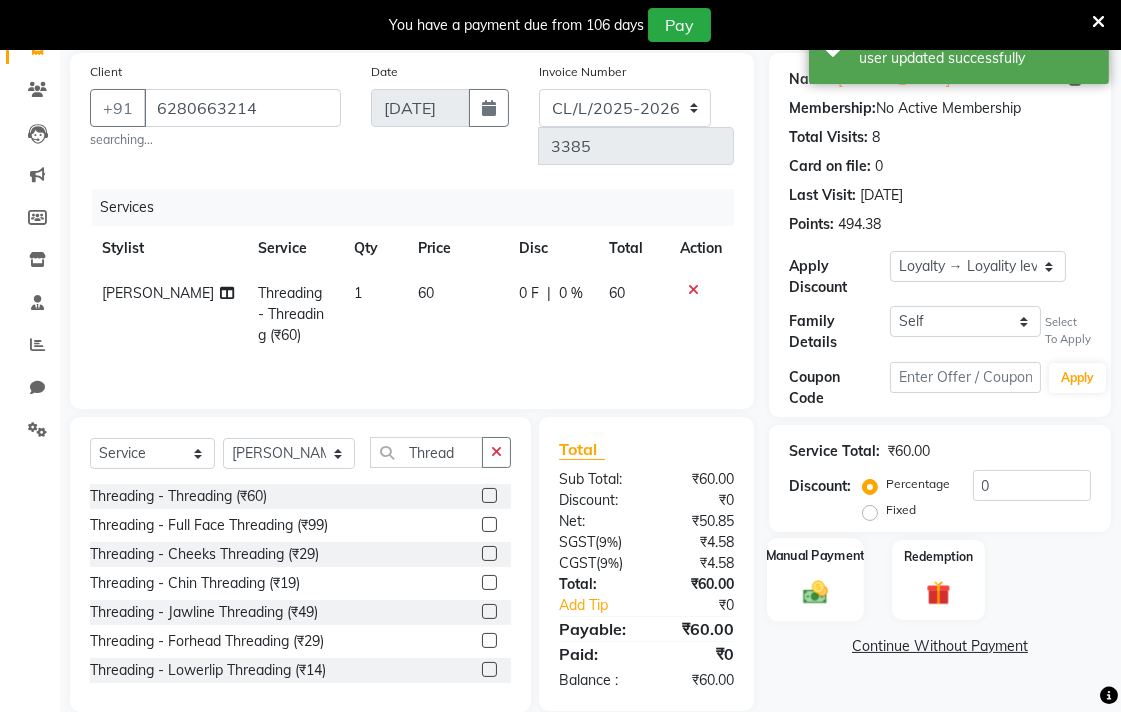 click 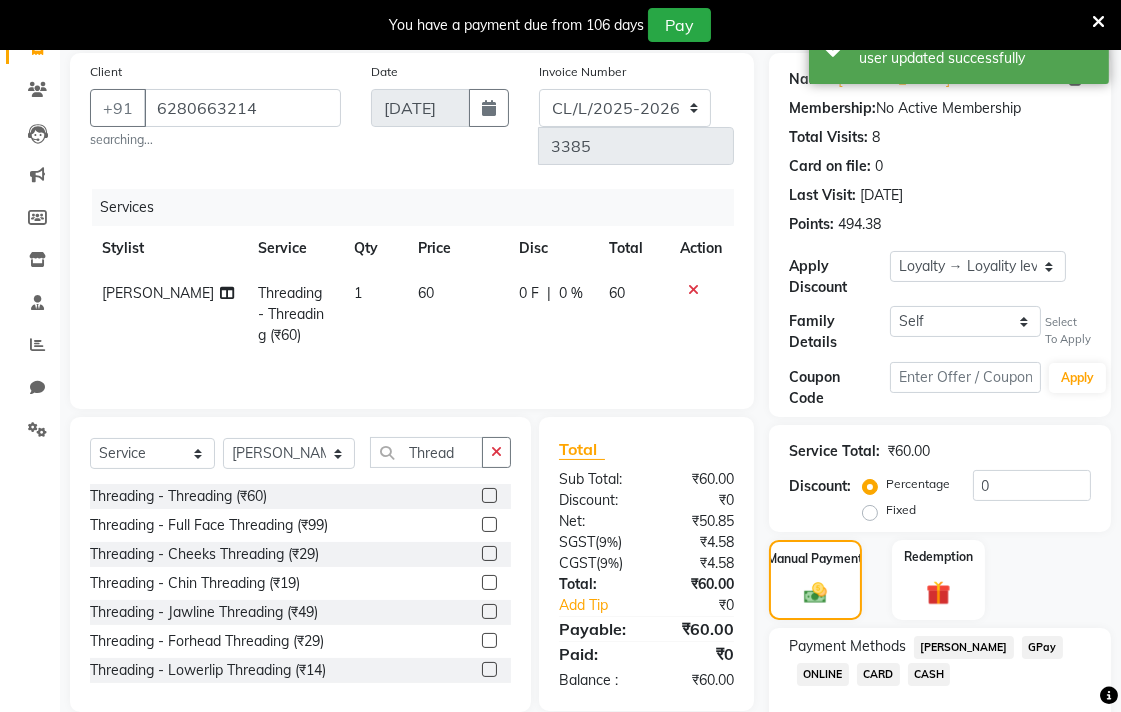 click on "CASH" 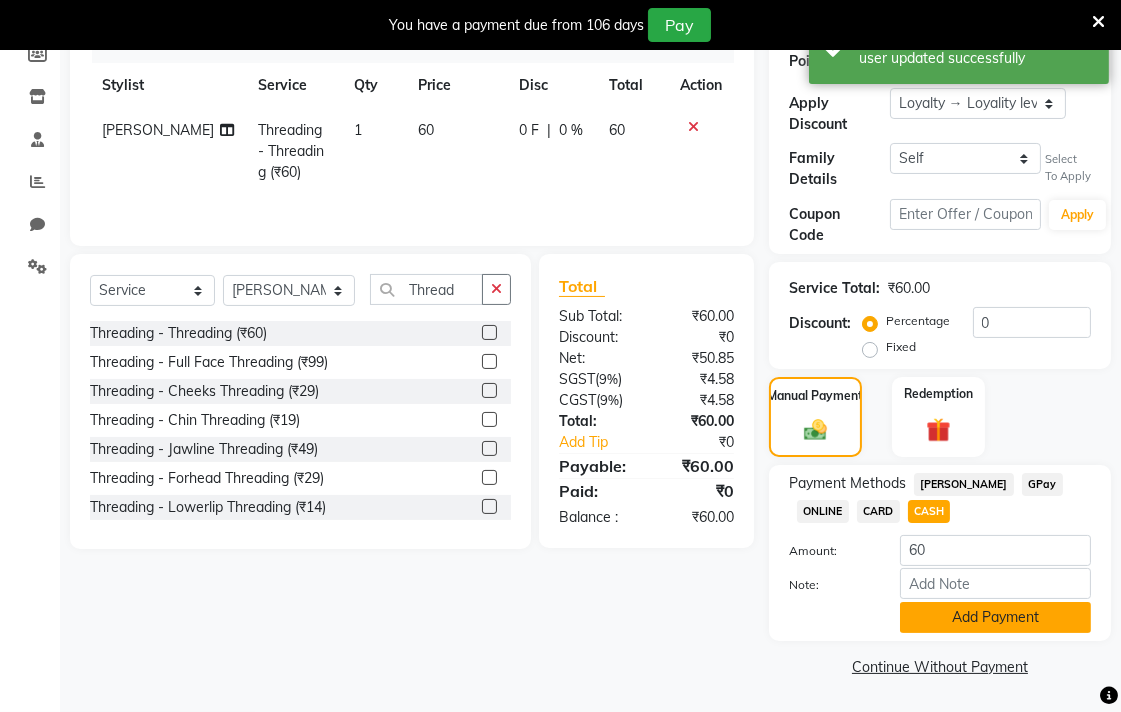 click on "Add Payment" 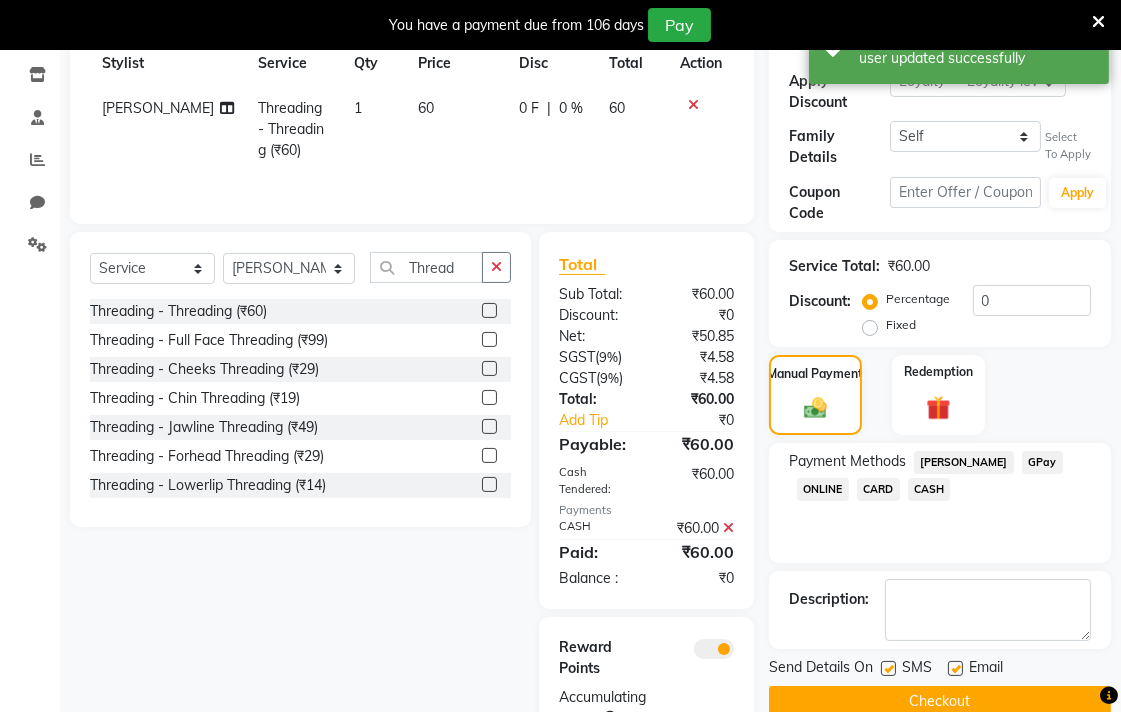 scroll, scrollTop: 418, scrollLeft: 0, axis: vertical 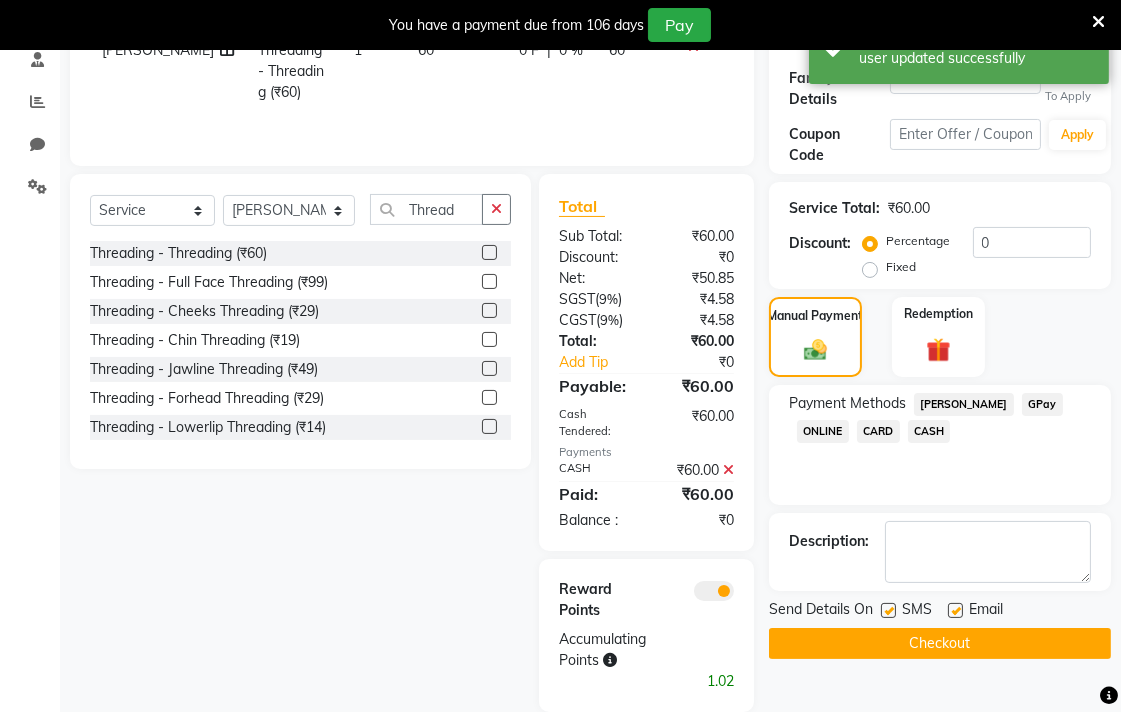 click on "Checkout" 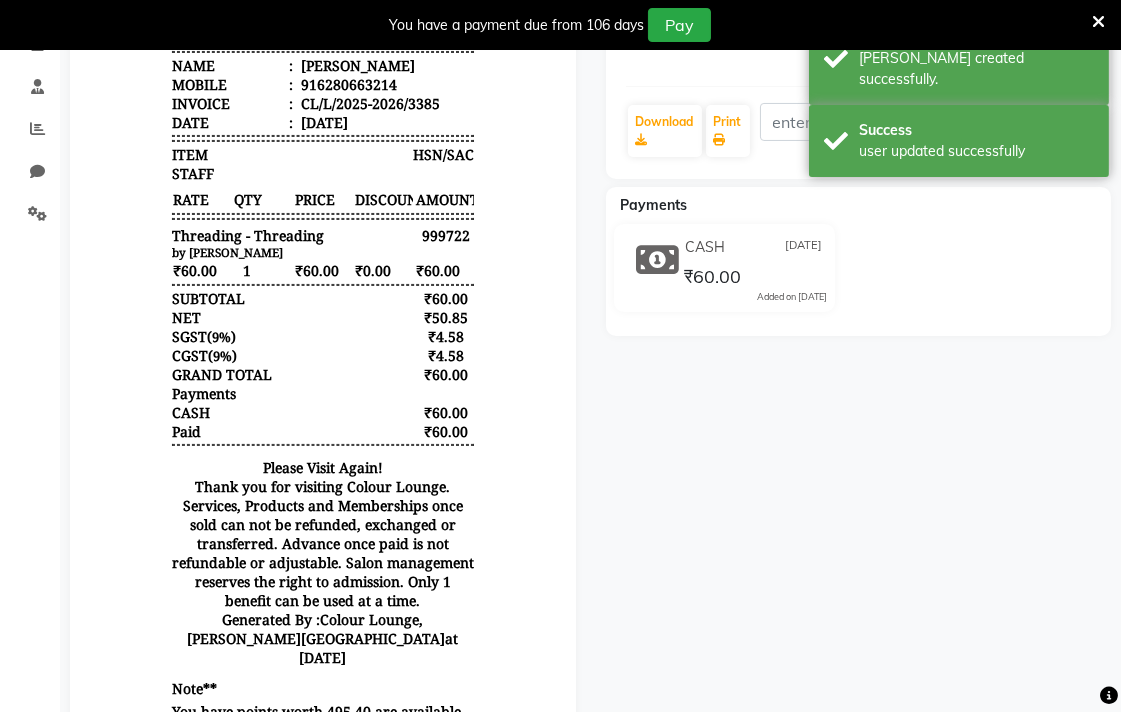 scroll, scrollTop: 181, scrollLeft: 0, axis: vertical 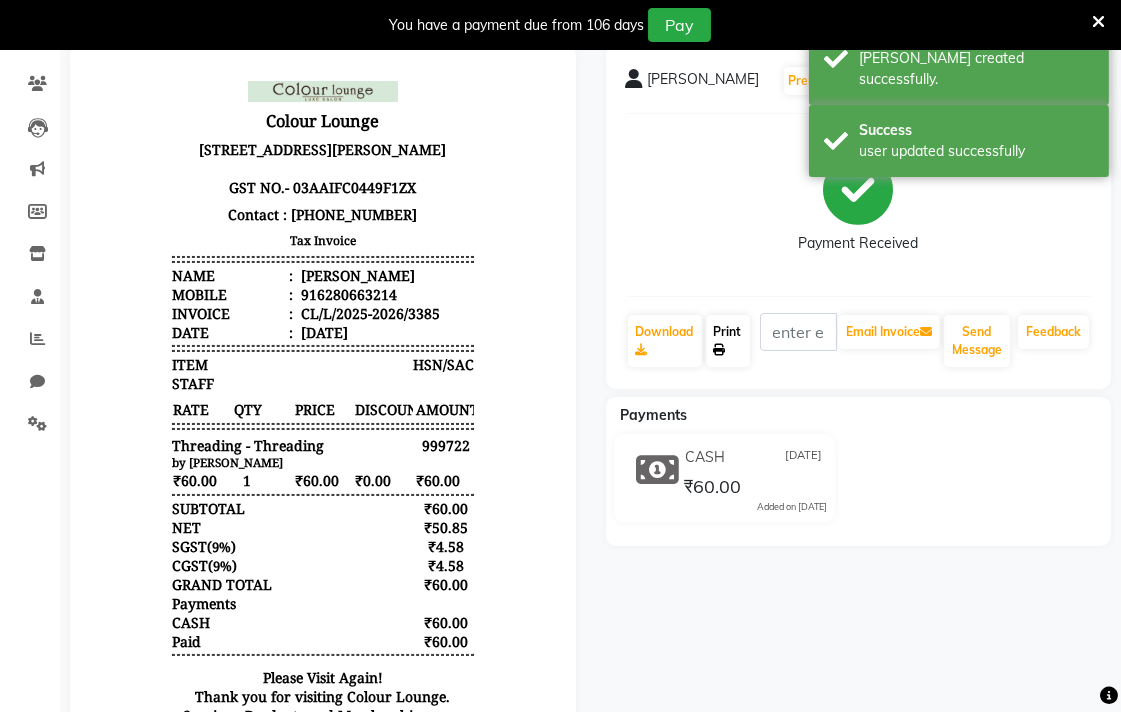 click 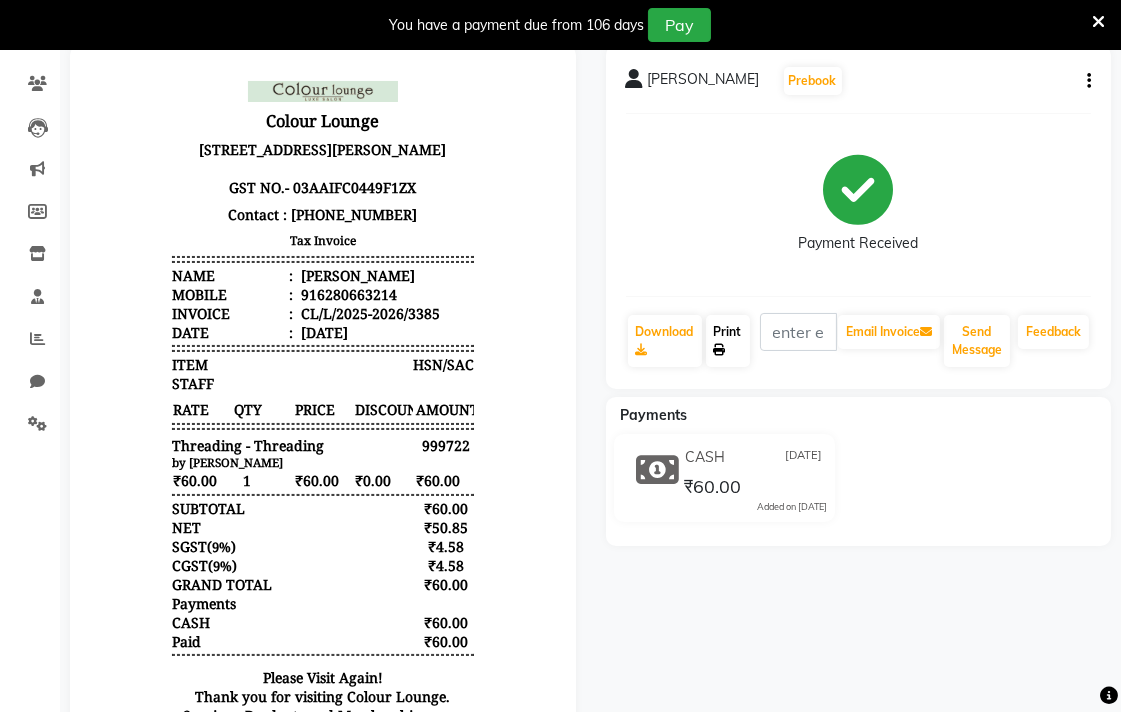 scroll, scrollTop: 0, scrollLeft: 0, axis: both 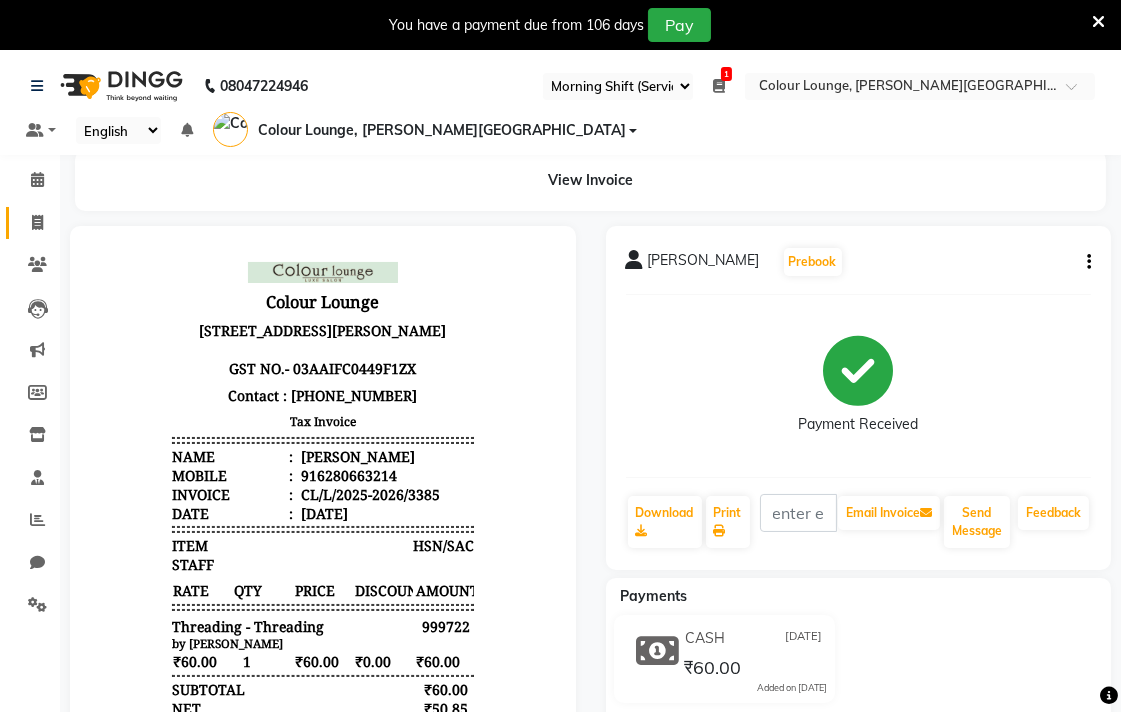 click 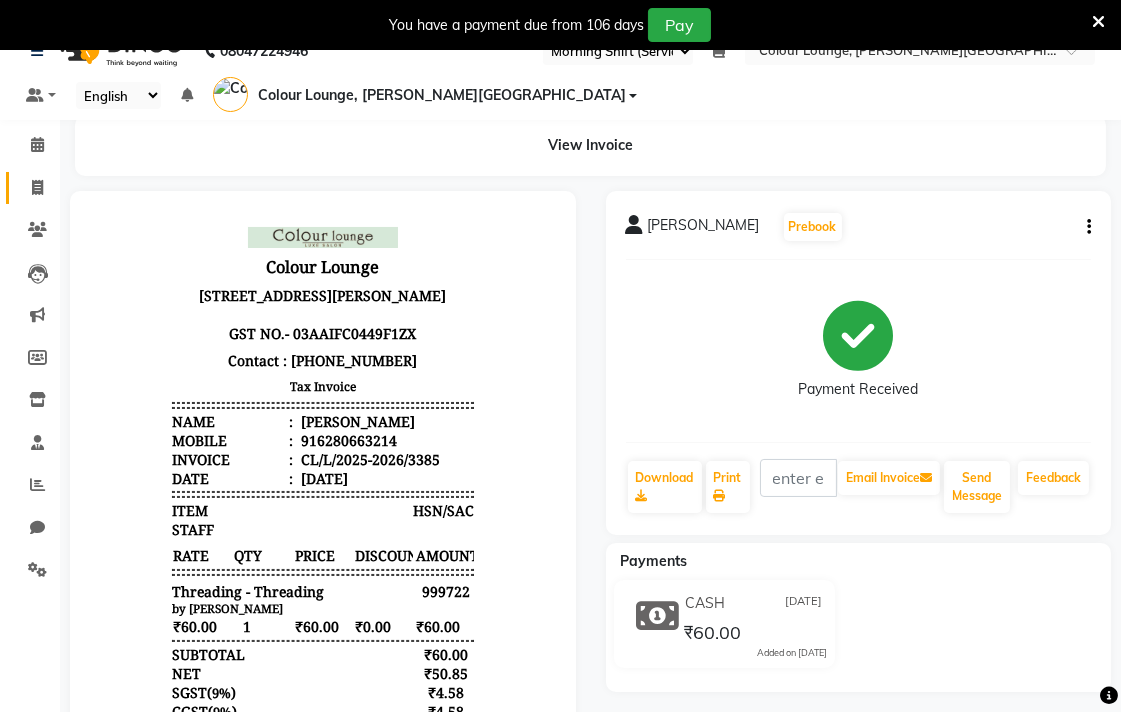 select on "service" 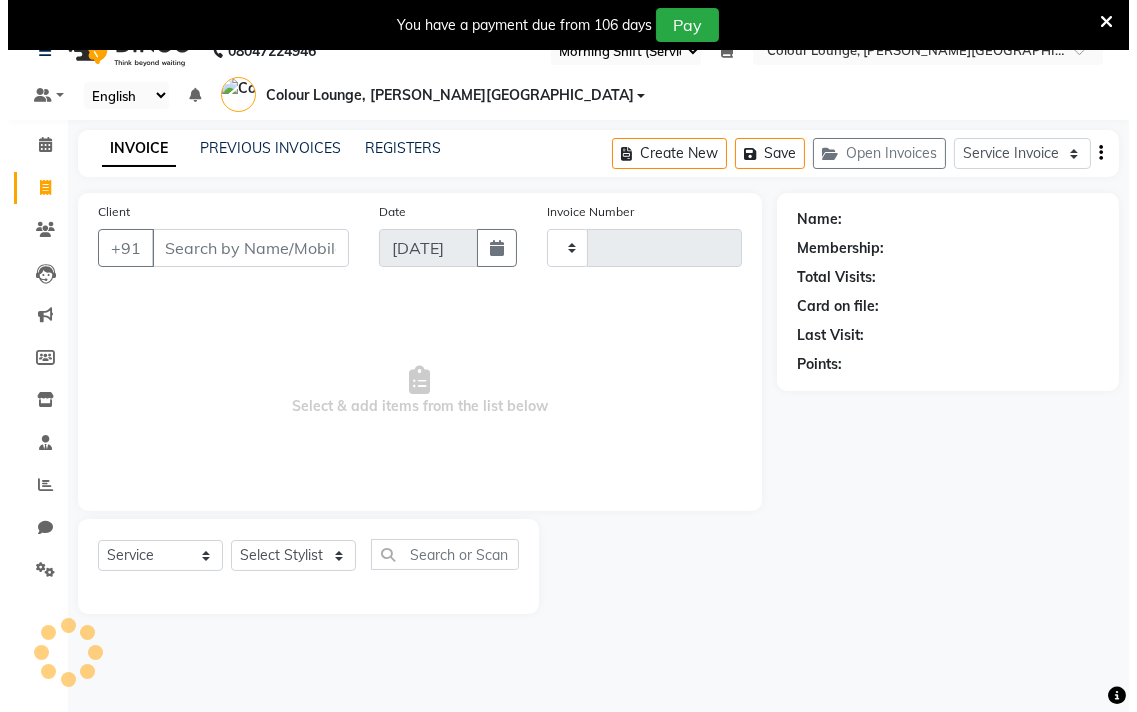 scroll, scrollTop: 50, scrollLeft: 0, axis: vertical 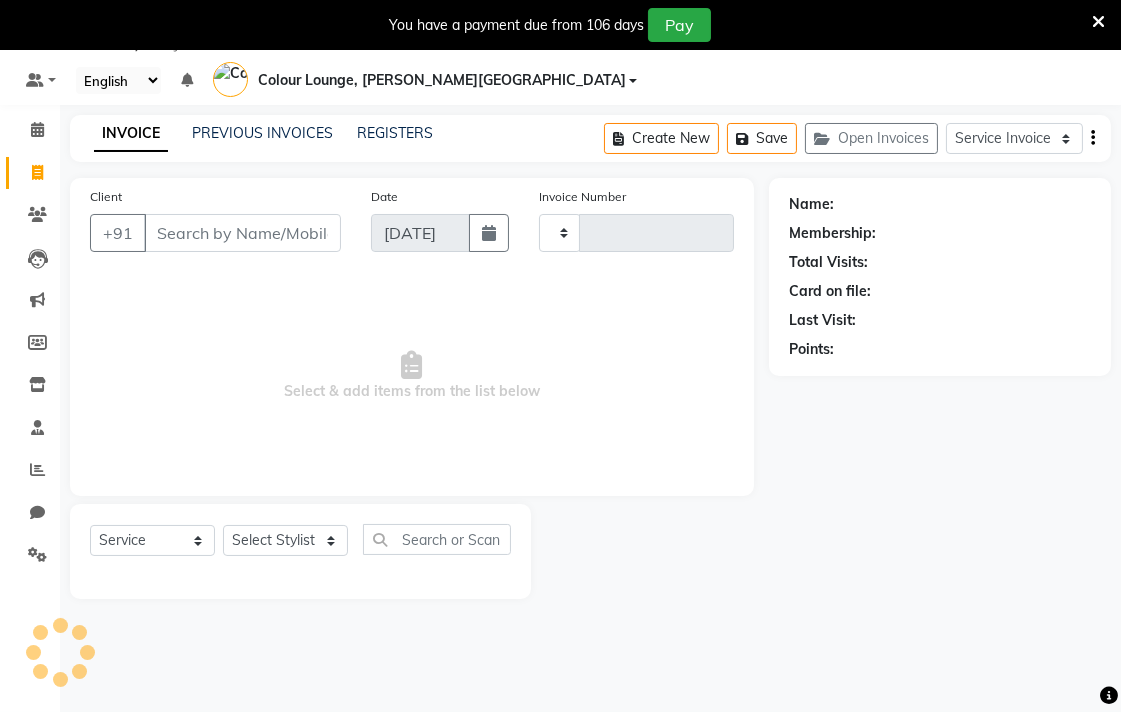 type on "3386" 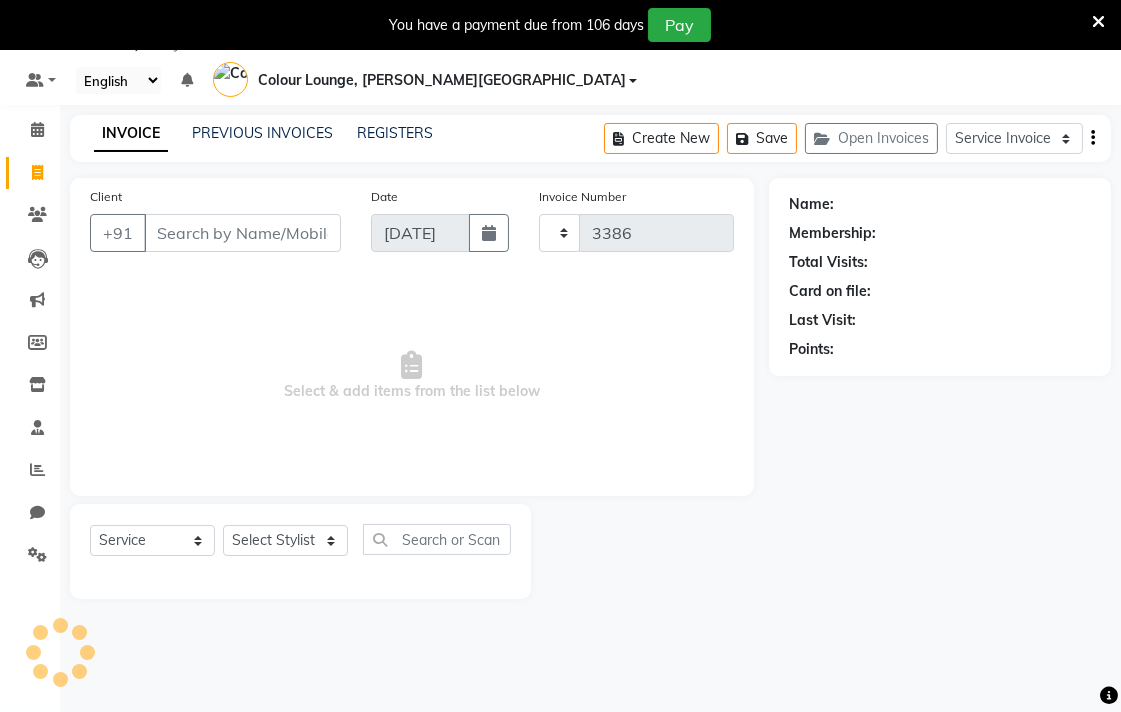 select on "8011" 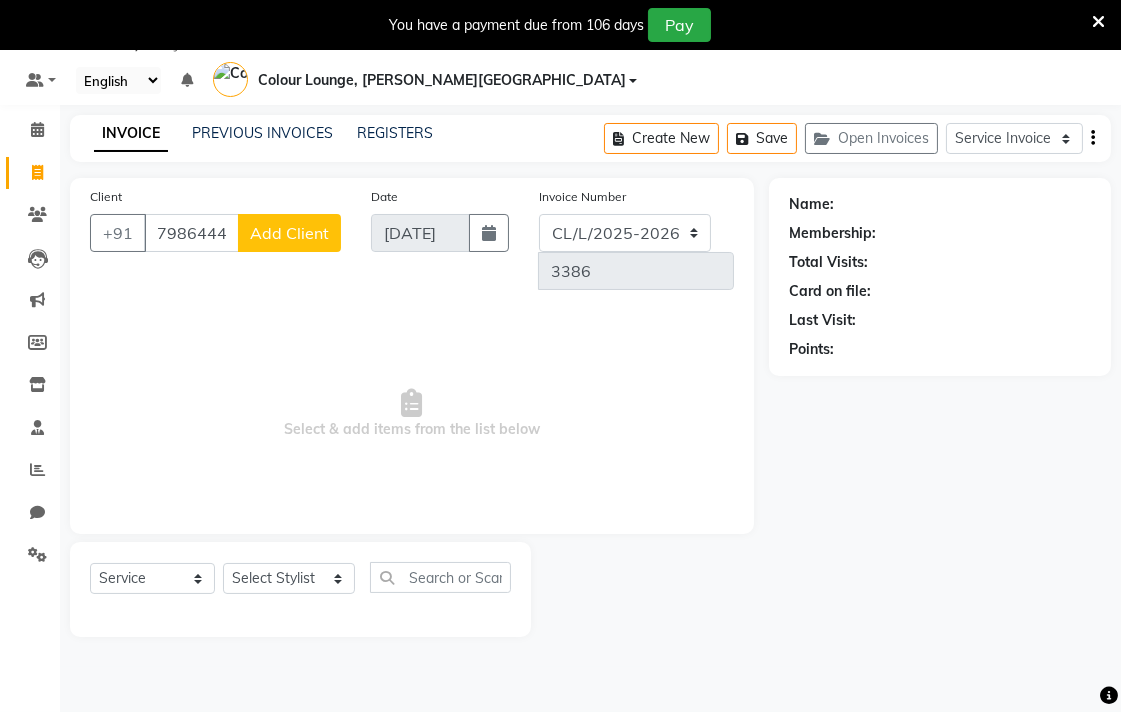 type on "7986444955" 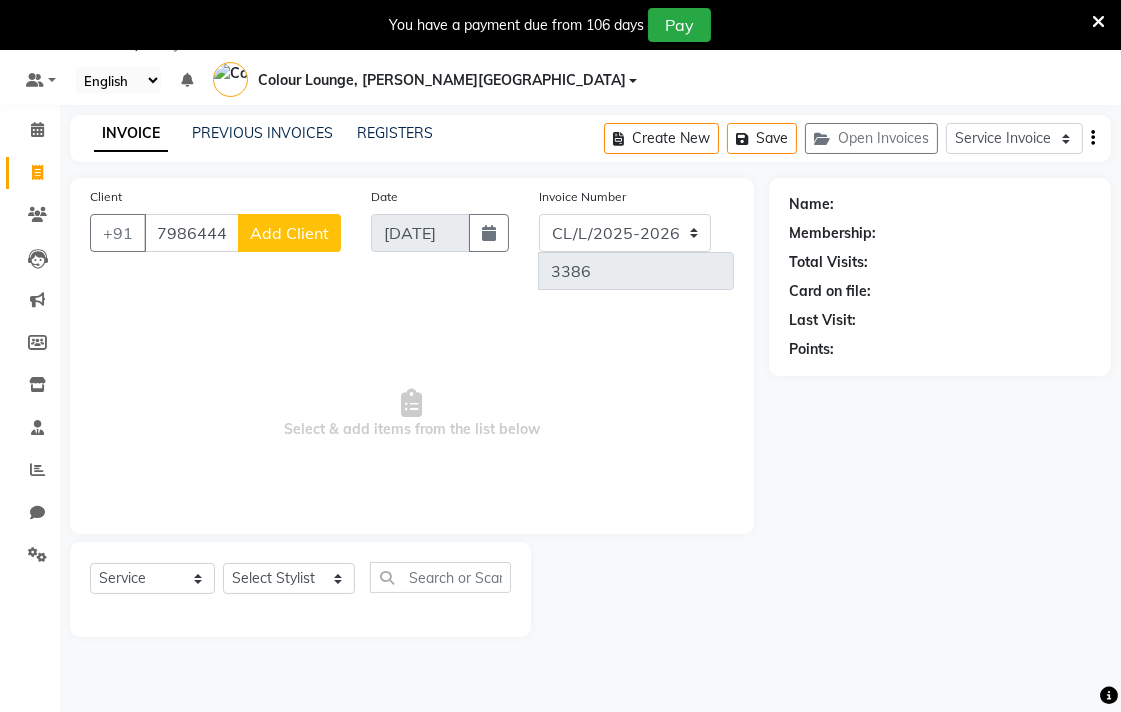 click on "Add Client" 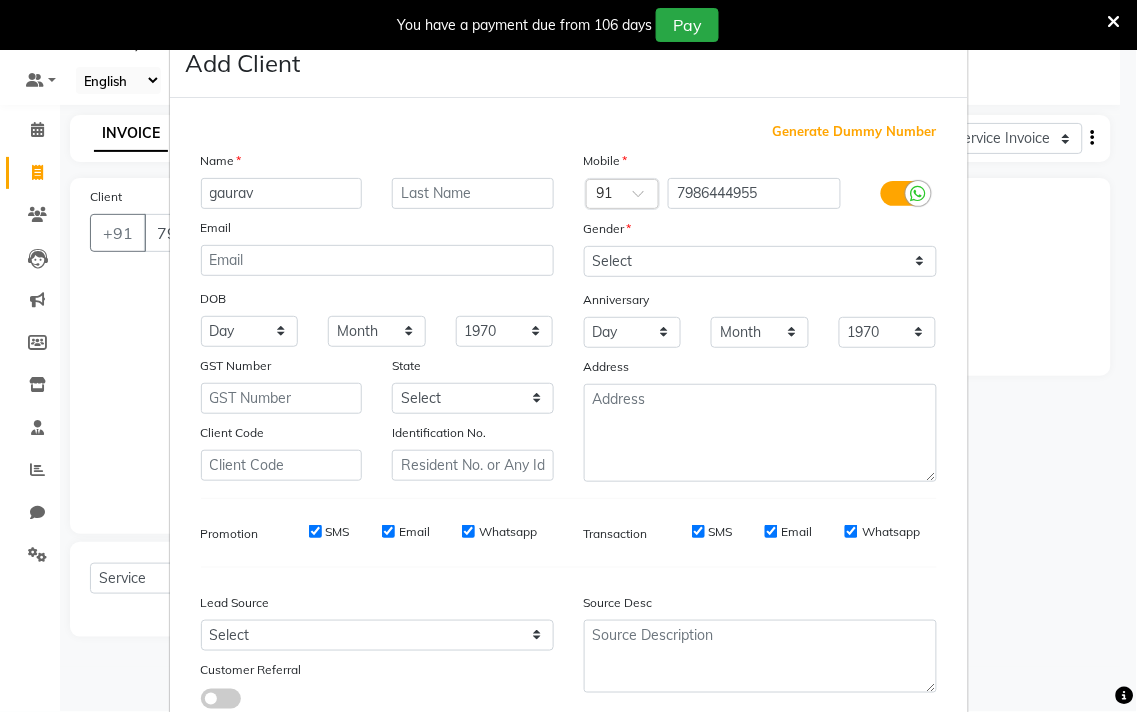 type on "gaurav" 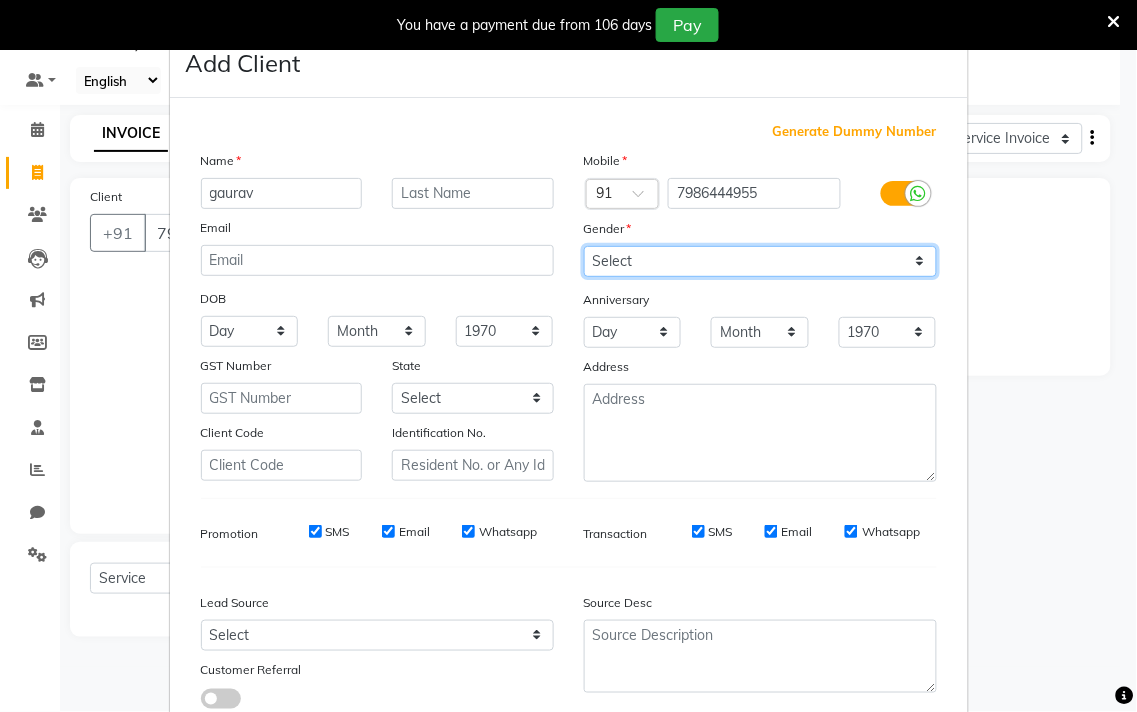 click on "Select Male Female Other Prefer Not To Say" at bounding box center [760, 261] 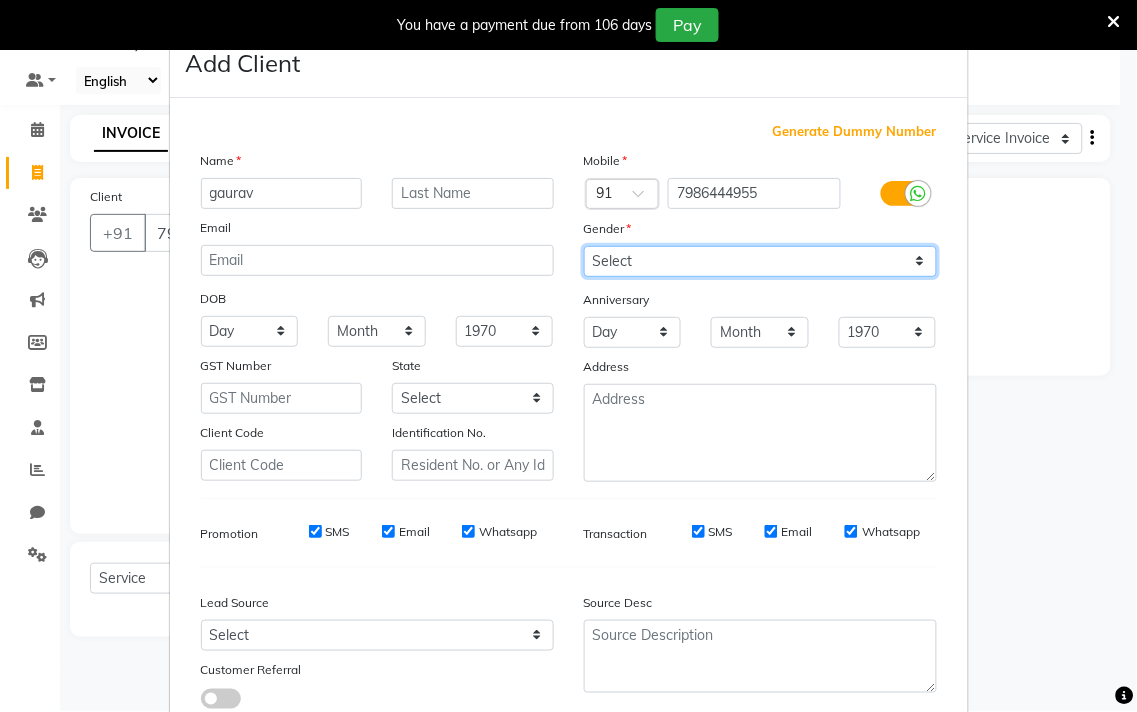 select on "[DEMOGRAPHIC_DATA]" 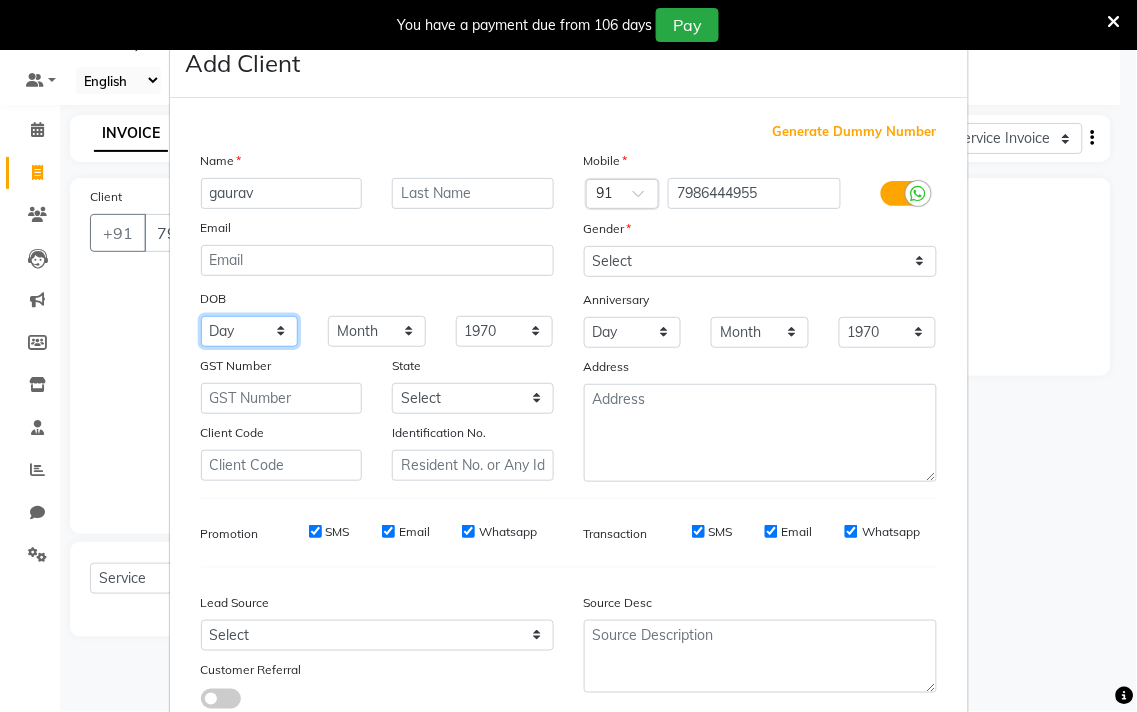 click on "Day 01 02 03 04 05 06 07 08 09 10 11 12 13 14 15 16 17 18 19 20 21 22 23 24 25 26 27 28 29 30 31" at bounding box center [250, 331] 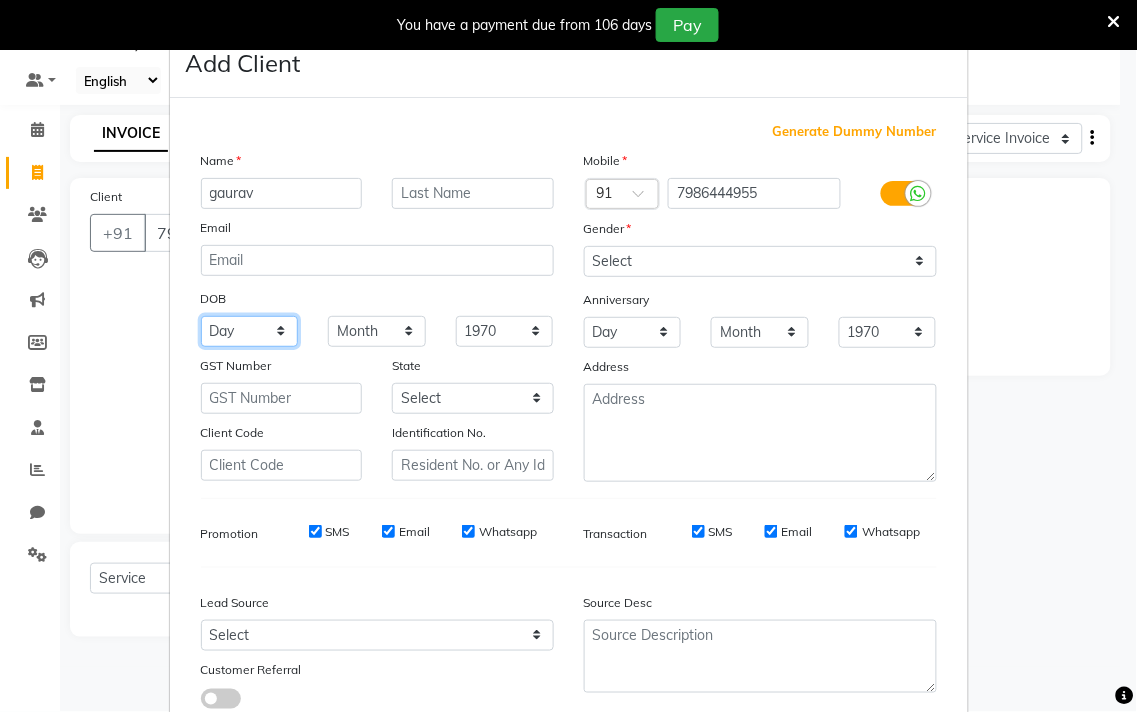 select on "21" 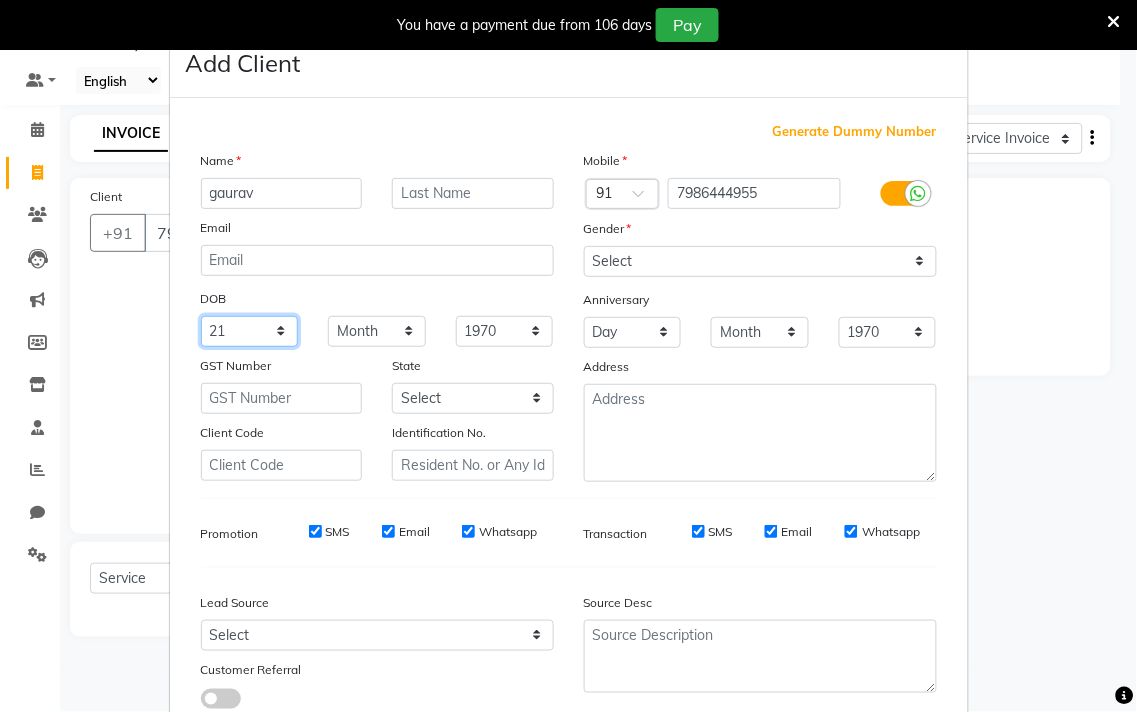 click on "Day 01 02 03 04 05 06 07 08 09 10 11 12 13 14 15 16 17 18 19 20 21 22 23 24 25 26 27 28 29 30 31" at bounding box center (250, 331) 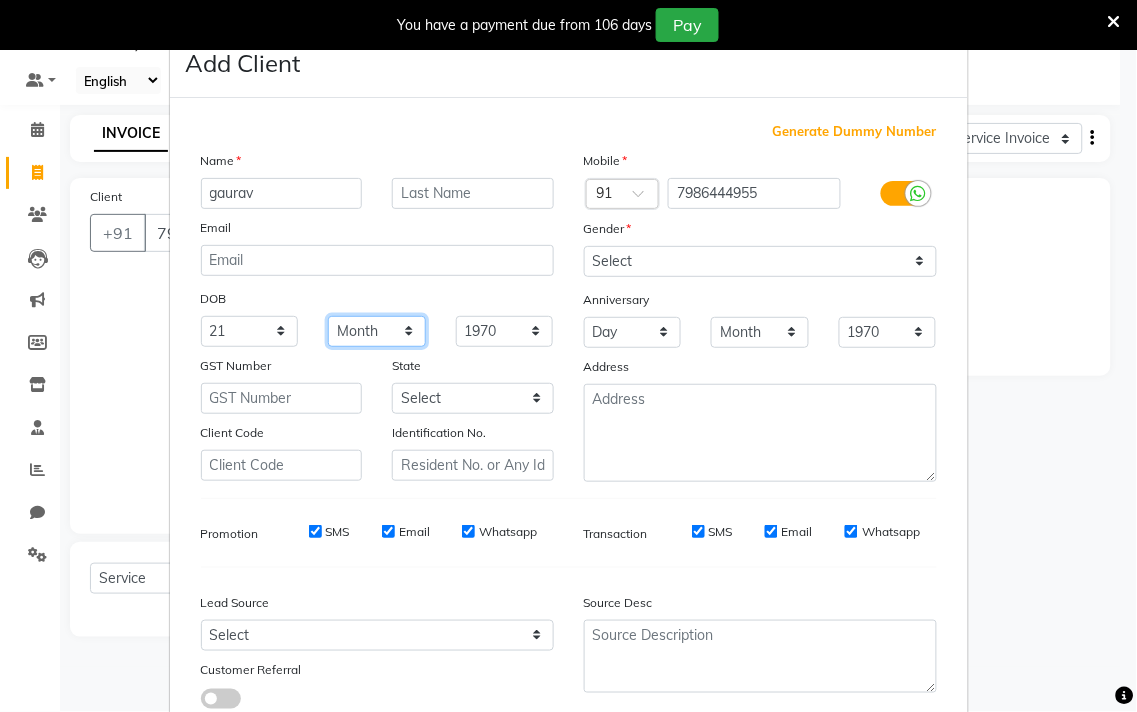 click on "Month January February March April May June July August September October November December" at bounding box center [377, 331] 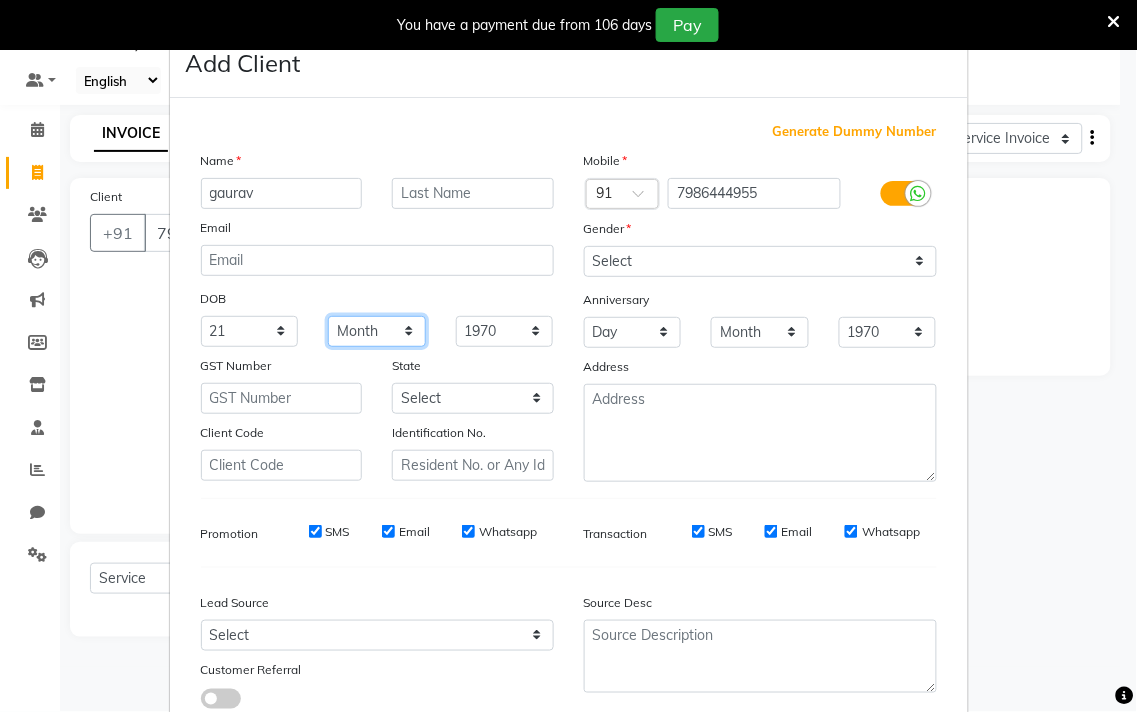 select on "07" 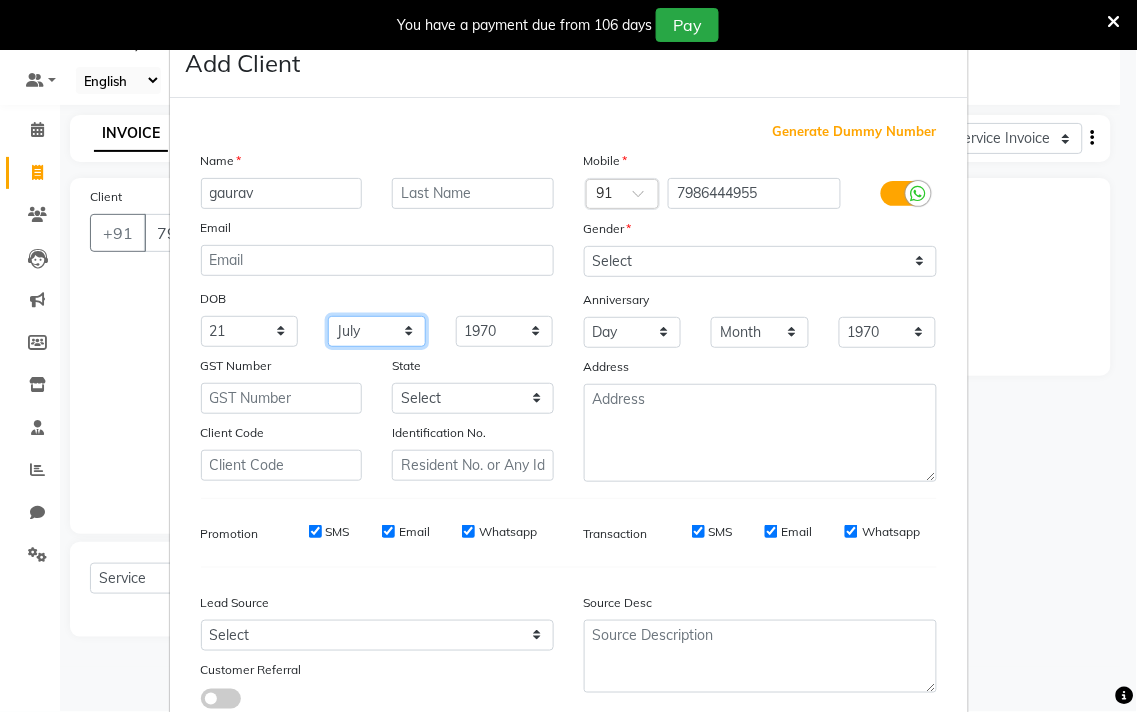 click on "Month January February March April May June July August September October November December" at bounding box center [377, 331] 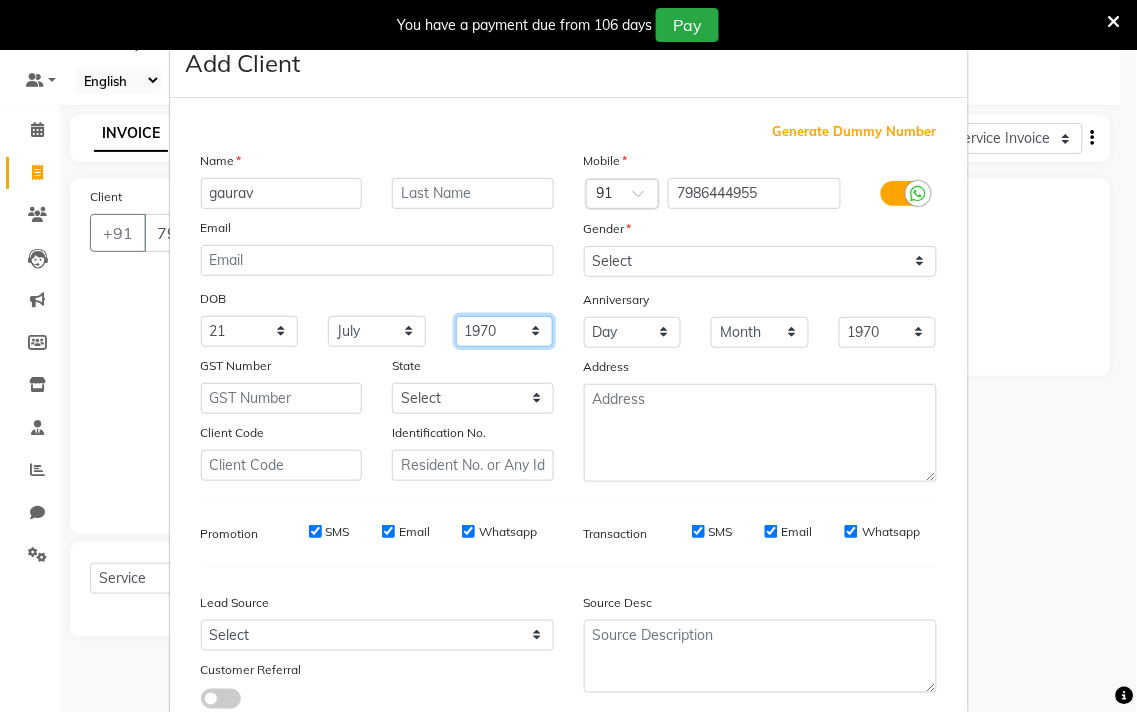click on "1940 1941 1942 1943 1944 1945 1946 1947 1948 1949 1950 1951 1952 1953 1954 1955 1956 1957 1958 1959 1960 1961 1962 1963 1964 1965 1966 1967 1968 1969 1970 1971 1972 1973 1974 1975 1976 1977 1978 1979 1980 1981 1982 1983 1984 1985 1986 1987 1988 1989 1990 1991 1992 1993 1994 1995 1996 1997 1998 1999 2000 2001 2002 2003 2004 2005 2006 2007 2008 2009 2010 2011 2012 2013 2014 2015 2016 2017 2018 2019 2020 2021 2022 2023 2024" at bounding box center (505, 331) 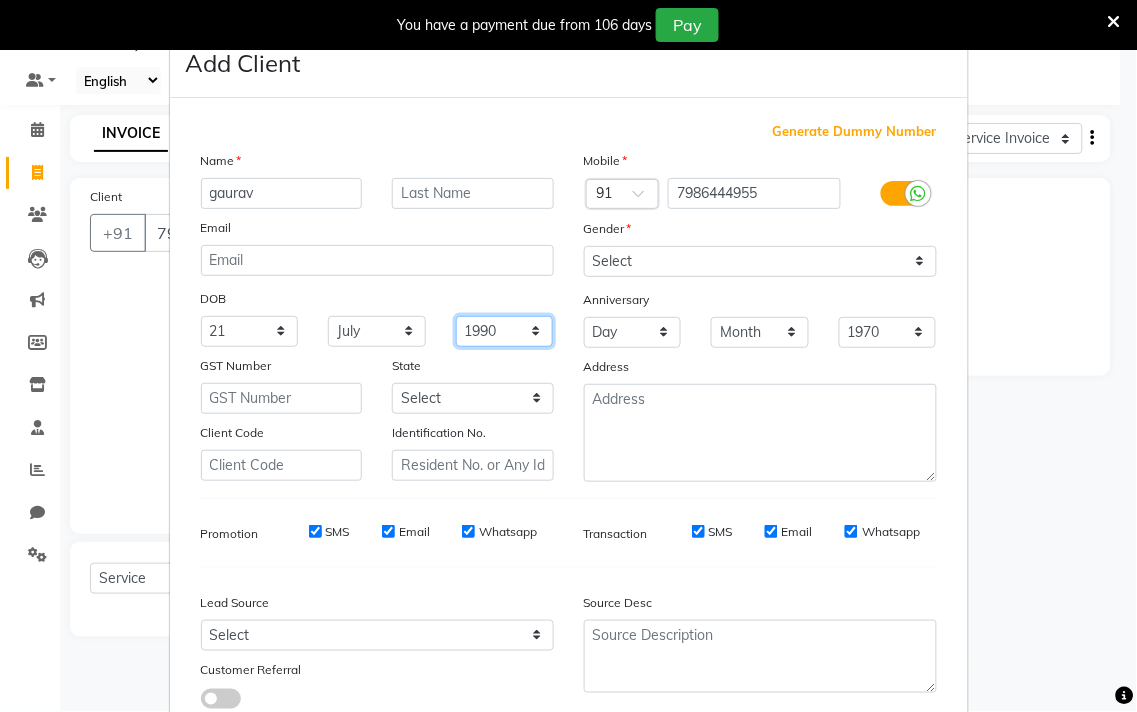 click on "1940 1941 1942 1943 1944 1945 1946 1947 1948 1949 1950 1951 1952 1953 1954 1955 1956 1957 1958 1959 1960 1961 1962 1963 1964 1965 1966 1967 1968 1969 1970 1971 1972 1973 1974 1975 1976 1977 1978 1979 1980 1981 1982 1983 1984 1985 1986 1987 1988 1989 1990 1991 1992 1993 1994 1995 1996 1997 1998 1999 2000 2001 2002 2003 2004 2005 2006 2007 2008 2009 2010 2011 2012 2013 2014 2015 2016 2017 2018 2019 2020 2021 2022 2023 2024" at bounding box center (505, 331) 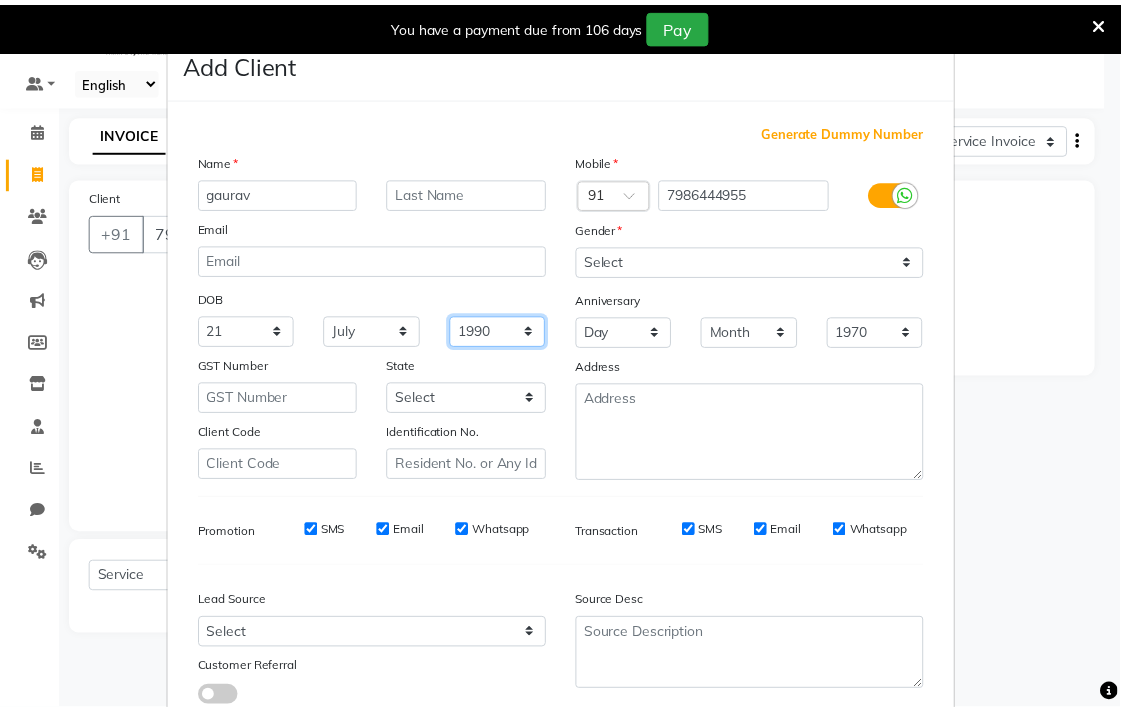 scroll, scrollTop: 138, scrollLeft: 0, axis: vertical 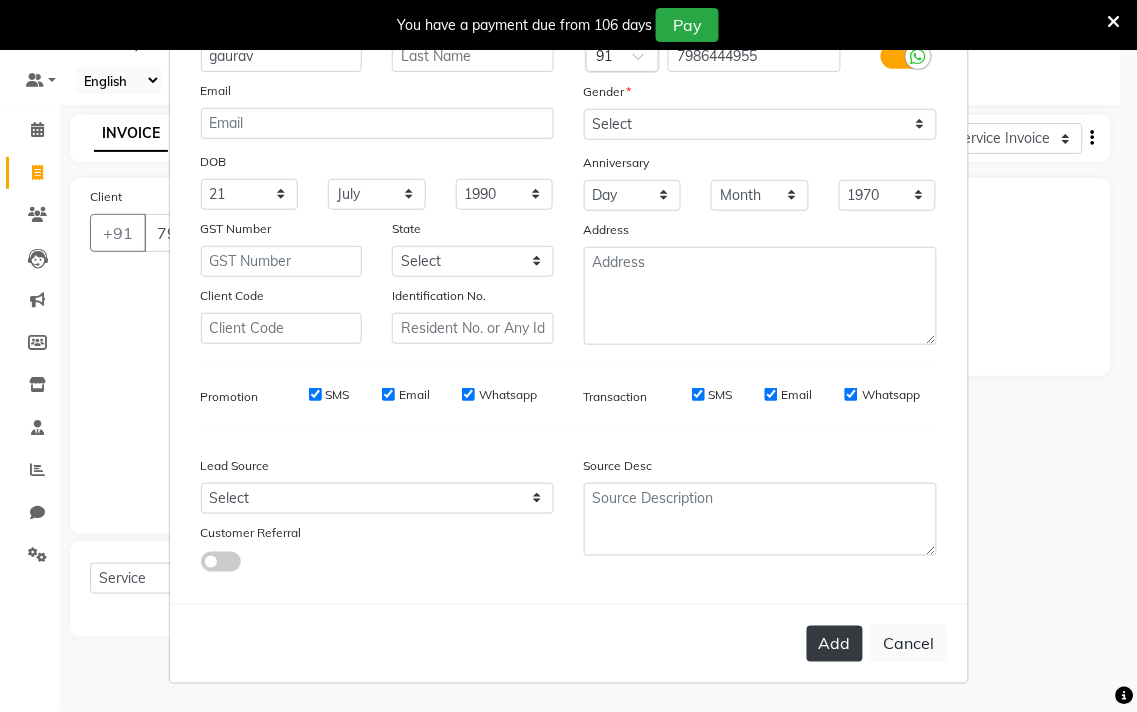 click on "Add" at bounding box center [835, 644] 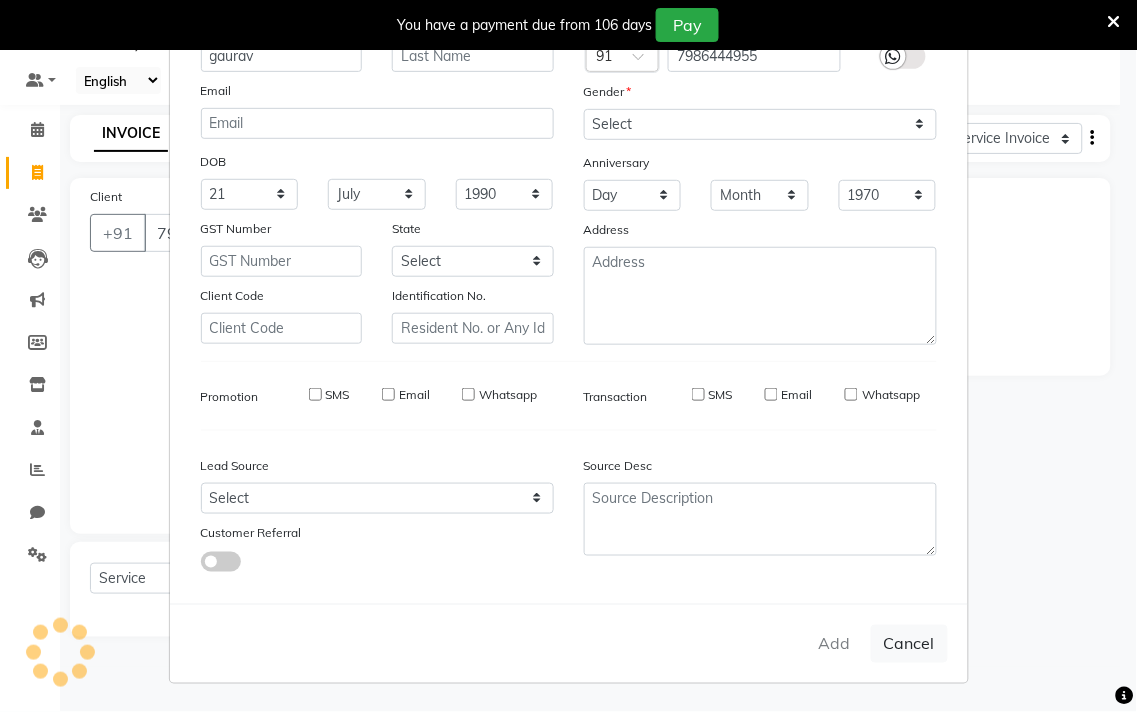 type 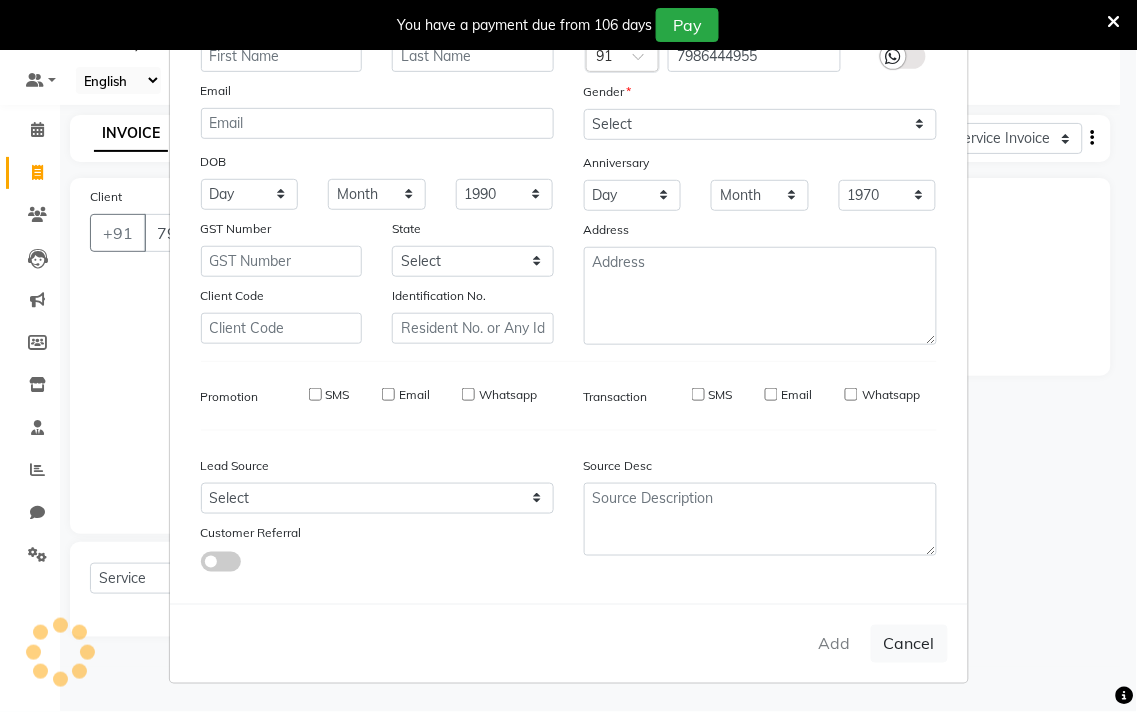 select 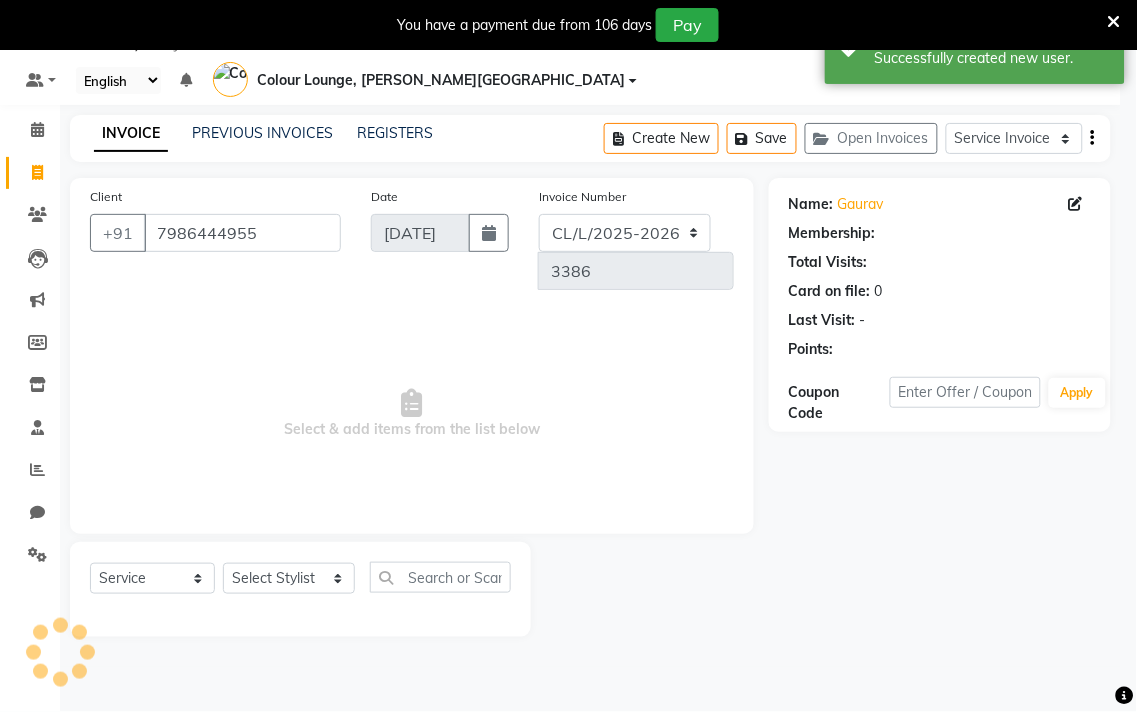 select on "1: Object" 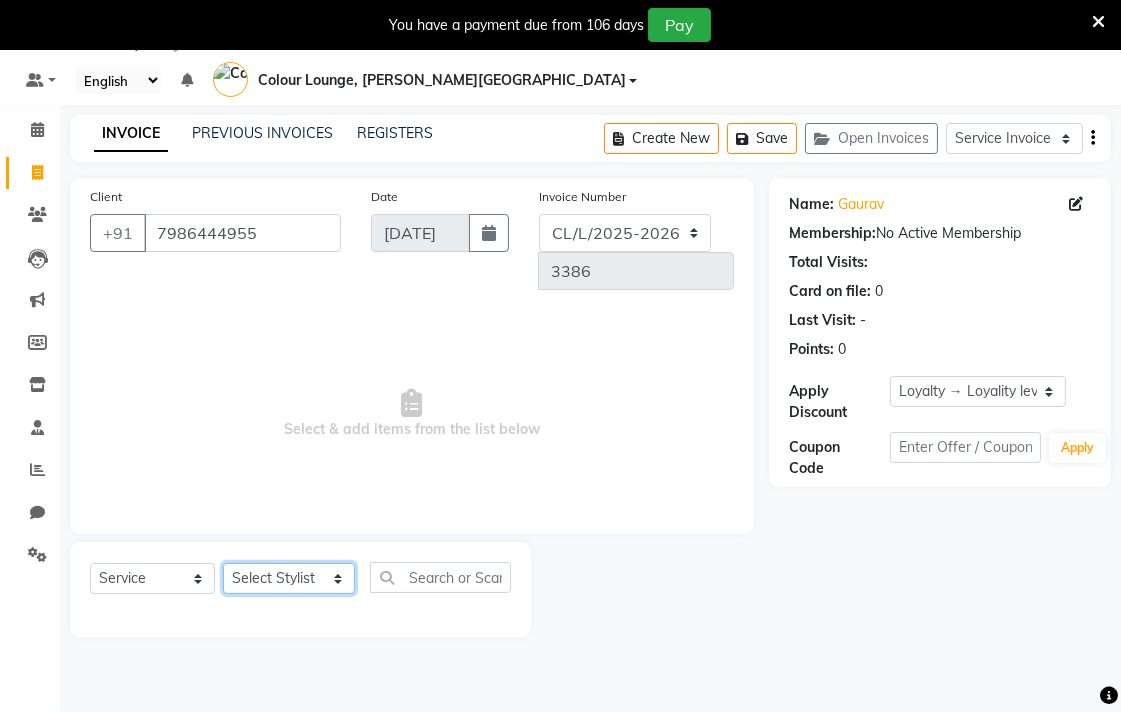 click on "Select Stylist Admin AMIT [PERSON_NAME] [PERSON_NAME] BALBHARTI SHARMA Colour Lounge, [PERSON_NAME][GEOGRAPHIC_DATA] Colour Lounge, [PERSON_NAME][GEOGRAPHIC_DATA] DINGG [PERSON_NAME] [PERSON_NAME] [PERSON_NAME] [PERSON_NAME] LOVE [PERSON_NAME] [PERSON_NAME] [PERSON_NAME] [PERSON_NAME] [PERSON_NAME] POOJA Pooja [PERSON_NAME] [PERSON_NAME] PRINCE [PERSON_NAME] [PERSON_NAME] [PERSON_NAME] [PERSON_NAME] Sameer [PERSON_NAME] [PERSON_NAME] [PERSON_NAME]  Sunny TULOSH [PERSON_NAME] [PERSON_NAME] VISHAL" 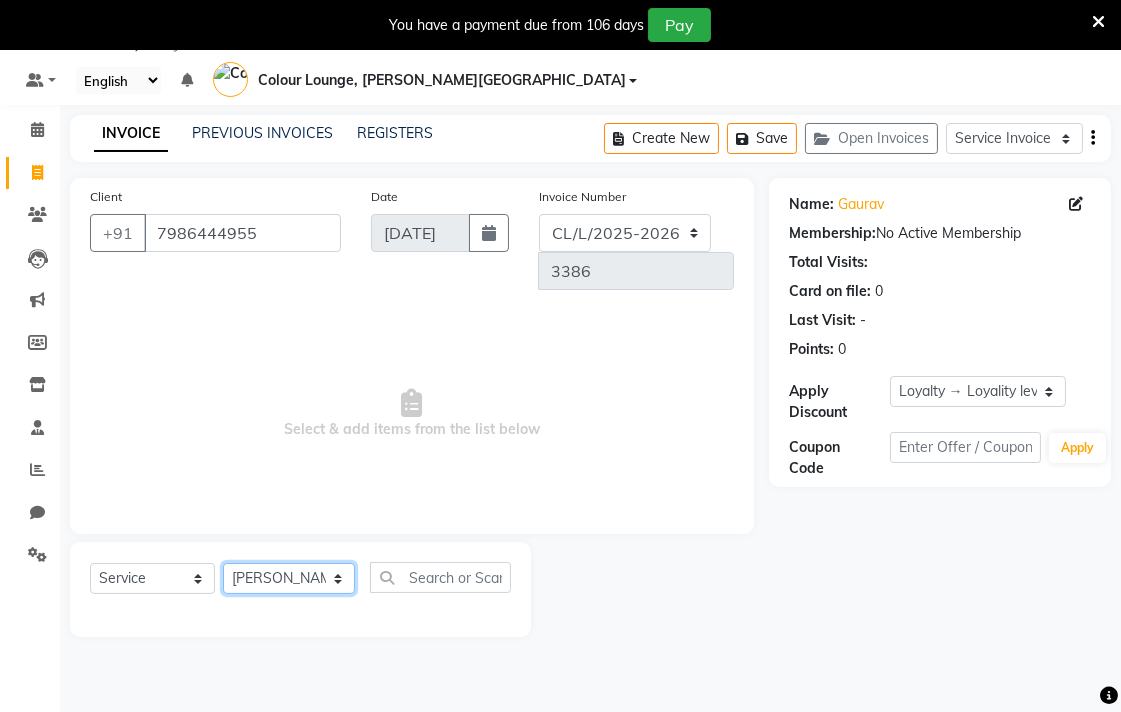 click on "Select Stylist Admin AMIT [PERSON_NAME] [PERSON_NAME] BALBHARTI SHARMA Colour Lounge, [PERSON_NAME][GEOGRAPHIC_DATA] Colour Lounge, [PERSON_NAME][GEOGRAPHIC_DATA] DINGG [PERSON_NAME] [PERSON_NAME] [PERSON_NAME] [PERSON_NAME] LOVE [PERSON_NAME] [PERSON_NAME] [PERSON_NAME] [PERSON_NAME] [PERSON_NAME] POOJA Pooja [PERSON_NAME] [PERSON_NAME] PRINCE [PERSON_NAME] [PERSON_NAME] [PERSON_NAME] [PERSON_NAME] Sameer [PERSON_NAME] [PERSON_NAME] [PERSON_NAME]  Sunny TULOSH [PERSON_NAME] [PERSON_NAME] VISHAL" 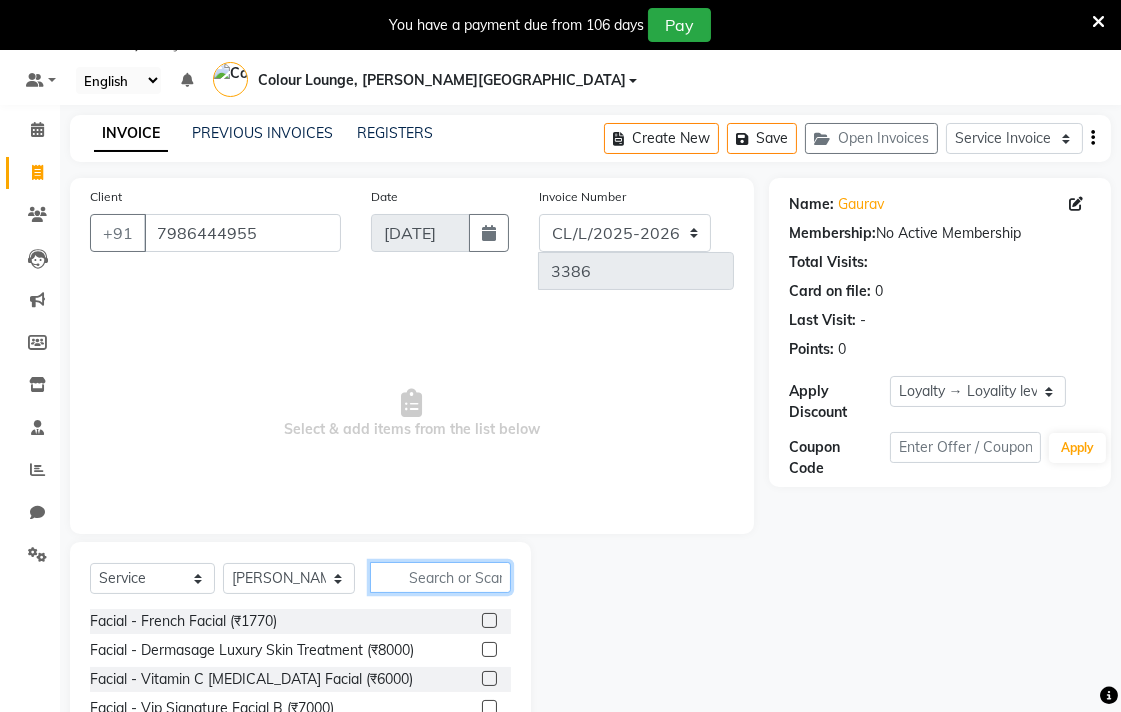 click 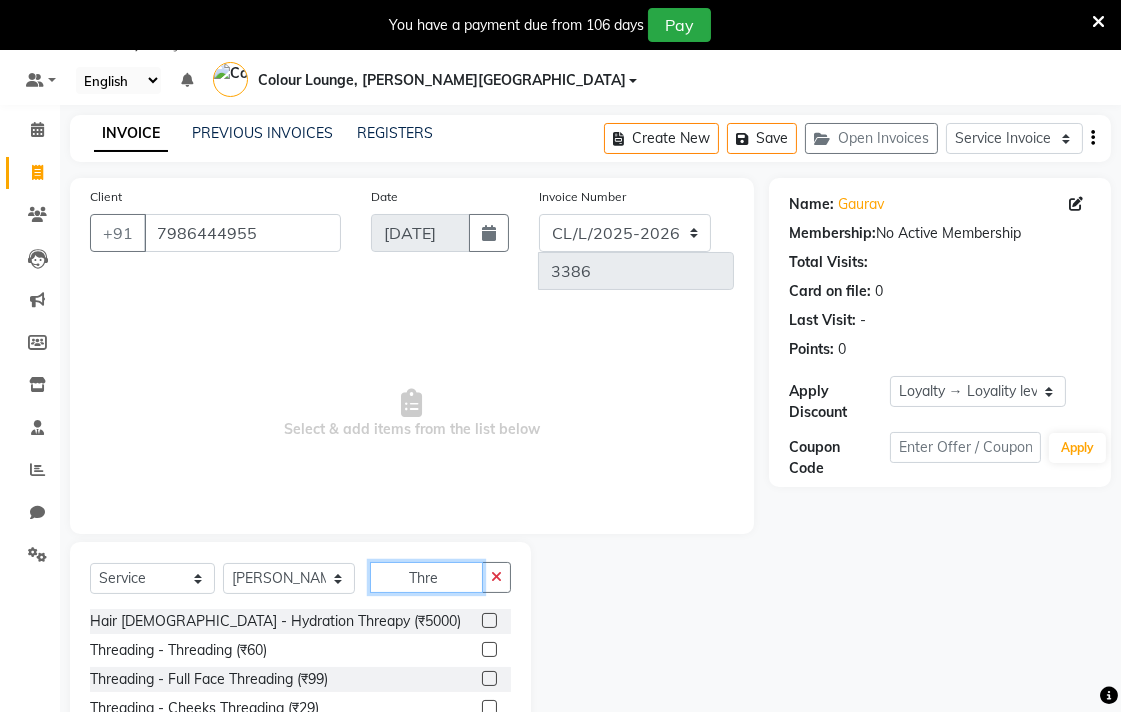 type on "Thre" 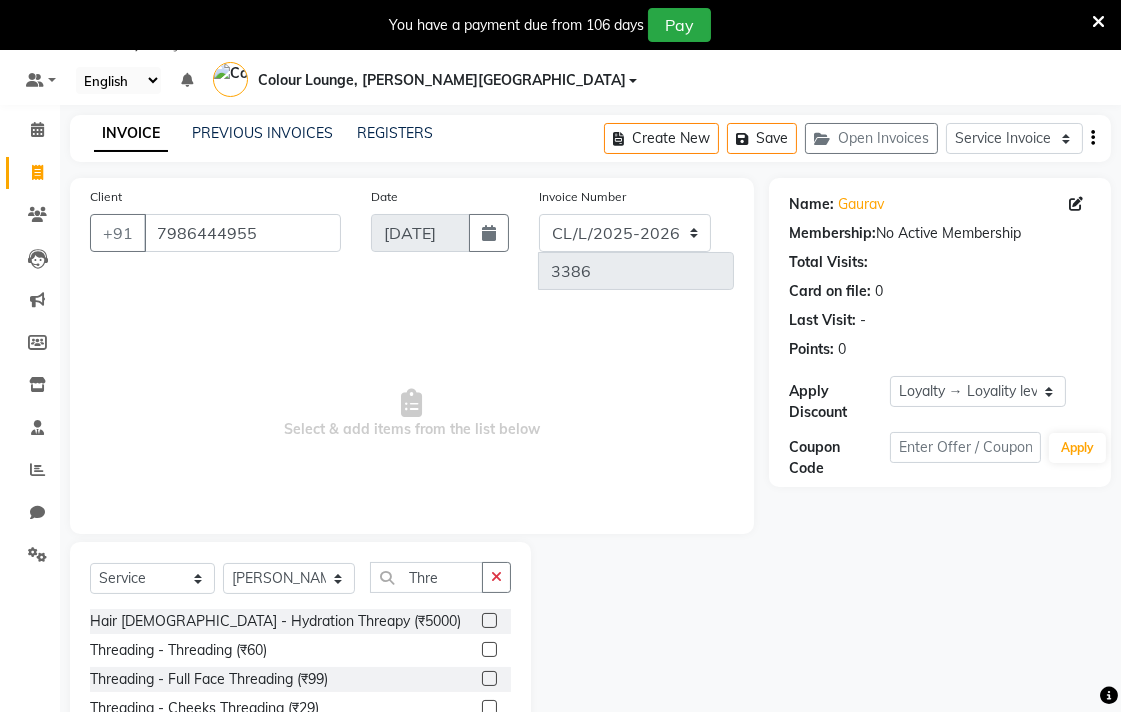 click 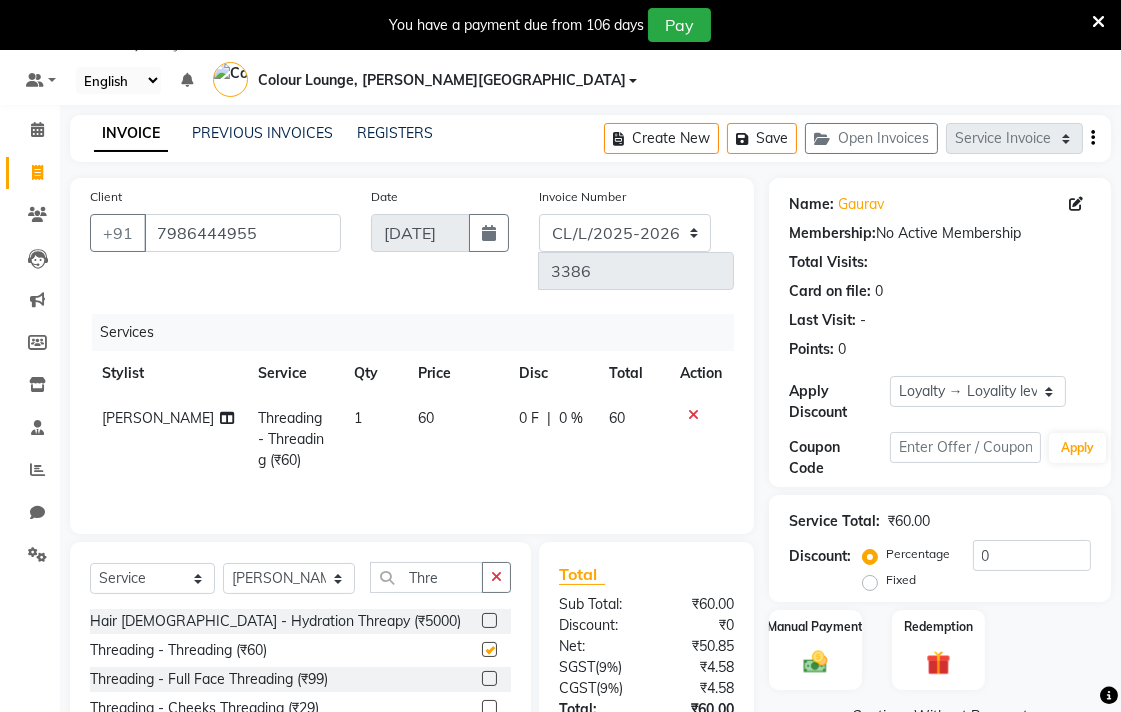 checkbox on "false" 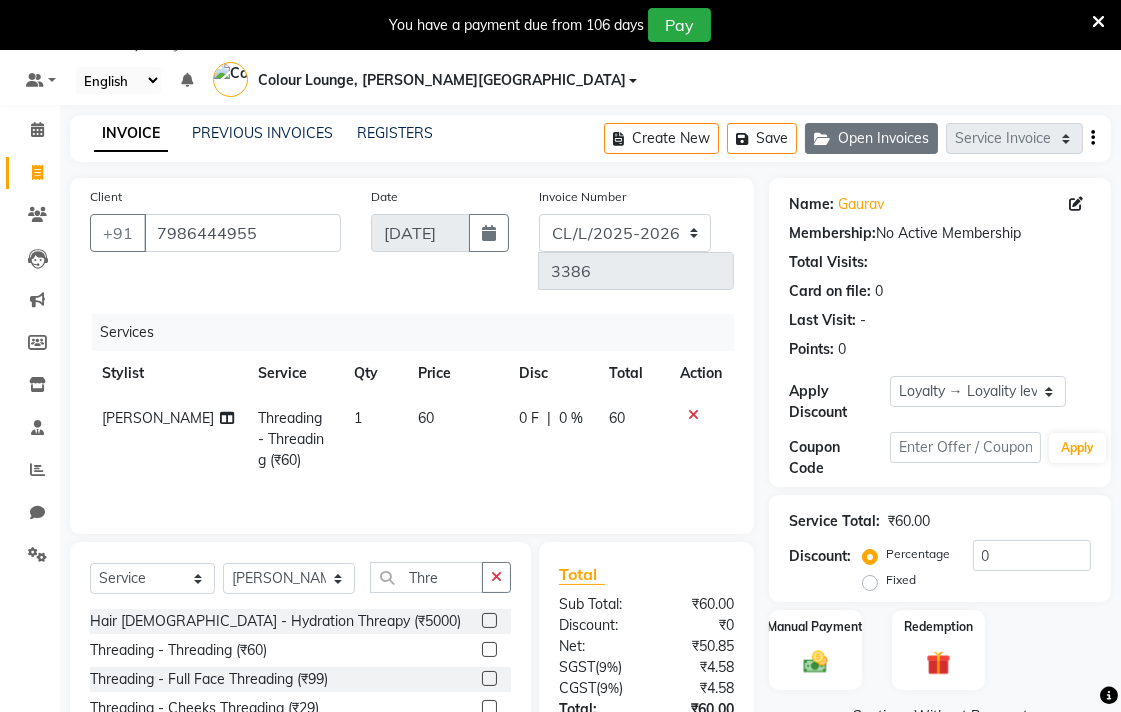 click on "Open Invoices" 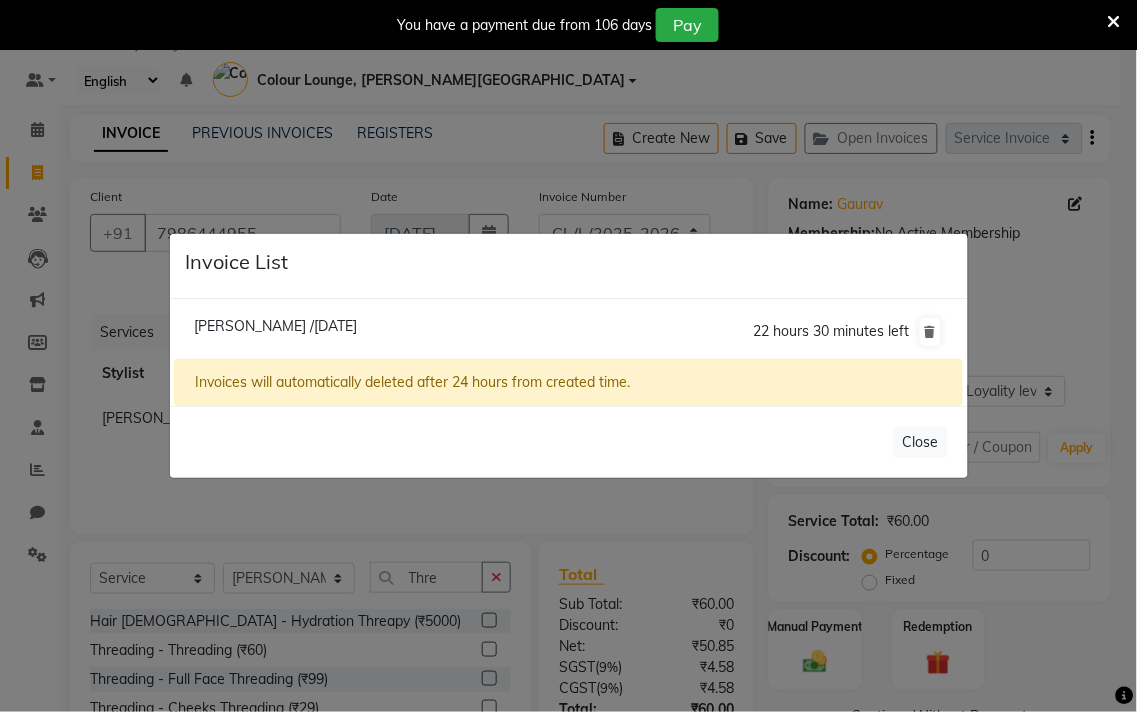 click on "Invoice List  Madhvi /11 July 2025  22 hours 30 minutes left  Invoices will automatically deleted after 24 hours from created time.   Close" 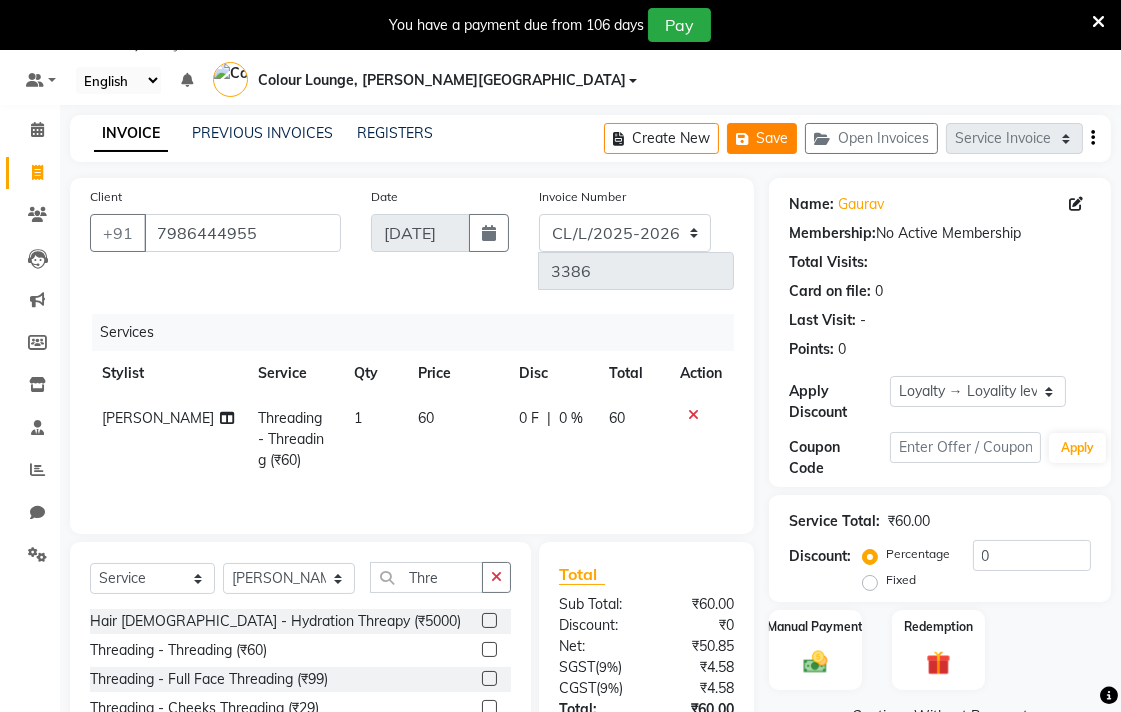click on "Save" 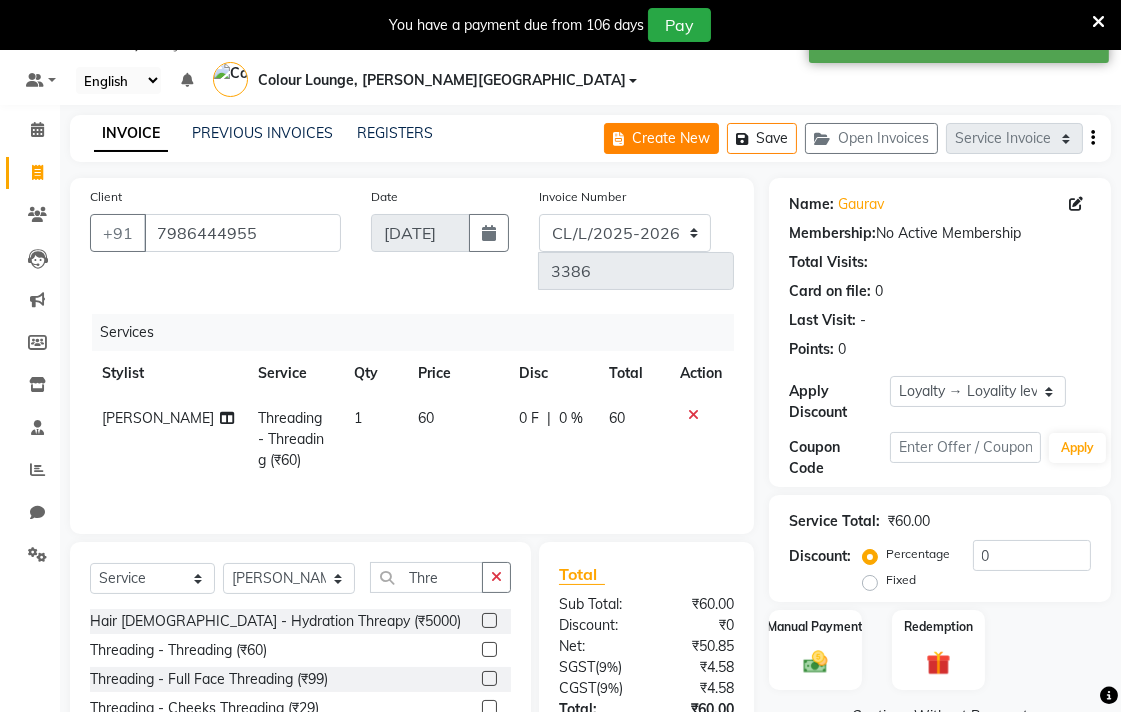 click on "Create New" 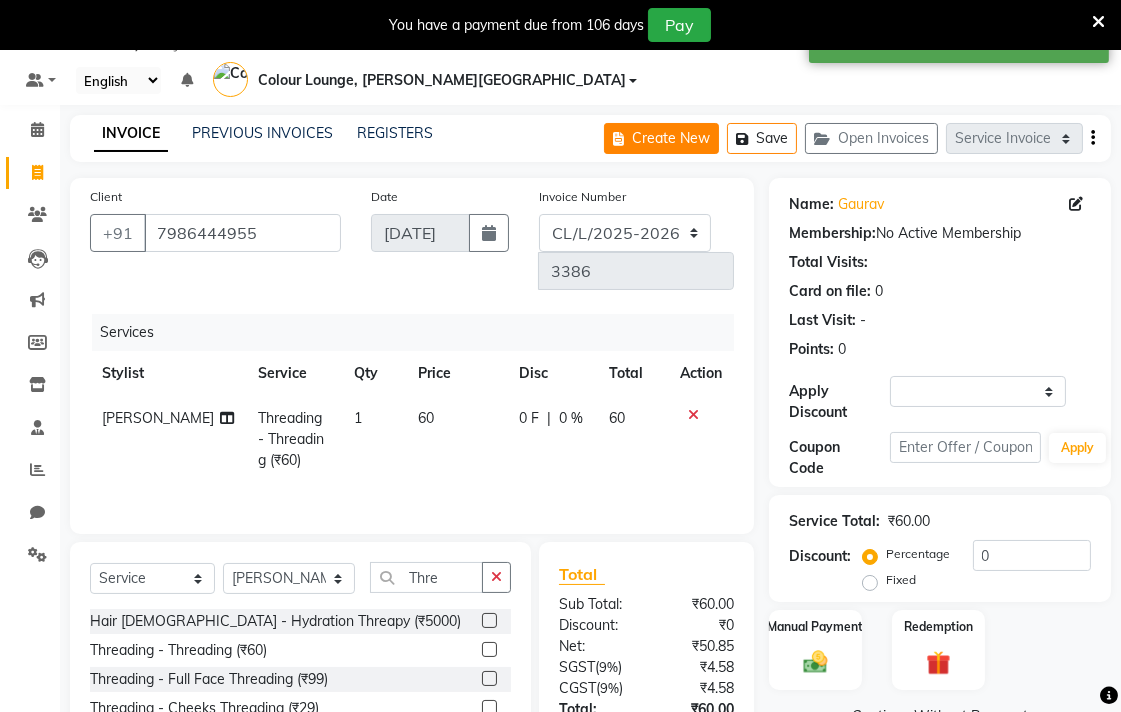 select on "service" 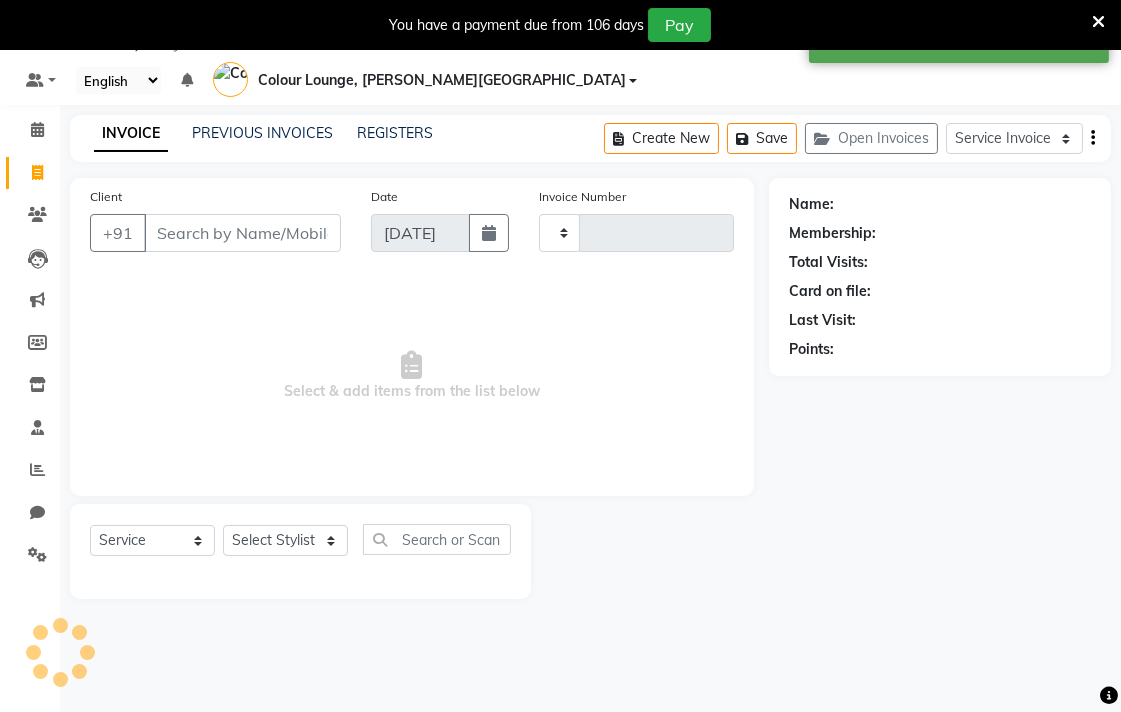 type on "3386" 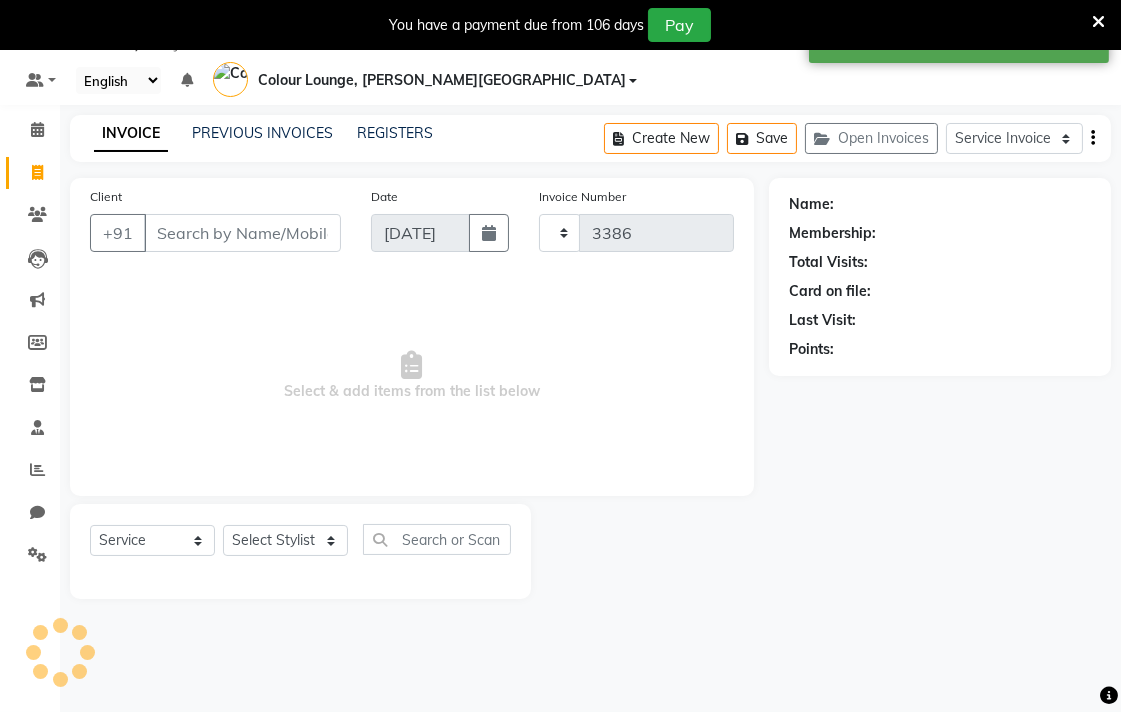 select on "8011" 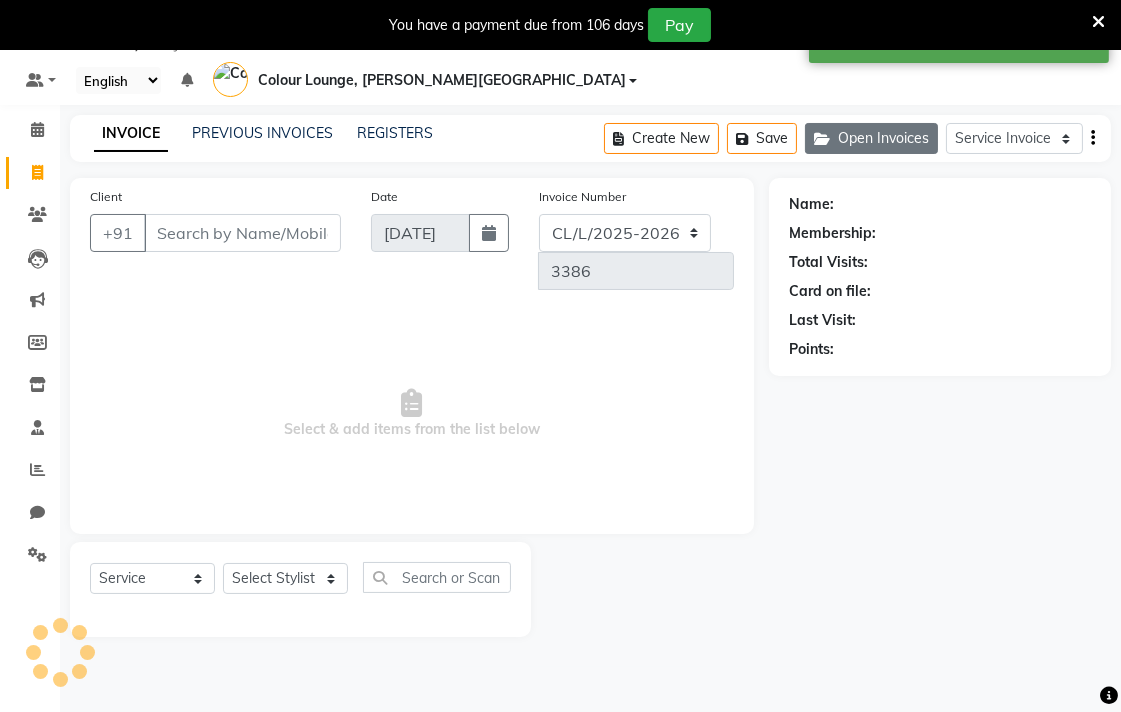 click on "Open Invoices" 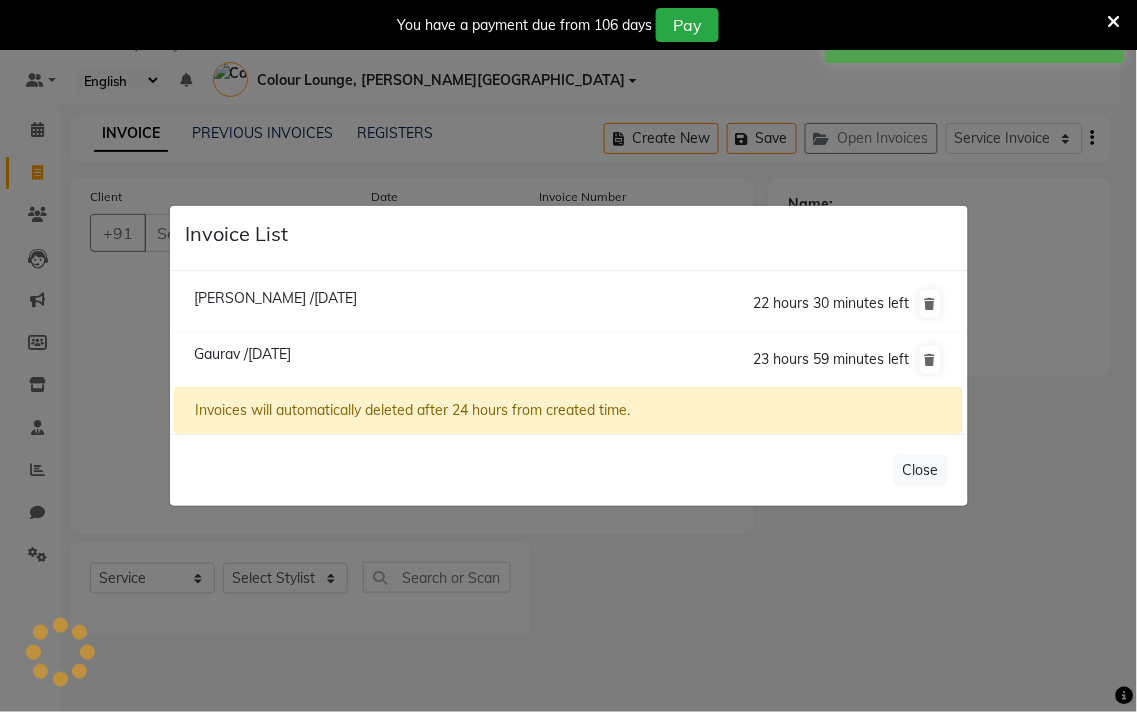 click on "[PERSON_NAME] /[DATE]" 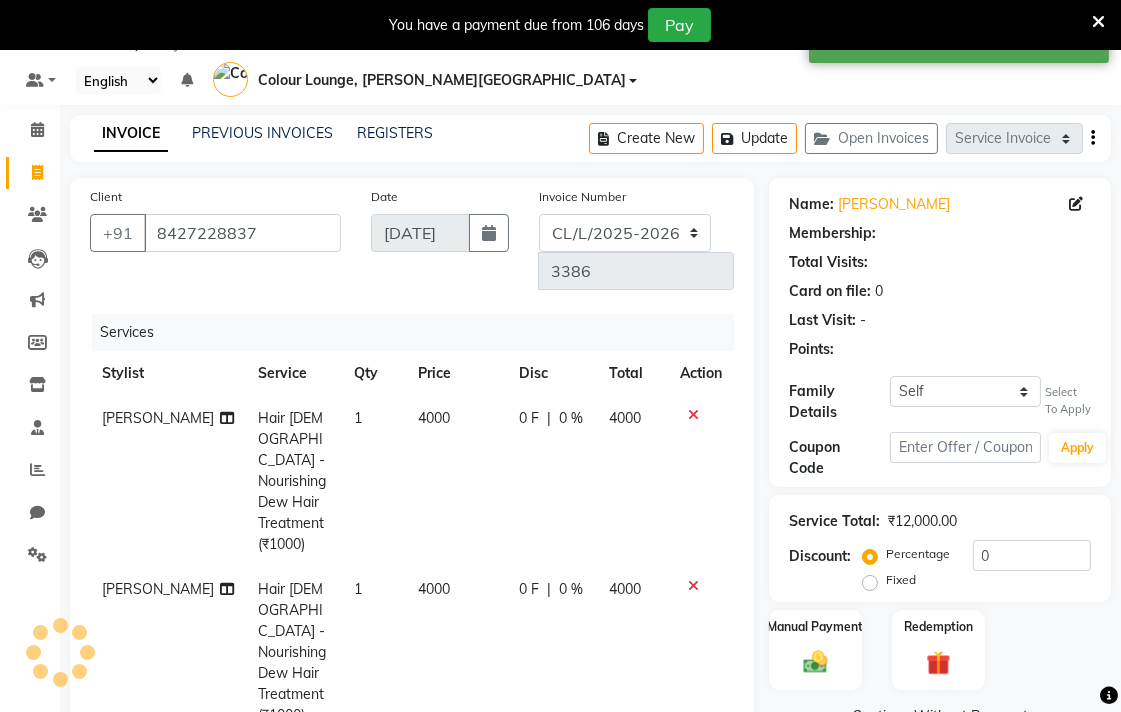scroll, scrollTop: 1, scrollLeft: 0, axis: vertical 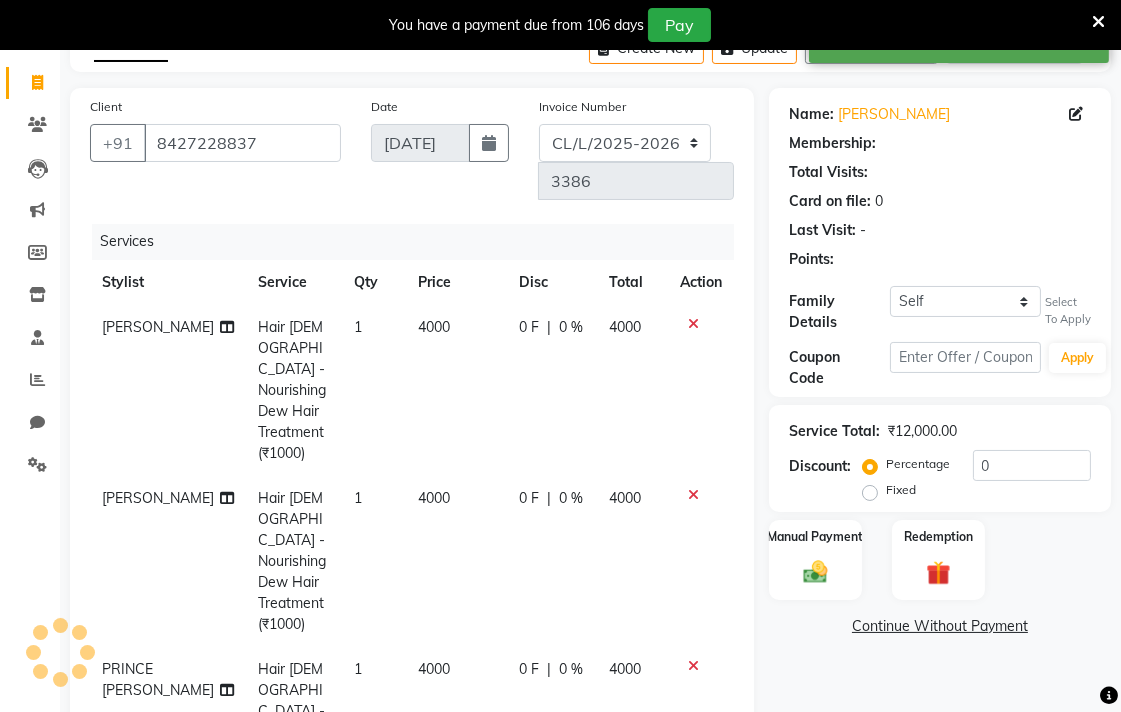 select on "1: Object" 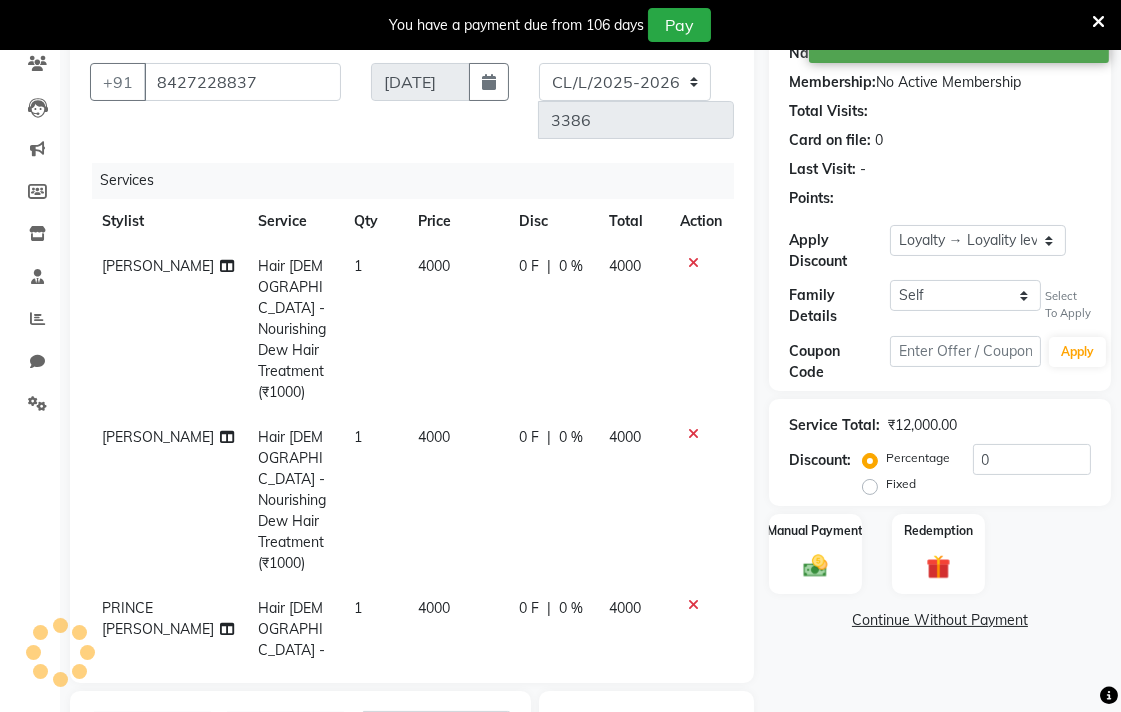 scroll, scrollTop: 198, scrollLeft: 0, axis: vertical 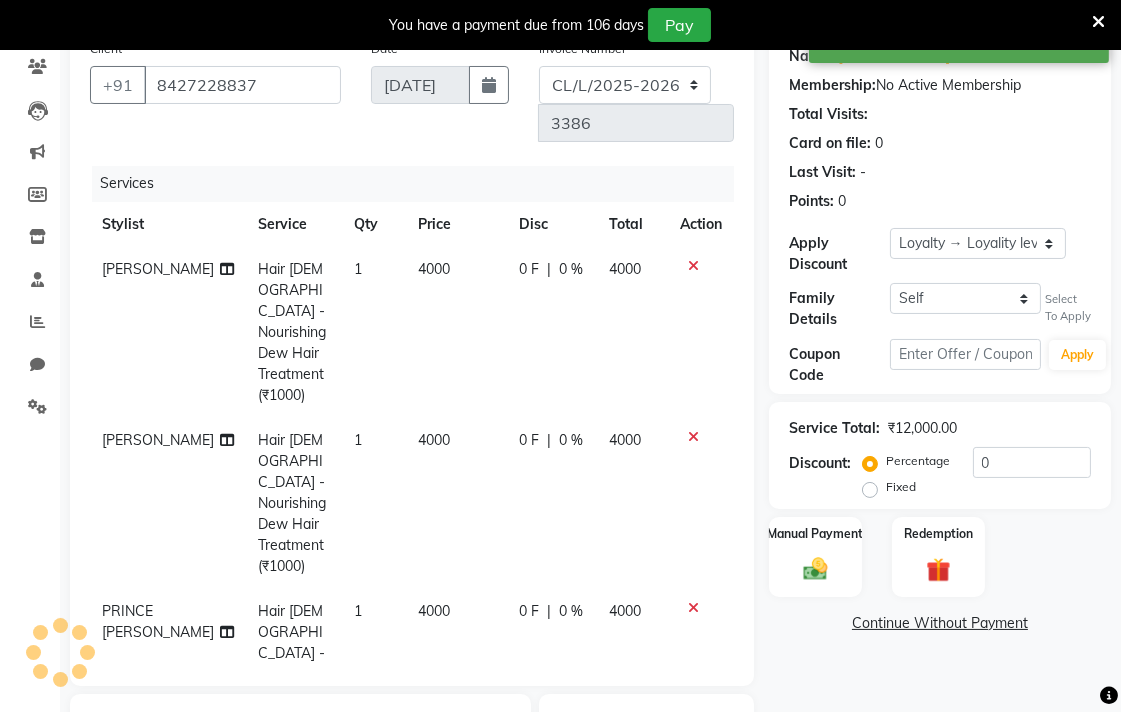 click on "0 F | 0 %" 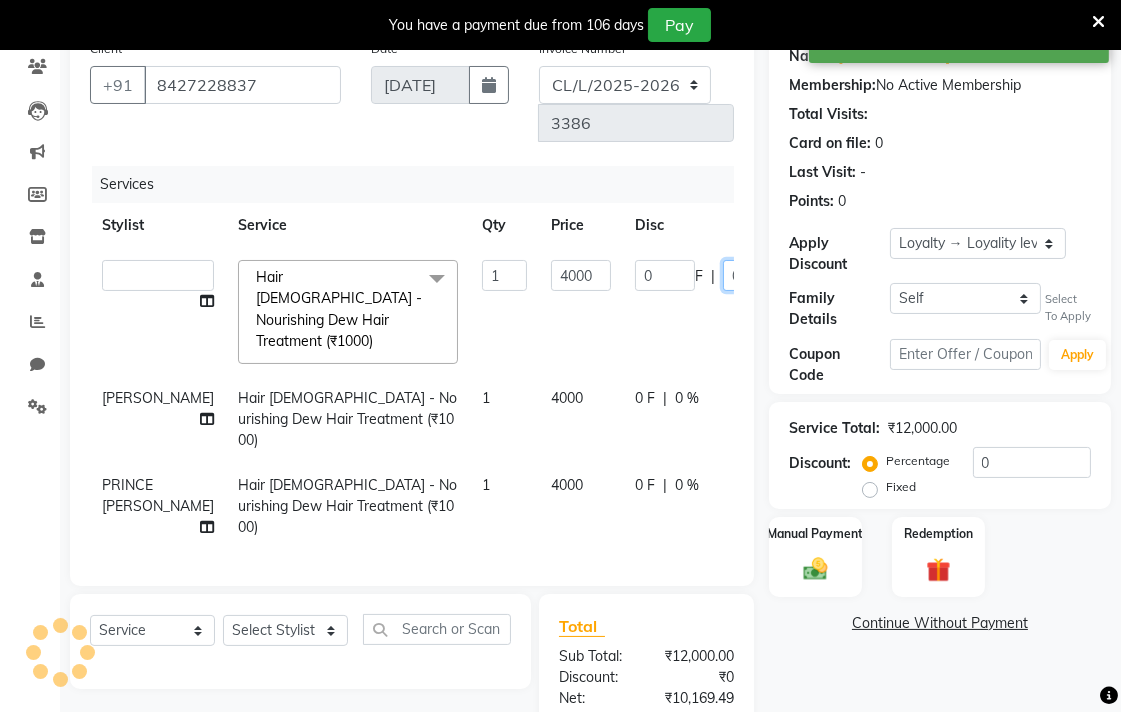 click on "0" 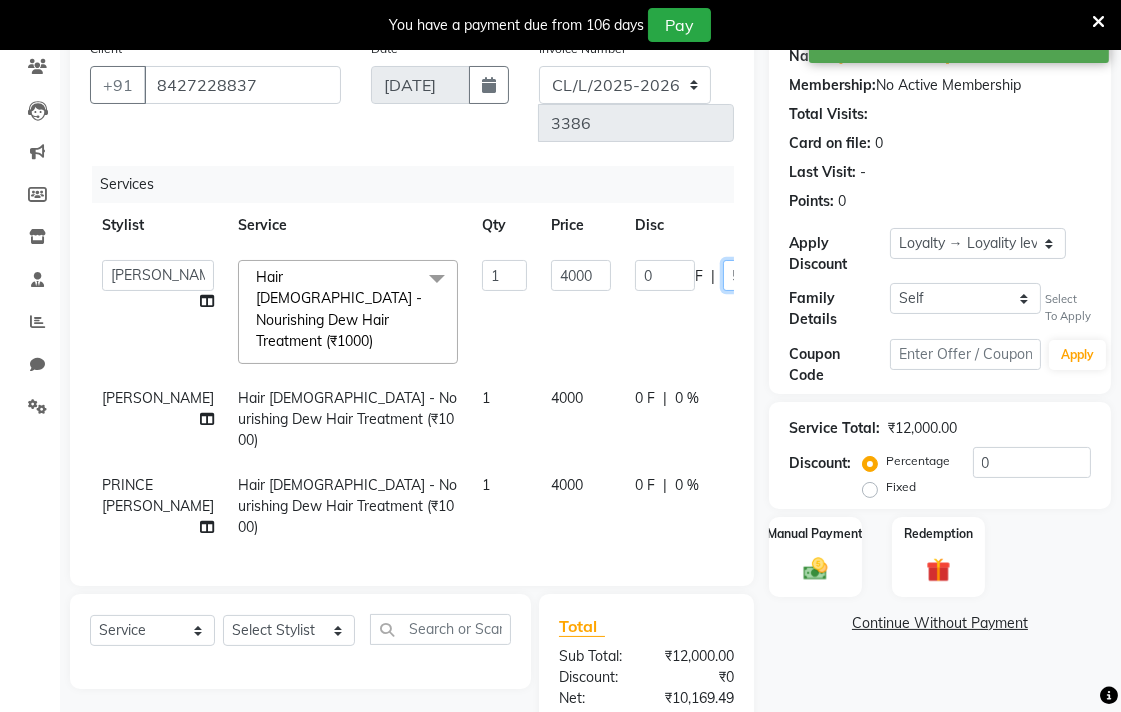 type on "50" 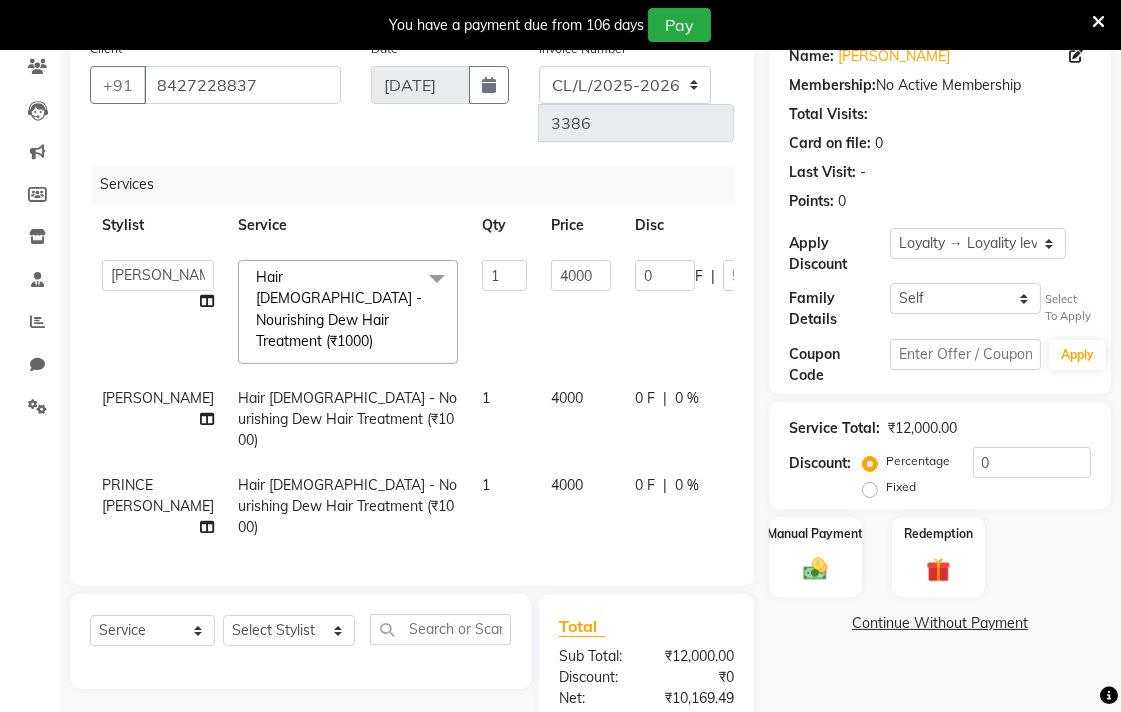 click on "Admin   AMIT   Ankush   Ansh Nayyar   BALBHARTI SHARMA   Colour Lounge, Lawrence Road   Colour Lounge, Lawrence Road   DINGG   HARJEET RANDHAWA   HARPREET KAUR   Jagpreet   Kajal   LALIMA   LOVE   Manish   MANPREET KAUR   Navneet   Neelam   NEENA   PALWINDER KAUR   POOJA   Pooja negi   PRABHDEEP SINGH   PRINCE KUMAR   PURAN CHAND   RAKESH KUMAR   Rambachan    Resham Kaur    Robin   Sameer   Sapna   SATWANT KAUR   Simran    Sunny   TULOSH SUBBA   Urvashi   Varun kumar   VISHAL  Hair Female - Nourishing Dew Hair Treatment (₹1000)  x Hair extension (₹1000) Hair Female - Korean hair treatment (₹2000) Hair Female - Kerasatse Wash Blow Dry (₹800) Hair Female - Long Root Touchup Female (₹2500) Hair Female - Baby Hair Cut Female (₹550) Hair Female - Hair Cut with Kerastase Wash Female (₹1000) Hair Female - Hair Biotin (₹18000) Hair Female - Hair Botox (₹20000) Hair Female - Kerasmooth Female (₹20000) Hair Female - ARM Treatment (₹3500) Hair Female - K Water (₹1000) Hair Male - Shave (₹100)" 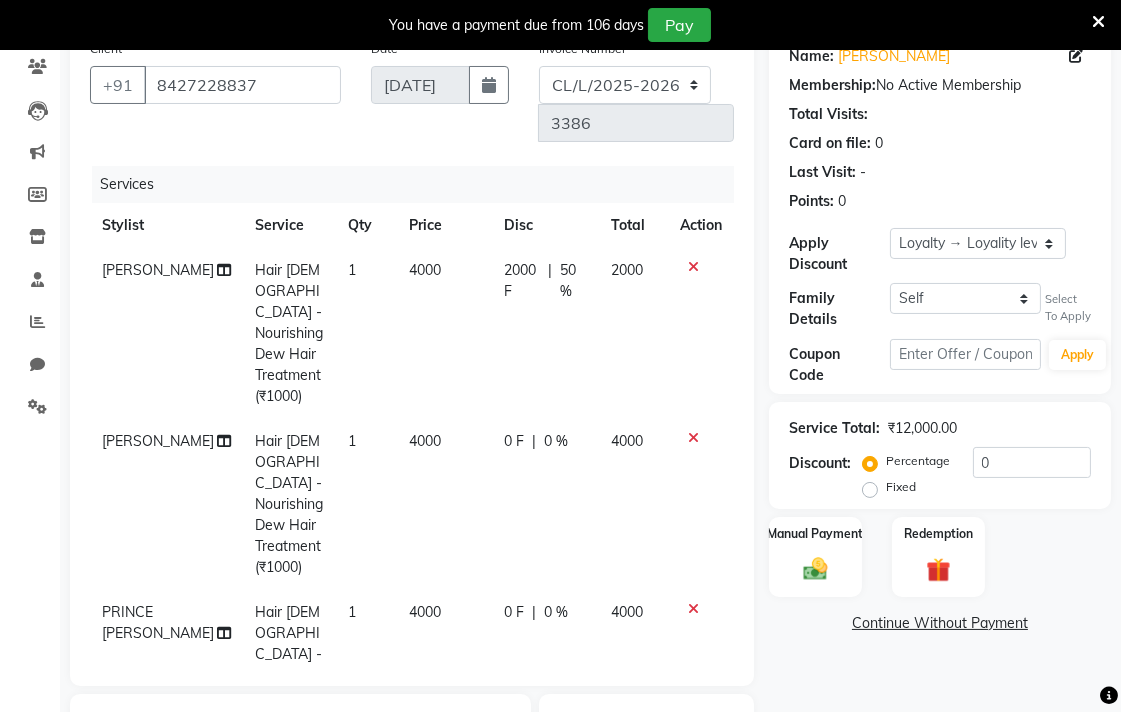 click on "0 F | 0 %" 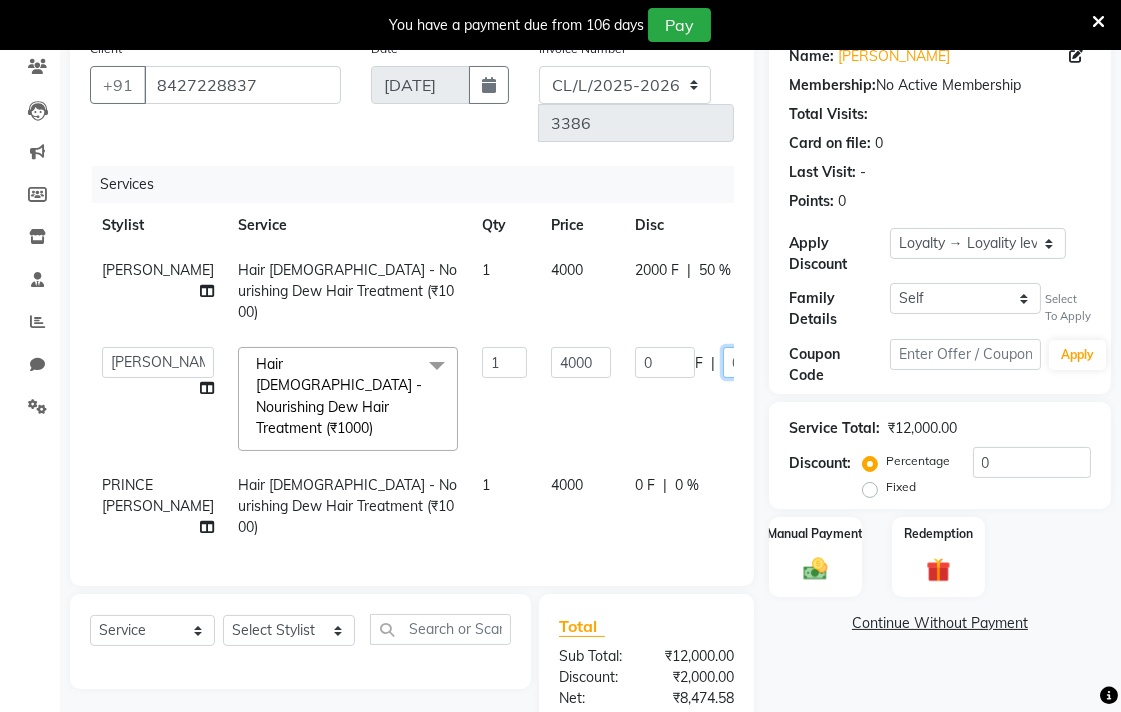 click on "0" 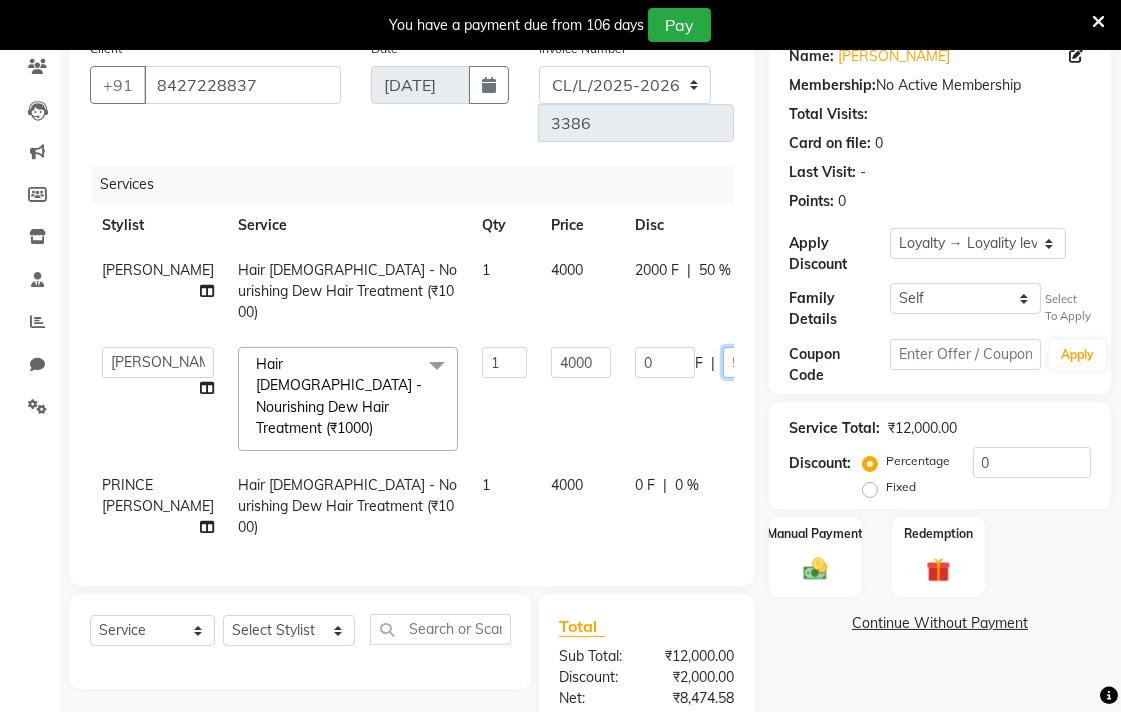 type on "50" 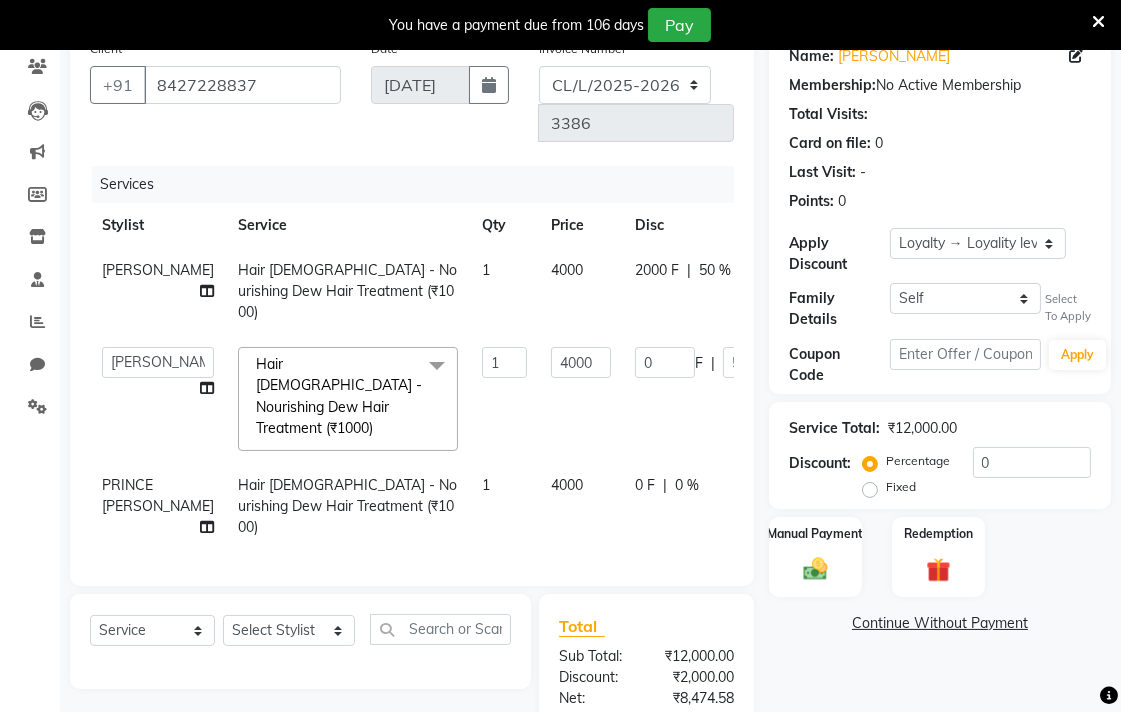 click on "Name: Madhvi  Membership:  No Active Membership  Total Visits:   Card on file:  0 Last Visit:   - Points:   0  Apply Discount Select  Loyalty → Loyality level 1  Family Details Self MADHVI  Select To Apply Coupon Code Apply Service Total:  ₹12,000.00  Discount:  Percentage   Fixed  0 Manual Payment Redemption  Continue Without Payment" 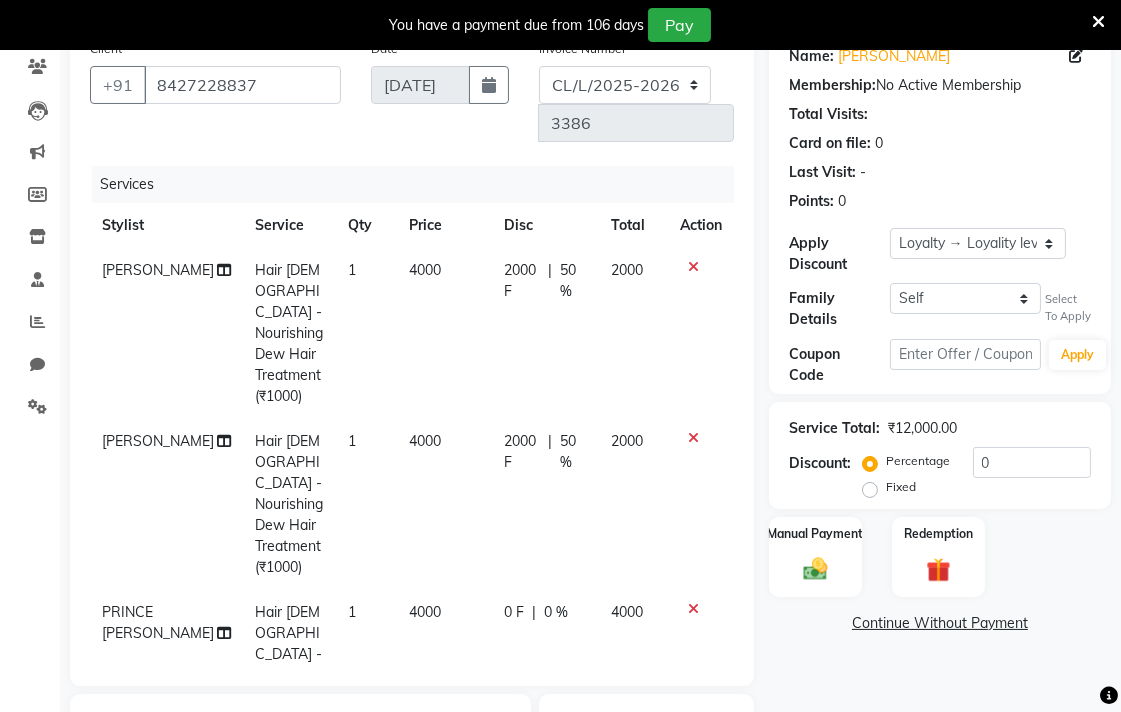 click on "0 F | 0 %" 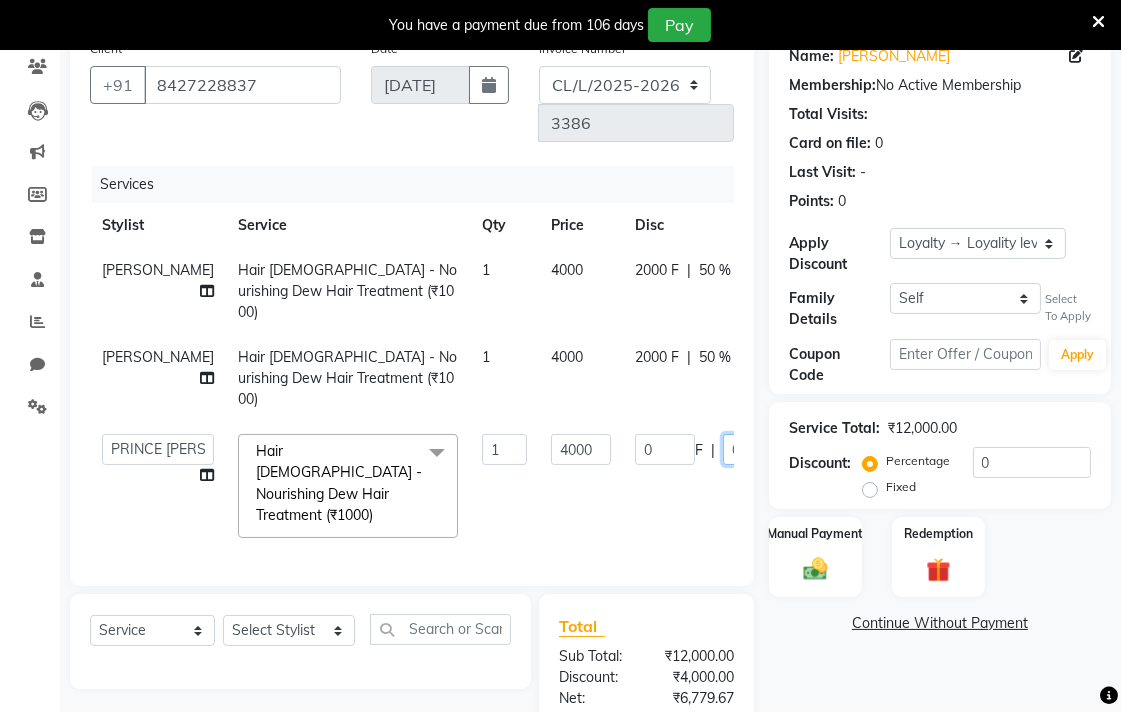 click on "0" 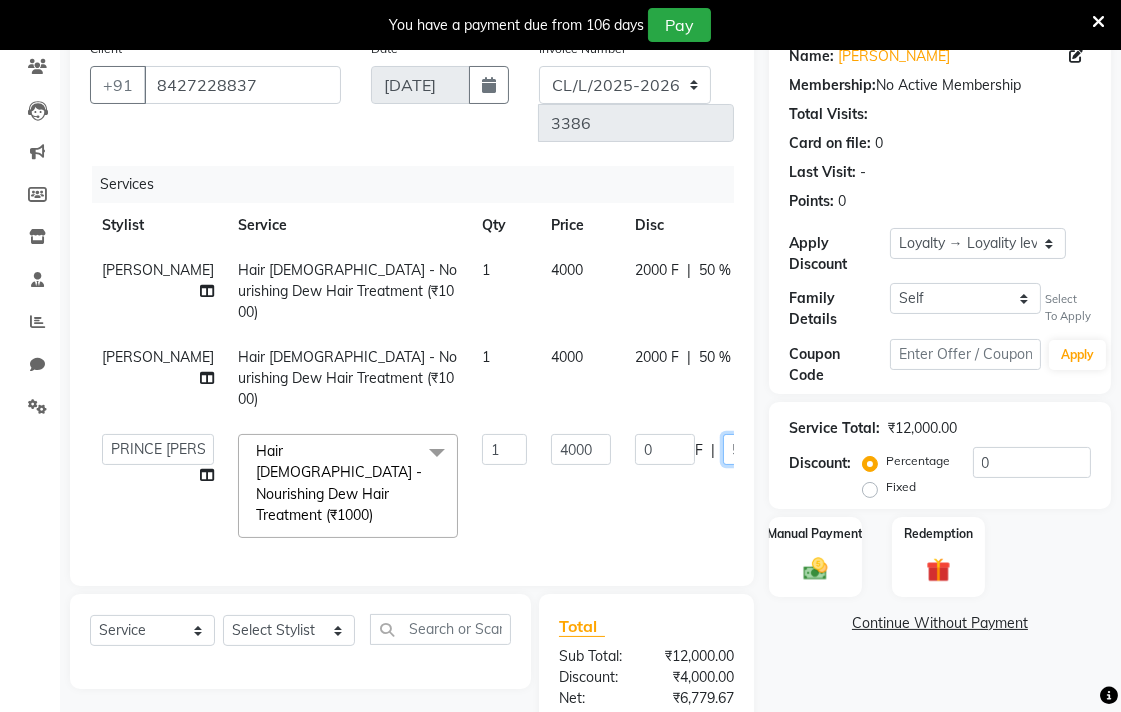 type on "50" 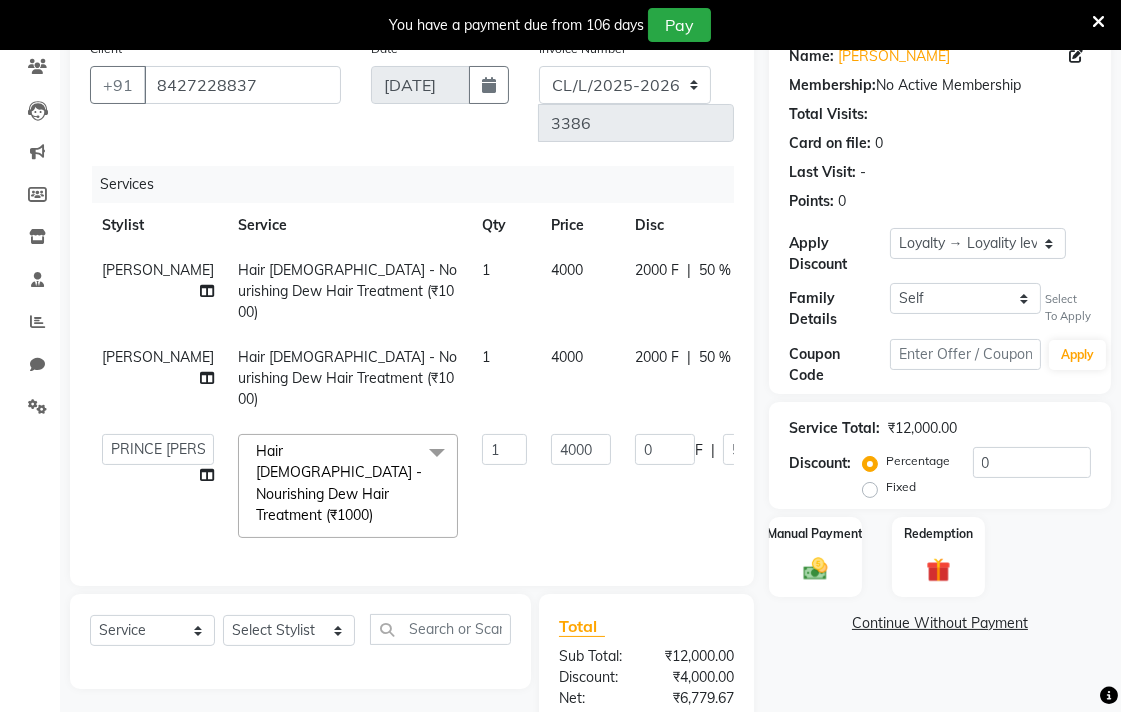 click on "Name: Madhvi  Membership:  No Active Membership  Total Visits:   Card on file:  0 Last Visit:   - Points:   0  Apply Discount Select  Loyalty → Loyality level 1  Family Details Self MADHVI  Select To Apply Coupon Code Apply Service Total:  ₹12,000.00  Discount:  Percentage   Fixed  0 Manual Payment Redemption  Continue Without Payment" 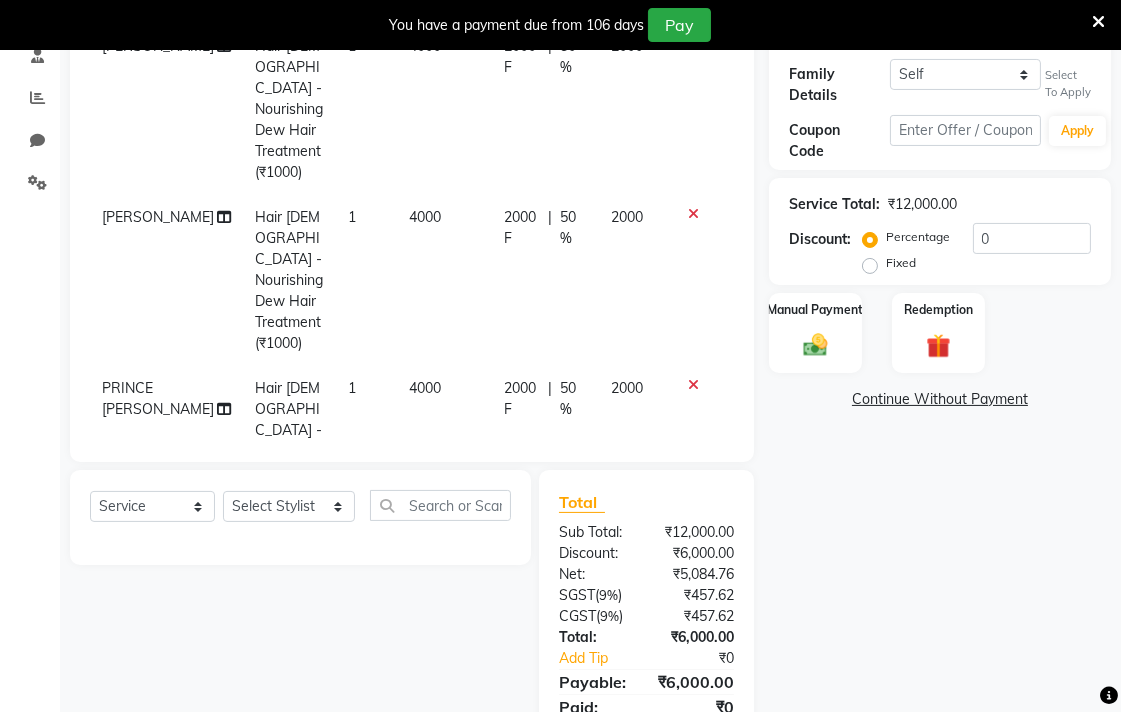 scroll, scrollTop: 432, scrollLeft: 0, axis: vertical 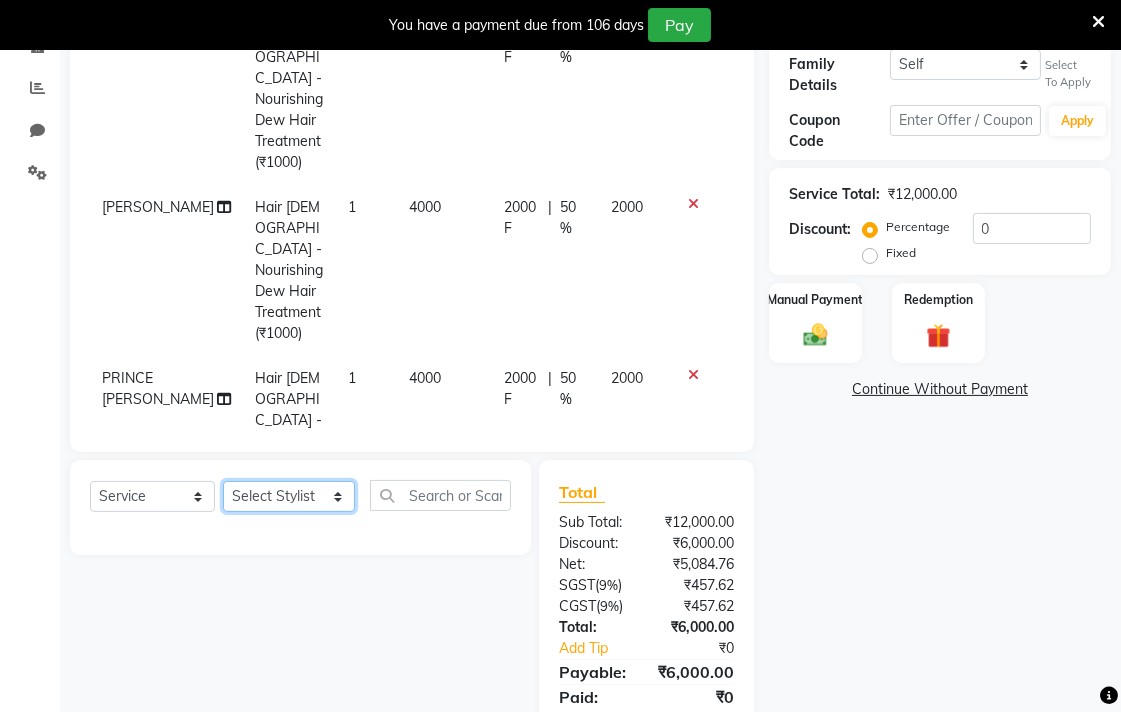 click on "Select Stylist Admin AMIT [PERSON_NAME] [PERSON_NAME] BALBHARTI SHARMA Colour Lounge, [PERSON_NAME][GEOGRAPHIC_DATA] Colour Lounge, [PERSON_NAME][GEOGRAPHIC_DATA] DINGG [PERSON_NAME] [PERSON_NAME] [PERSON_NAME] [PERSON_NAME] LOVE [PERSON_NAME] [PERSON_NAME] [PERSON_NAME] [PERSON_NAME] [PERSON_NAME] POOJA Pooja [PERSON_NAME] [PERSON_NAME] PRINCE [PERSON_NAME] [PERSON_NAME] [PERSON_NAME] [PERSON_NAME] Sameer [PERSON_NAME] [PERSON_NAME] [PERSON_NAME]  Sunny TULOSH [PERSON_NAME] [PERSON_NAME] VISHAL" 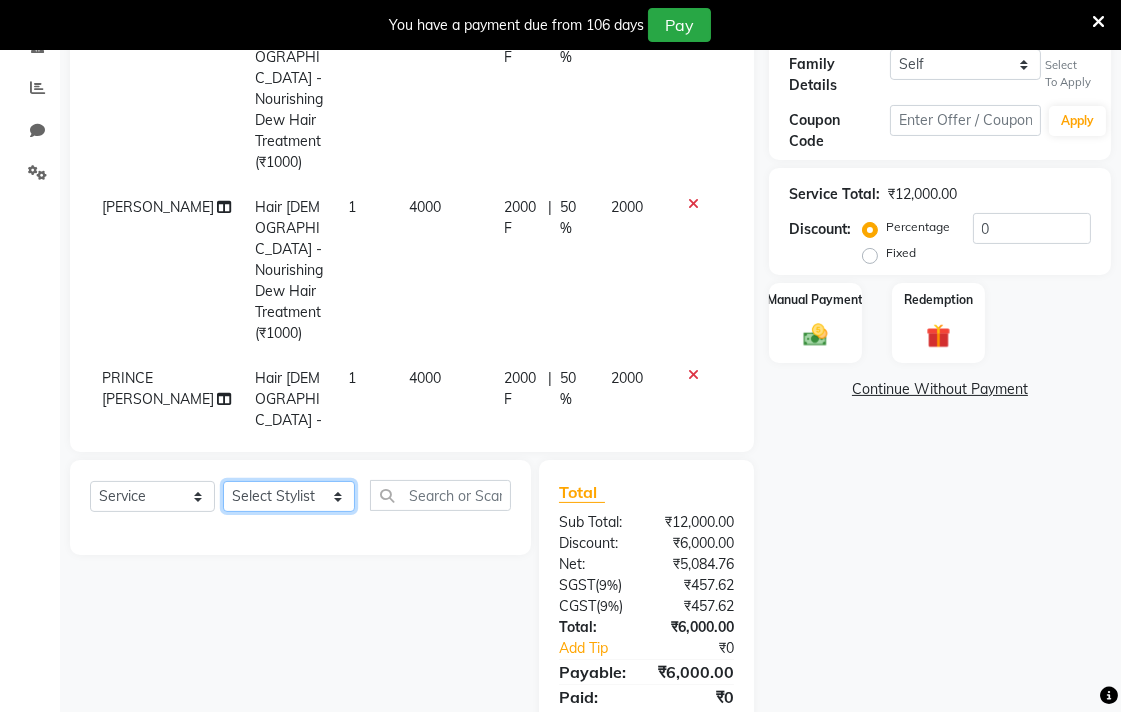 select on "85289" 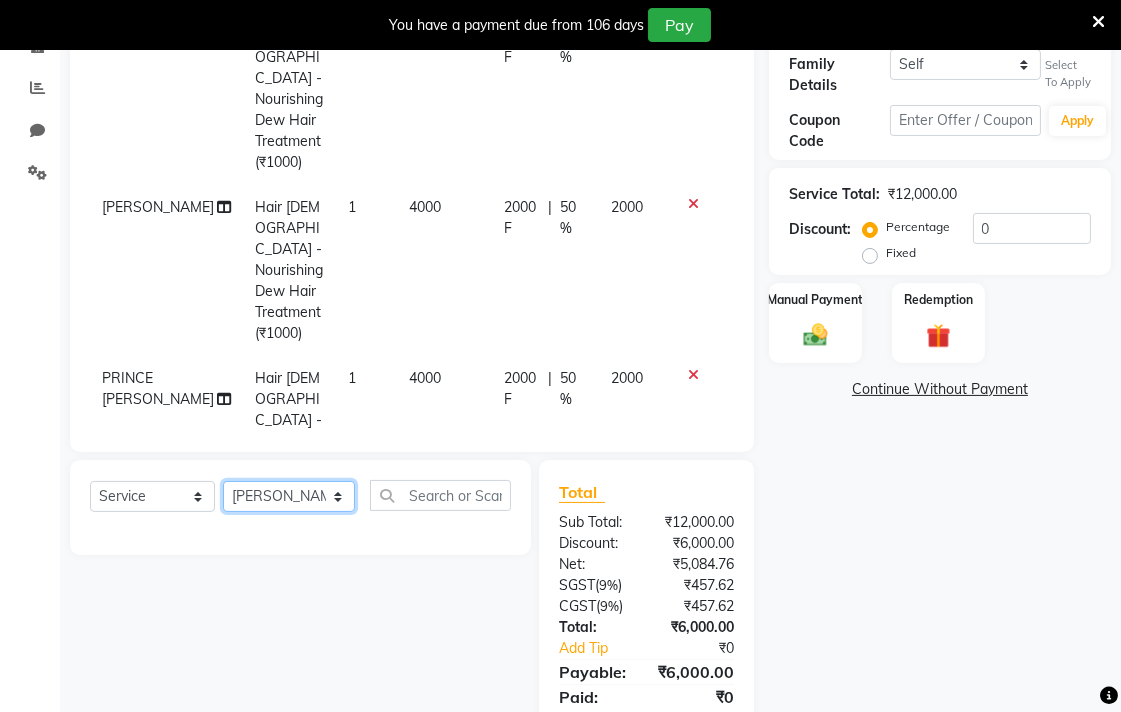 click on "Select Stylist Admin AMIT [PERSON_NAME] [PERSON_NAME] BALBHARTI SHARMA Colour Lounge, [PERSON_NAME][GEOGRAPHIC_DATA] Colour Lounge, [PERSON_NAME][GEOGRAPHIC_DATA] DINGG [PERSON_NAME] [PERSON_NAME] [PERSON_NAME] [PERSON_NAME] LOVE [PERSON_NAME] [PERSON_NAME] [PERSON_NAME] [PERSON_NAME] [PERSON_NAME] POOJA Pooja [PERSON_NAME] [PERSON_NAME] PRINCE [PERSON_NAME] [PERSON_NAME] [PERSON_NAME] [PERSON_NAME] Sameer [PERSON_NAME] [PERSON_NAME] [PERSON_NAME]  Sunny TULOSH [PERSON_NAME] [PERSON_NAME] VISHAL" 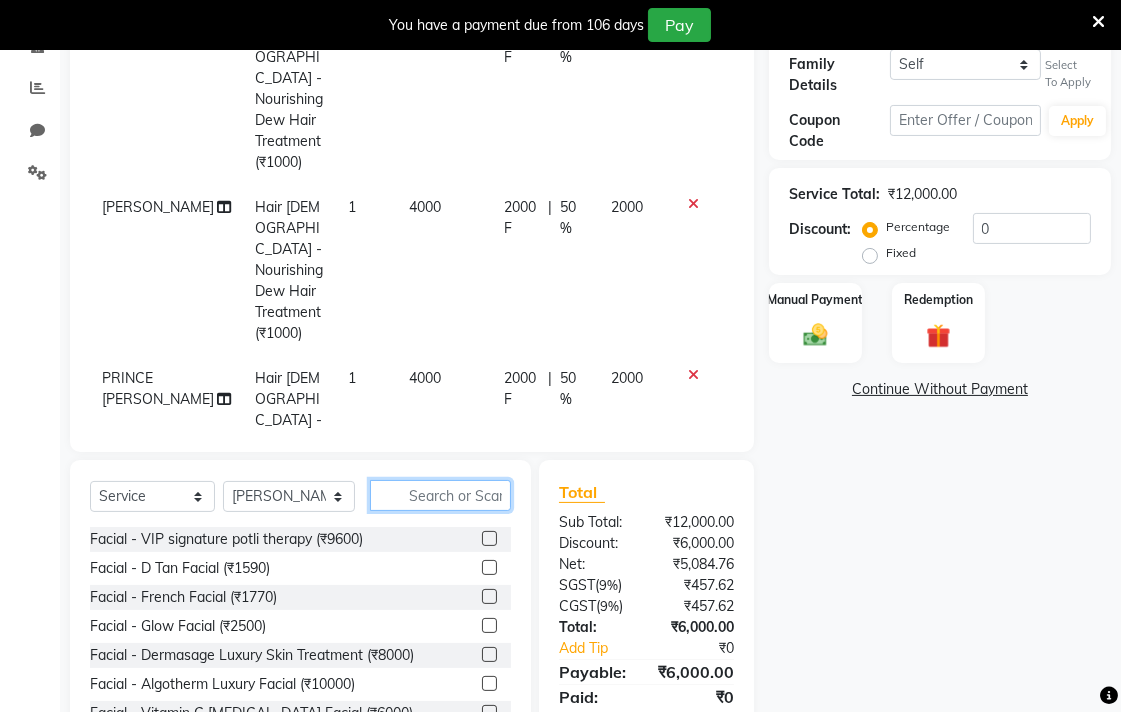click 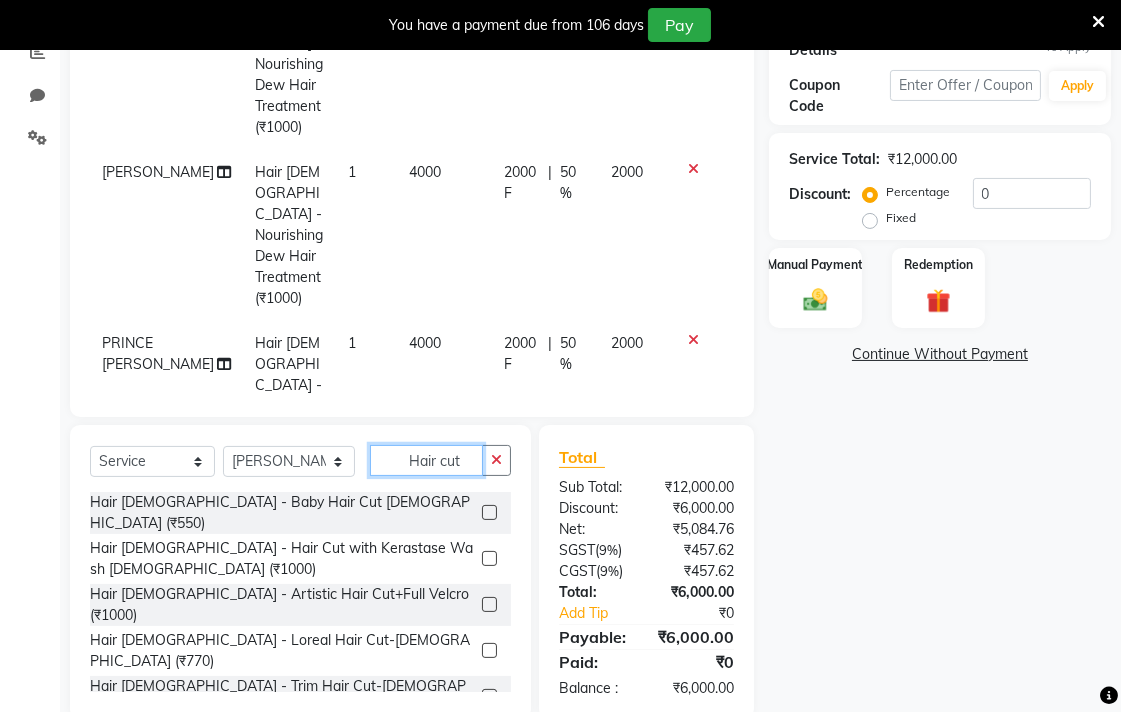 scroll, scrollTop: 464, scrollLeft: 0, axis: vertical 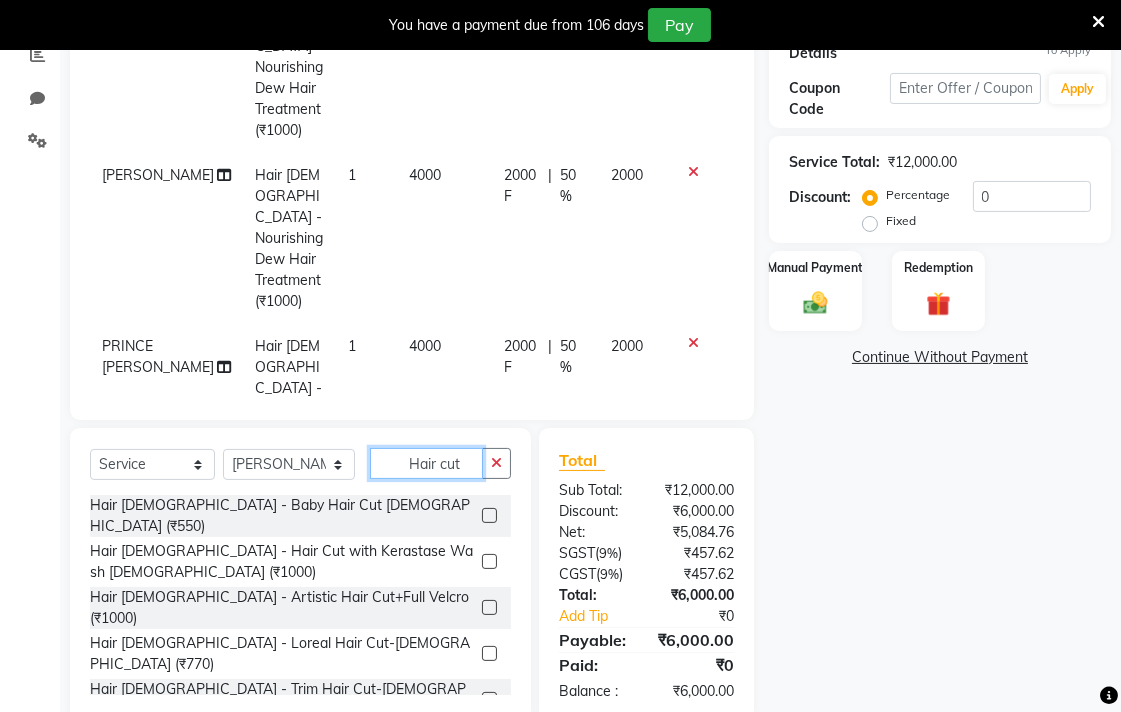 type on "Hair cut" 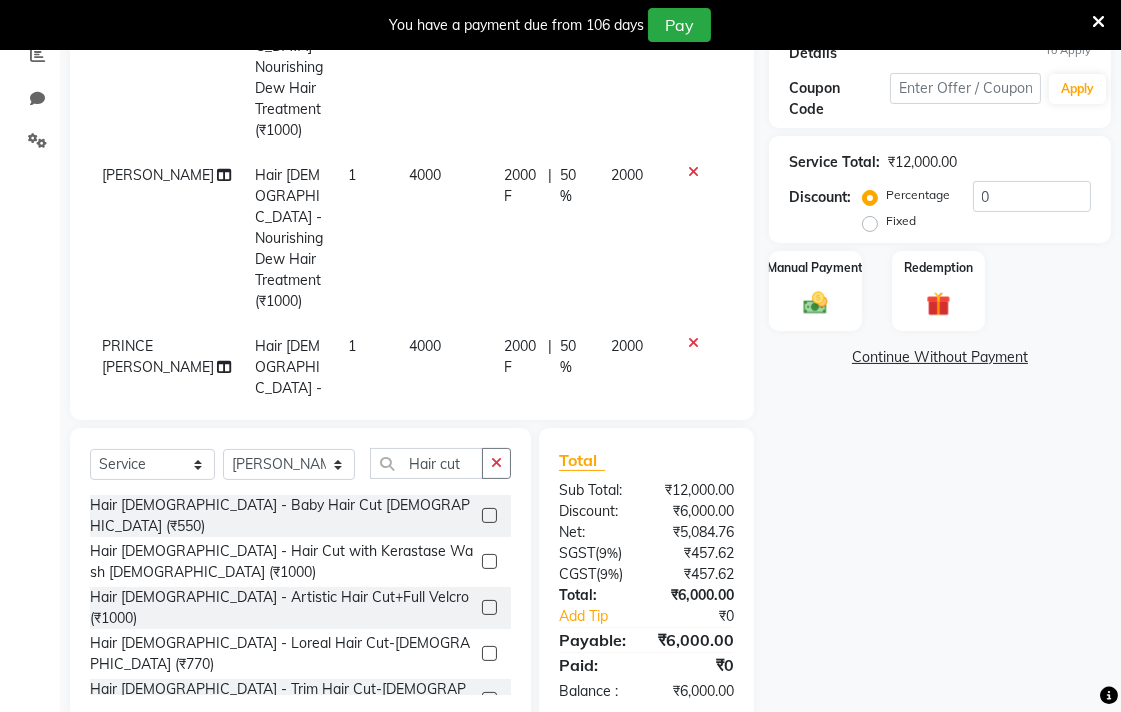 click 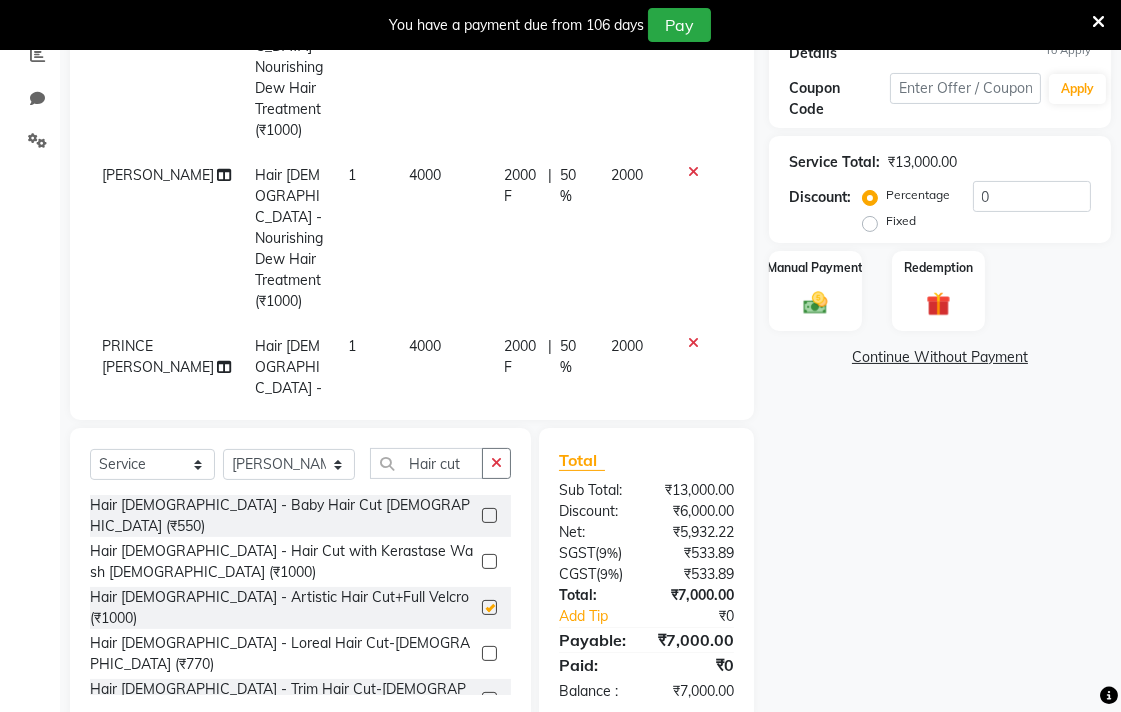 checkbox on "false" 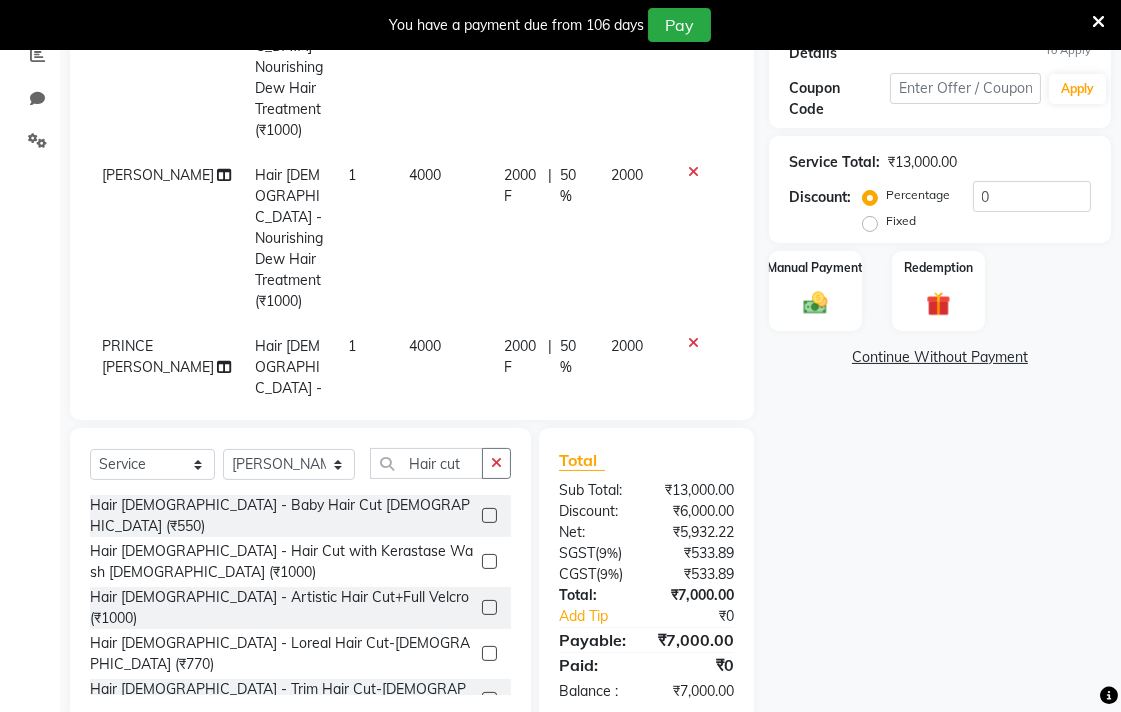 scroll, scrollTop: 193, scrollLeft: 0, axis: vertical 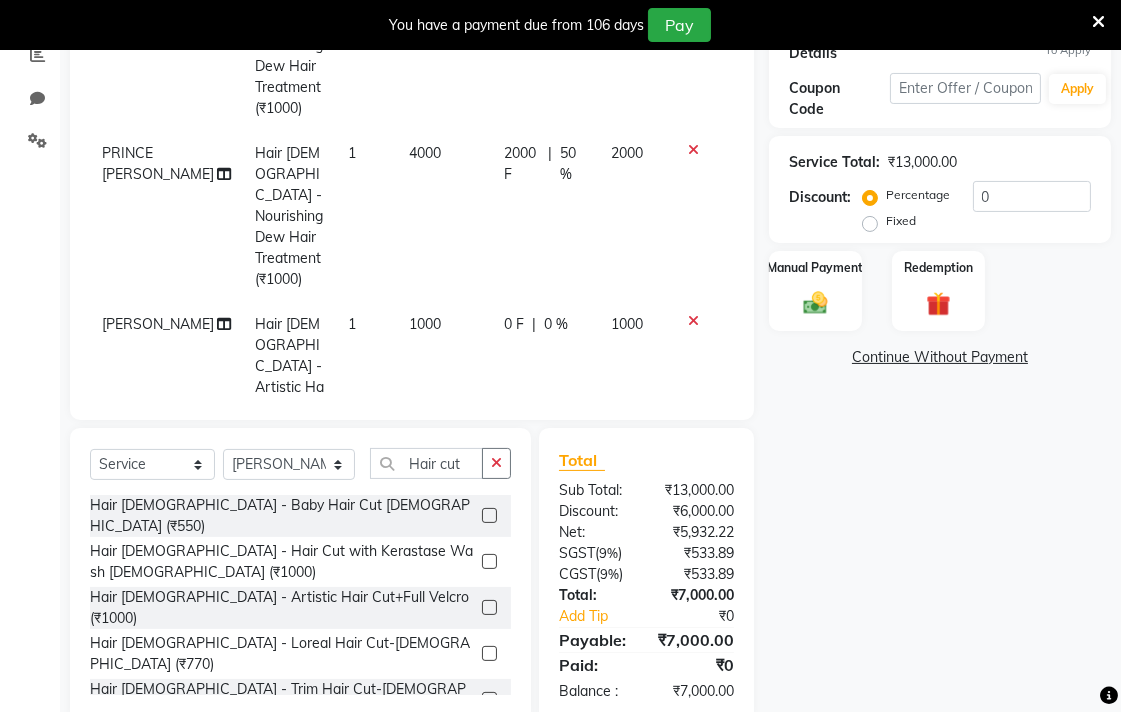 click 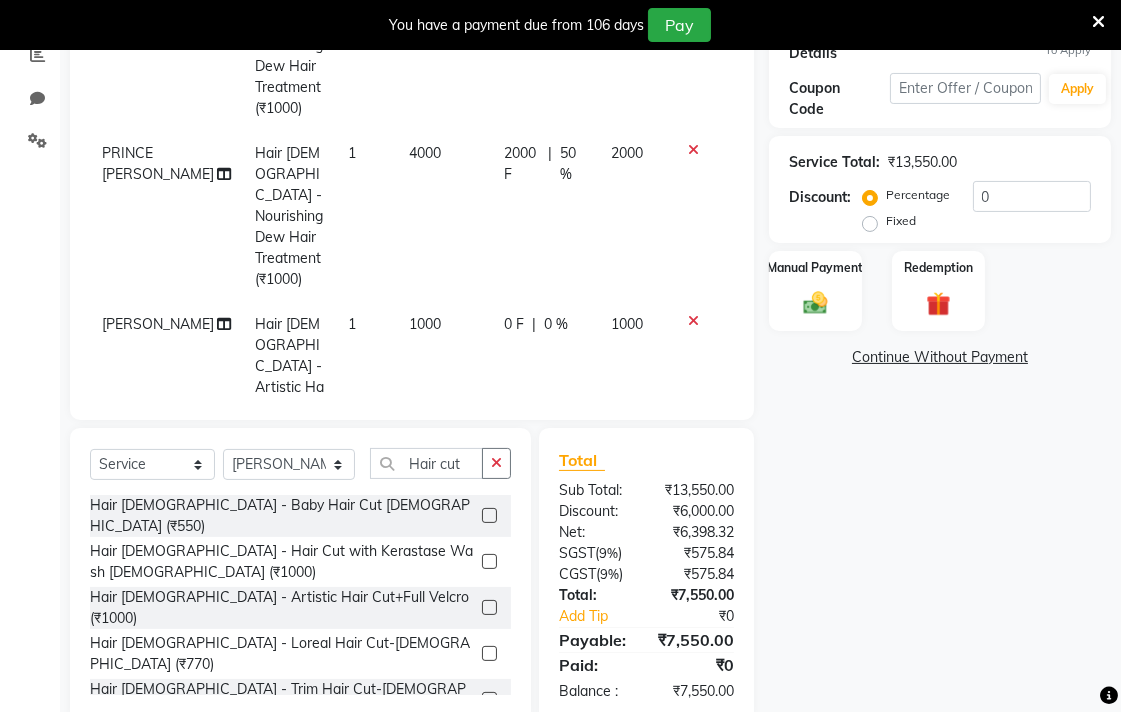checkbox on "false" 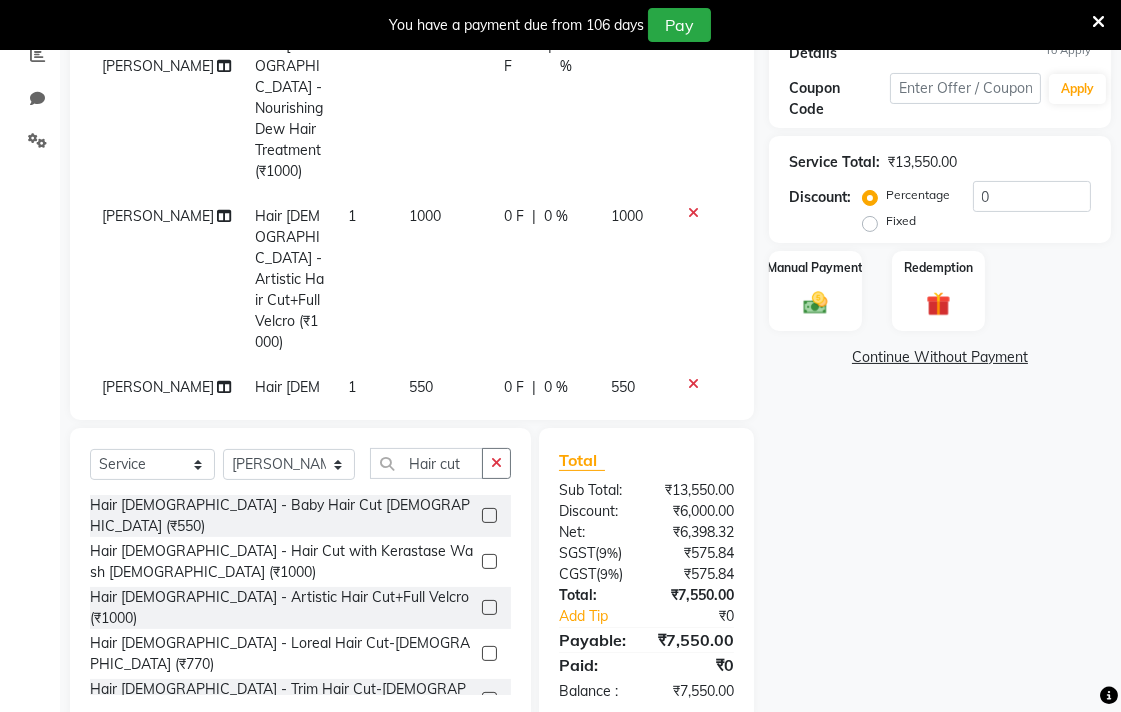 scroll, scrollTop: 467, scrollLeft: 0, axis: vertical 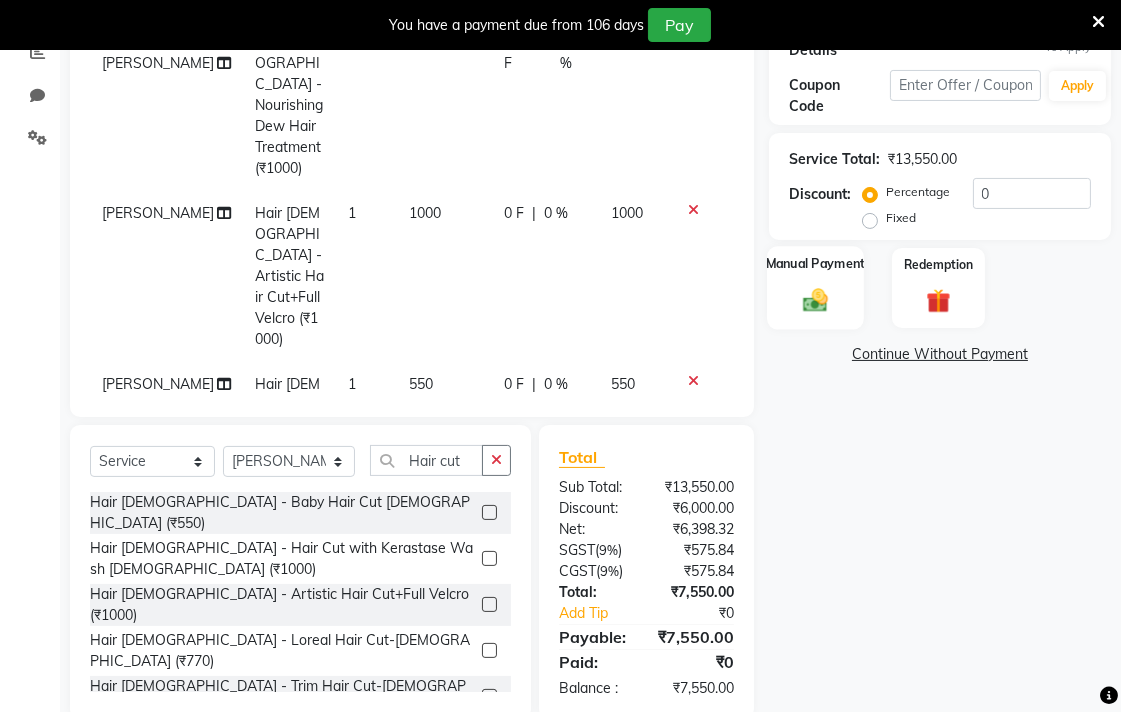 click 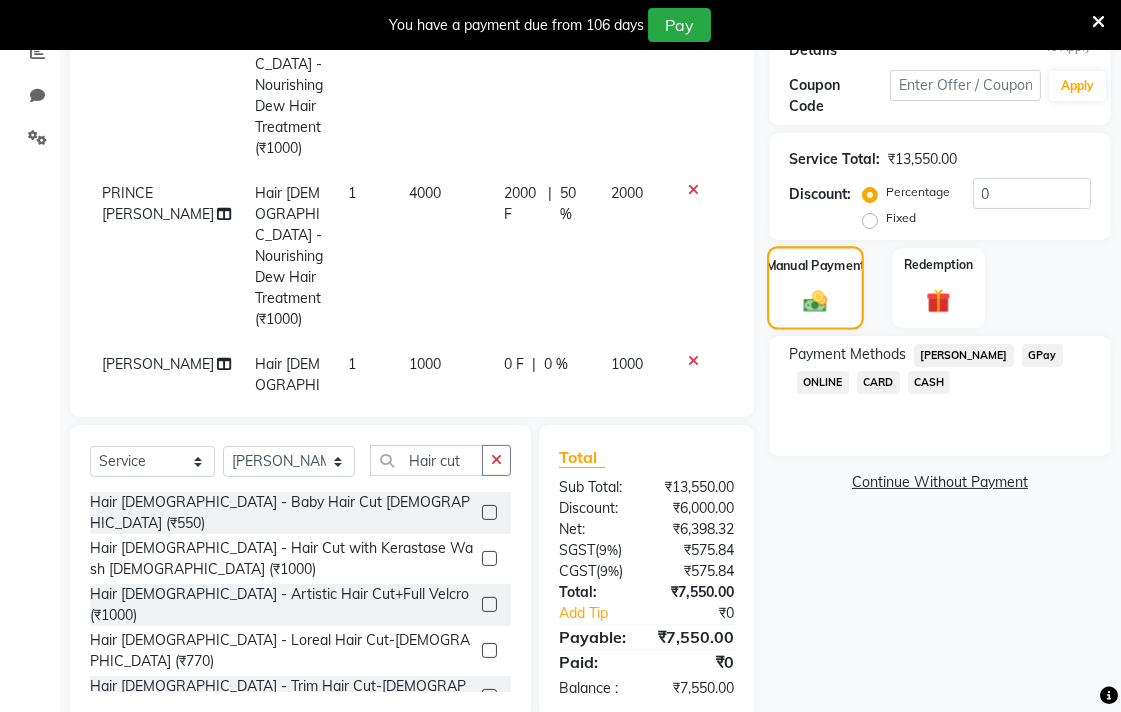 scroll, scrollTop: 0, scrollLeft: 0, axis: both 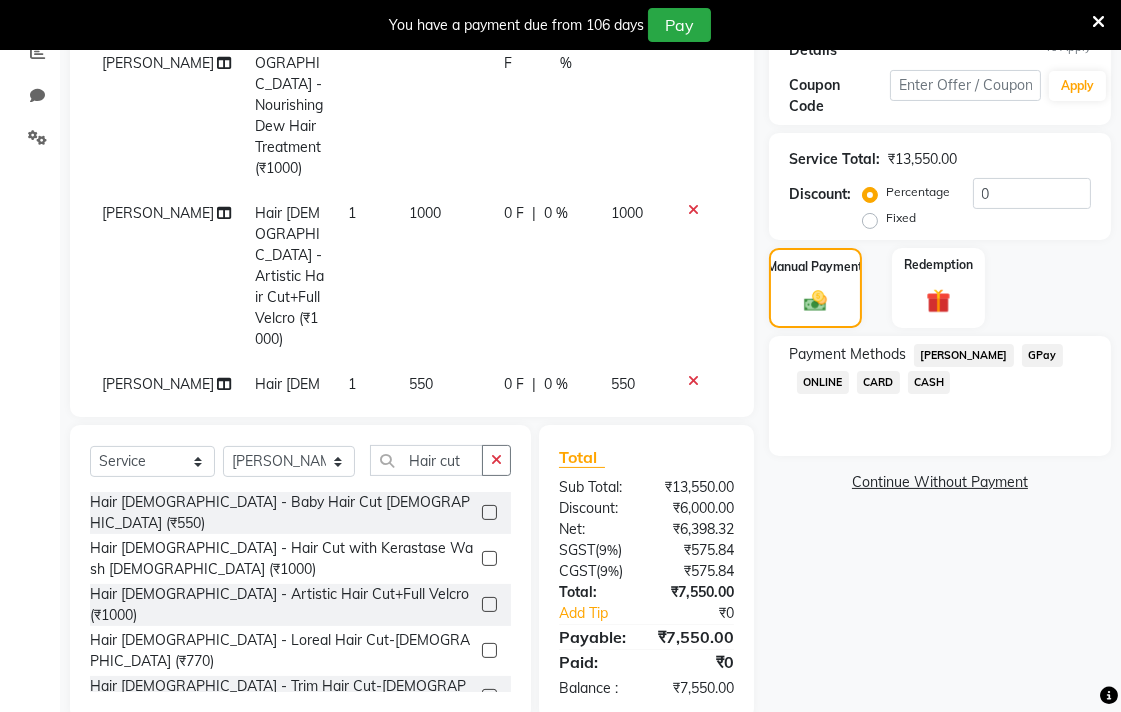 click on "550" 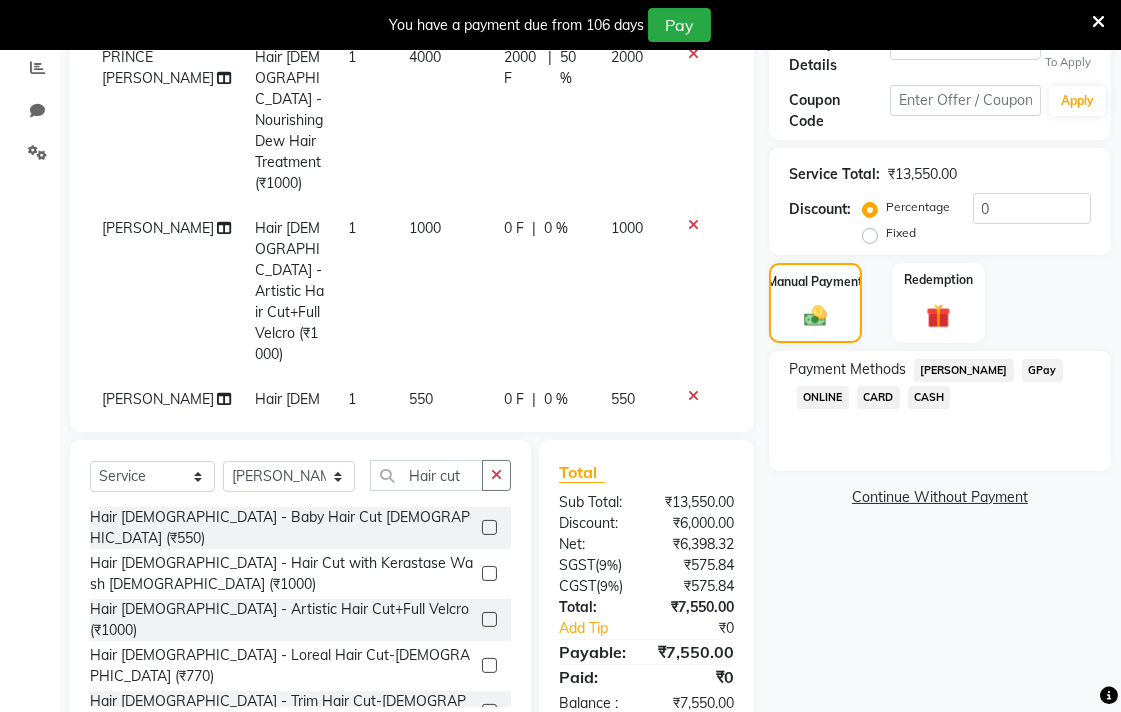 scroll, scrollTop: 0, scrollLeft: 0, axis: both 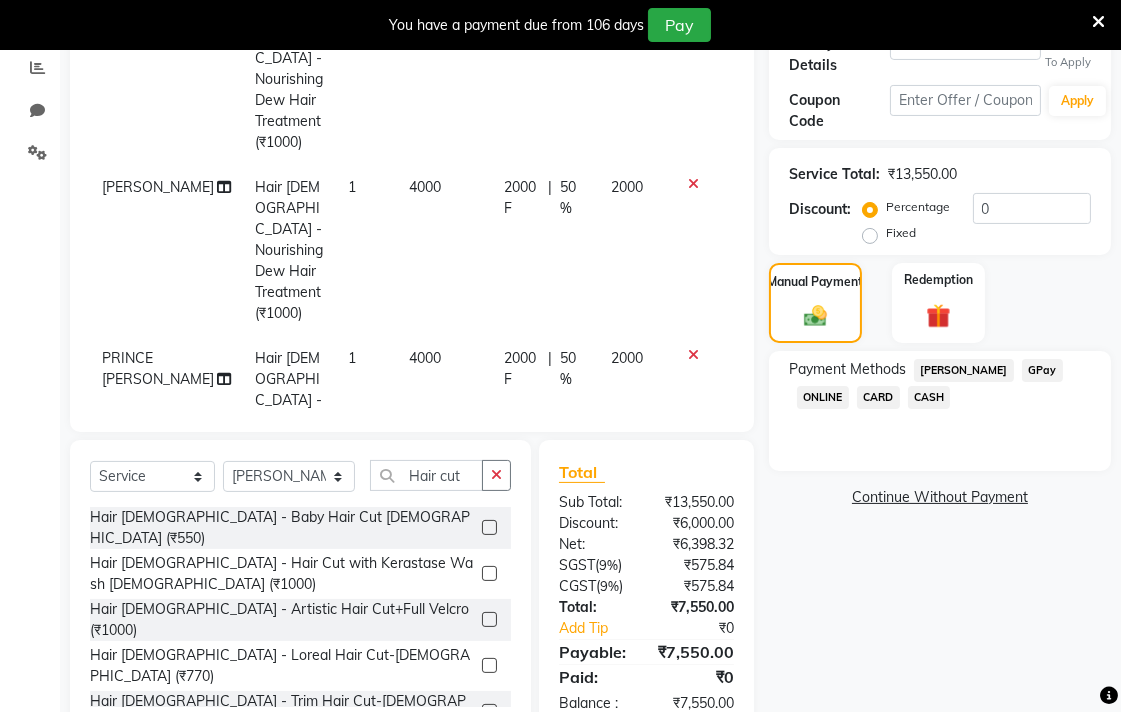 select on "85289" 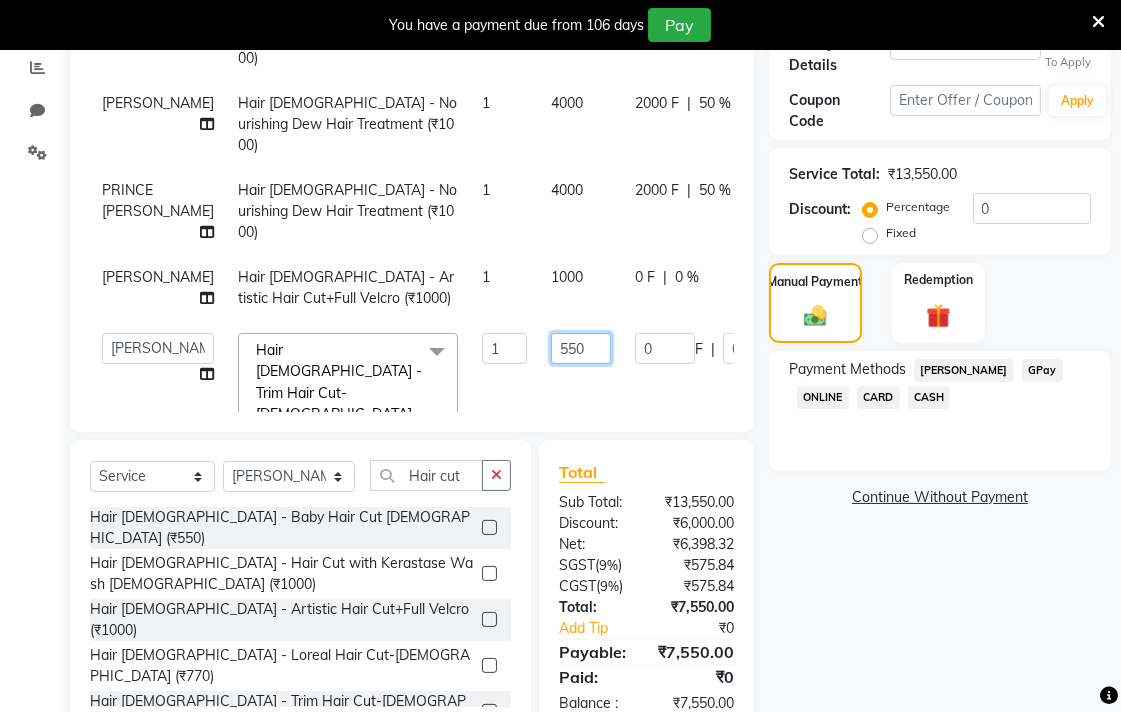 click on "550" 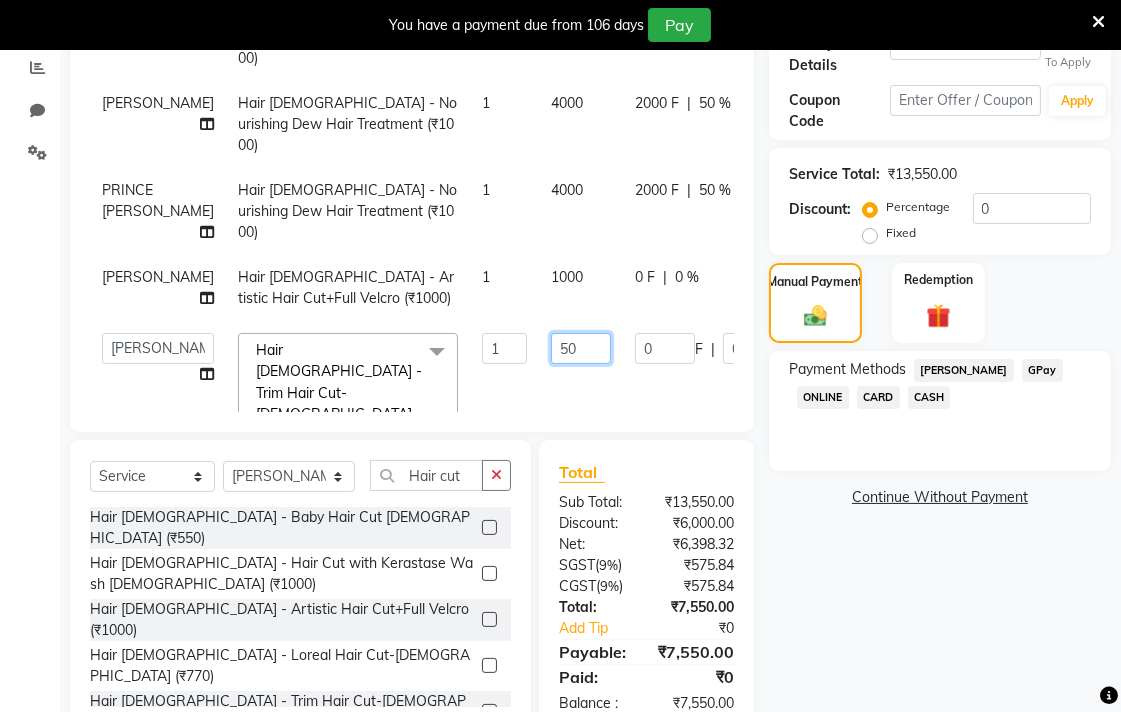 type on "500" 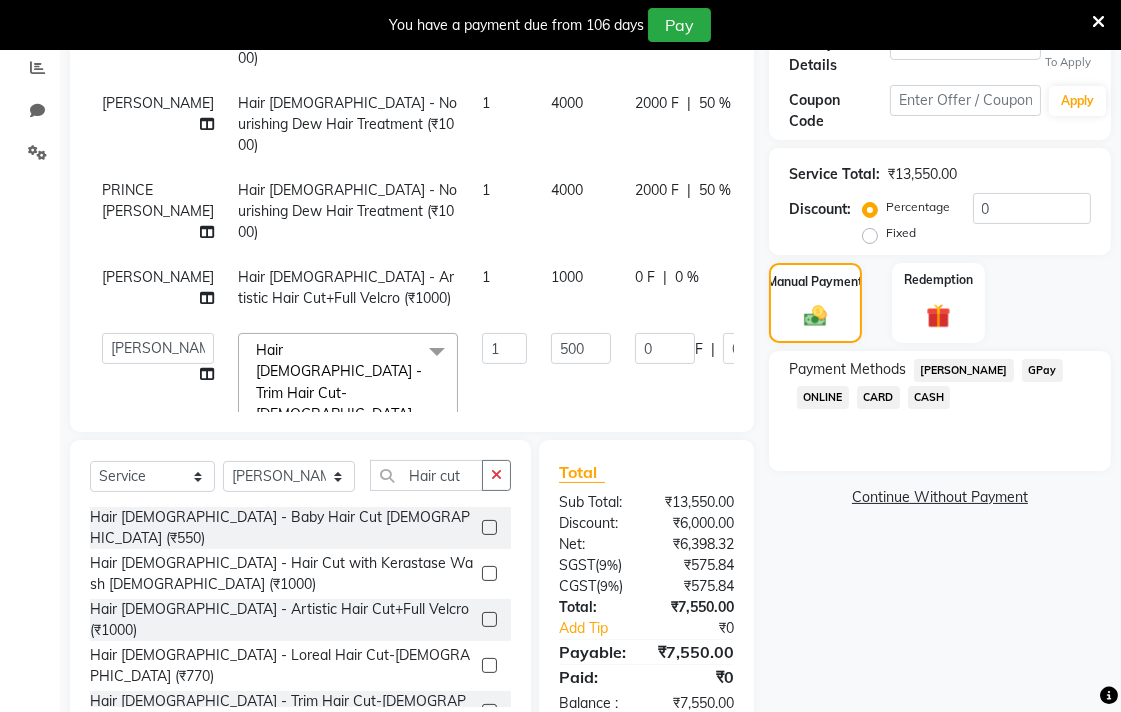 click on "Name: Madhvi  Membership:  No Active Membership  Total Visits:   Card on file:  0 Last Visit:   - Points:   0  Apply Discount Select  Loyalty → Loyality level 1  Family Details Self MADHVI  Select To Apply Coupon Code Apply Service Total:  ₹13,550.00  Discount:  Percentage   Fixed  0 Manual Payment Redemption Payment Methods  Bajaj Finserv   GPay   ONLINE   CARD   CASH   Continue Without Payment" 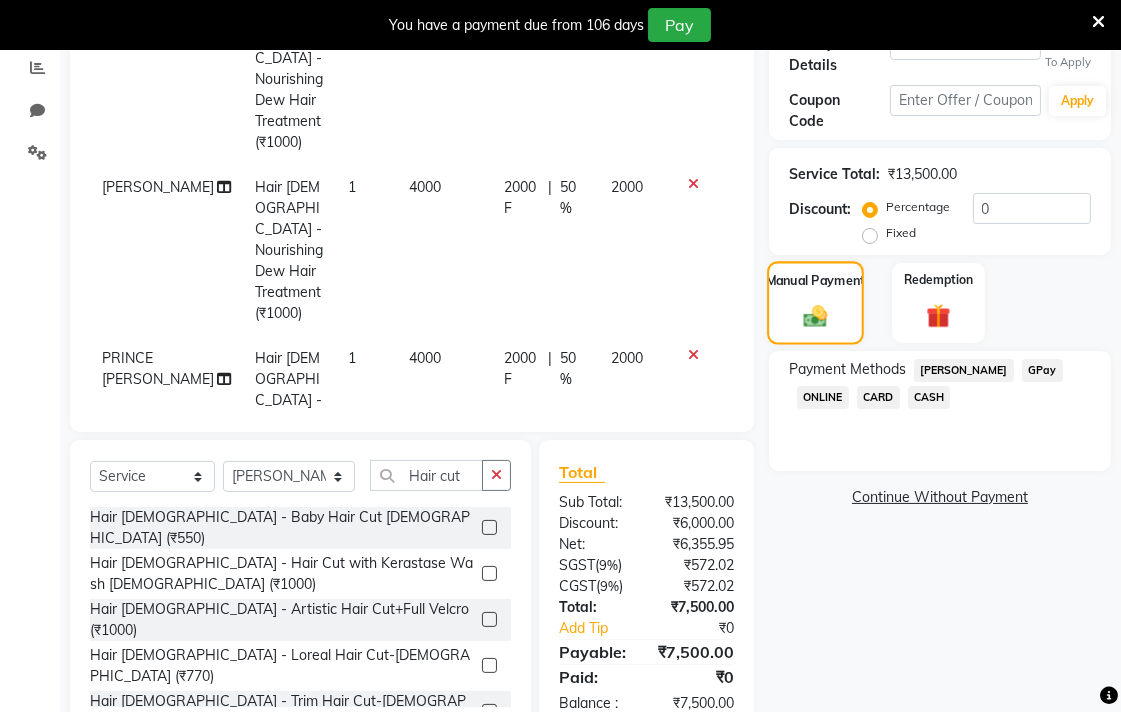 click 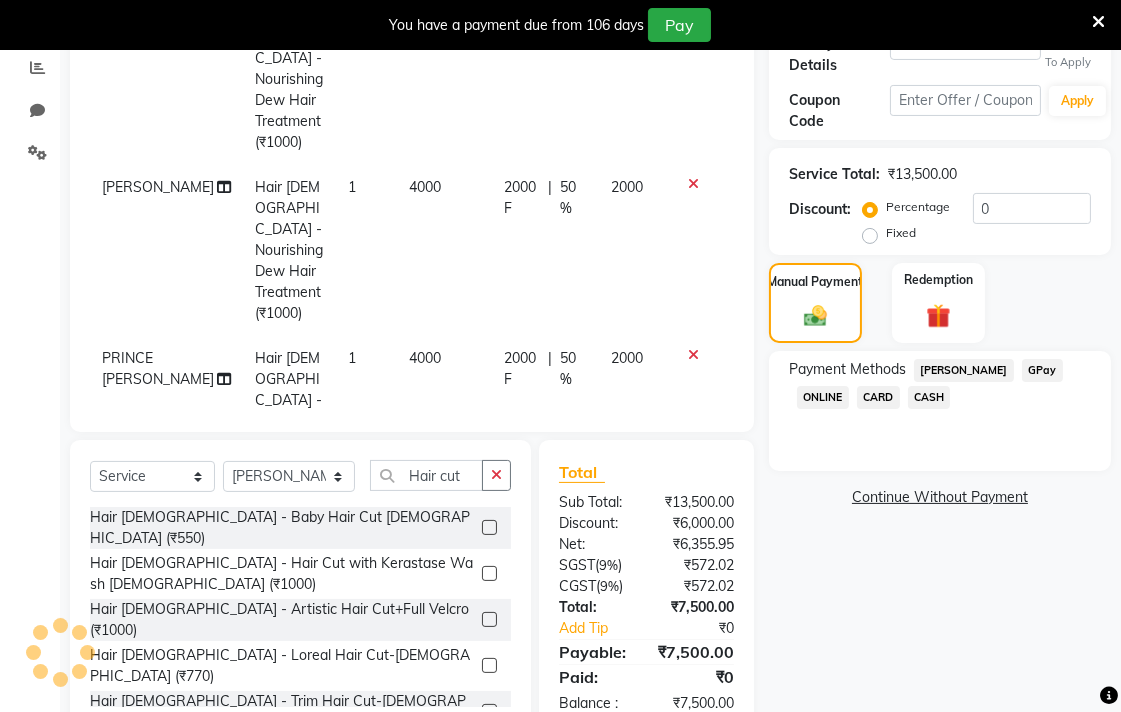 click on "CASH" 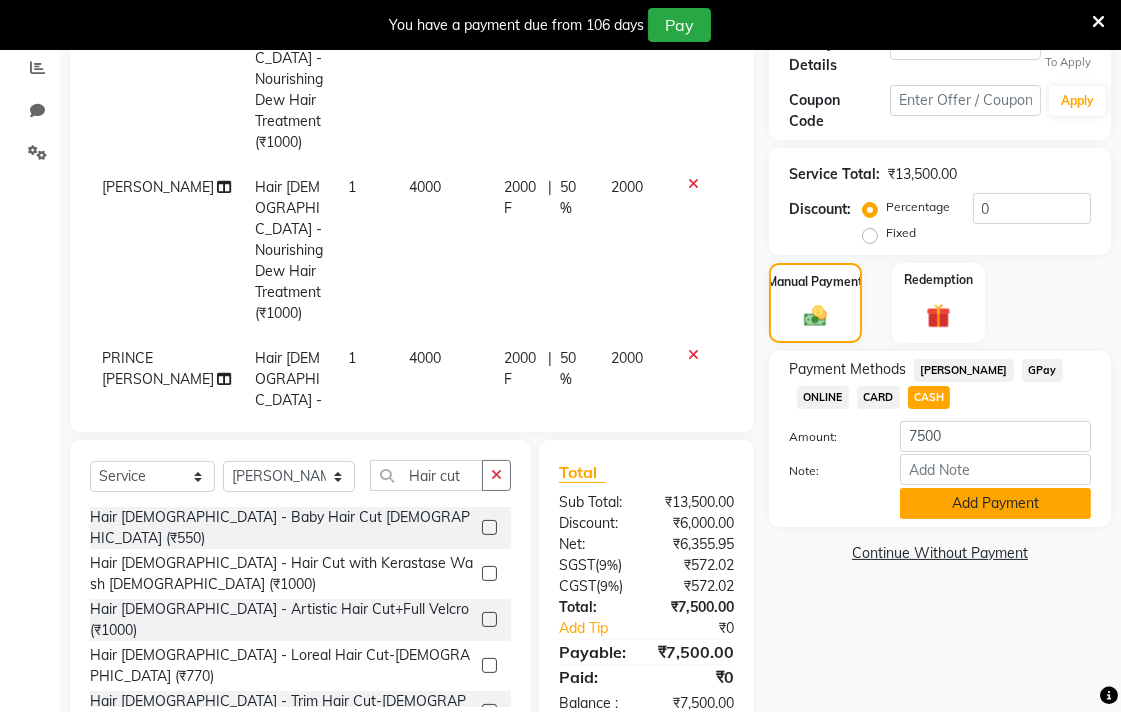 click on "Add Payment" 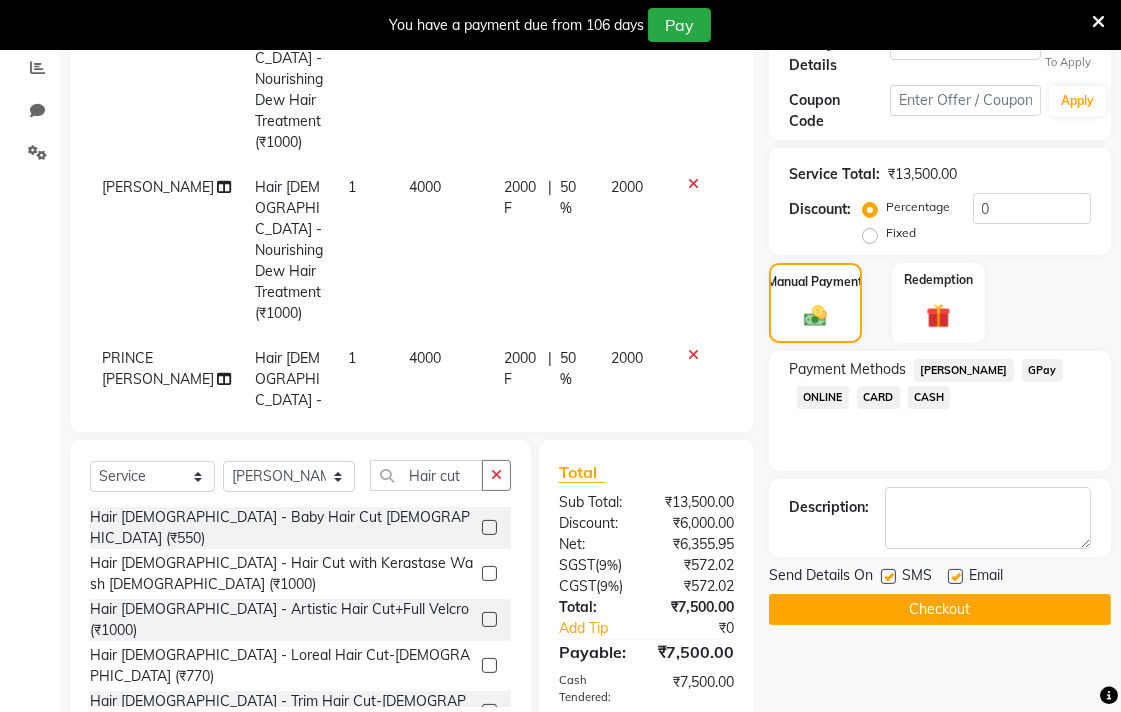 click on "Checkout" 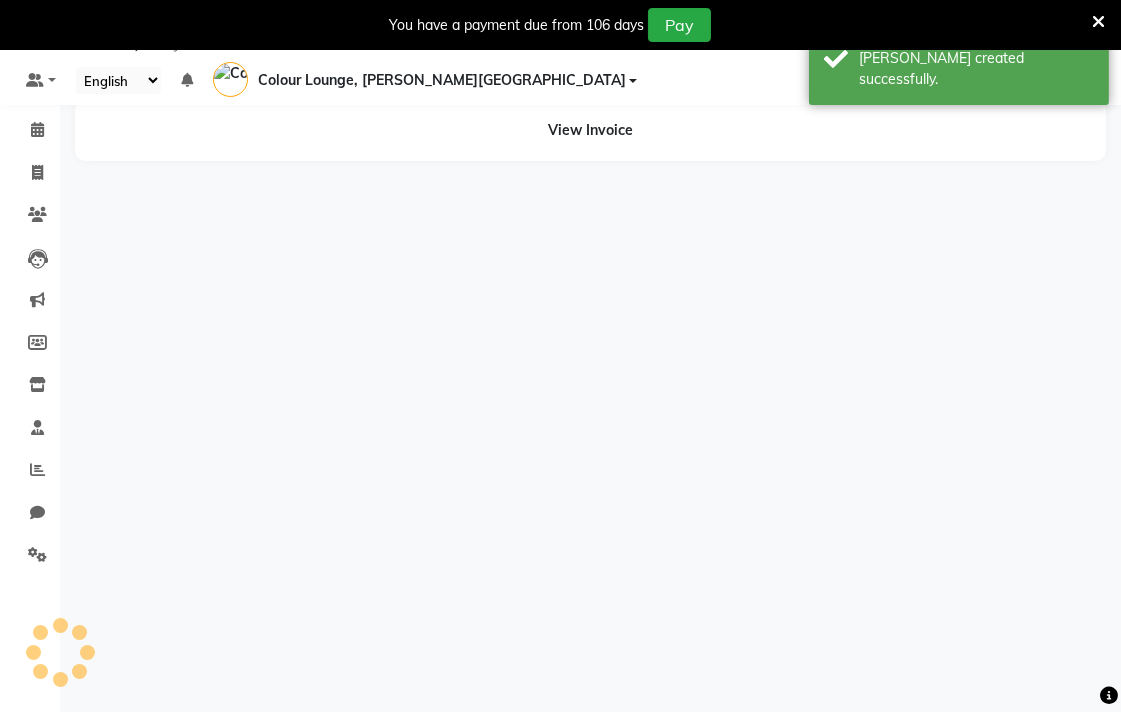 scroll, scrollTop: 50, scrollLeft: 0, axis: vertical 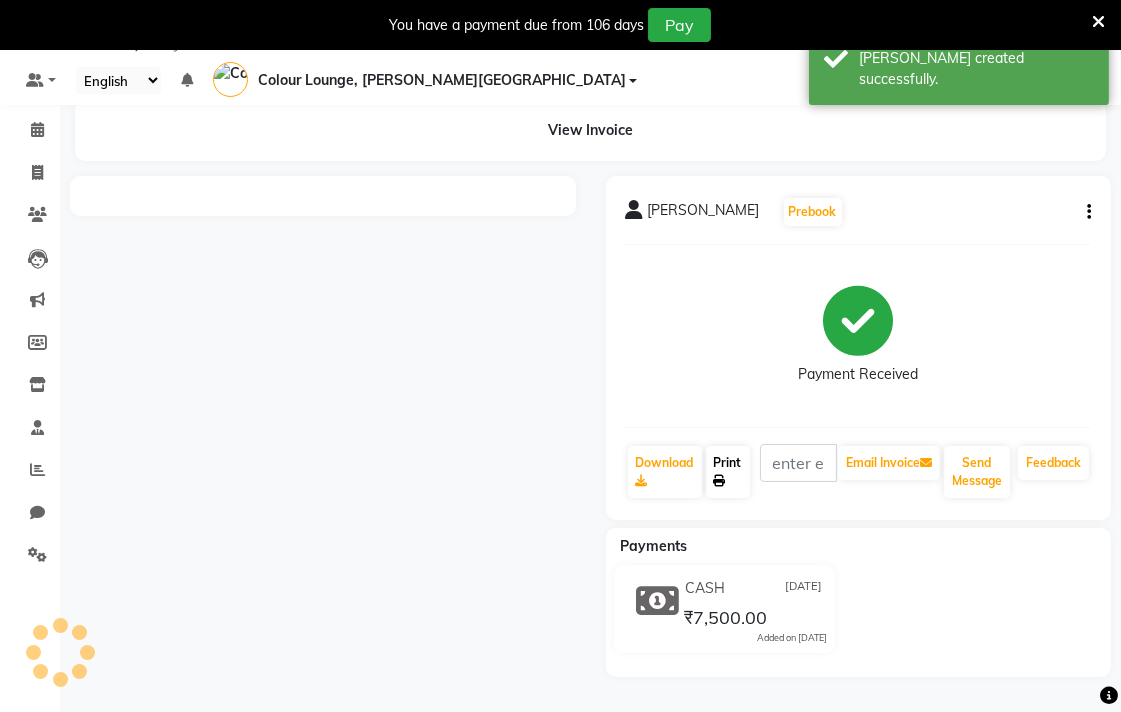 click on "Print" 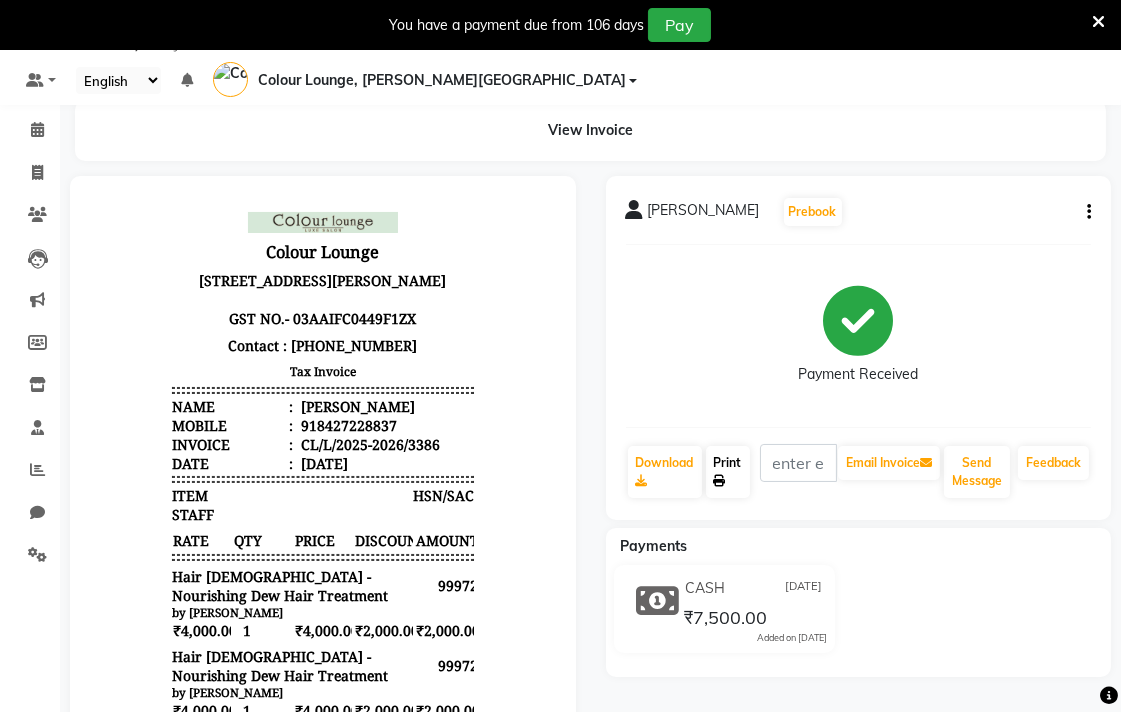 scroll, scrollTop: 0, scrollLeft: 0, axis: both 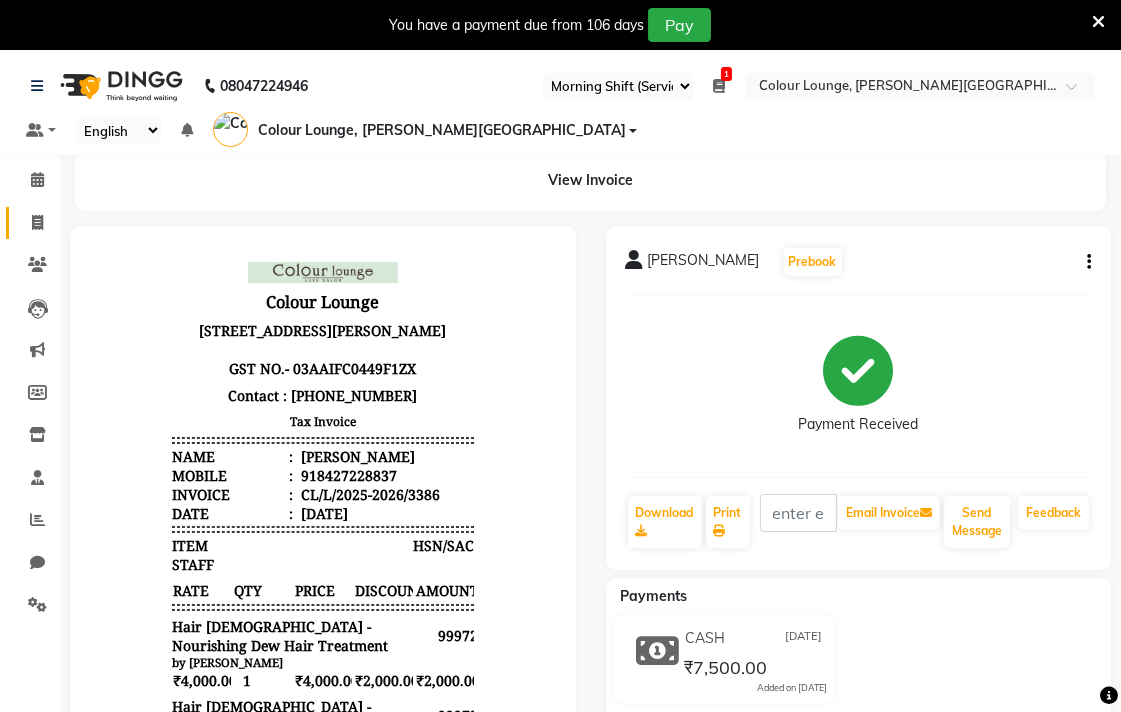 click 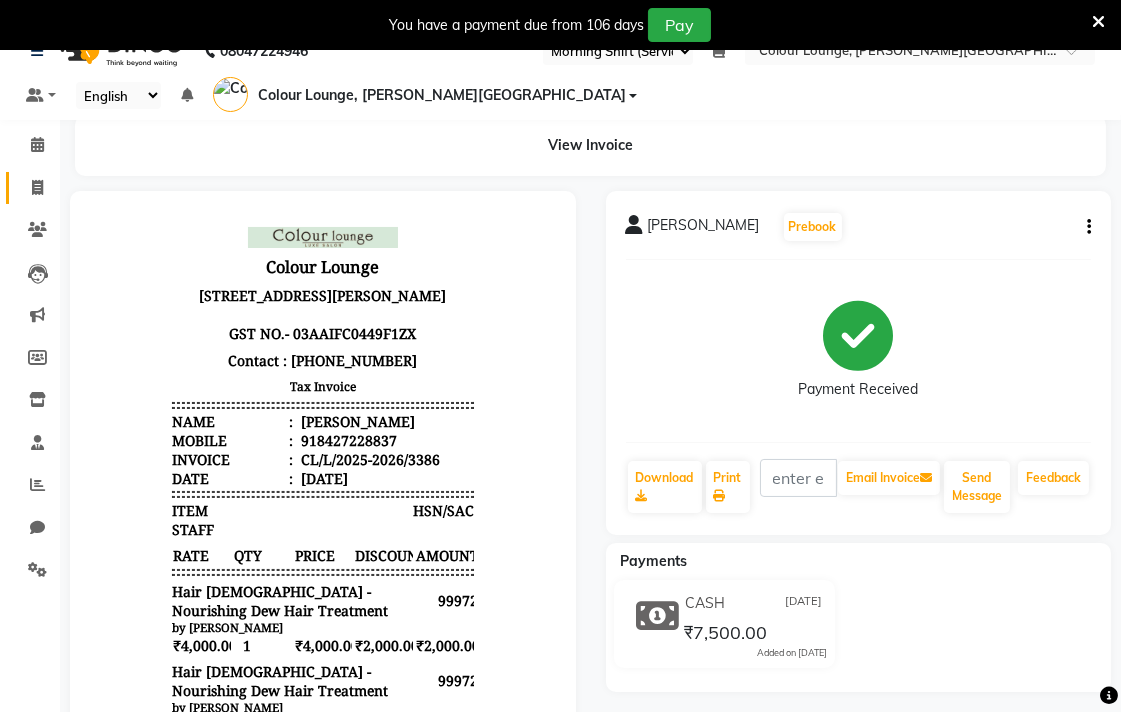 type 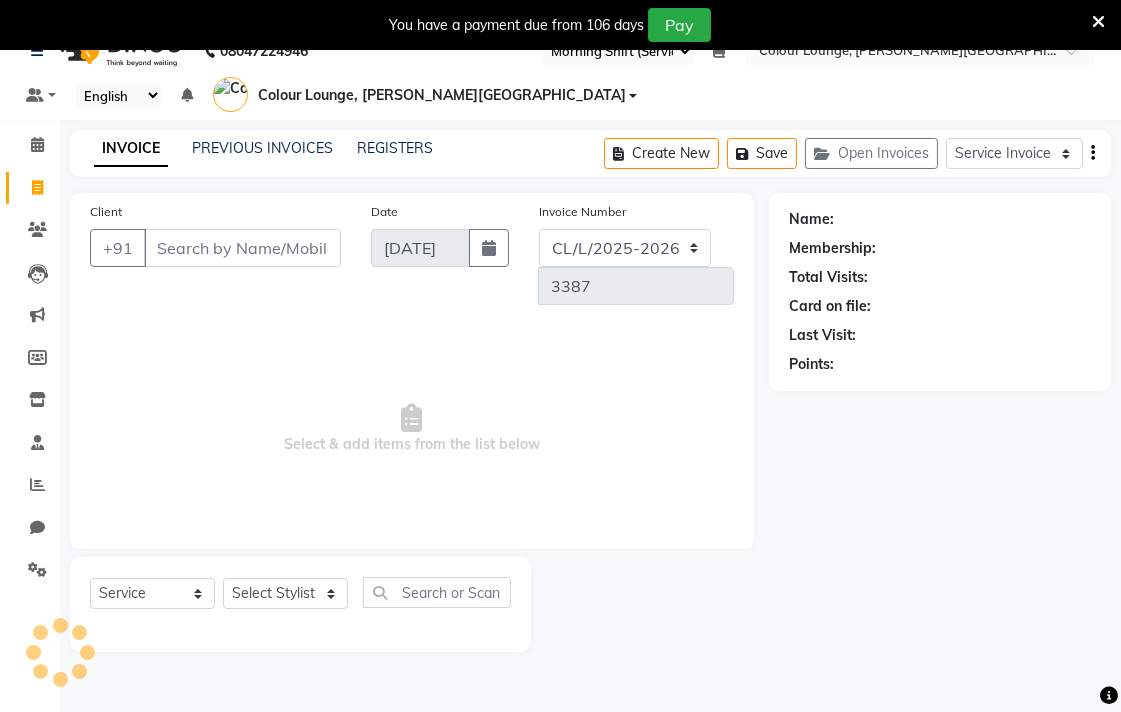 scroll, scrollTop: 50, scrollLeft: 0, axis: vertical 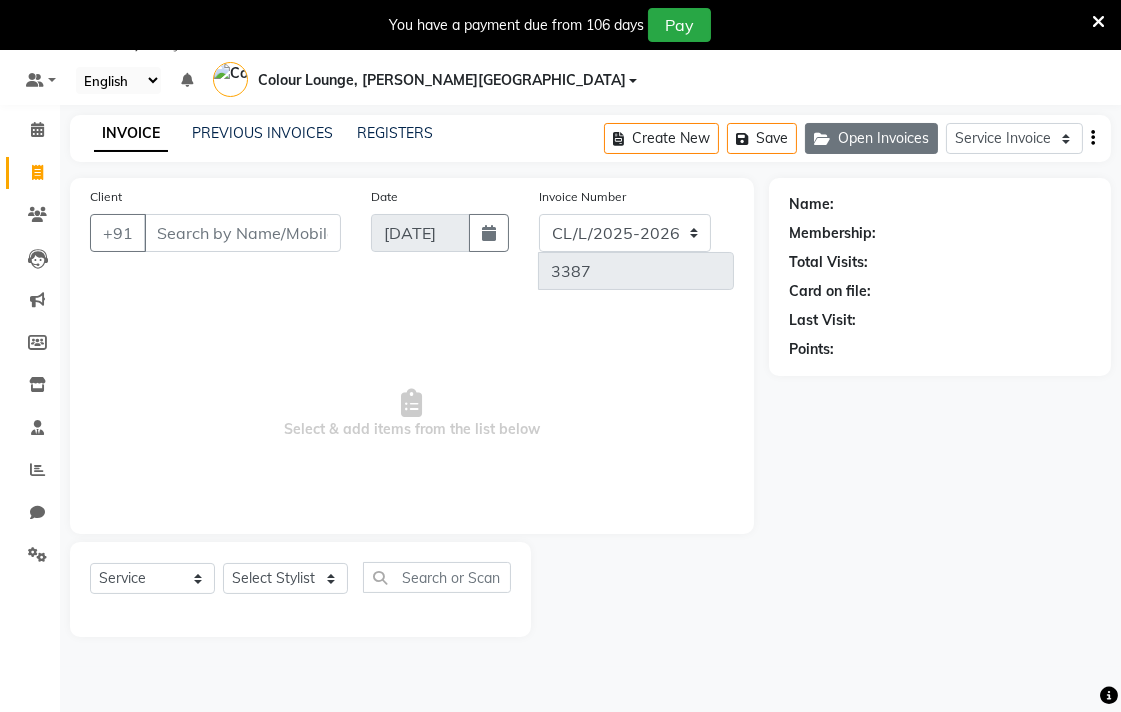 click on "Open Invoices" 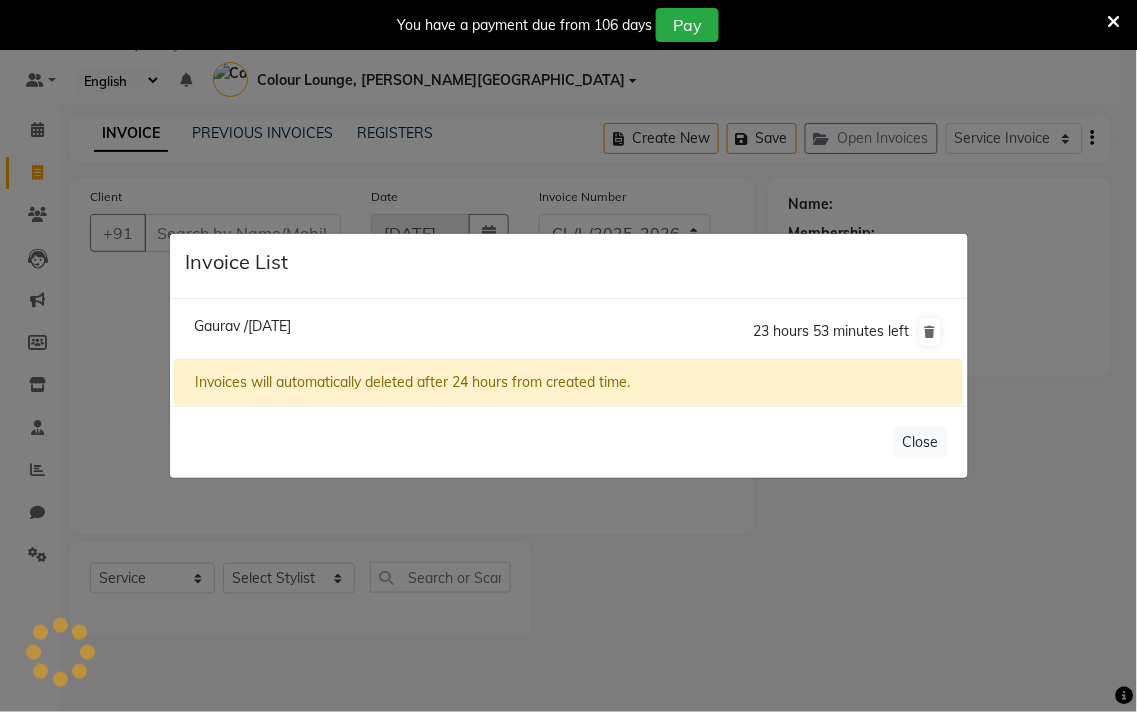 click on "Gaurav /11 July 2025  23 hours 53 minutes left" 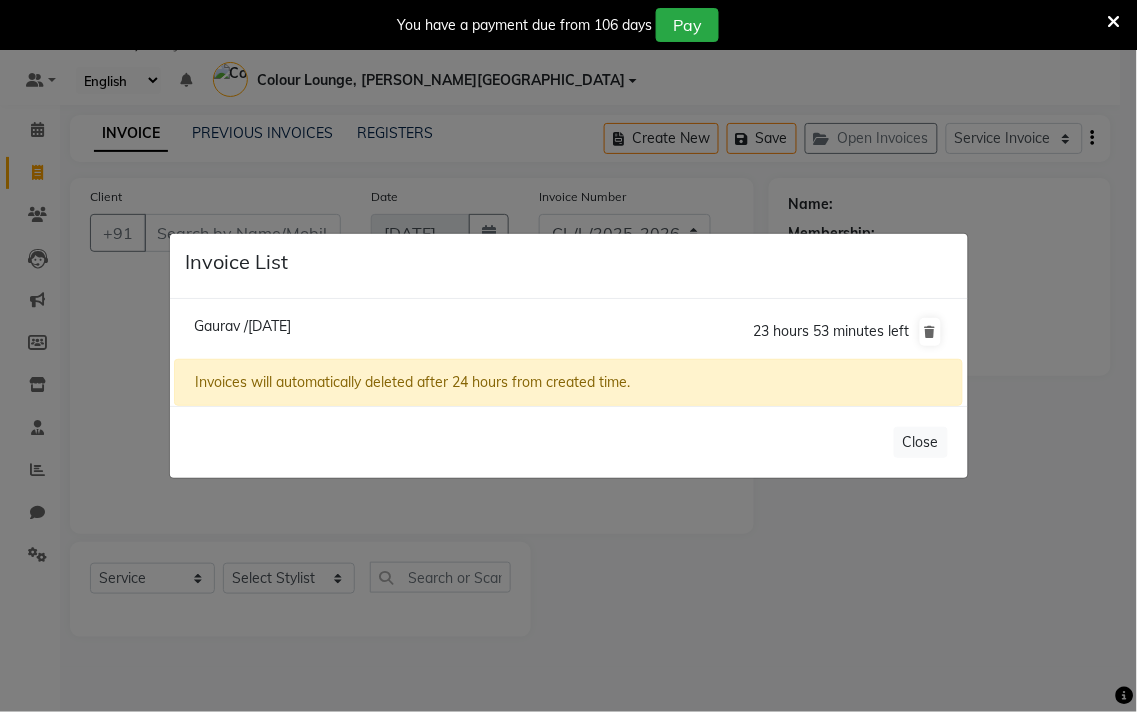 click on "Gaurav /11 July 2025" 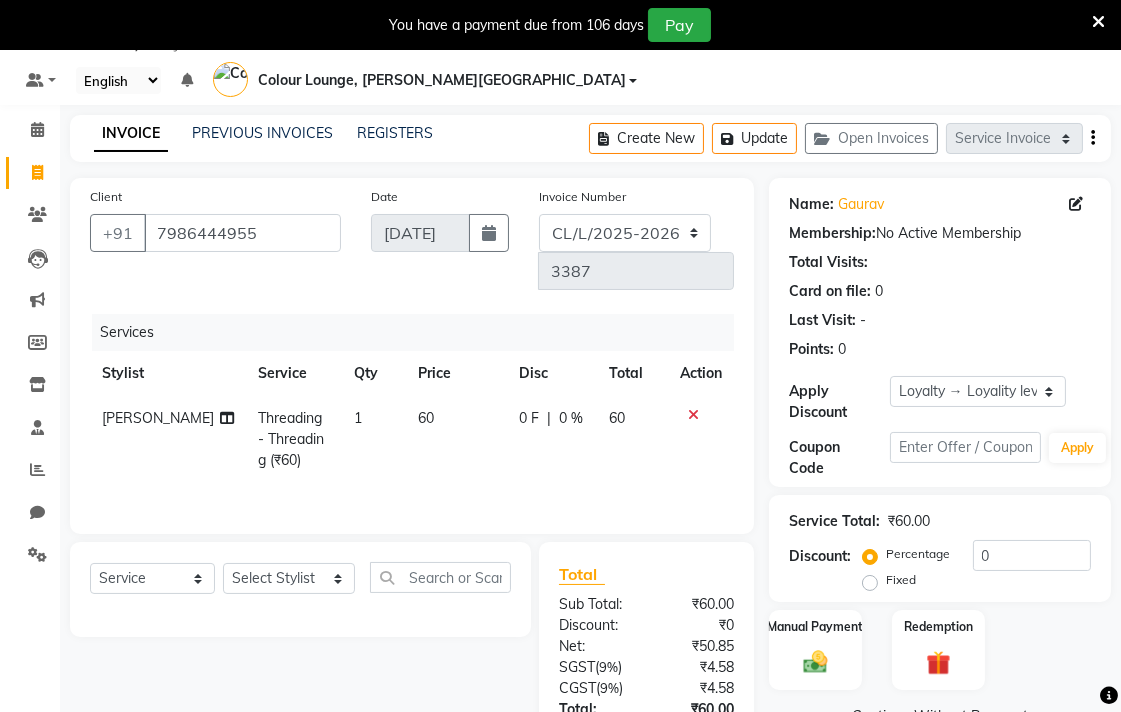 click on "60" 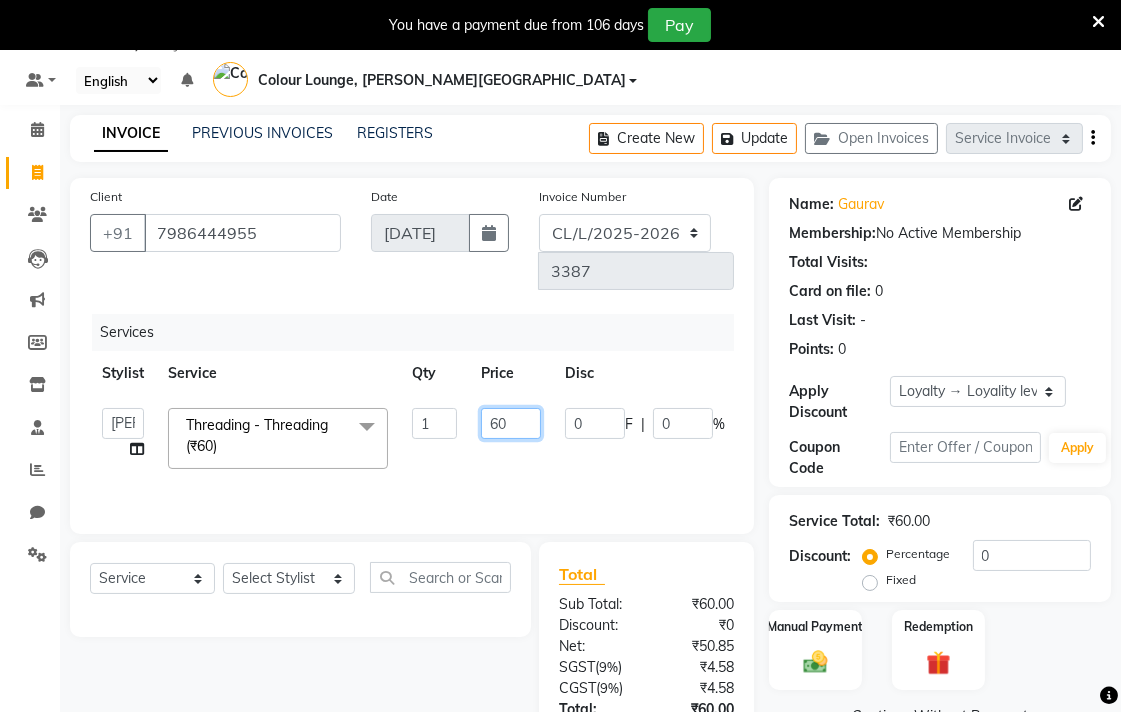 click on "60" 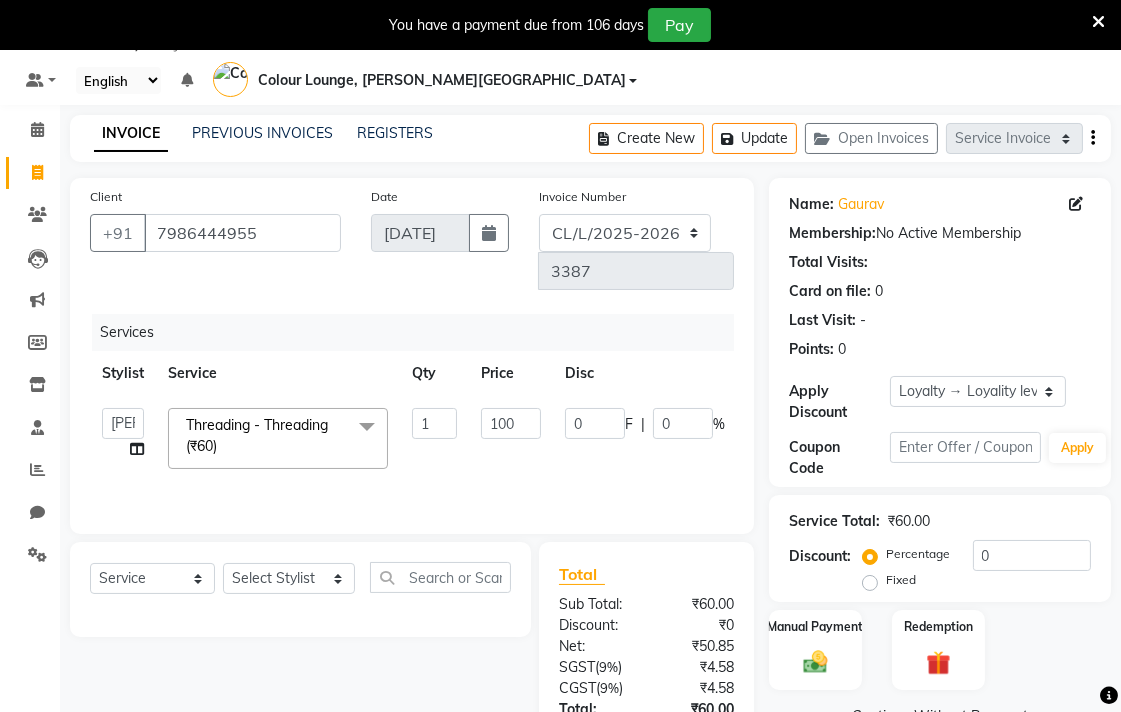 click on "Admin   AMIT   Ankush   Ansh Nayyar   BALBHARTI SHARMA   Colour Lounge, Lawrence Road   Colour Lounge, Lawrence Road   DINGG   HARJEET RANDHAWA   HARPREET KAUR   Jagpreet   Kajal   LALIMA   LOVE   Manish   MANPREET KAUR   Navneet   Neelam   NEENA   PALWINDER KAUR   POOJA   Pooja negi   PRABHDEEP SINGH   PRINCE KUMAR   PURAN CHAND   RAKESH KUMAR   Rambachan    Resham Kaur    Robin   Sameer   Sapna   SATWANT KAUR   Simran    Sunny   TULOSH SUBBA   Urvashi   Varun kumar   VISHAL  Threading - Threading (₹60)  x Facial - French Facial (₹1770) Facial - Dermasage Luxury Skin Treatment (₹8000) Facial - Vitamin C Retinol Facial (₹6000) Facial - Vip Signature Facial B (₹7000) Facial - Vitamin C Whiteninig Brightening facial (₹5000) Facial - Nirvana Facial (₹2712) Hair extension (₹1000) Mani-Pedi - VIP Treatment therapy (₹4000) Mani-Pedi - De Tan Luxury Manicure (₹640) Mani-Pedi - De Tan Luxury Pedicure (₹700) Mani-Pedi - Crystal Pedicure (₹2600) Mani-Pedi - VIP Signature Pedicure (₹3200) 1 0" 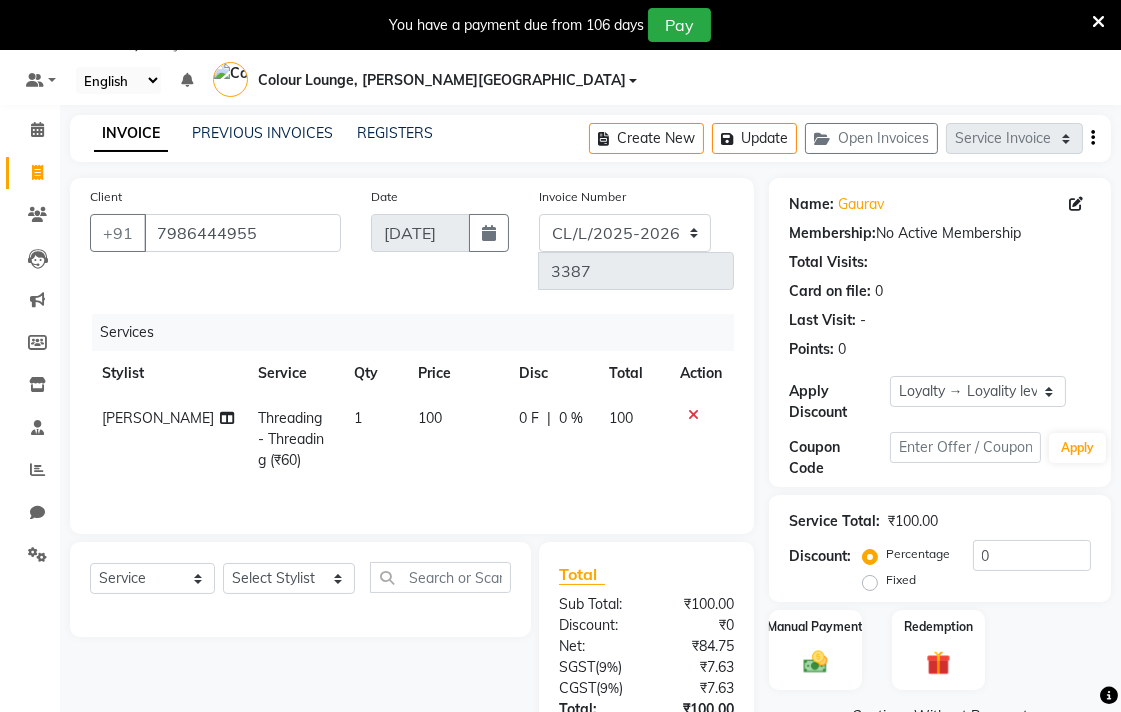 scroll, scrollTop: 167, scrollLeft: 0, axis: vertical 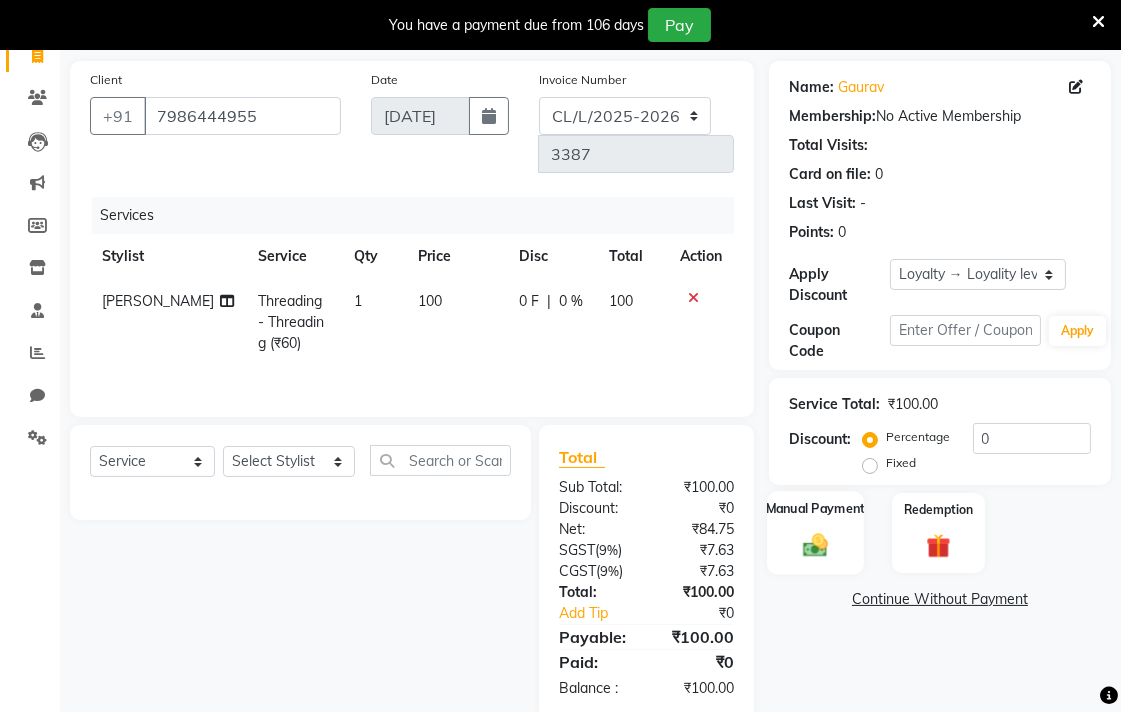 click 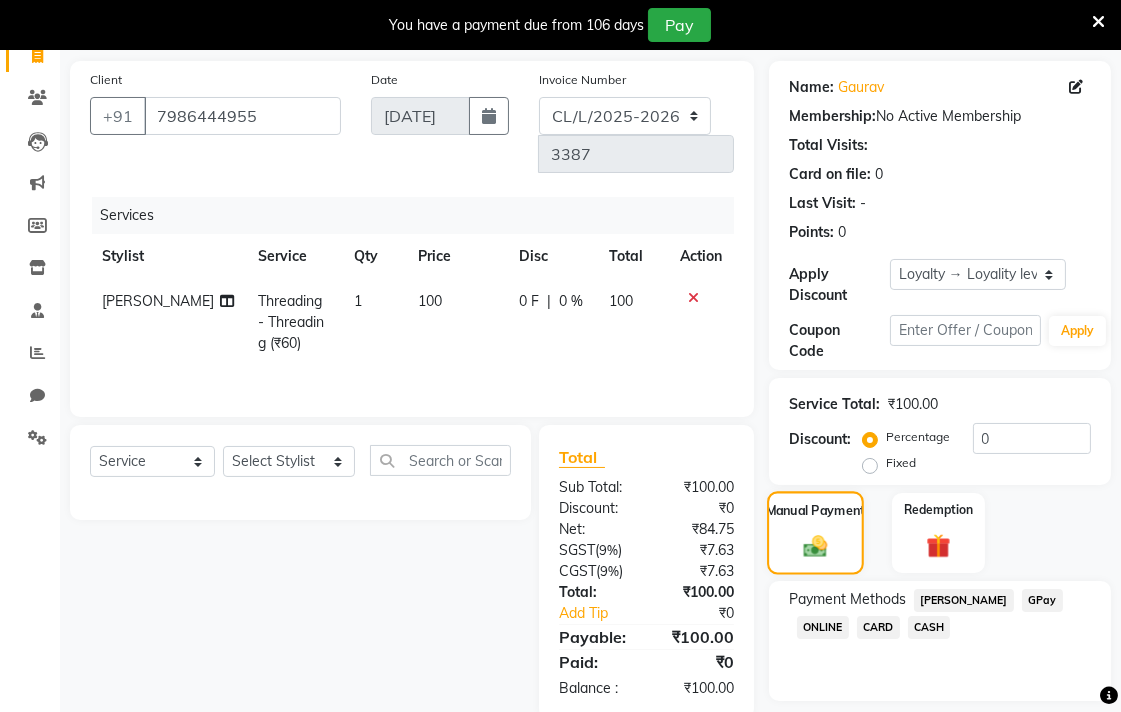 scroll, scrollTop: 226, scrollLeft: 0, axis: vertical 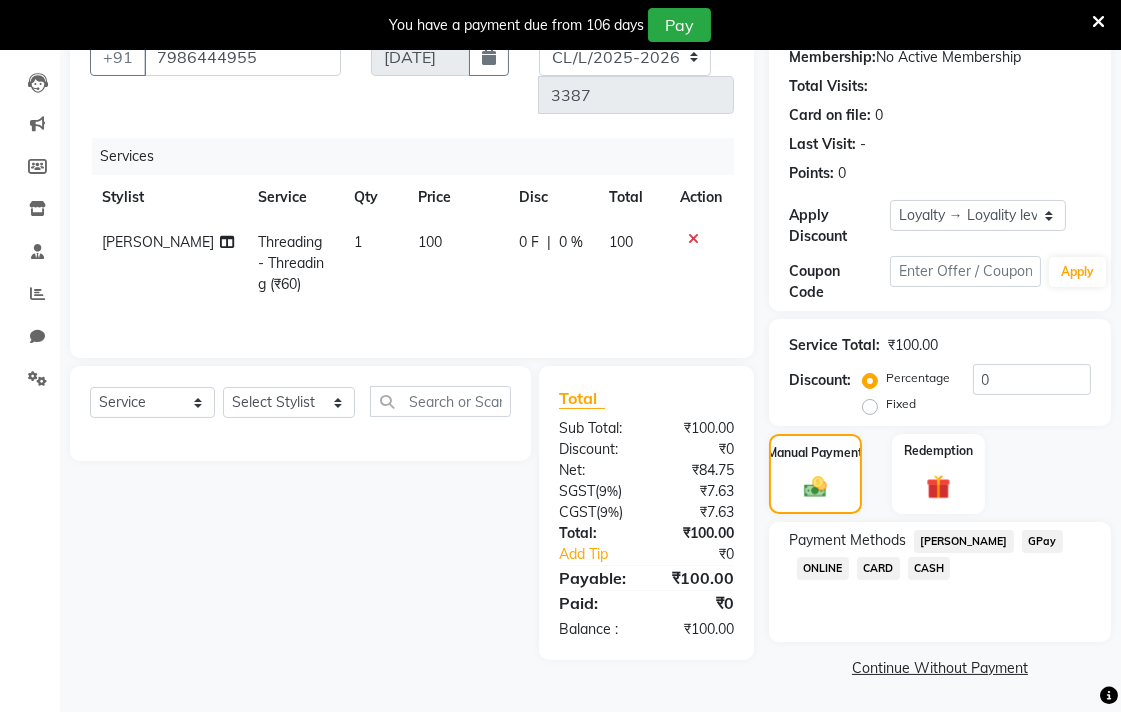 click on "GPay" 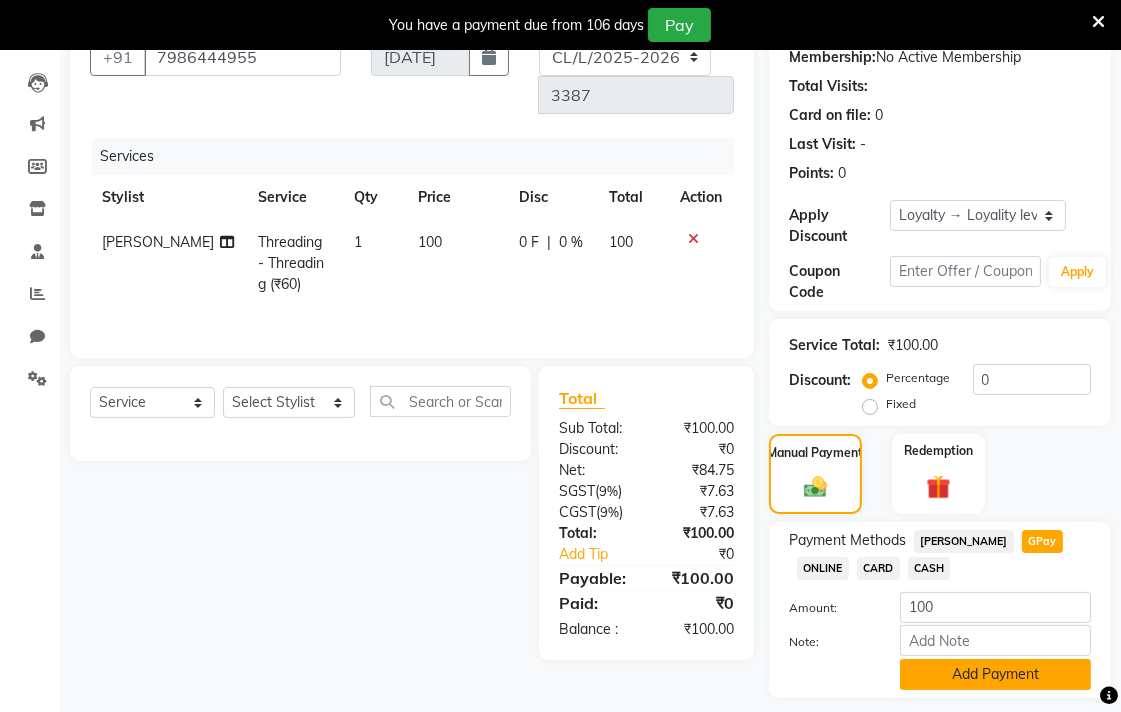 click on "Add Payment" 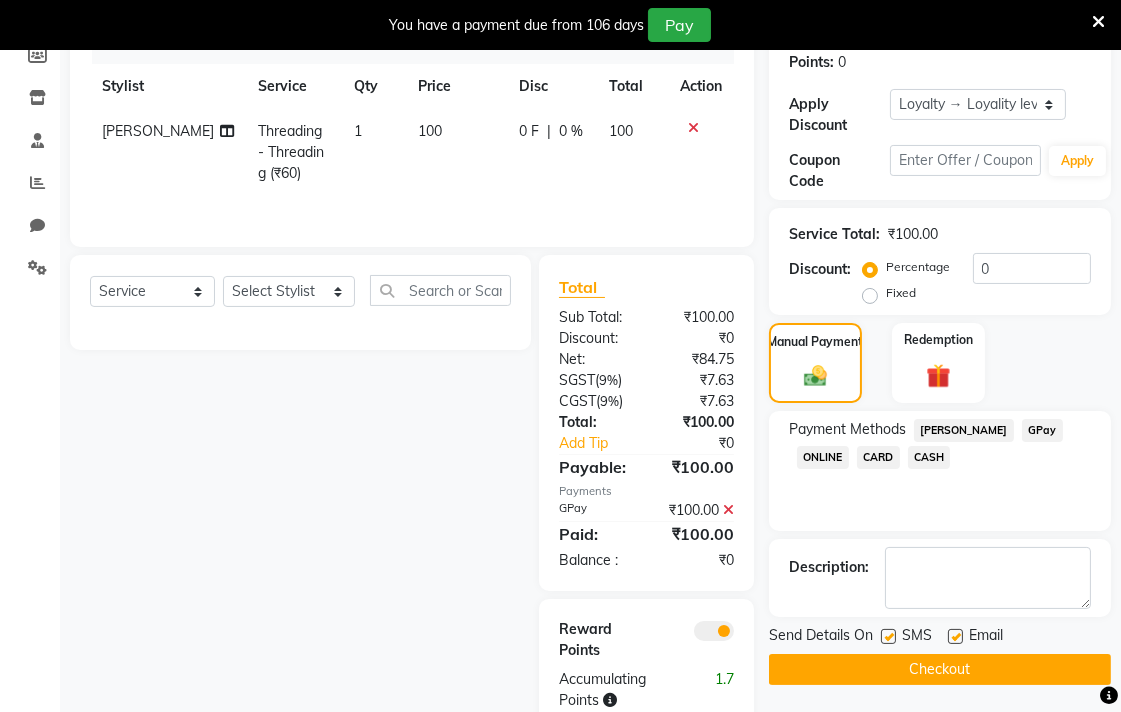 scroll, scrollTop: 350, scrollLeft: 0, axis: vertical 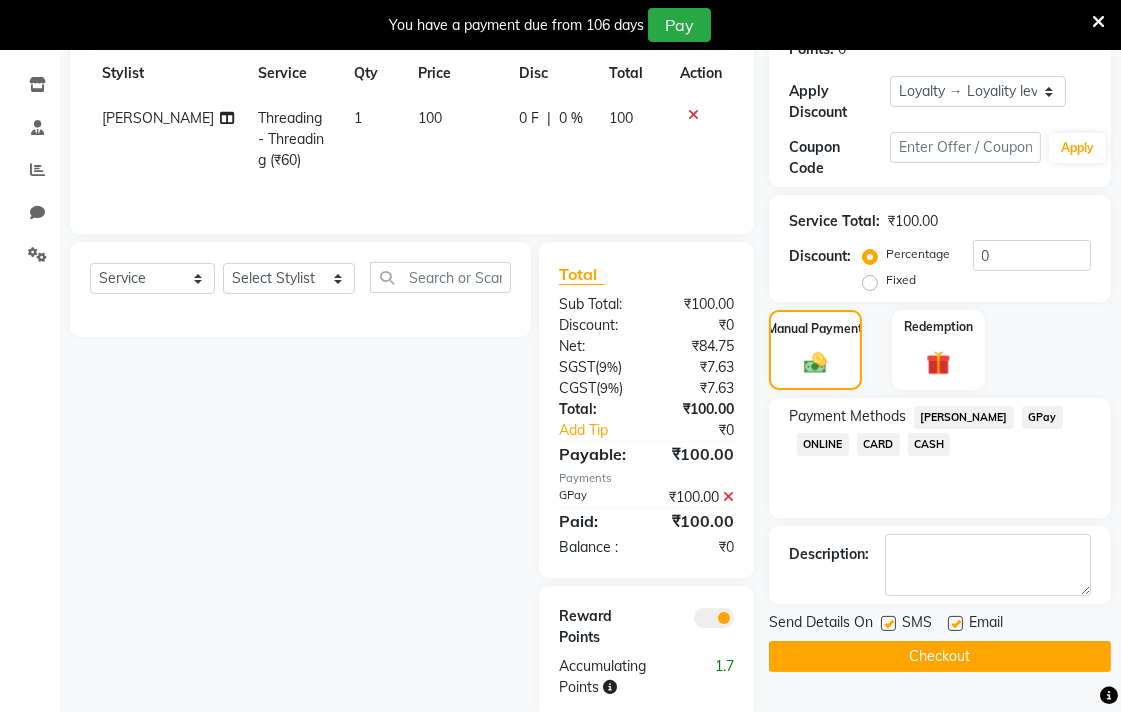 click 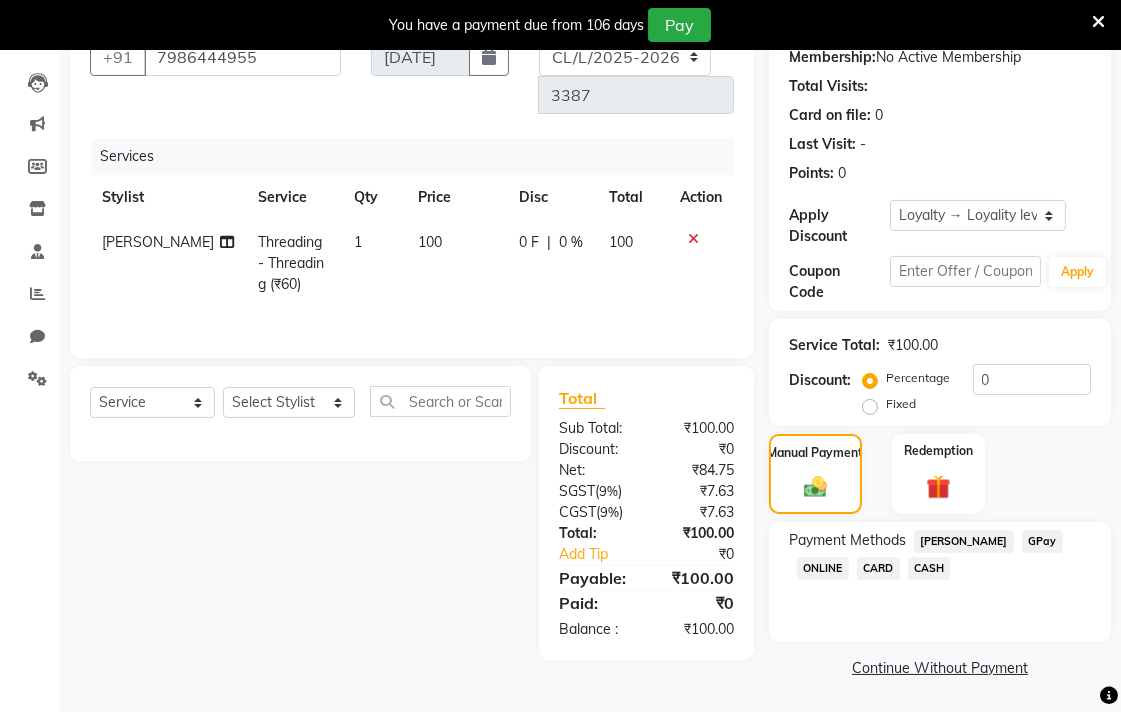 click on "CASH" 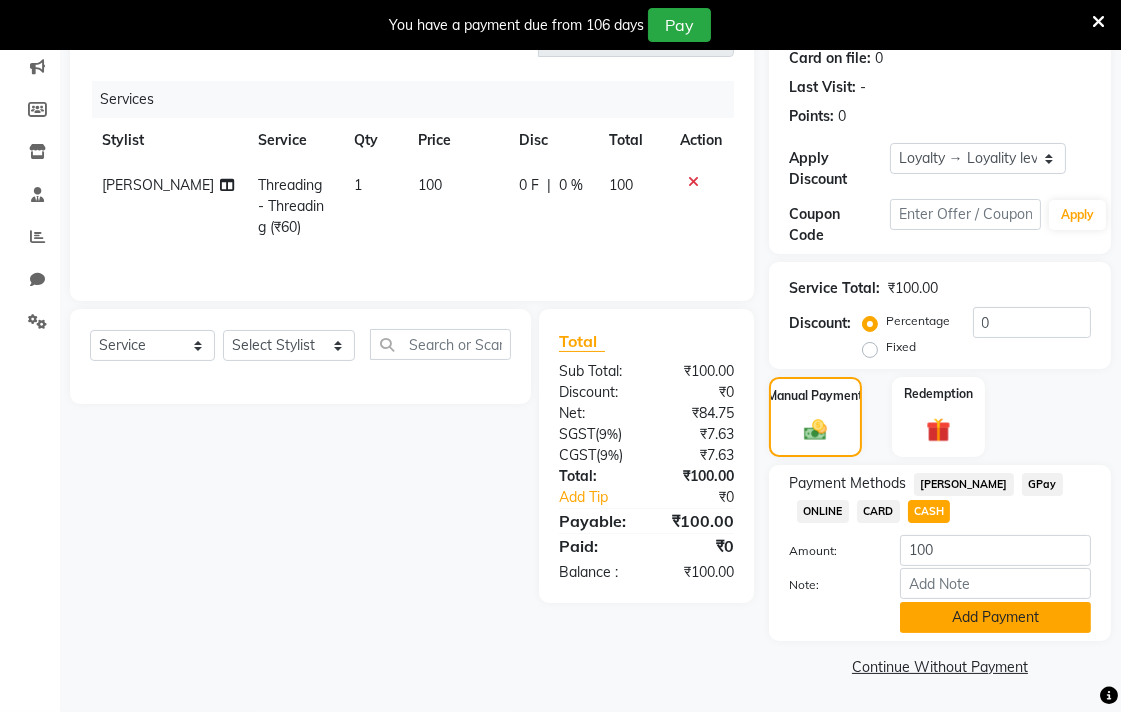 click on "Add Payment" 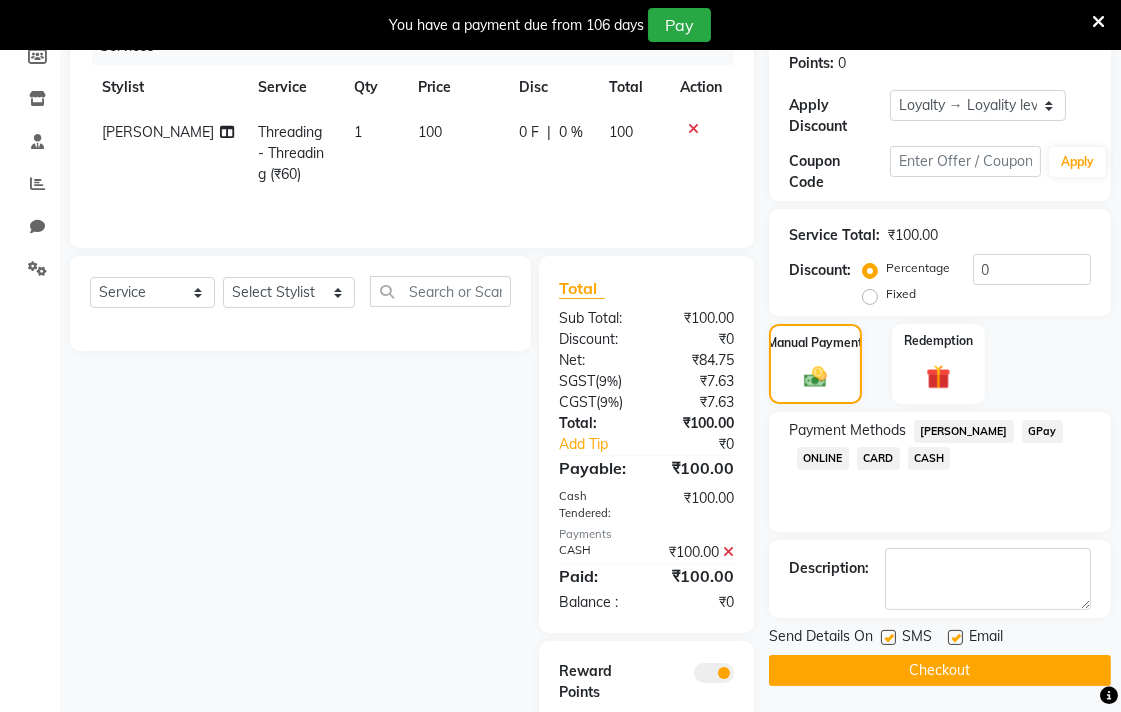 scroll, scrollTop: 391, scrollLeft: 0, axis: vertical 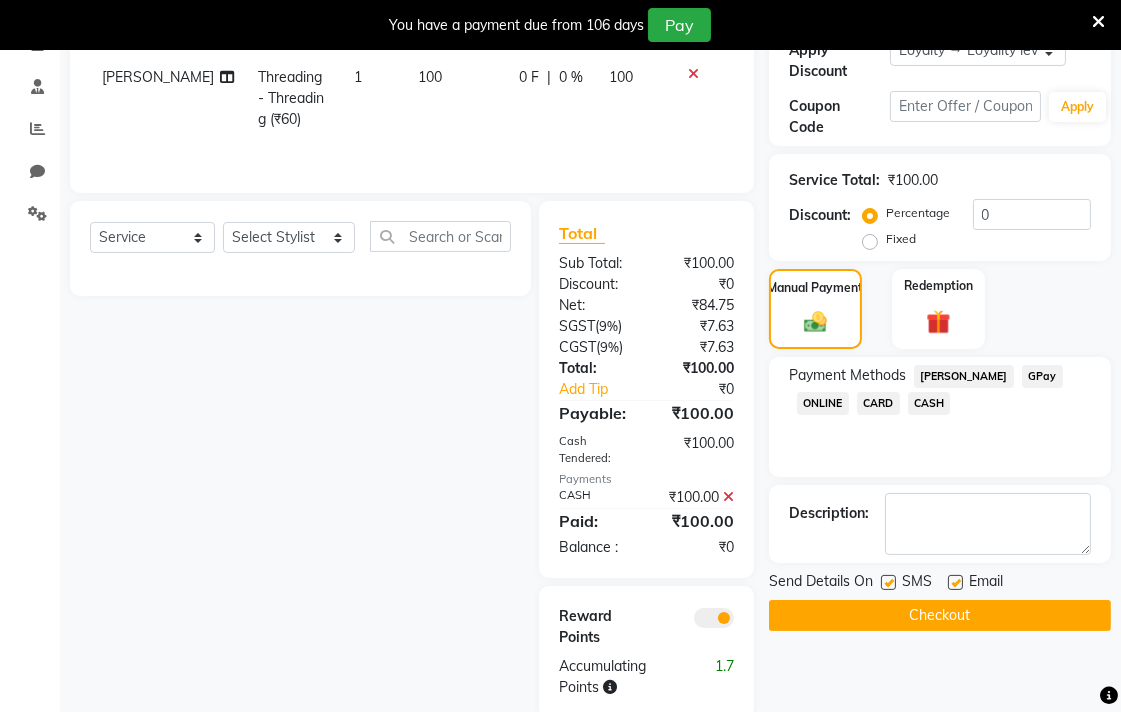 click on "Checkout" 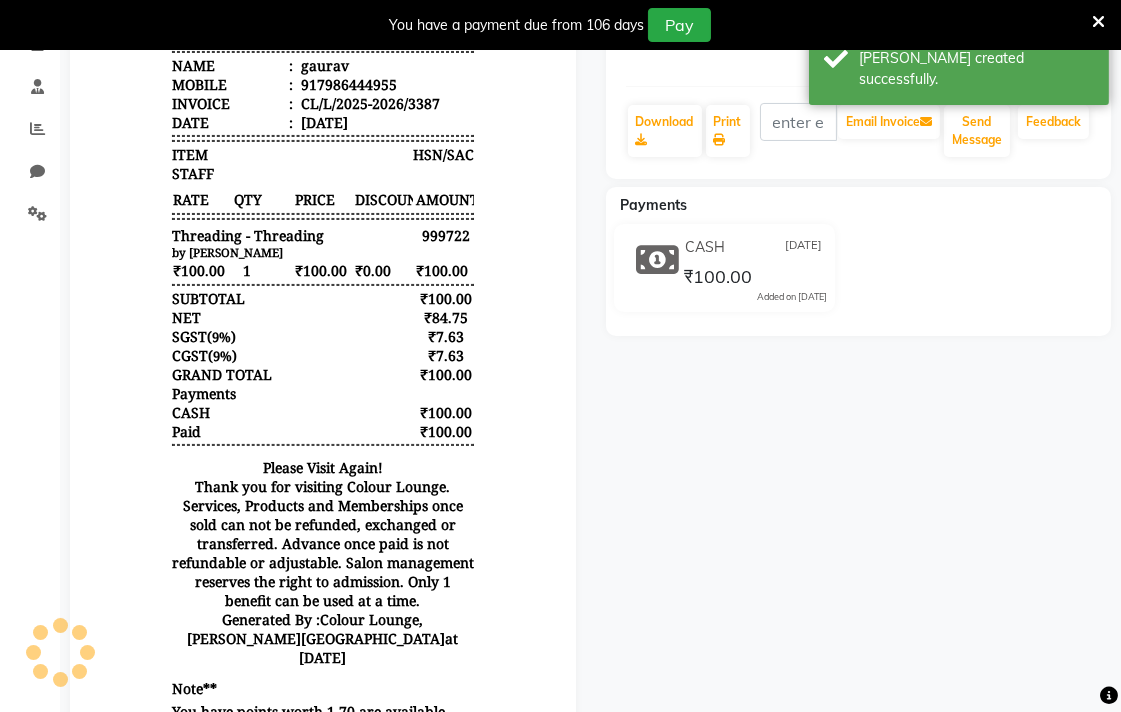 scroll, scrollTop: 0, scrollLeft: 0, axis: both 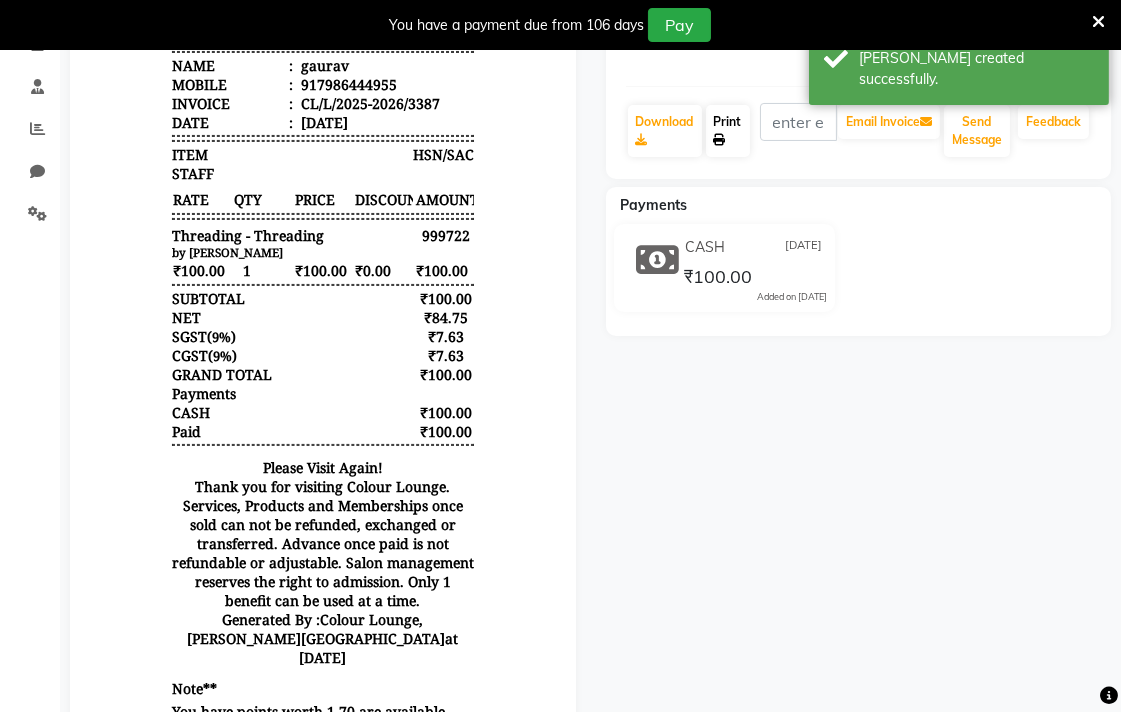 click on "Print" 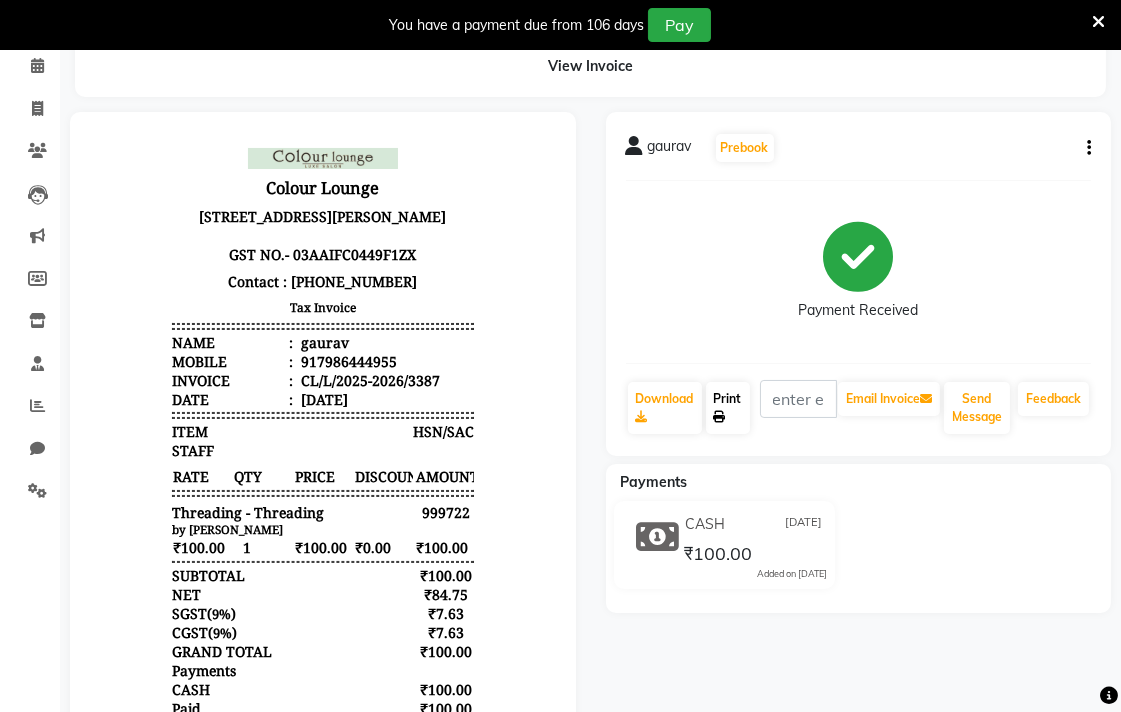 scroll, scrollTop: 0, scrollLeft: 0, axis: both 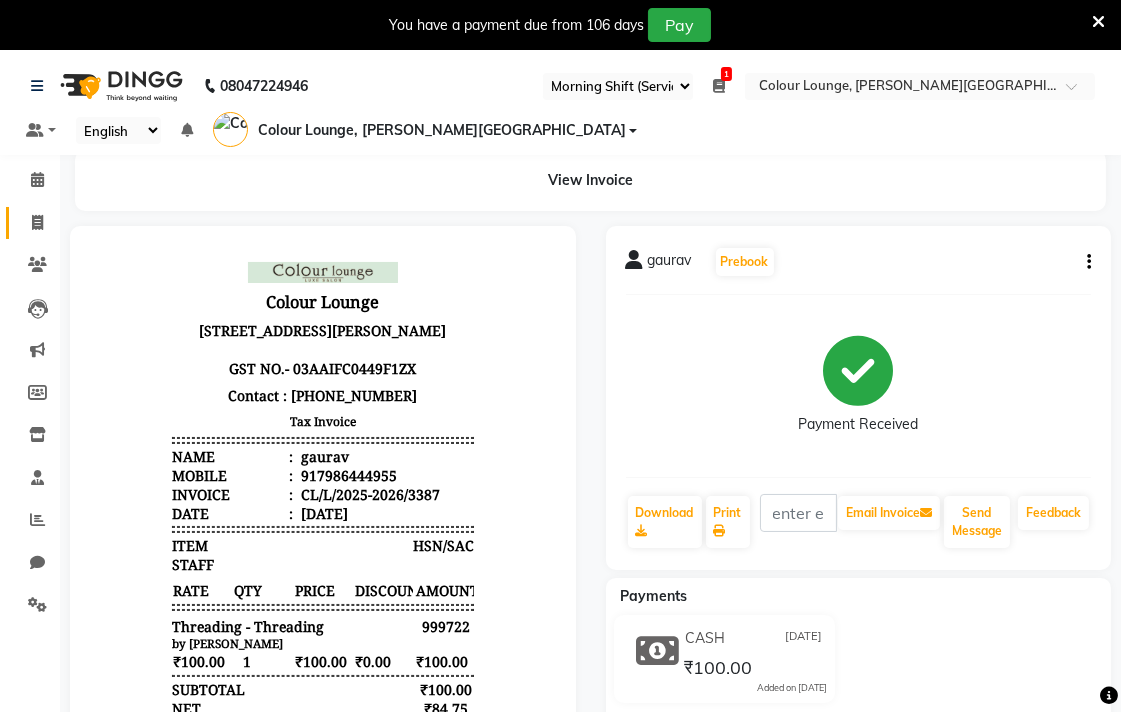 click 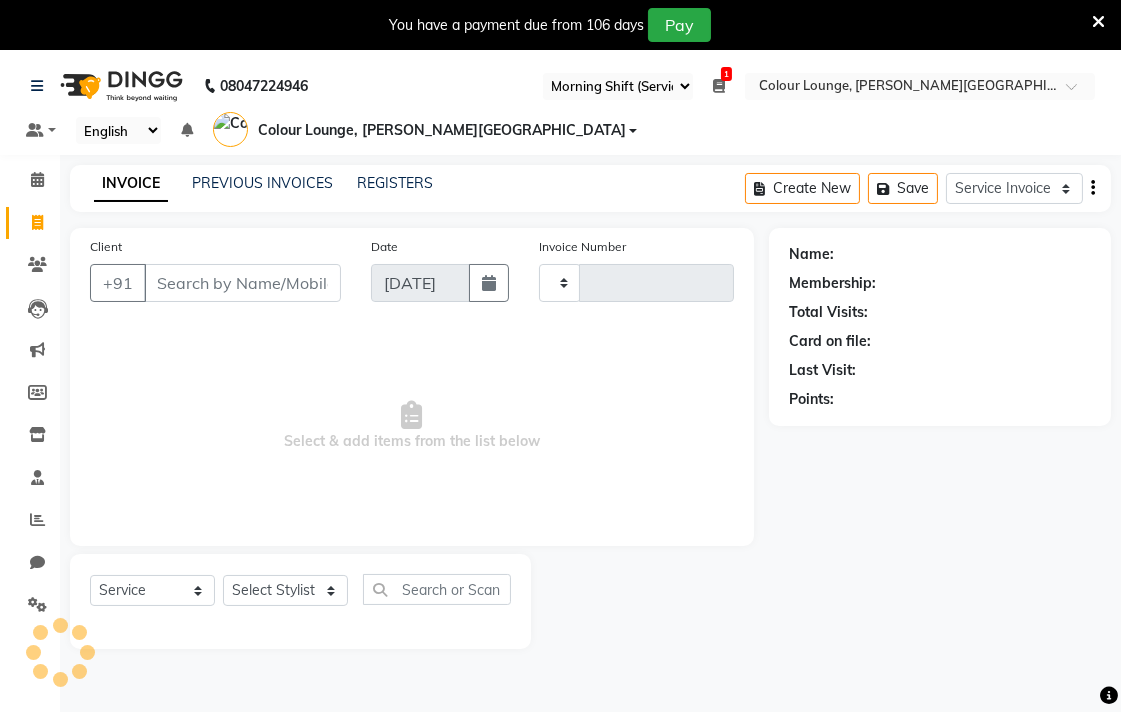 scroll, scrollTop: 50, scrollLeft: 0, axis: vertical 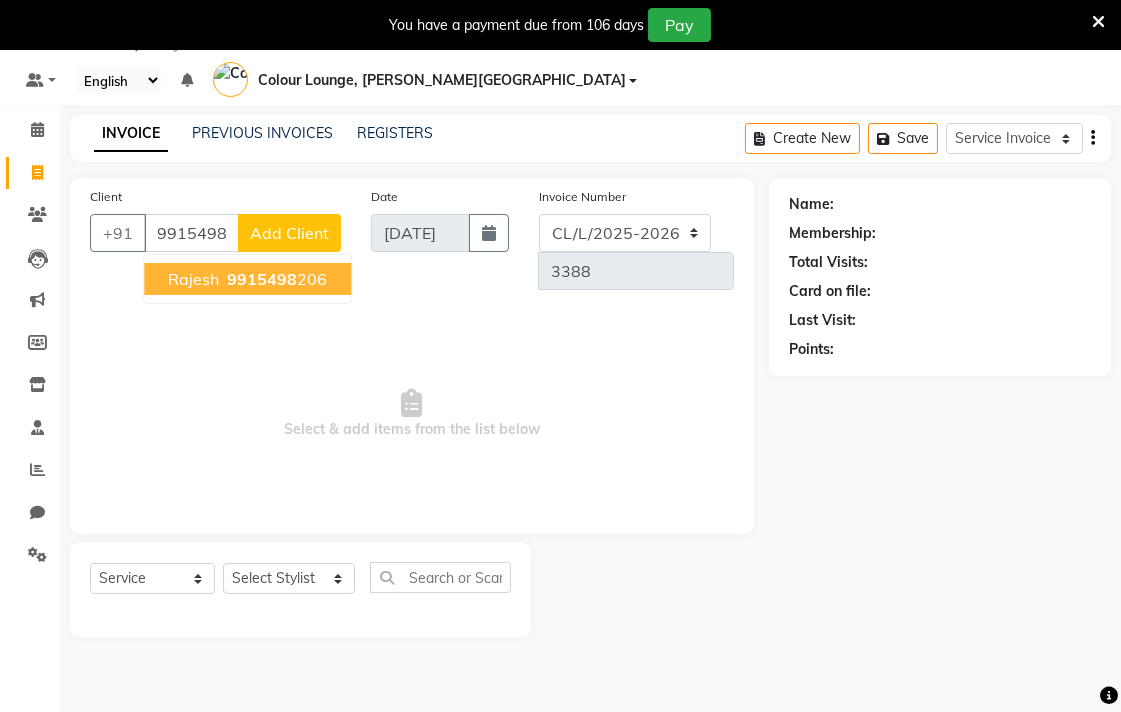 click on "9915498 206" at bounding box center (275, 279) 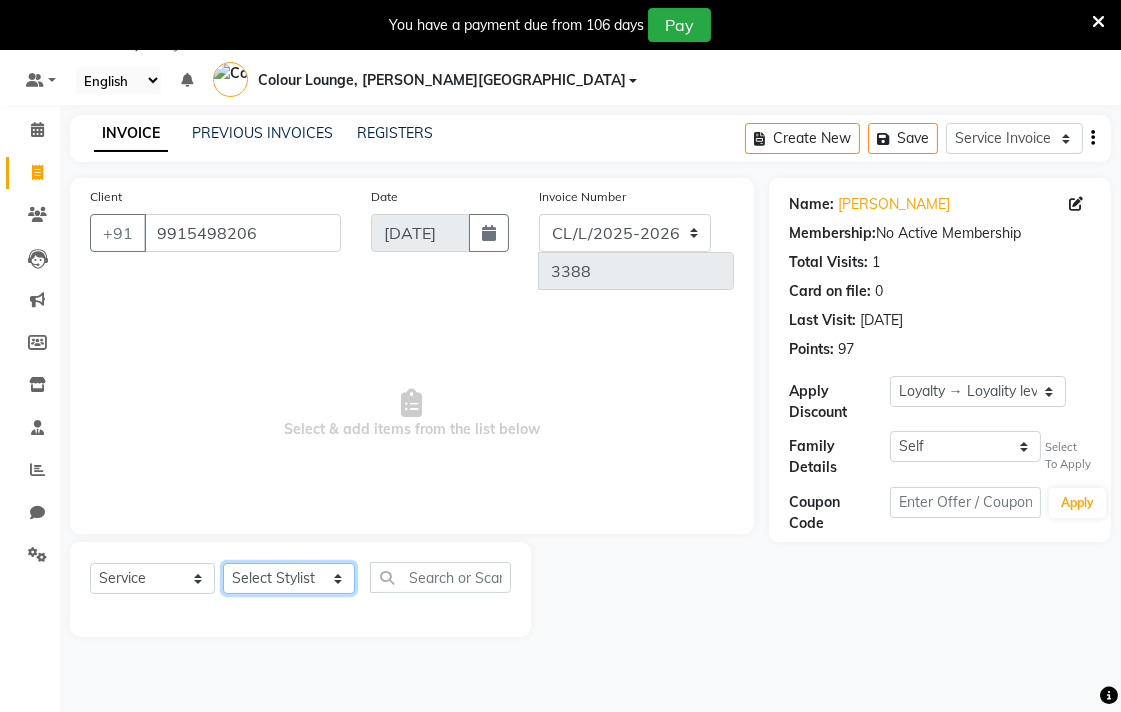click on "Select Stylist Admin AMIT [PERSON_NAME] [PERSON_NAME] BALBHARTI SHARMA Colour Lounge, [PERSON_NAME][GEOGRAPHIC_DATA] Colour Lounge, [PERSON_NAME][GEOGRAPHIC_DATA] DINGG [PERSON_NAME] [PERSON_NAME] [PERSON_NAME] [PERSON_NAME] LOVE [PERSON_NAME] [PERSON_NAME] [PERSON_NAME] [PERSON_NAME] [PERSON_NAME] POOJA Pooja [PERSON_NAME] [PERSON_NAME] PRINCE [PERSON_NAME] [PERSON_NAME] [PERSON_NAME] [PERSON_NAME] Sameer [PERSON_NAME] [PERSON_NAME] [PERSON_NAME]  Sunny TULOSH [PERSON_NAME] [PERSON_NAME] VISHAL" 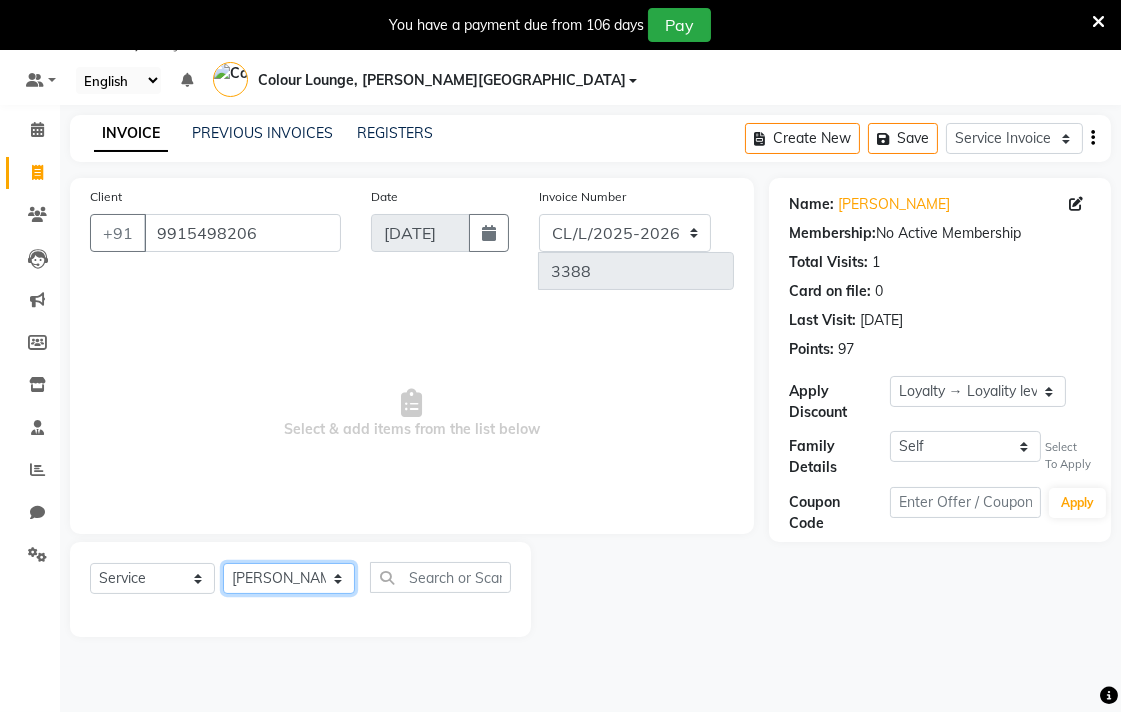 click on "Select Stylist Admin AMIT [PERSON_NAME] [PERSON_NAME] BALBHARTI SHARMA Colour Lounge, [PERSON_NAME][GEOGRAPHIC_DATA] Colour Lounge, [PERSON_NAME][GEOGRAPHIC_DATA] DINGG [PERSON_NAME] [PERSON_NAME] [PERSON_NAME] [PERSON_NAME] LOVE [PERSON_NAME] [PERSON_NAME] [PERSON_NAME] [PERSON_NAME] [PERSON_NAME] POOJA Pooja [PERSON_NAME] [PERSON_NAME] PRINCE [PERSON_NAME] [PERSON_NAME] [PERSON_NAME] [PERSON_NAME] Sameer [PERSON_NAME] [PERSON_NAME] [PERSON_NAME]  Sunny TULOSH [PERSON_NAME] [PERSON_NAME] VISHAL" 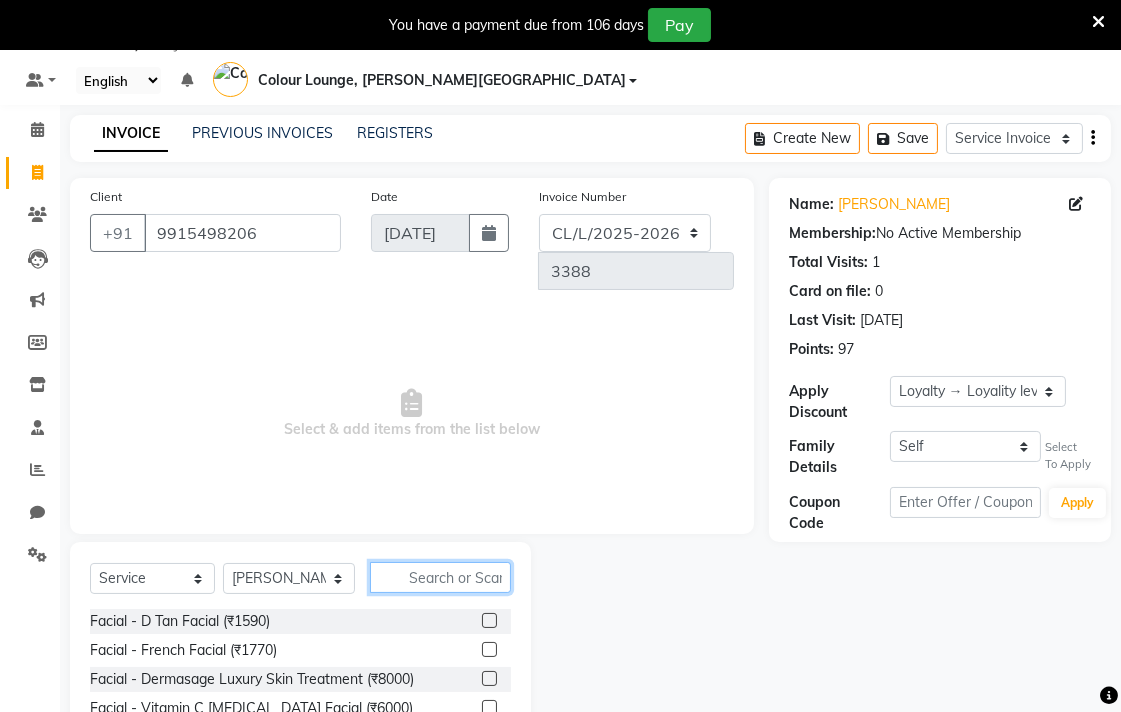 click 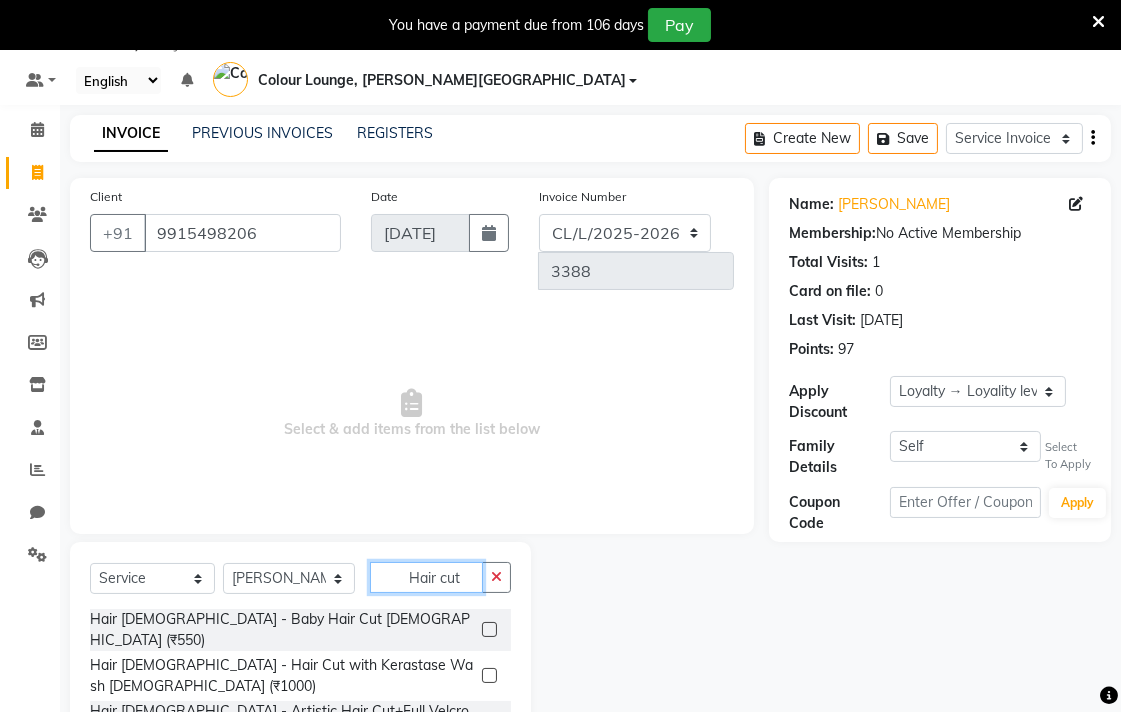 scroll, scrollTop: 65, scrollLeft: 0, axis: vertical 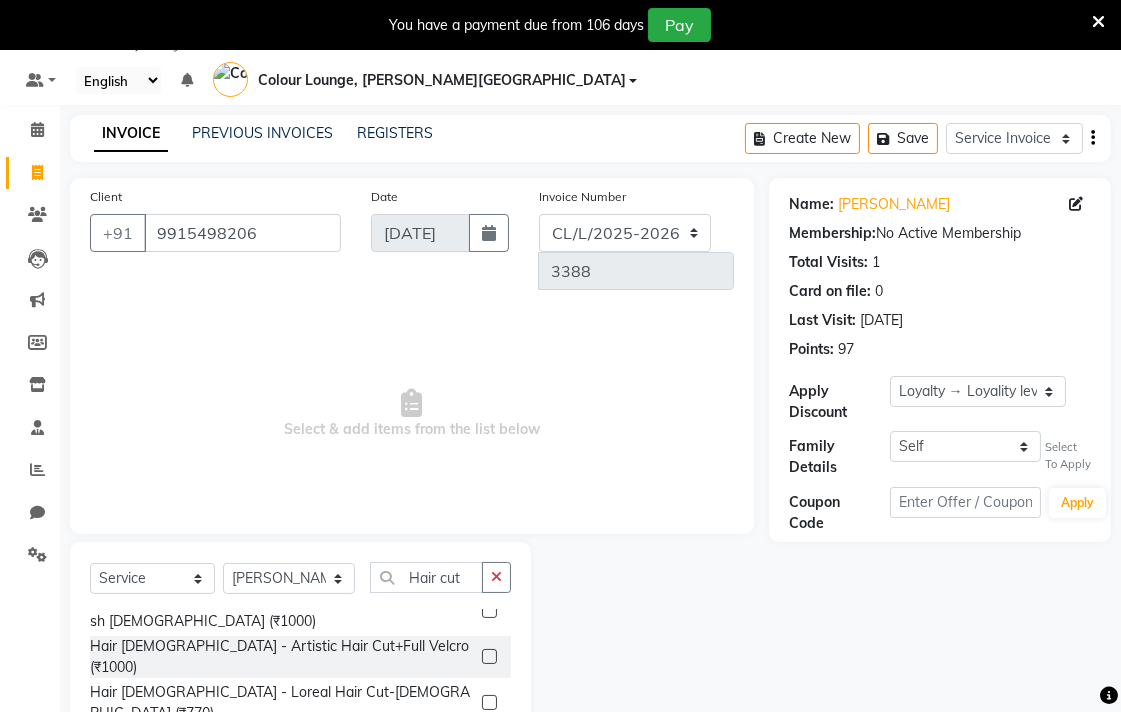click 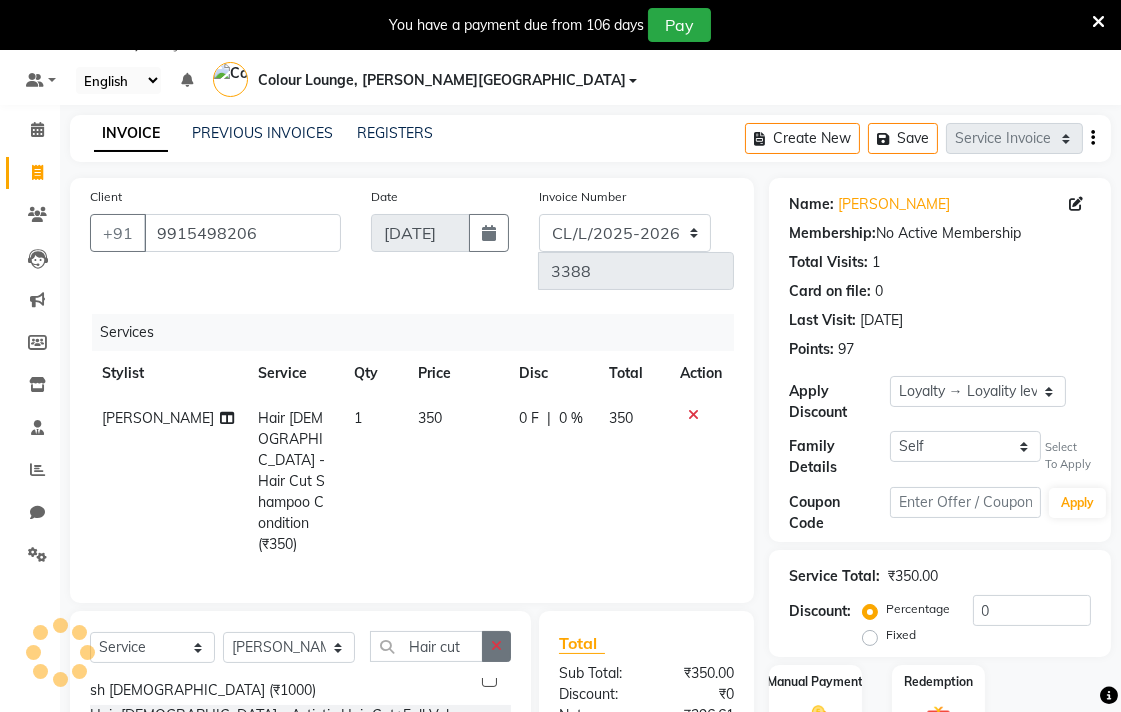 click 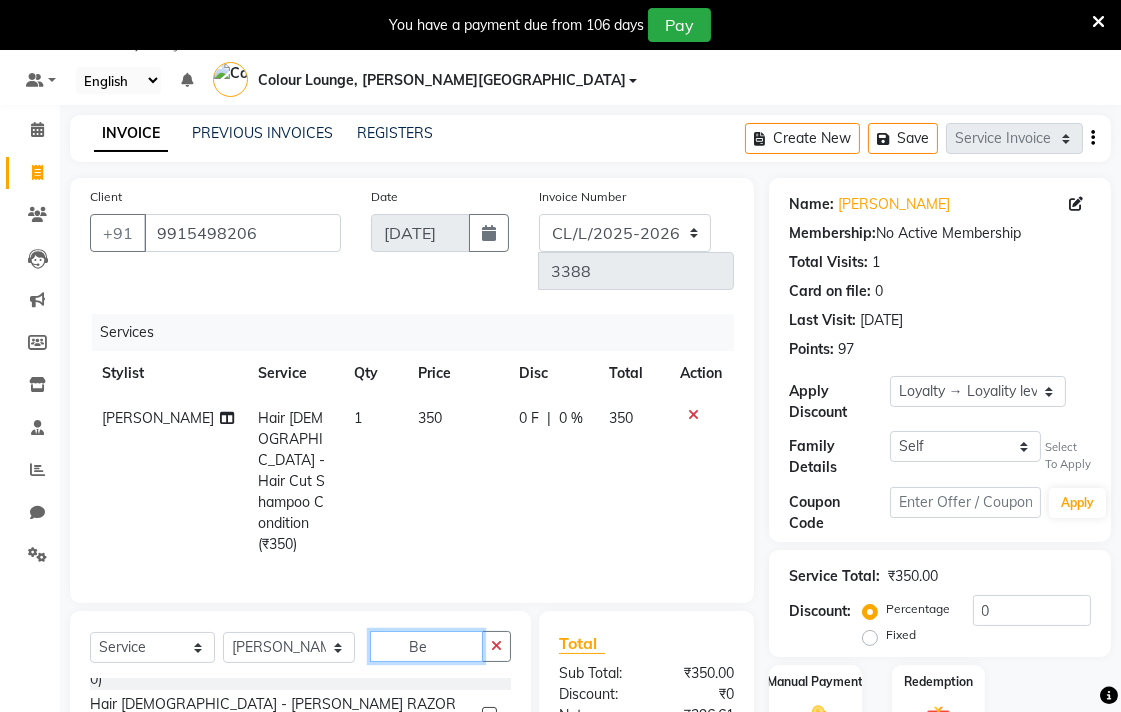 scroll, scrollTop: 0, scrollLeft: 0, axis: both 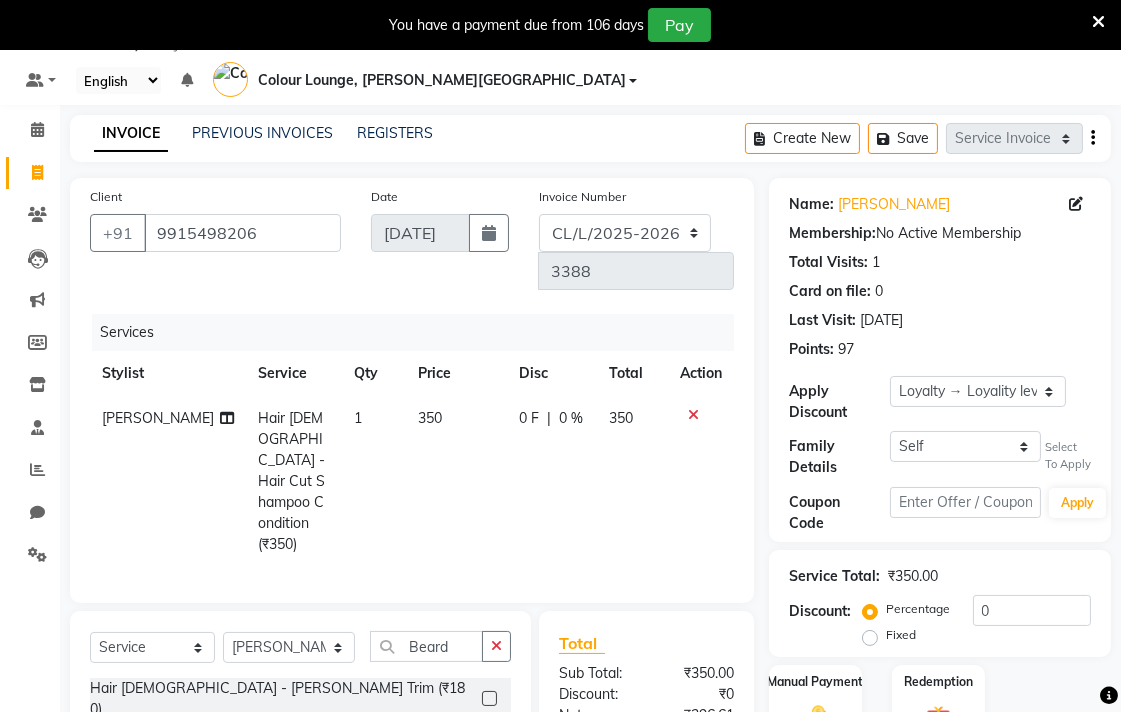 click 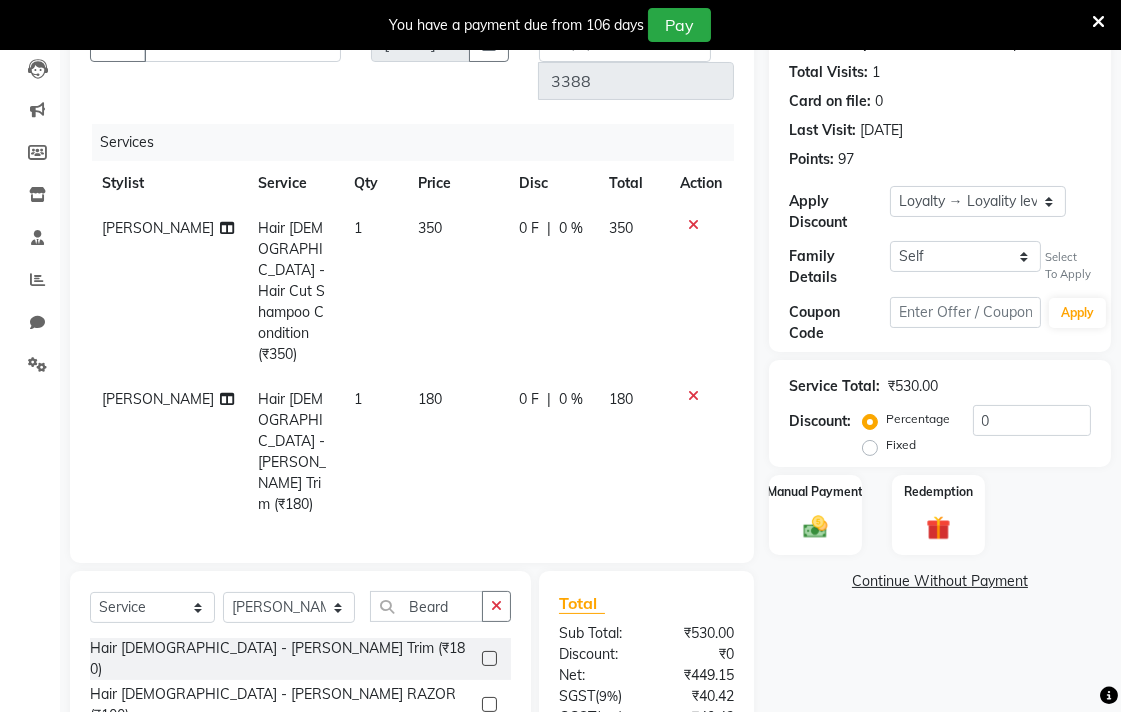 scroll, scrollTop: 296, scrollLeft: 0, axis: vertical 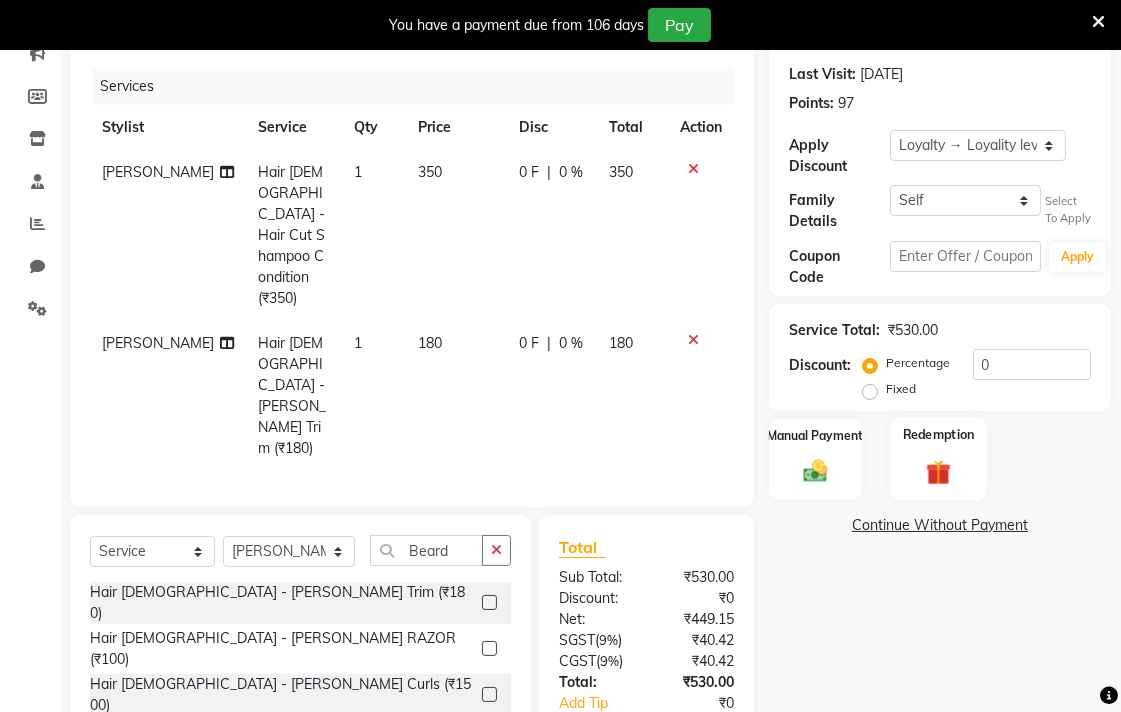 click 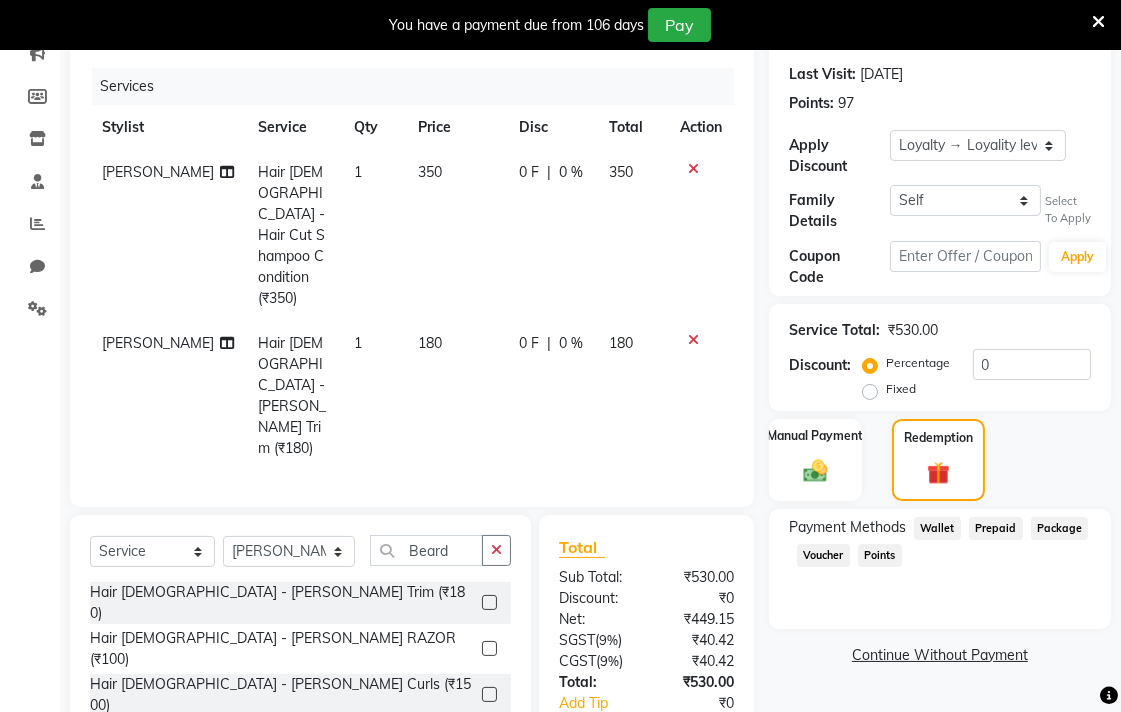 click on "Prepaid" 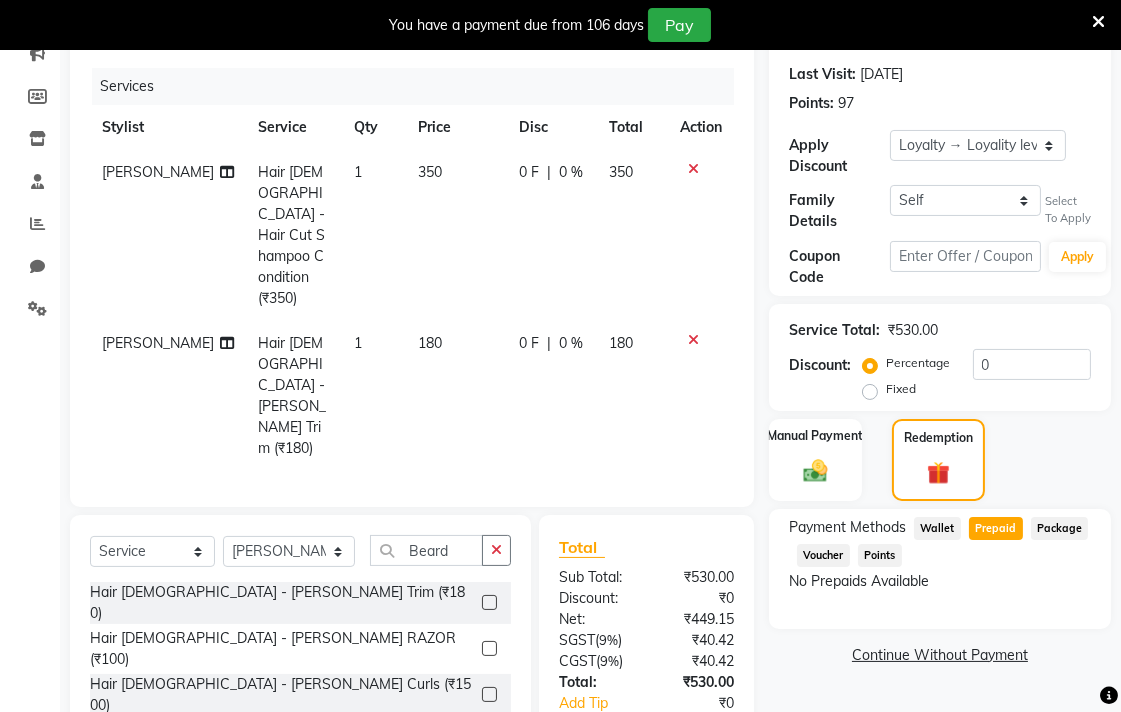 click on "Package" 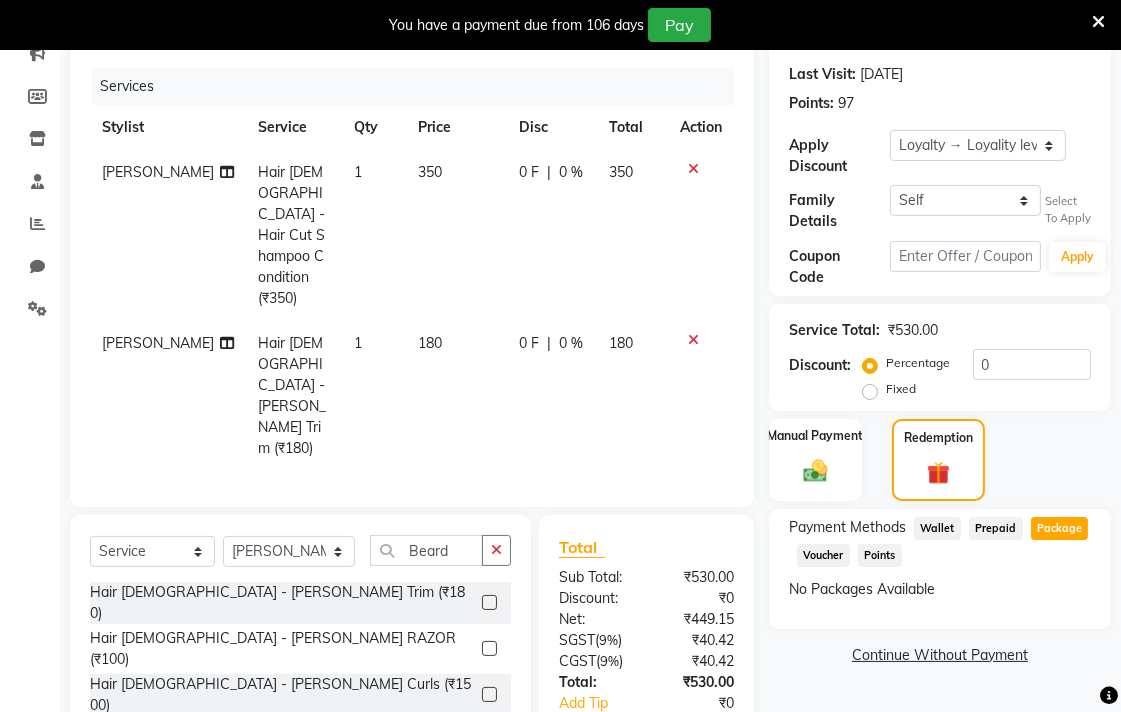 click on "Voucher" 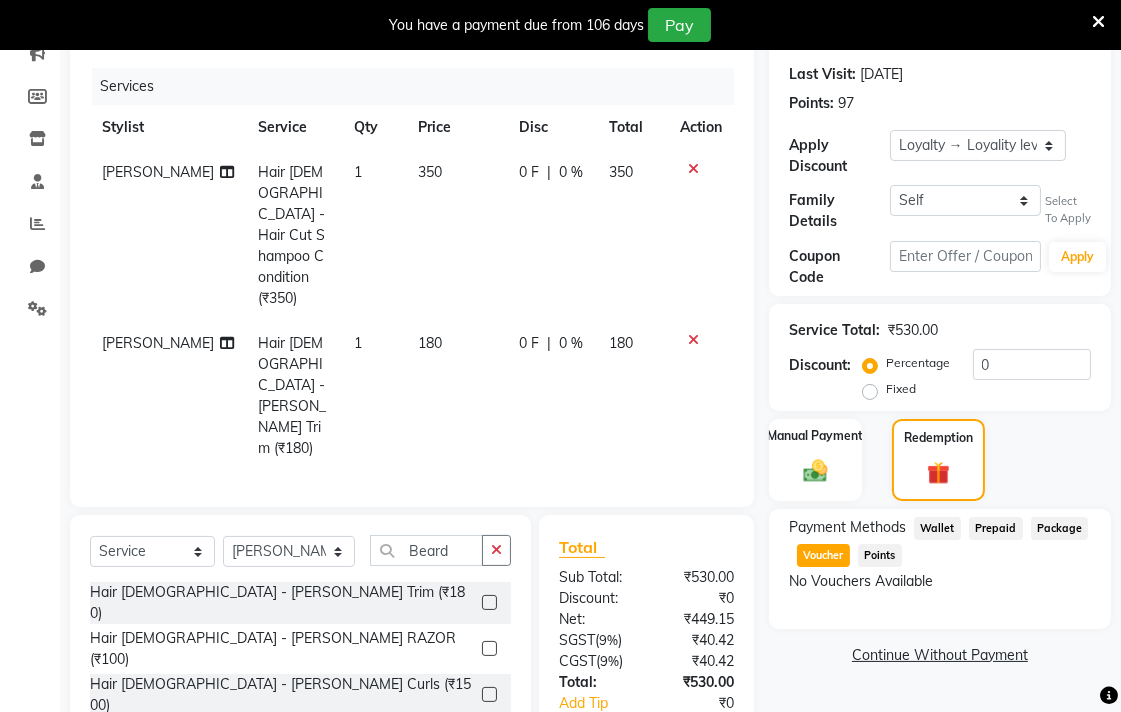 click on "Points" 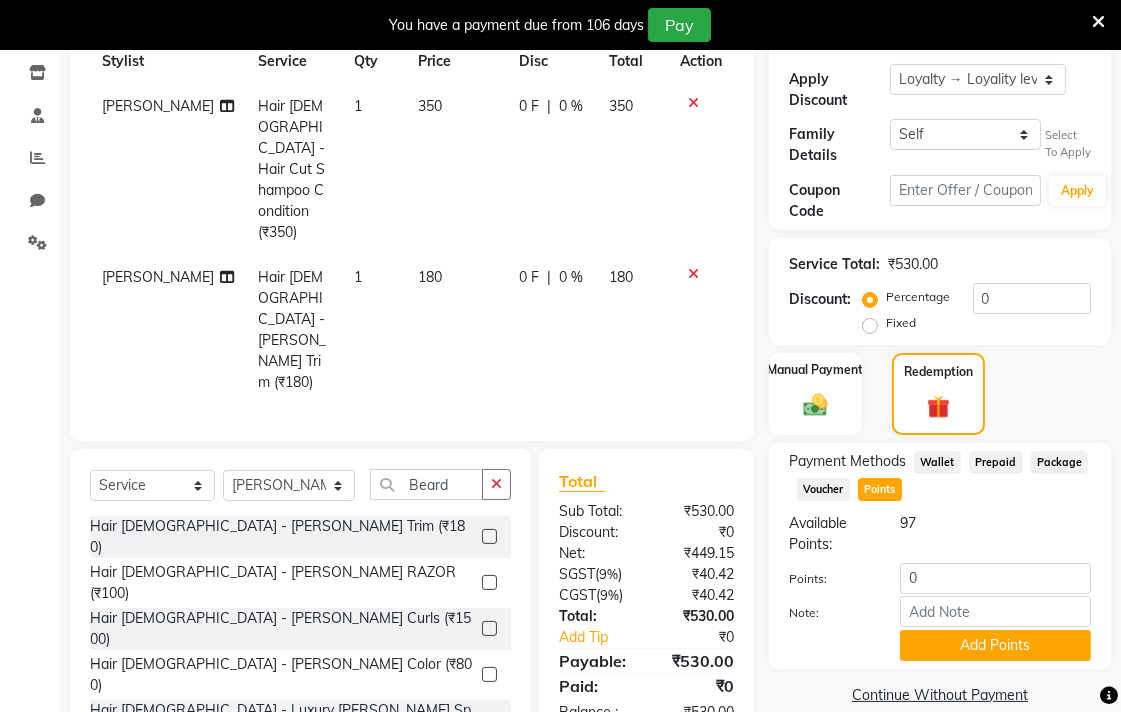 click on "Prepaid" 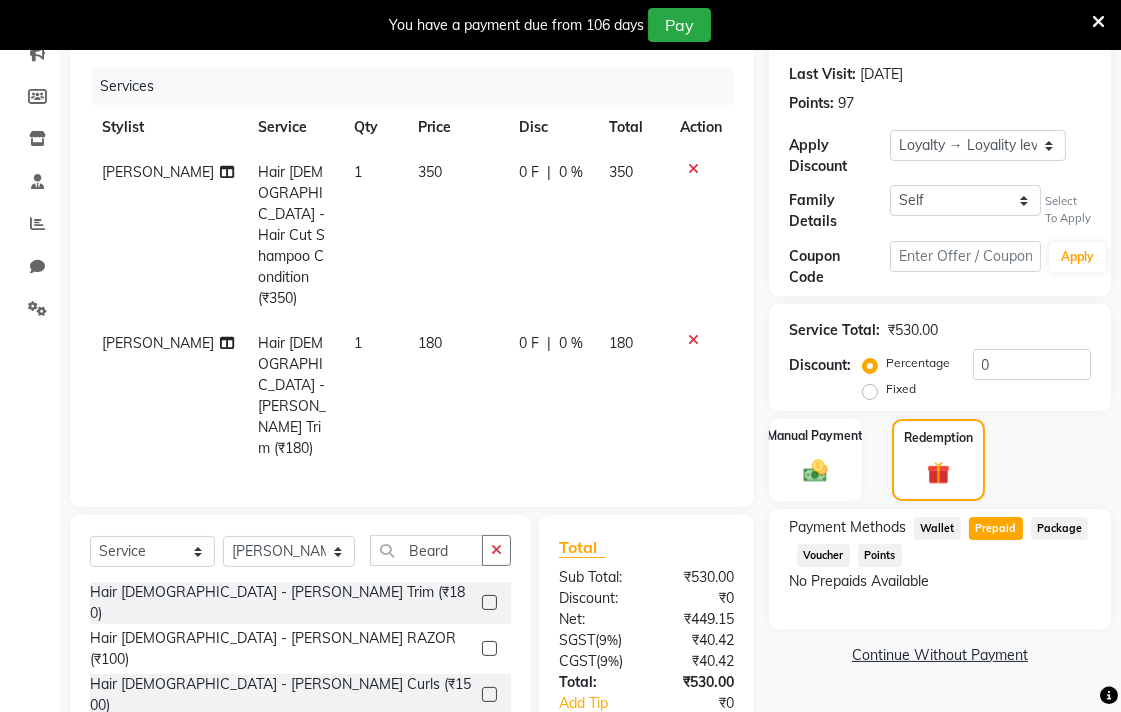 click on "Wallet" 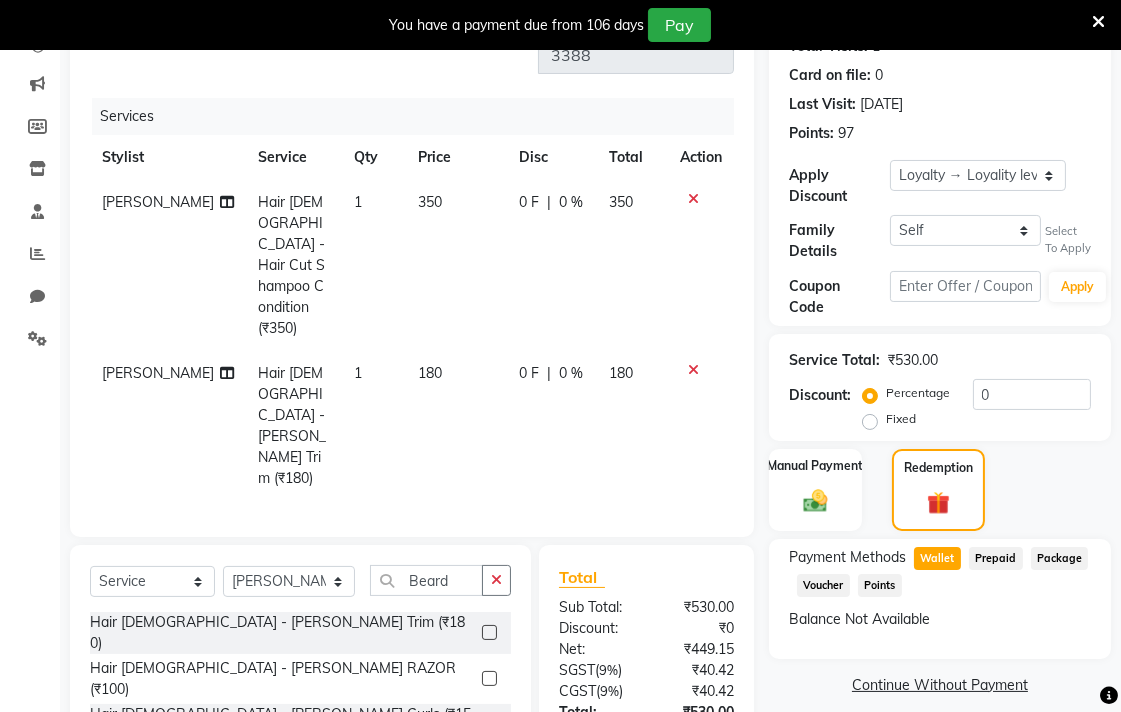 scroll, scrollTop: 0, scrollLeft: 0, axis: both 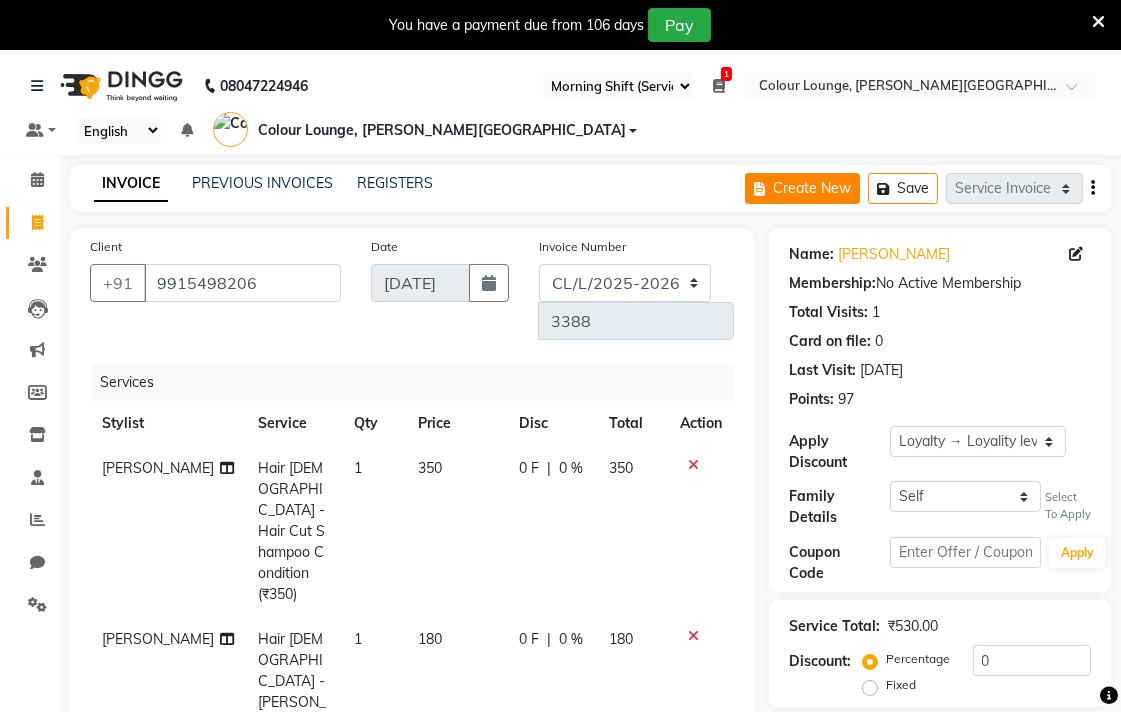 click on "Create New" 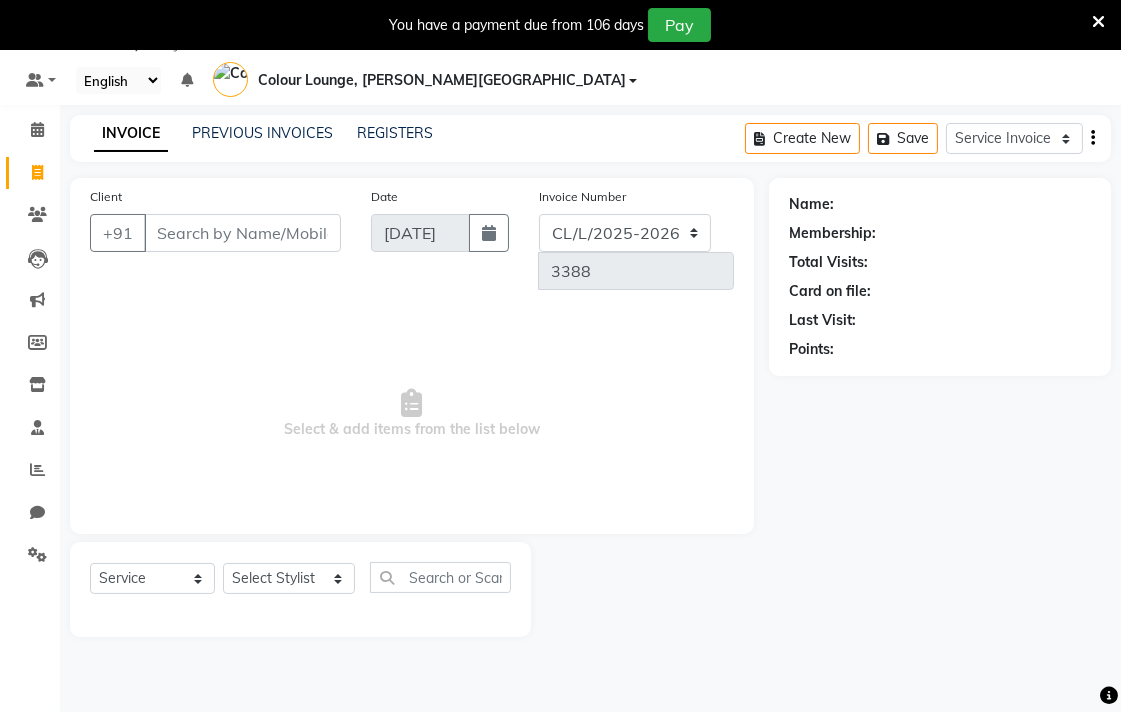 scroll, scrollTop: 0, scrollLeft: 0, axis: both 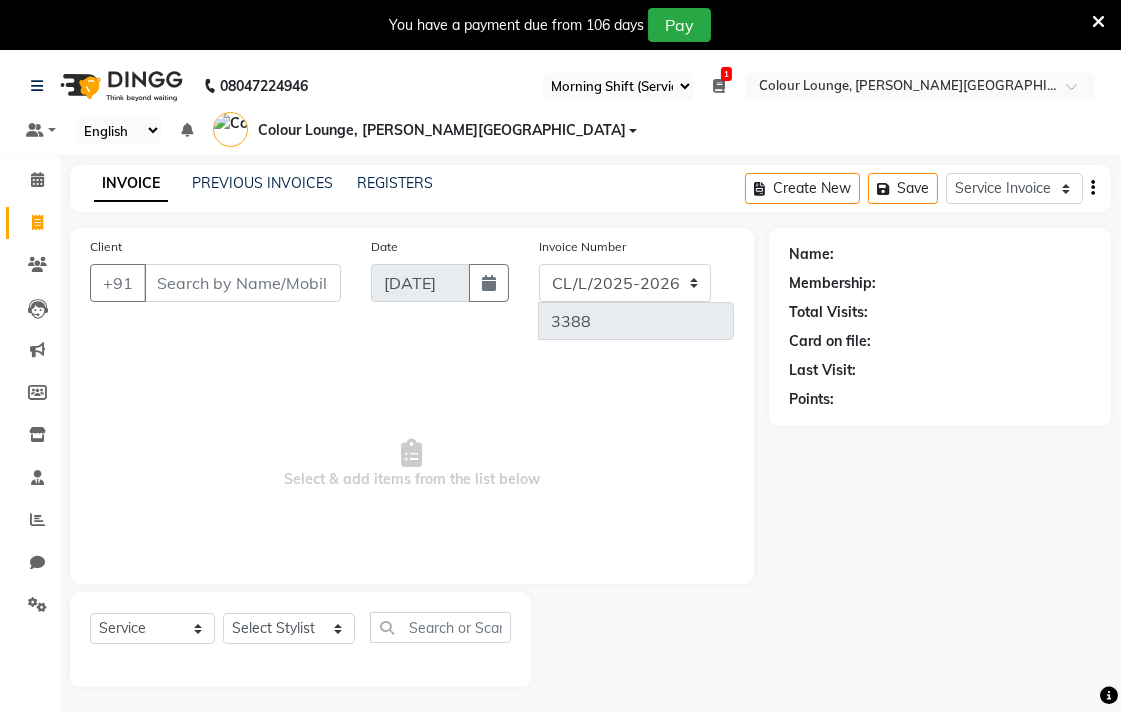 click on "Client" at bounding box center [242, 283] 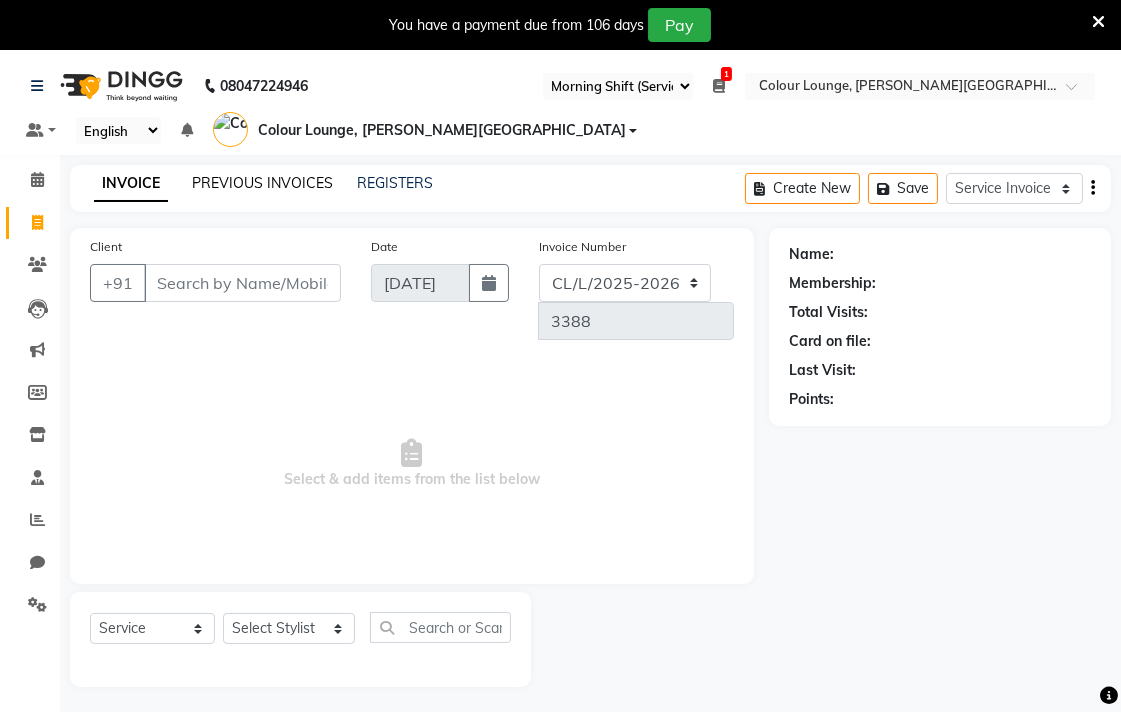 click on "PREVIOUS INVOICES" 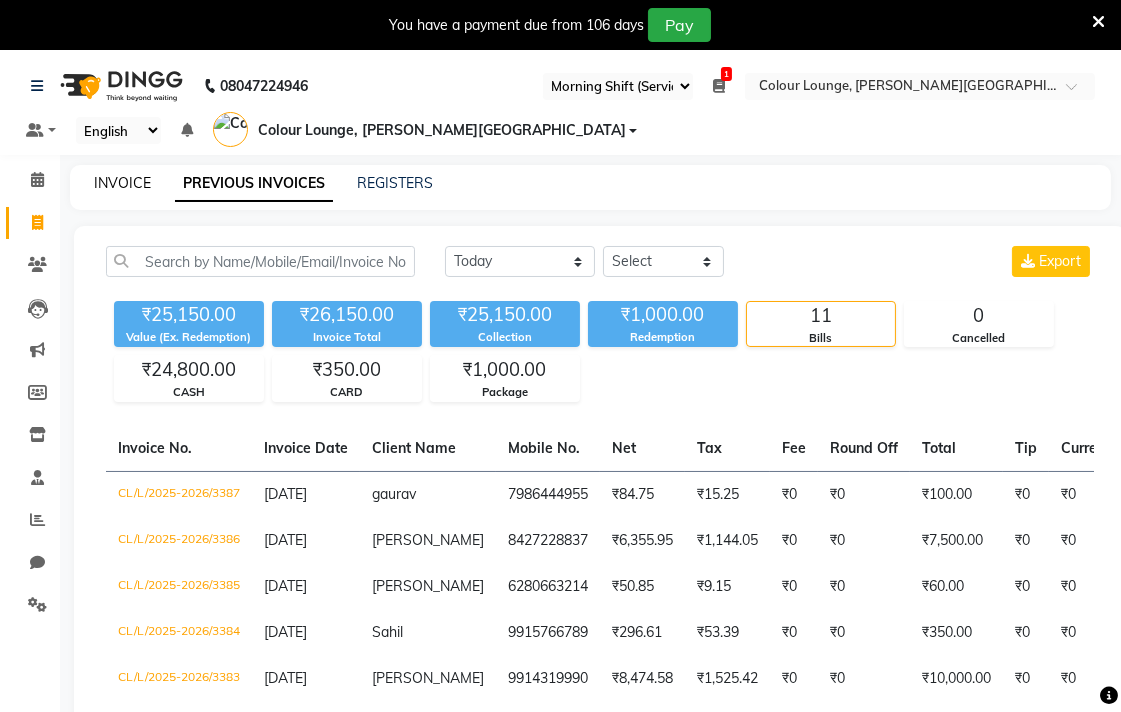 click on "INVOICE" 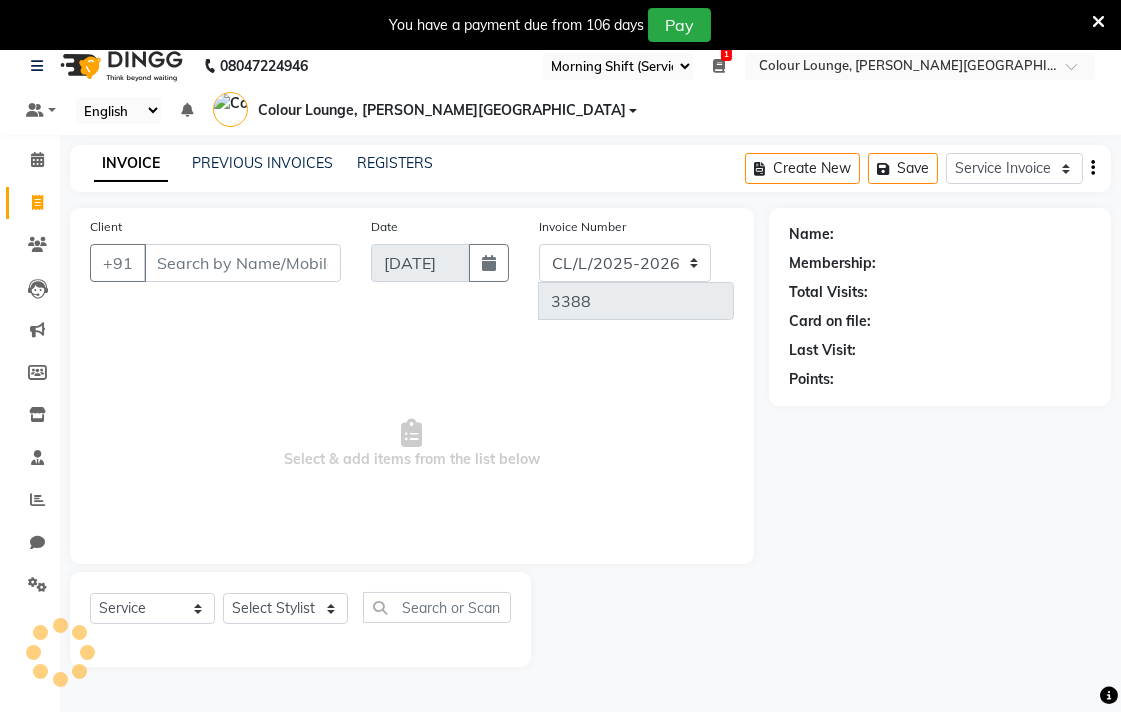 scroll, scrollTop: 50, scrollLeft: 0, axis: vertical 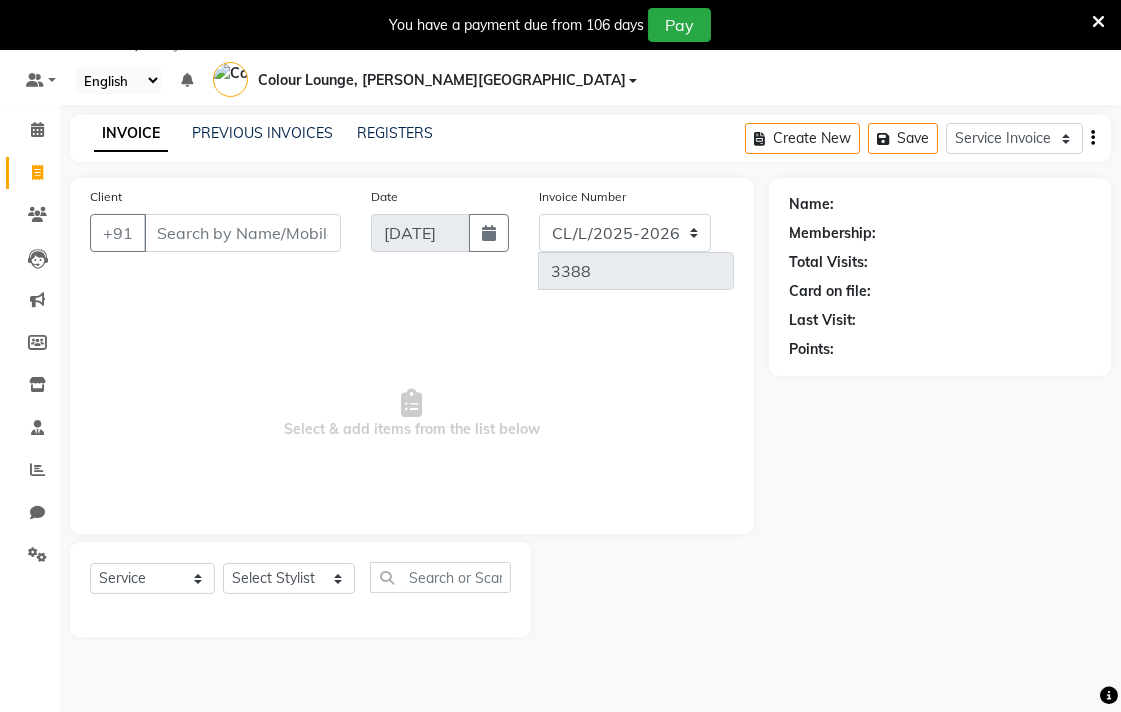 click at bounding box center (1098, 22) 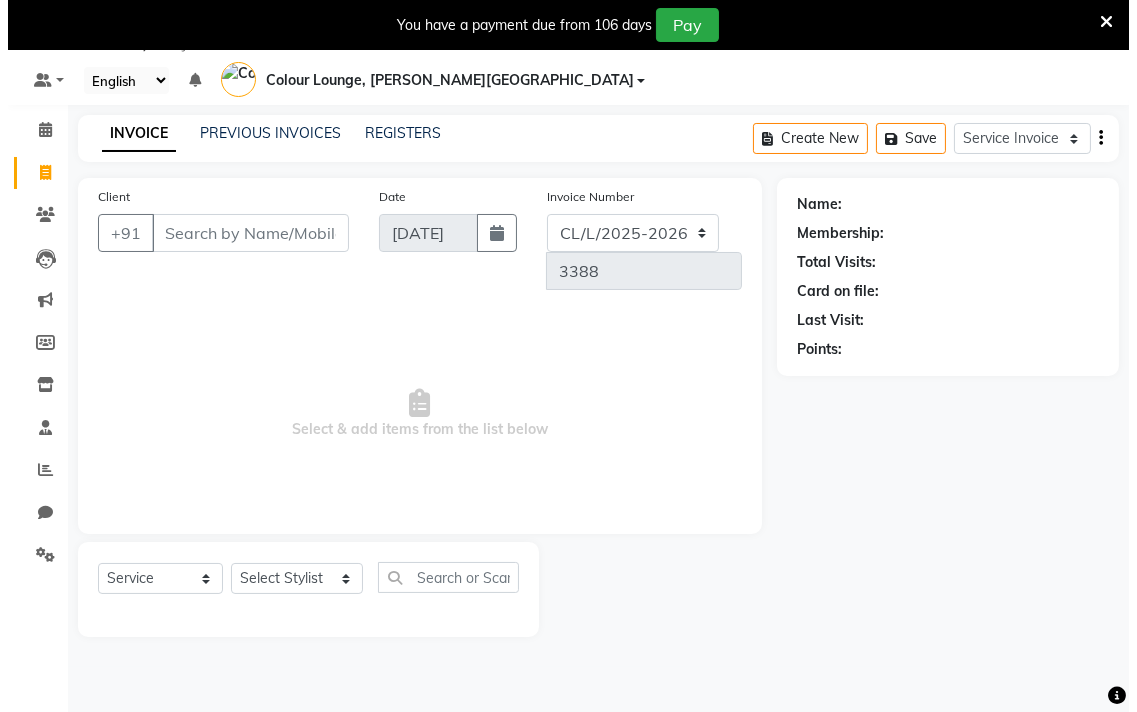 scroll, scrollTop: 0, scrollLeft: 0, axis: both 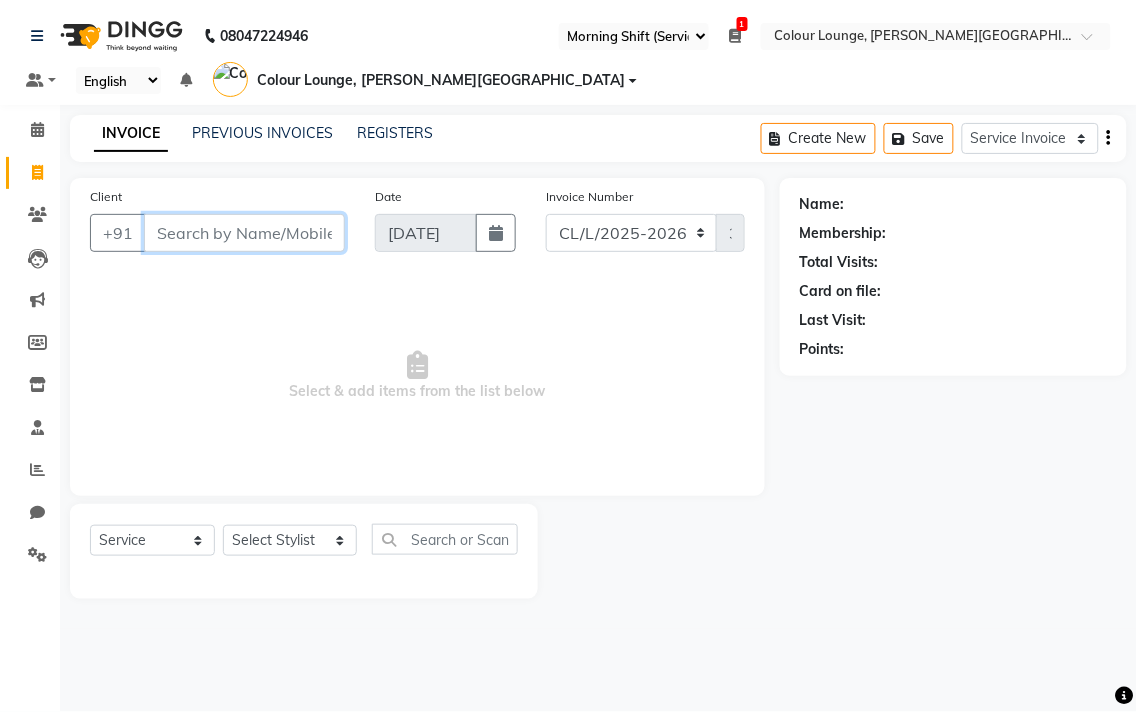 click on "Client" at bounding box center [244, 233] 